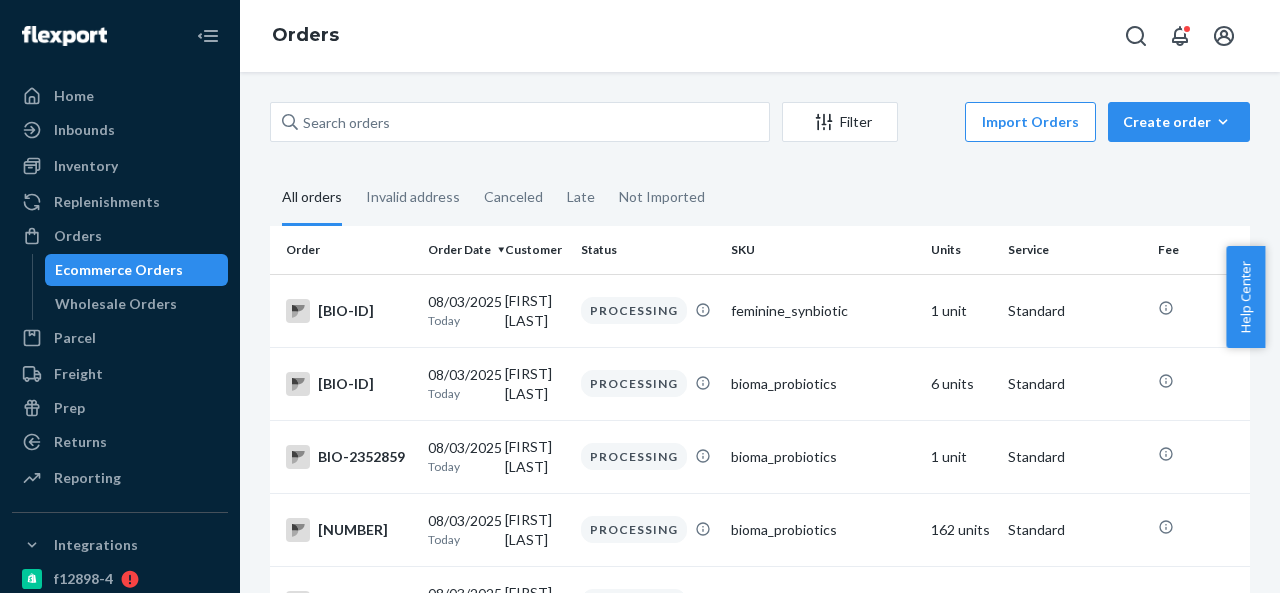 scroll, scrollTop: 0, scrollLeft: 0, axis: both 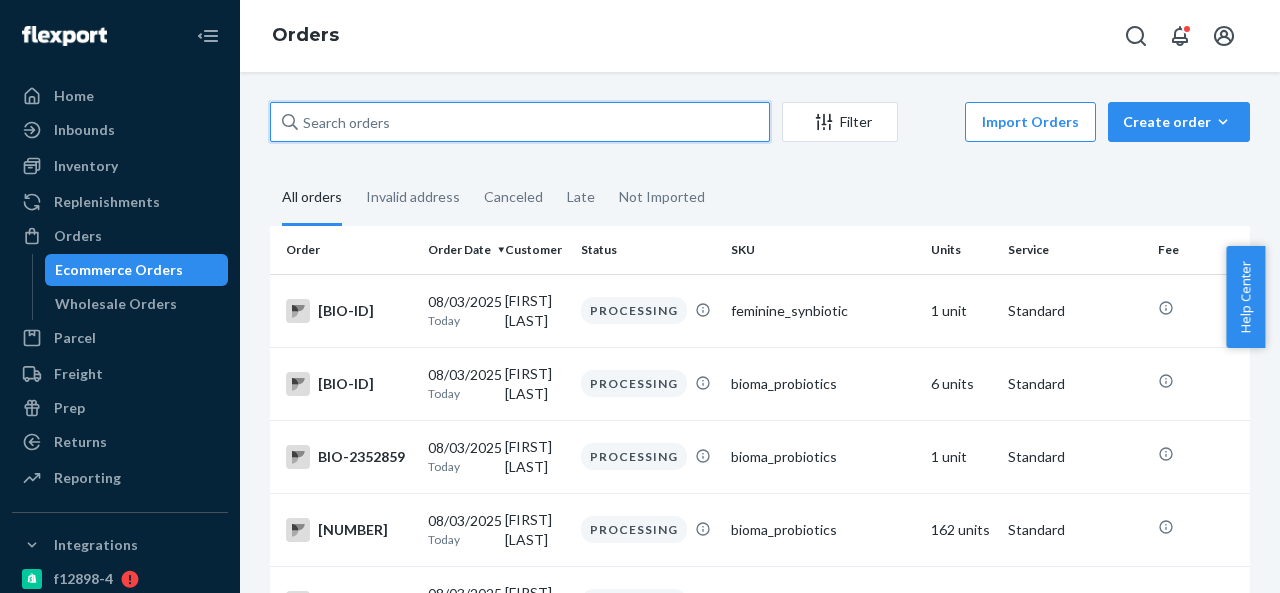 click at bounding box center (520, 122) 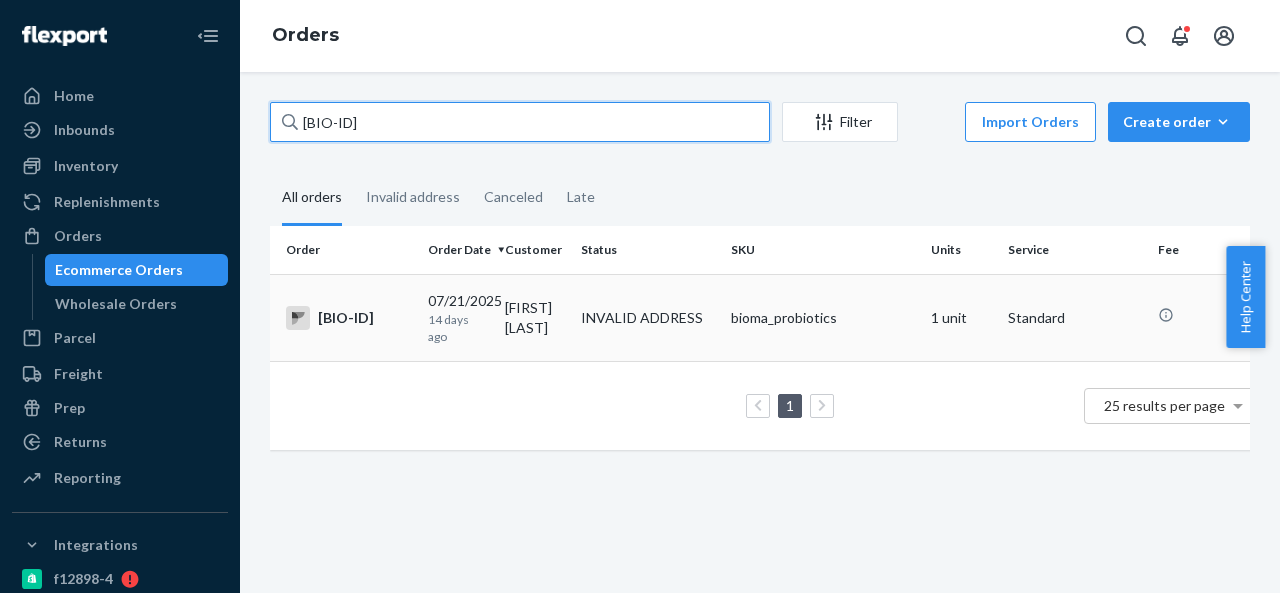 type on "BIO-2239298" 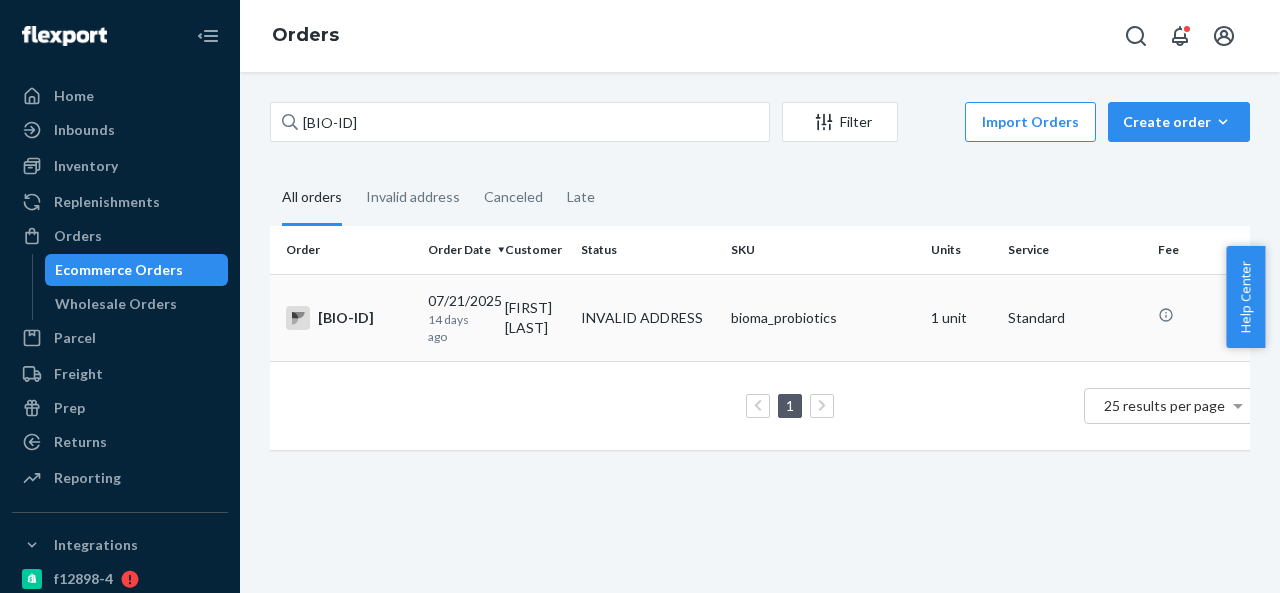 click on "Sonia Rezvan" at bounding box center (535, 317) 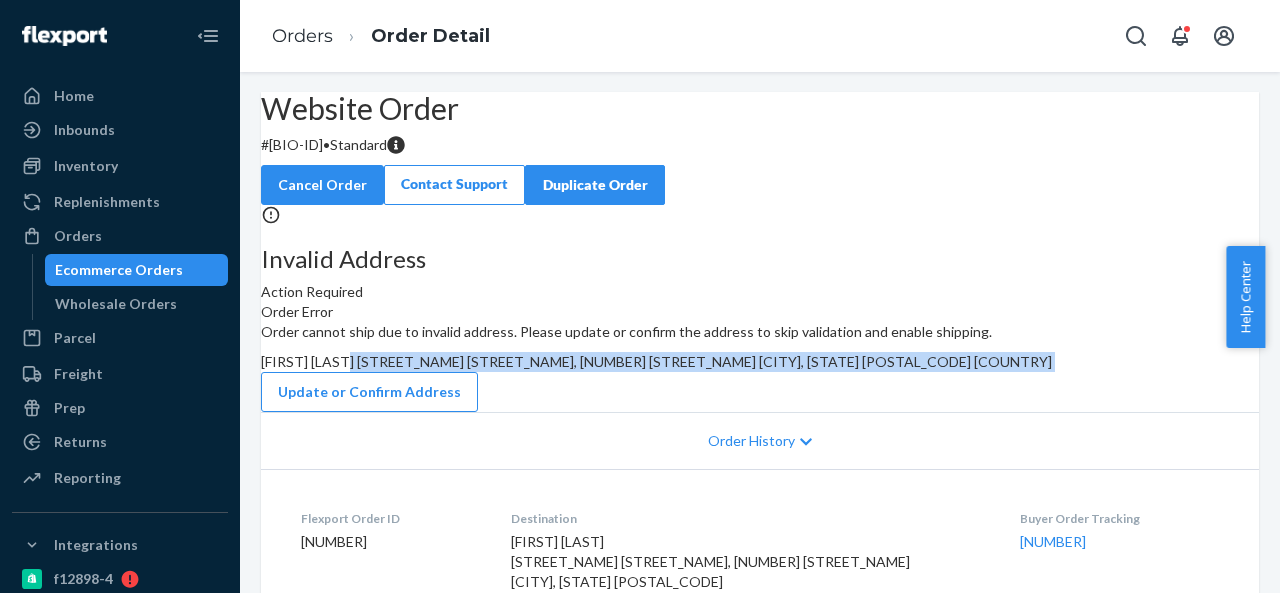 drag, startPoint x: 736, startPoint y: 443, endPoint x: 789, endPoint y: 493, distance: 72.862885 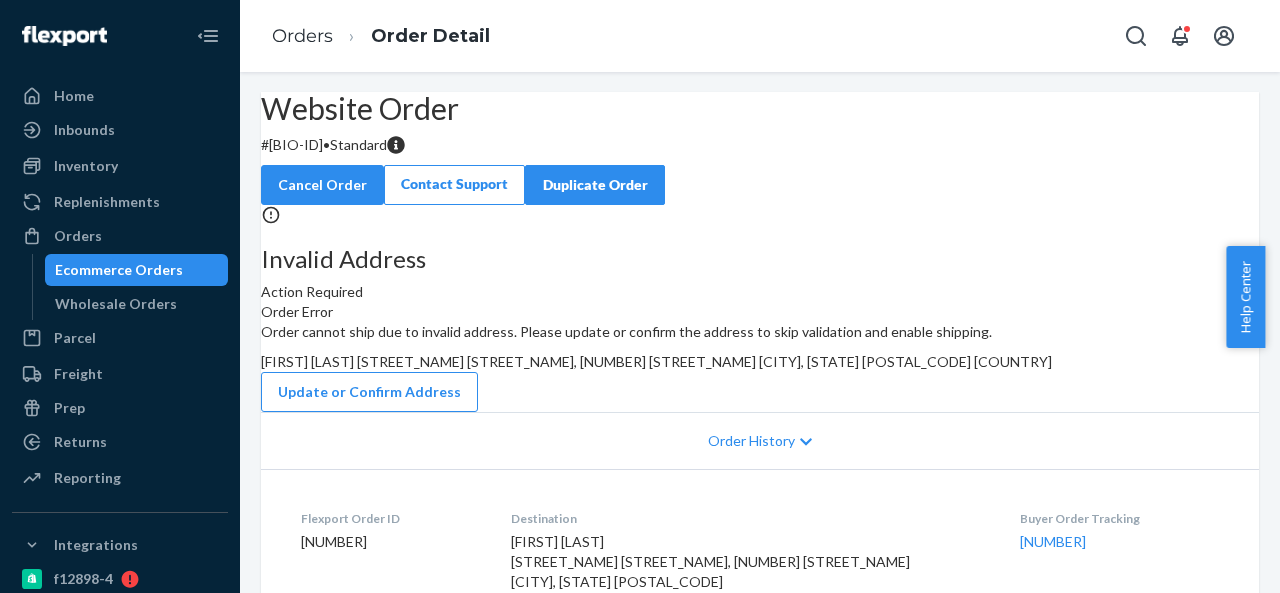 click on "# BIO-2239298 • Standard" at bounding box center [760, 145] 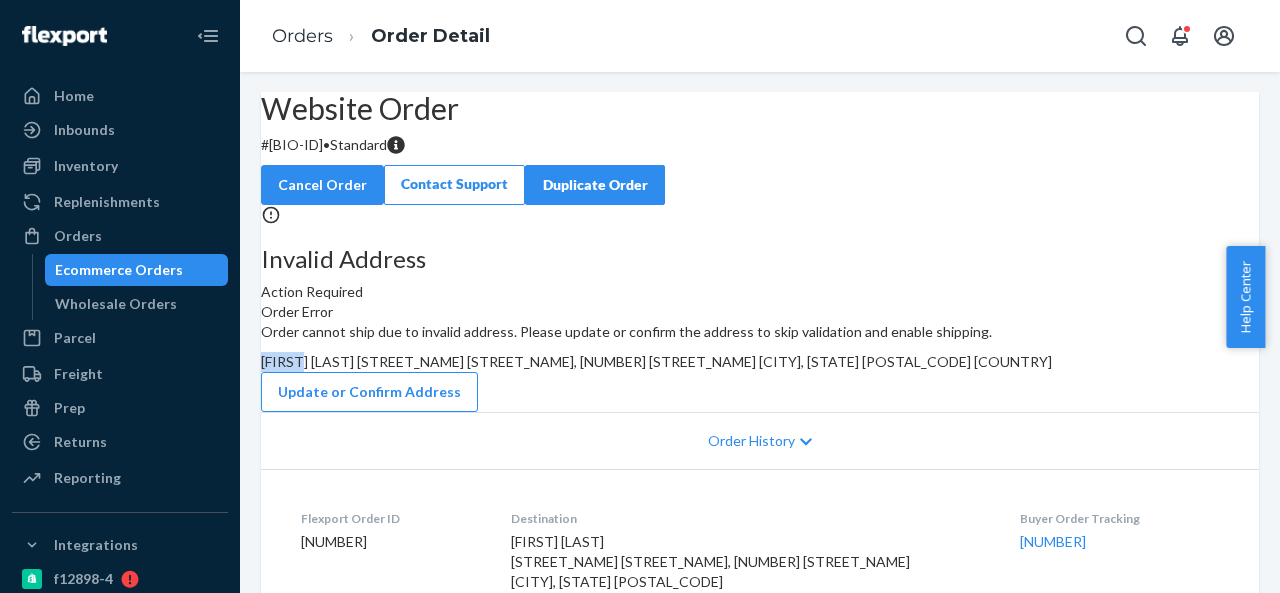 click on "Sonia Rezvan
cale cadiz, 481 unit o
Laguna Woods, CA 92637
US" at bounding box center [656, 361] 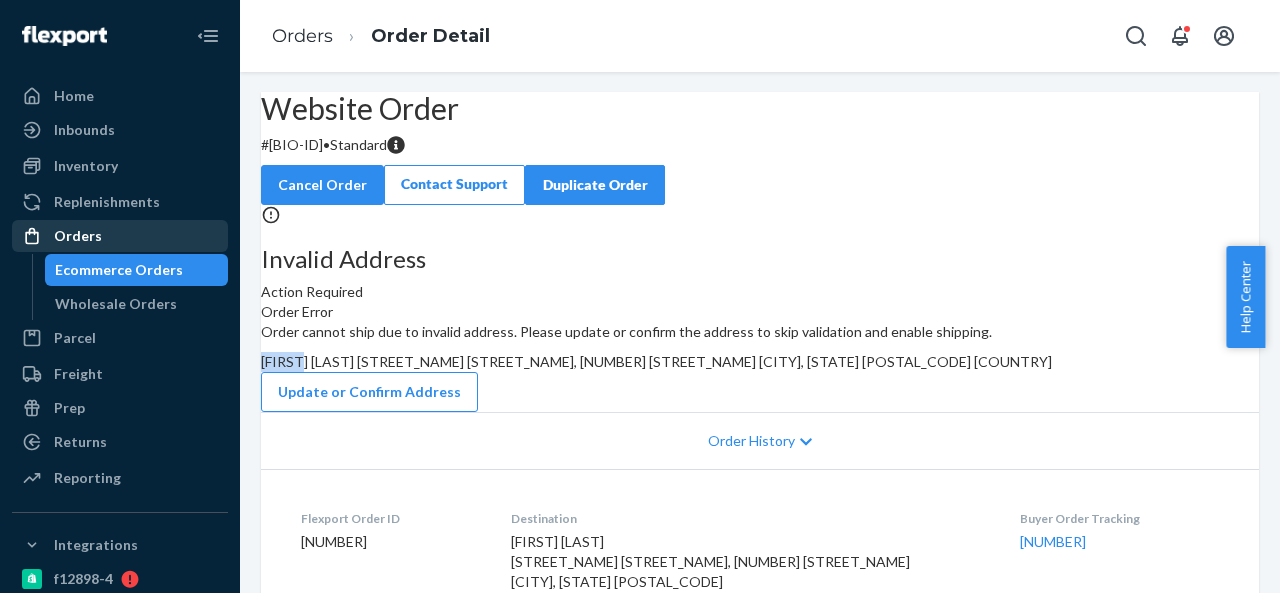 click on "Orders" at bounding box center [120, 236] 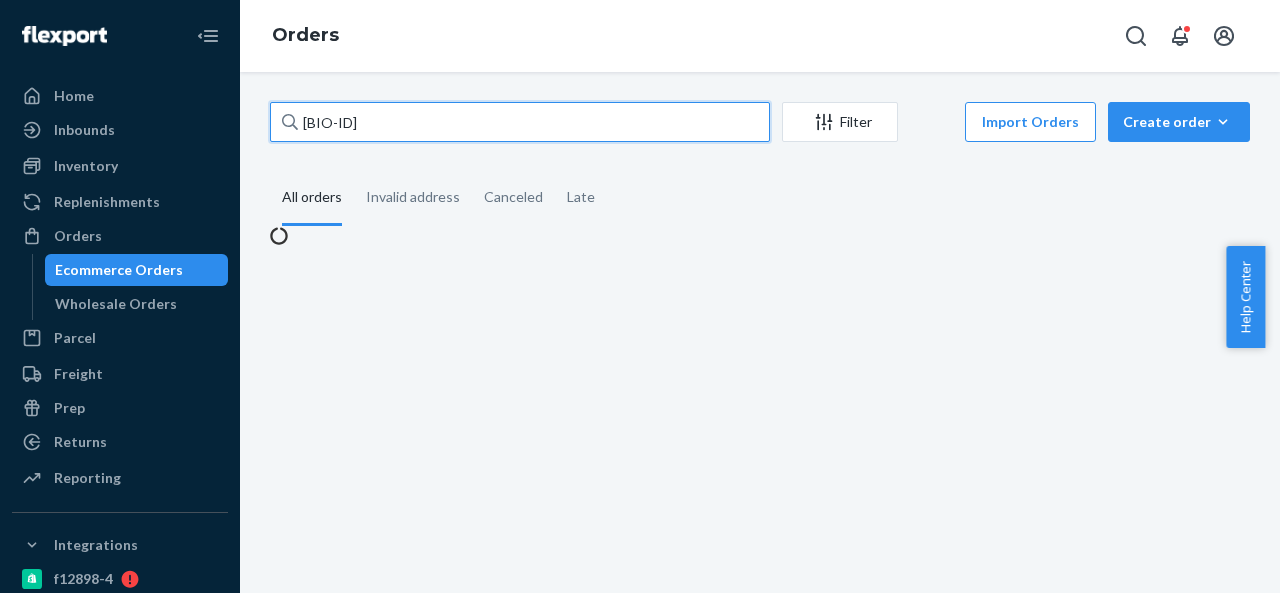 click on "BIO-2239298" at bounding box center (520, 122) 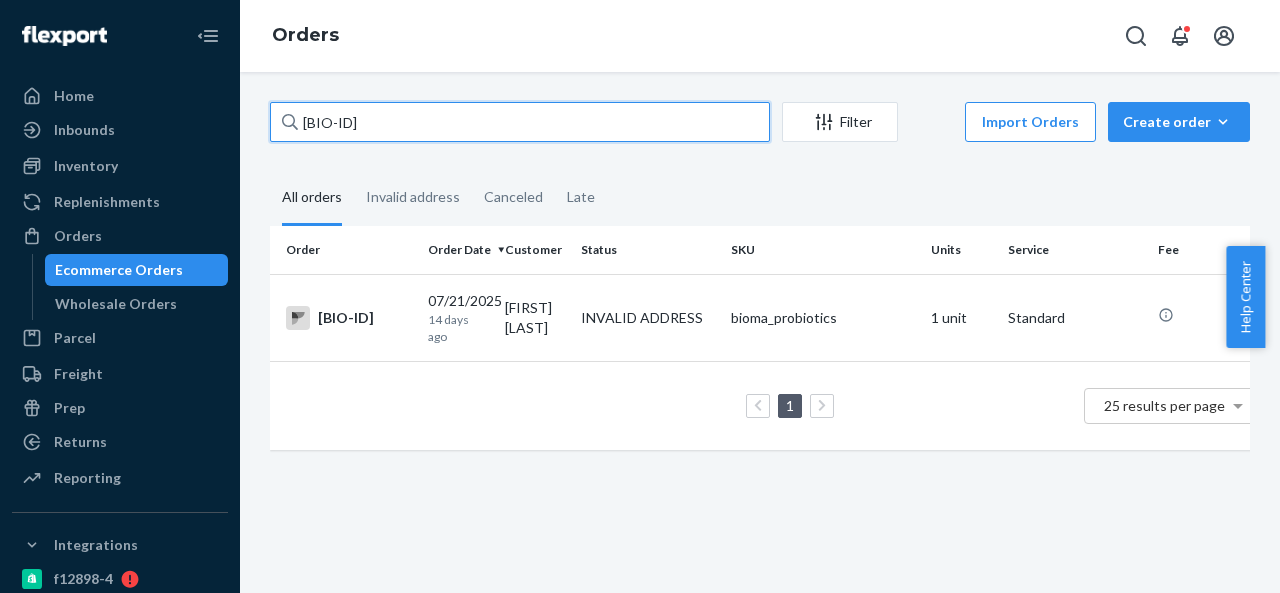 paste on "CB-3945559" 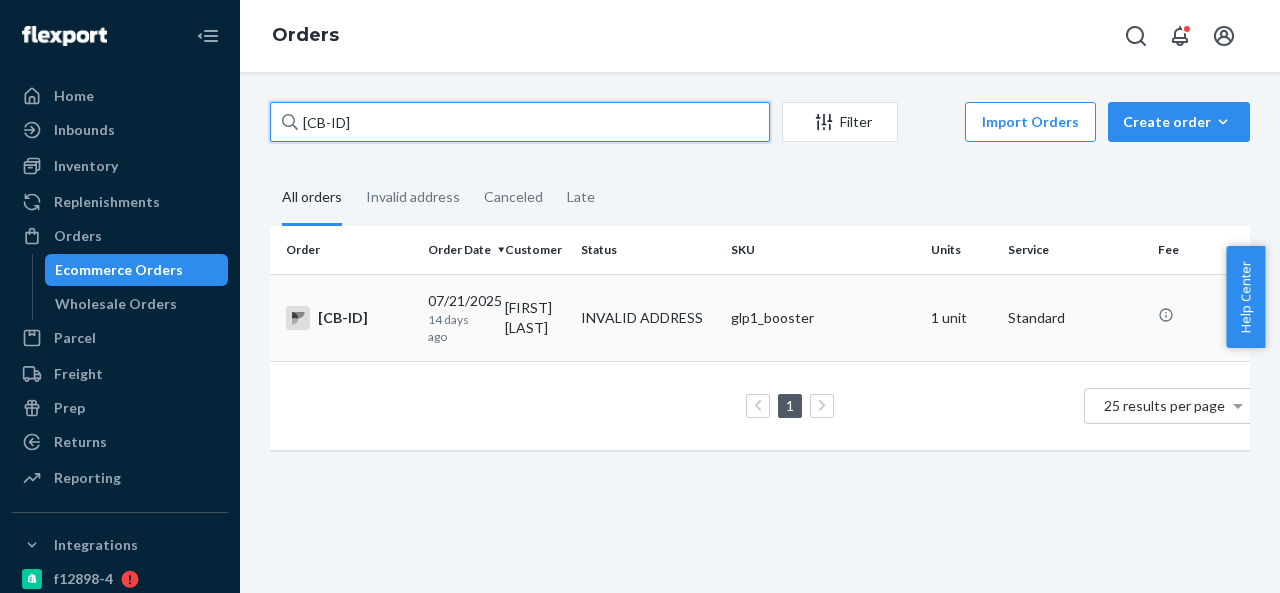 type on "CB-3945559" 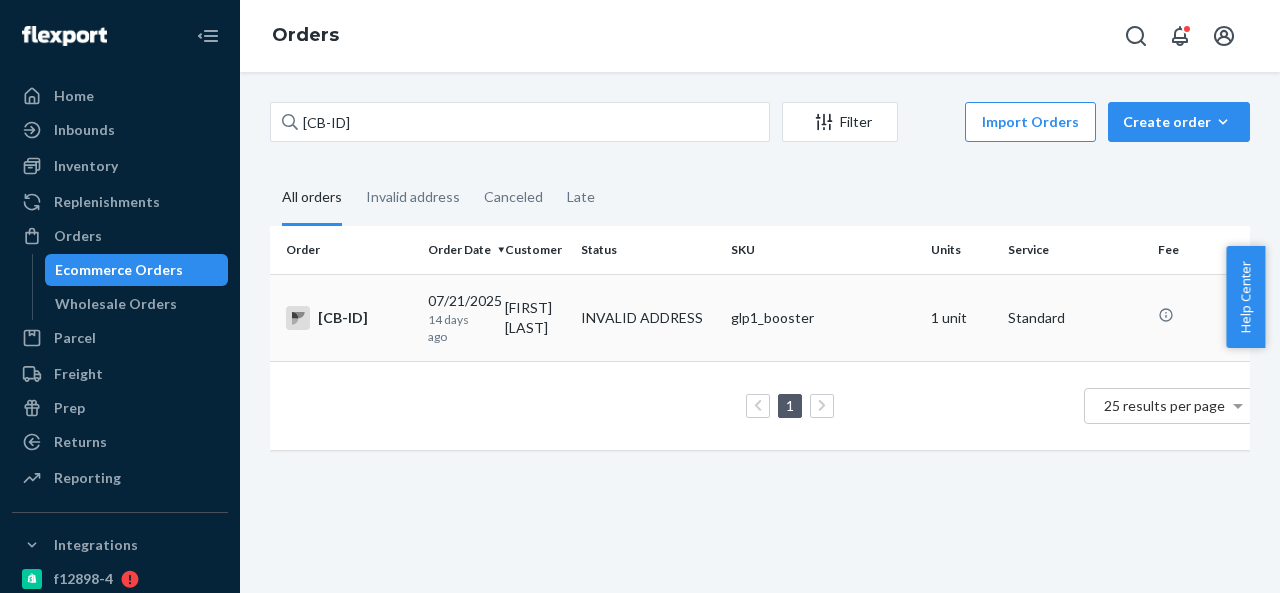 click on "Meirav Leibovici" at bounding box center [535, 317] 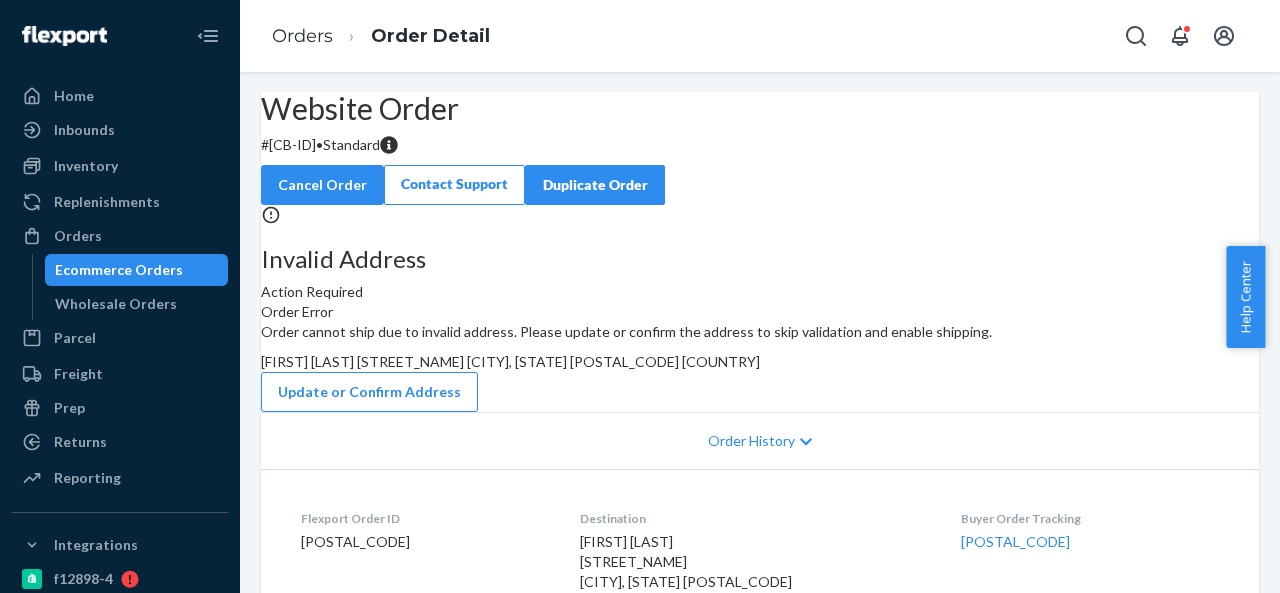 click on "# CB-3945559 • Standard" at bounding box center [760, 145] 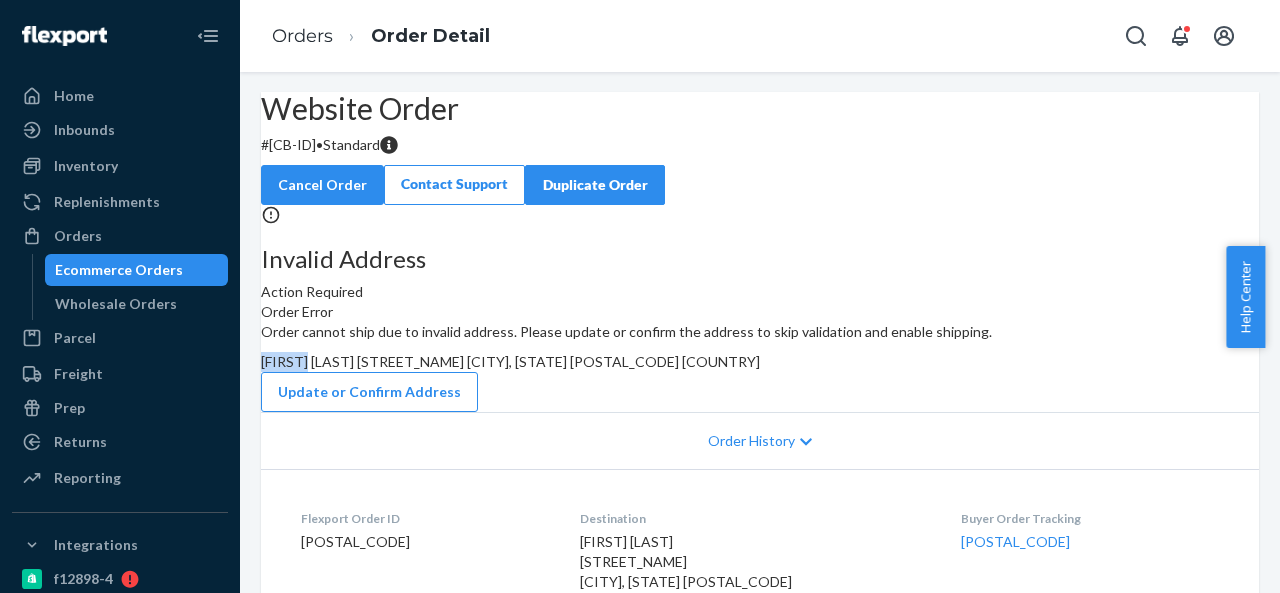 click on "Meirav Leibovici
Chestnut Avenue
Manhattan Beach, CA 90266
US" at bounding box center [510, 361] 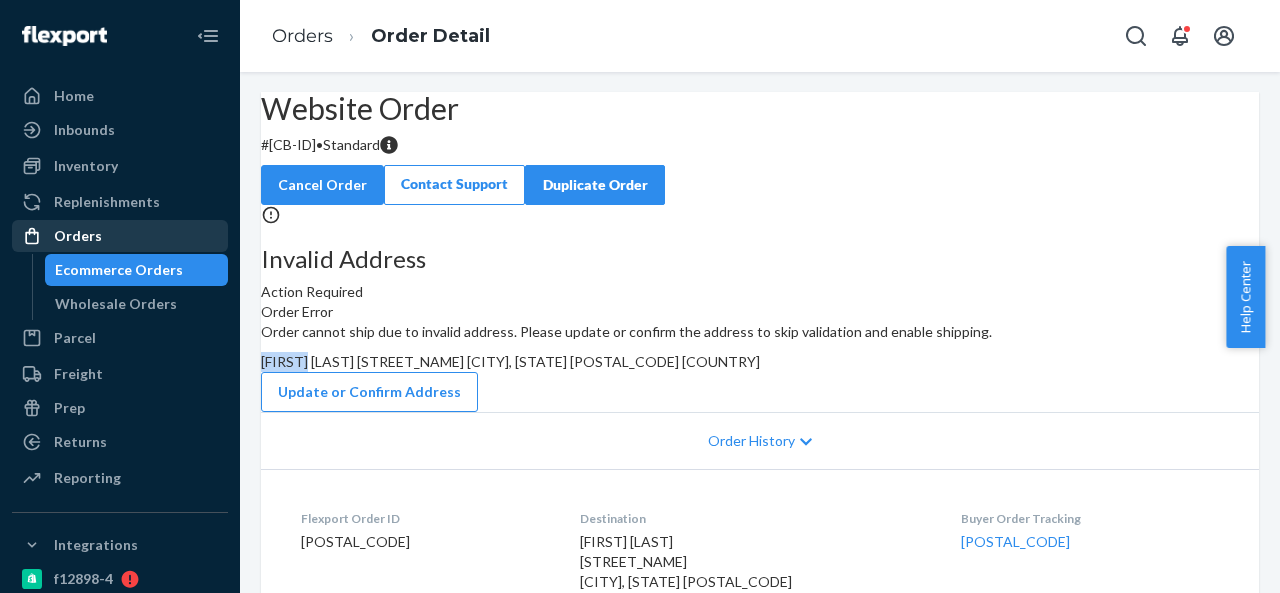 click on "Orders" at bounding box center (78, 236) 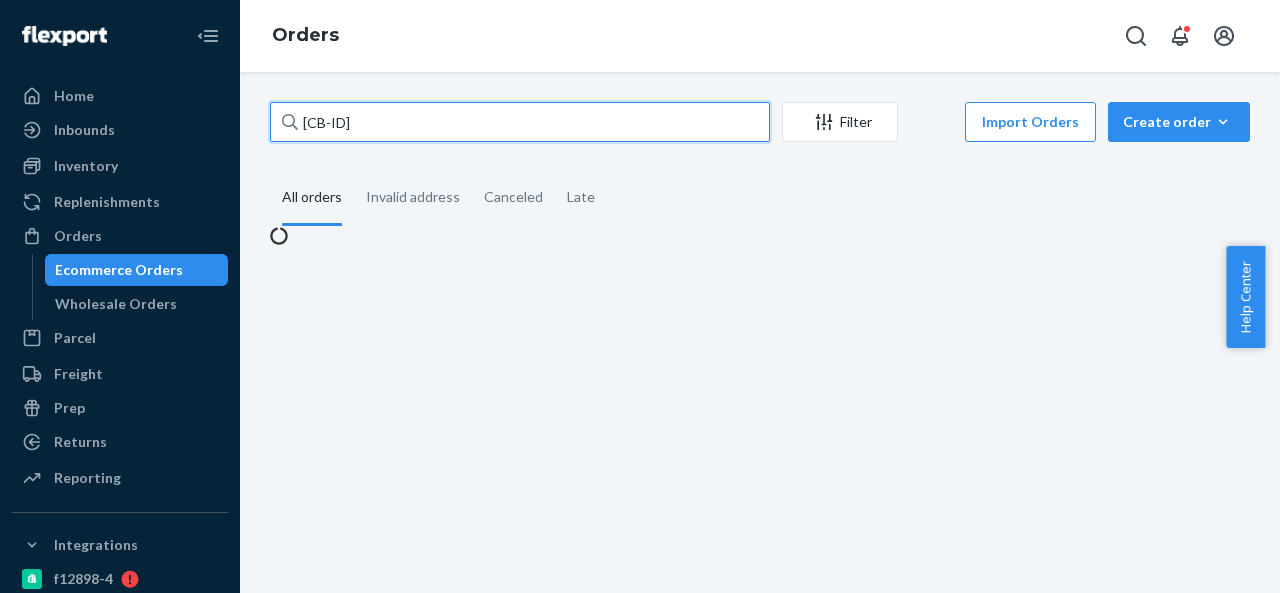click on "CB-3945559" at bounding box center (520, 122) 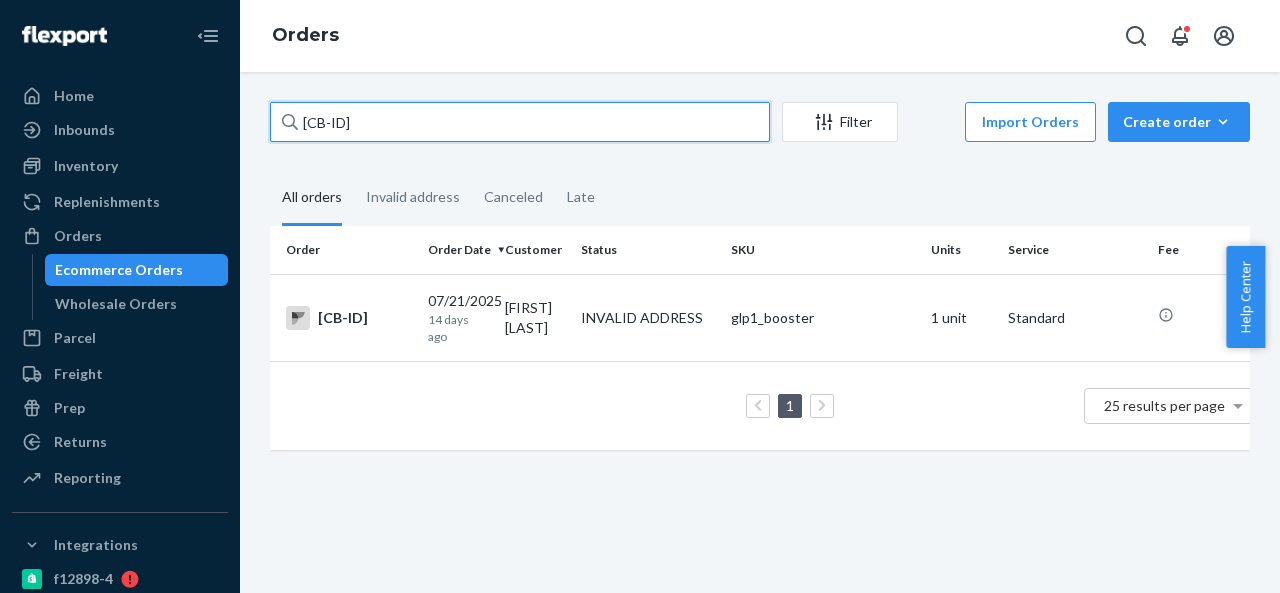 paste on "BIO-2240747" 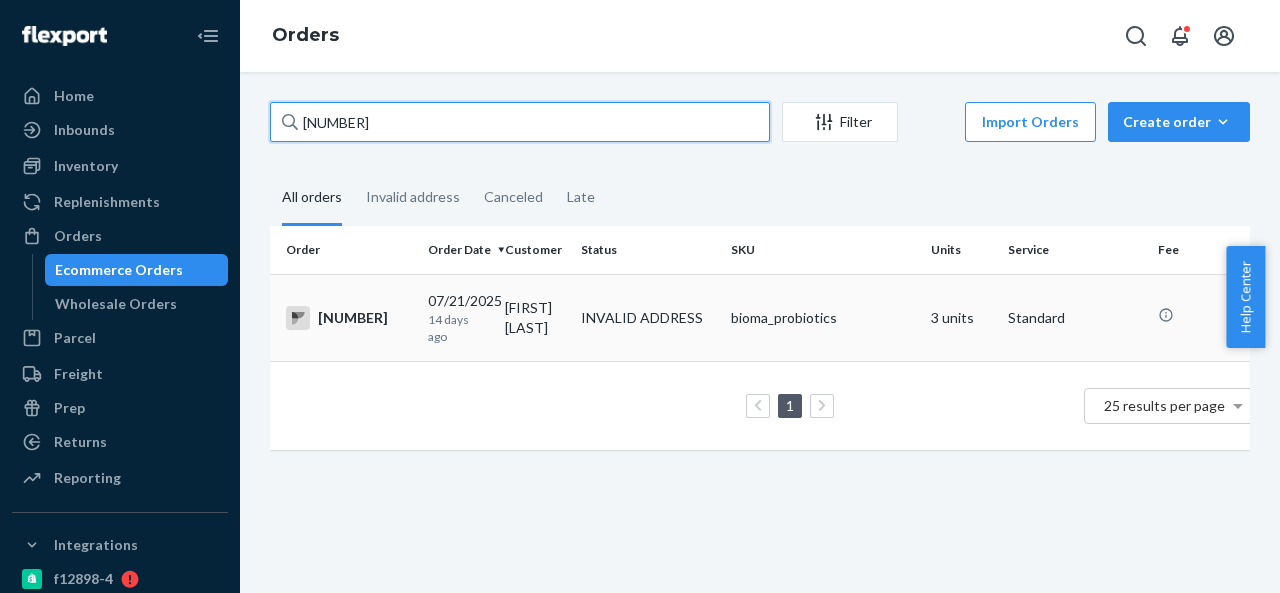 type on "BIO-2240747" 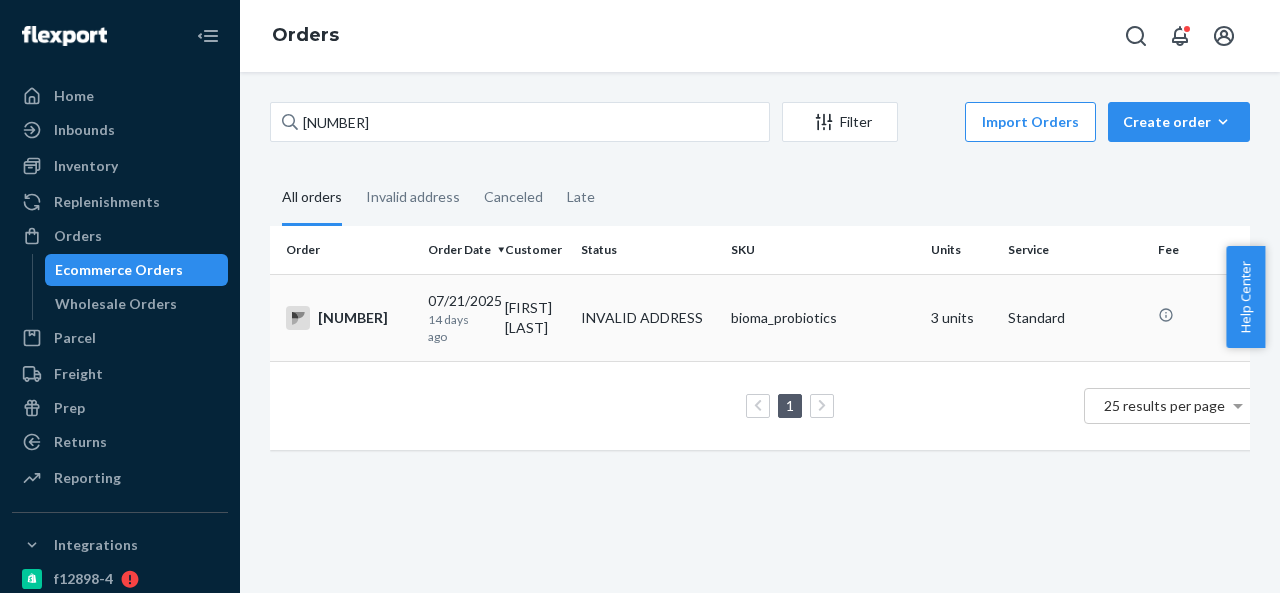 click on "INVALID ADDRESS" at bounding box center (642, 318) 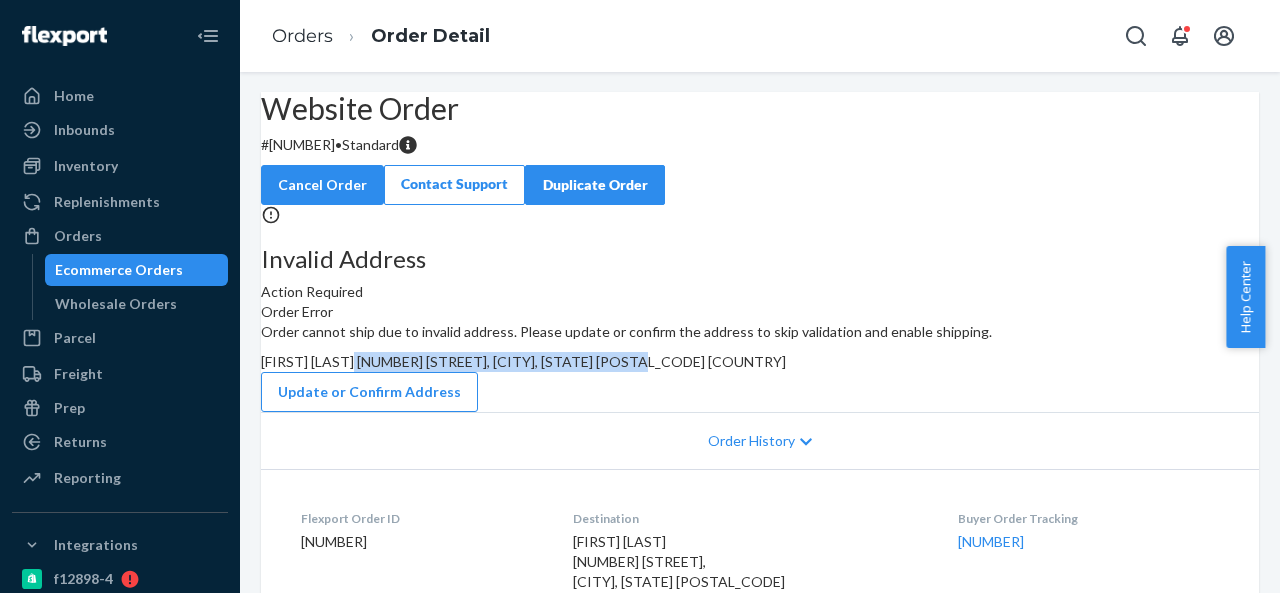 drag, startPoint x: 734, startPoint y: 437, endPoint x: 812, endPoint y: 481, distance: 89.55445 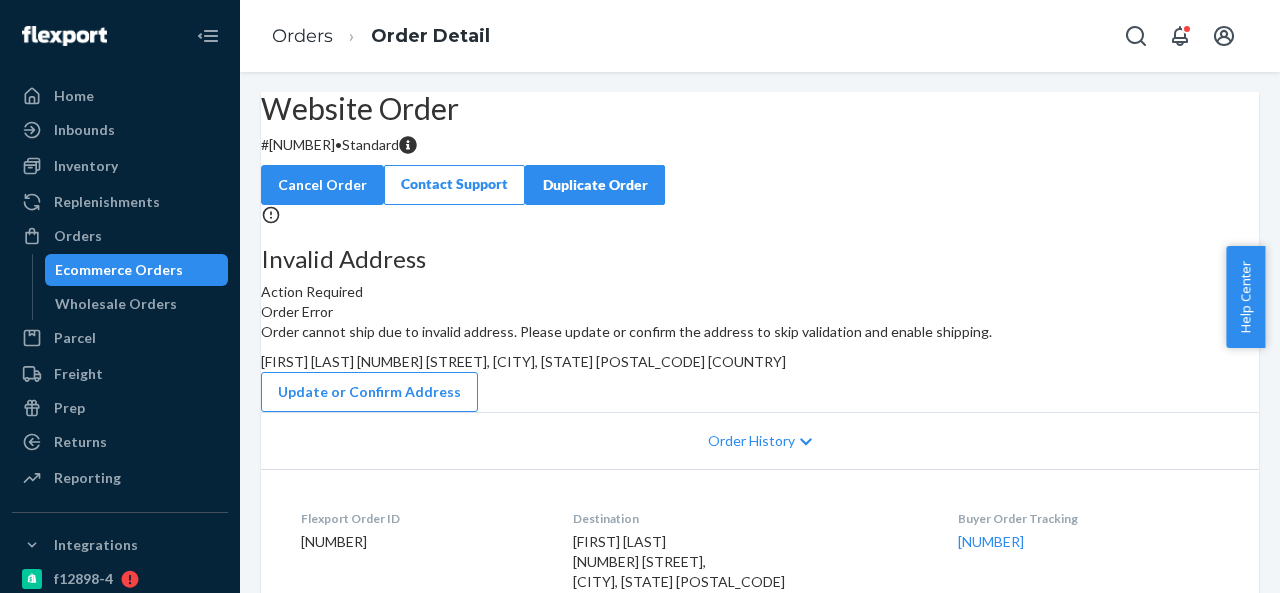 click on "# BIO-2240747 • Standard" at bounding box center (760, 145) 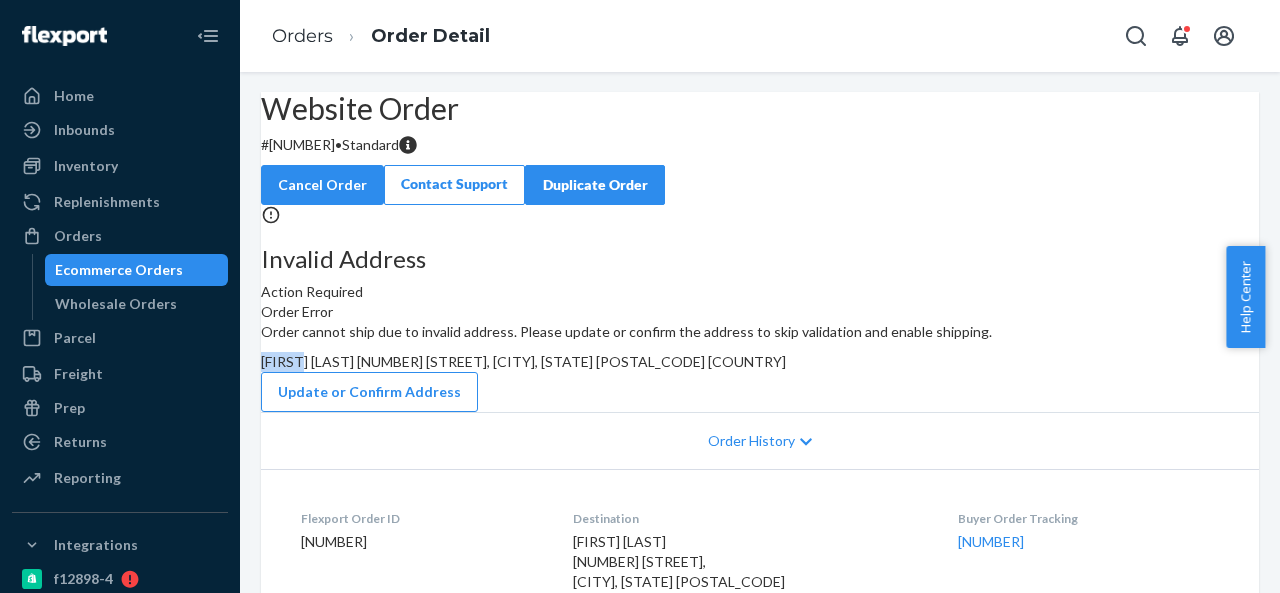 click on "Tessa Bearden
1100 Bearden Crossing,
Plains, TX 79355
US" at bounding box center [523, 361] 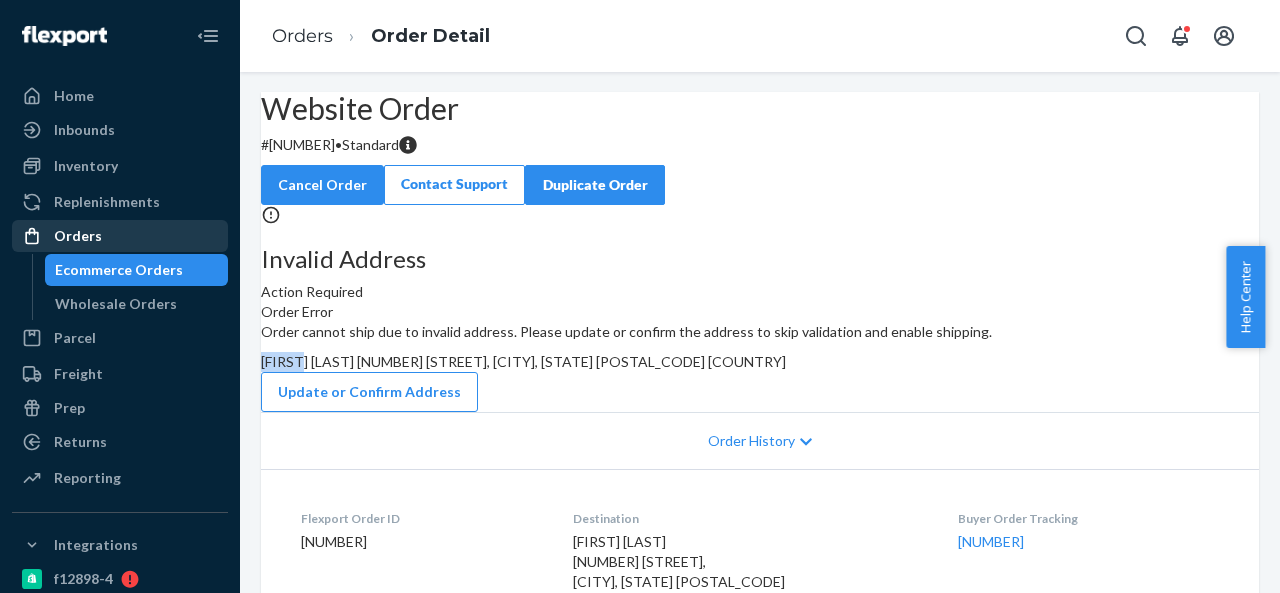 click on "Orders" at bounding box center [78, 236] 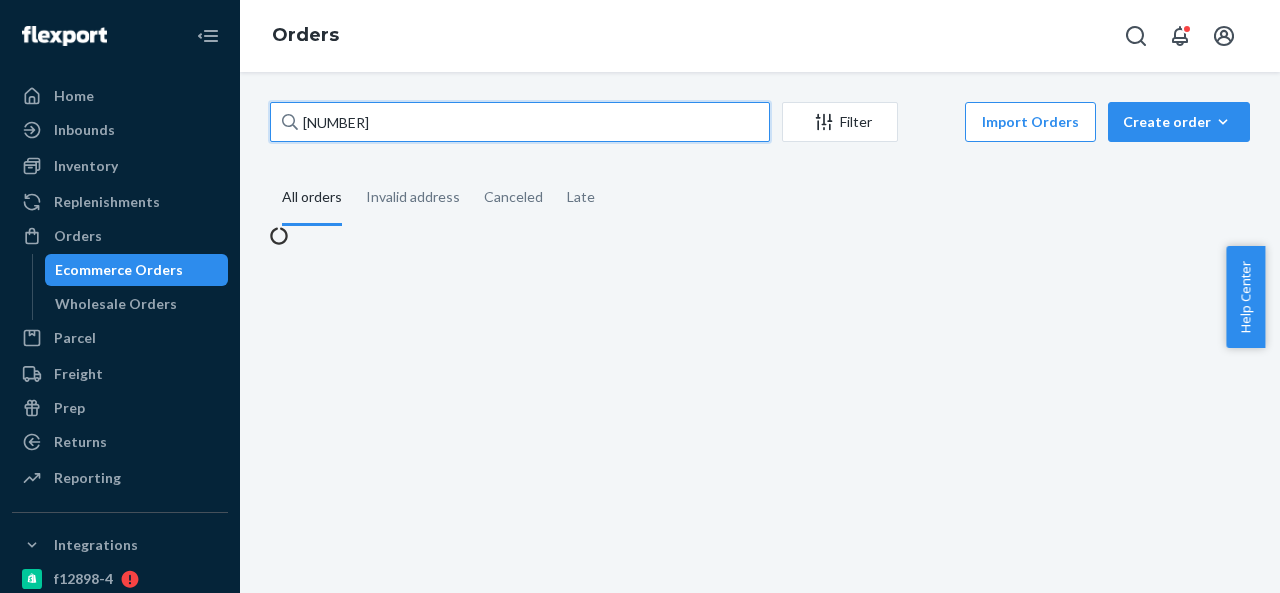 click on "BIO-2240747" at bounding box center [520, 122] 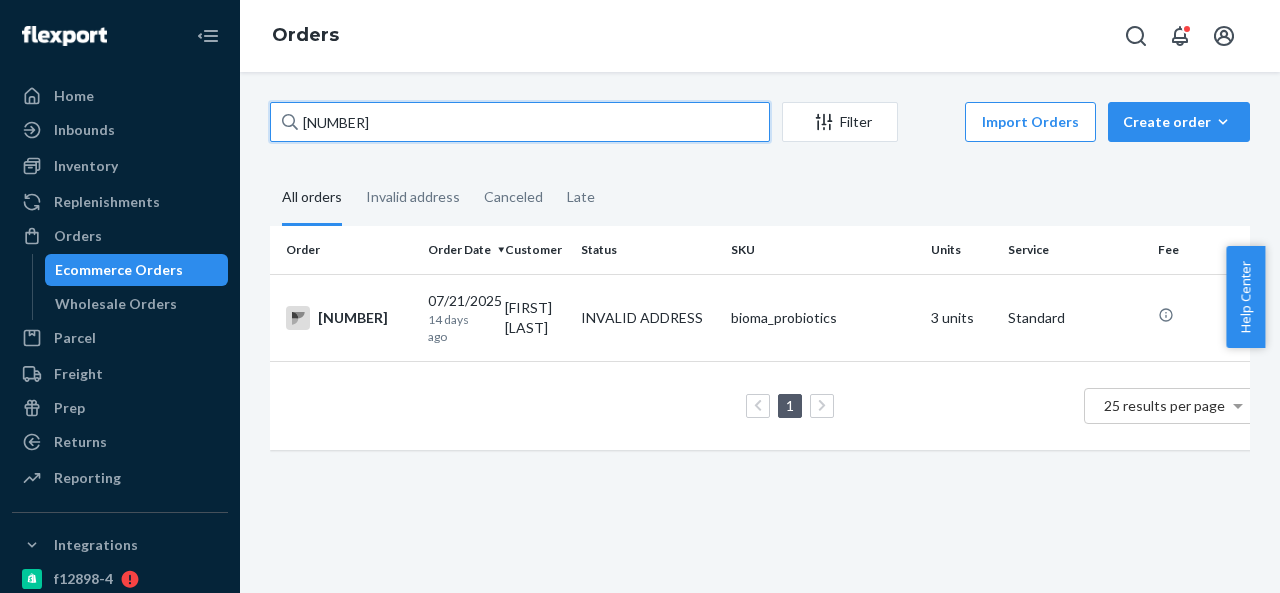 paste on "959" 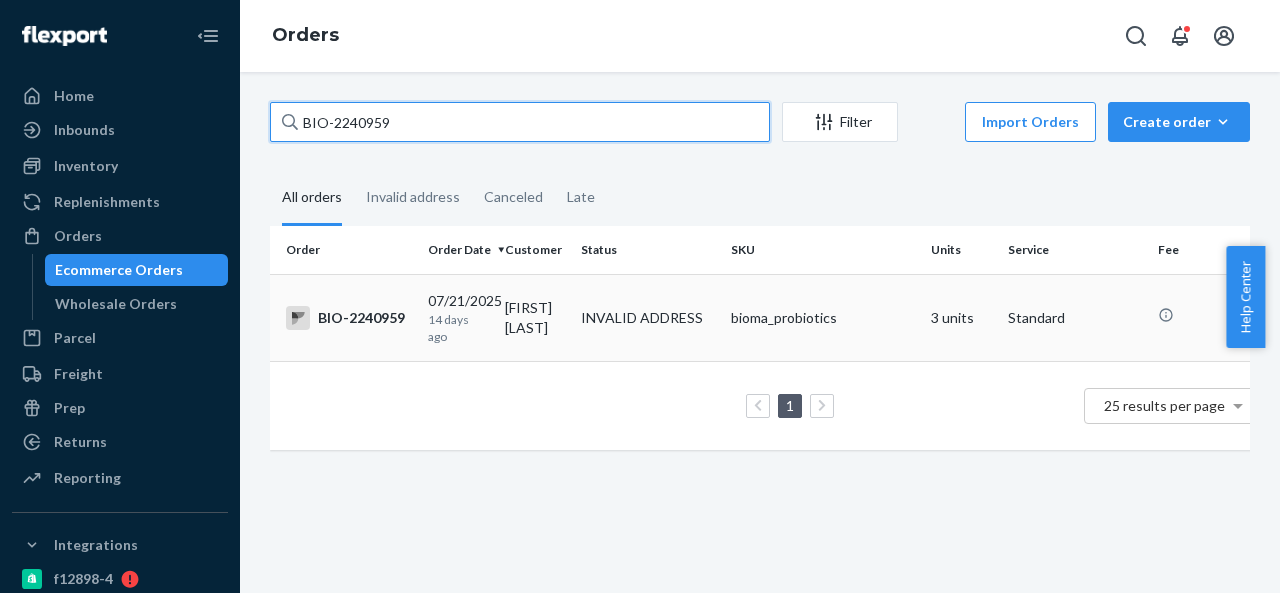 type on "BIO-2240959" 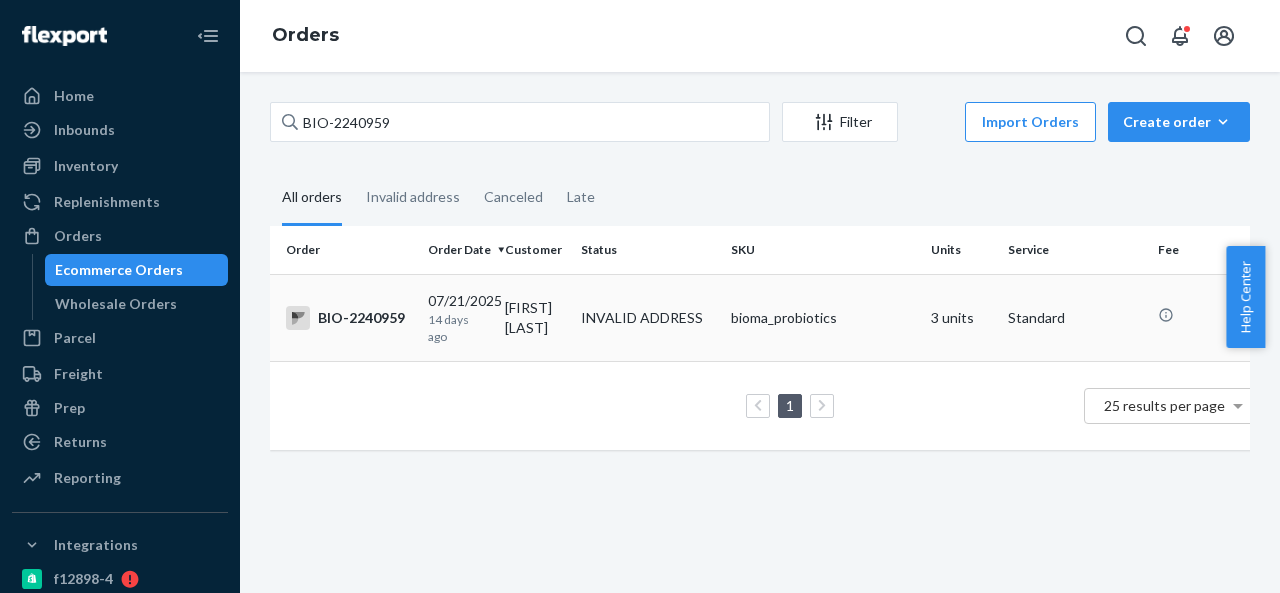 click on "INVALID ADDRESS" at bounding box center (648, 318) 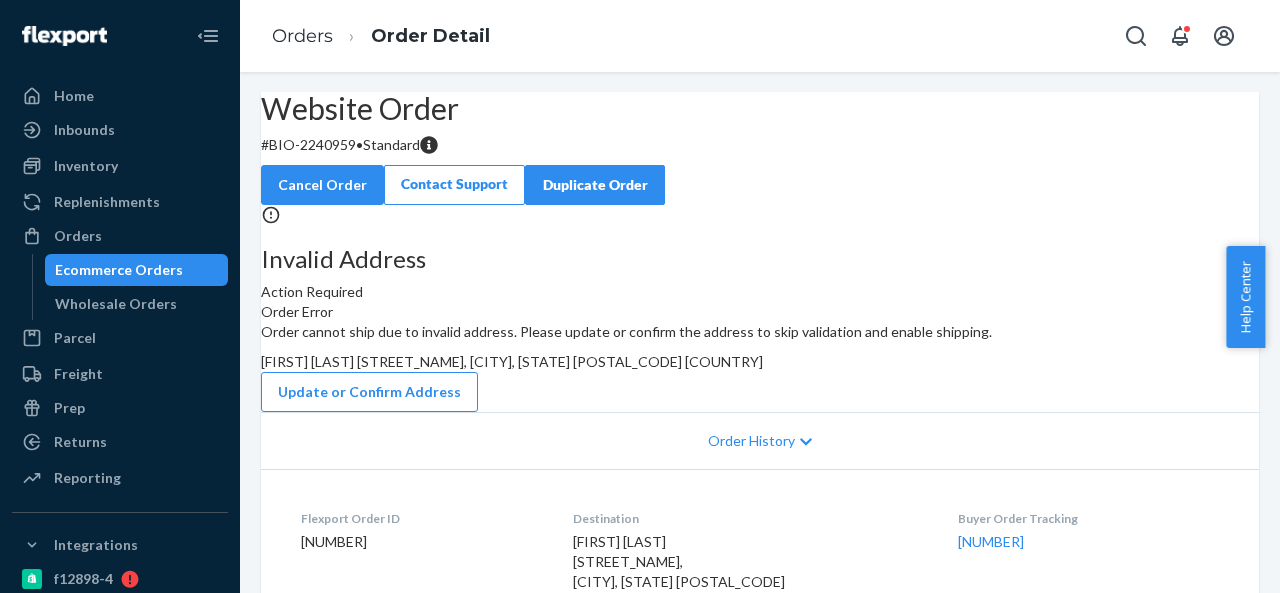click on "# BIO-2240959 • Standard" at bounding box center [760, 145] 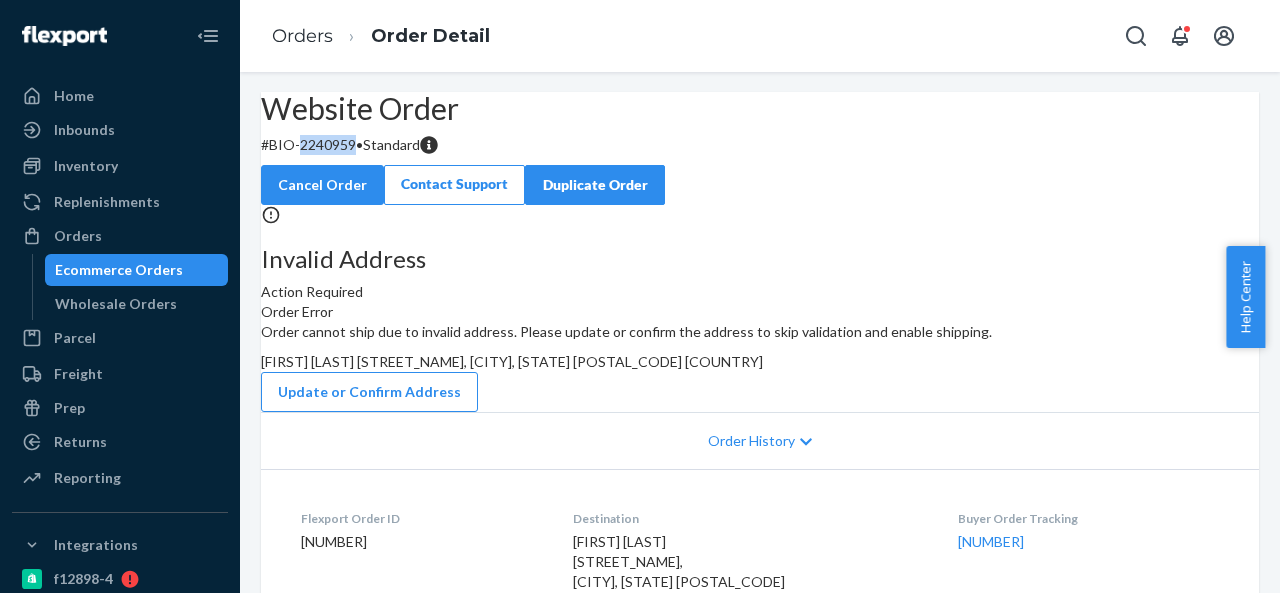 click on "# BIO-2240959 • Standard" at bounding box center [760, 145] 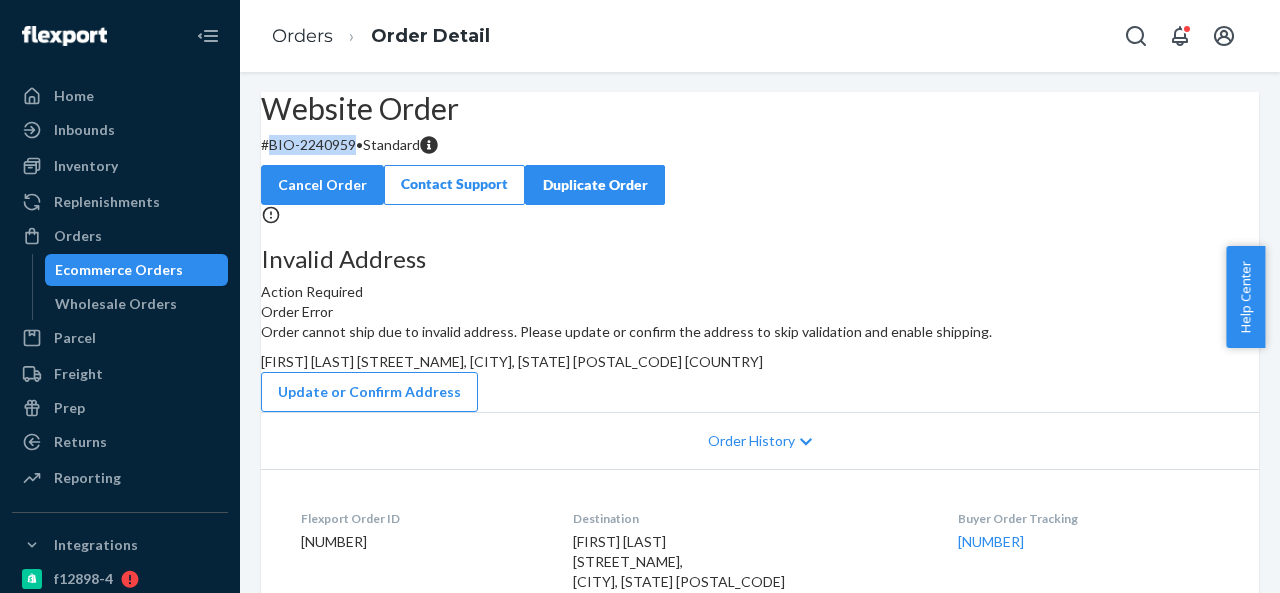 drag, startPoint x: 320, startPoint y: 191, endPoint x: 401, endPoint y: 196, distance: 81.154175 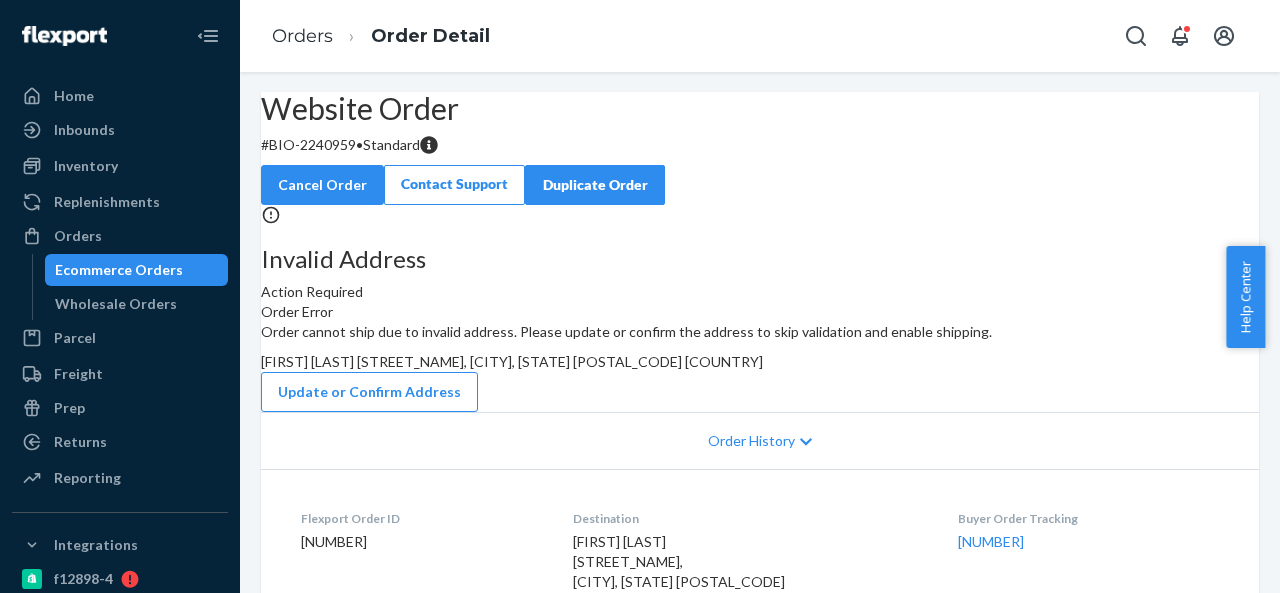 click on "Sheila Bogle
Tuscarora Road,
Chittenango, NY 13037
US" at bounding box center (512, 361) 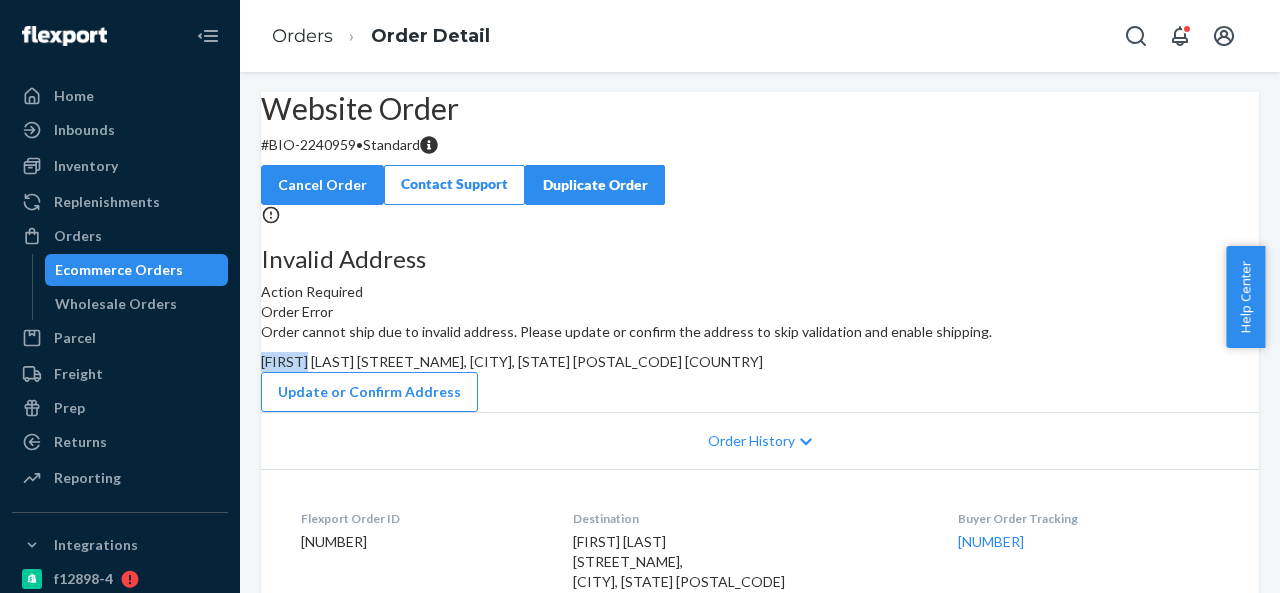 click on "Sheila Bogle
Tuscarora Road,
Chittenango, NY 13037
US" at bounding box center (512, 361) 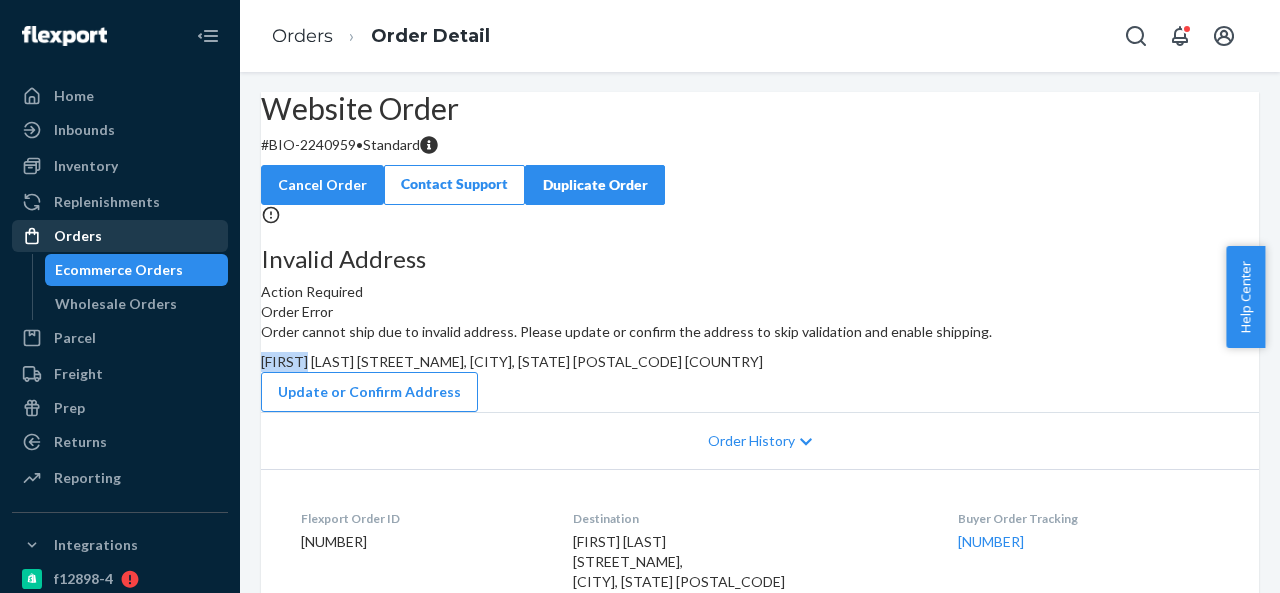 click on "Orders" at bounding box center [78, 236] 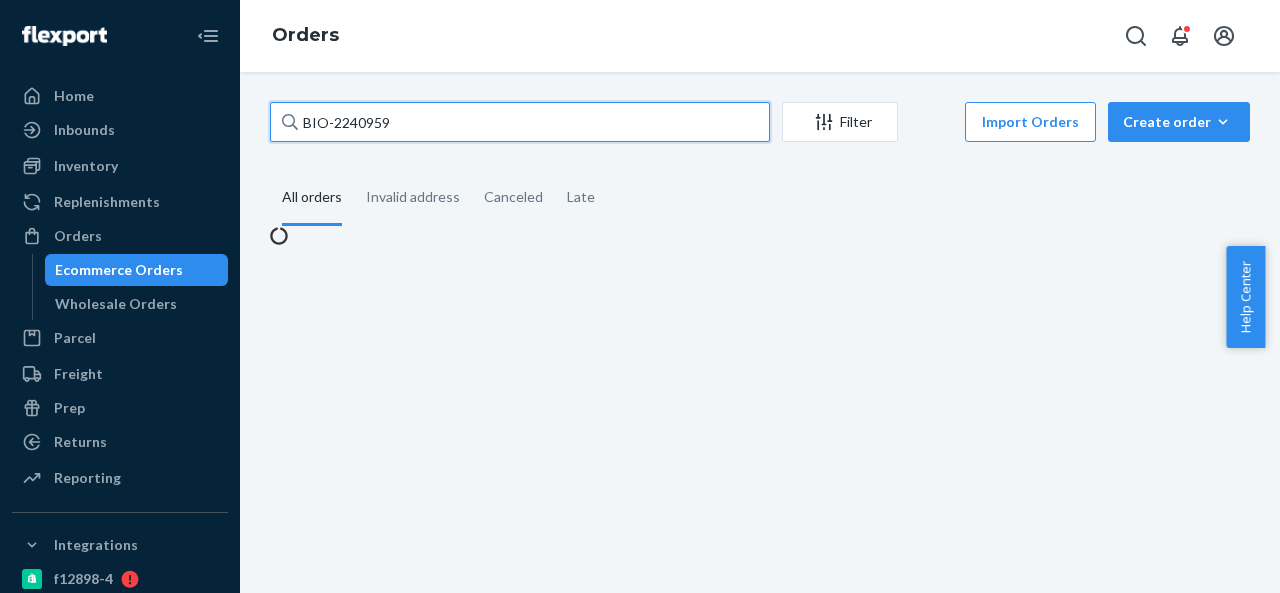 drag, startPoint x: 493, startPoint y: 119, endPoint x: 515, endPoint y: 107, distance: 25.059929 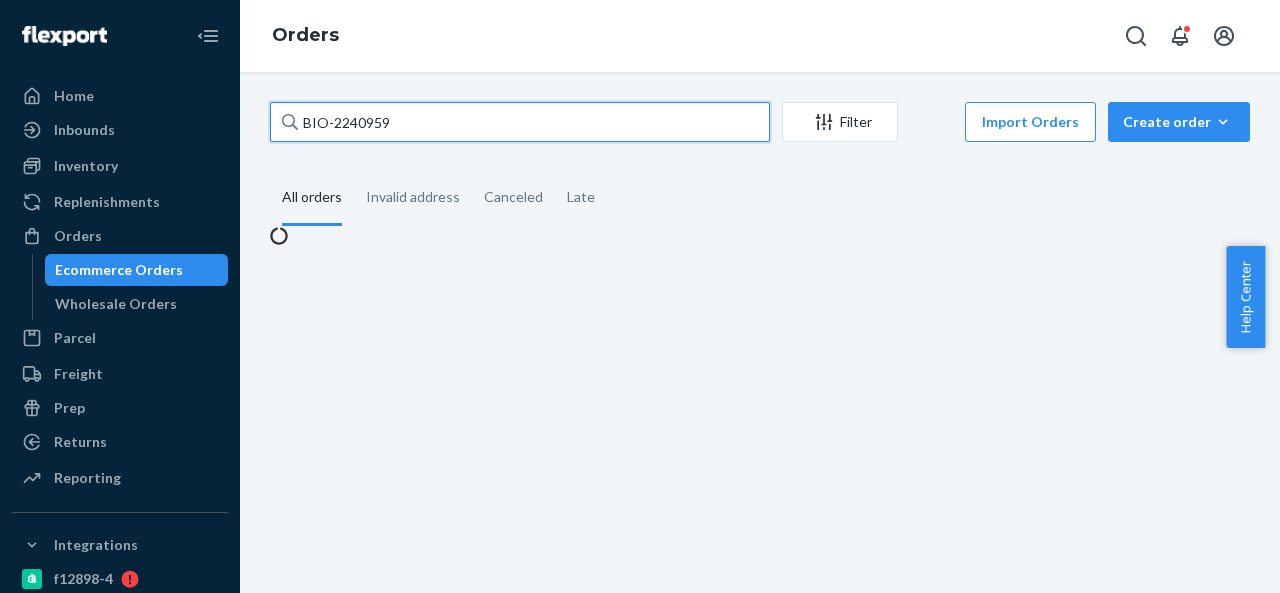 click on "BIO-2240959" at bounding box center (520, 122) 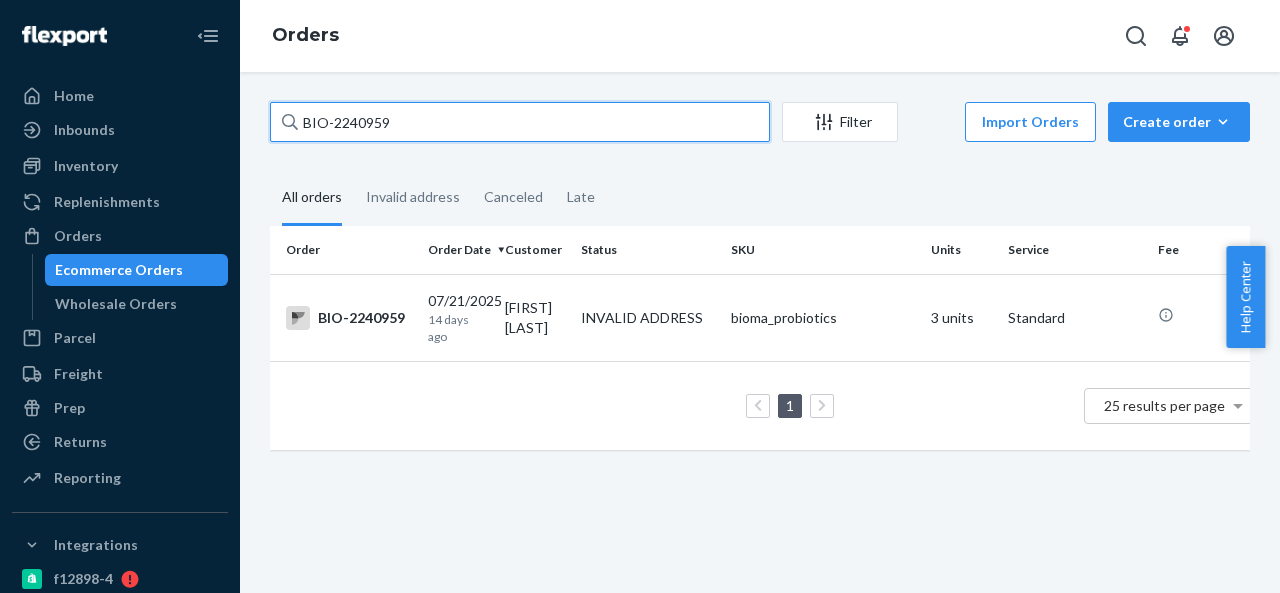 paste on "1518" 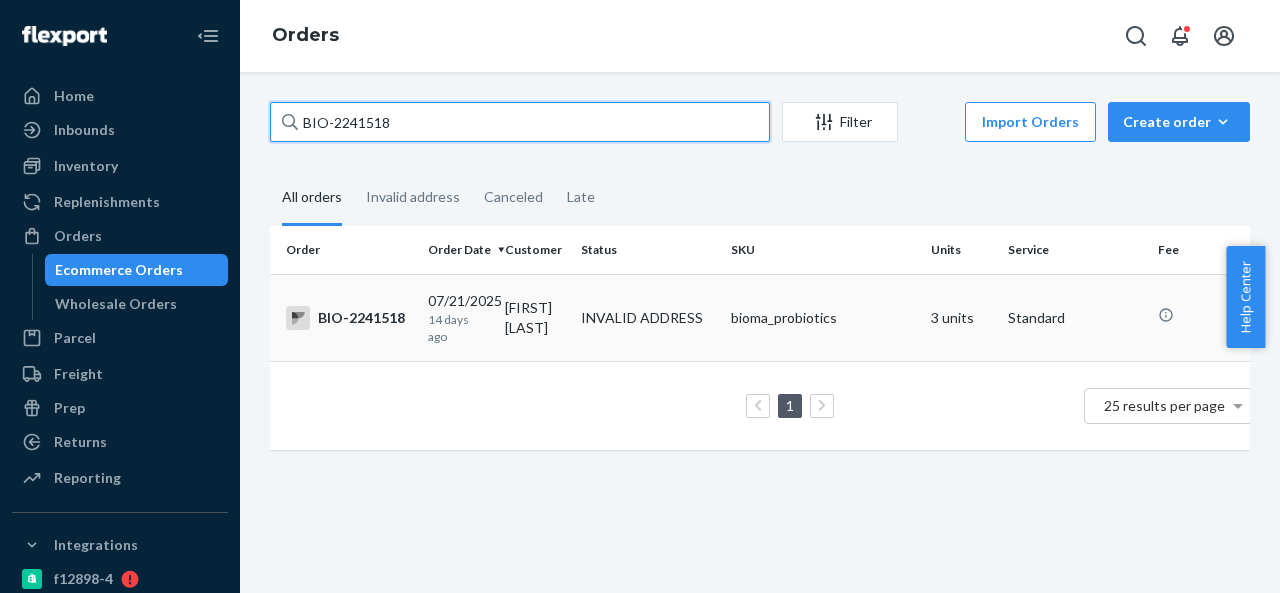 type on "BIO-2241518" 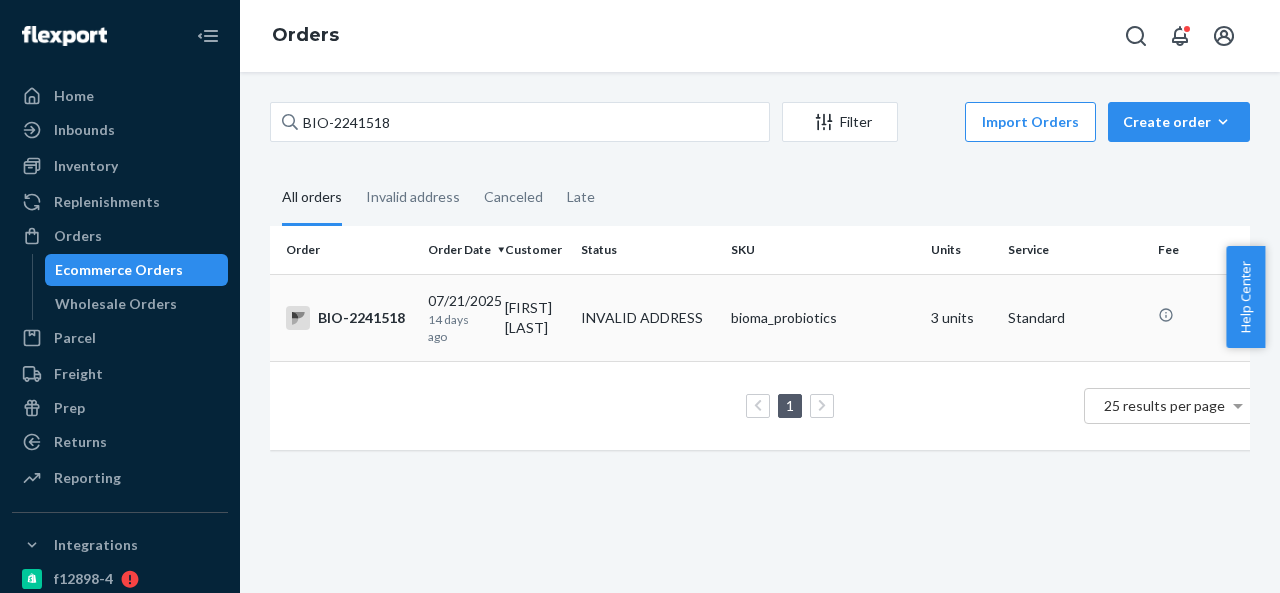 click on "Liz Marsh" at bounding box center [535, 317] 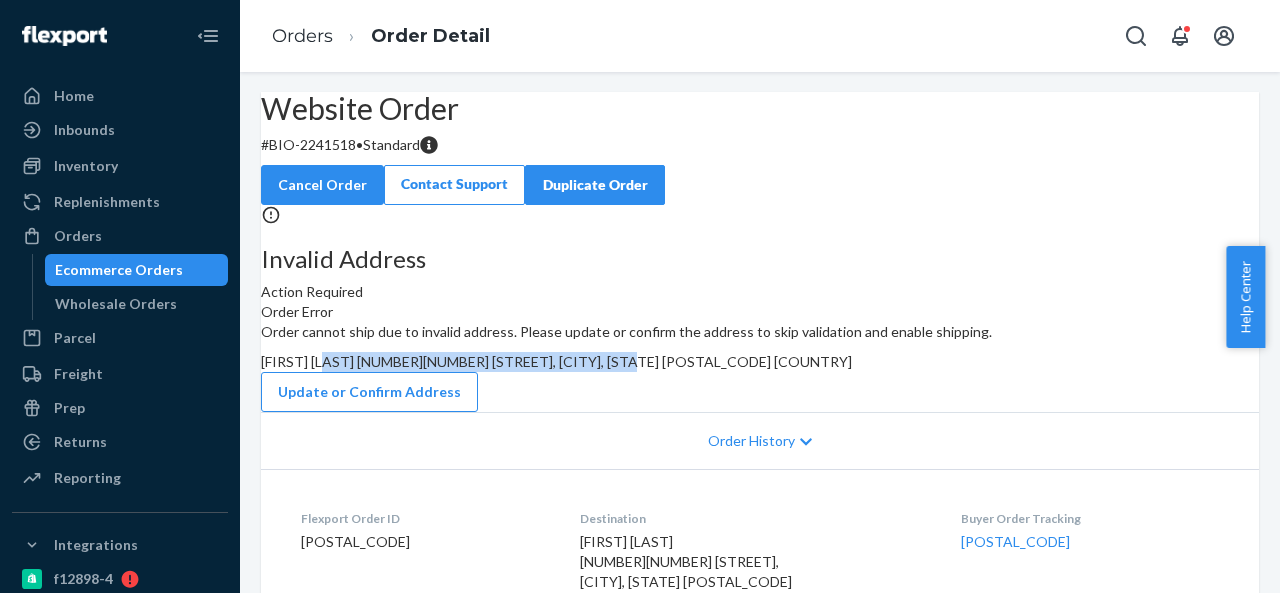 drag, startPoint x: 733, startPoint y: 437, endPoint x: 784, endPoint y: 480, distance: 66.70832 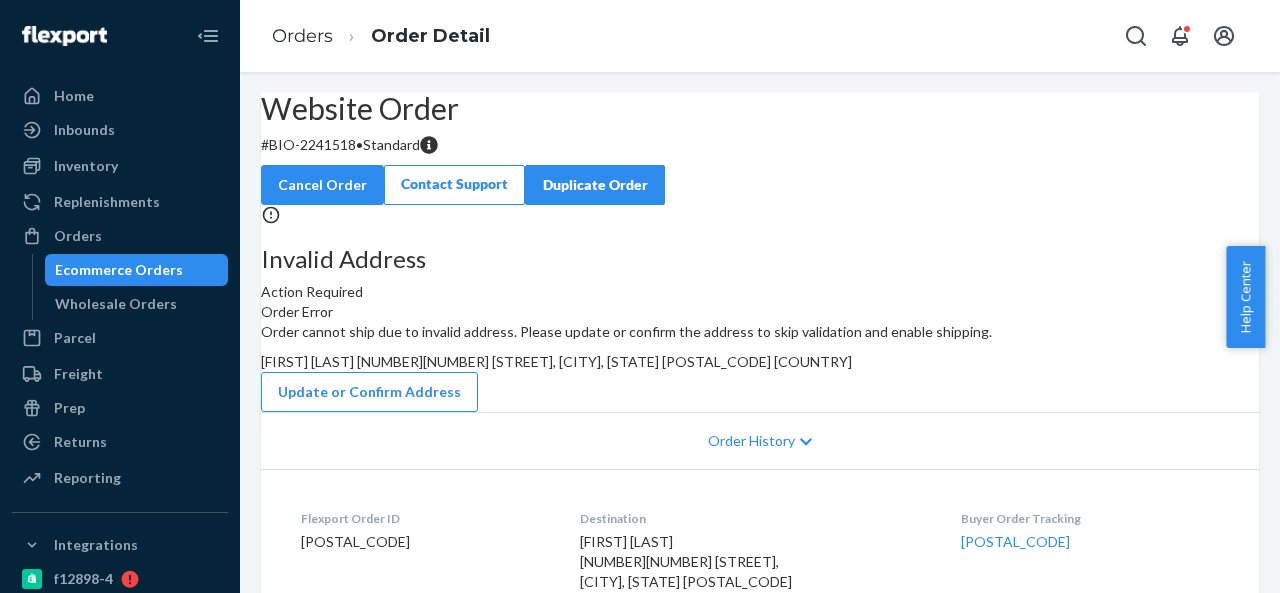click on "# BIO-2241518 • Standard" at bounding box center (760, 145) 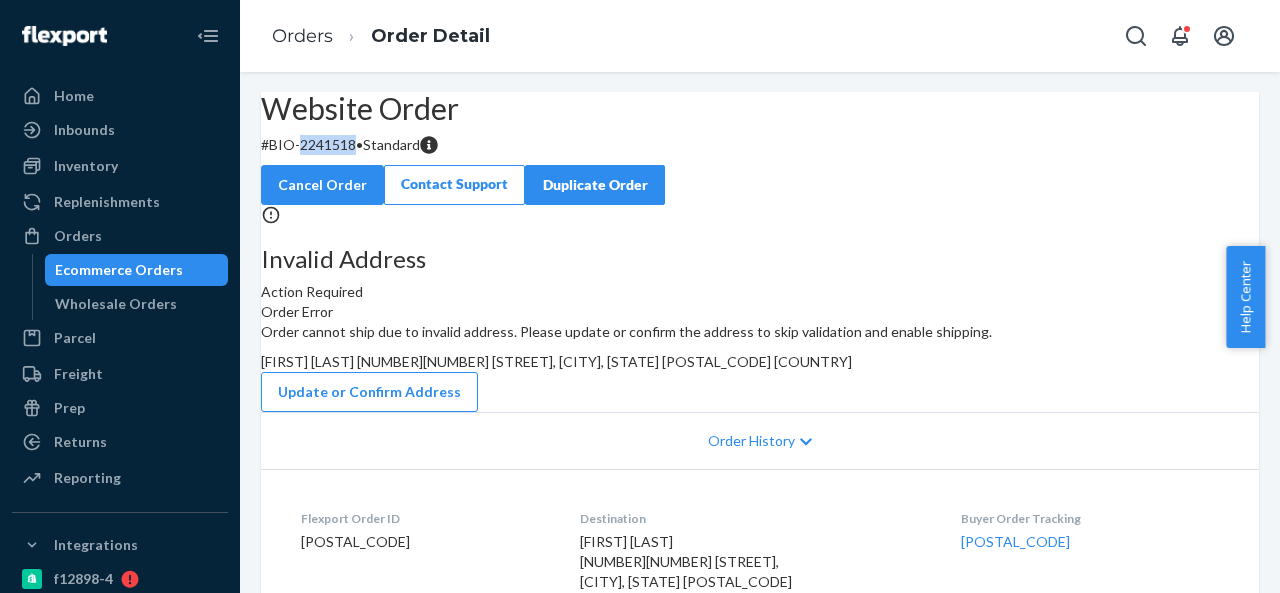 click on "# BIO-2241518 • Standard" at bounding box center [760, 145] 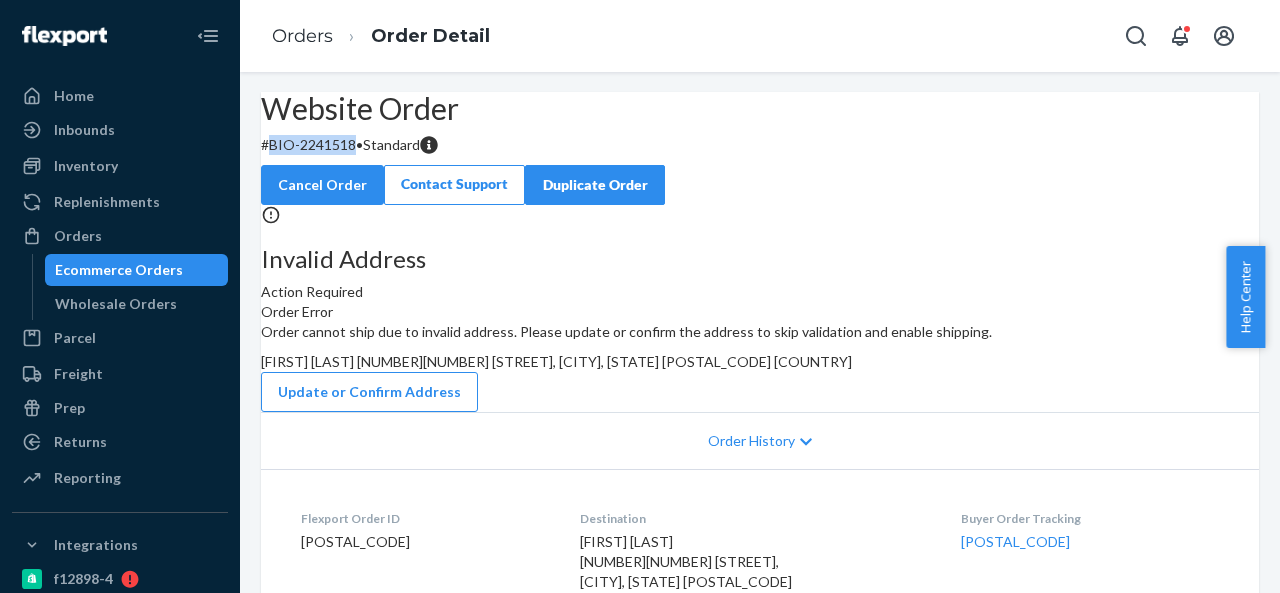 drag, startPoint x: 320, startPoint y: 193, endPoint x: 401, endPoint y: 195, distance: 81.02469 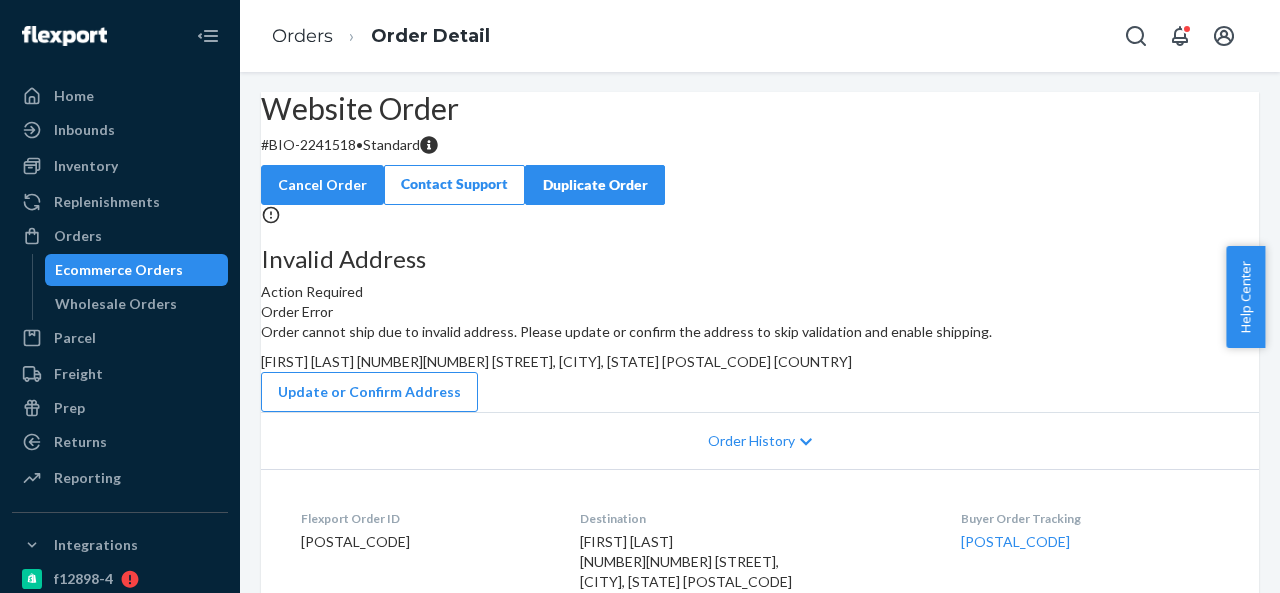 click on "Liz Marsh
3133112 Cottonwood Ln,
Berthoud, CO 80513
US" at bounding box center [556, 361] 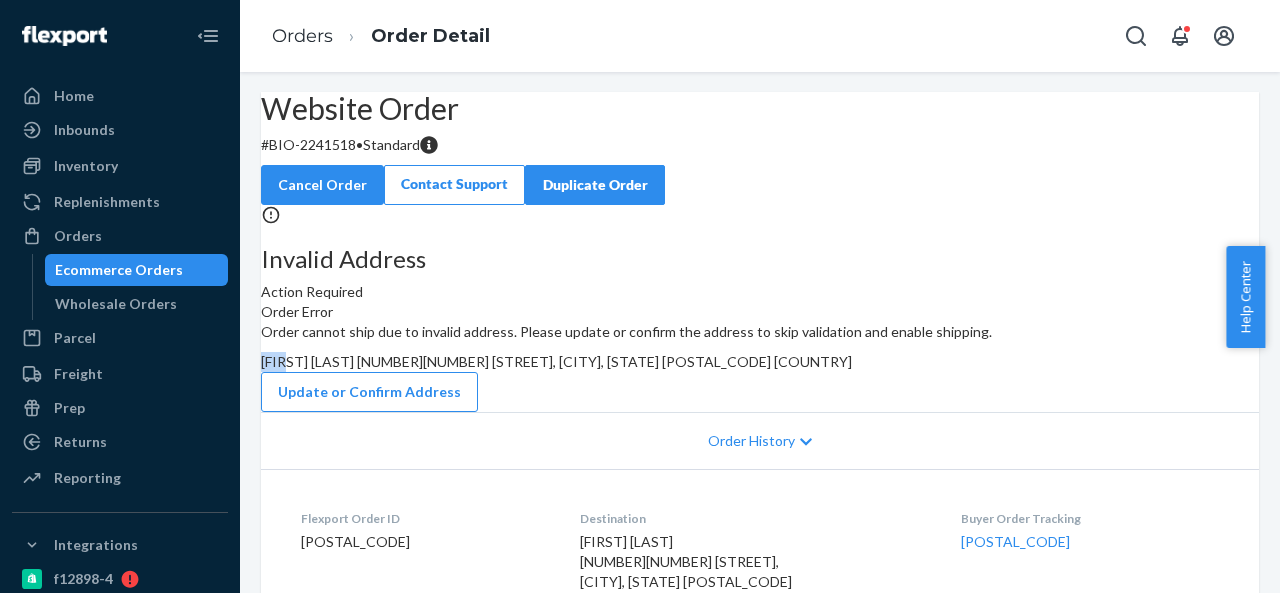 click on "Liz Marsh
3133112 Cottonwood Ln,
Berthoud, CO 80513
US" at bounding box center [556, 361] 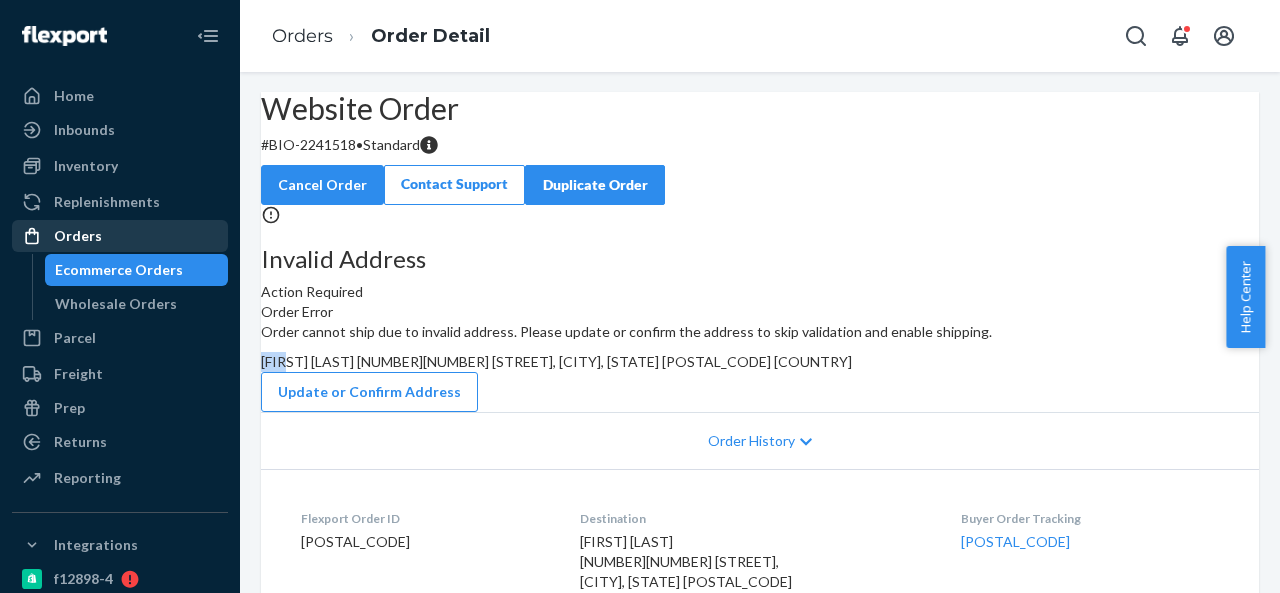 click on "Orders" at bounding box center [78, 236] 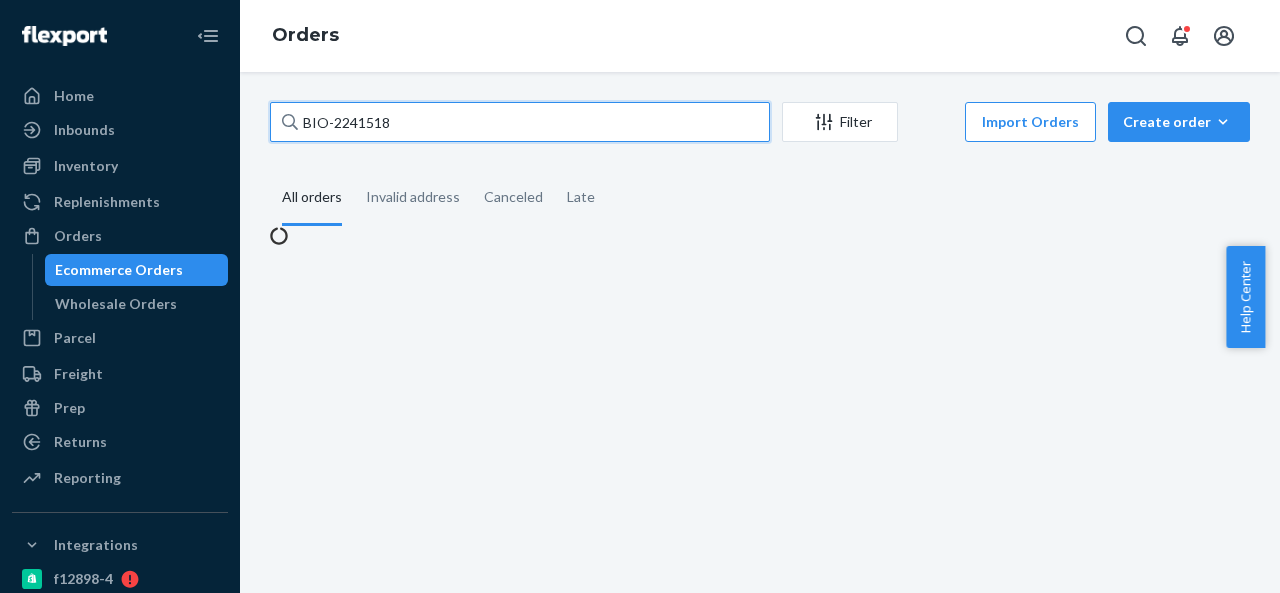 click on "BIO-2241518" at bounding box center [520, 122] 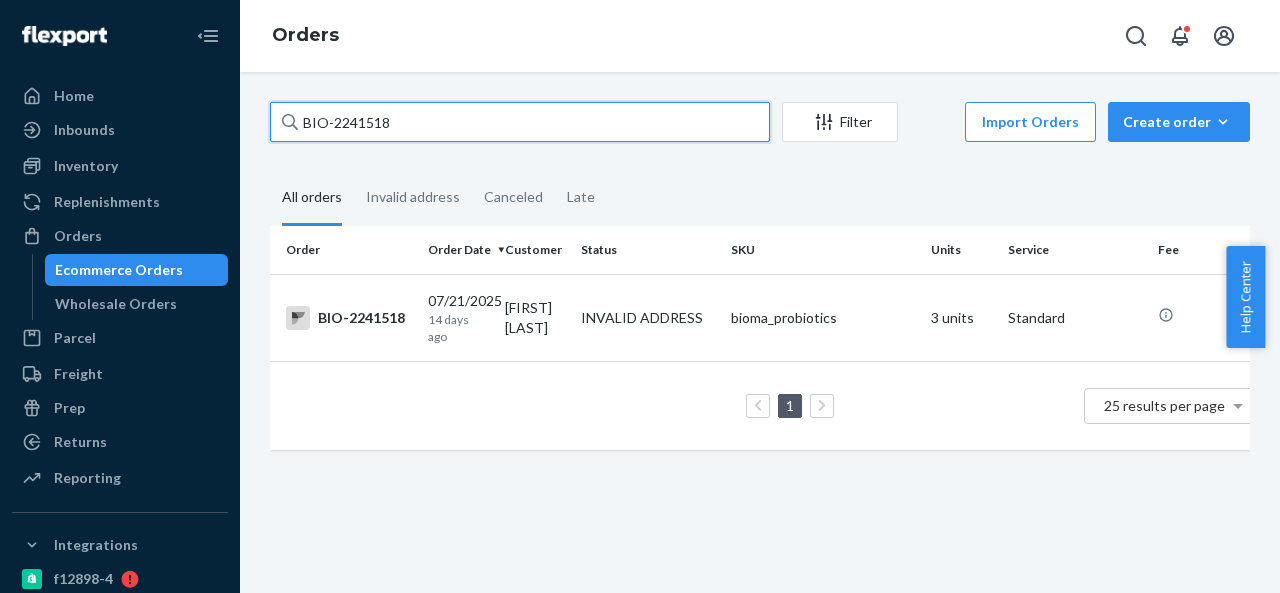 paste on "2675" 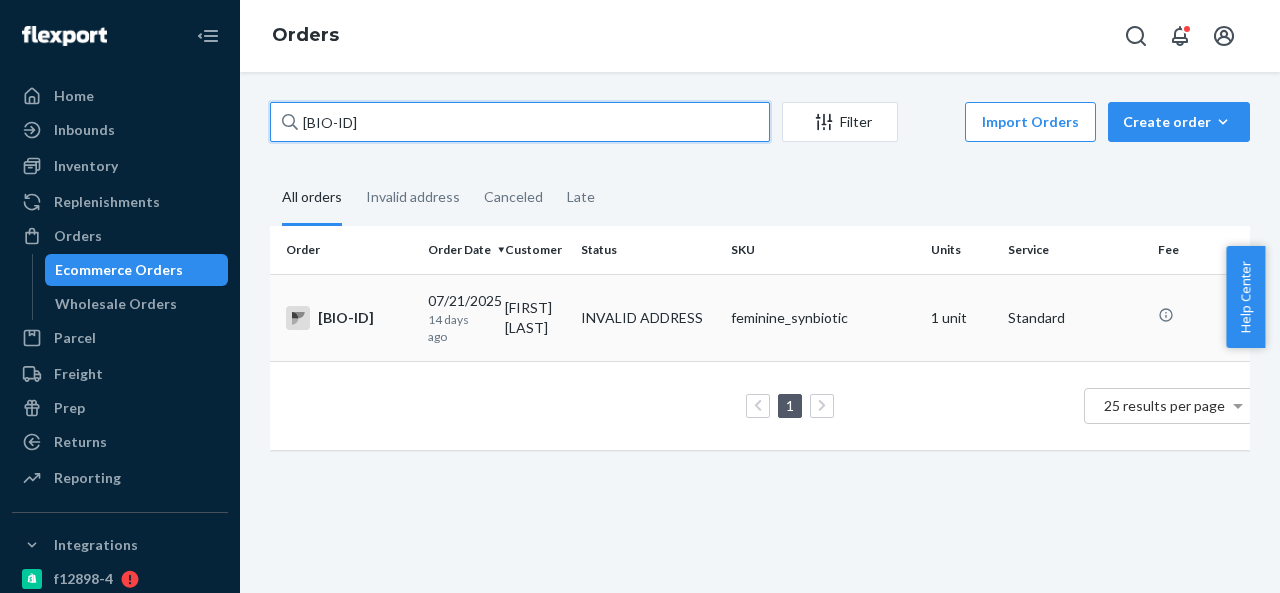 type on "BIO-2242675" 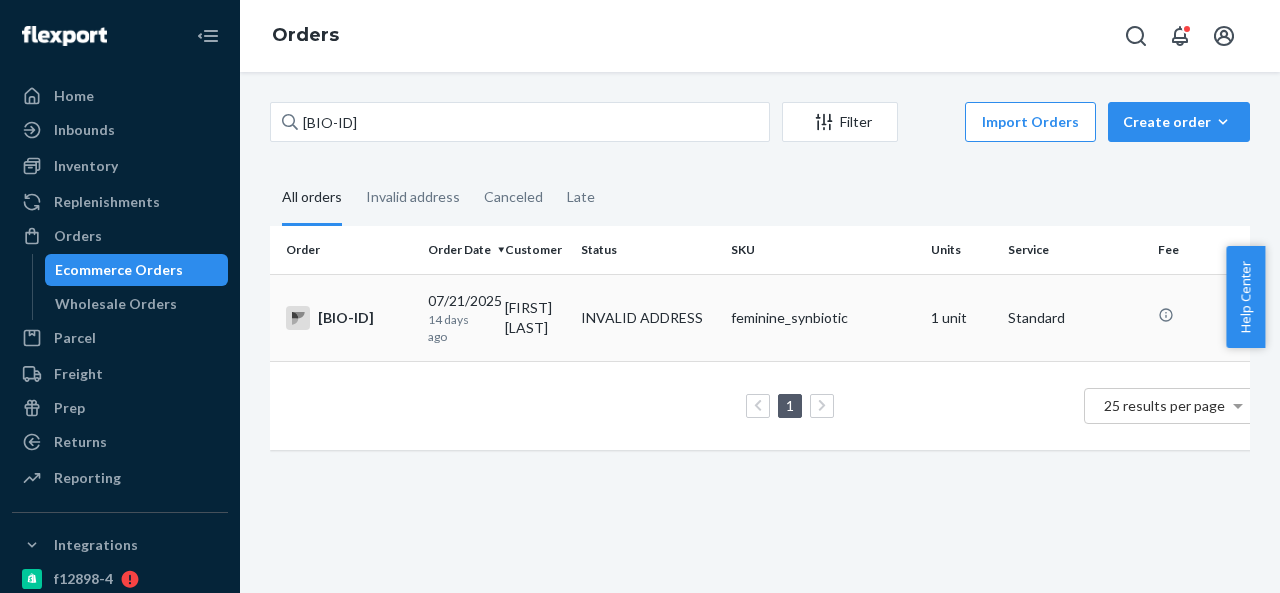 click on "Jackie Abernathy" at bounding box center (535, 317) 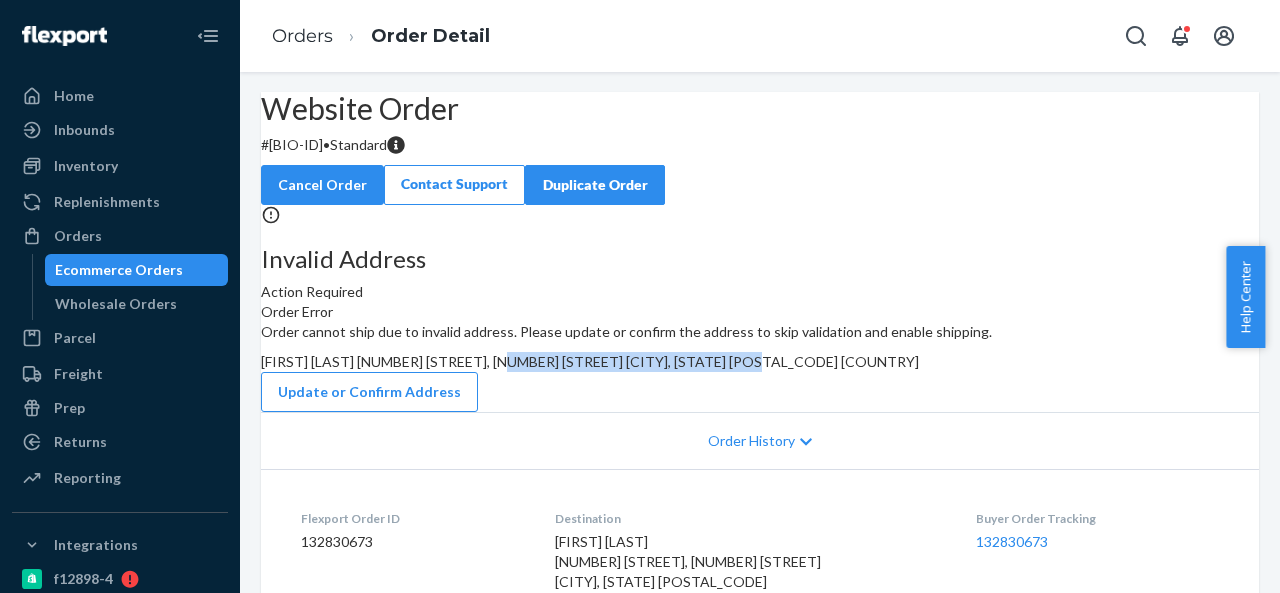 drag, startPoint x: 851, startPoint y: 441, endPoint x: 862, endPoint y: 473, distance: 33.83785 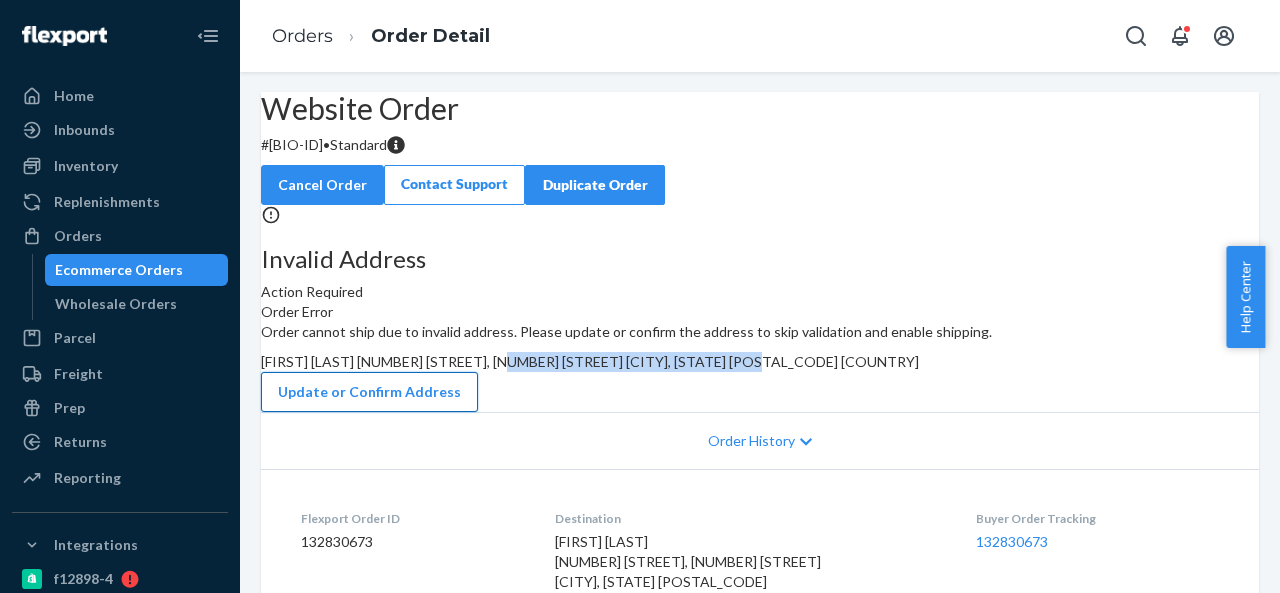 click on "Update or Confirm Address" at bounding box center [369, 392] 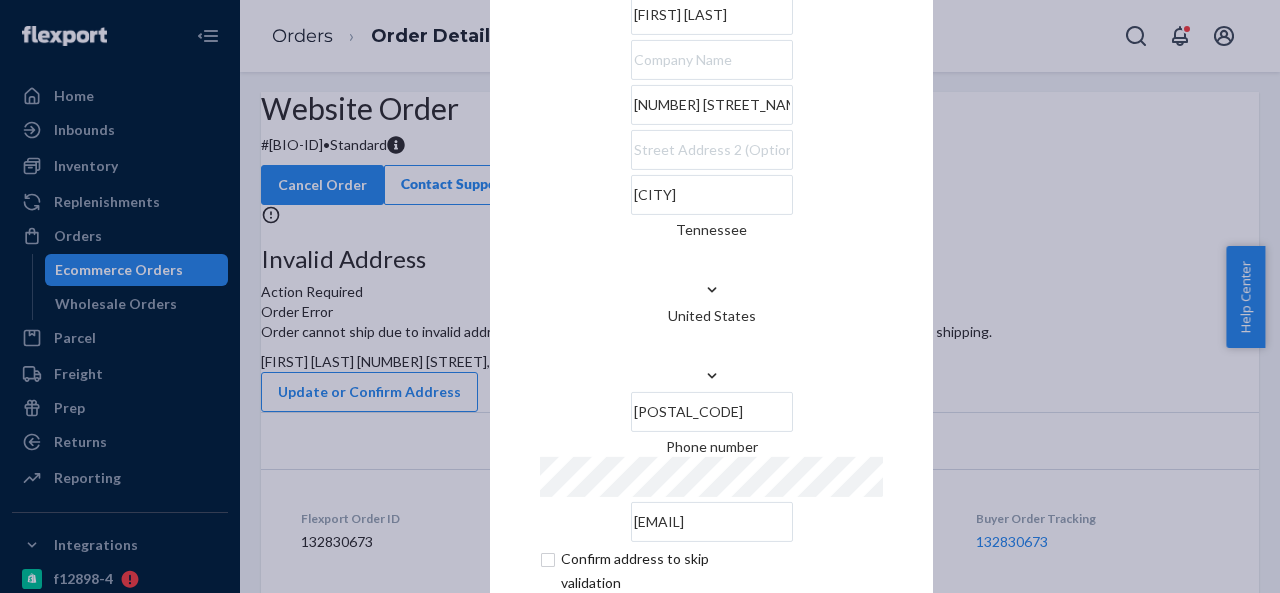 click on "1290 White  Drive, 1290 White Dr" at bounding box center [712, 105] 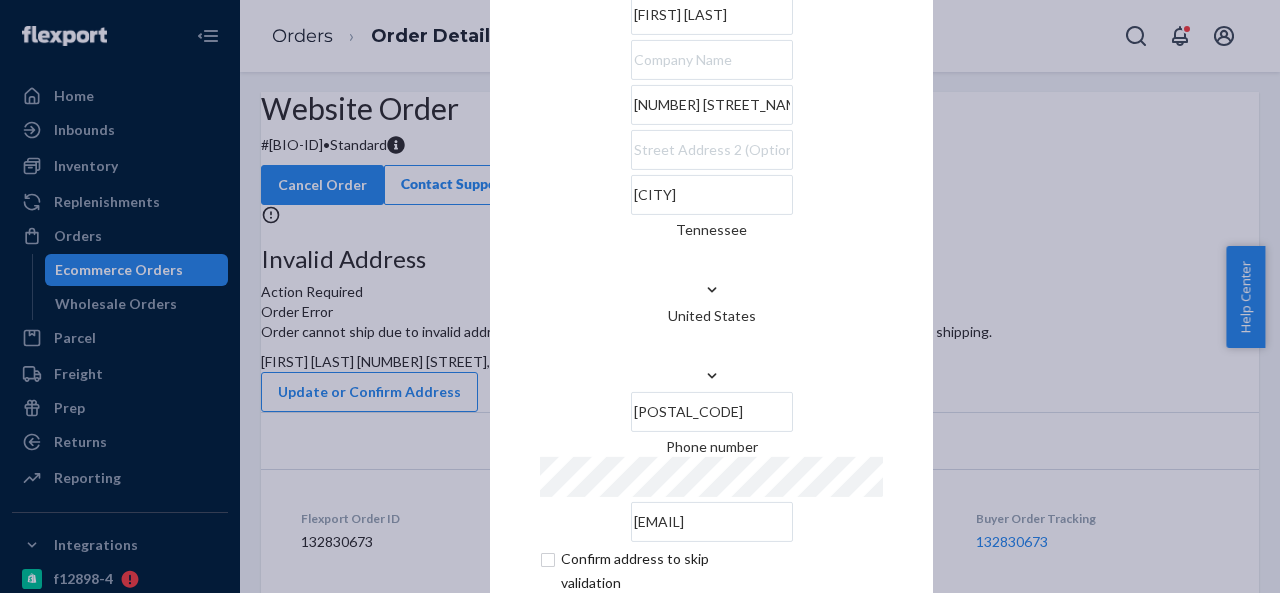 paste on "DrLewisburg, TN 37091, USA" 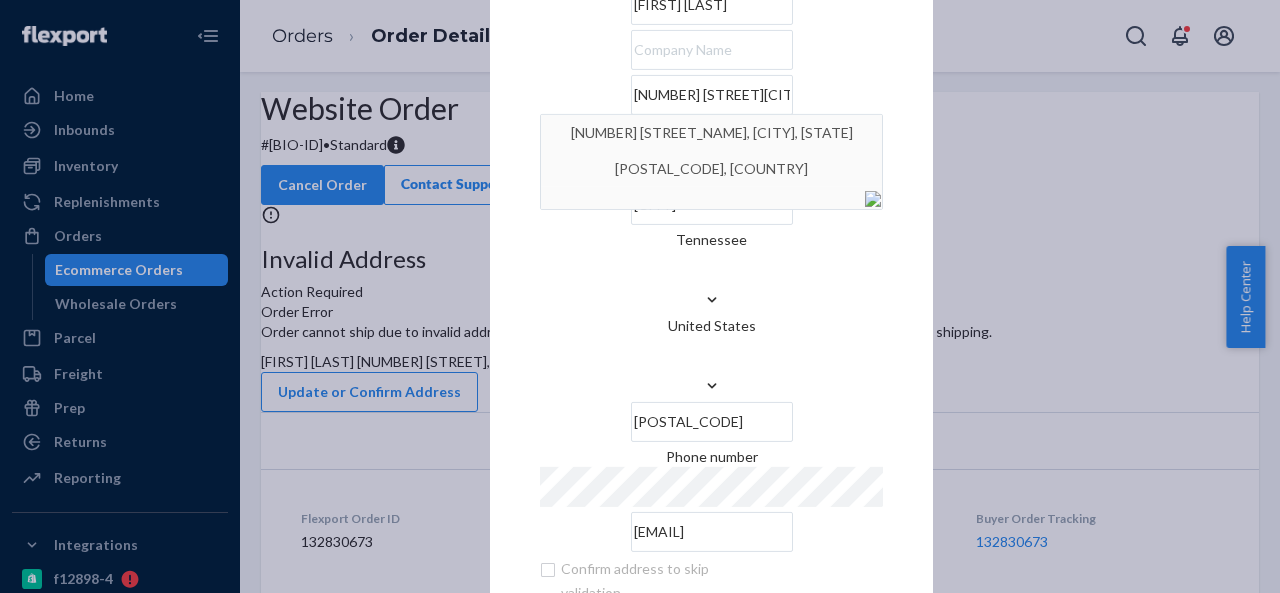 type on "1290 White DrLewisburg, TN 37091, USA" 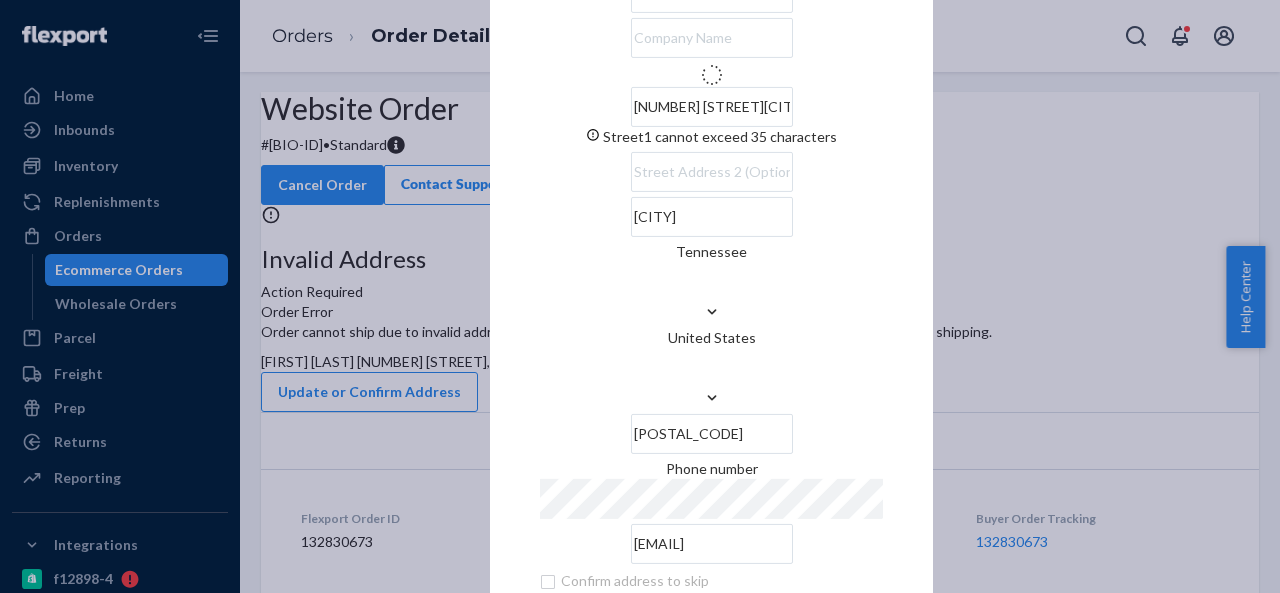 type on "37091" 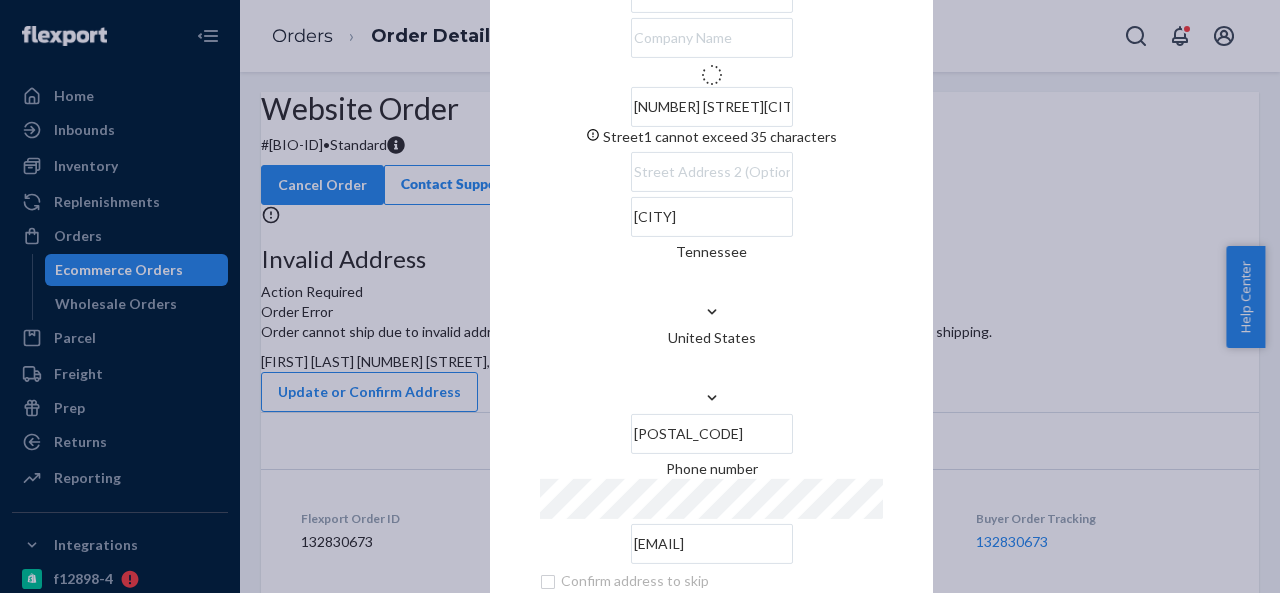 type on "1290 White Dr" 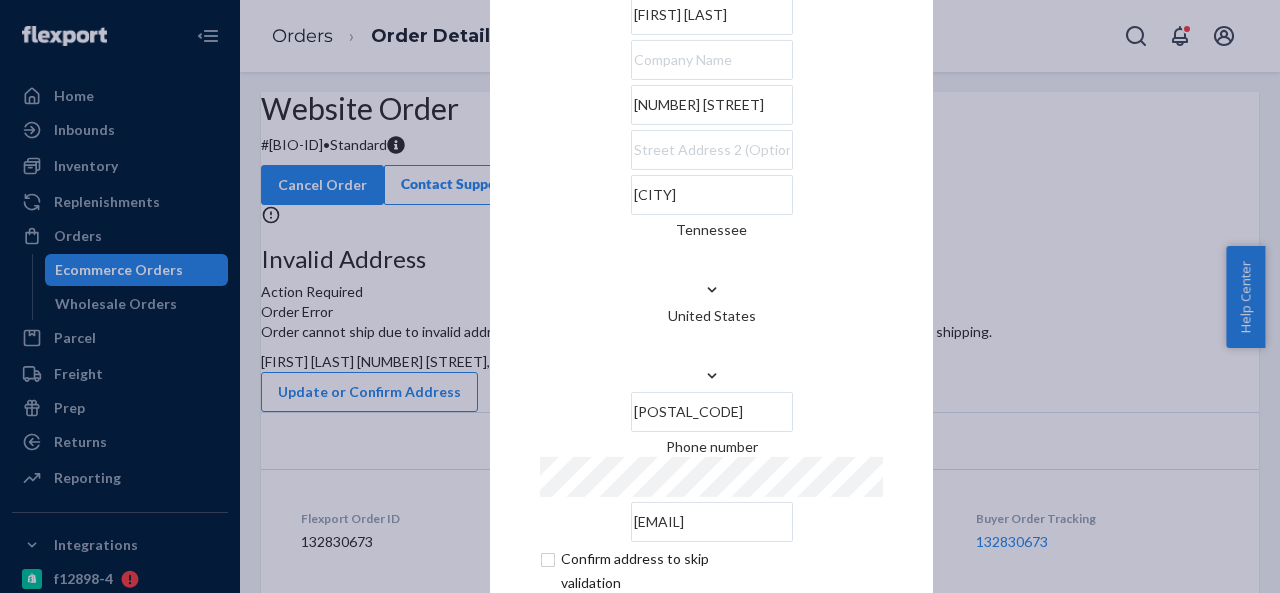 scroll, scrollTop: 81, scrollLeft: 0, axis: vertical 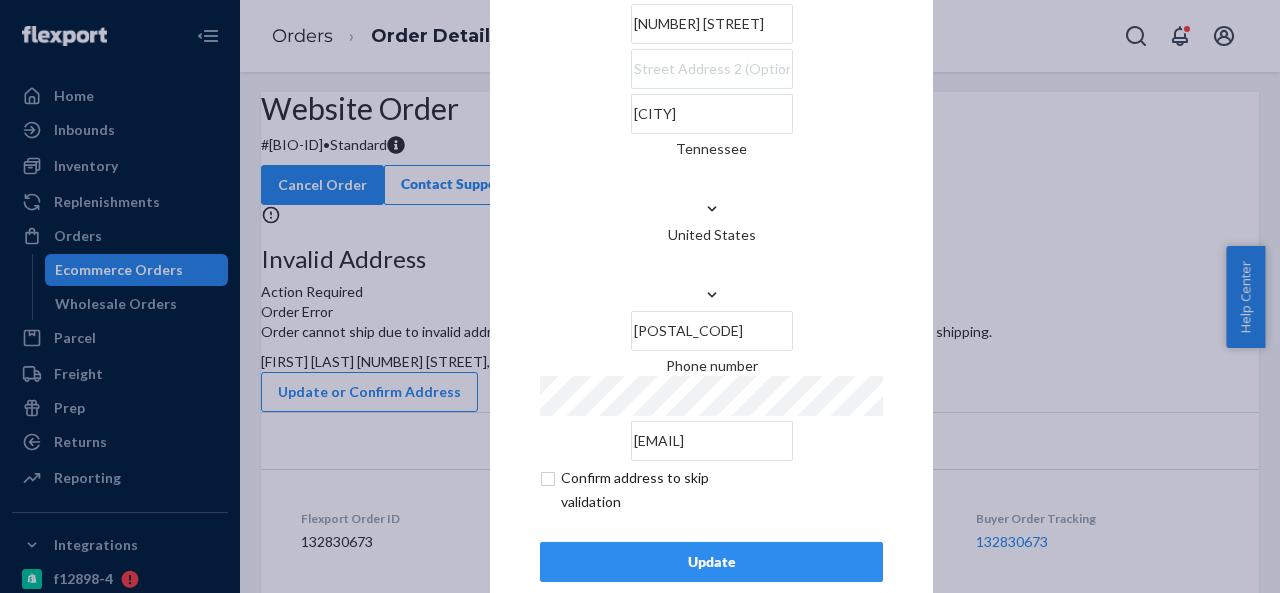 click on "Update" at bounding box center [711, 562] 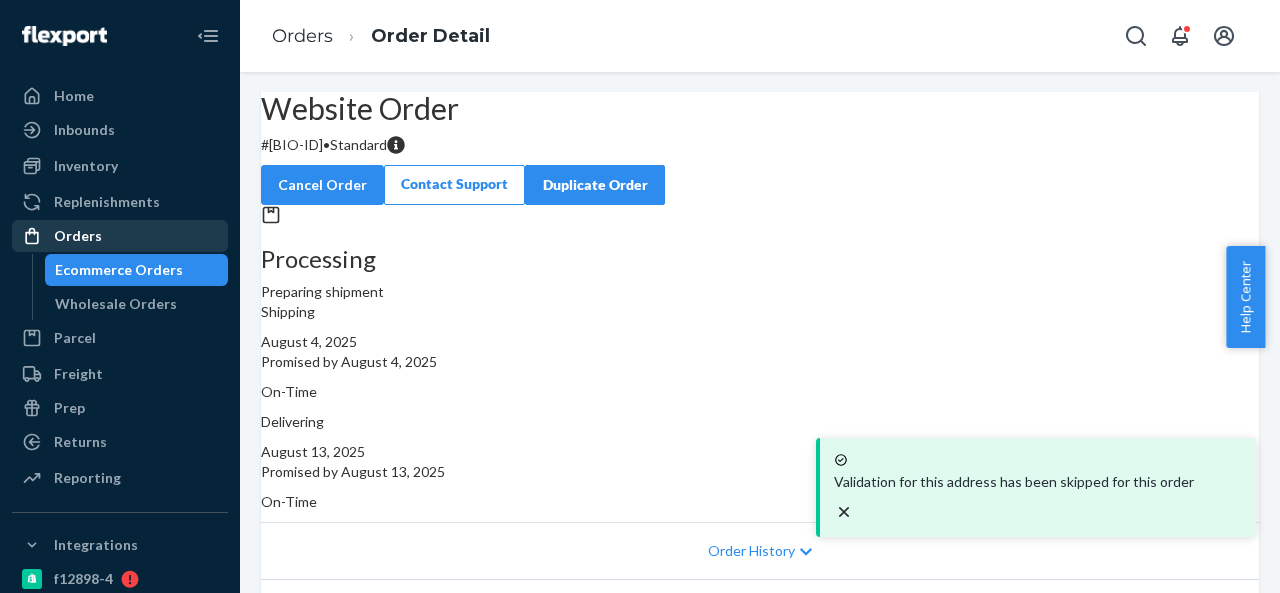 click on "Orders" at bounding box center (78, 236) 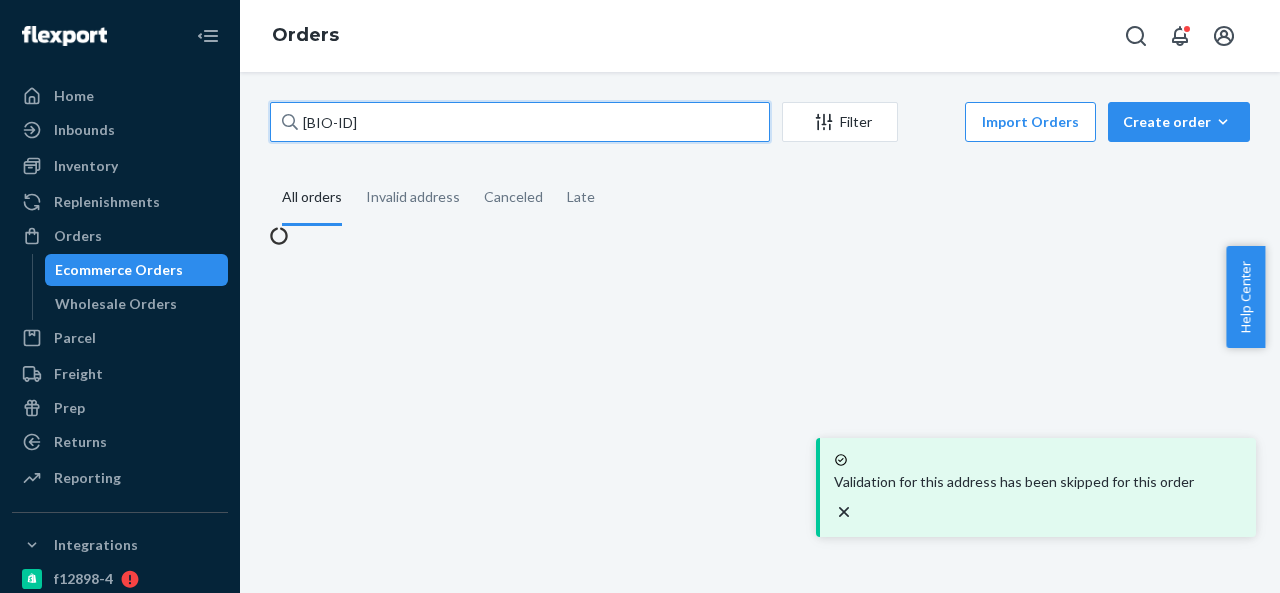 click on "BIO-2242675" at bounding box center (520, 122) 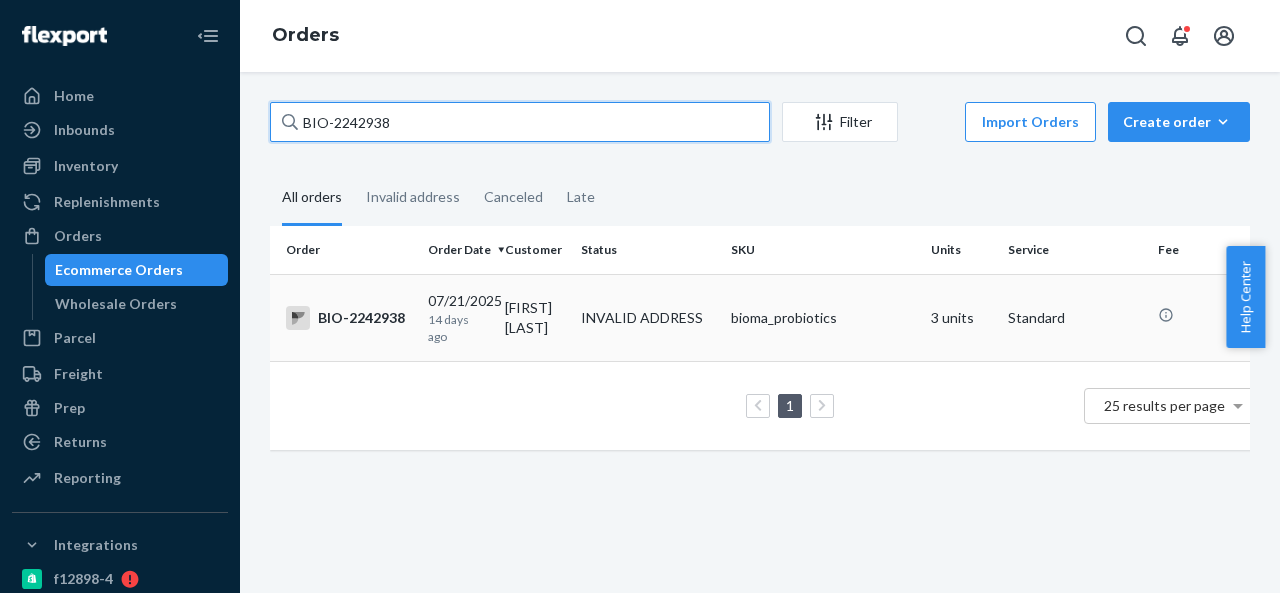 type on "BIO-2242938" 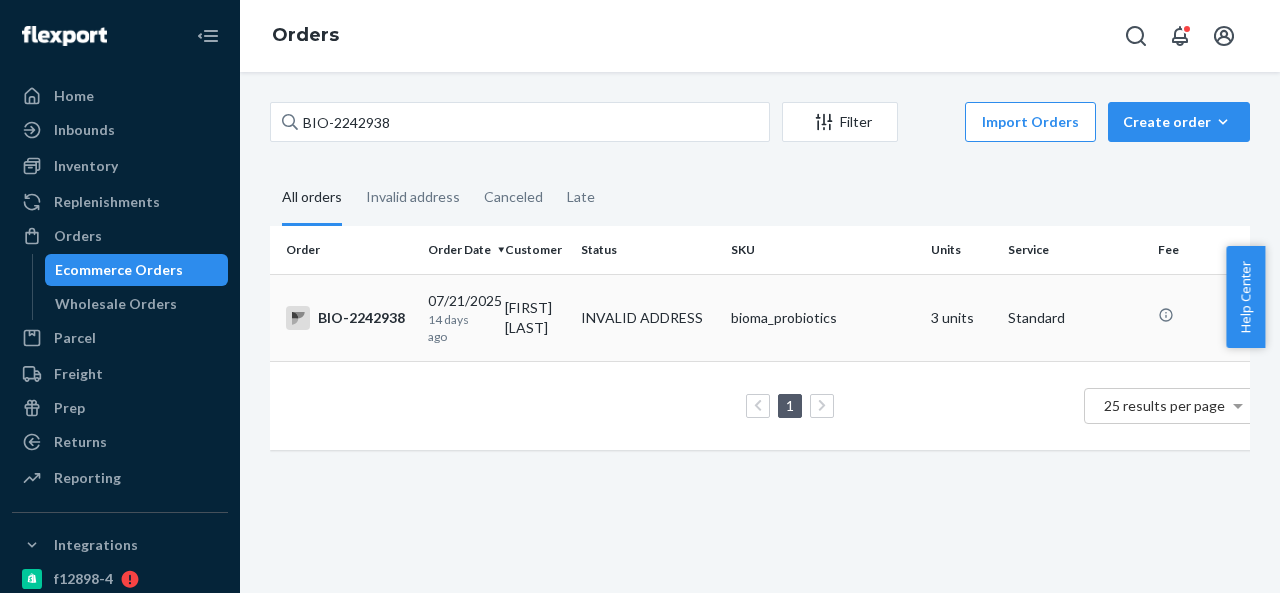 click on "INVALID ADDRESS" at bounding box center (648, 317) 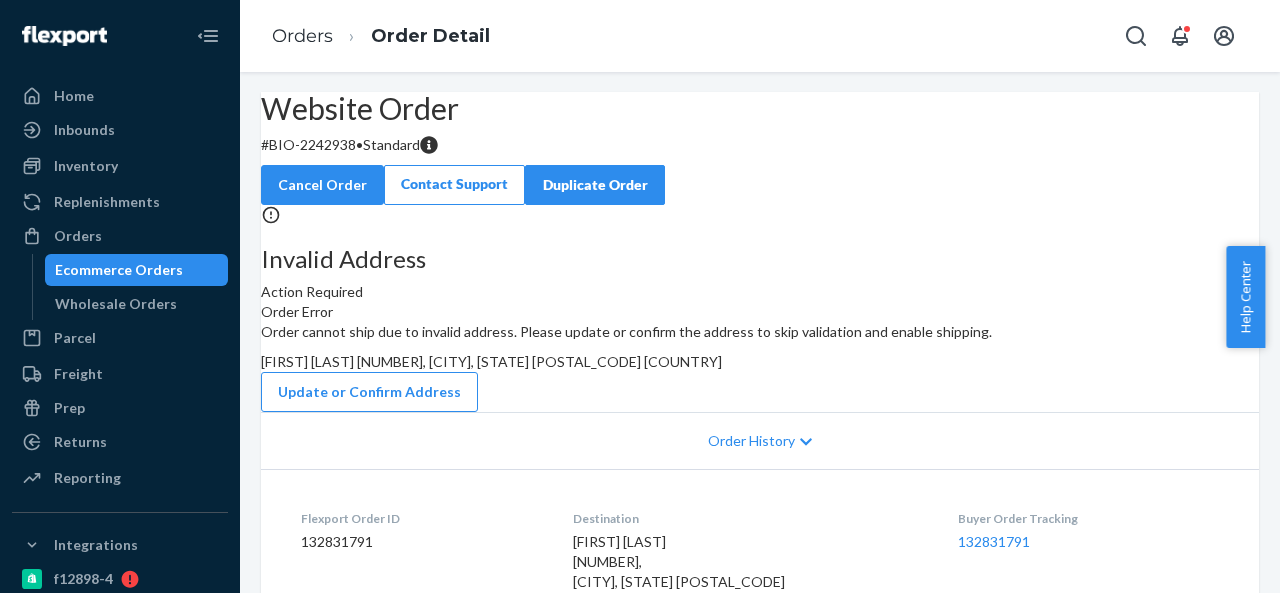 click on "# BIO-2242938 • Standard" at bounding box center (760, 145) 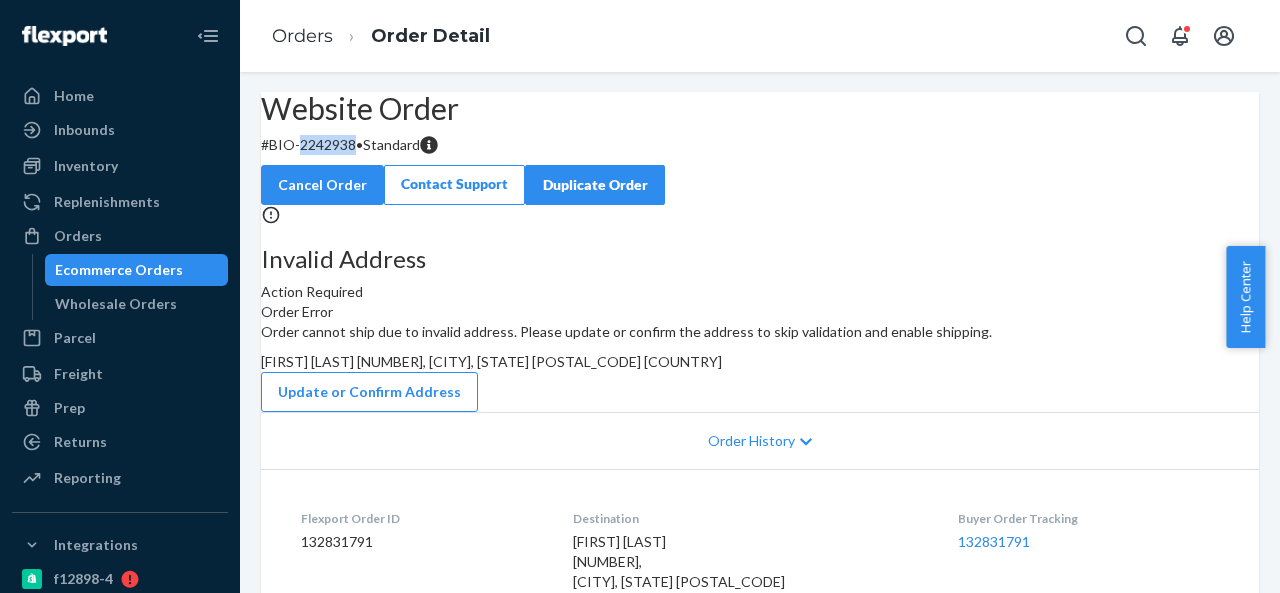 click on "# BIO-2242938 • Standard" at bounding box center [760, 145] 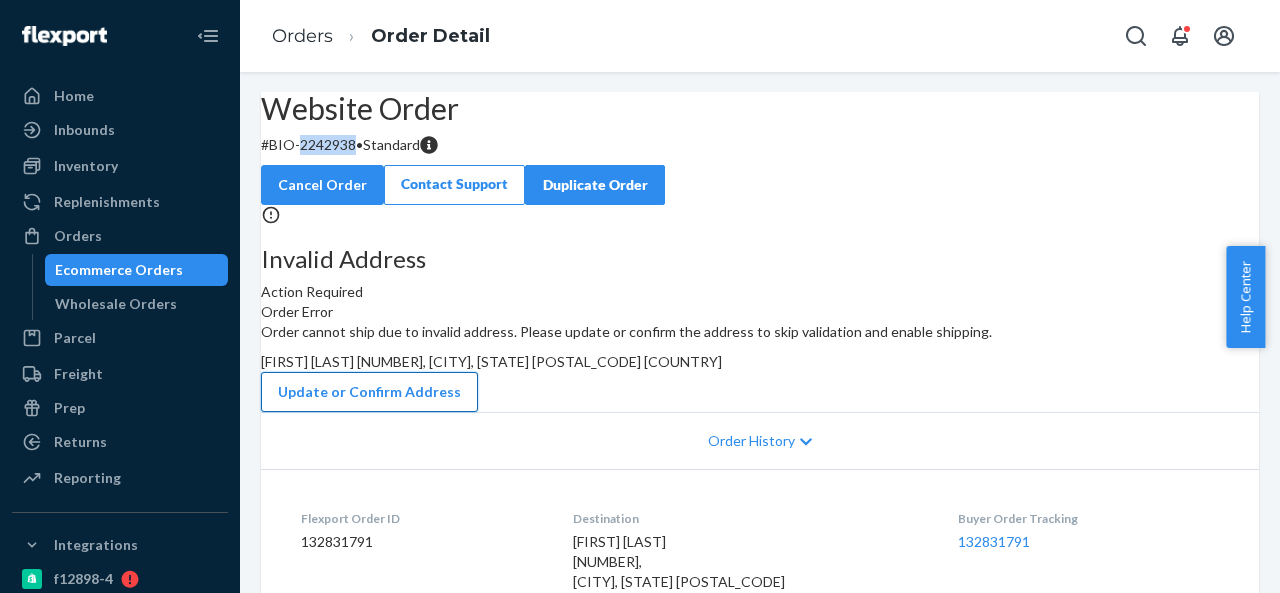 click on "Update or Confirm Address" at bounding box center (369, 392) 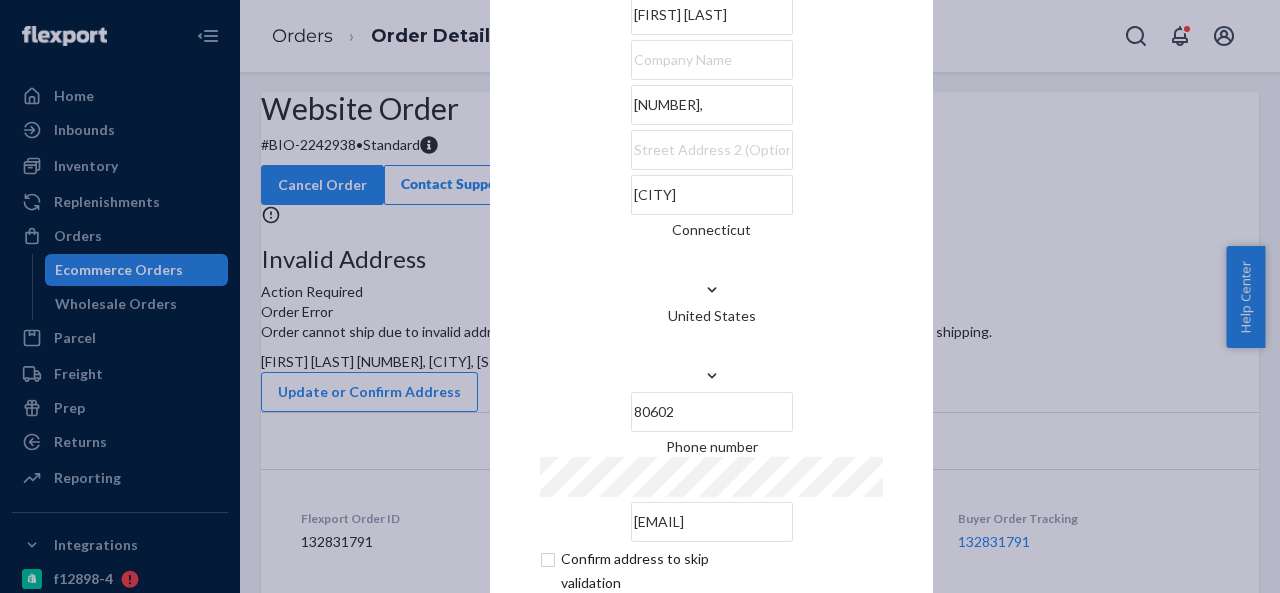 click on "16021," at bounding box center [712, 105] 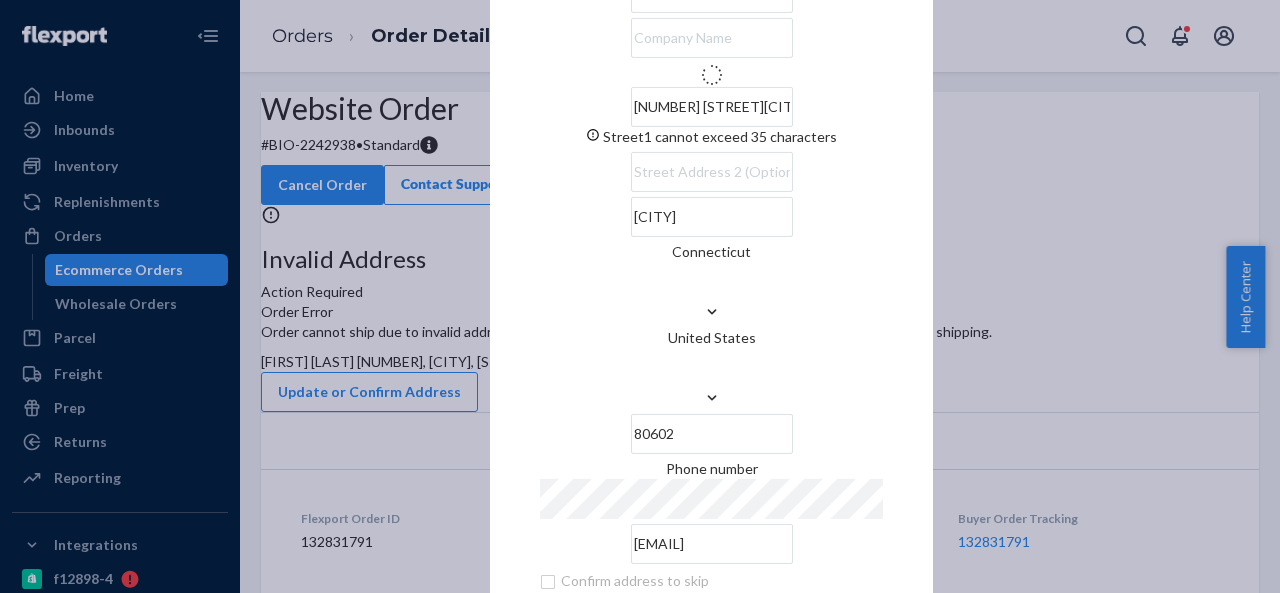 type on "16021 Pontiac Ct" 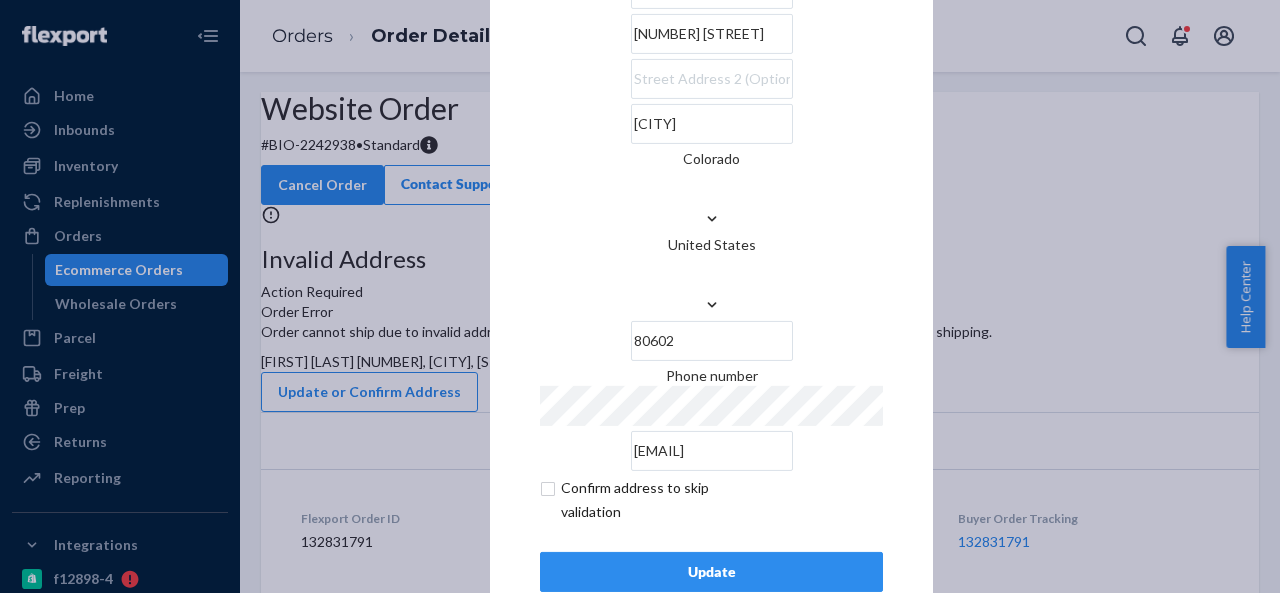 scroll, scrollTop: 81, scrollLeft: 0, axis: vertical 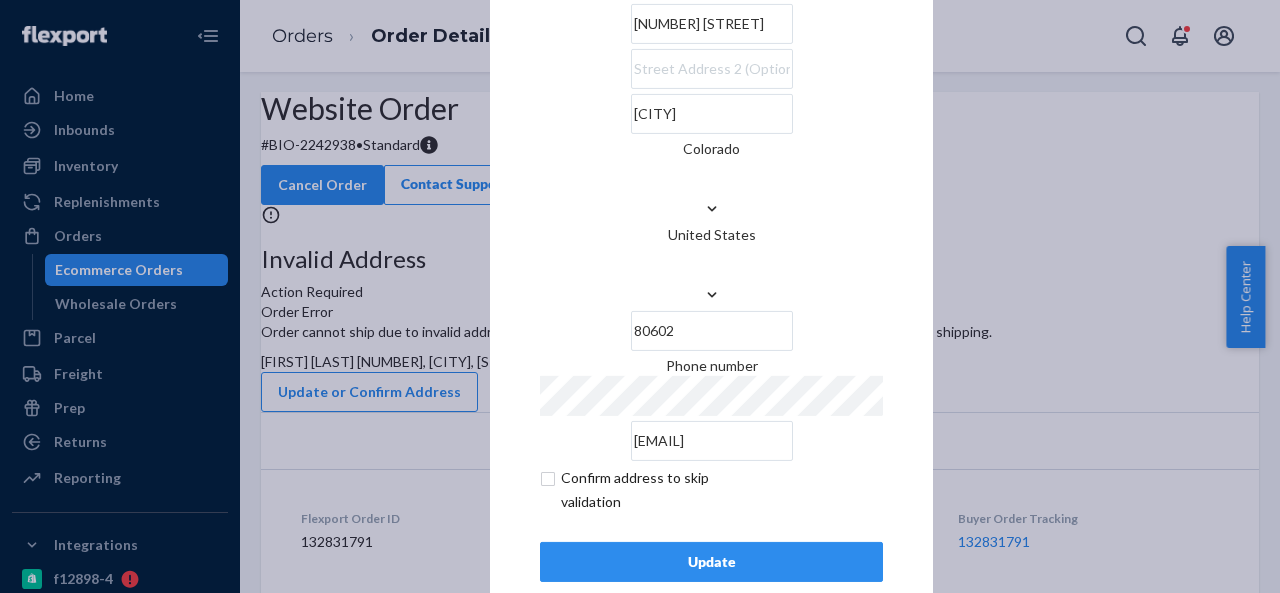 click on "Update" at bounding box center [711, 562] 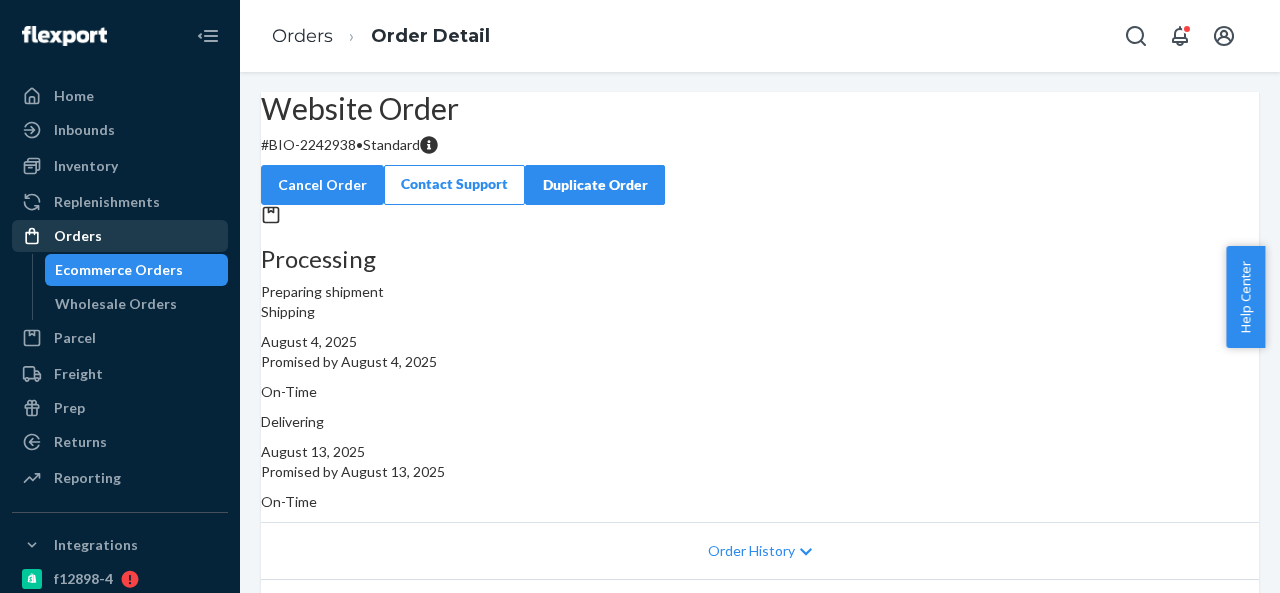 click on "Orders" at bounding box center (120, 236) 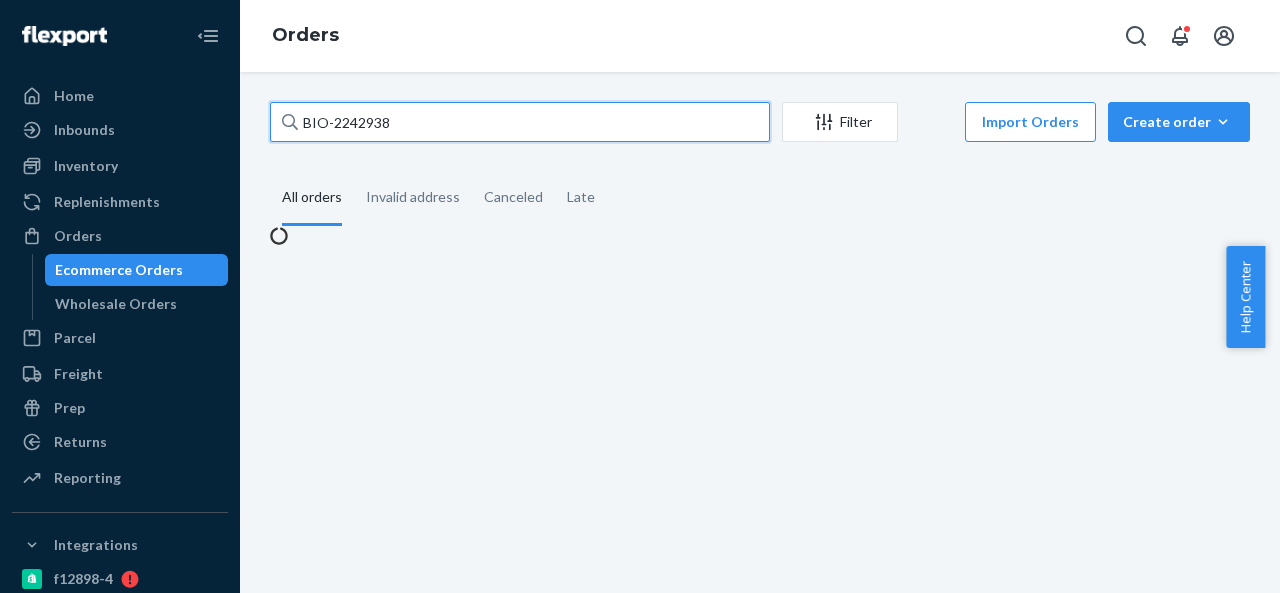 click on "BIO-2242938" at bounding box center [520, 122] 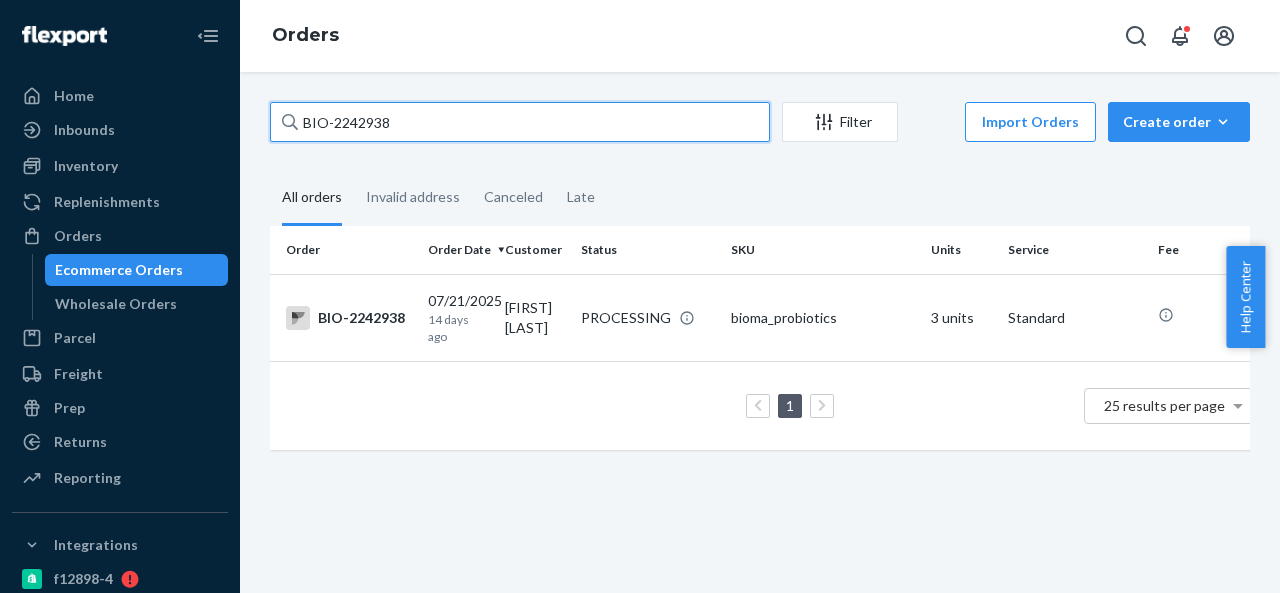 paste on "3421" 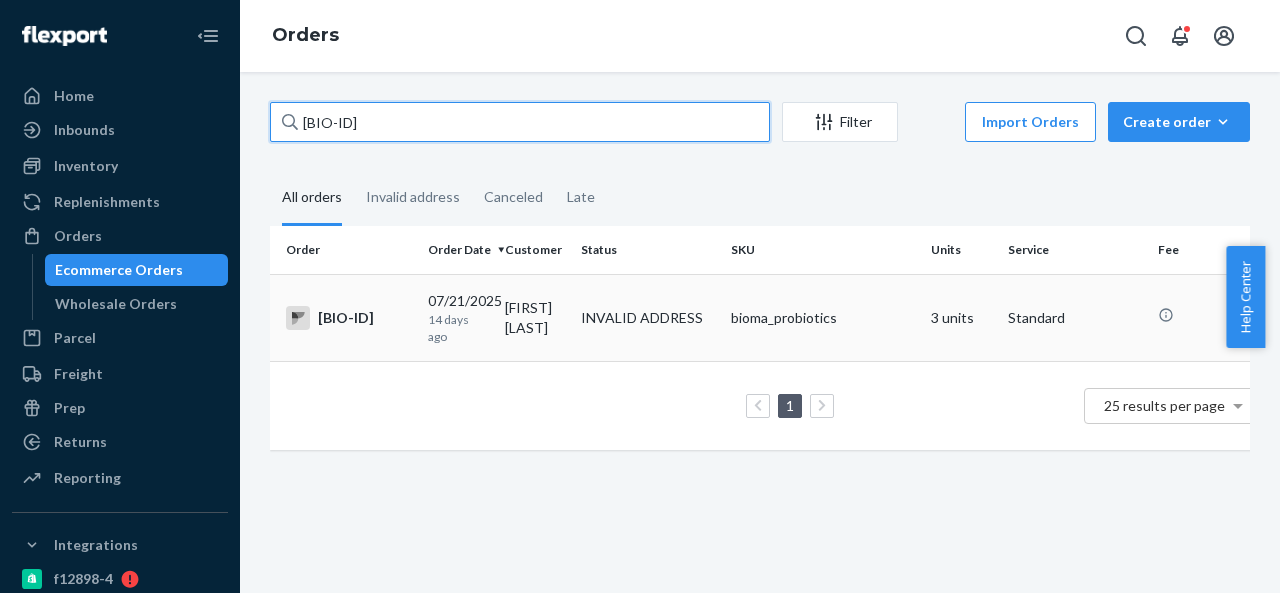 type on "BIO-2243421" 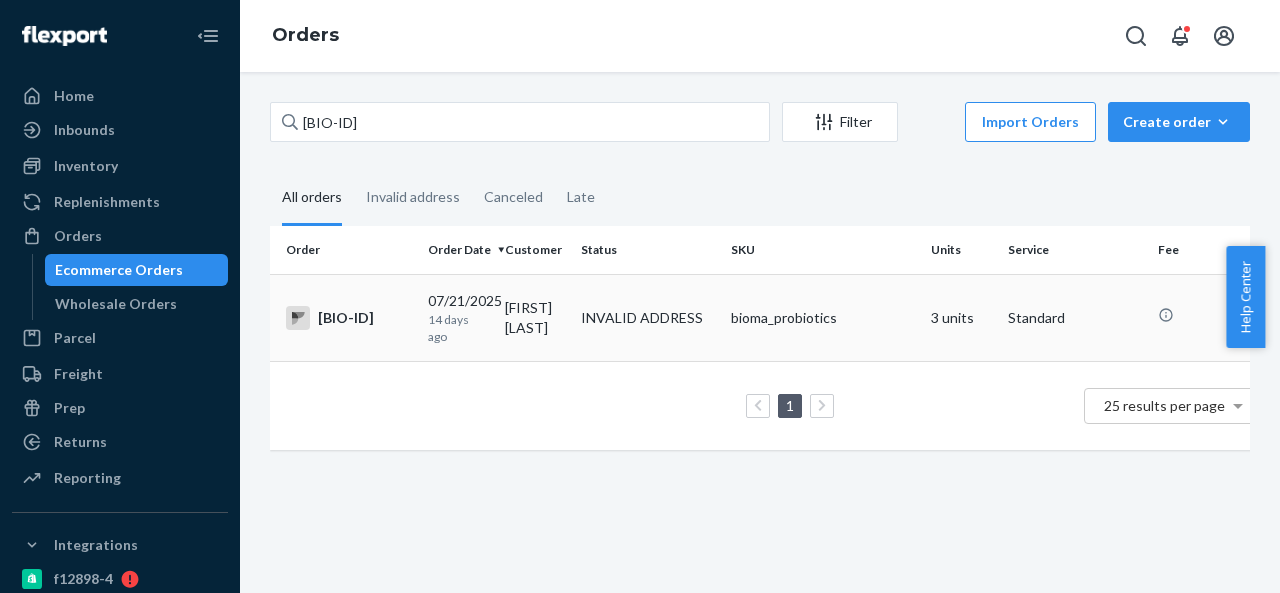 click on "INVALID ADDRESS" at bounding box center (648, 317) 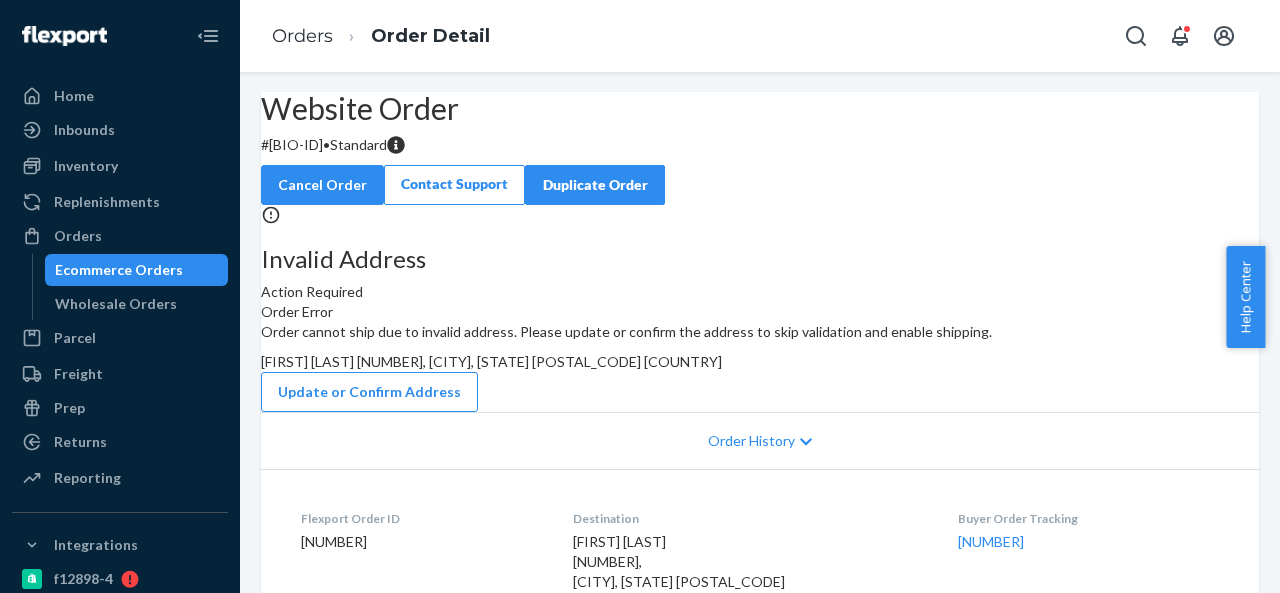click on "# BIO-2243421 • Standard" at bounding box center (760, 145) 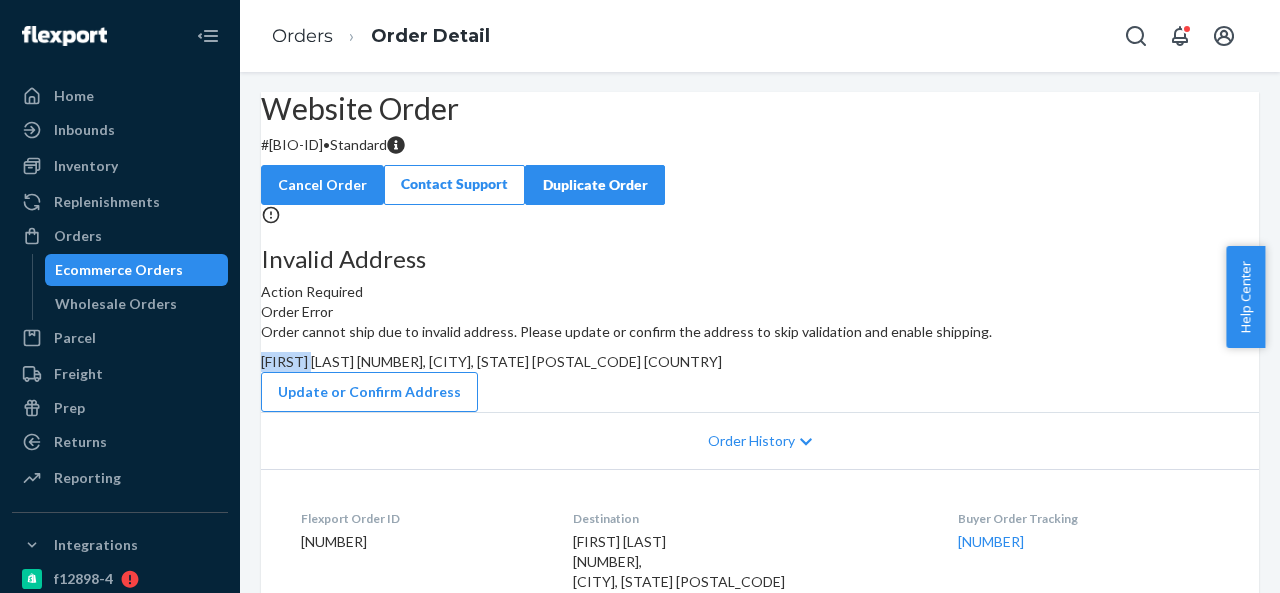 click on "Genifer Porter
1773,
Clarksville, TN 37043
US" at bounding box center [491, 361] 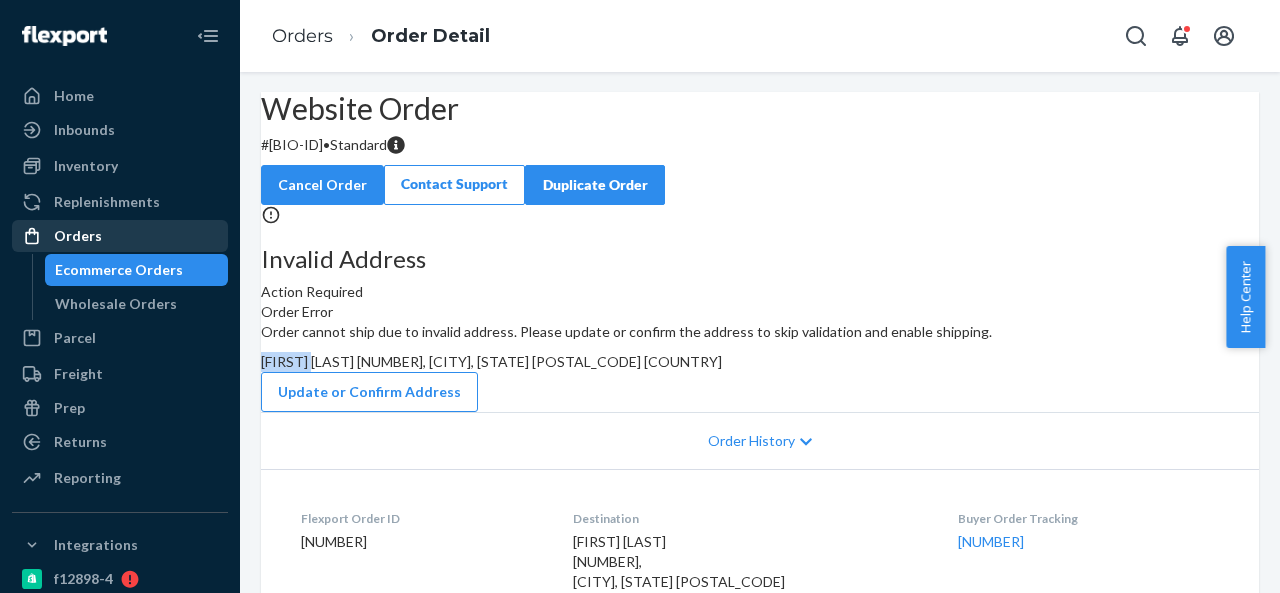 click on "Orders" at bounding box center (78, 236) 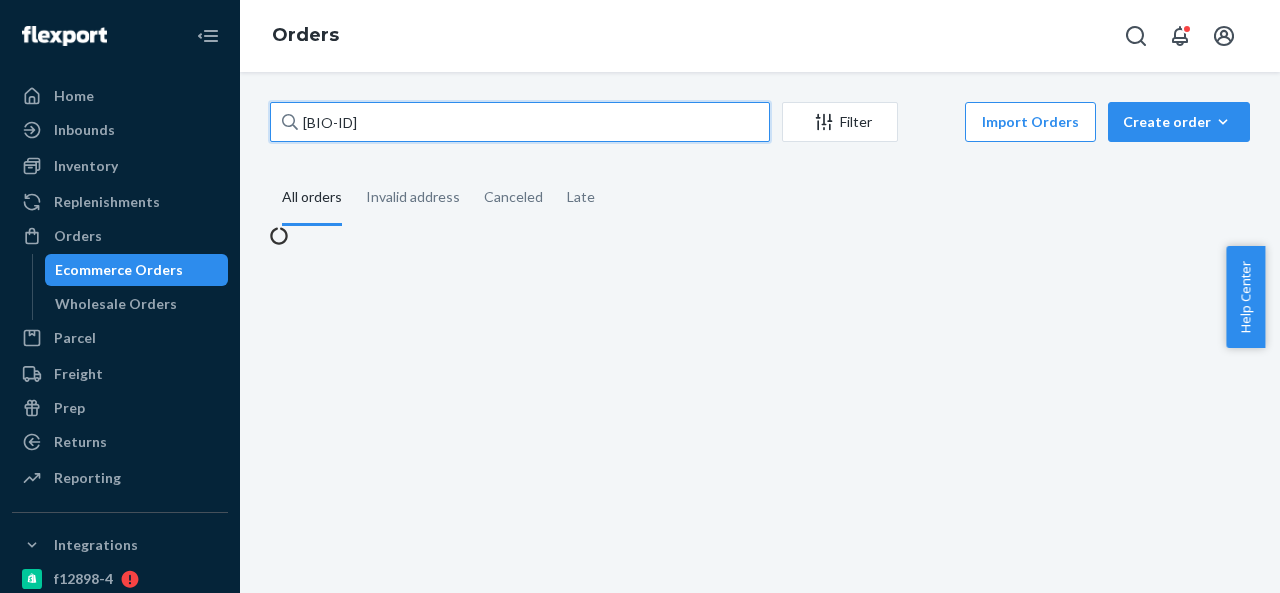 click on "BIO-2243421" at bounding box center (520, 122) 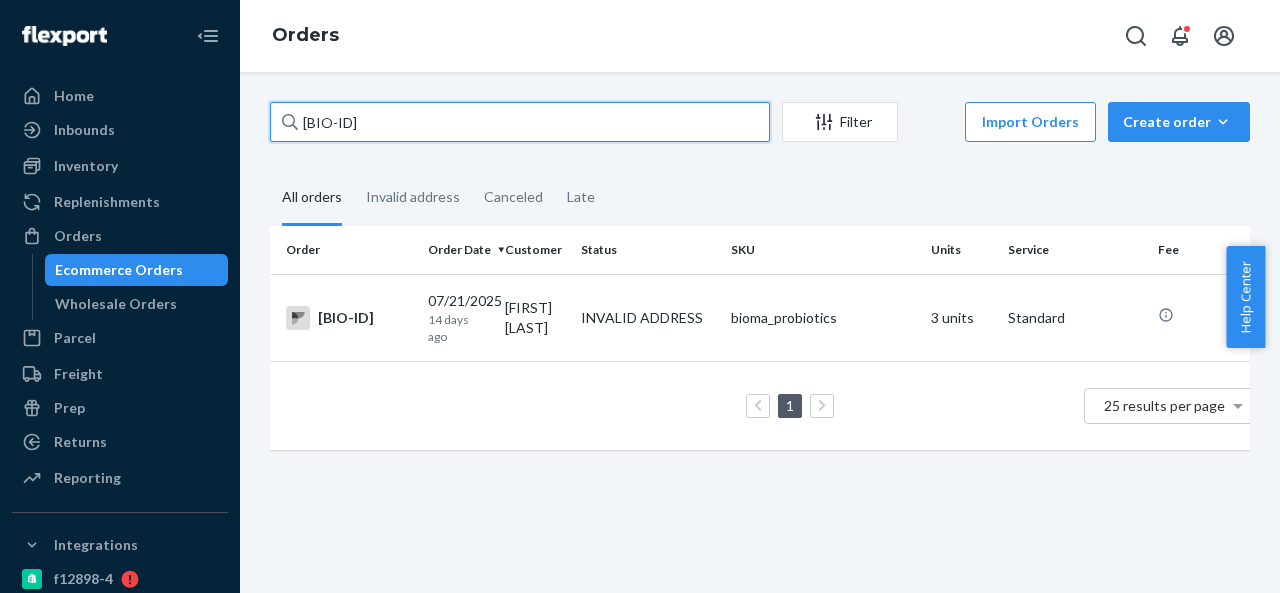 paste on "4463" 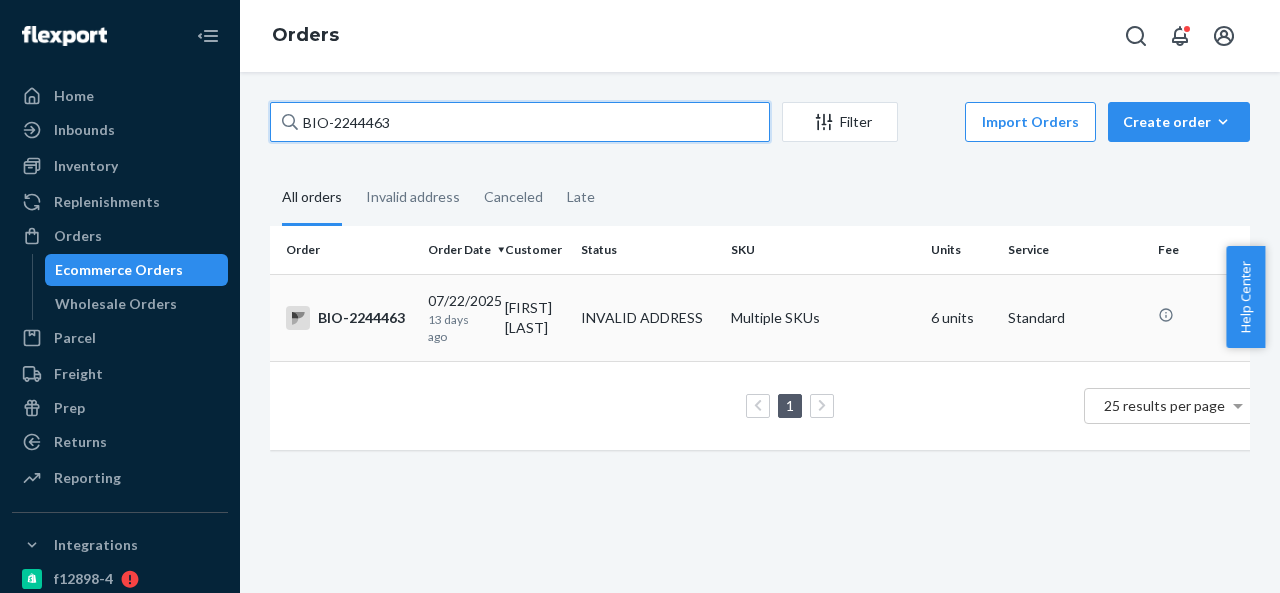 type on "BIO-2244463" 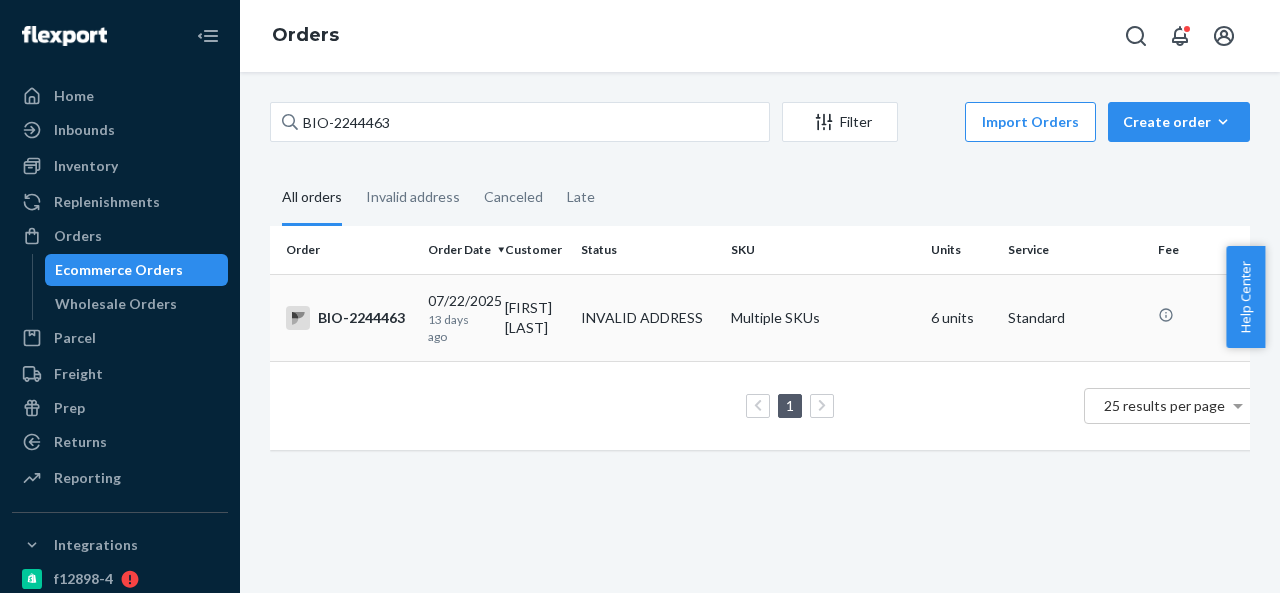 click on "Mary Zipprich" at bounding box center (535, 317) 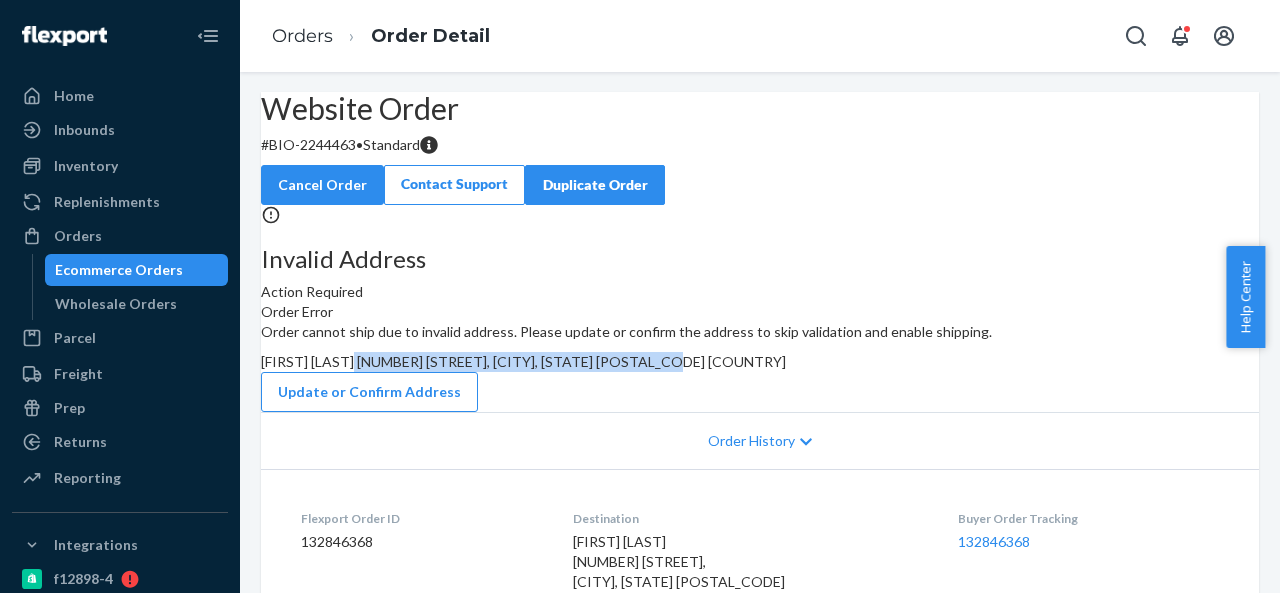 drag, startPoint x: 733, startPoint y: 442, endPoint x: 777, endPoint y: 477, distance: 56.22277 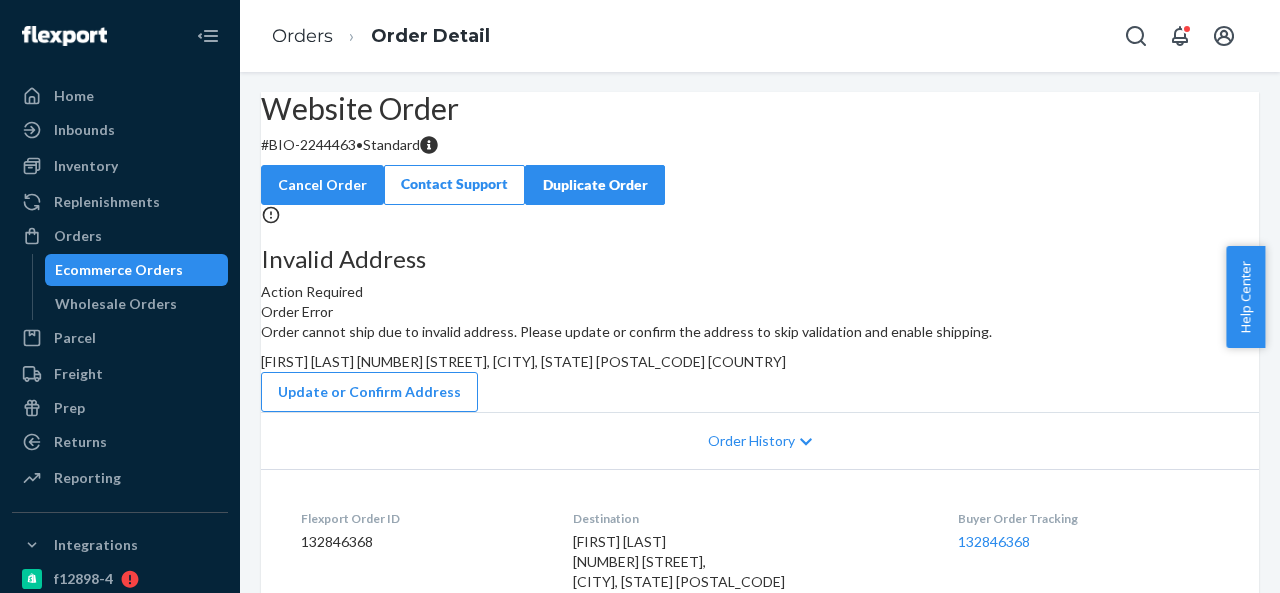 click on "# BIO-2244463 • Standard" at bounding box center [760, 145] 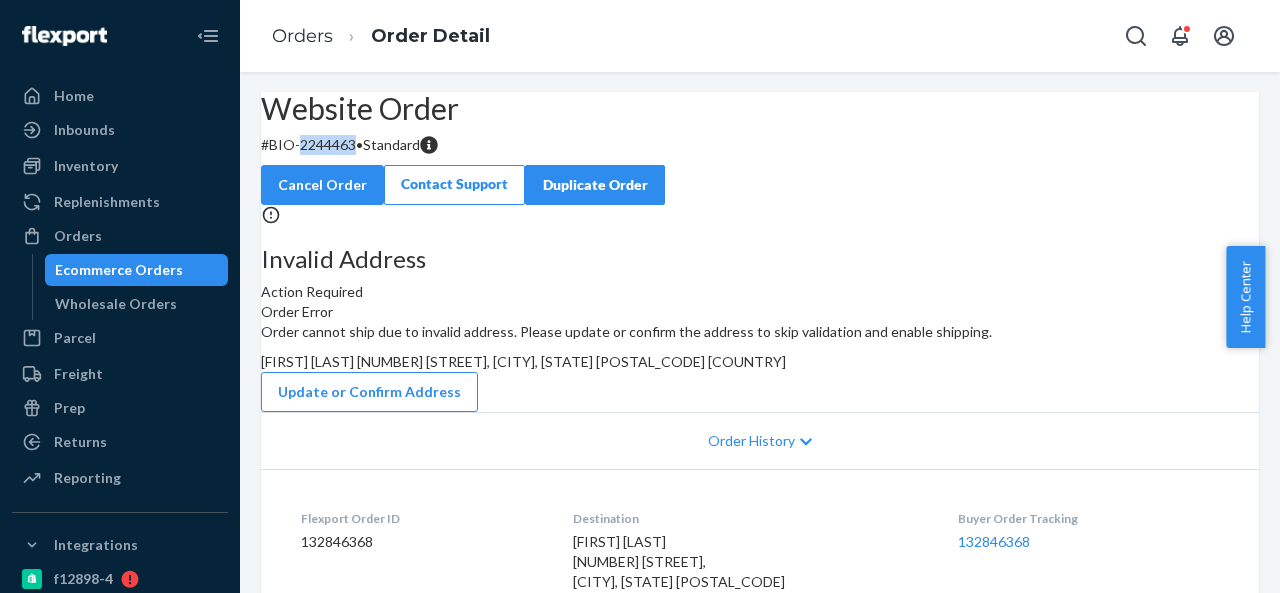 click on "# BIO-2244463 • Standard" at bounding box center (760, 145) 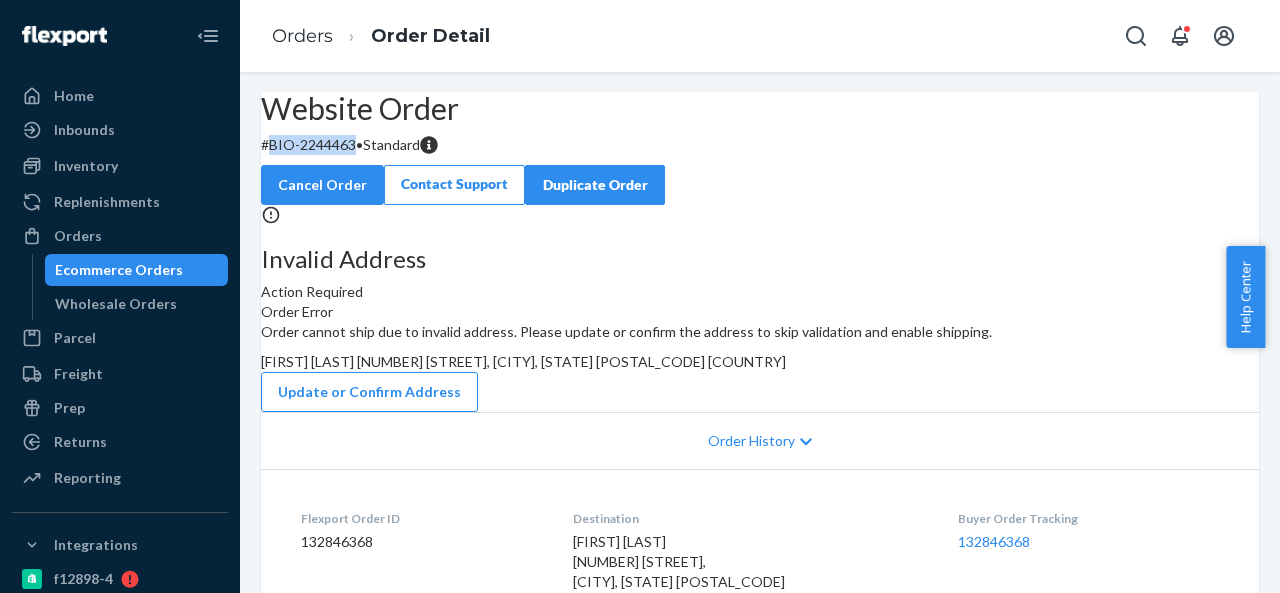 drag, startPoint x: 320, startPoint y: 194, endPoint x: 402, endPoint y: 195, distance: 82.006096 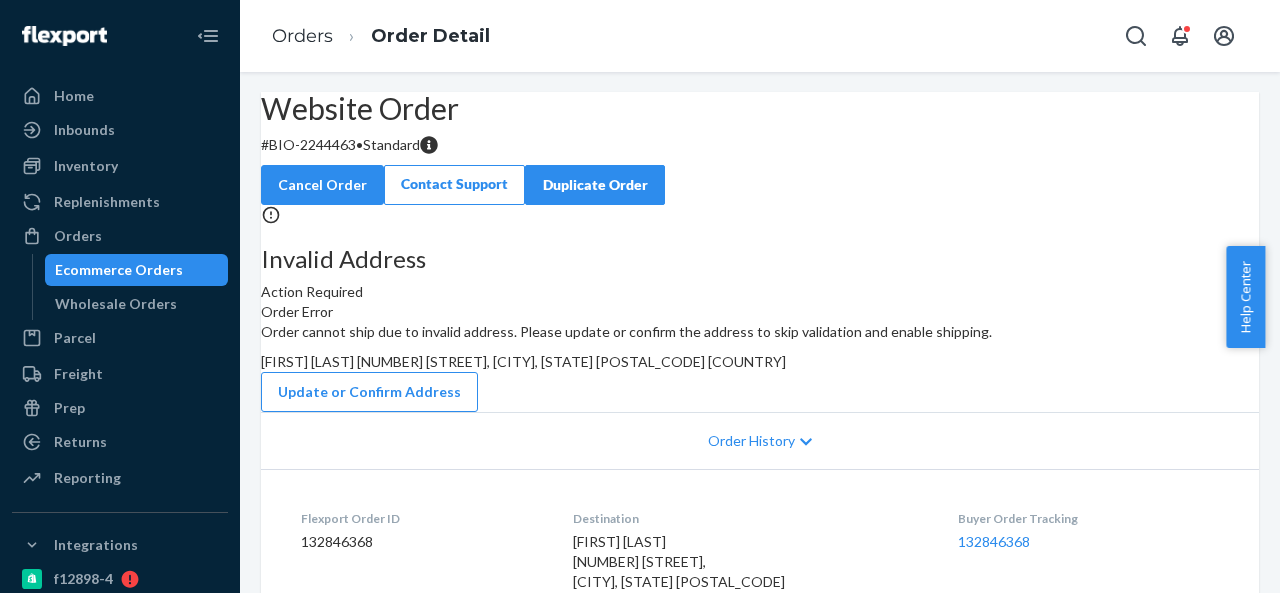 click on "Mary Zipprich
55 Box Canyon Road,
North prairie, WI 53153
US" at bounding box center (523, 361) 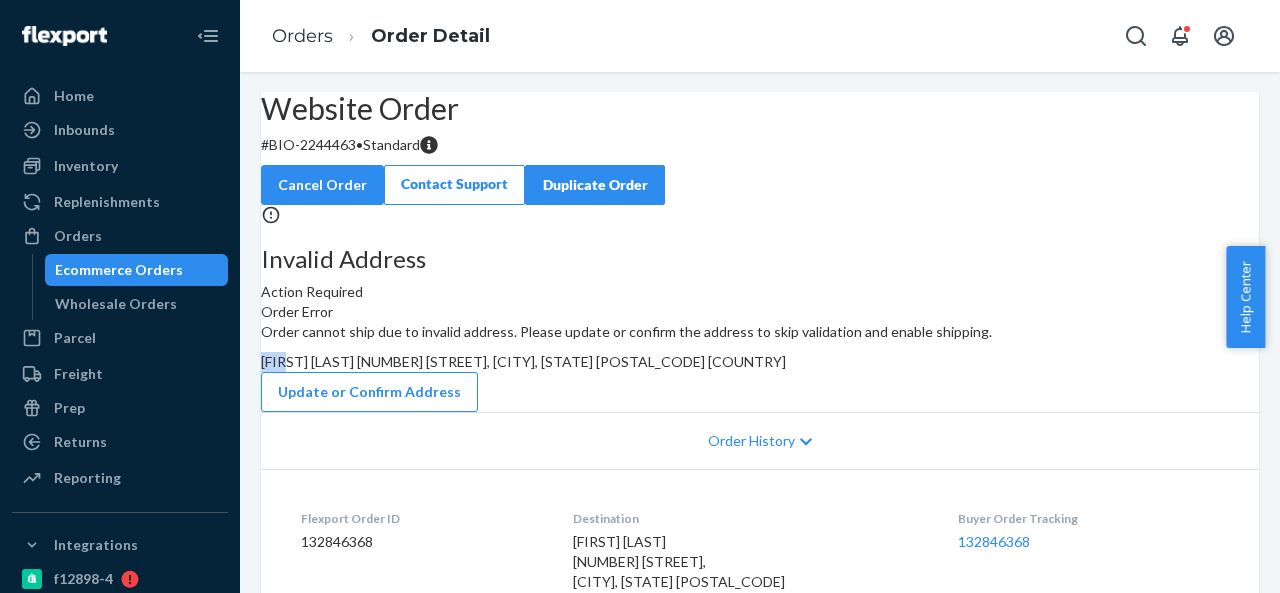 drag, startPoint x: 747, startPoint y: 425, endPoint x: 750, endPoint y: 414, distance: 11.401754 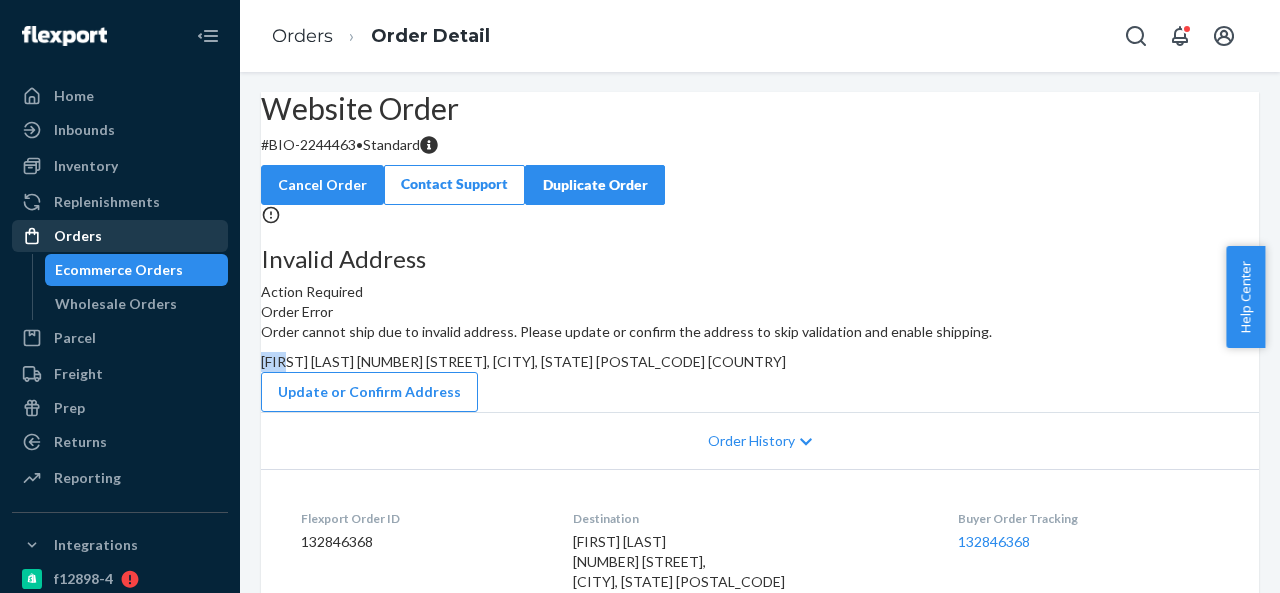 click on "Orders" at bounding box center (78, 236) 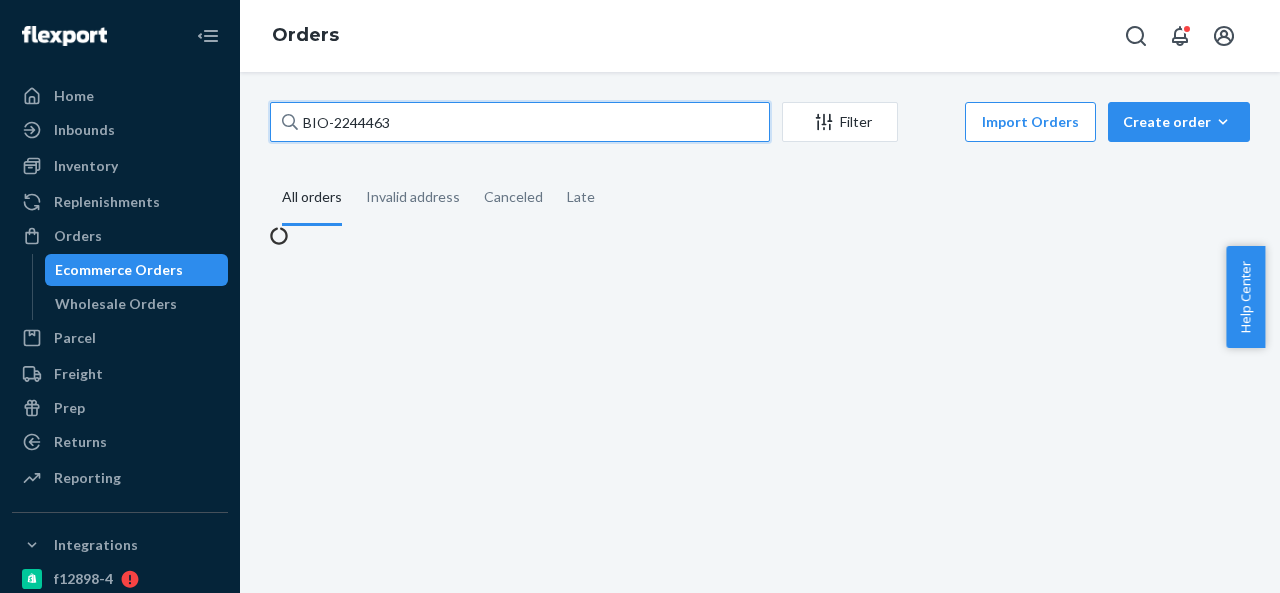 click on "BIO-2244463" at bounding box center (520, 122) 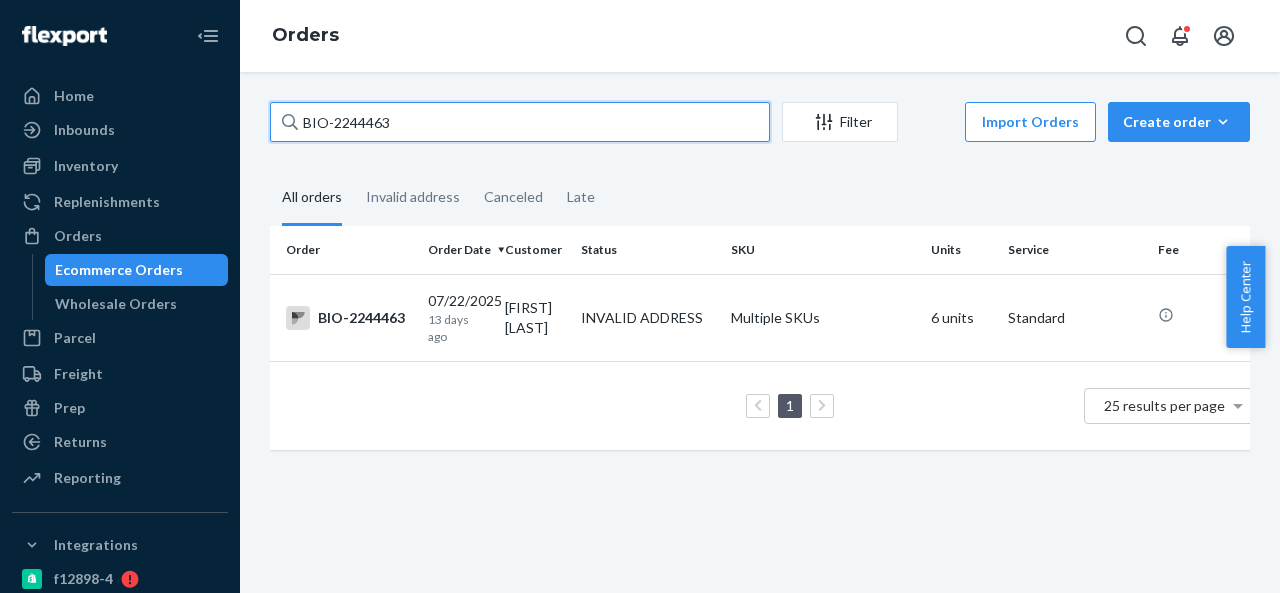 paste on "74" 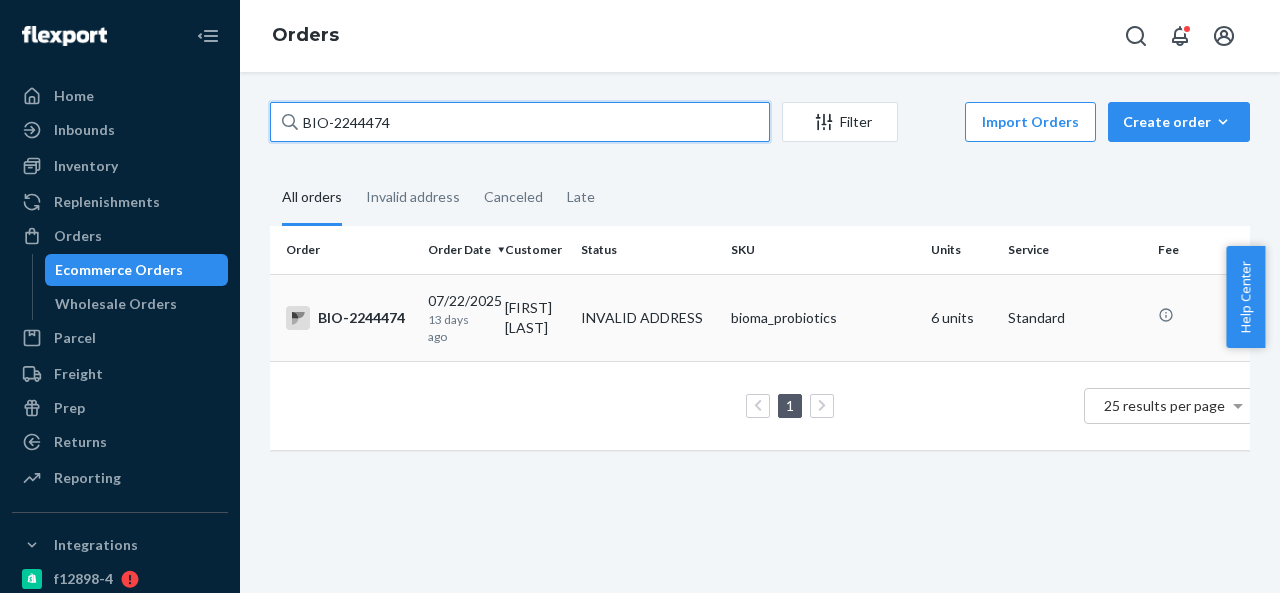 type on "BIO-2244474" 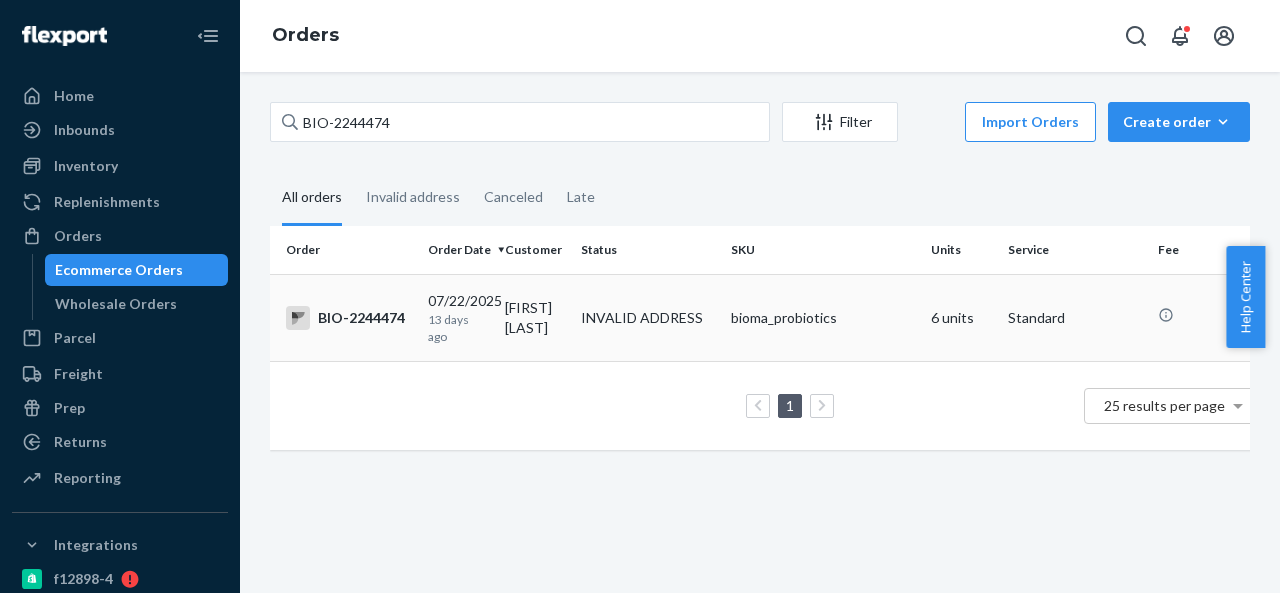 click on "Lucy Rodger" at bounding box center (535, 317) 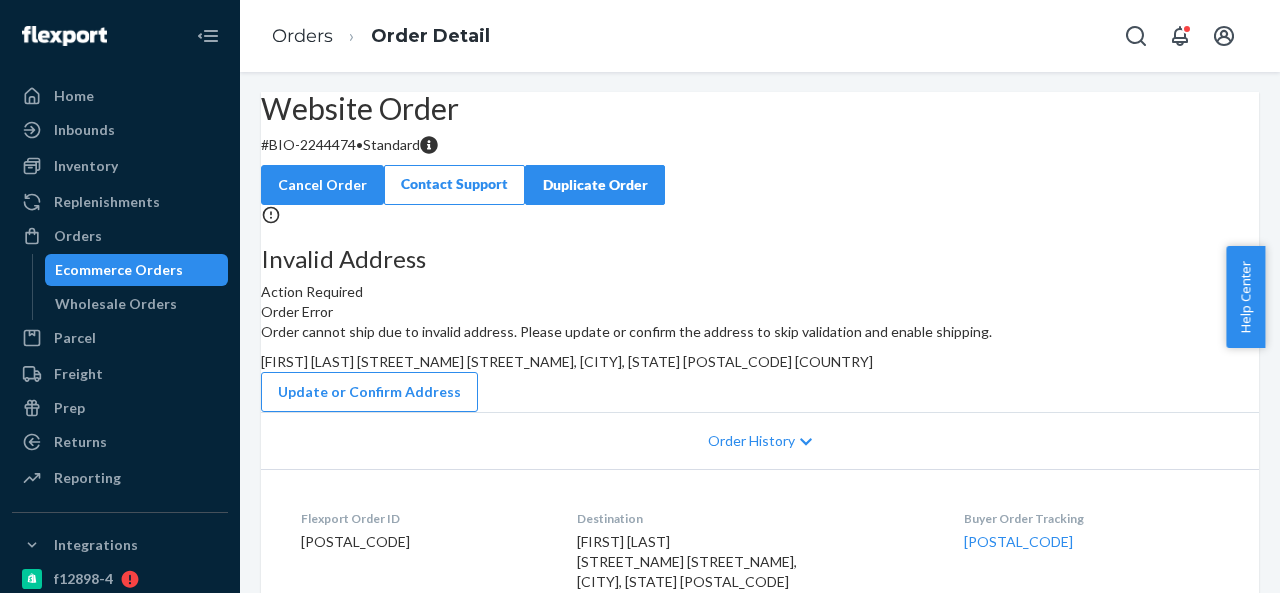 click on "Website Order" at bounding box center (760, 108) 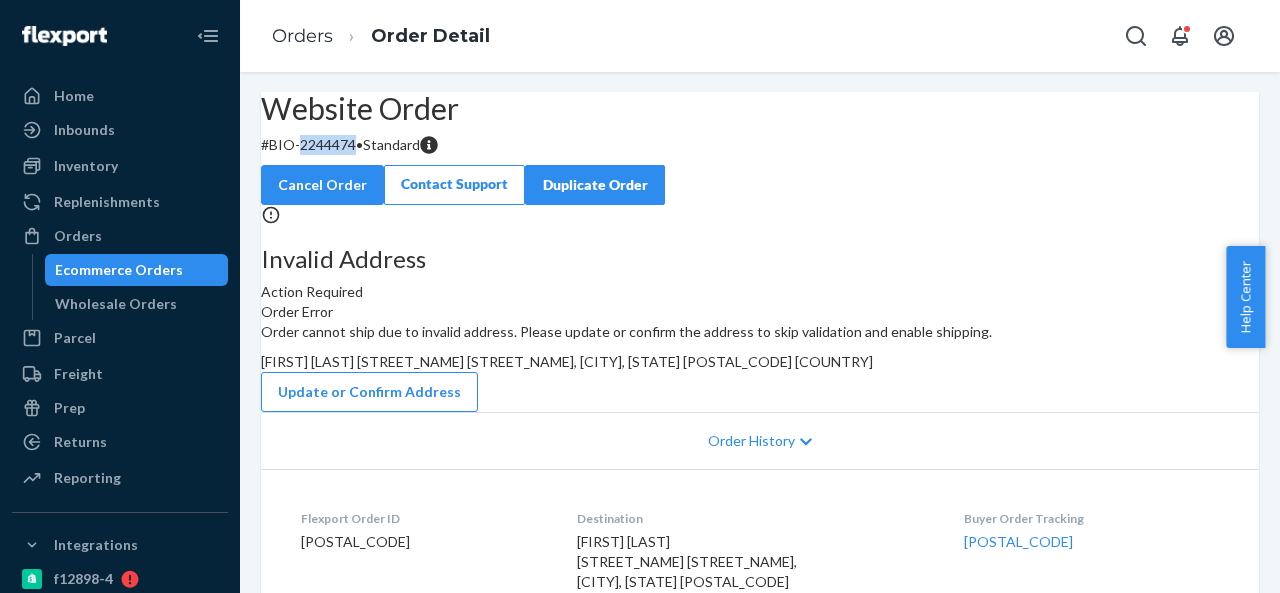 click on "# BIO-2244474 • Standard" at bounding box center (760, 145) 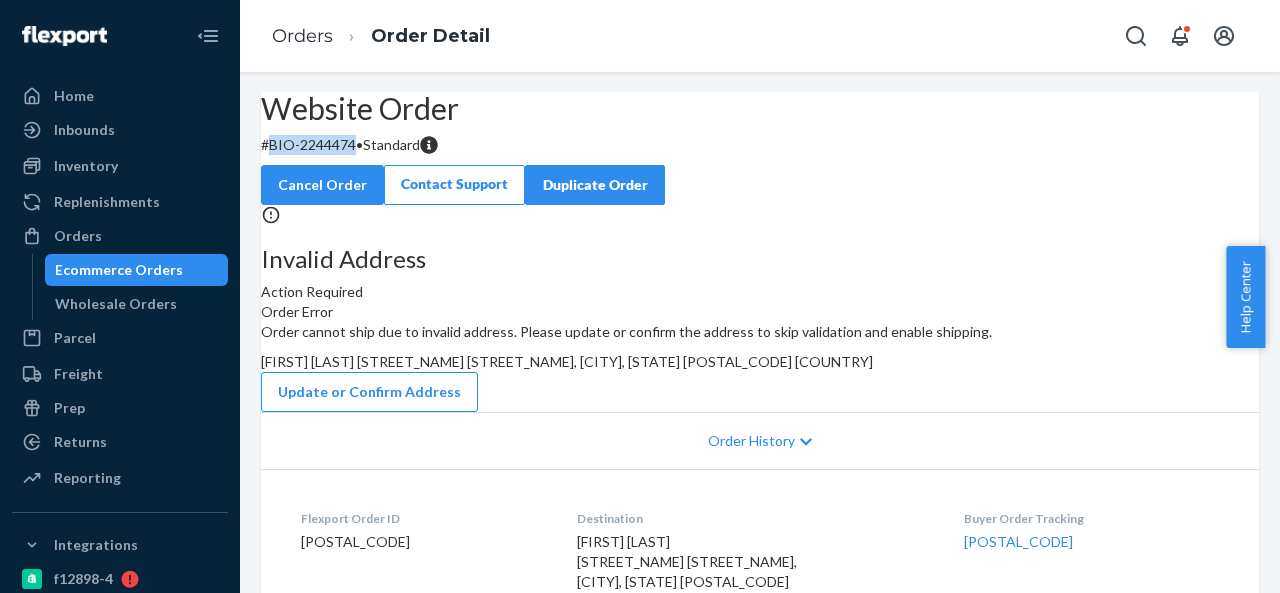 drag, startPoint x: 318, startPoint y: 196, endPoint x: 402, endPoint y: 191, distance: 84.14868 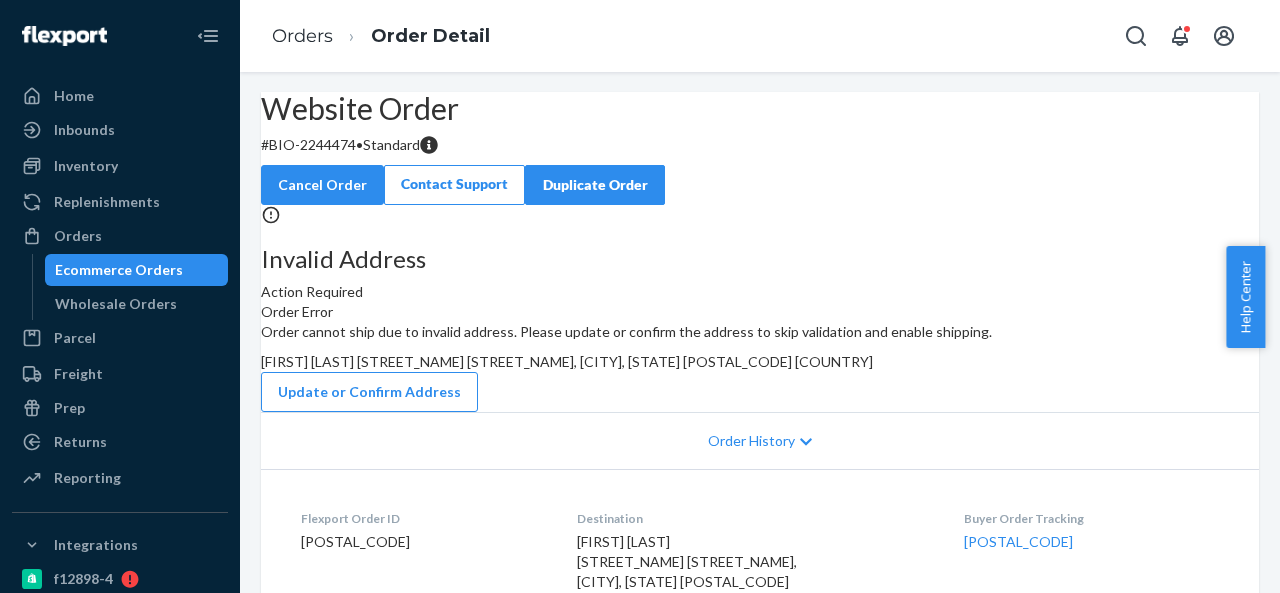 click on "Lucy Rodger
Fairwood lane ,
Highland, CA 92346
US" at bounding box center (567, 361) 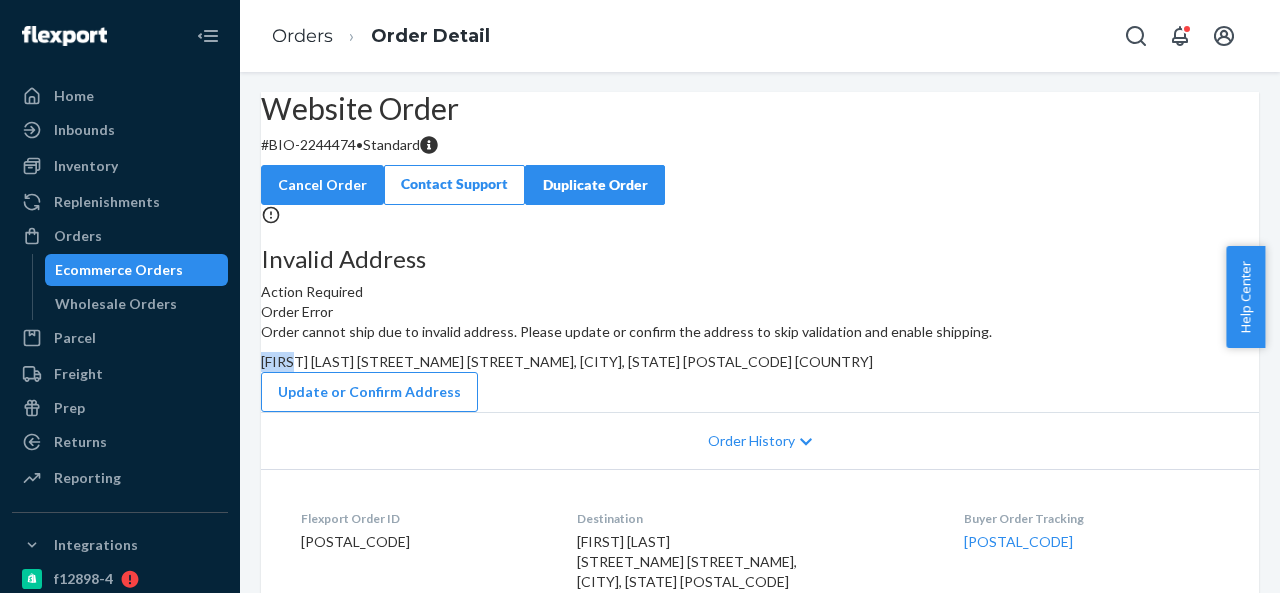 click on "Lucy Rodger
Fairwood lane ,
Highland, CA 92346
US" at bounding box center (567, 361) 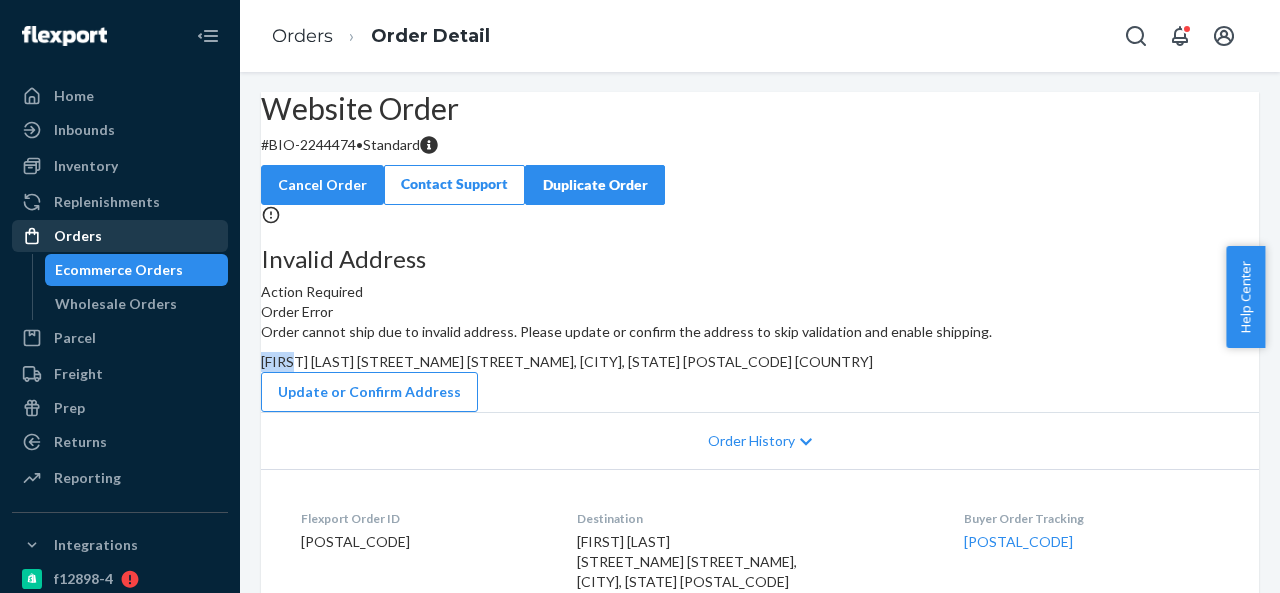 click on "Orders" at bounding box center [78, 236] 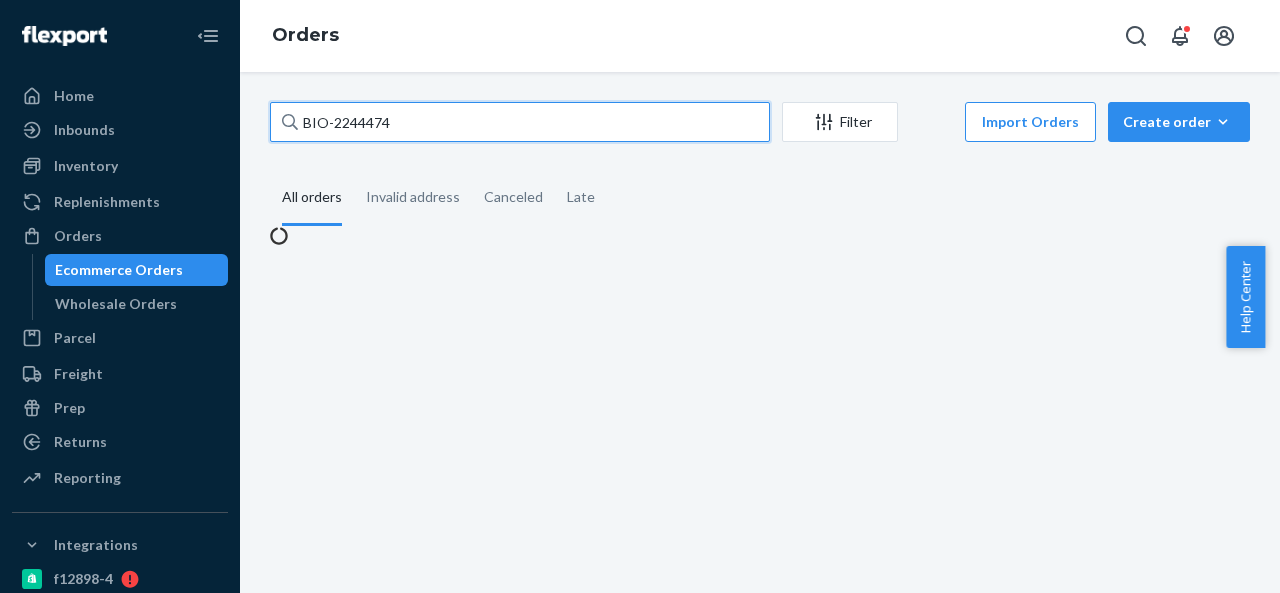 click on "BIO-2244474" at bounding box center [520, 122] 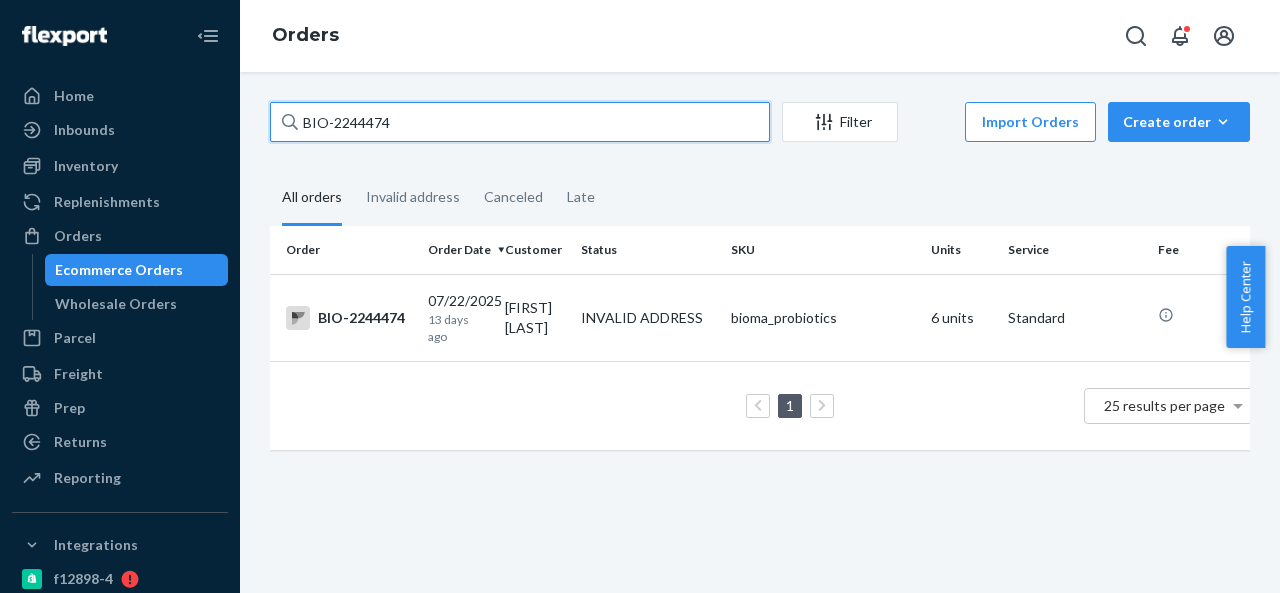 paste on "645" 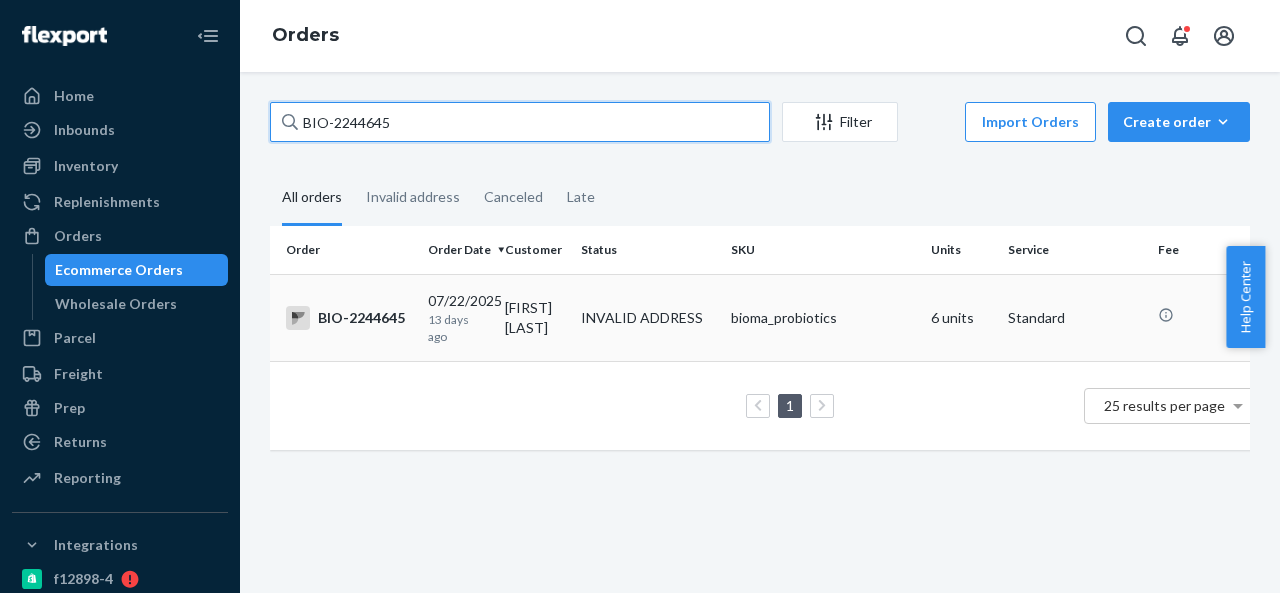 type on "BIO-2244645" 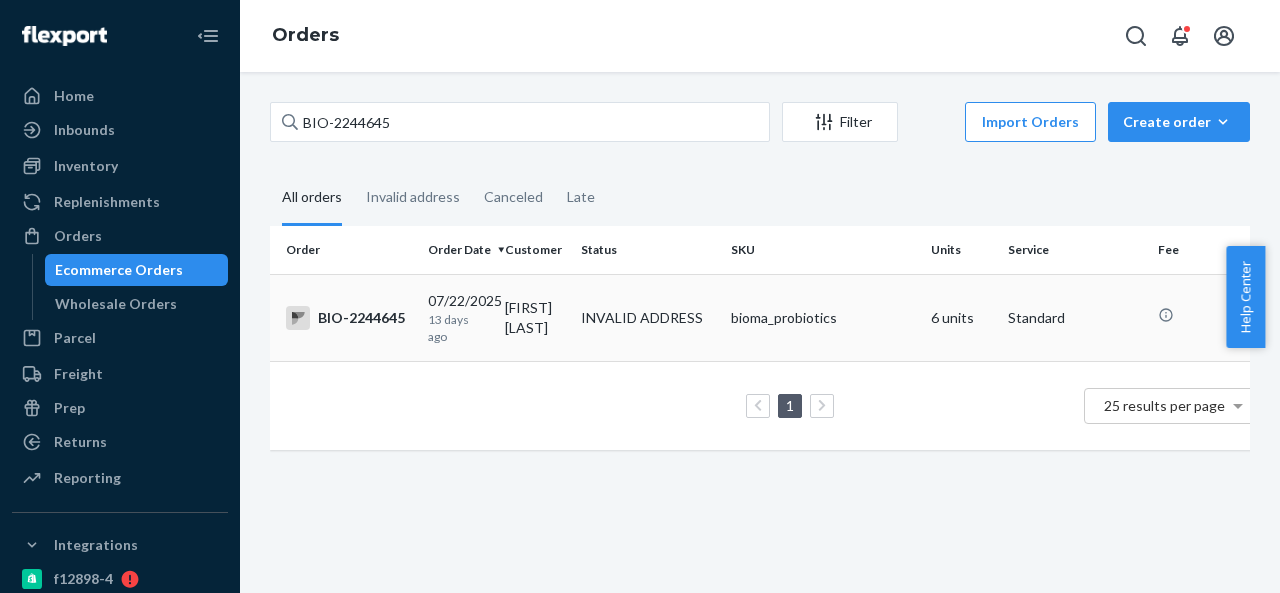 click on "INVALID ADDRESS" at bounding box center (642, 318) 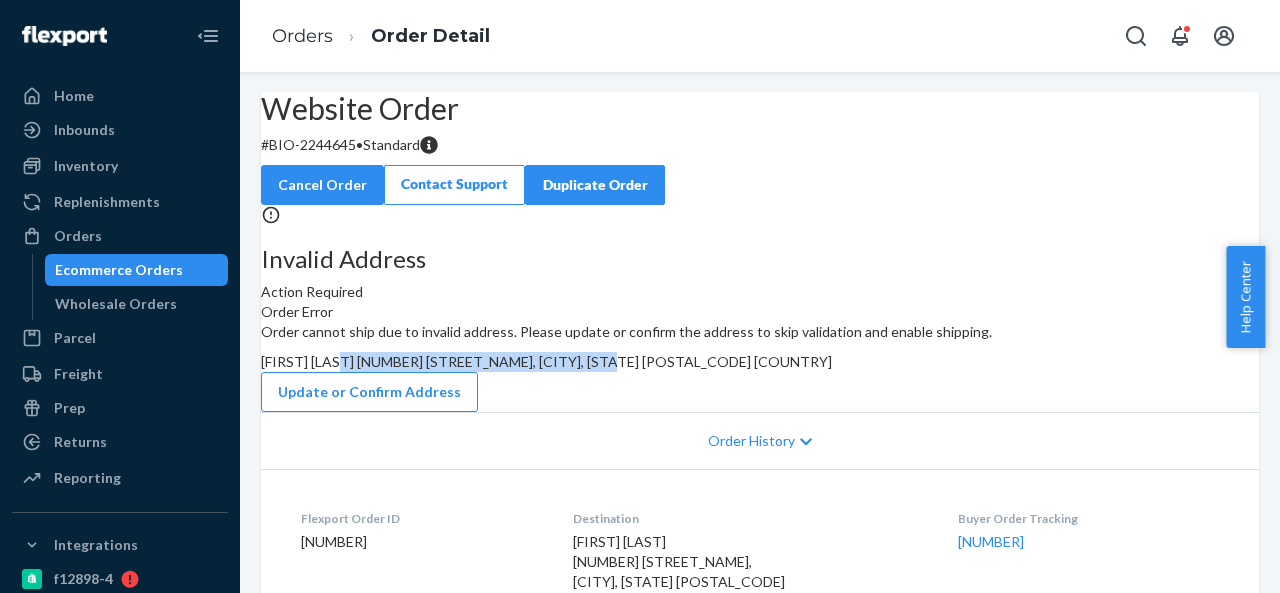 drag, startPoint x: 737, startPoint y: 445, endPoint x: 776, endPoint y: 475, distance: 49.20366 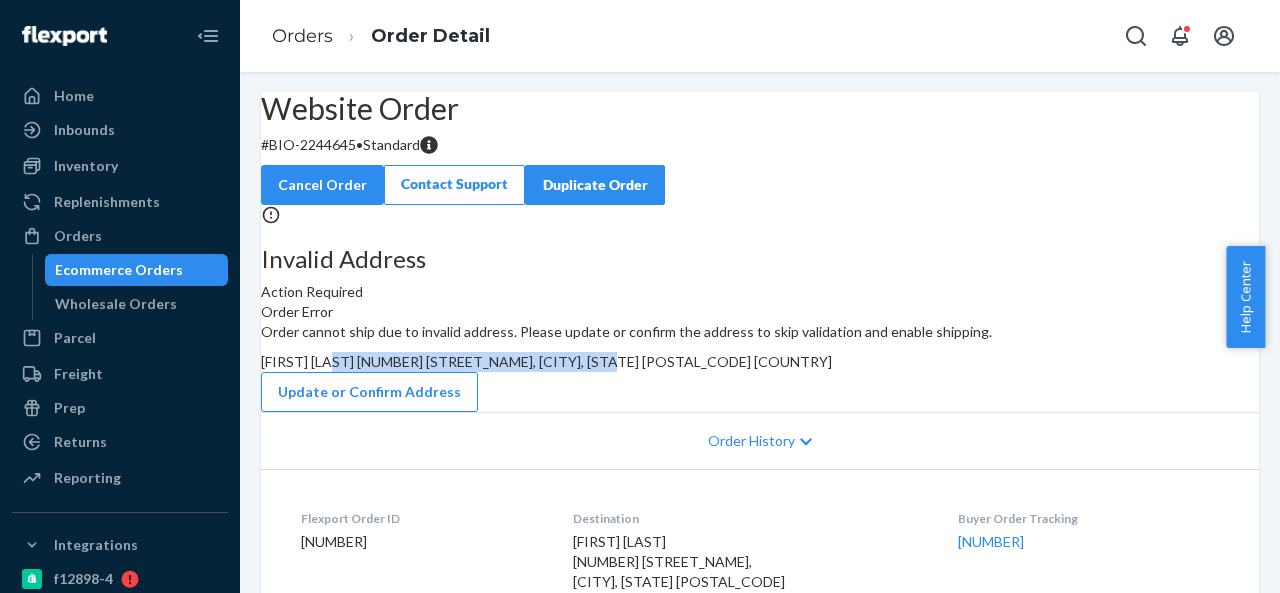 drag, startPoint x: 734, startPoint y: 442, endPoint x: 778, endPoint y: 485, distance: 61.522354 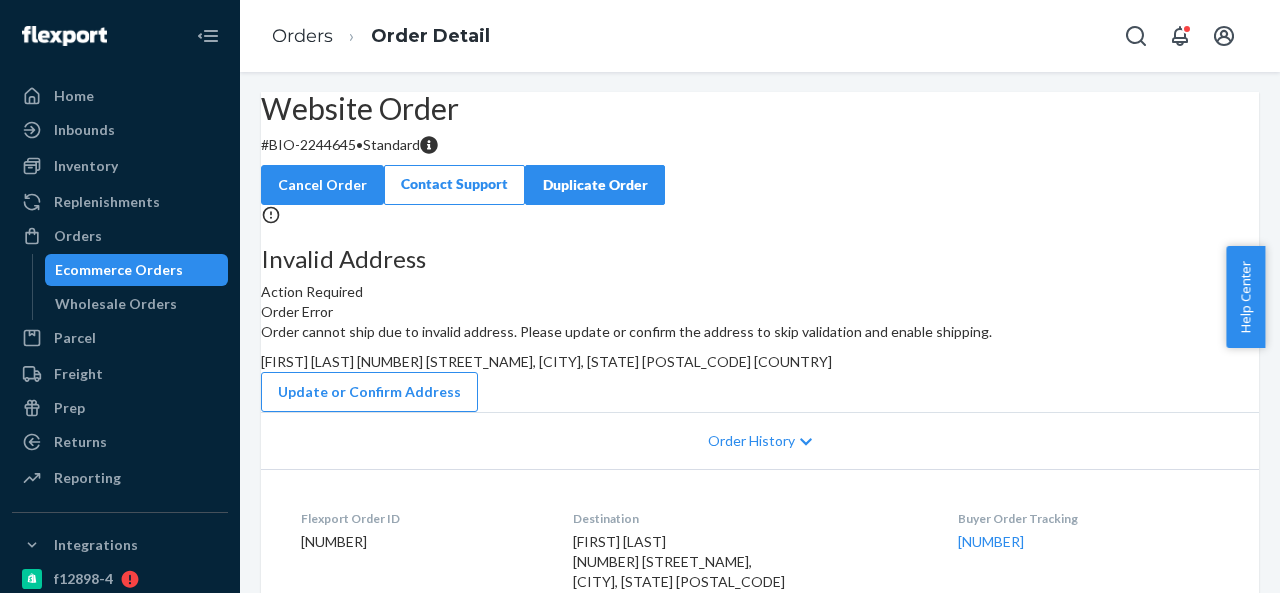 click on "# BIO-2244645 • Standard" at bounding box center (760, 145) 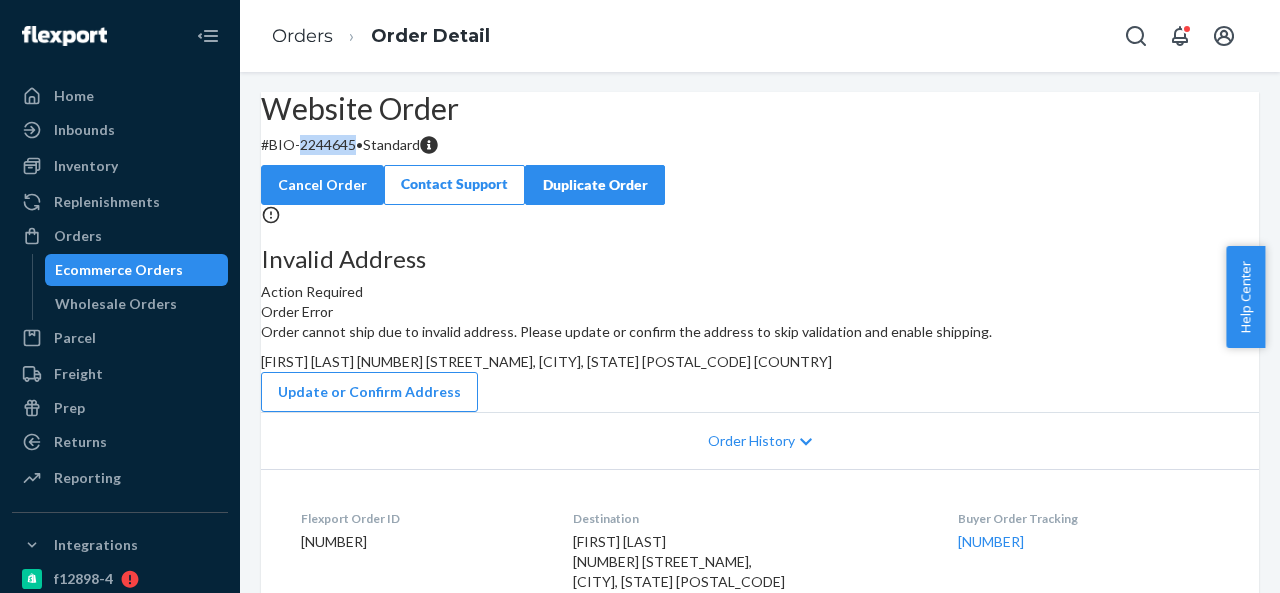 click on "# BIO-2244645 • Standard" at bounding box center [760, 145] 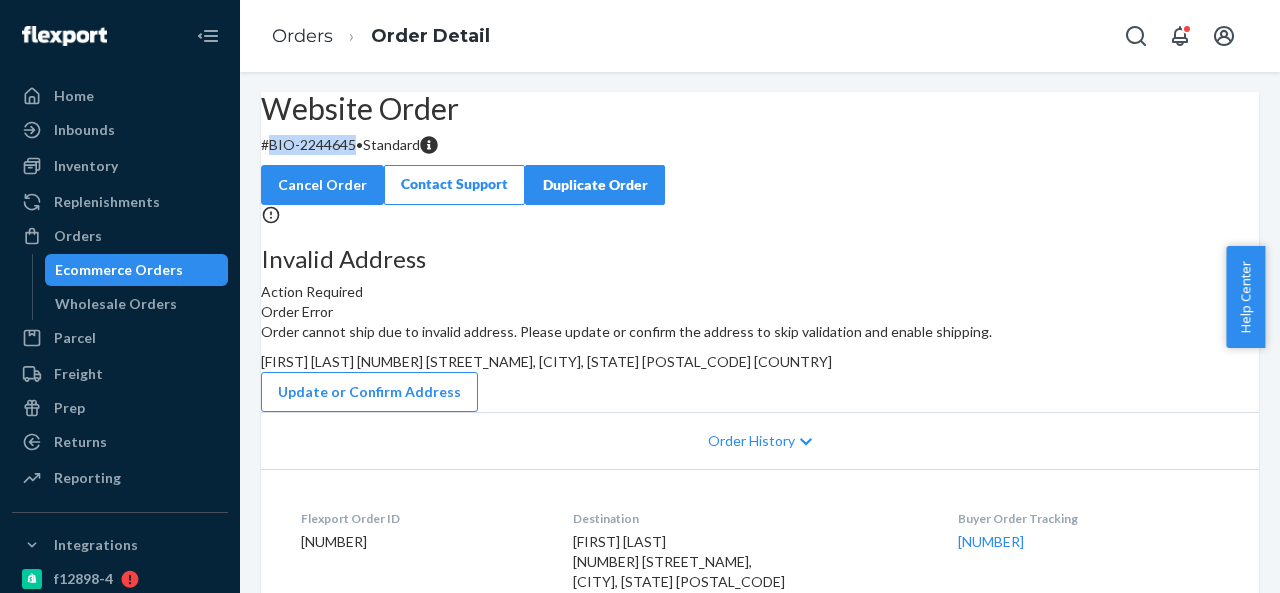 drag, startPoint x: 320, startPoint y: 193, endPoint x: 407, endPoint y: 197, distance: 87.0919 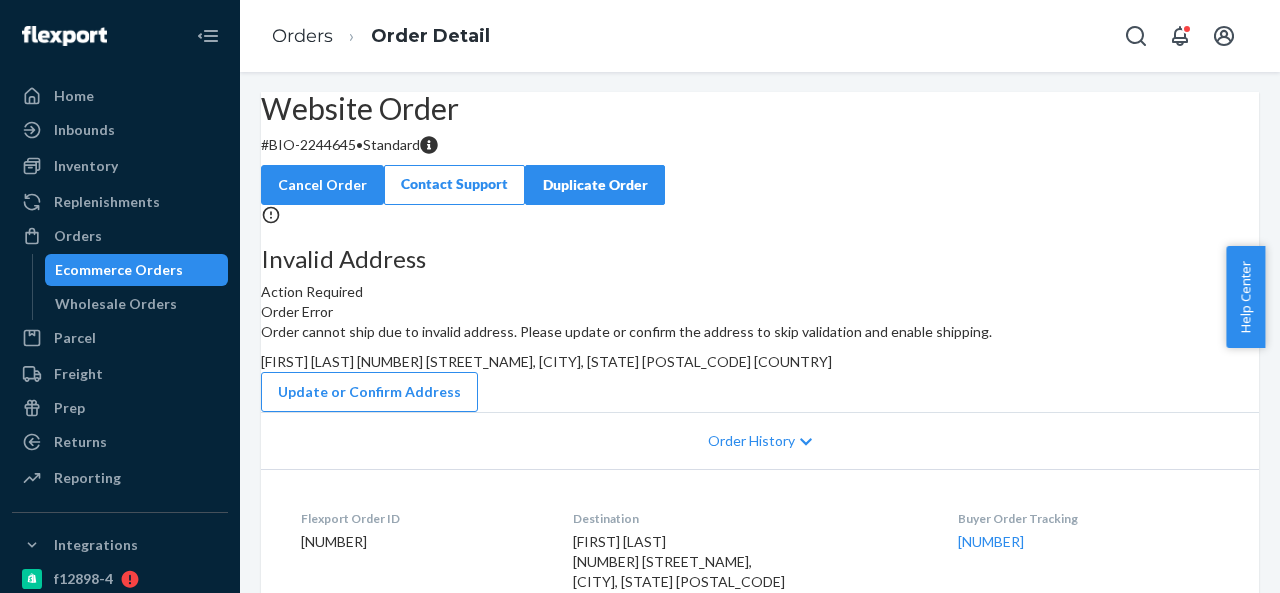 click on "James Goll
24.5 Wilson Avenue,
Norwalk, CT 06853
US" at bounding box center [546, 361] 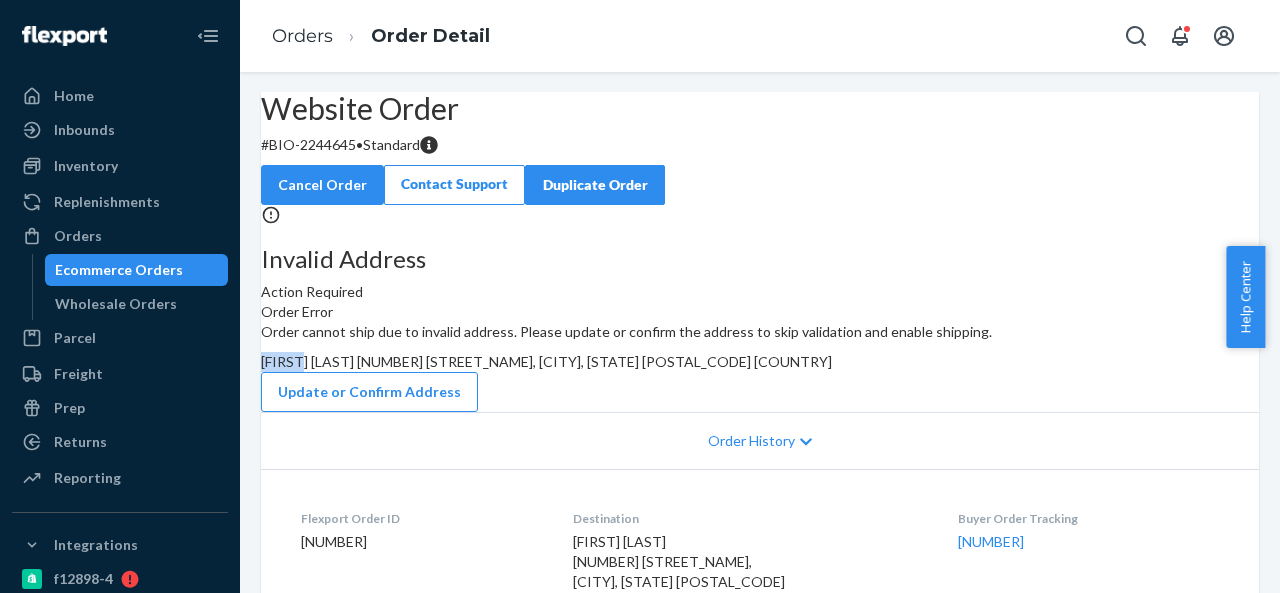 click on "James Goll
24.5 Wilson Avenue,
Norwalk, CT 06853
US" at bounding box center (546, 361) 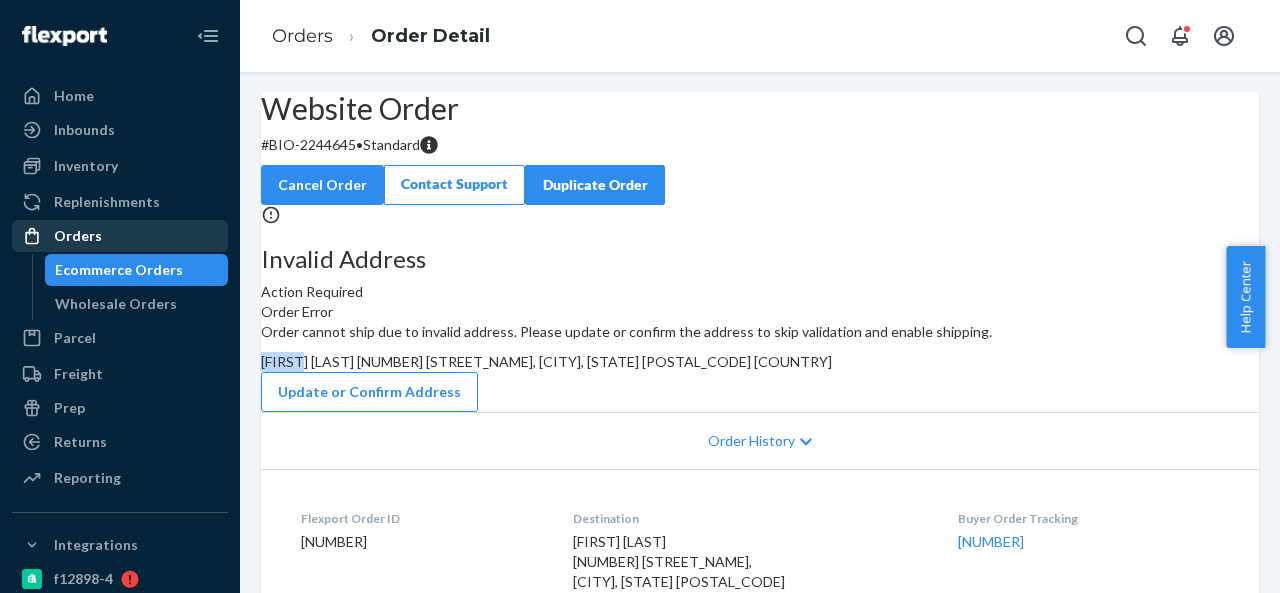 click on "Orders" at bounding box center [120, 236] 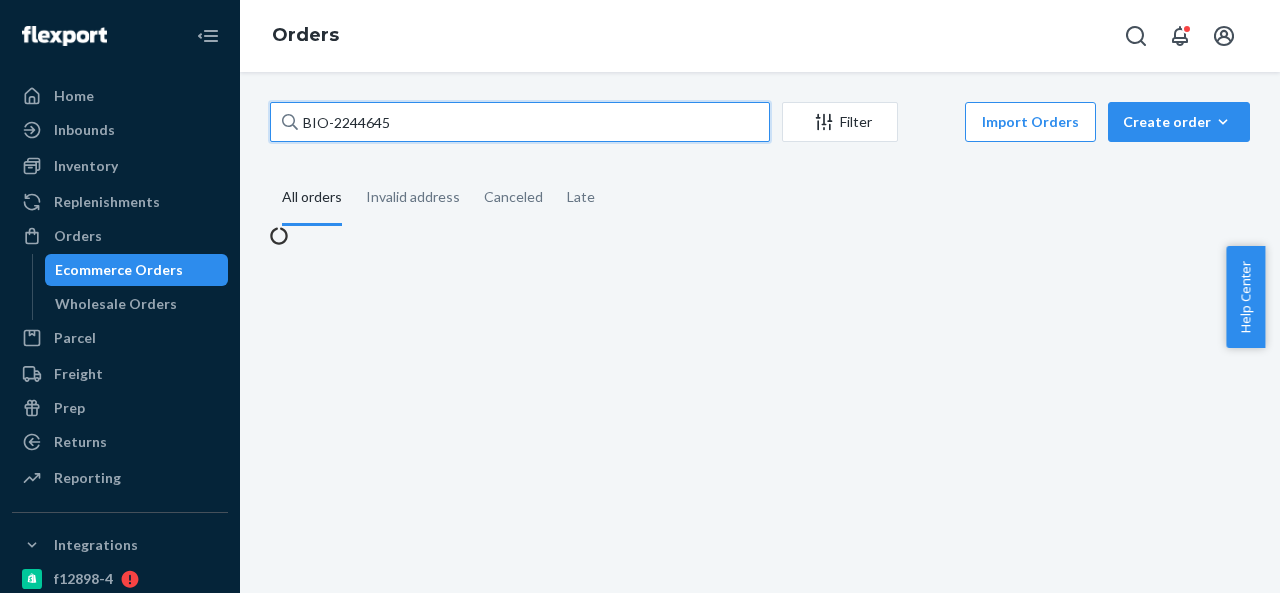 click on "BIO-2244645" at bounding box center [520, 122] 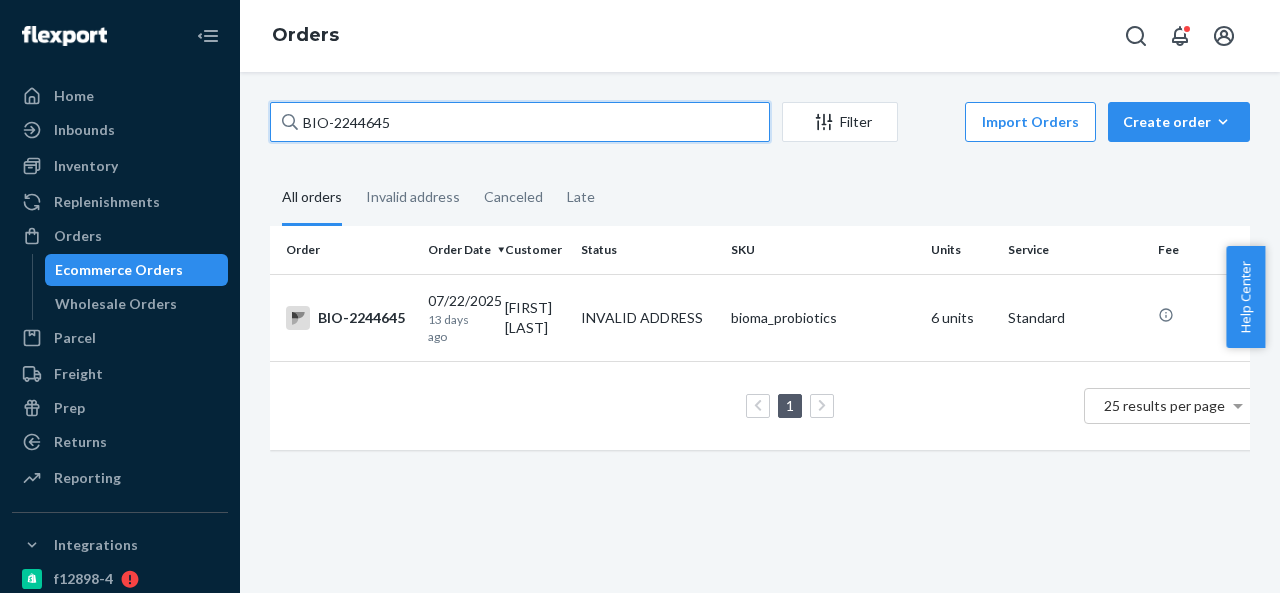 paste on "927" 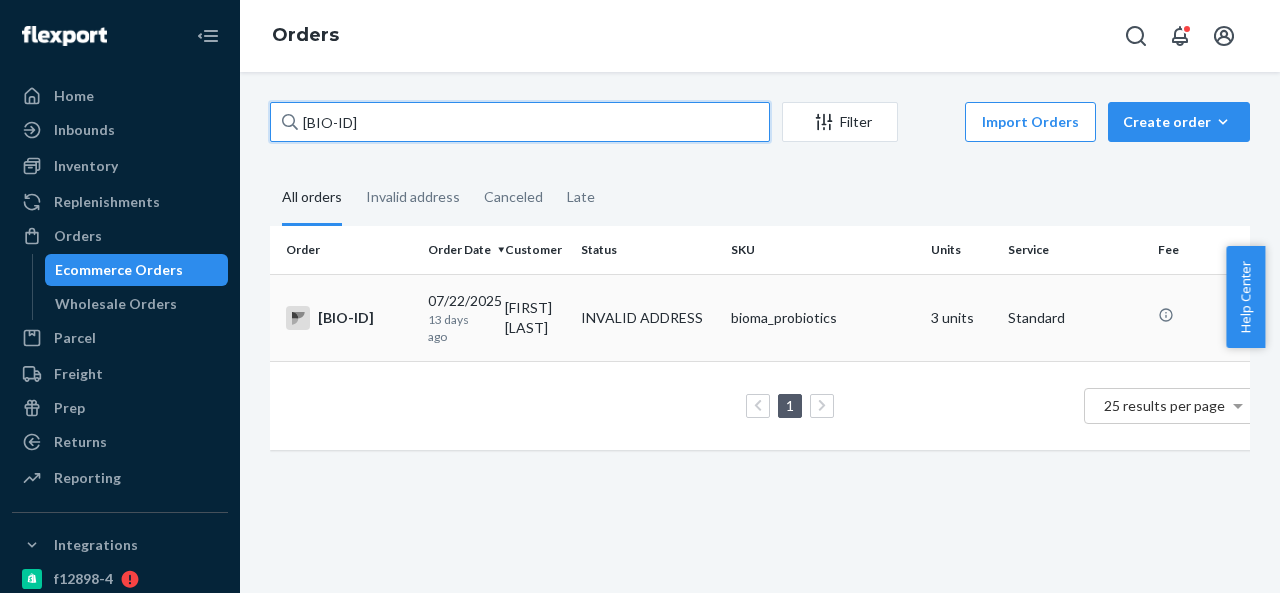 type on "BIO-2244927" 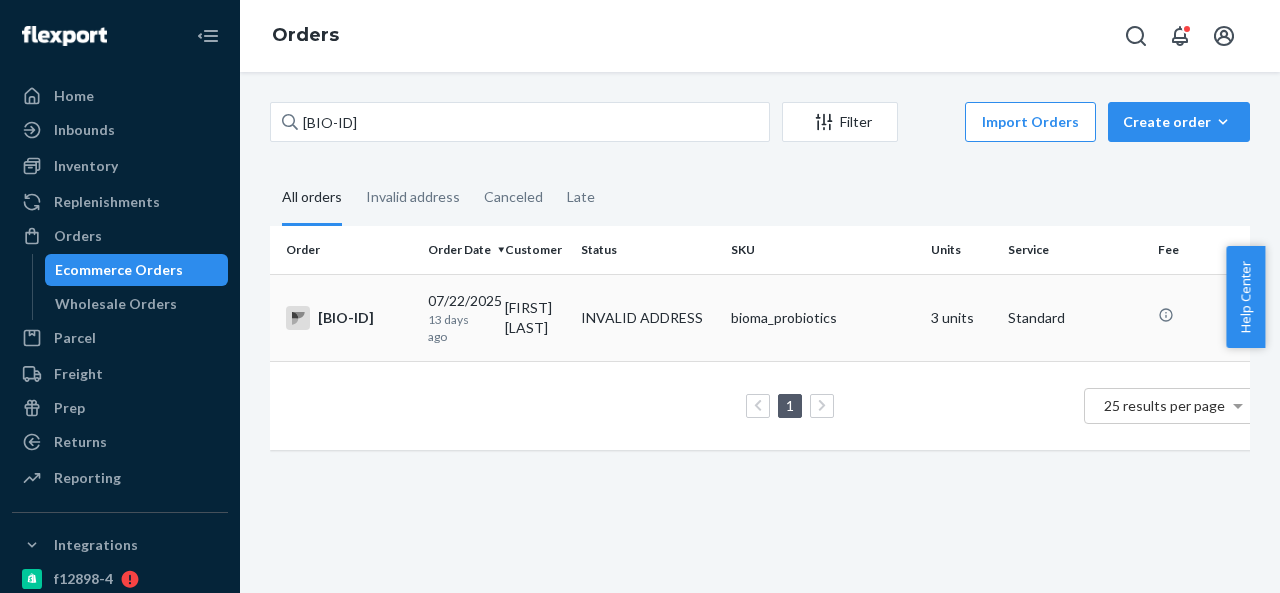 click on "Rebecca Watts" at bounding box center [535, 317] 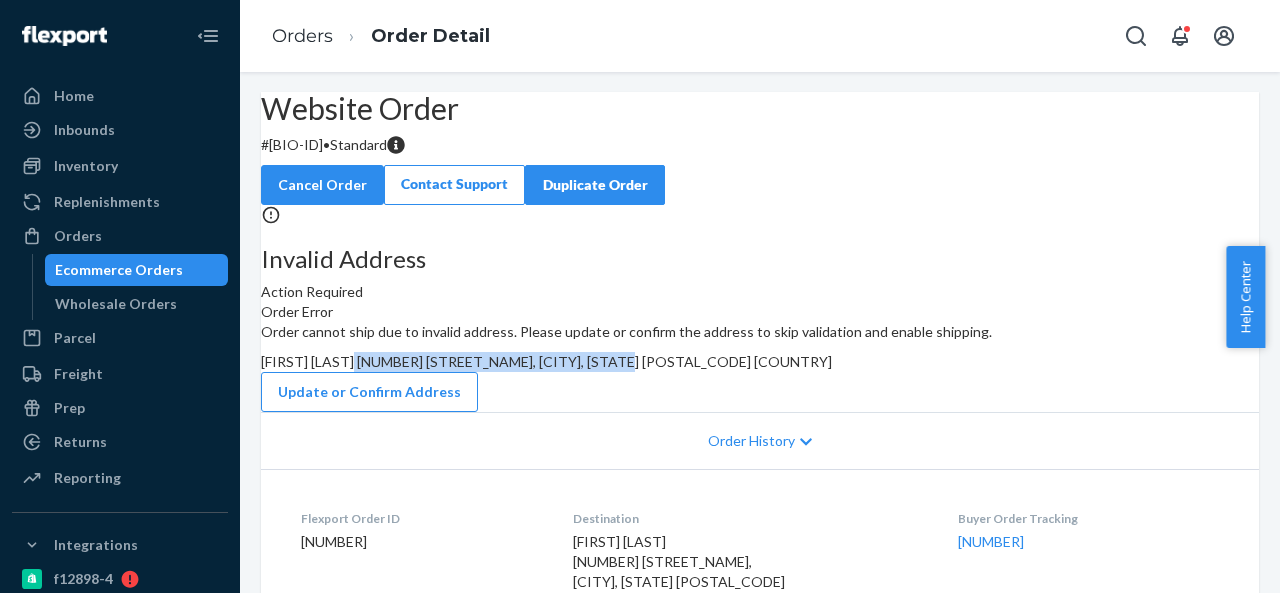 drag, startPoint x: 735, startPoint y: 442, endPoint x: 786, endPoint y: 478, distance: 62.425957 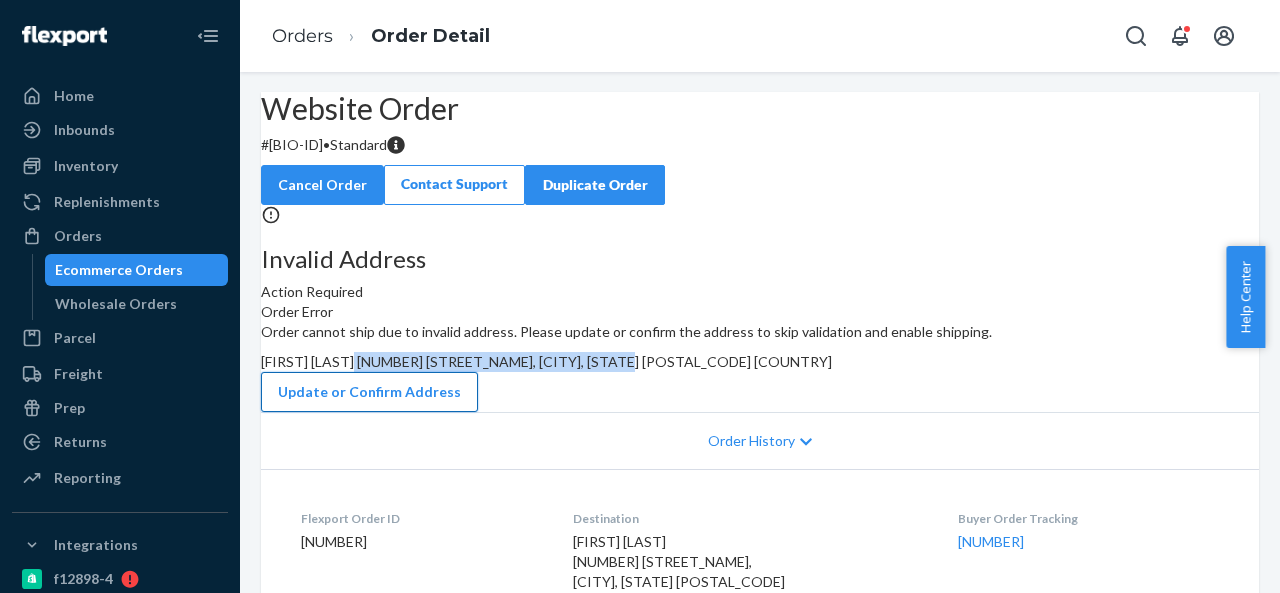click on "Update or Confirm Address" at bounding box center (369, 392) 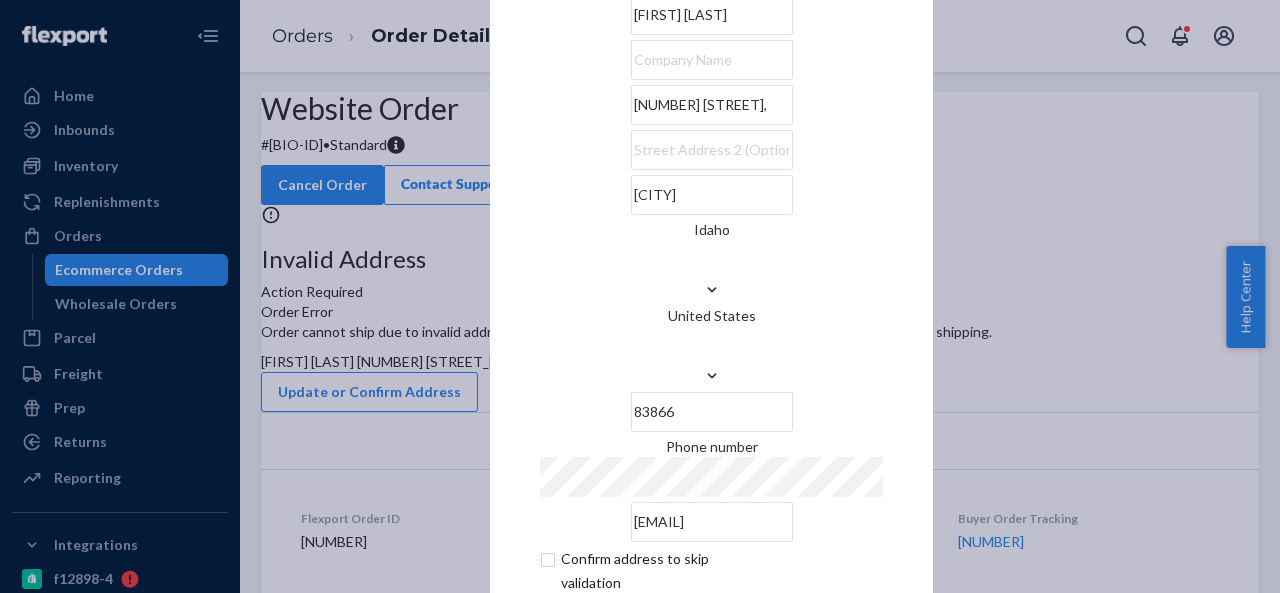 click on "606 Renfro Creek Rd," at bounding box center (712, 105) 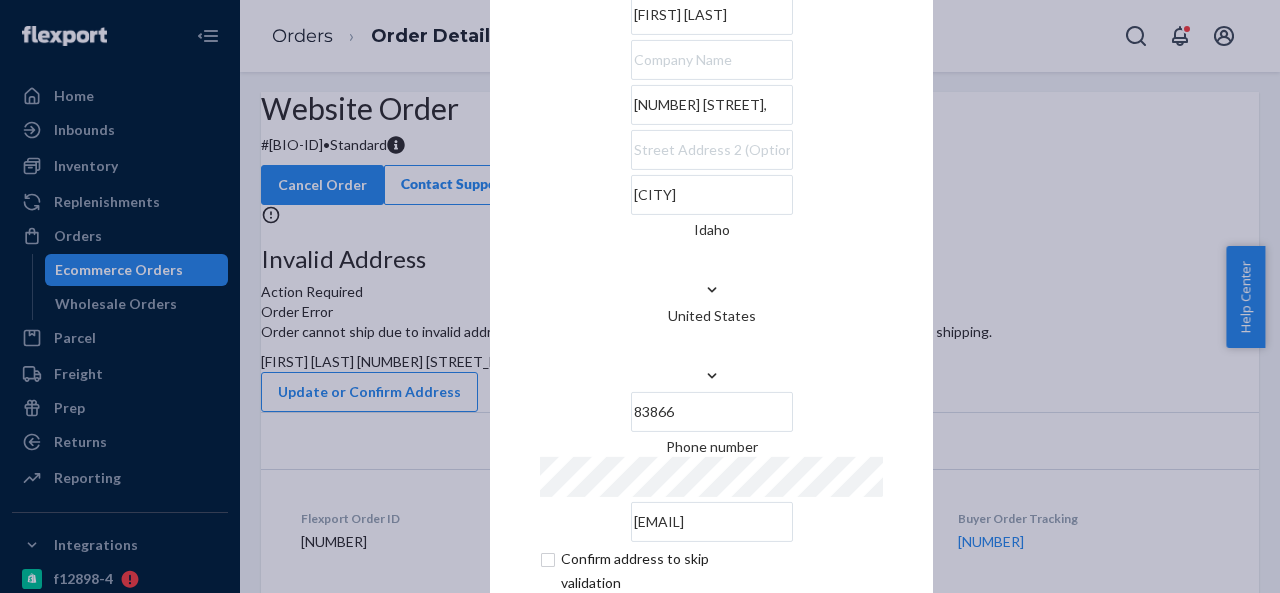 paste on "Santa, ID 83866" 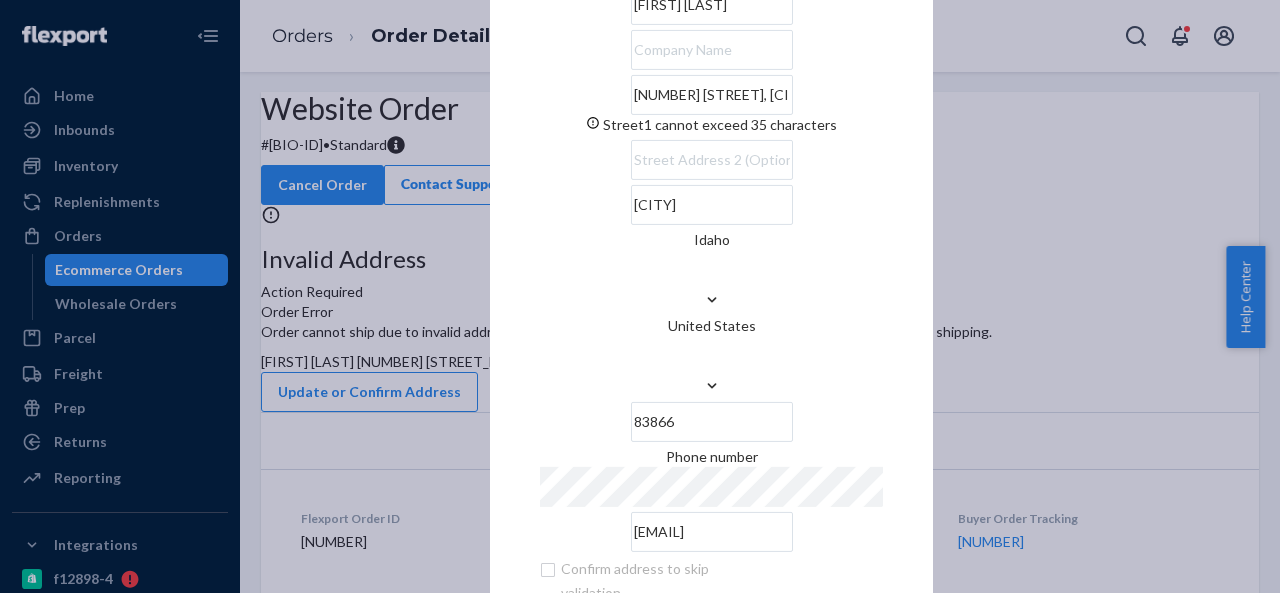 drag, startPoint x: 684, startPoint y: 153, endPoint x: 807, endPoint y: 143, distance: 123.40584 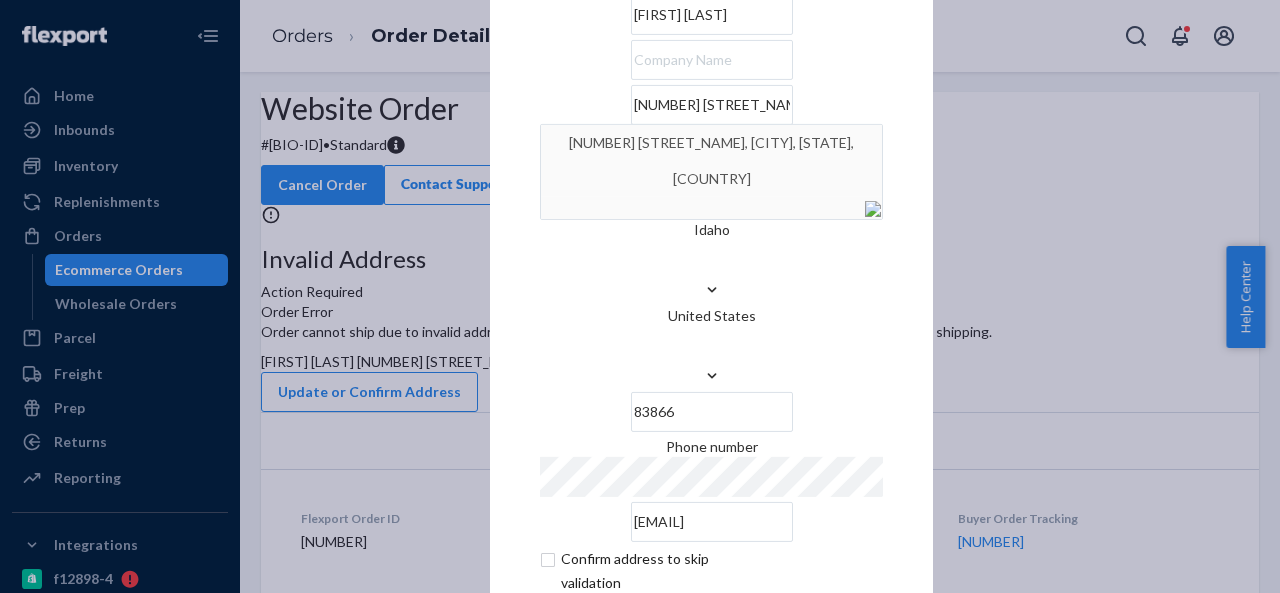 type on "606 Renfro Creek Rd" 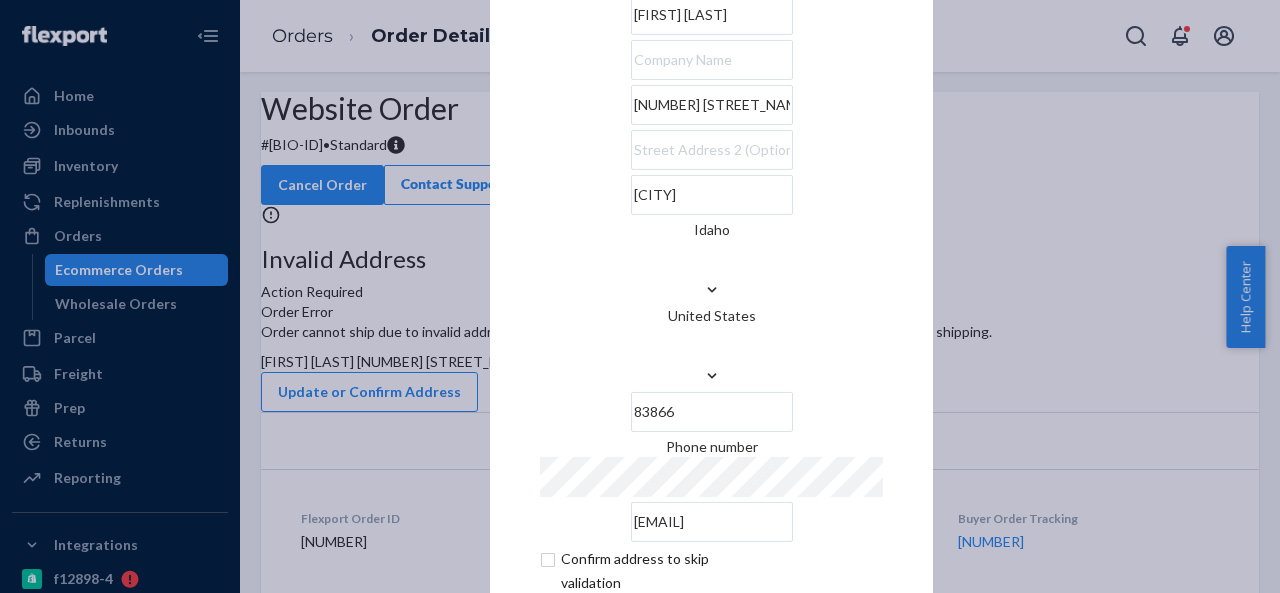 click on "× Update Address Rebecca Watts 606 Renfro Creek Rd Santa Idaho United States 83866 Phone number bemar56@yahoo.com Confirm address to skip validation Update" at bounding box center (711, 296) 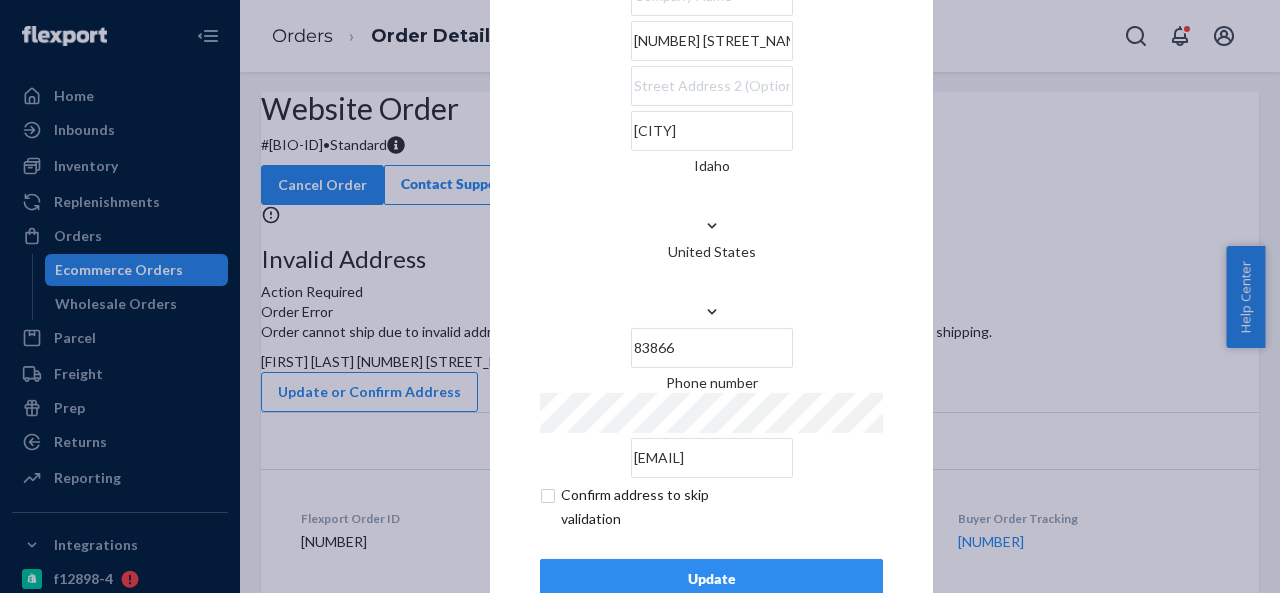 scroll, scrollTop: 81, scrollLeft: 0, axis: vertical 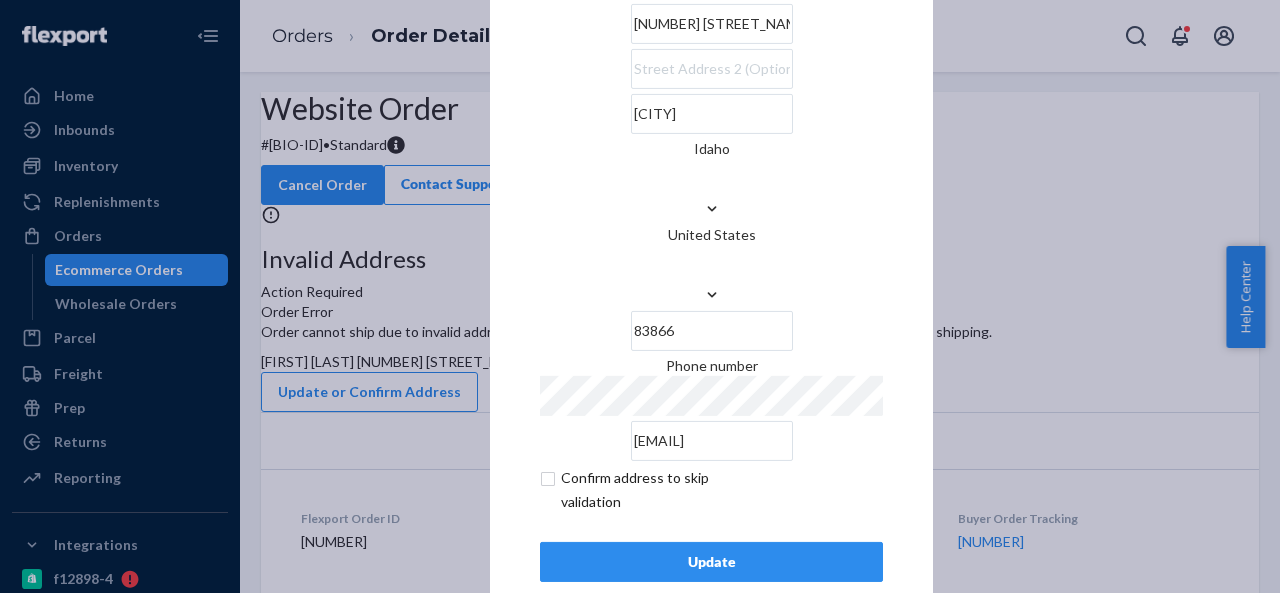 click at bounding box center [656, 490] 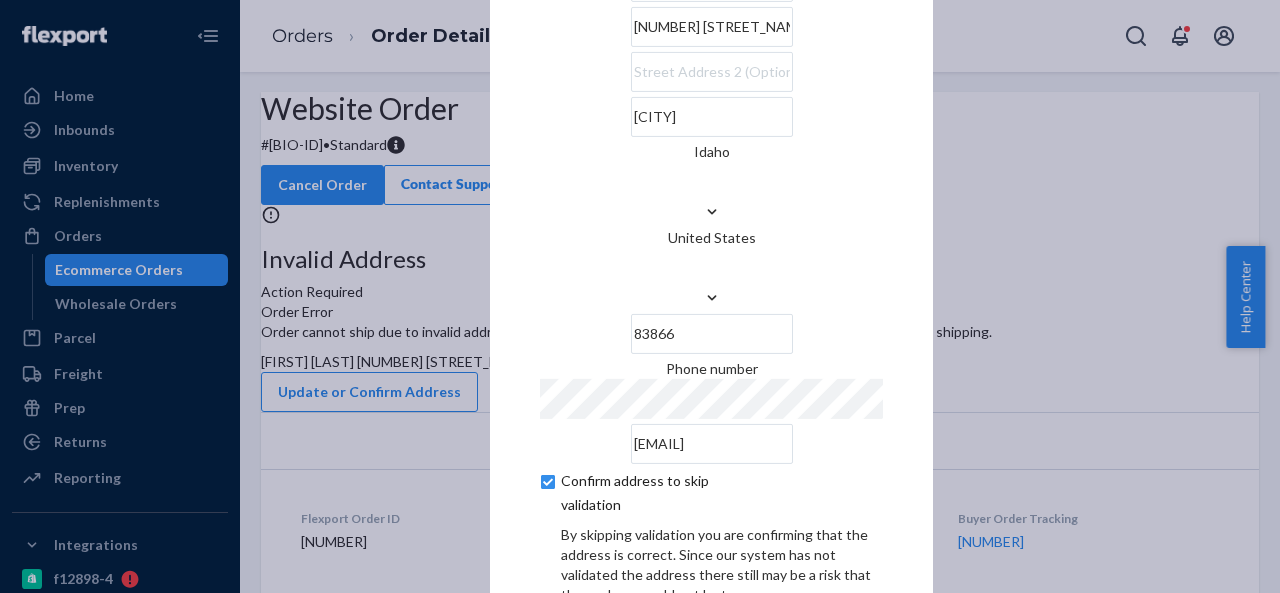 scroll, scrollTop: 165, scrollLeft: 0, axis: vertical 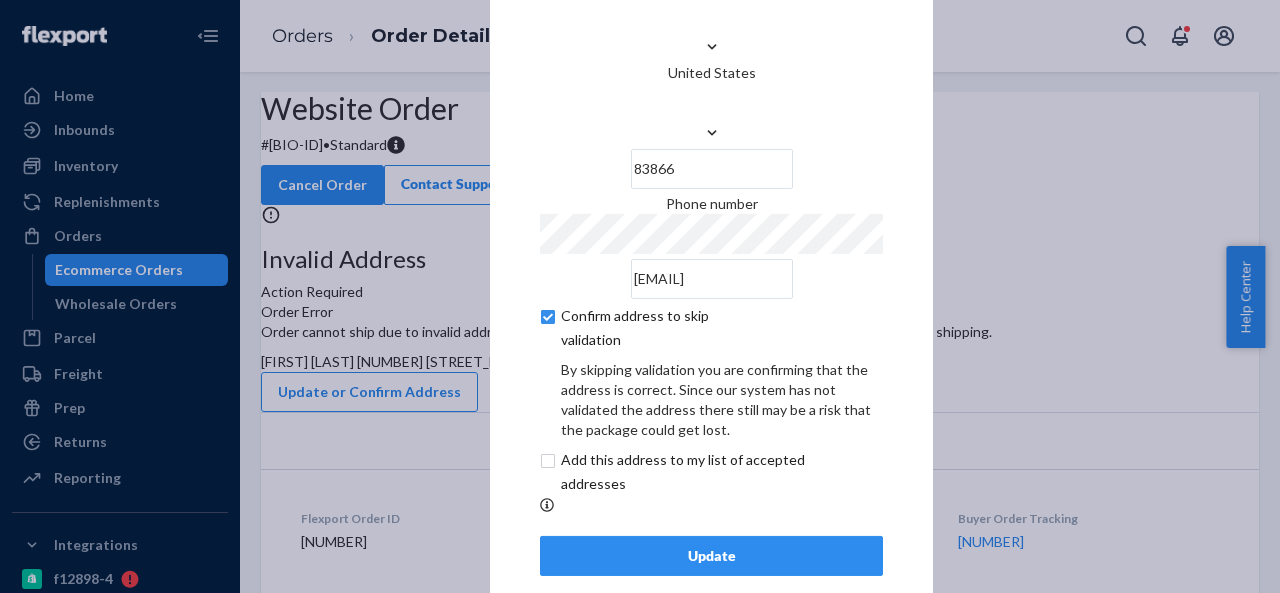 click on "Update" at bounding box center (711, 556) 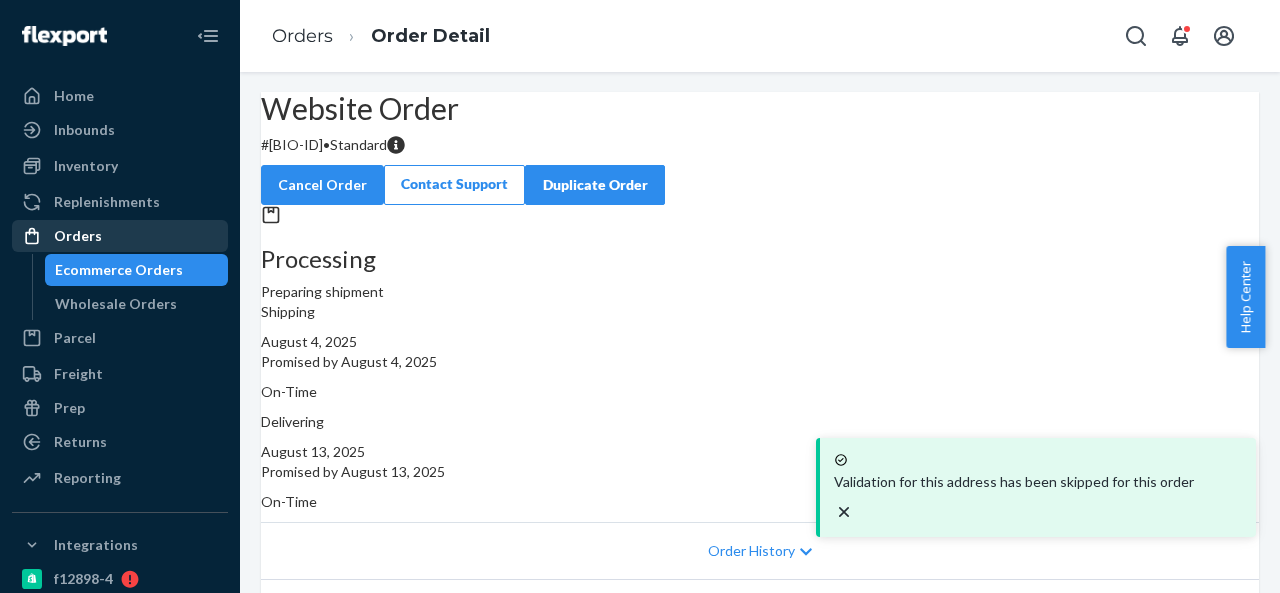 click on "Orders" at bounding box center [120, 236] 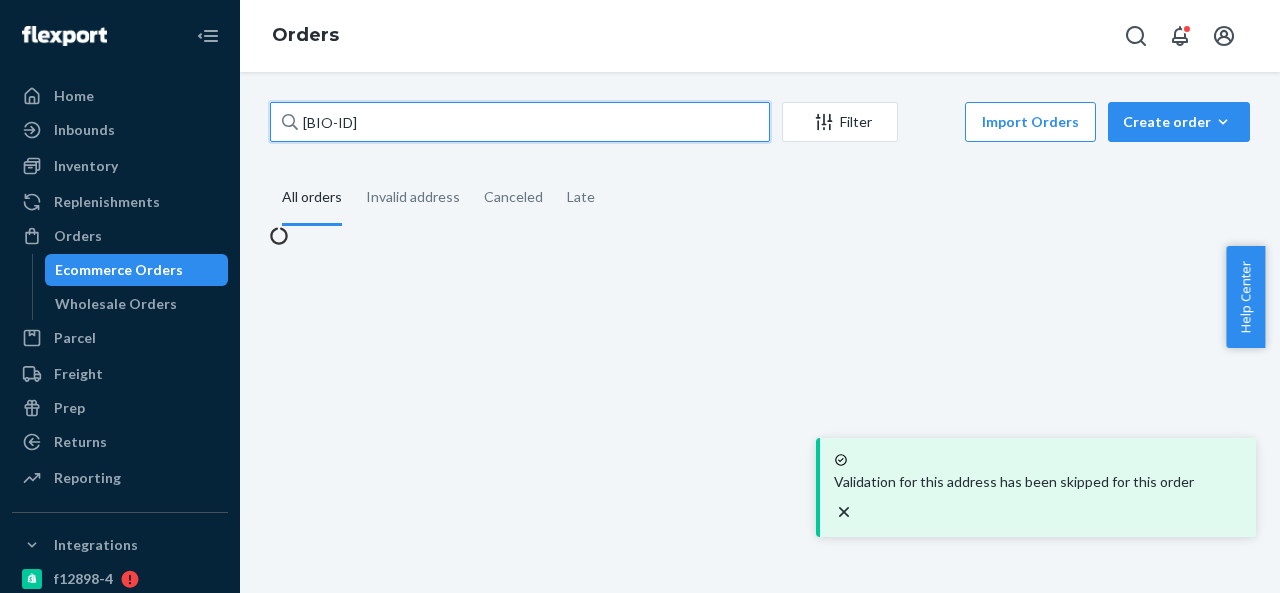 click on "BIO-2244927" at bounding box center (520, 122) 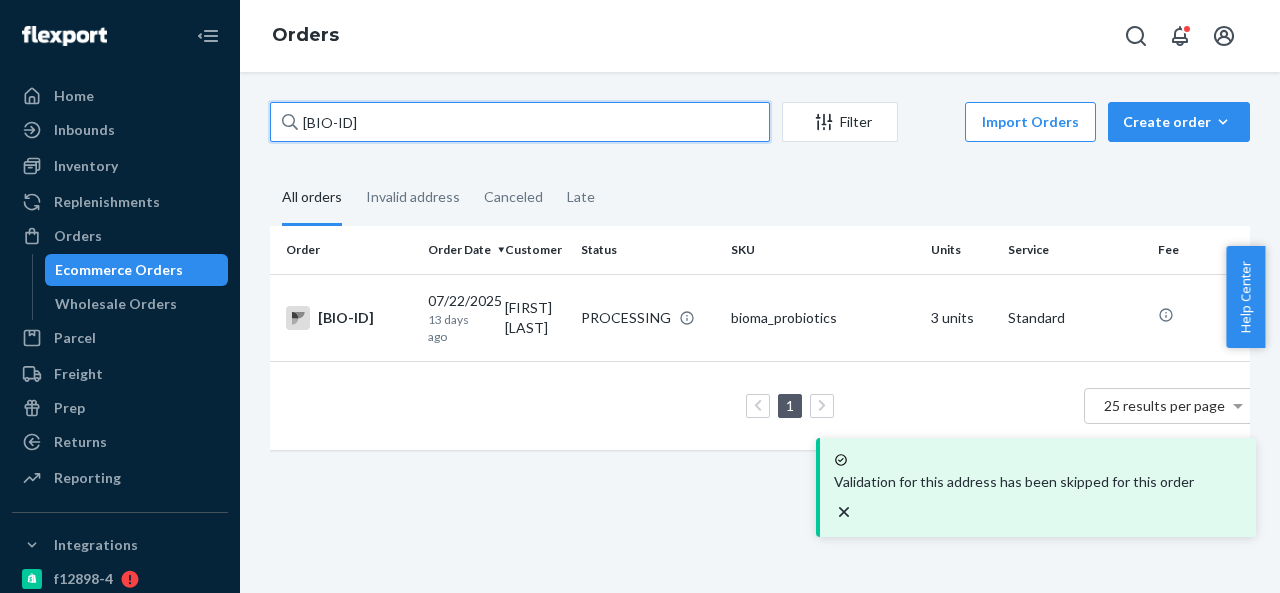 paste on "CB-3947070" 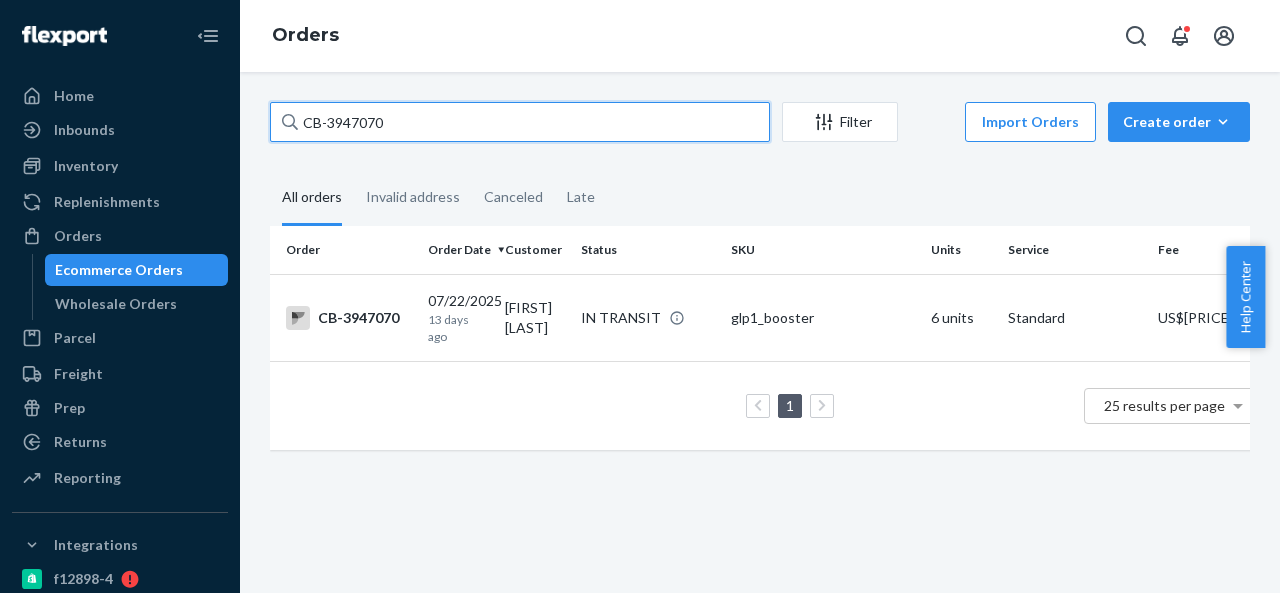 type on "CB-3947070" 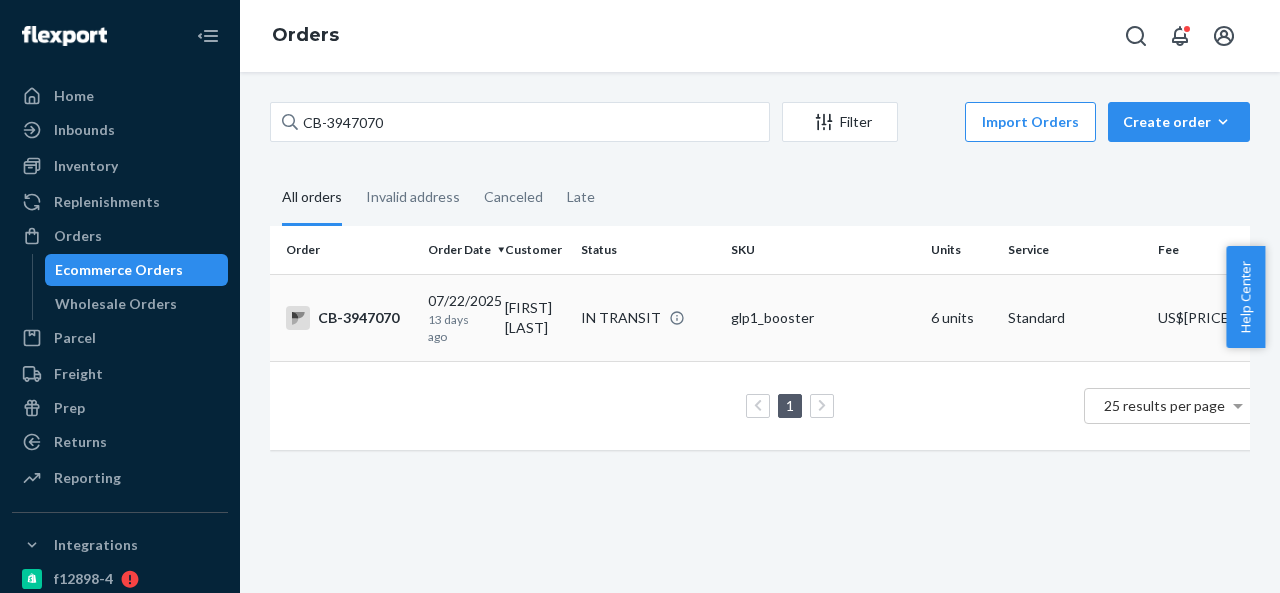 click on "Shari Skinner" at bounding box center [535, 317] 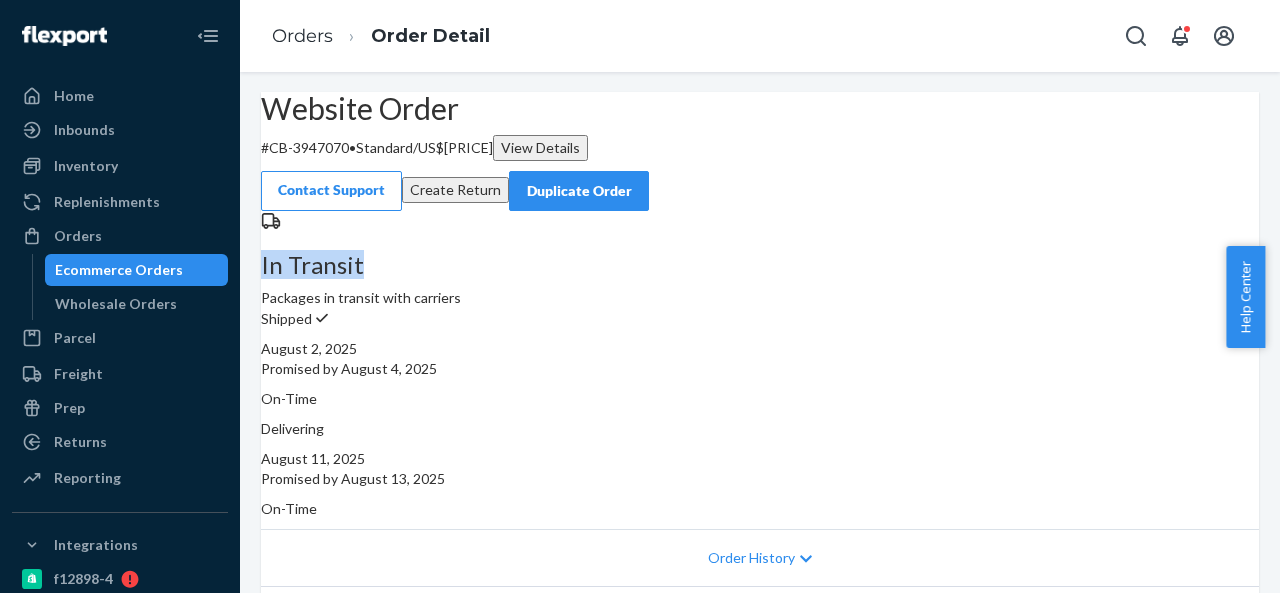 drag, startPoint x: 504, startPoint y: 299, endPoint x: 356, endPoint y: 303, distance: 148.05405 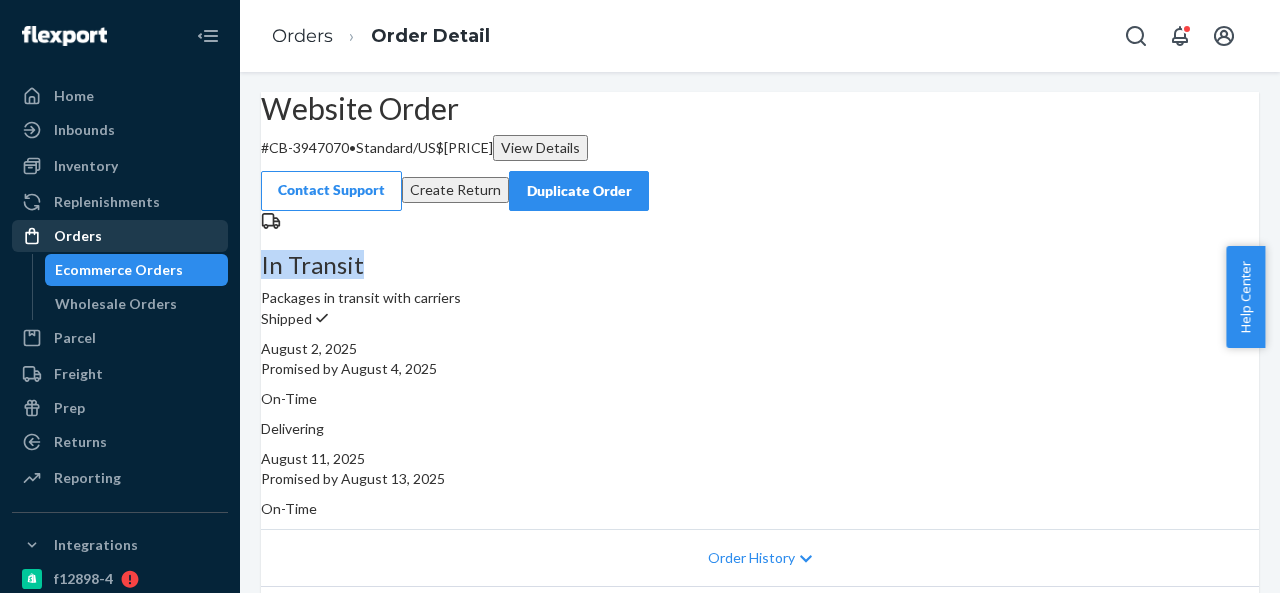 click on "Orders" at bounding box center [120, 236] 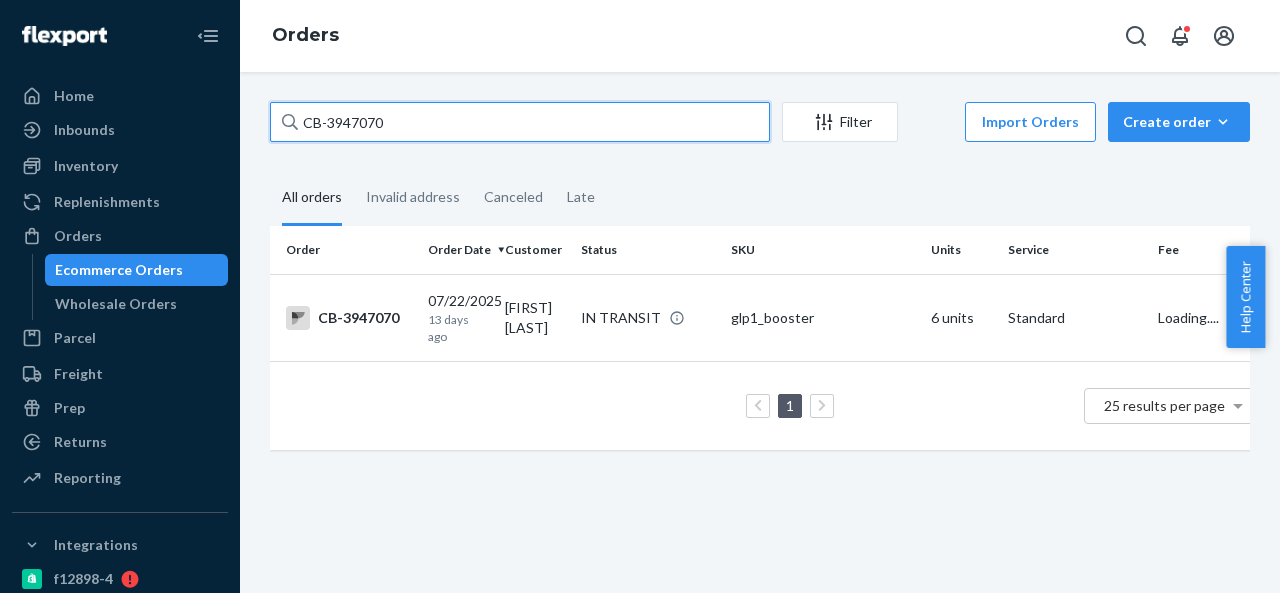 click on "CB-3947070" at bounding box center (520, 122) 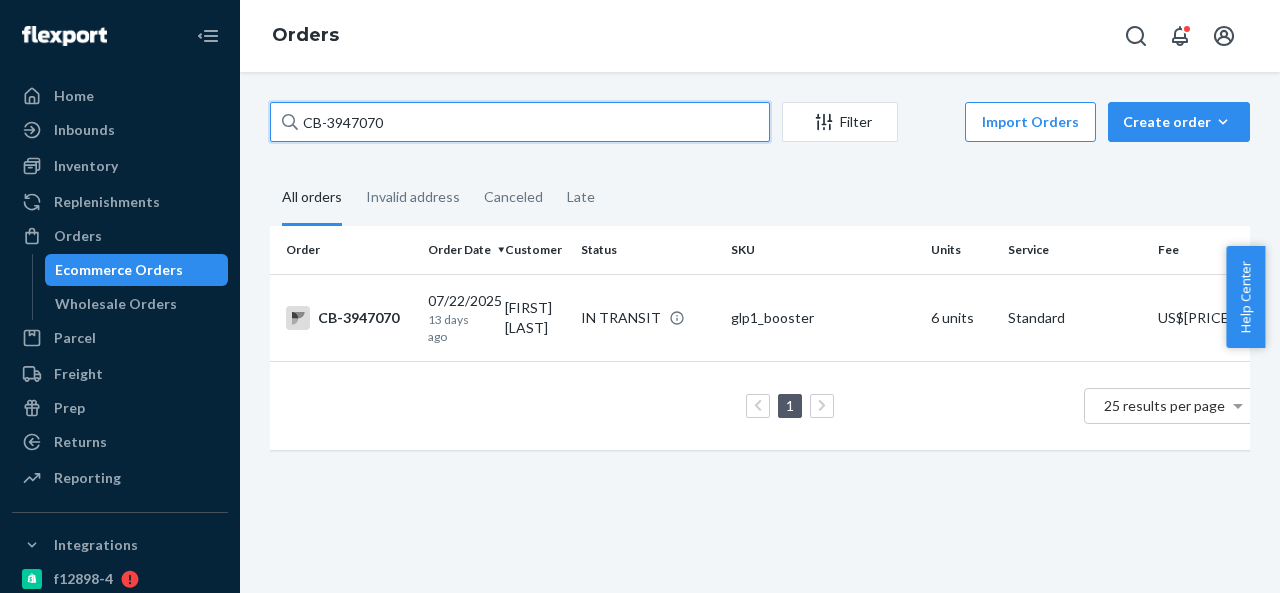 paste on "119" 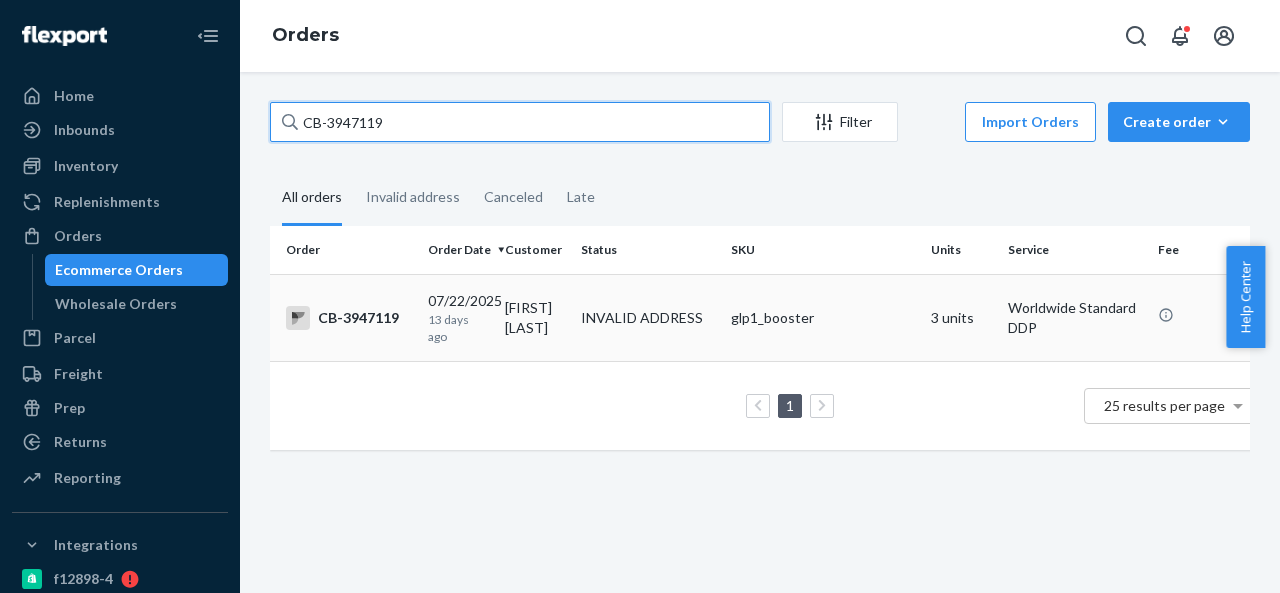type on "CB-3947119" 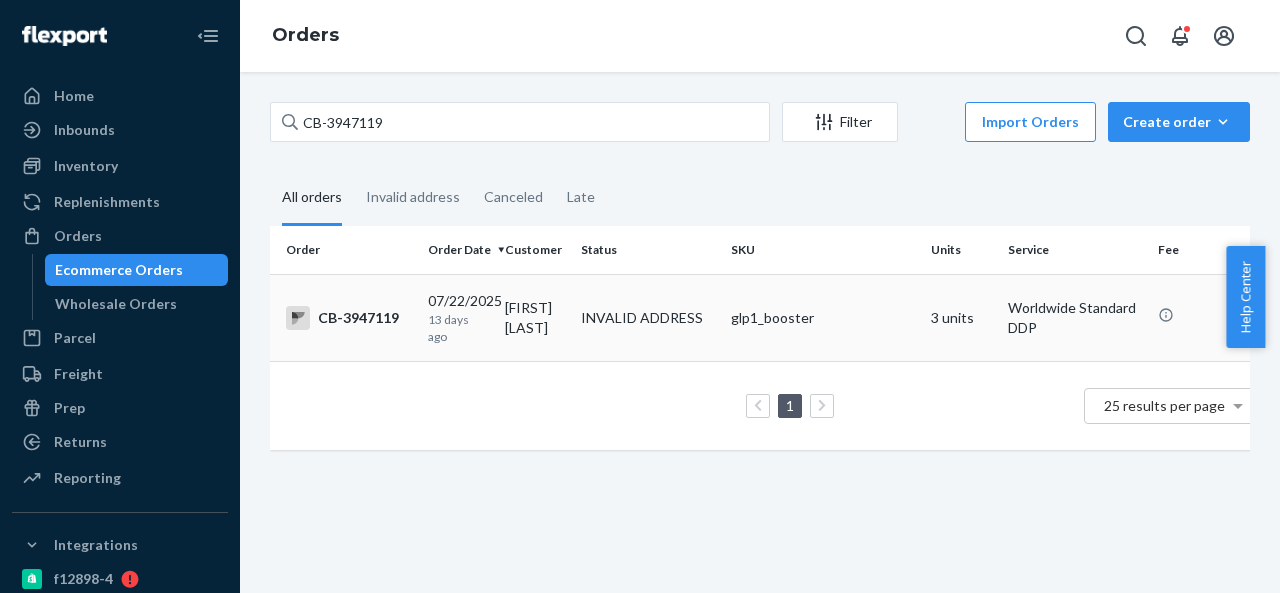 click on "Julian Ashbee" at bounding box center [535, 317] 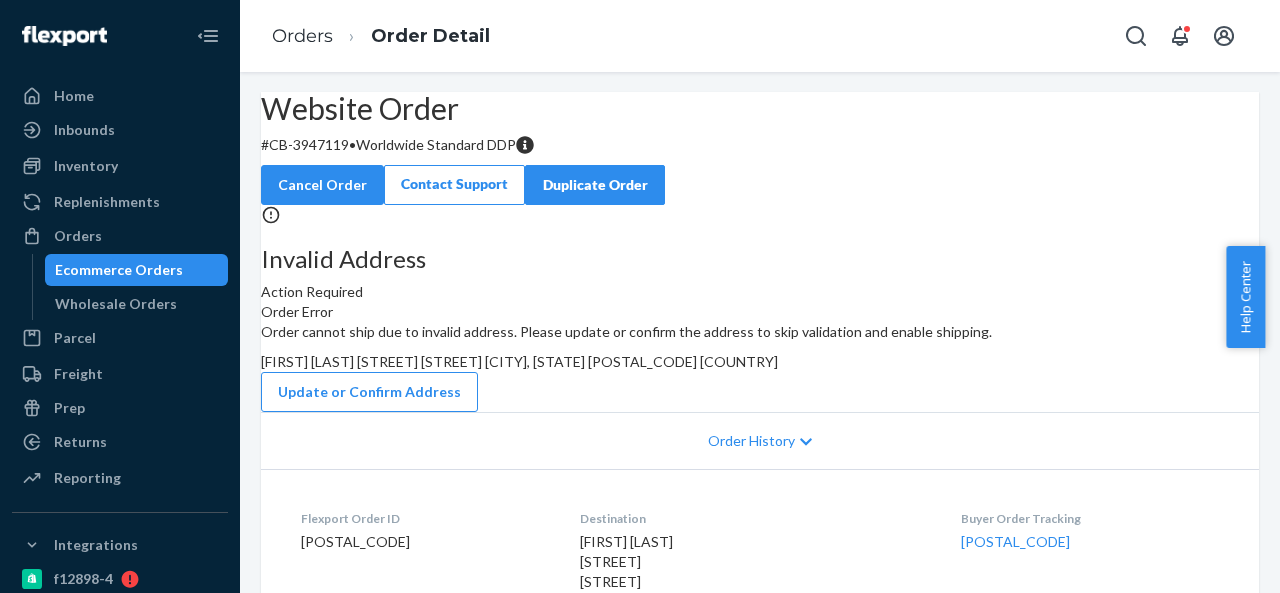 click on "Invalid Address Action Required Order Error Order cannot ship due to invalid address. Please update or confirm the address to skip validation and enable shipping. Julian Ashbee
The Steppes
Cossack Square
Nailsworth, NaN GL6 0DB
GB Update or Confirm Address" at bounding box center [760, 308] 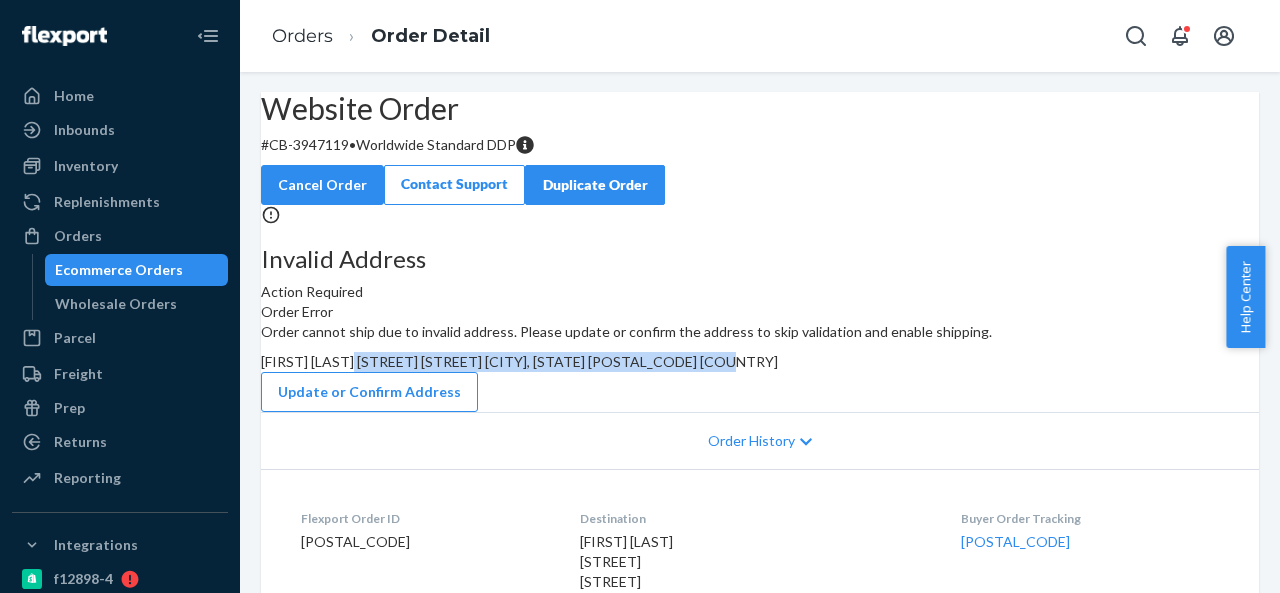 drag, startPoint x: 734, startPoint y: 438, endPoint x: 776, endPoint y: 497, distance: 72.42237 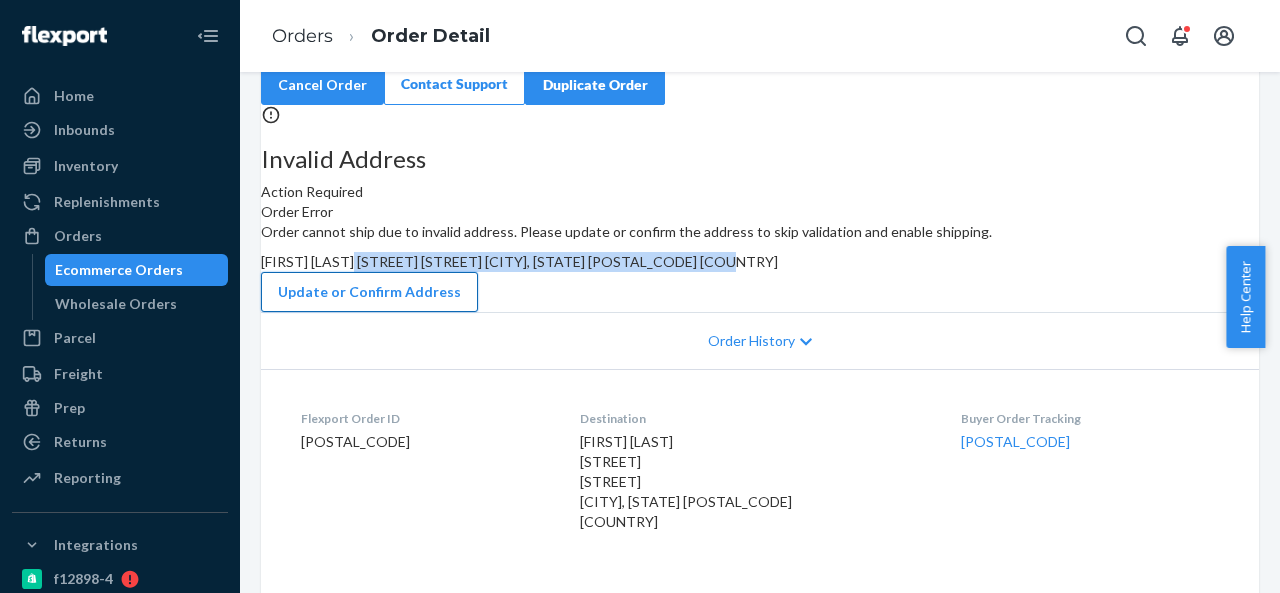 click on "Update or Confirm Address" at bounding box center [369, 292] 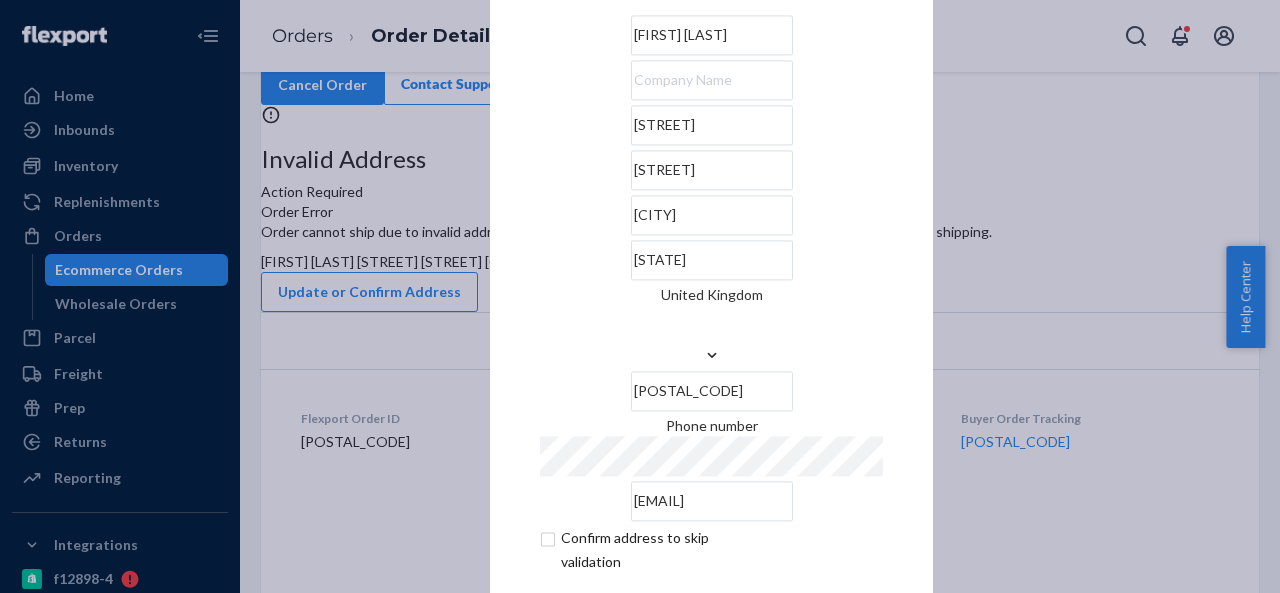 click on "Cossack Square" at bounding box center [712, 170] 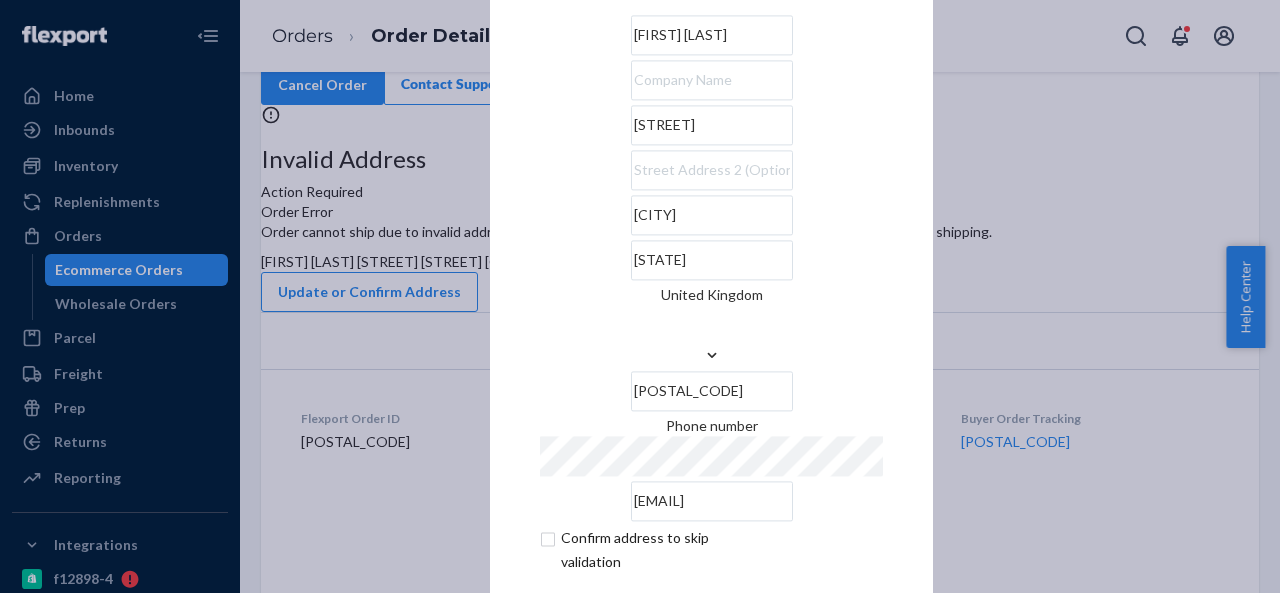 type 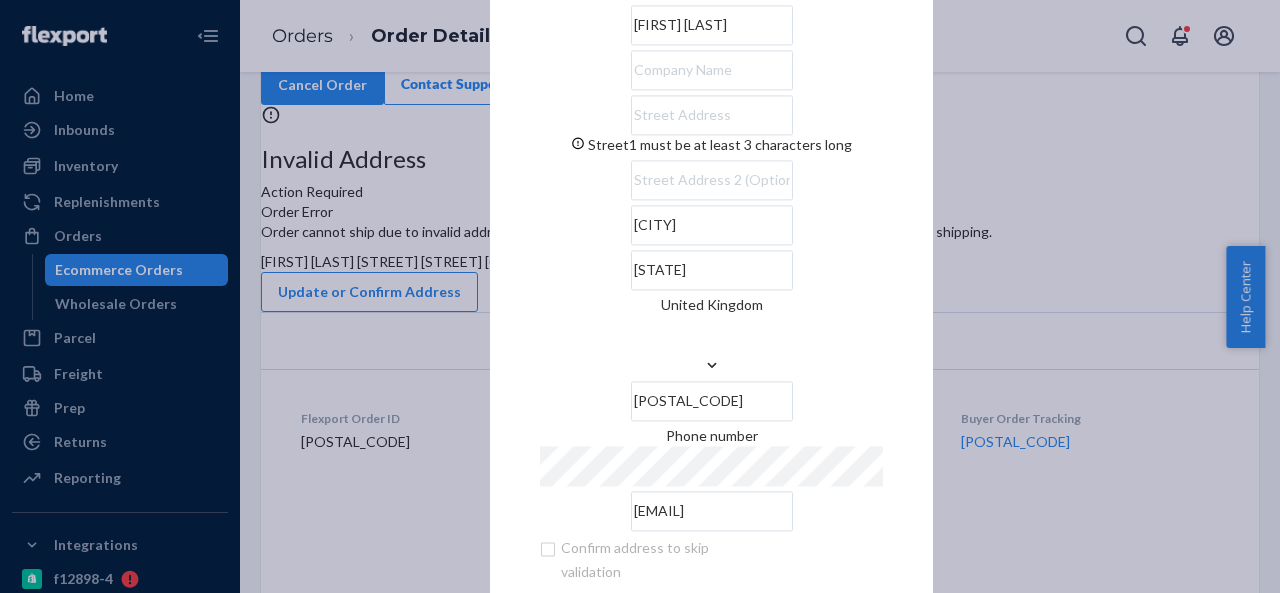 paste on "cossack square, New Market Rd, Nailsworth, Stroud GL6 0DB, United Kingdom" 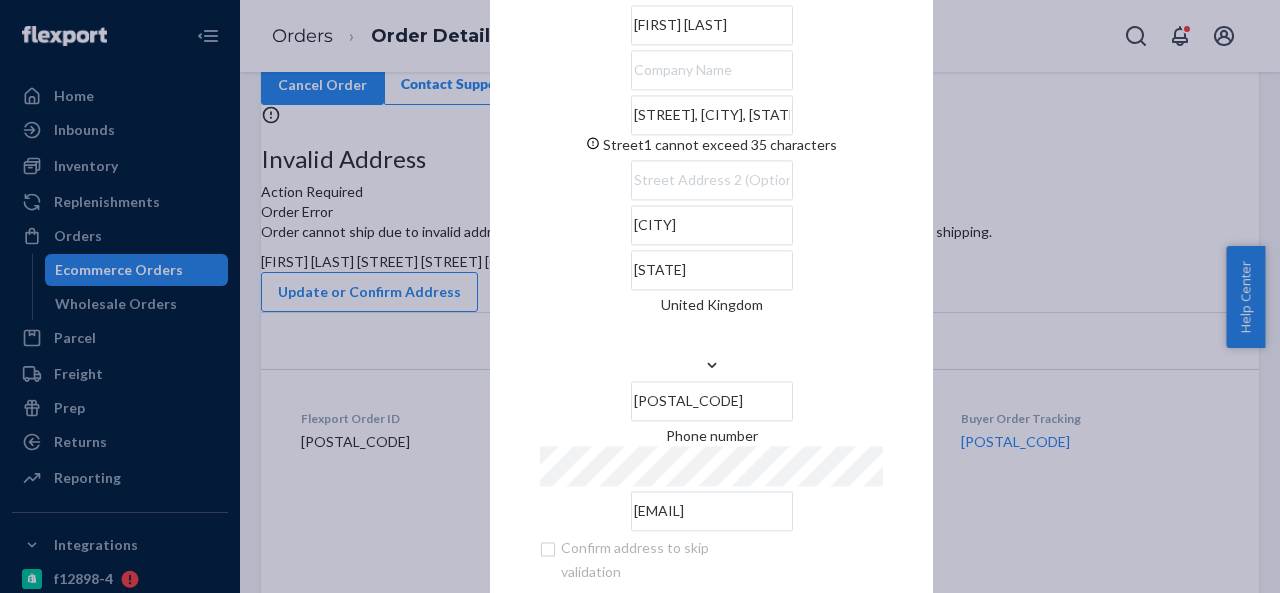 scroll, scrollTop: 0, scrollLeft: 188, axis: horizontal 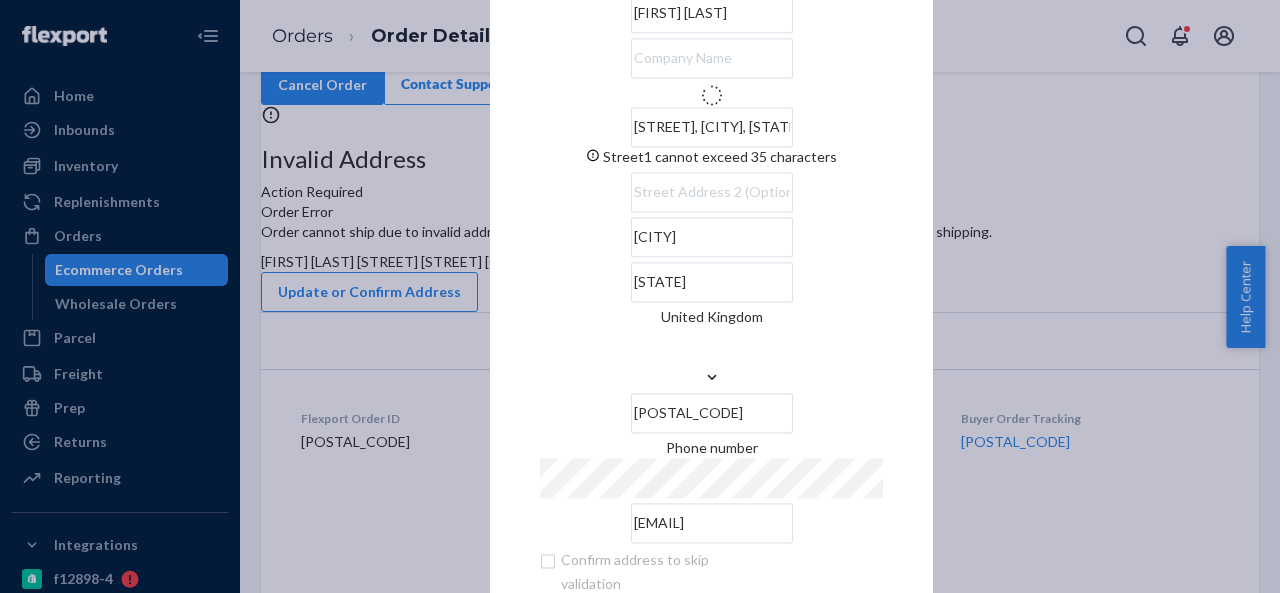 type on "New Market Rd" 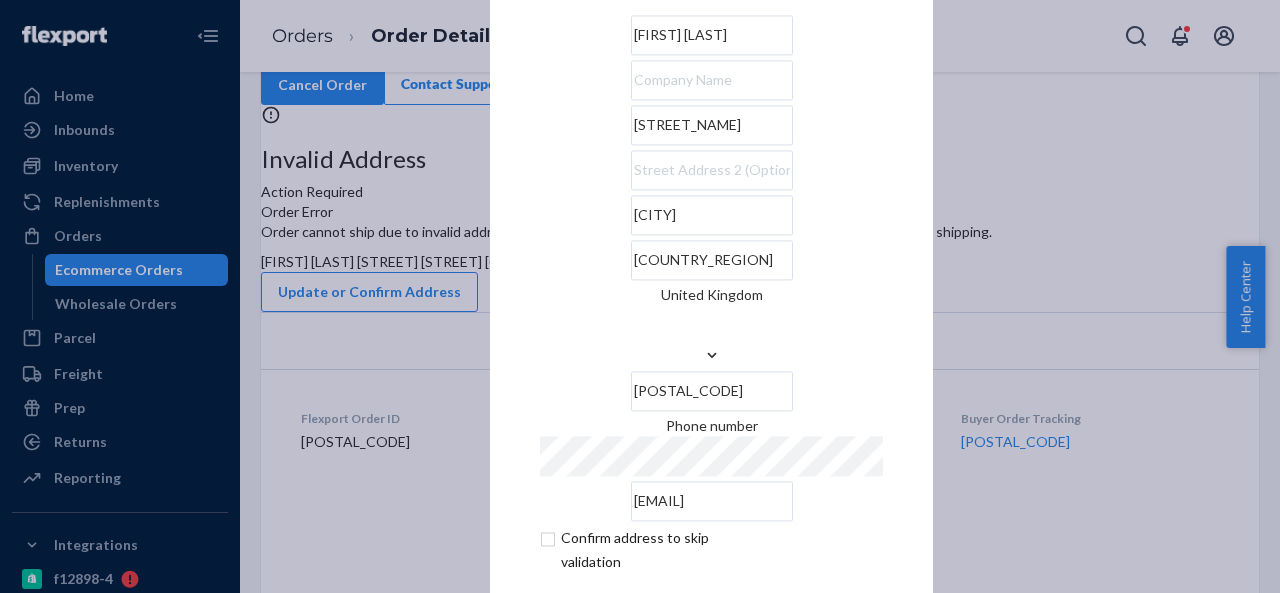 click on "New Market Rd" at bounding box center [712, 125] 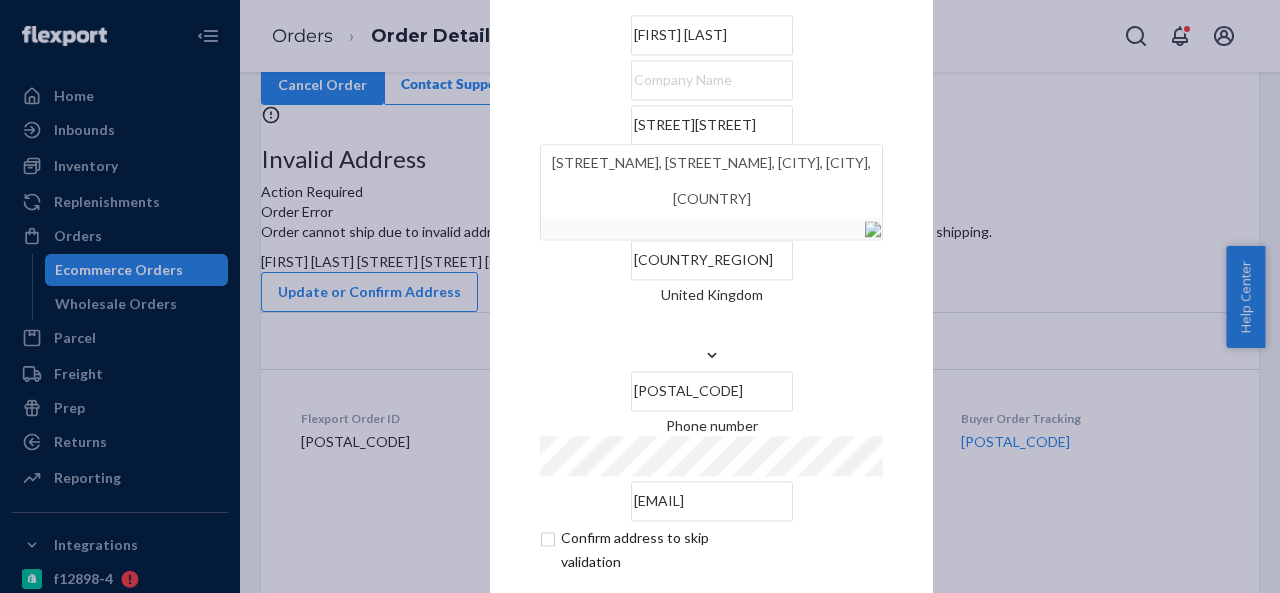 click on "cossack squareNew Market Rd" at bounding box center (712, 125) 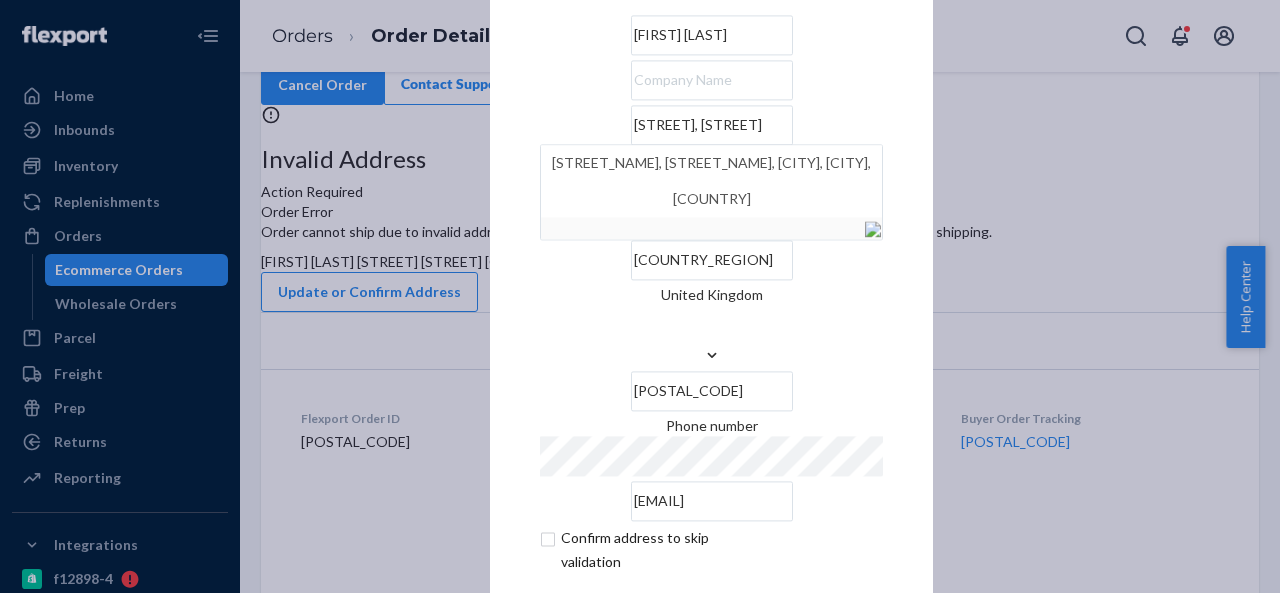 click on "Cossack square, New Market Rd" at bounding box center (712, 125) 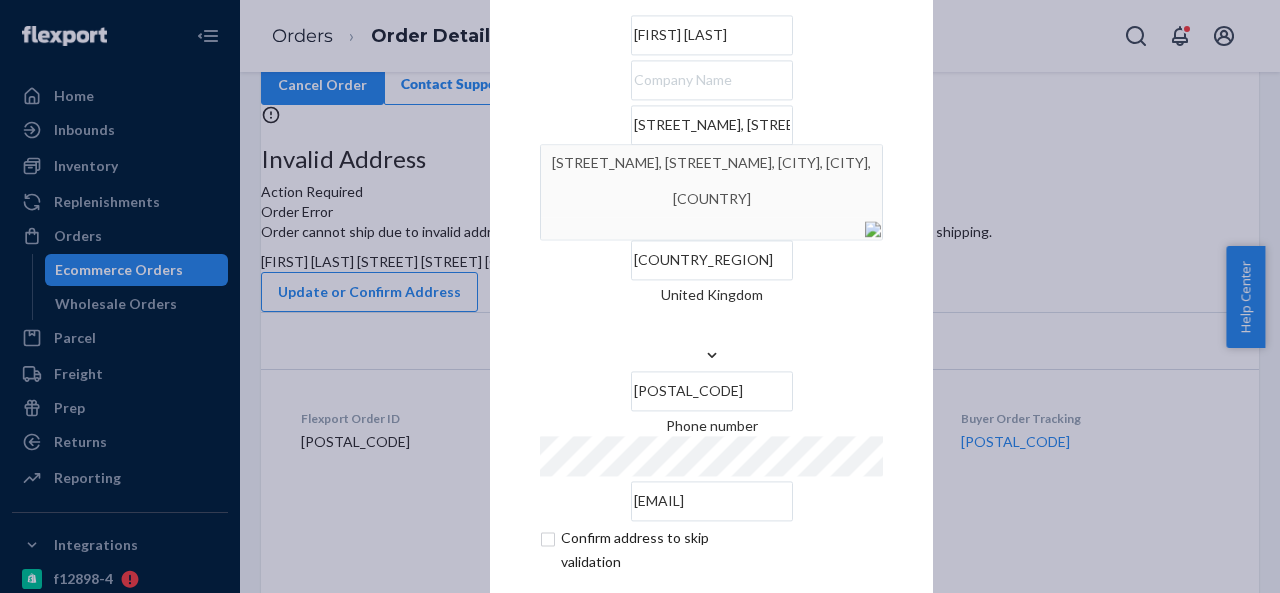 type on "Cossack Square, New Market Rd" 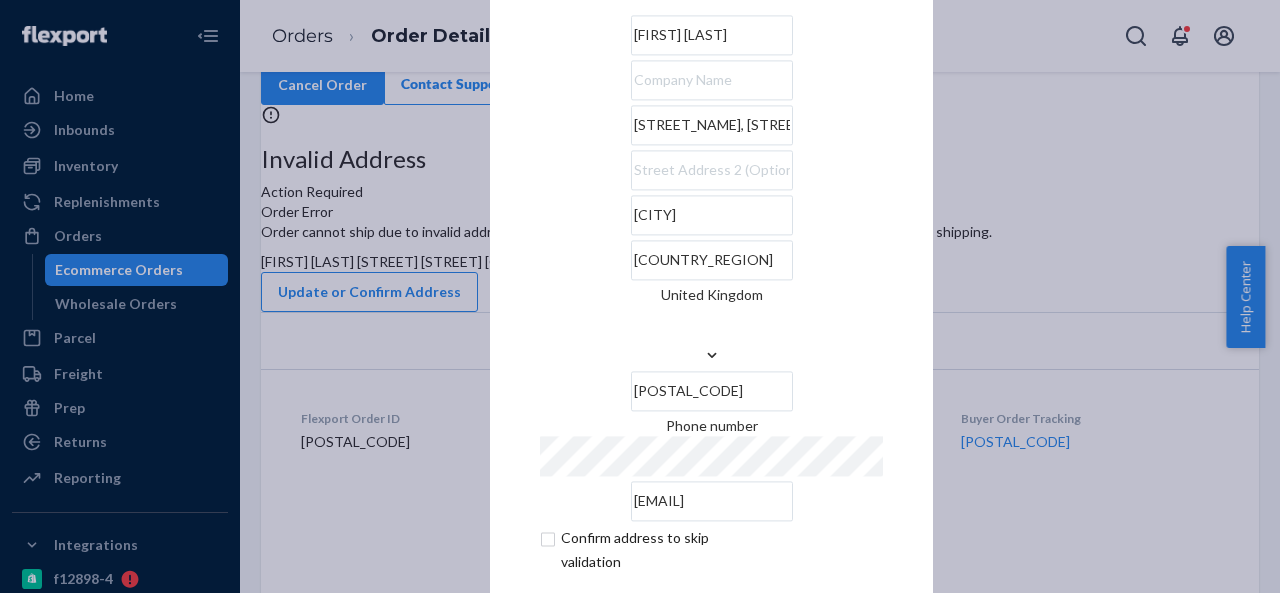 click on "England" at bounding box center [712, 260] 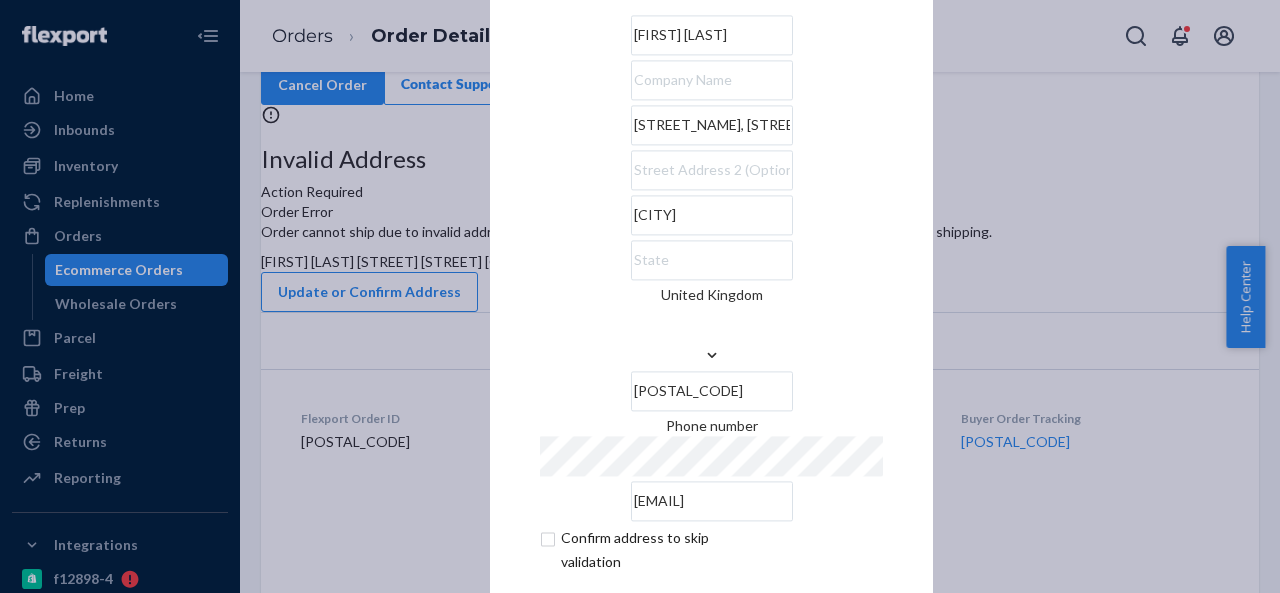 paste on "Gloucestershire" 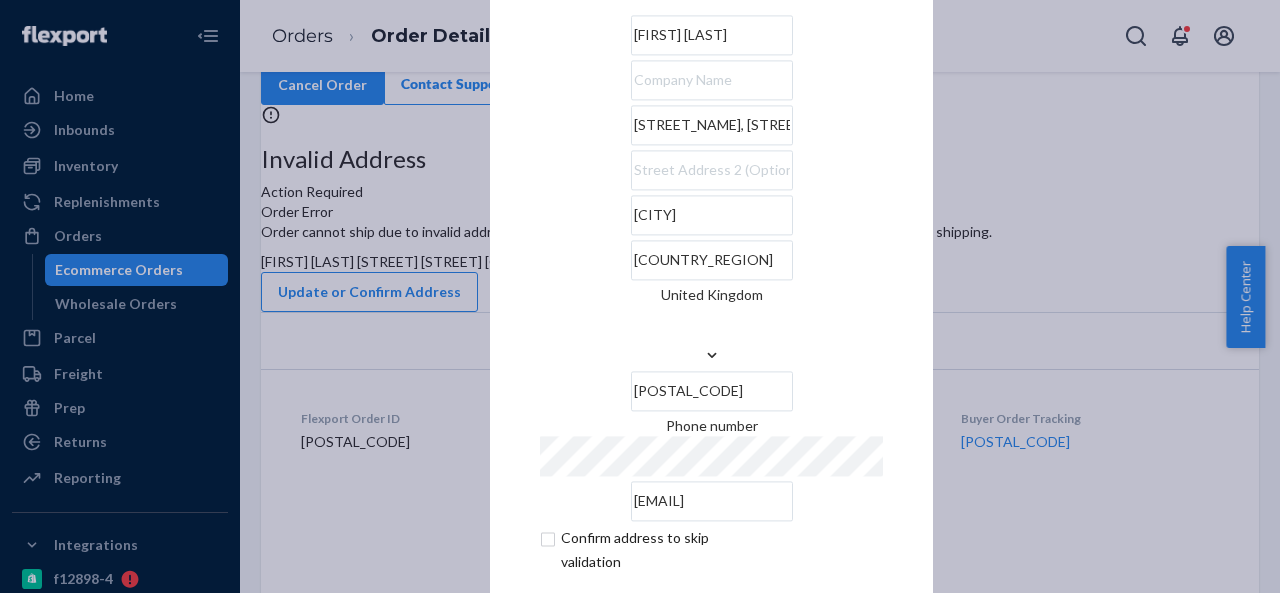 type on "Gloucestershire" 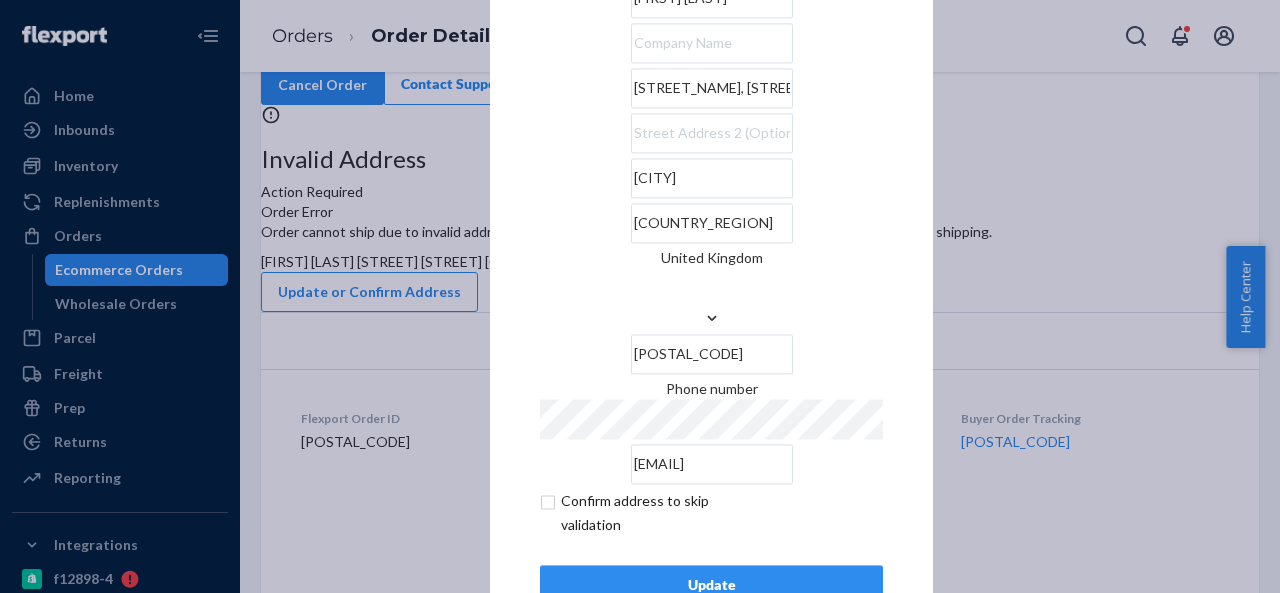 scroll, scrollTop: 0, scrollLeft: 0, axis: both 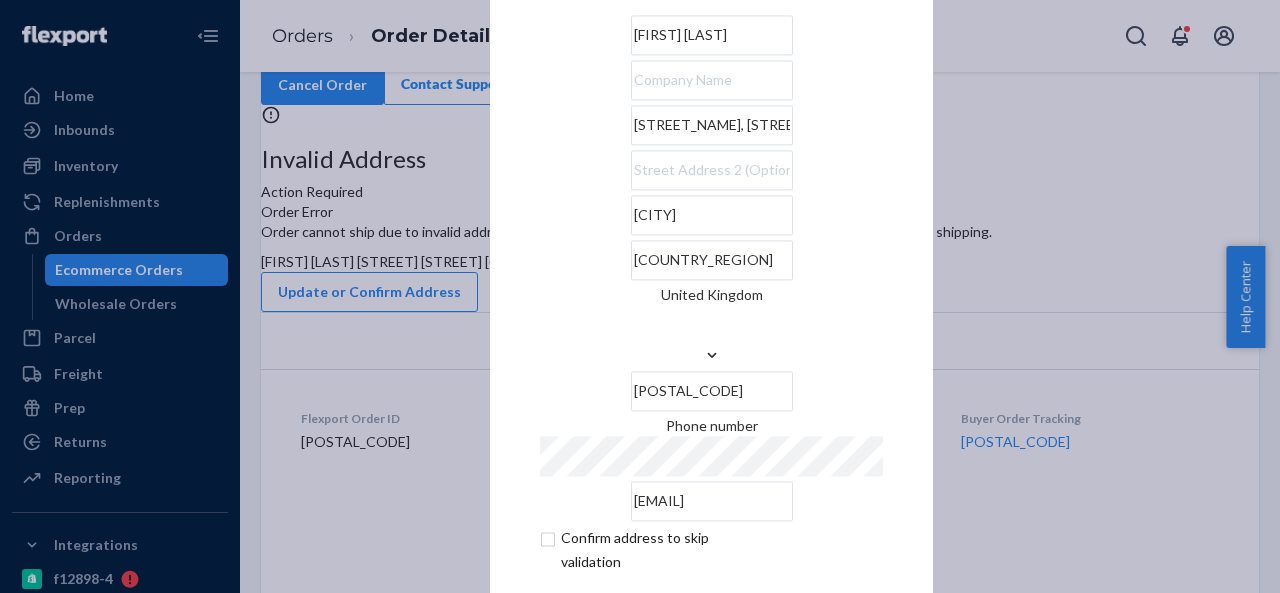 click at bounding box center (712, 80) 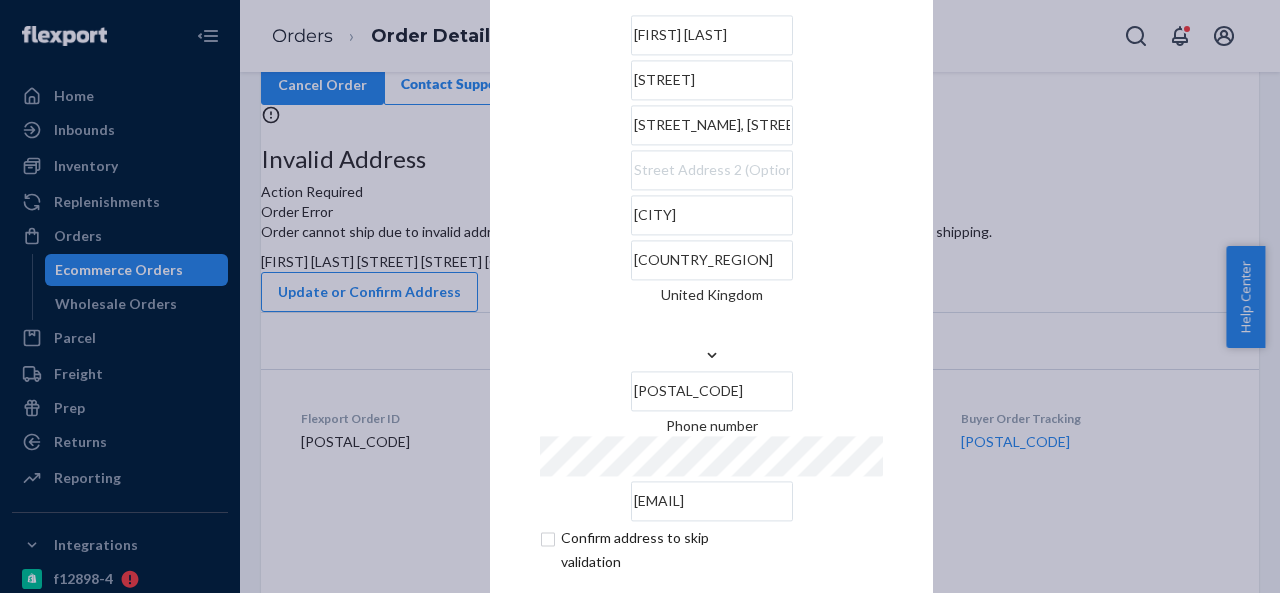 type on "The Steppes" 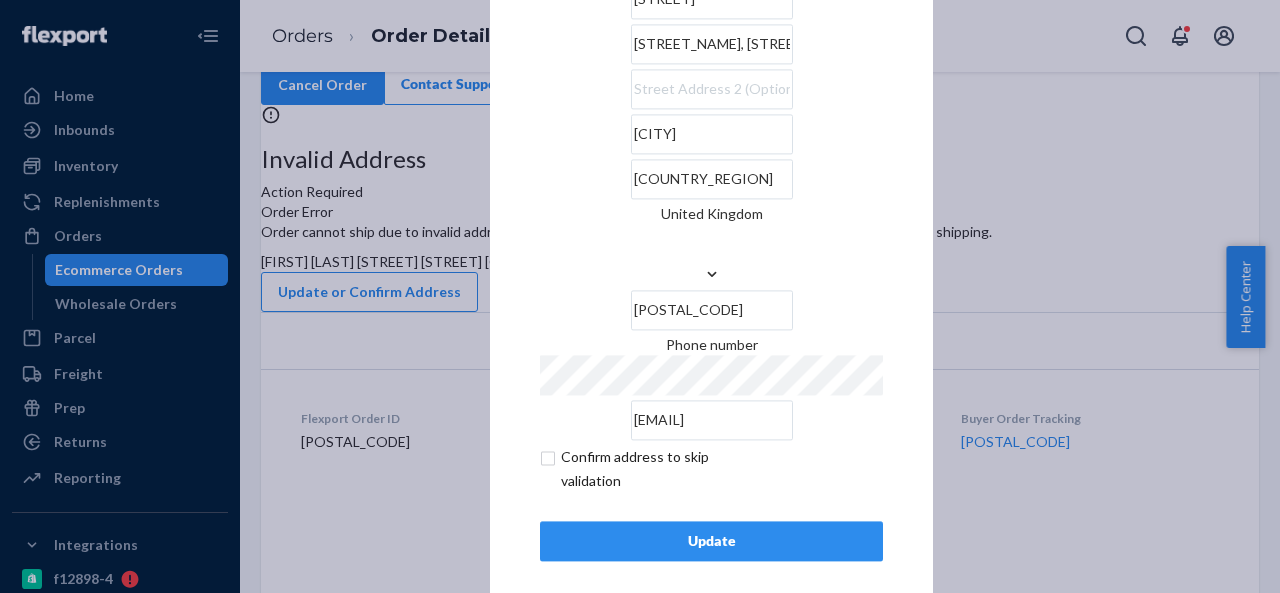 click at bounding box center (656, 469) 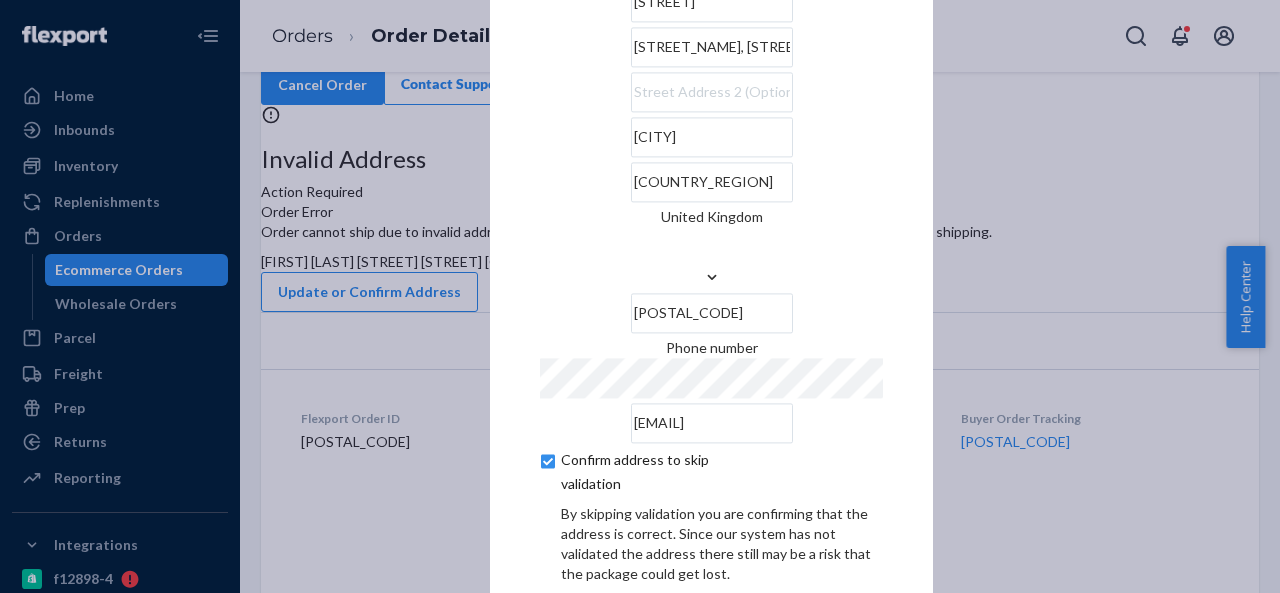 scroll, scrollTop: 165, scrollLeft: 0, axis: vertical 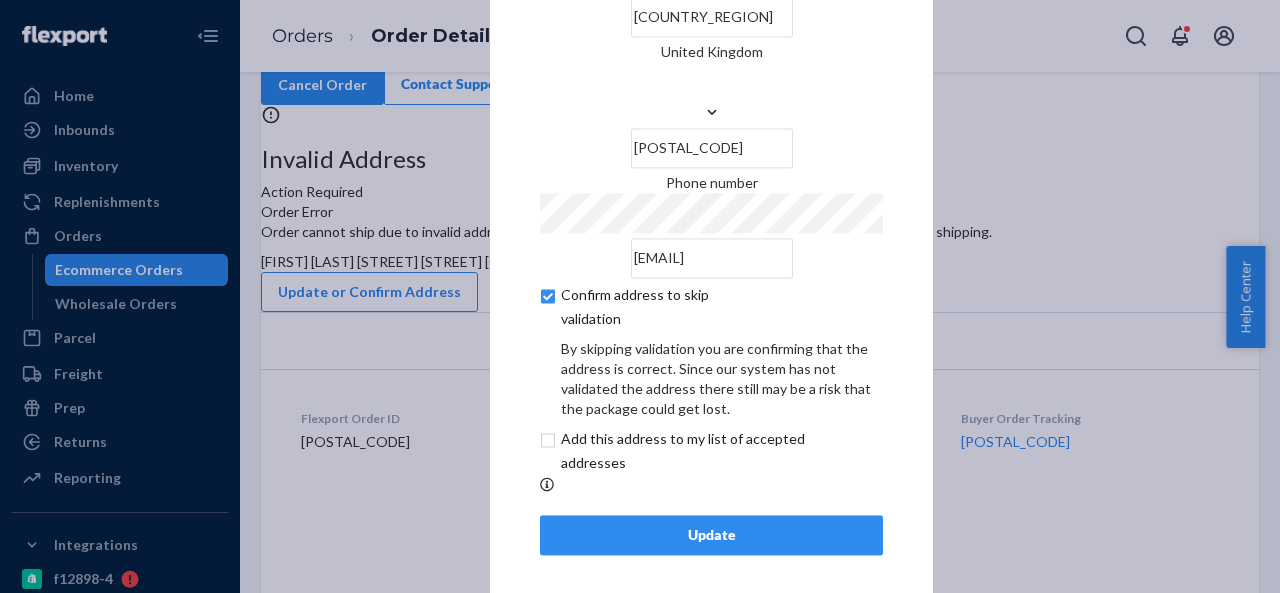 click on "Update" at bounding box center (711, 535) 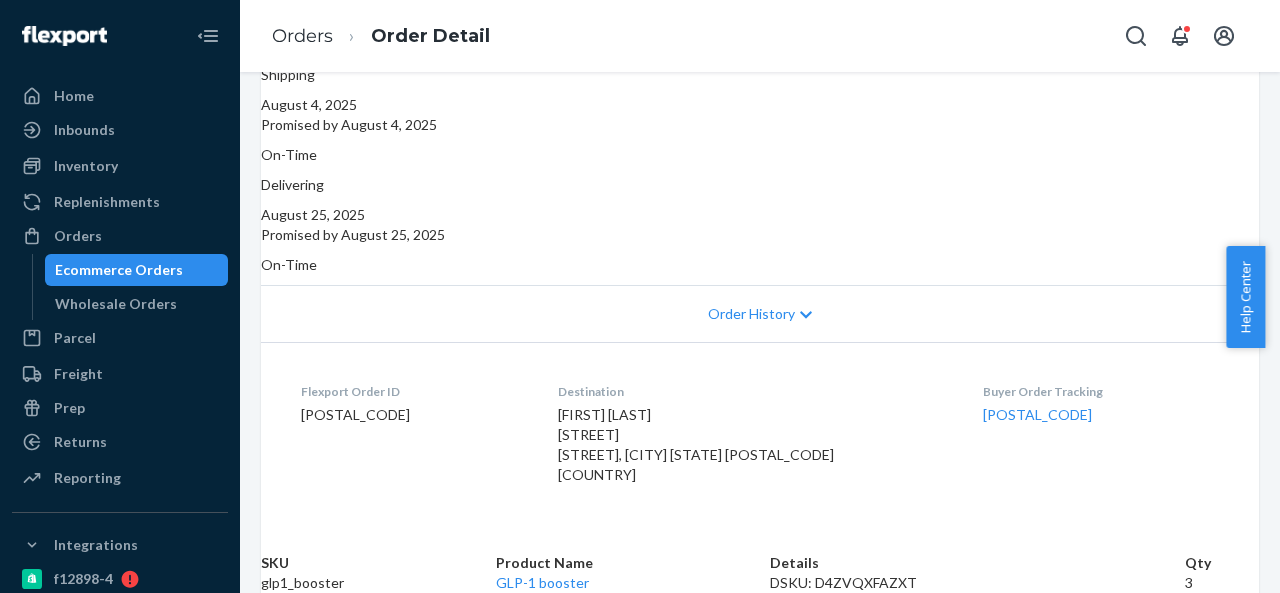 scroll, scrollTop: 0, scrollLeft: 0, axis: both 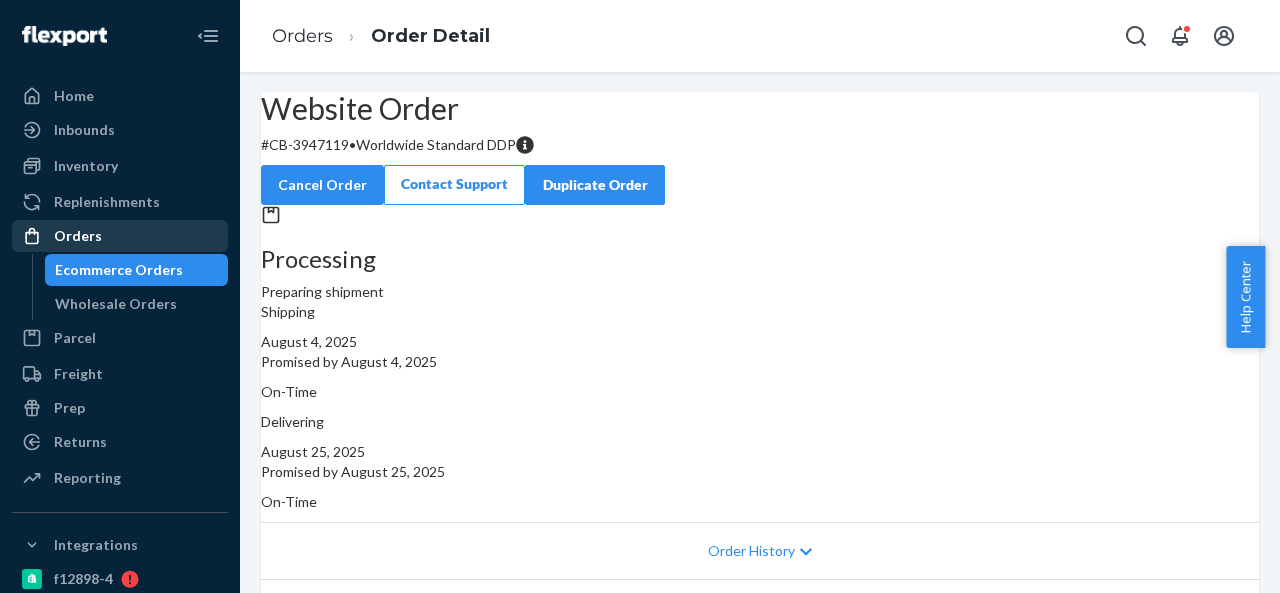 click on "Orders" at bounding box center (120, 236) 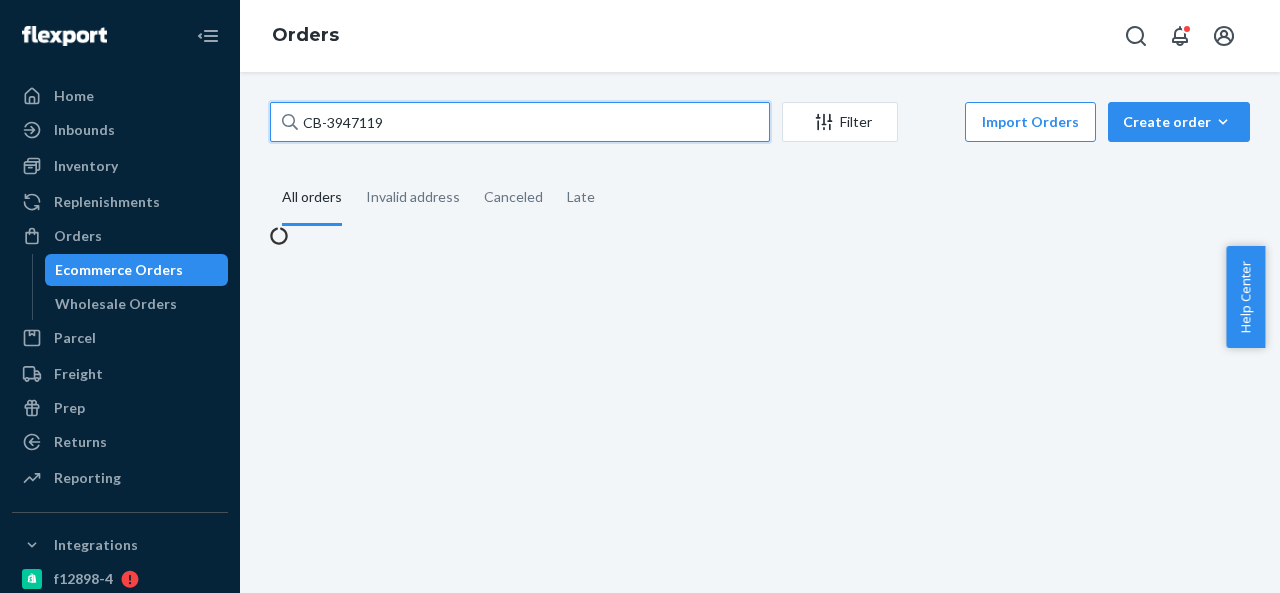 click on "CB-3947119" at bounding box center [520, 122] 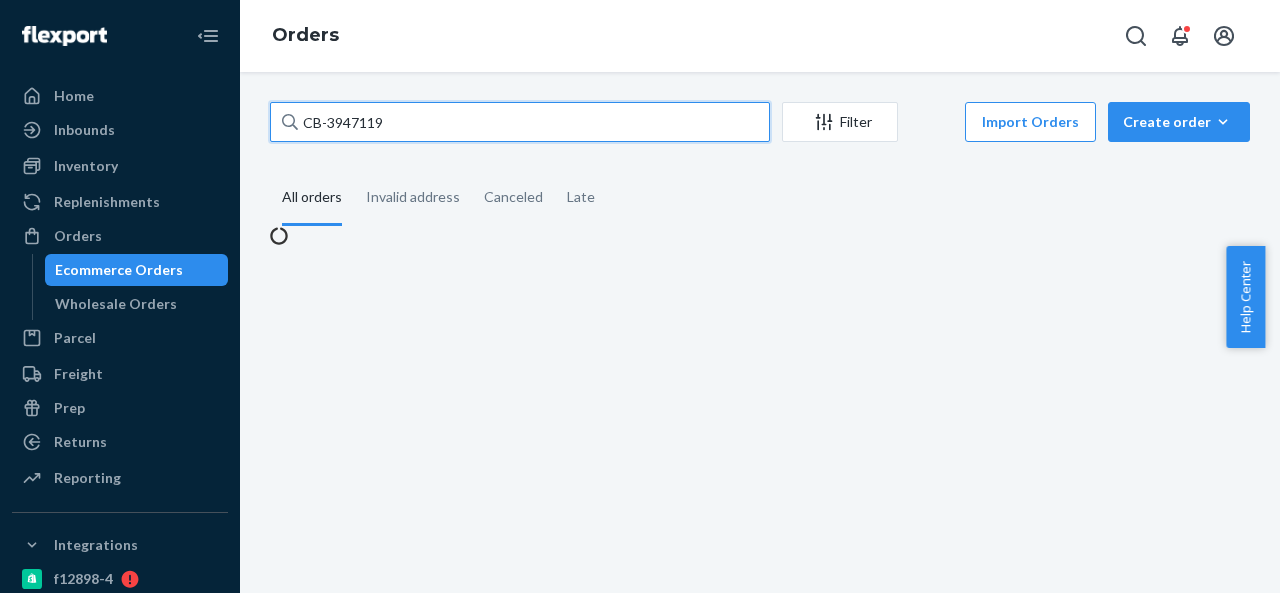 paste on "245" 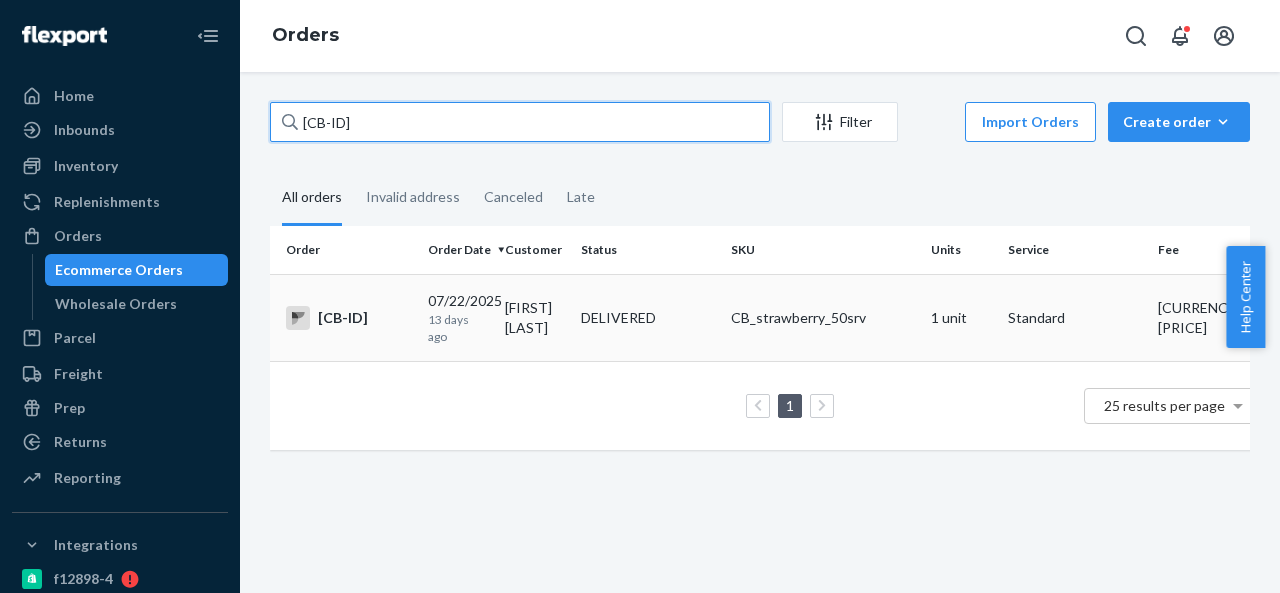 type on "CB-3947245" 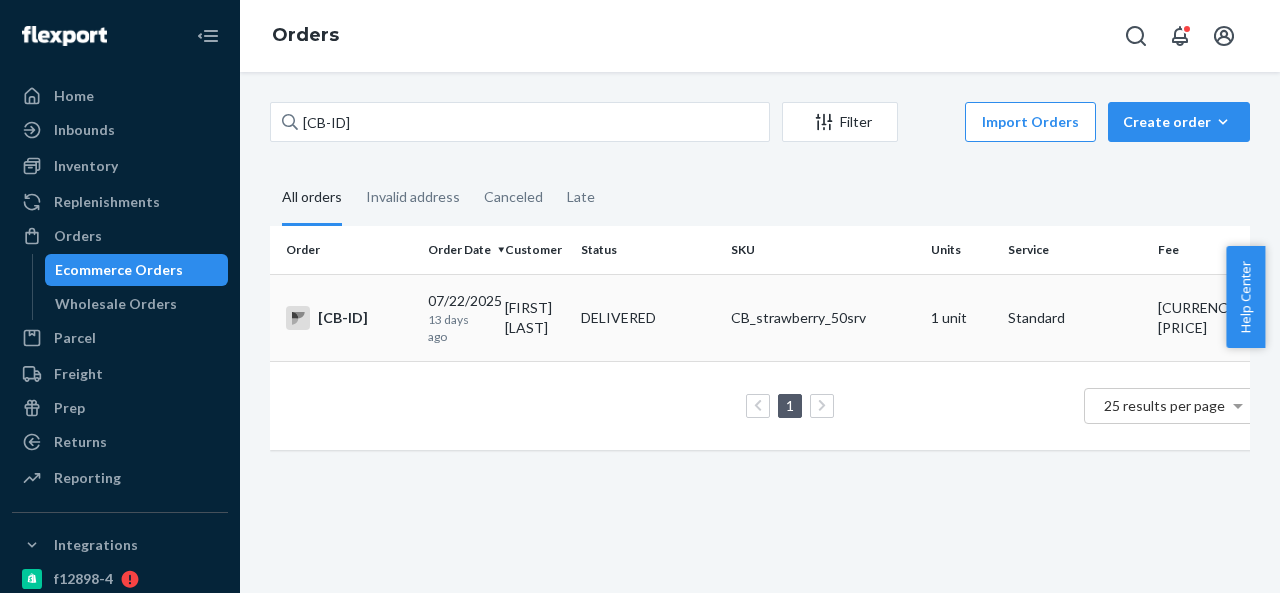 click on "DELIVERED" at bounding box center [648, 318] 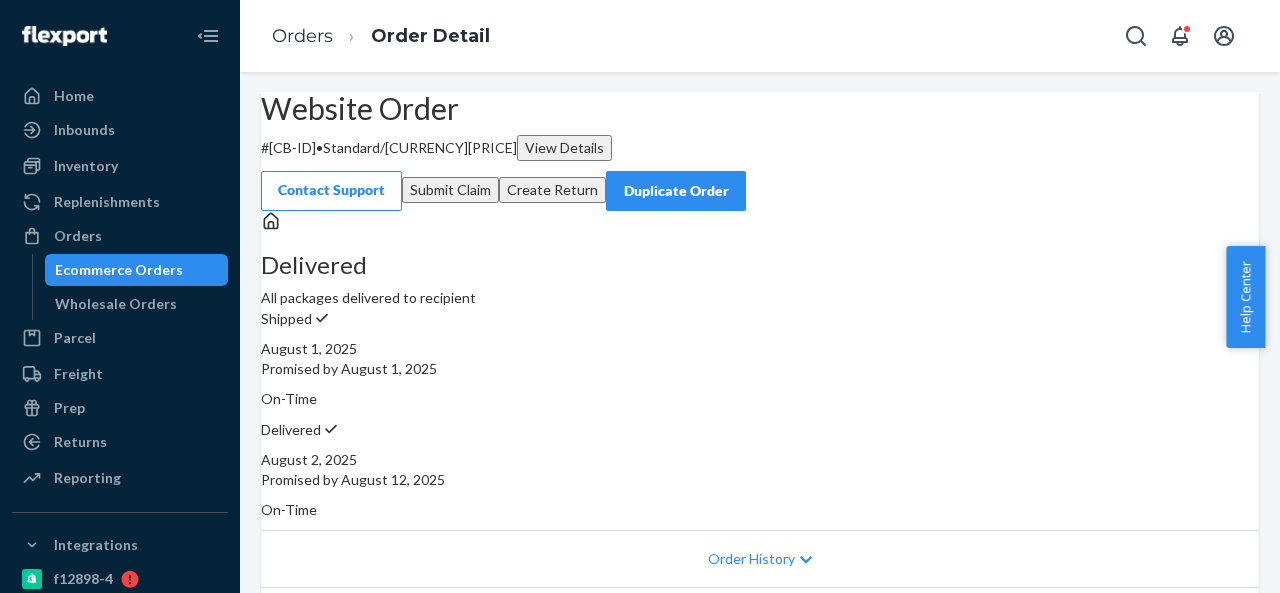 click on "Delivered" at bounding box center [760, 265] 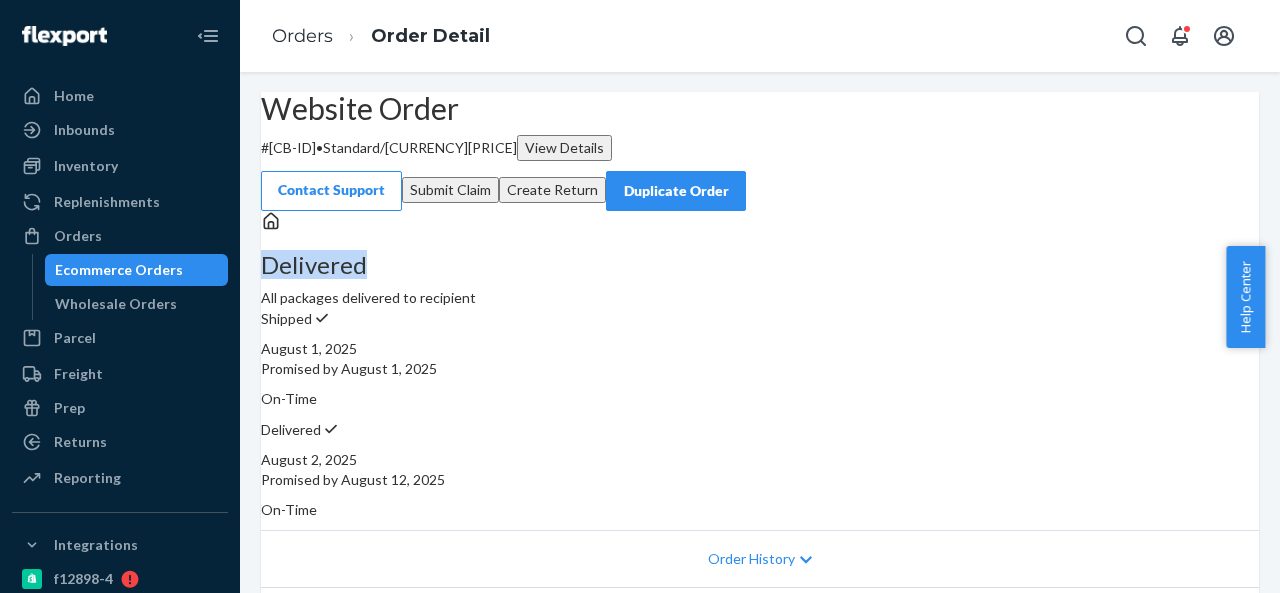 click on "Delivered" at bounding box center [760, 265] 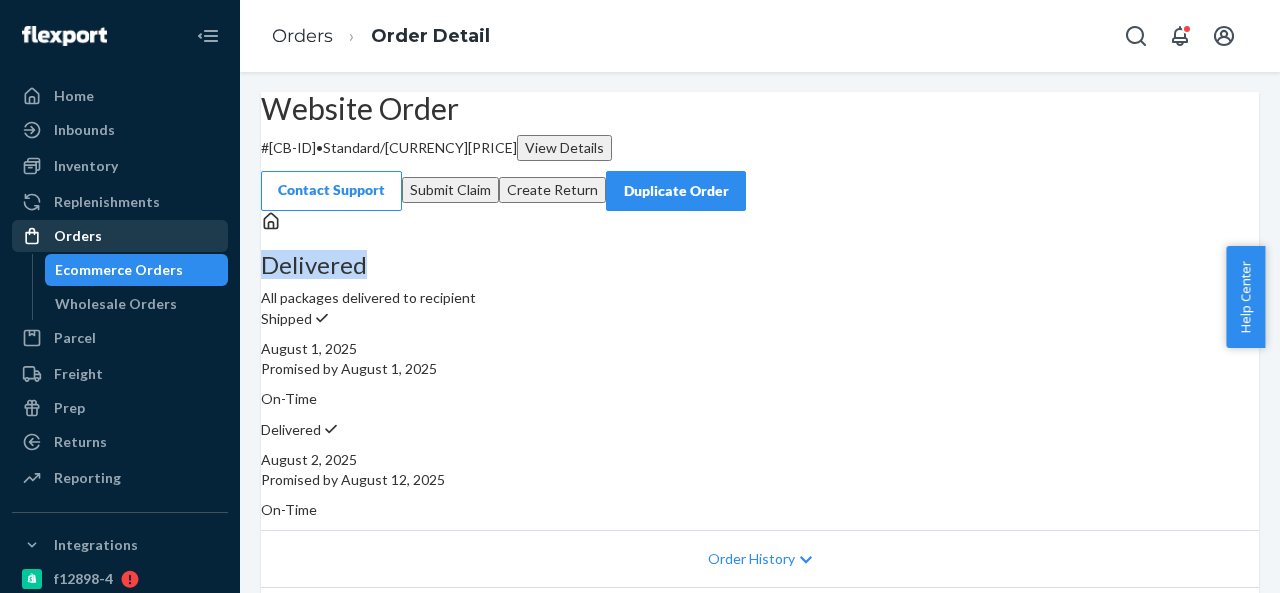 click on "Orders" at bounding box center [120, 236] 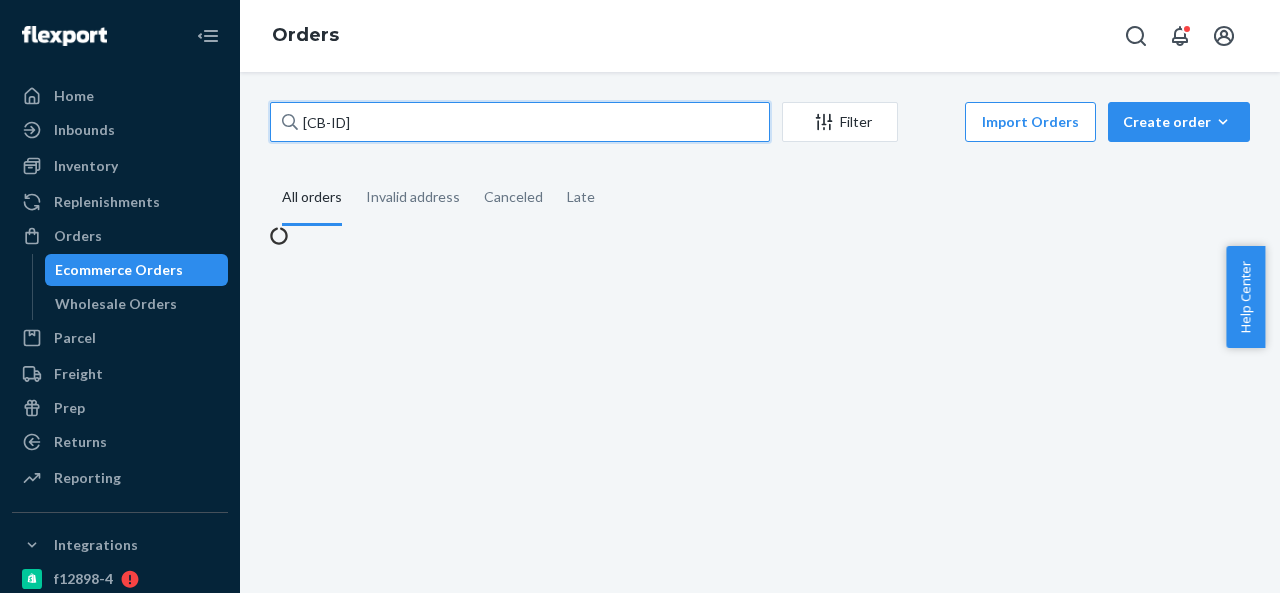 click on "CB-3947245" at bounding box center [520, 122] 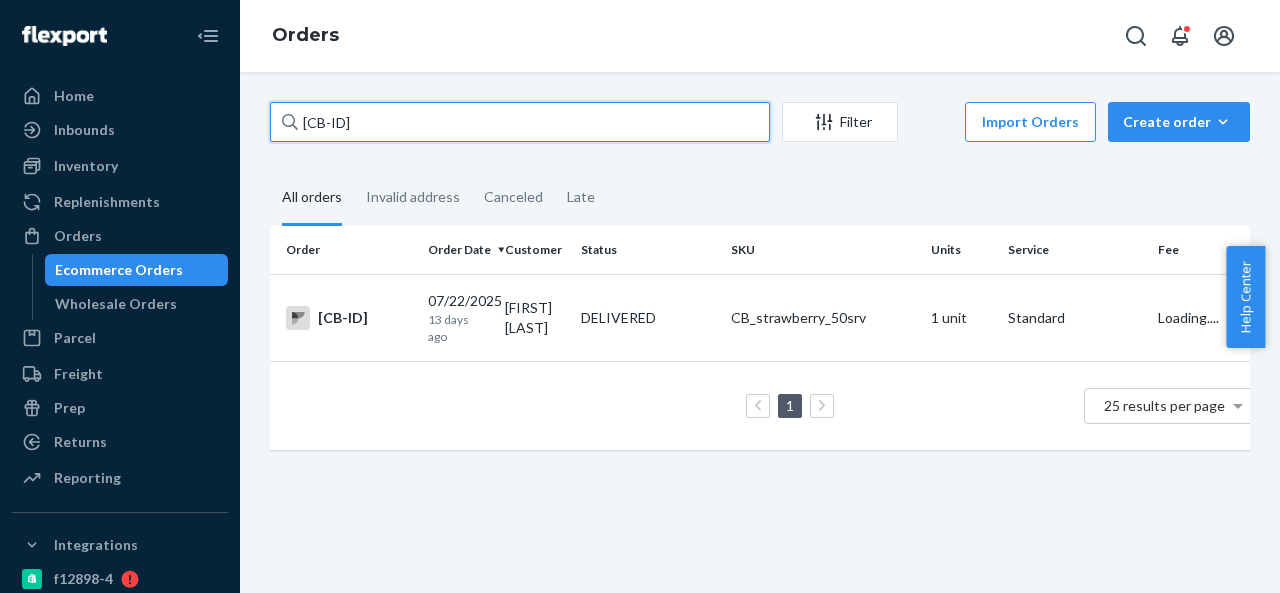 paste on "BIO-2245790" 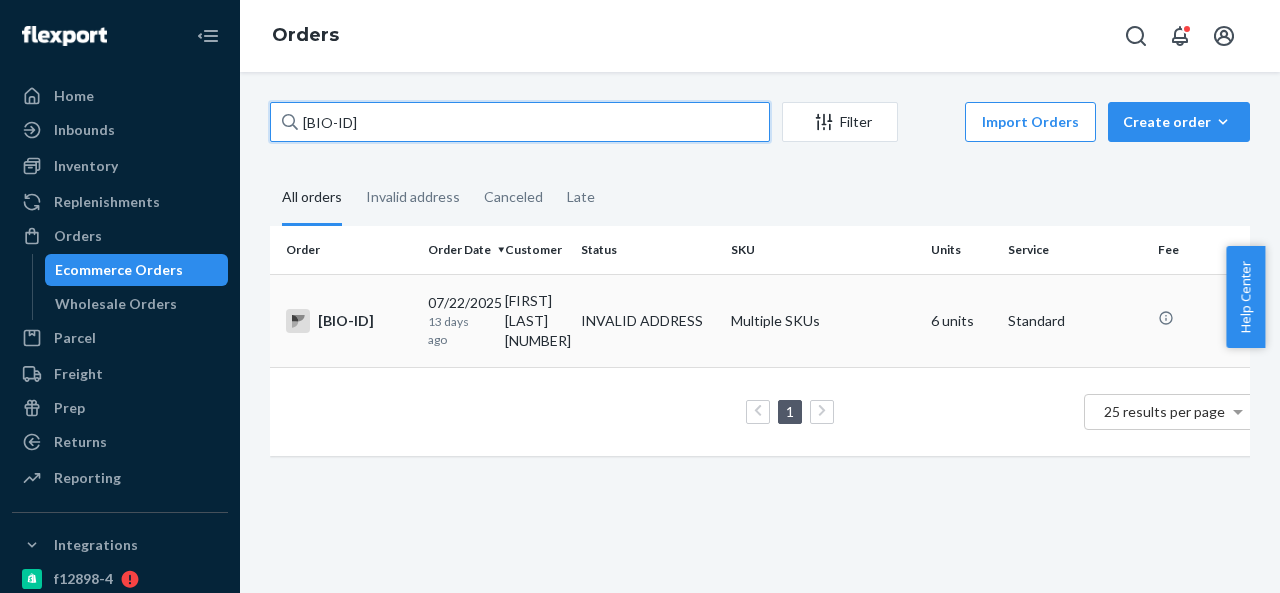 type on "BIO-2245790" 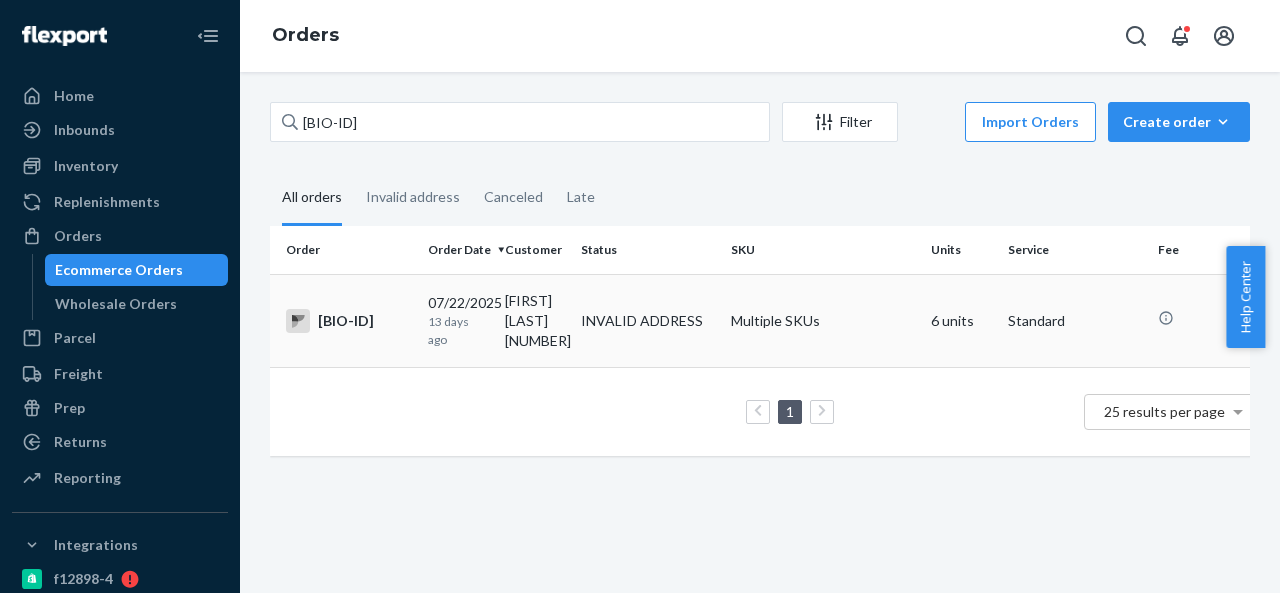 click on "Michael Rodriguez IB4913" at bounding box center (535, 320) 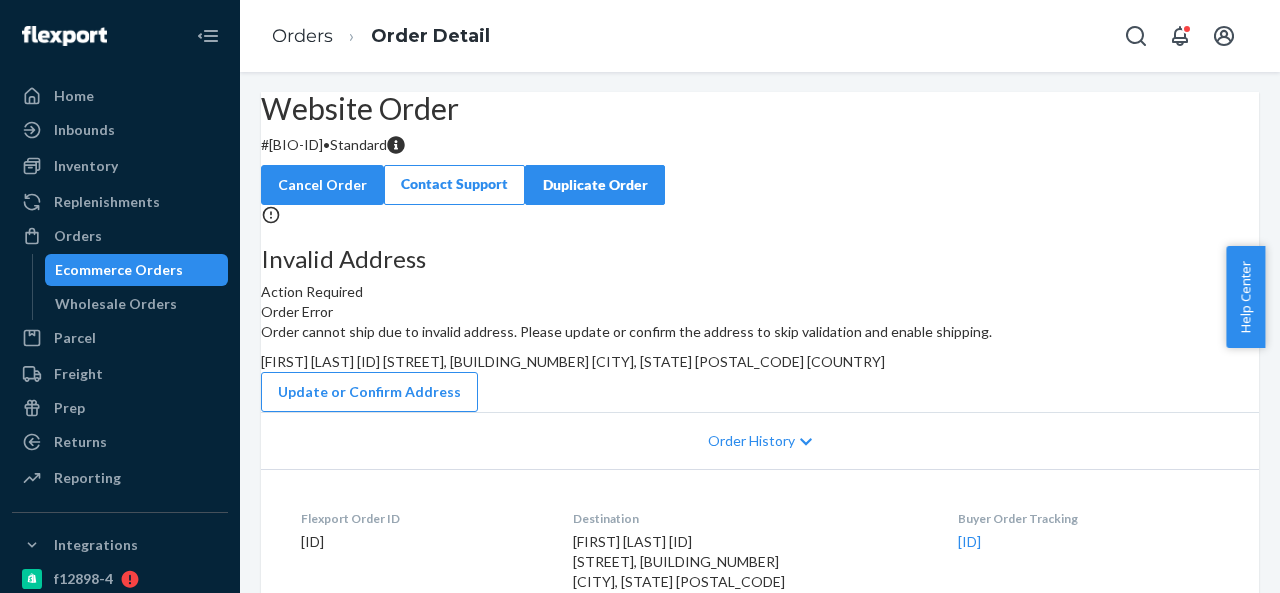 click on "# BIO-2245790 • Standard" at bounding box center (760, 145) 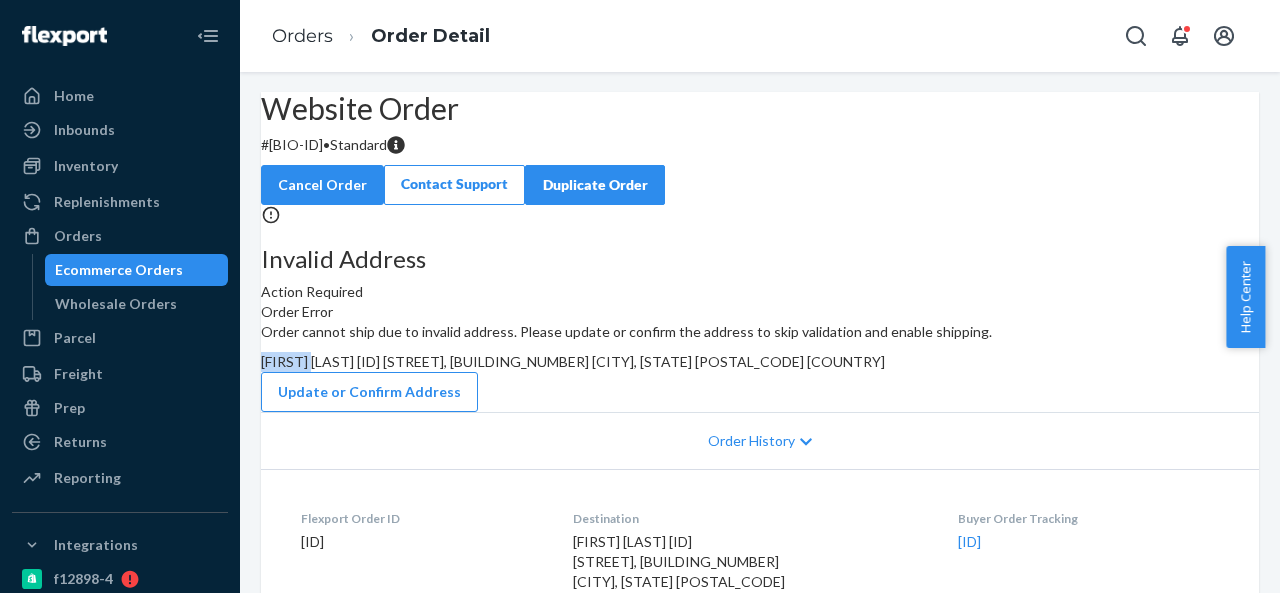 click on "Michael Rodriguez IB4913
Northwest 79th Avenue, PAQUETICO 212694
Miami, FL 3122
US" at bounding box center (573, 361) 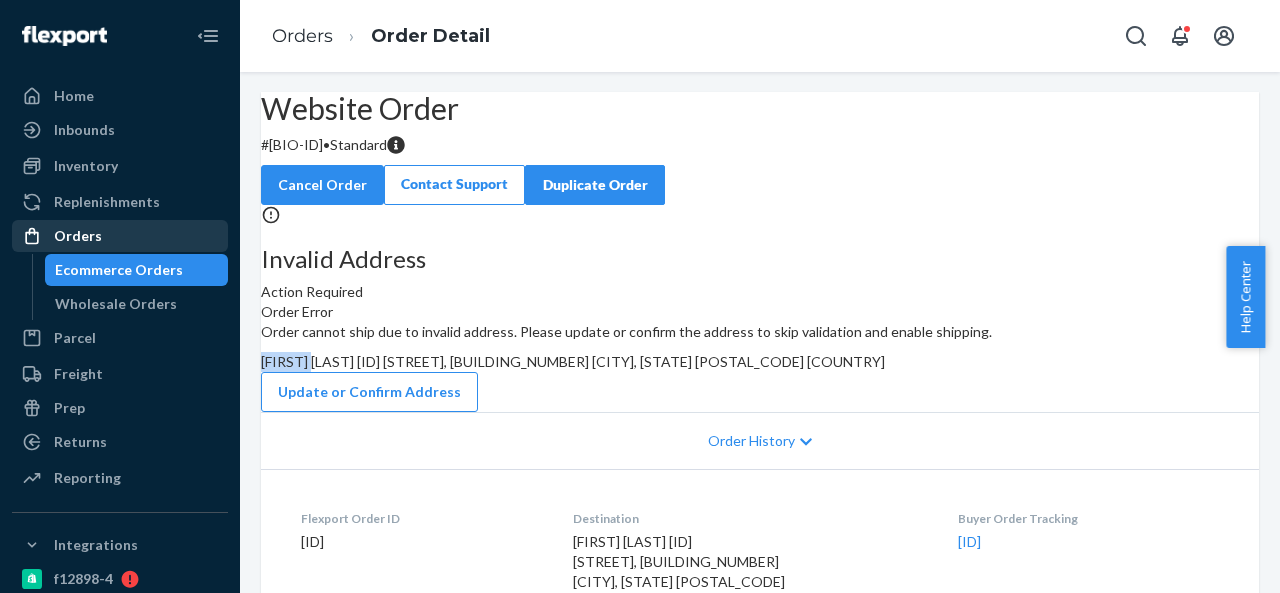 click on "Orders" at bounding box center (120, 236) 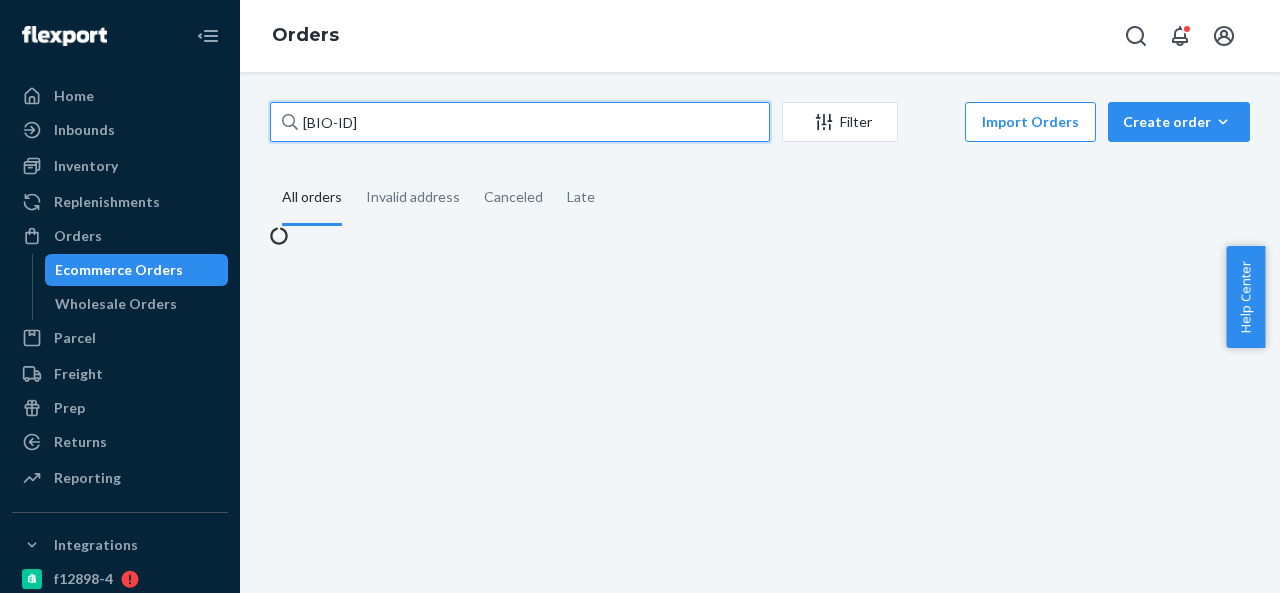 click on "BIO-2245790" at bounding box center [520, 122] 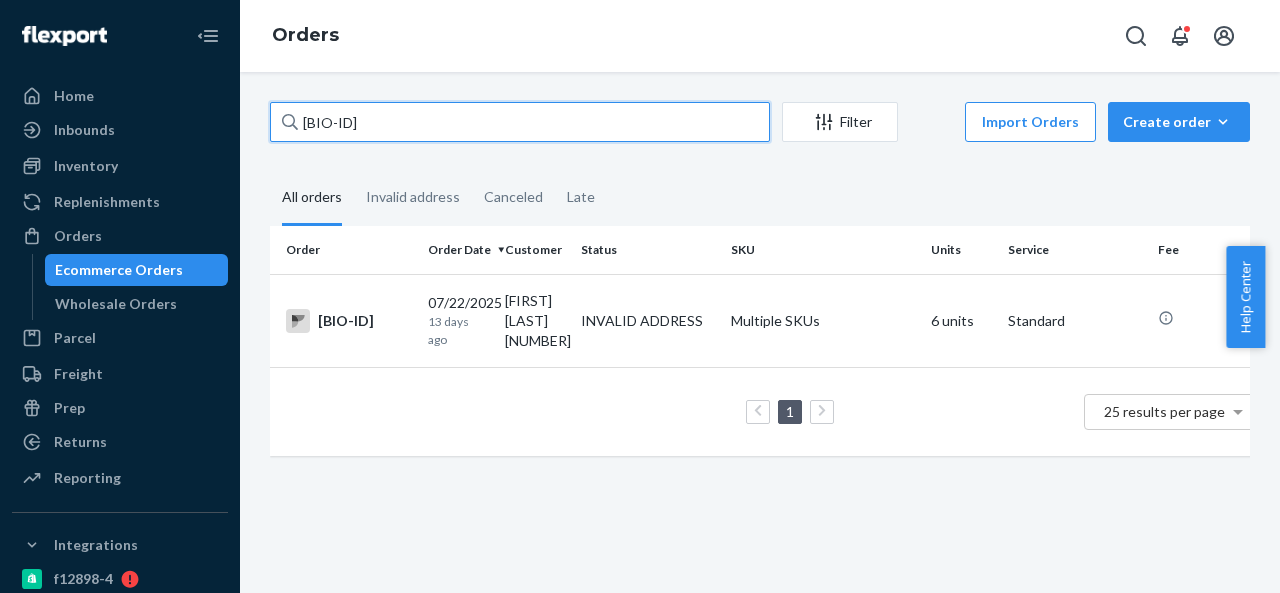 paste on "829" 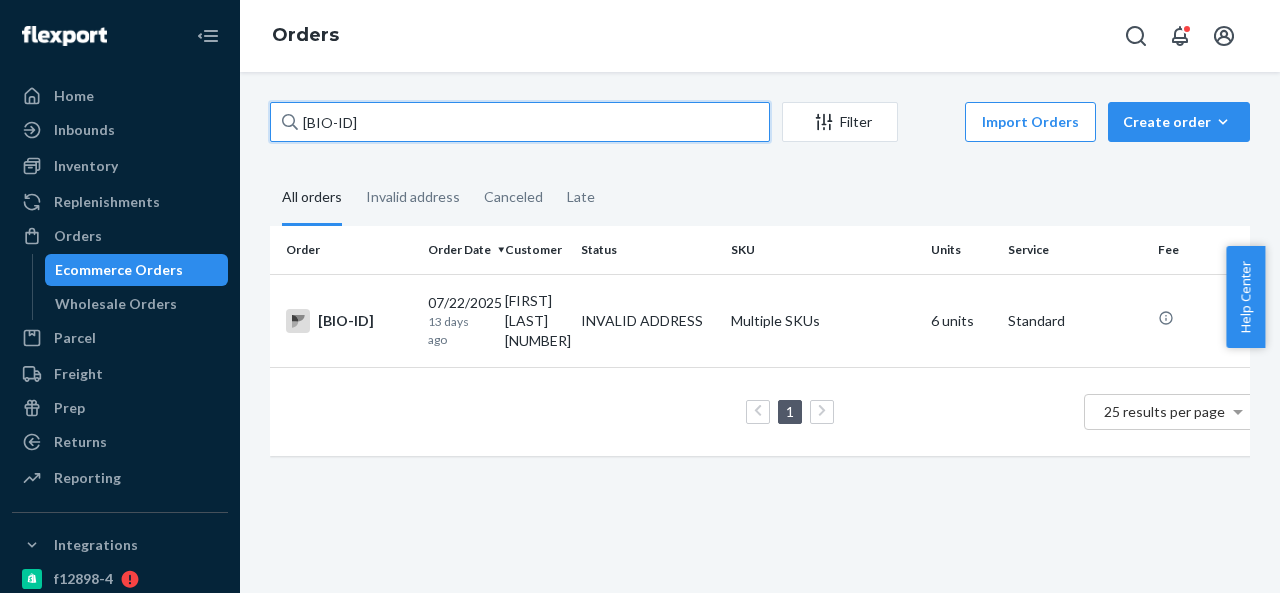 type on "BIO-2245829" 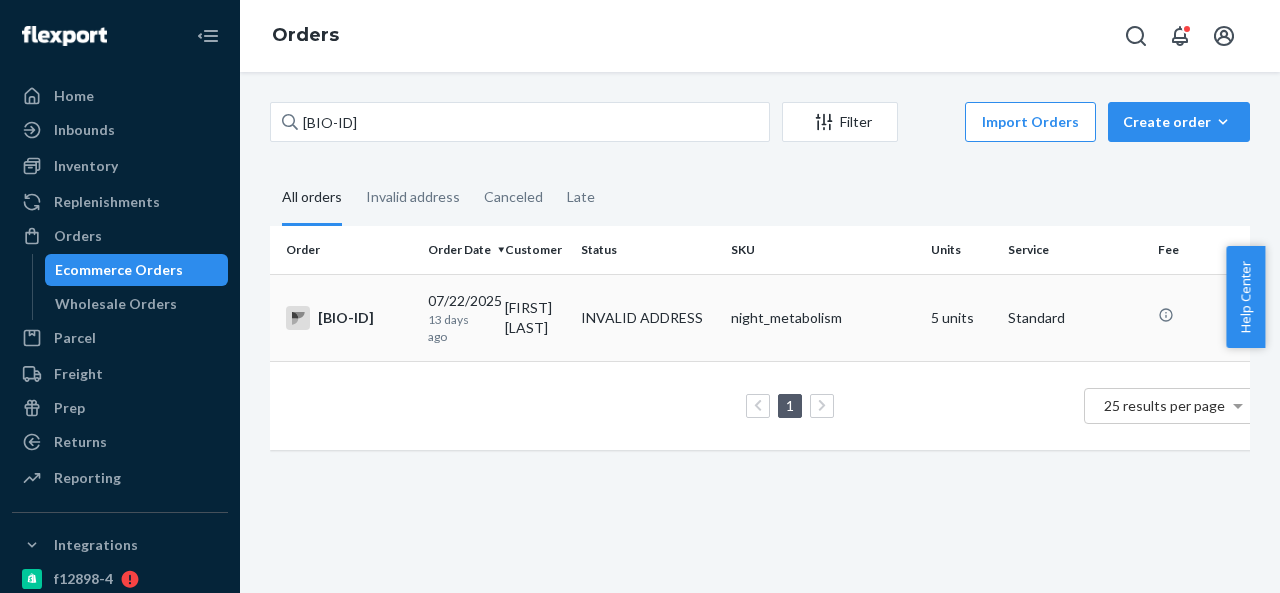click on "Linda Cannito" at bounding box center [535, 317] 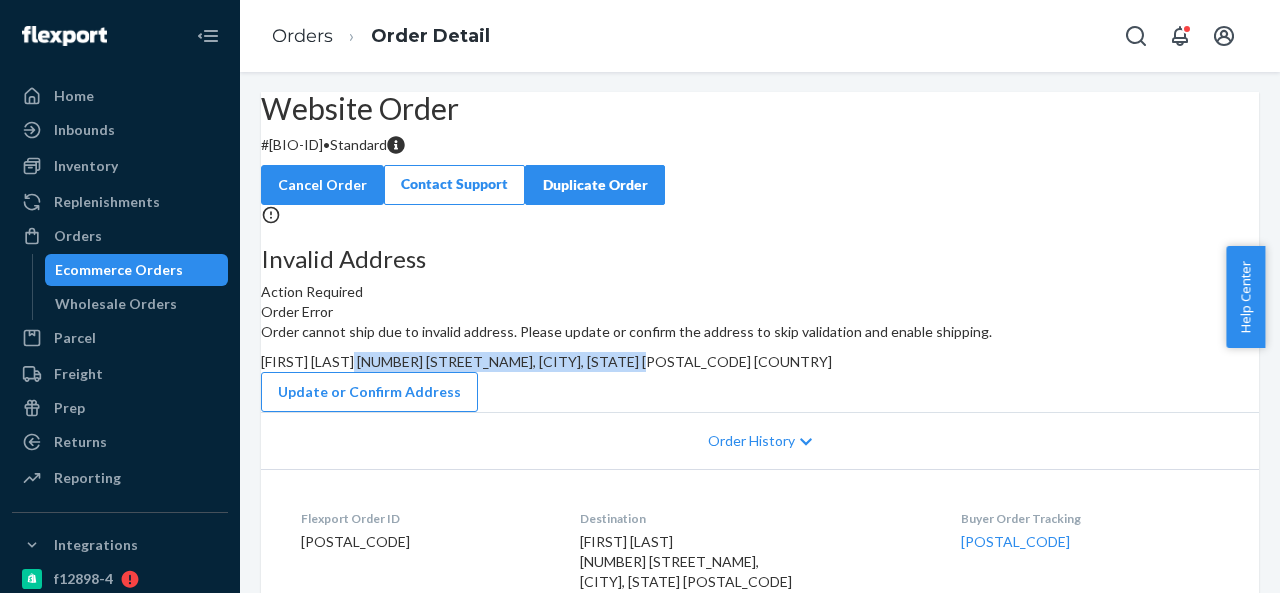 drag, startPoint x: 732, startPoint y: 445, endPoint x: 794, endPoint y: 490, distance: 76.6094 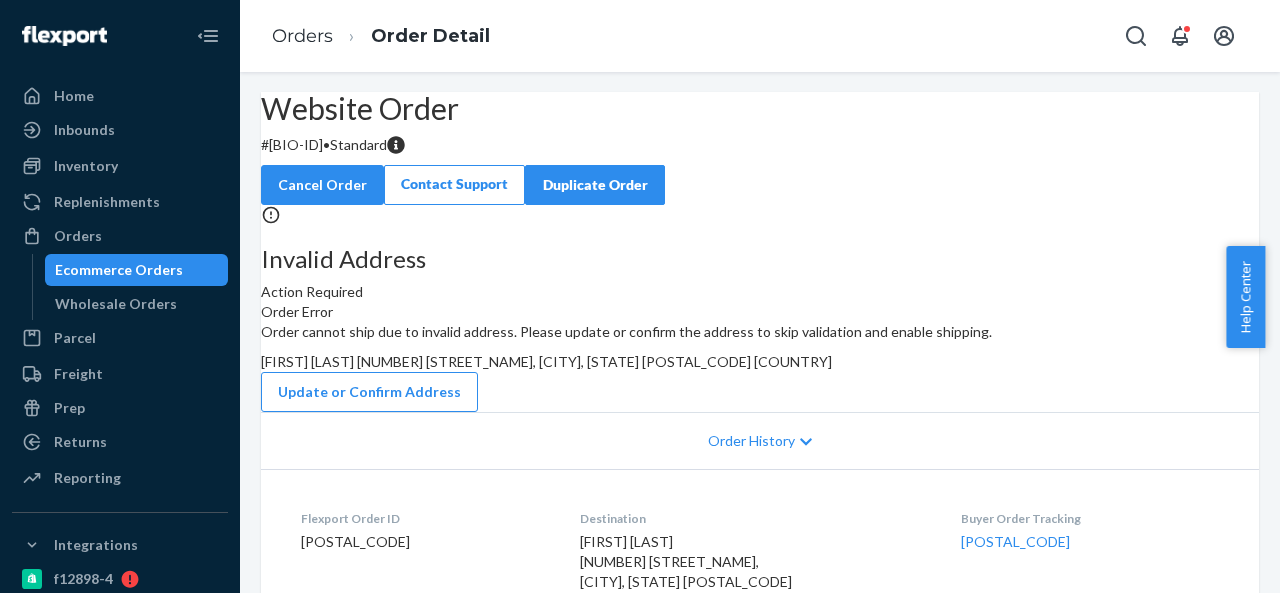 click on "# BIO-2245829 • Standard" at bounding box center [760, 145] 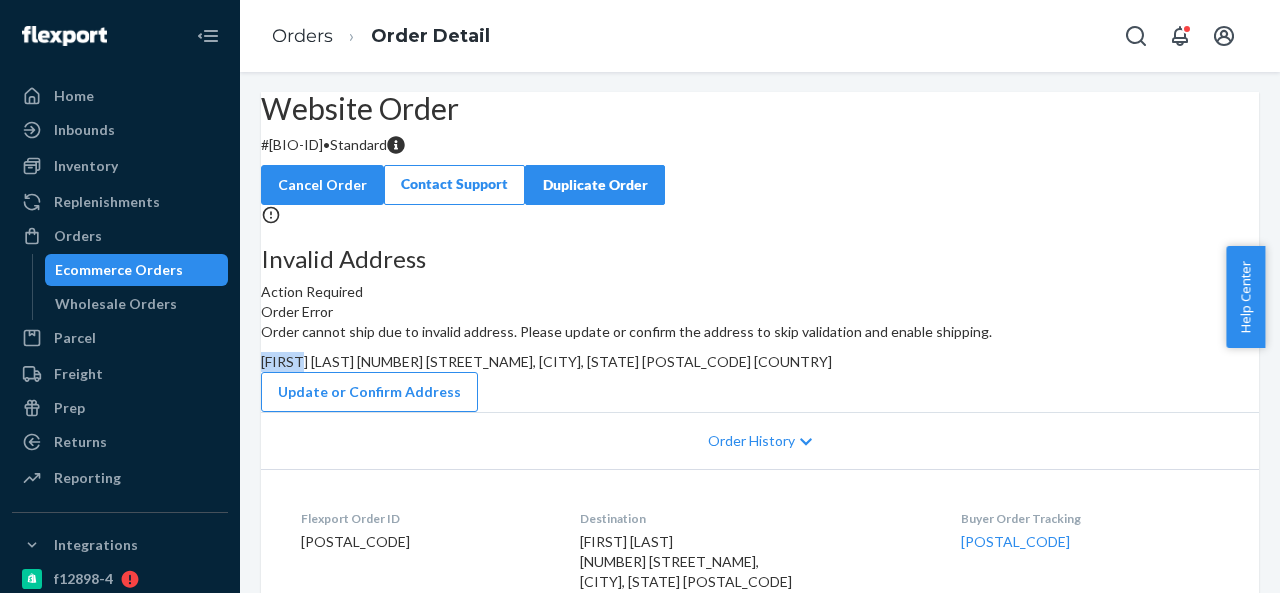 click on "Linda Cannito
611 Liberty Ave,
Crystal City, MO 63019
US" at bounding box center (546, 361) 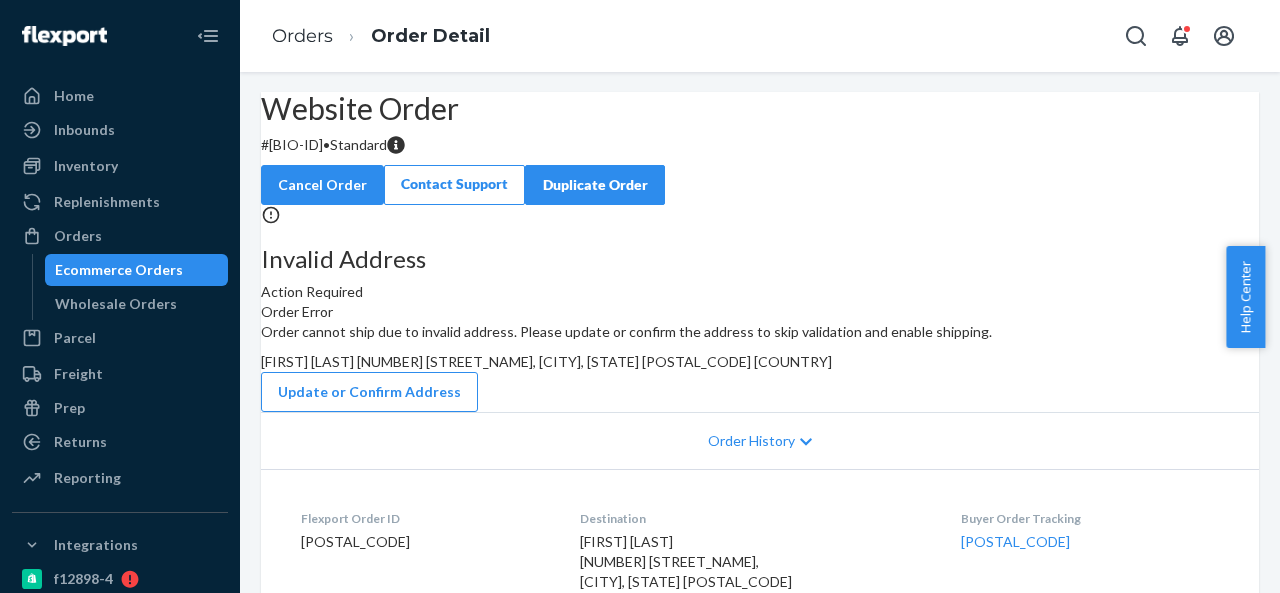 click on "Linda Cannito
611 Liberty Ave,
Crystal City, MO 63019
US" at bounding box center (546, 361) 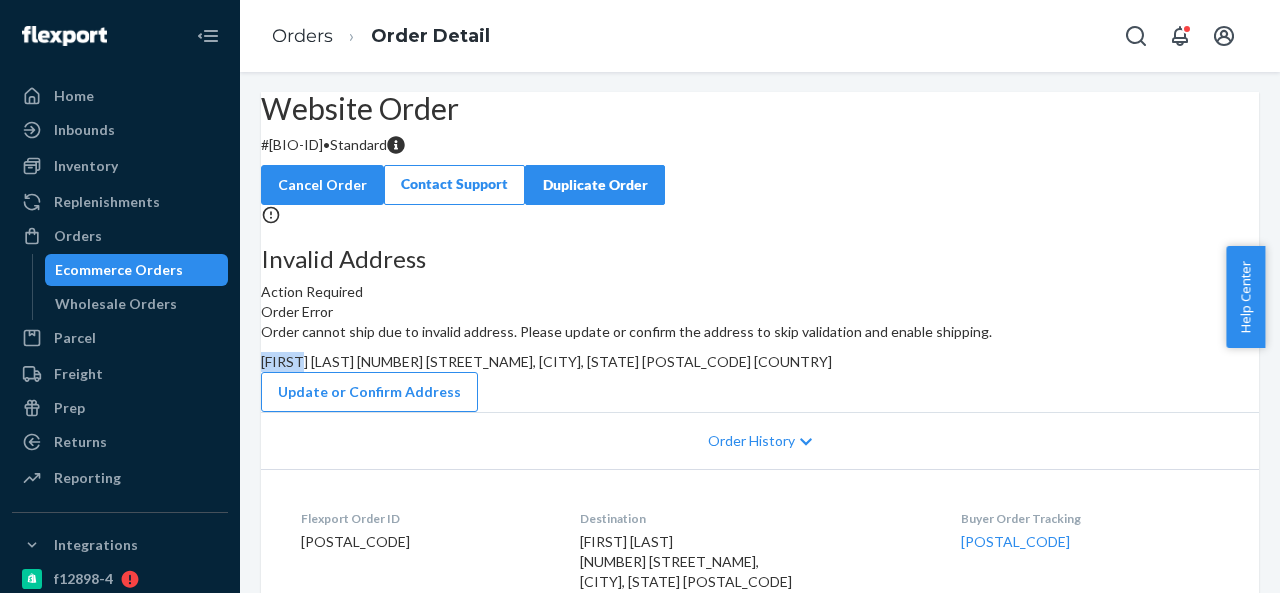 click on "Linda Cannito
611 Liberty Ave,
Crystal City, MO 63019
US" at bounding box center (546, 361) 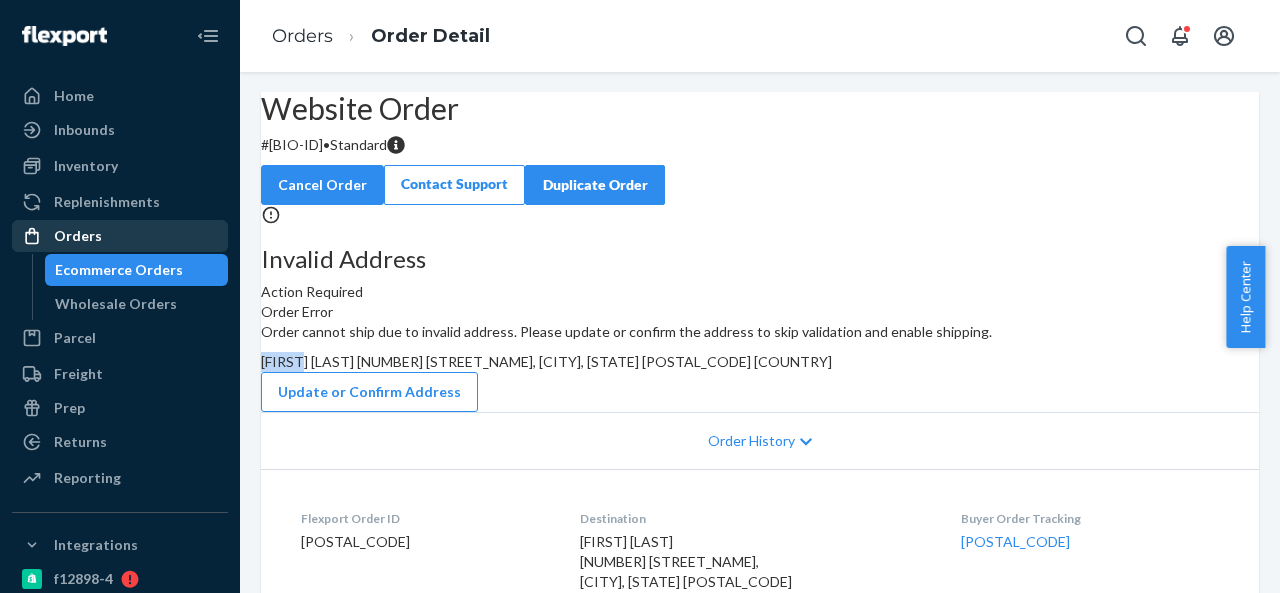 click on "Orders" at bounding box center (120, 236) 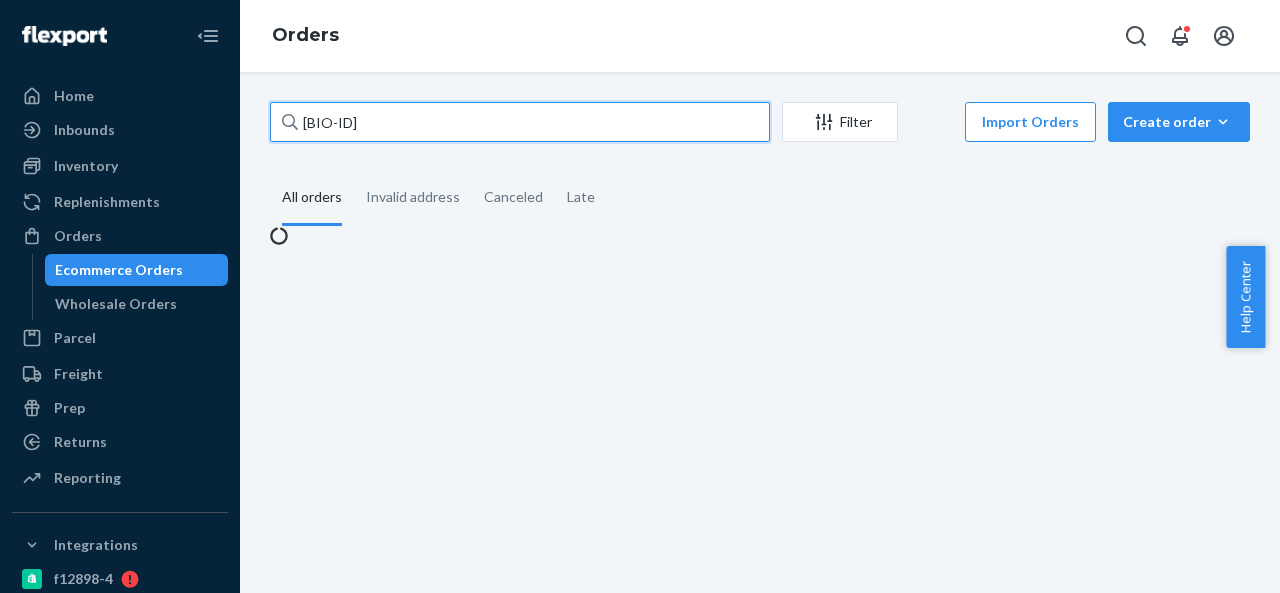 click on "BIO-2245829" at bounding box center [520, 122] 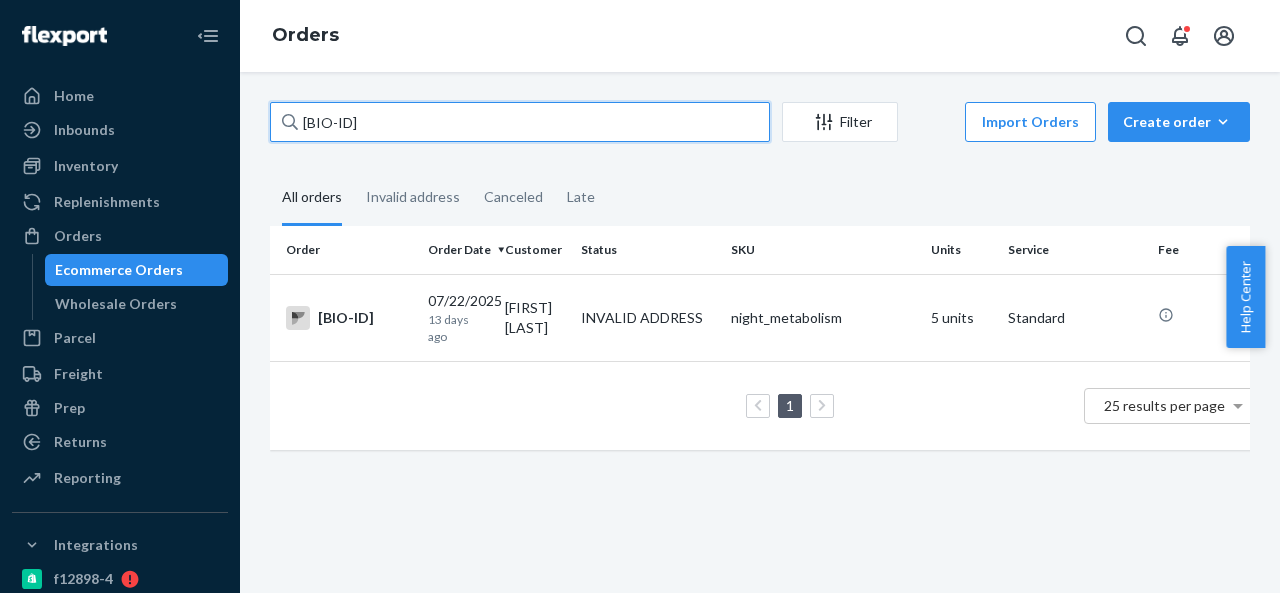 paste on "96" 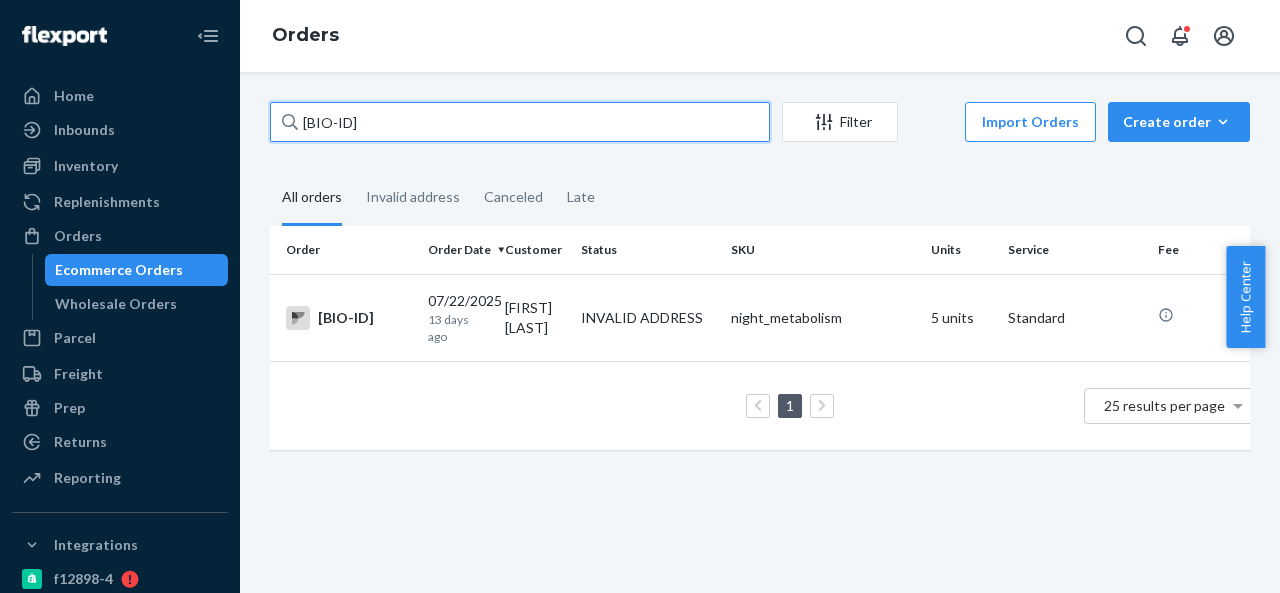 type on "BIO-2245969" 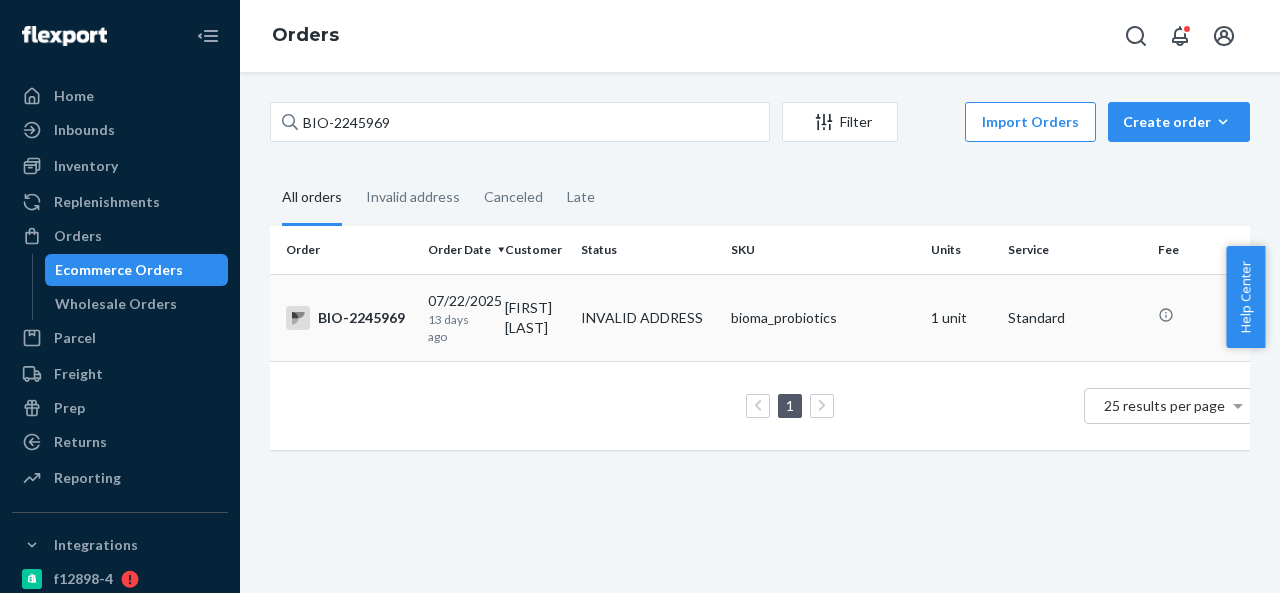 click on "Diana Echelbarger" at bounding box center (535, 317) 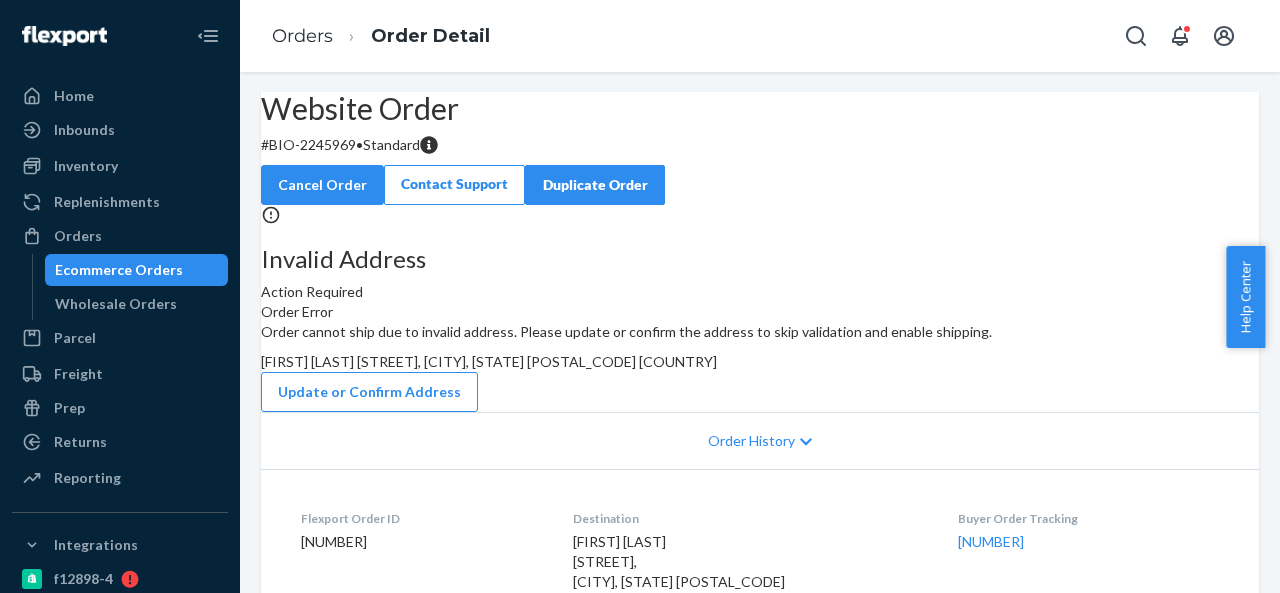 click on "# BIO-2245969 • Standard" at bounding box center (760, 145) 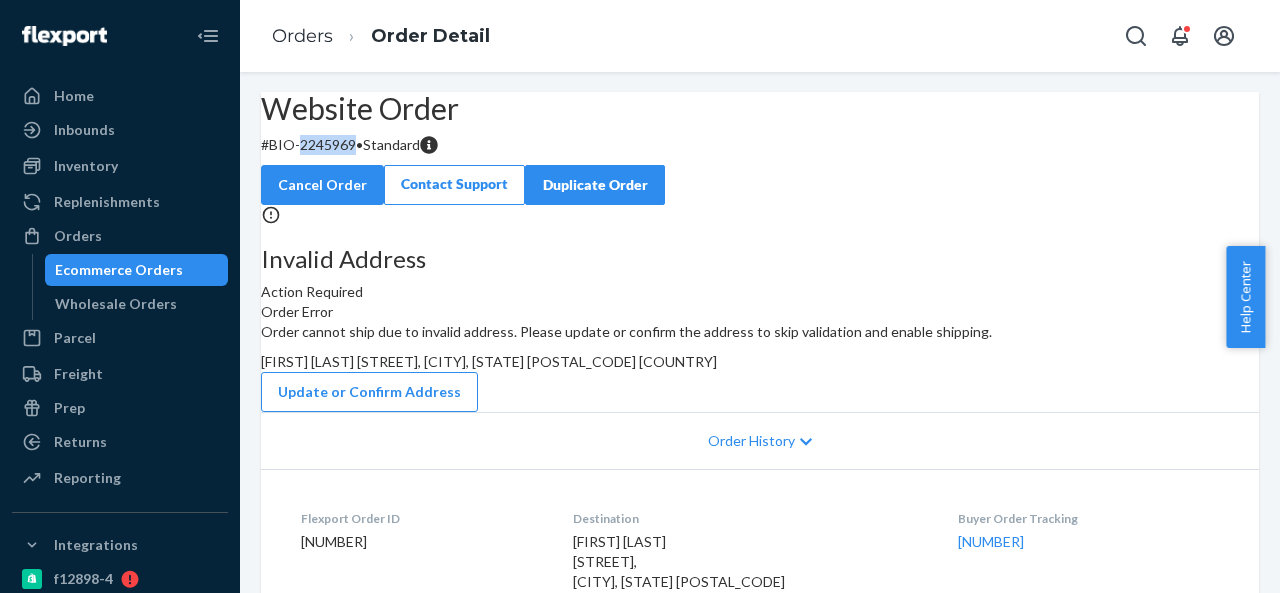 click on "# BIO-2245969 • Standard" at bounding box center [760, 145] 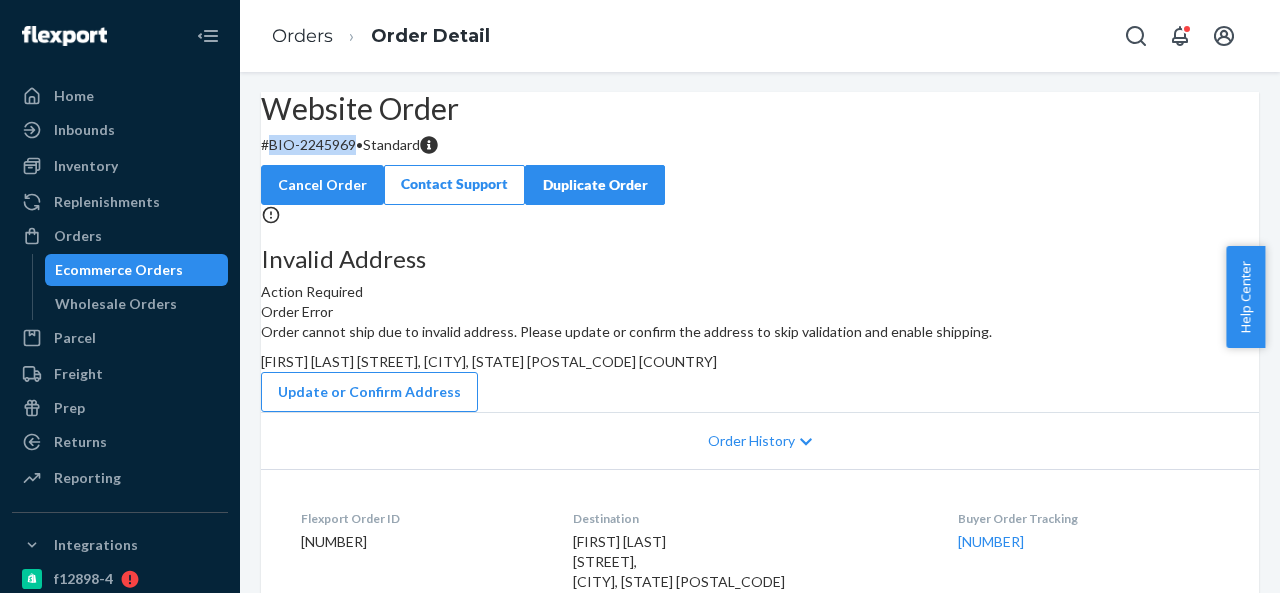 drag, startPoint x: 320, startPoint y: 191, endPoint x: 405, endPoint y: 191, distance: 85 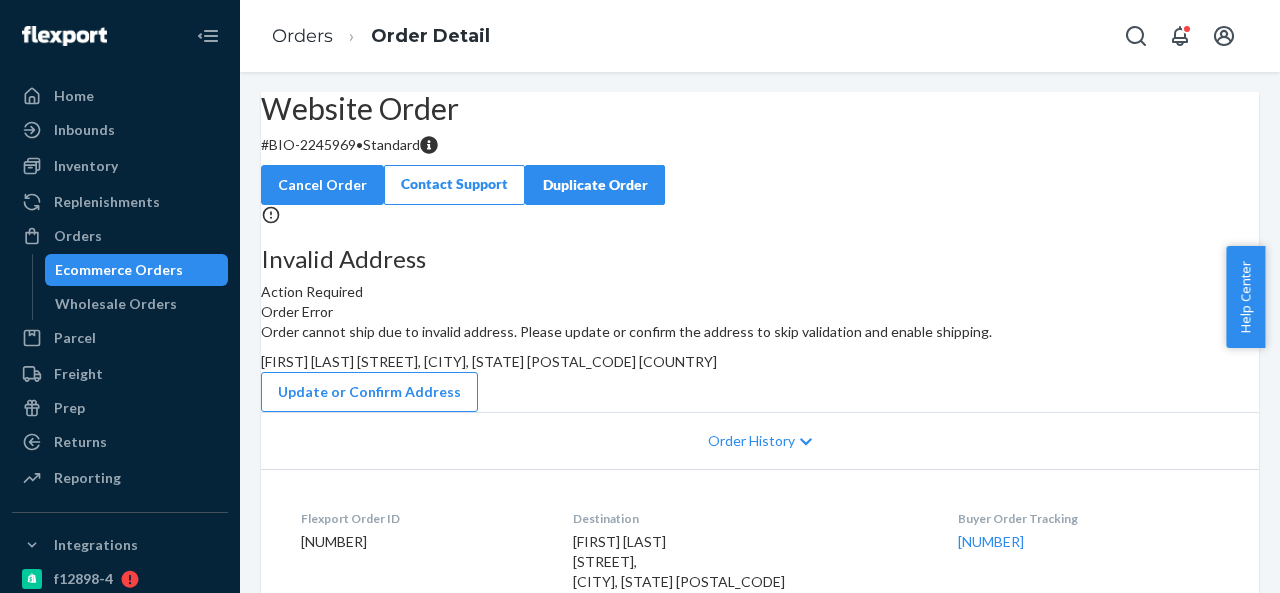 click on "Diana Echelbarger
Lakeside Drive,
Manitou Beach, MI 49253
US" at bounding box center [489, 361] 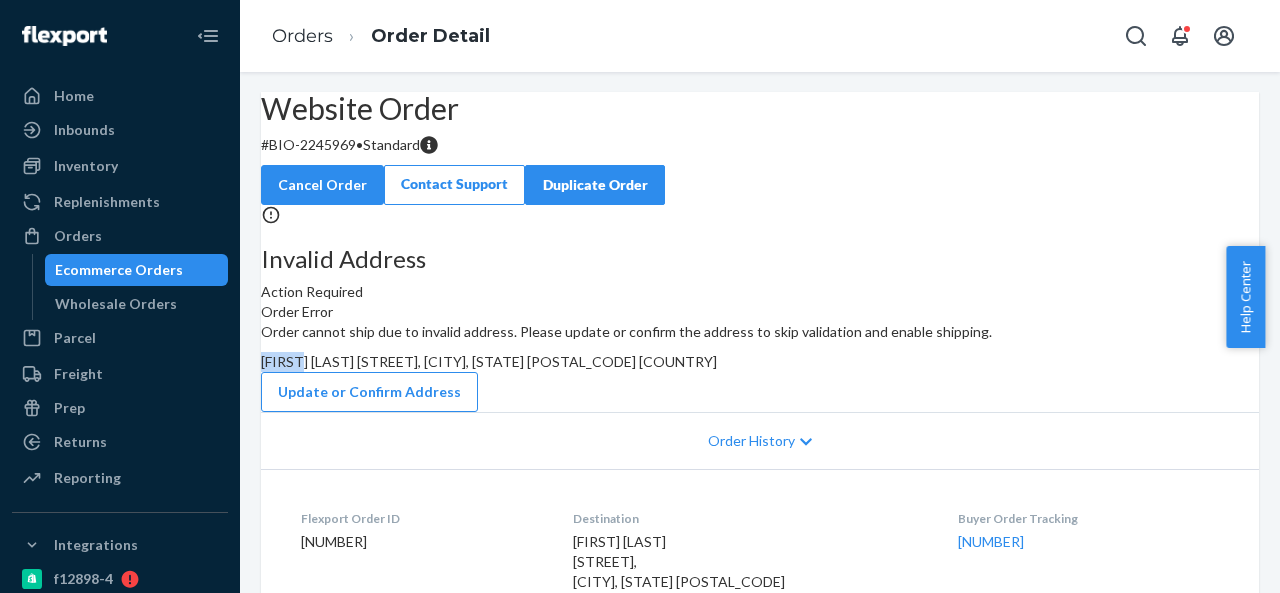 click on "Diana Echelbarger
Lakeside Drive,
Manitou Beach, MI 49253
US" at bounding box center (489, 361) 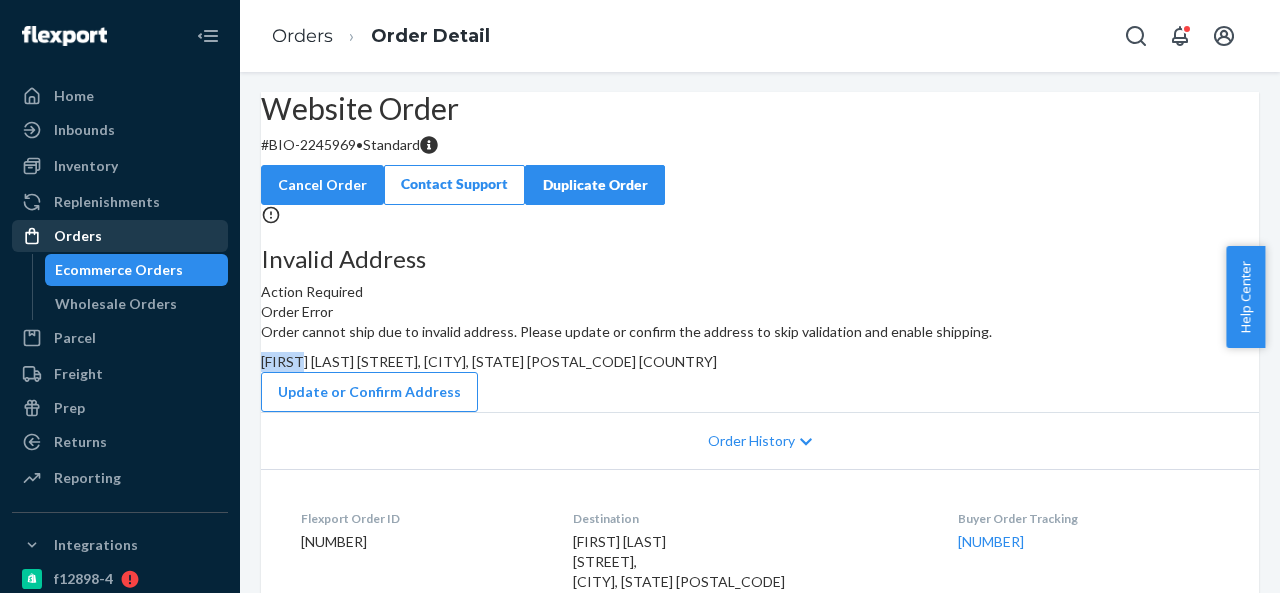 click on "Orders" at bounding box center (120, 236) 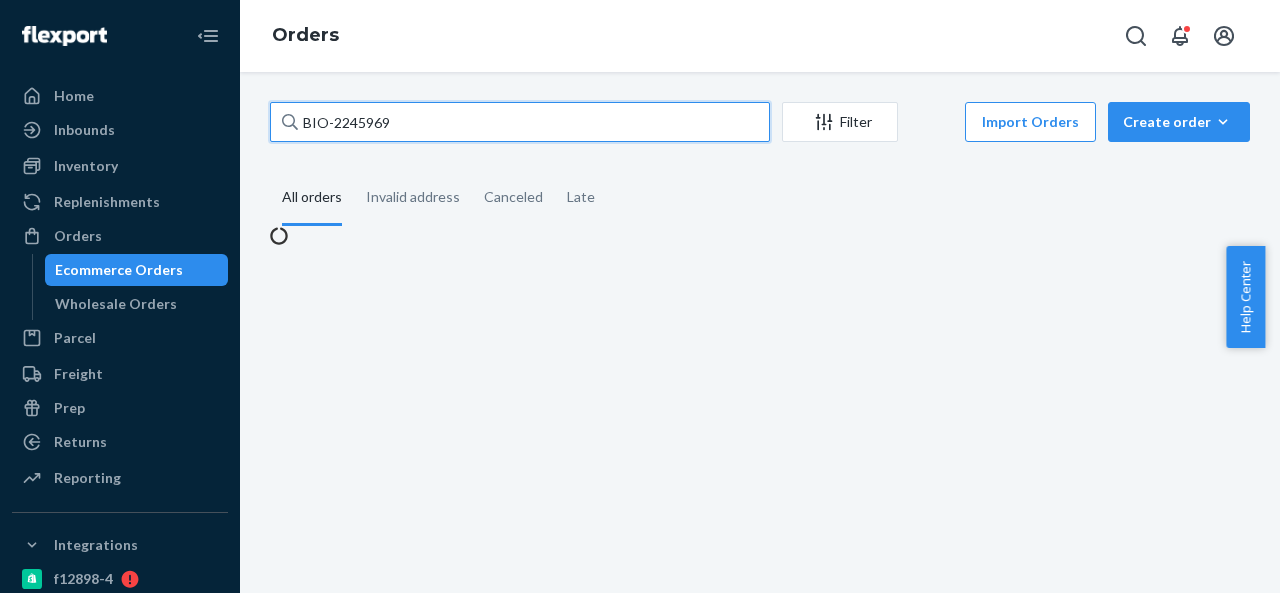 click on "BIO-2245969" at bounding box center [520, 122] 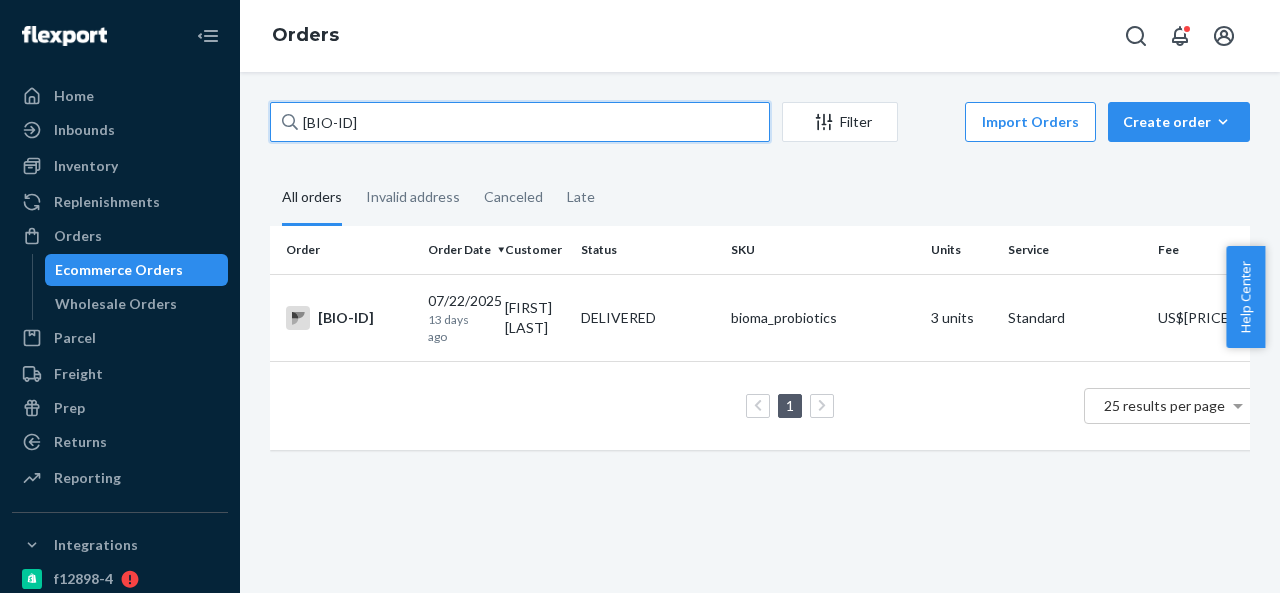 paste on "556" 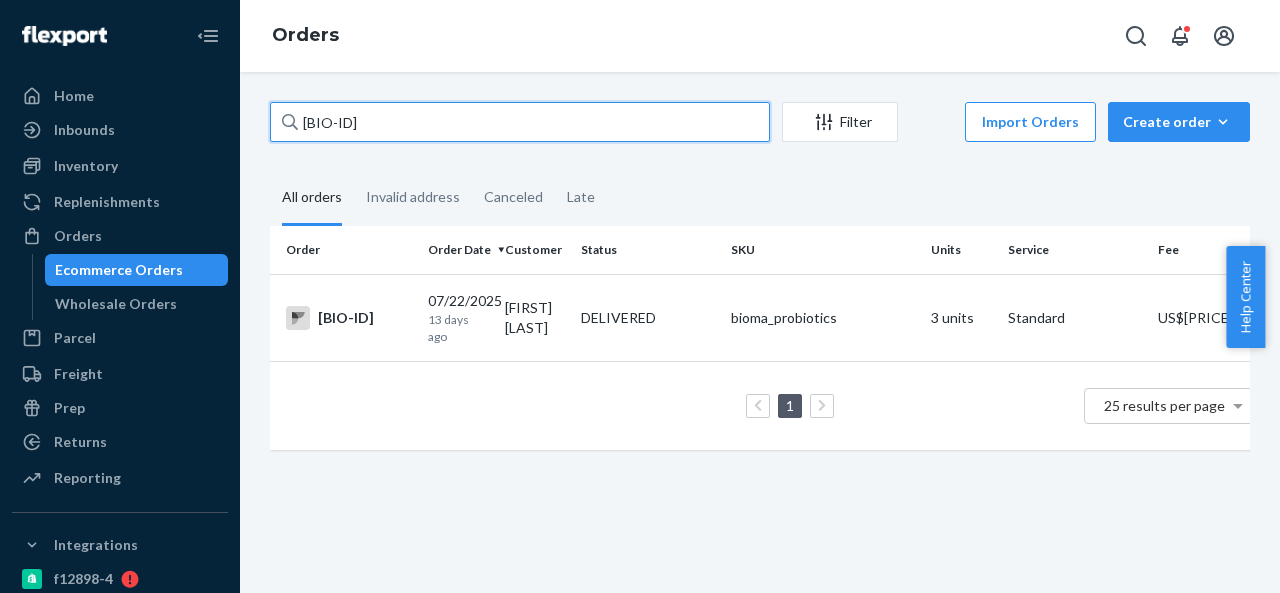 type on "BIO-2246556" 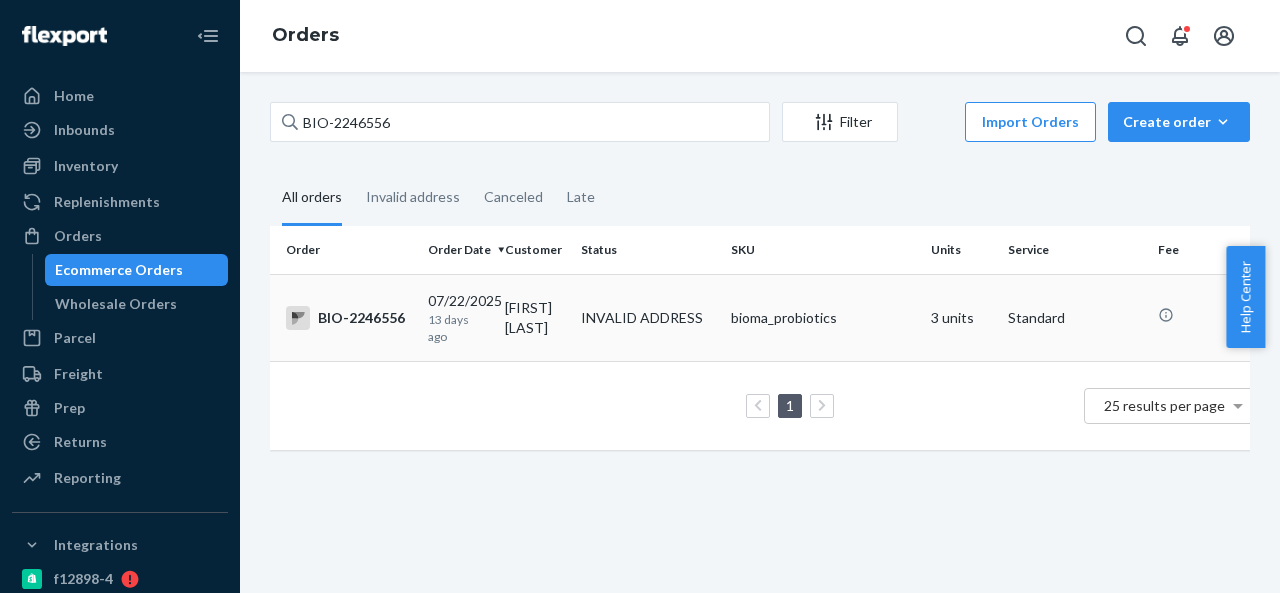 click on "INVALID ADDRESS" at bounding box center (648, 317) 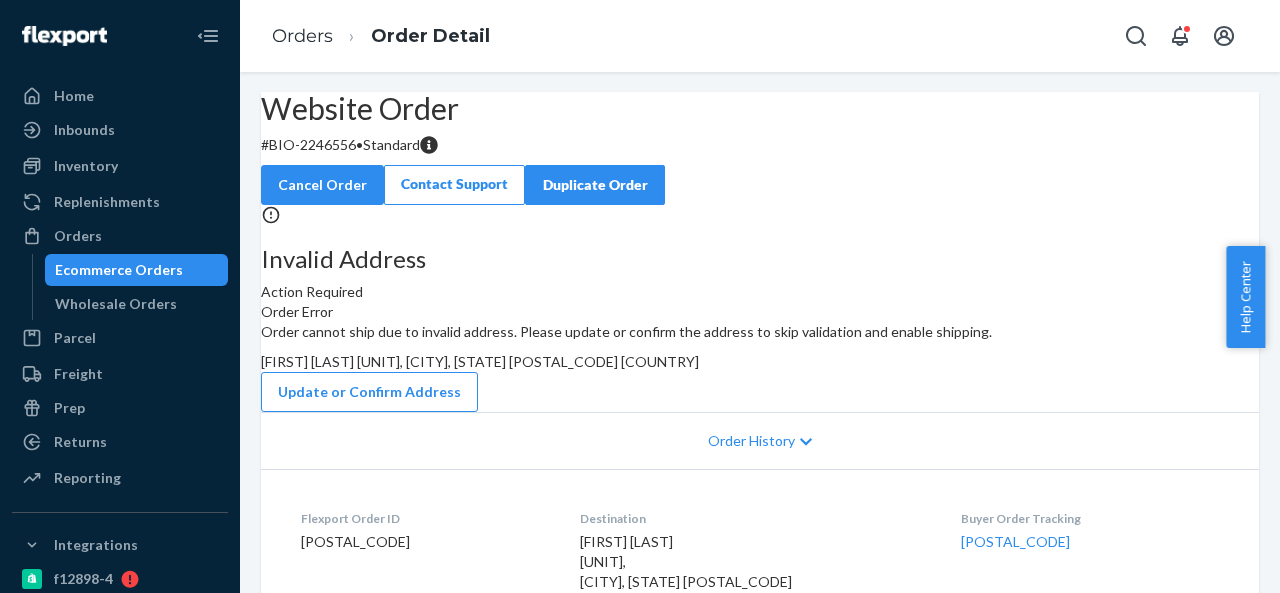 click on "# BIO-2246556 • Standard" at bounding box center [760, 145] 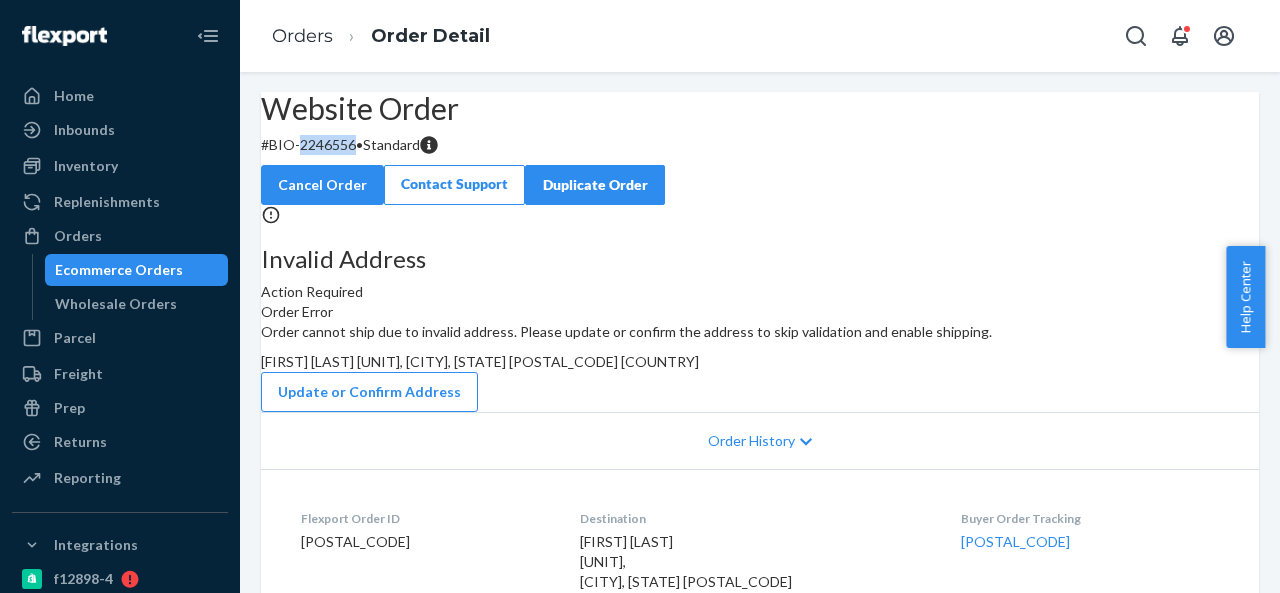 click on "# BIO-2246556 • Standard" at bounding box center [760, 145] 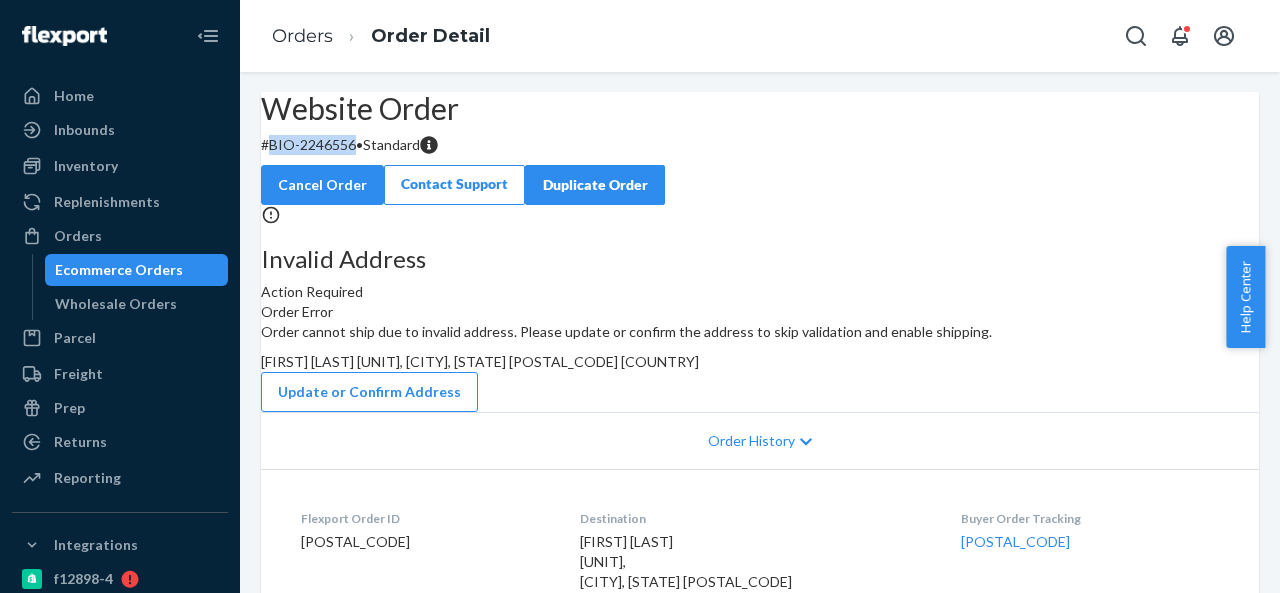drag, startPoint x: 319, startPoint y: 192, endPoint x: 400, endPoint y: 193, distance: 81.00617 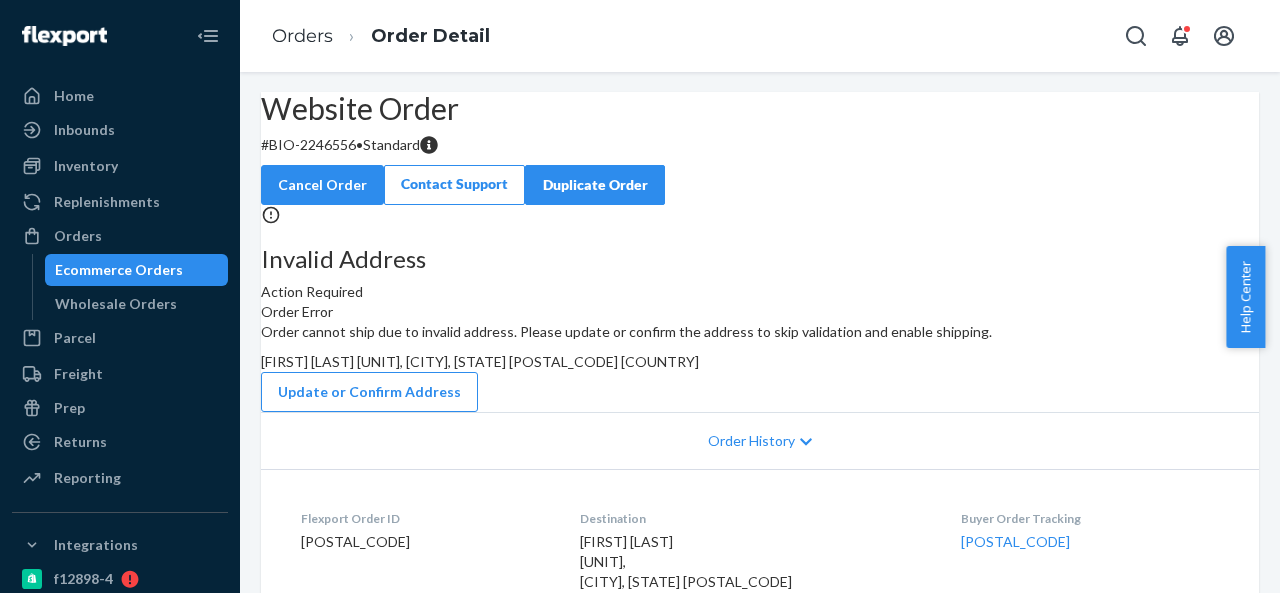 click on "Kimberly Smith
Unit 3,
Urbandale, IA 50322
US" at bounding box center [480, 361] 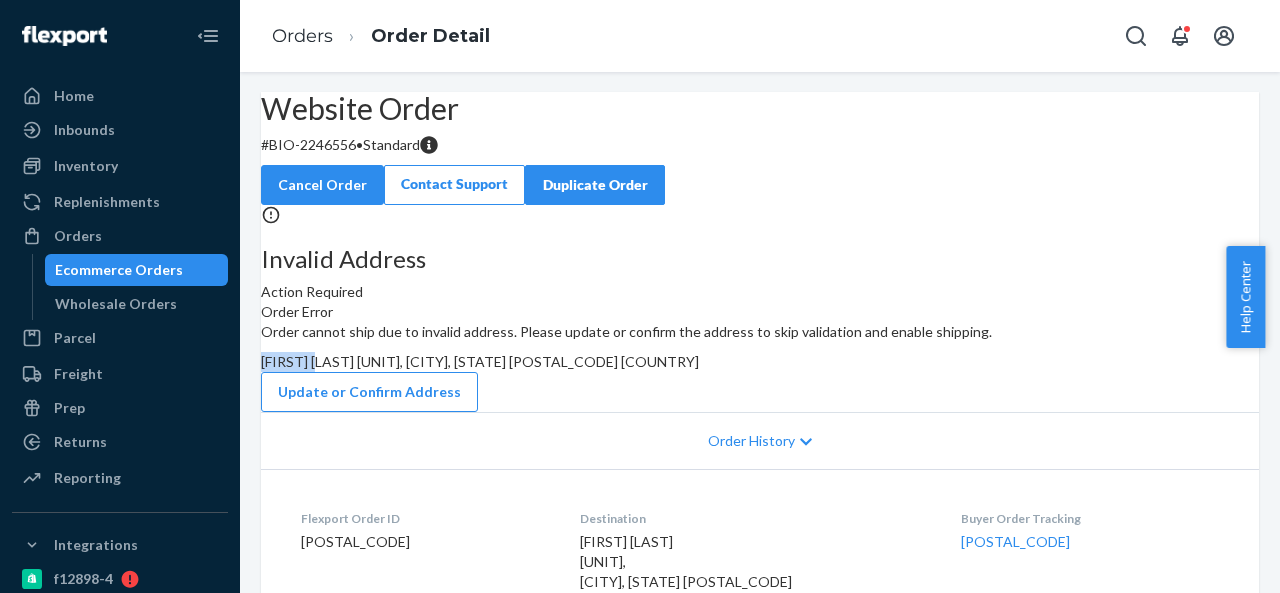 click on "Kimberly Smith
Unit 3,
Urbandale, IA 50322
US" at bounding box center (480, 361) 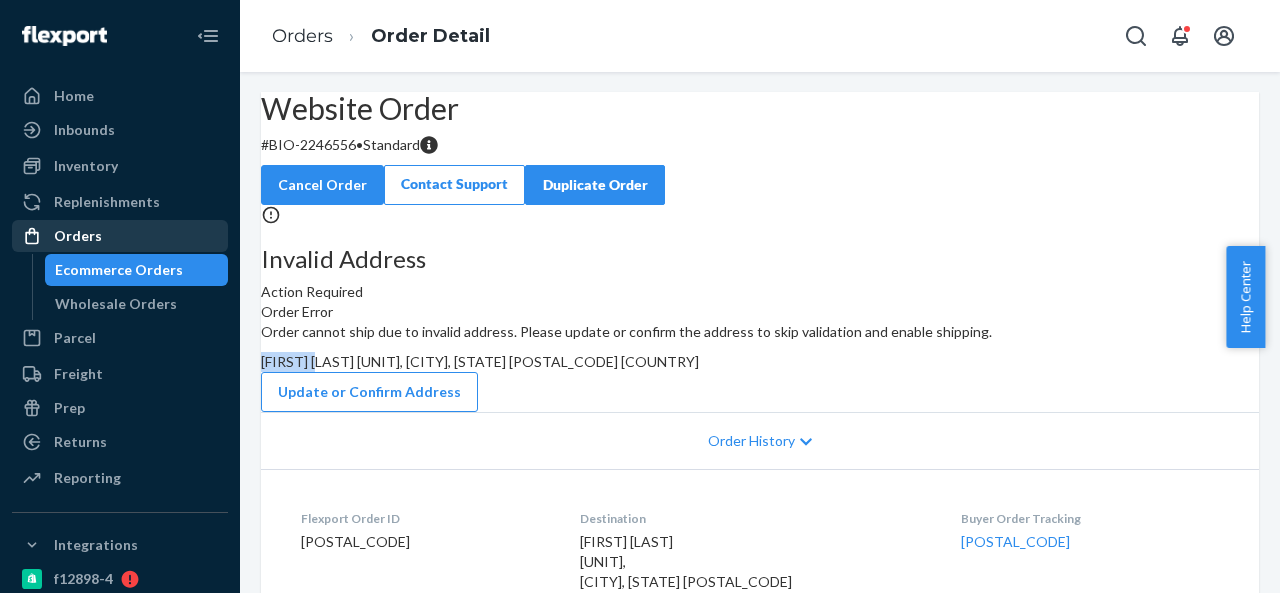 click on "Orders" at bounding box center [120, 236] 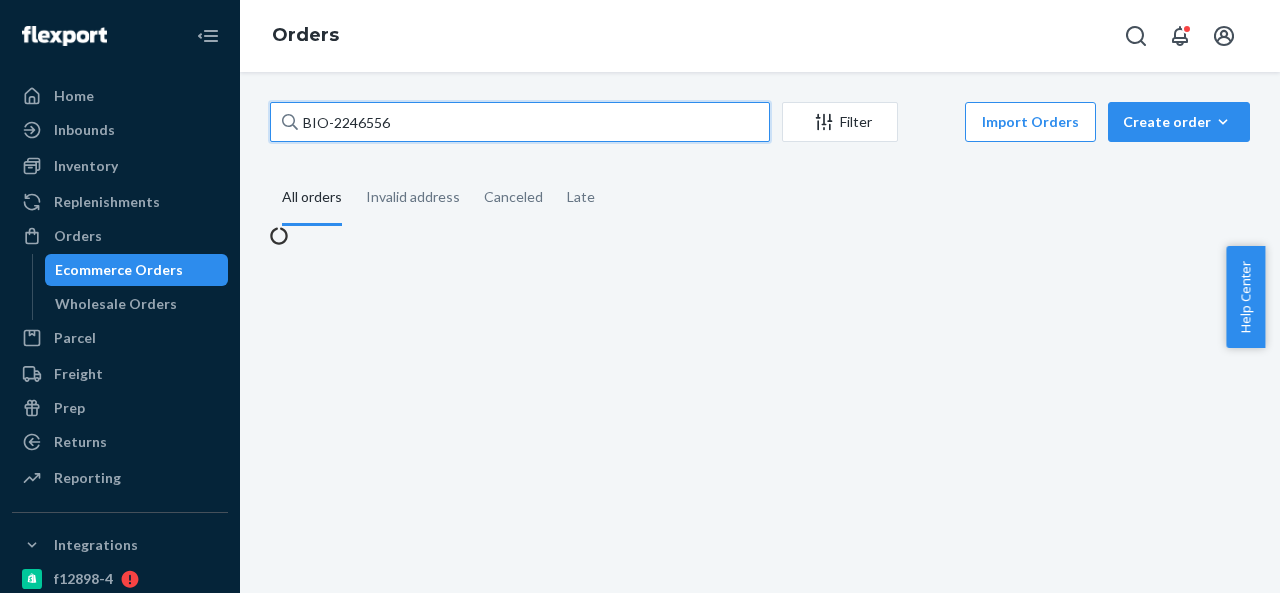 click on "BIO-2246556" at bounding box center [520, 122] 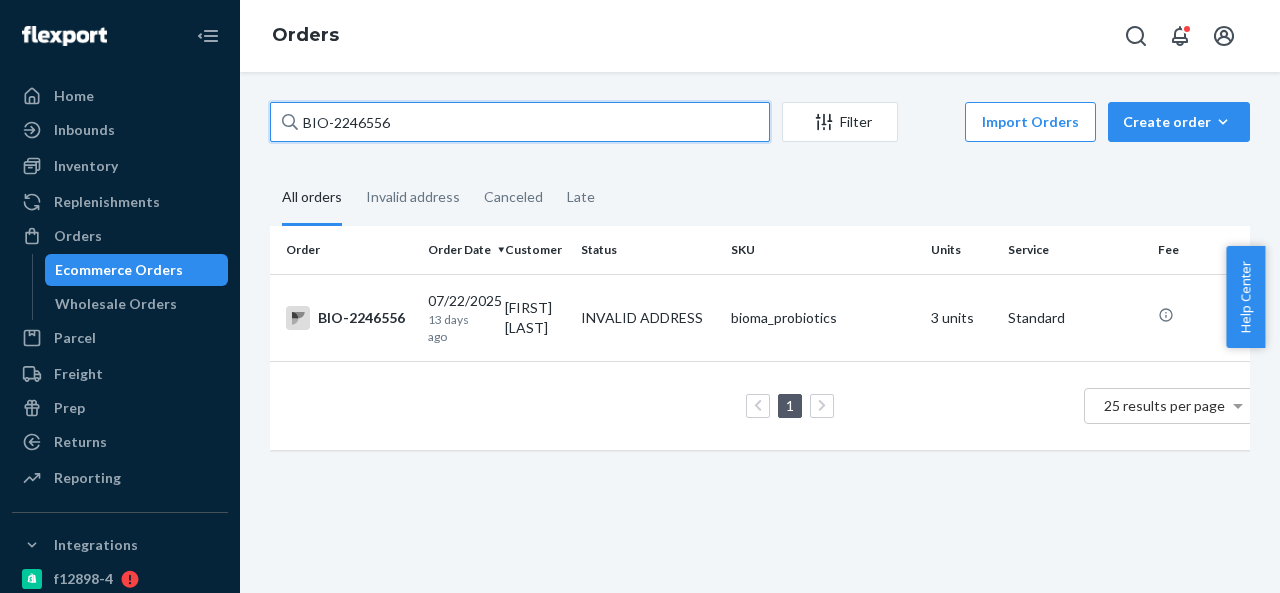 paste on "31372" 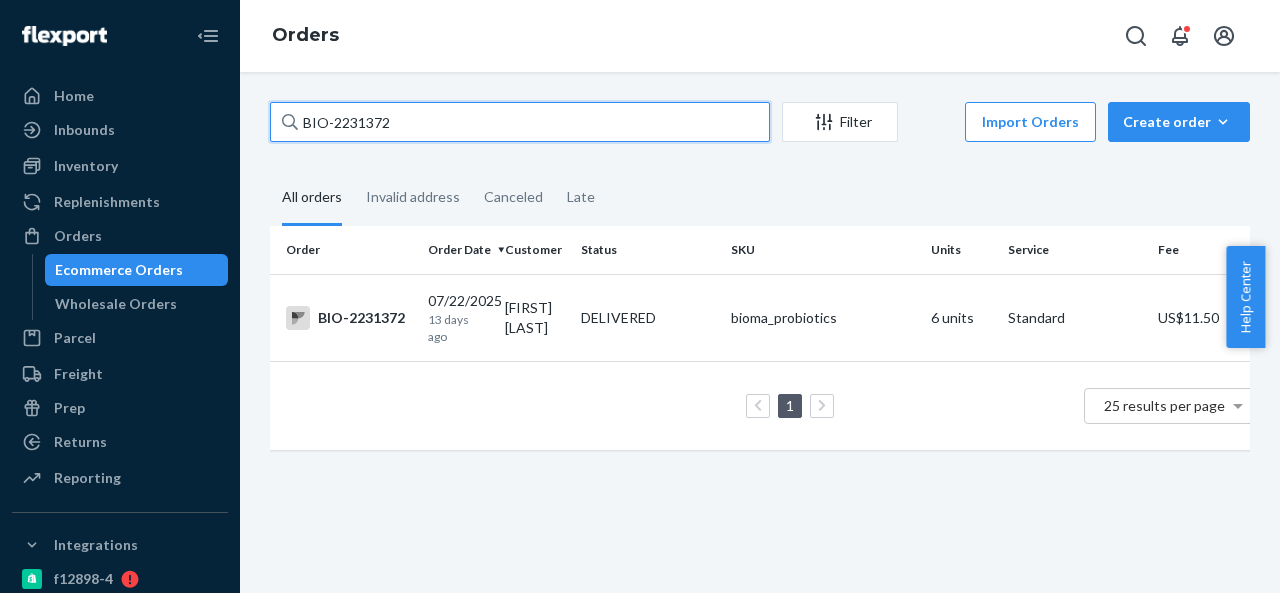 paste on "46875" 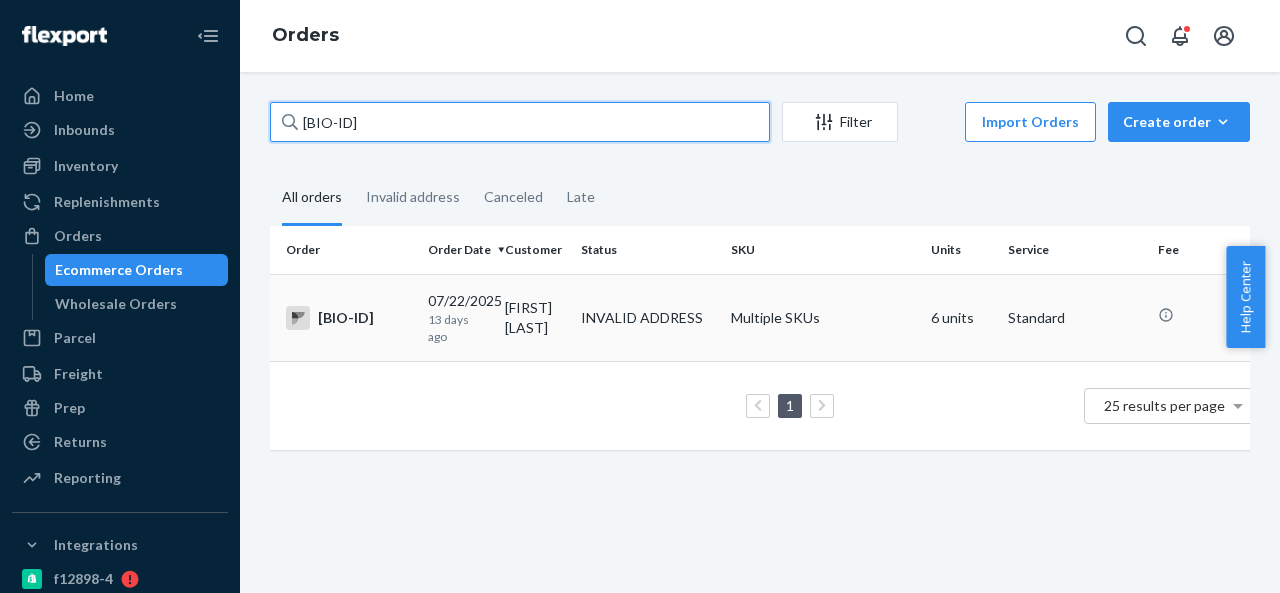 type on "BIO-2246875" 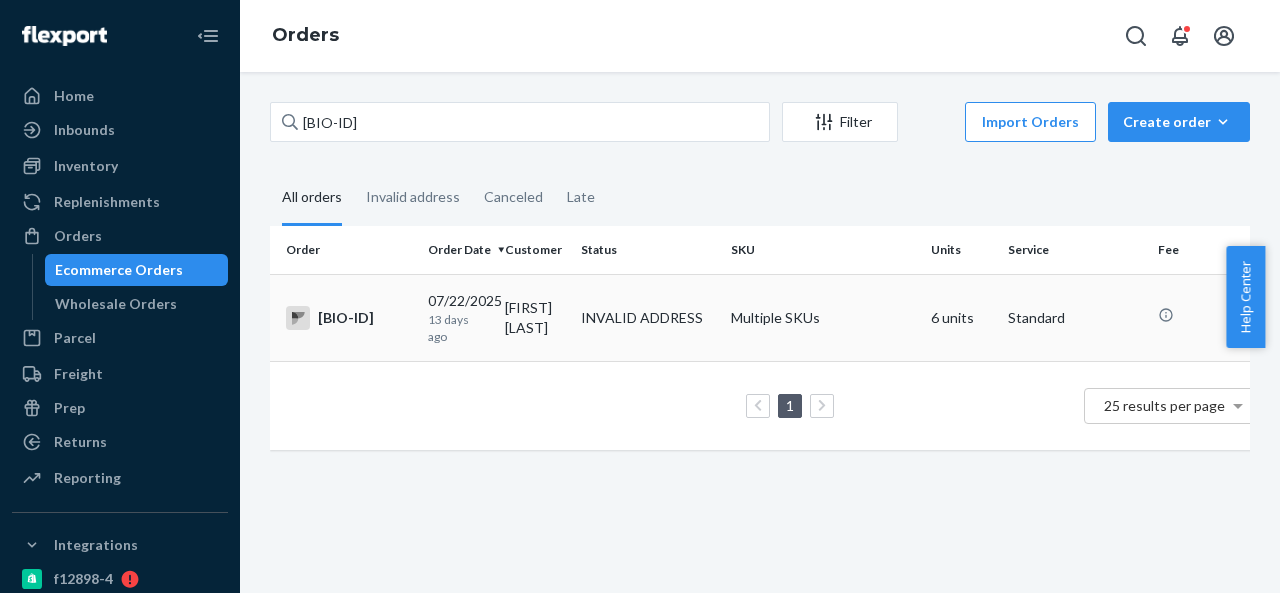 click on "Susan Litwiller" at bounding box center [535, 317] 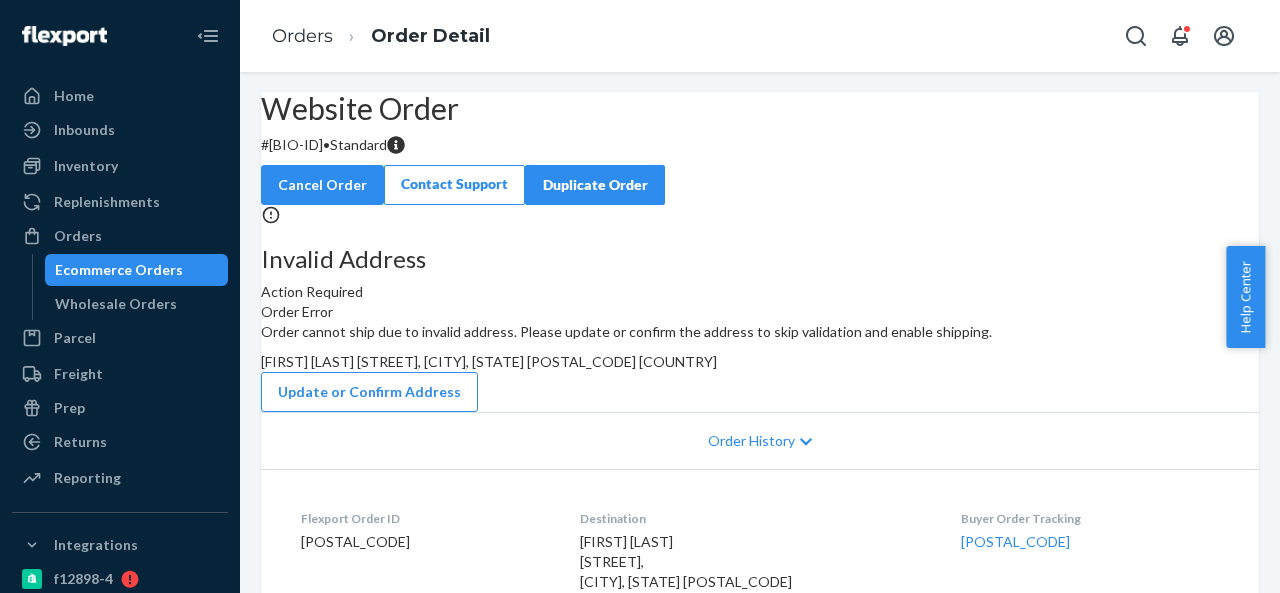 click on "# BIO-2246875 • Standard" at bounding box center [760, 145] 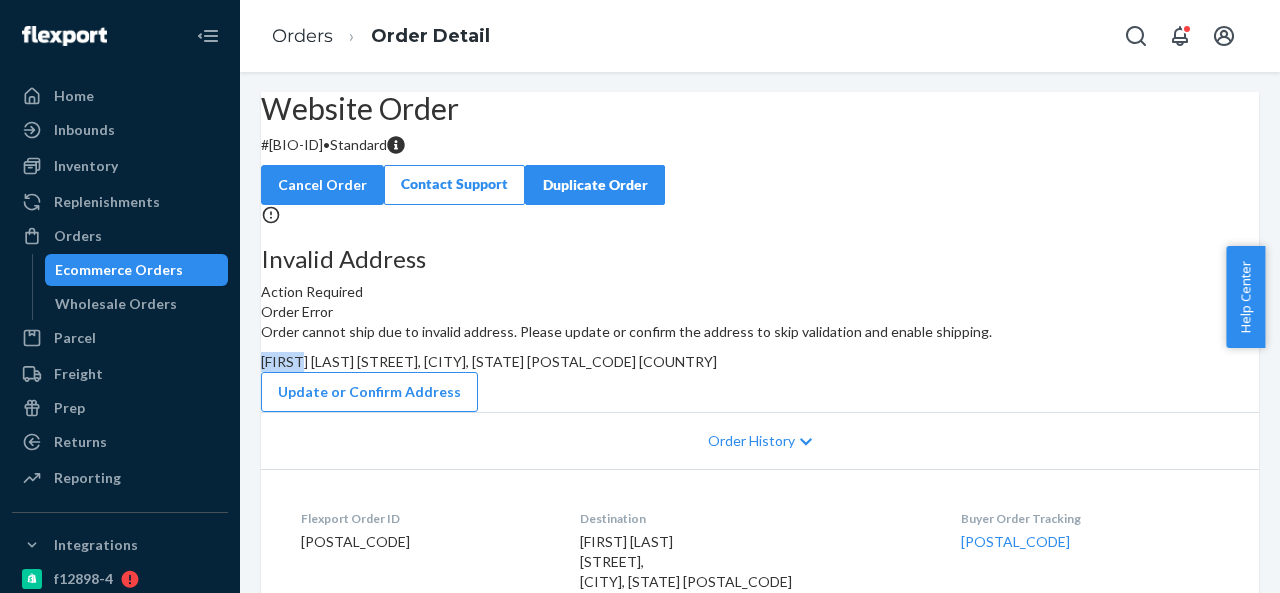 click on "Susan Litwiller
W Johnson Rd,
Ithaca, MI 48847
US" at bounding box center (489, 361) 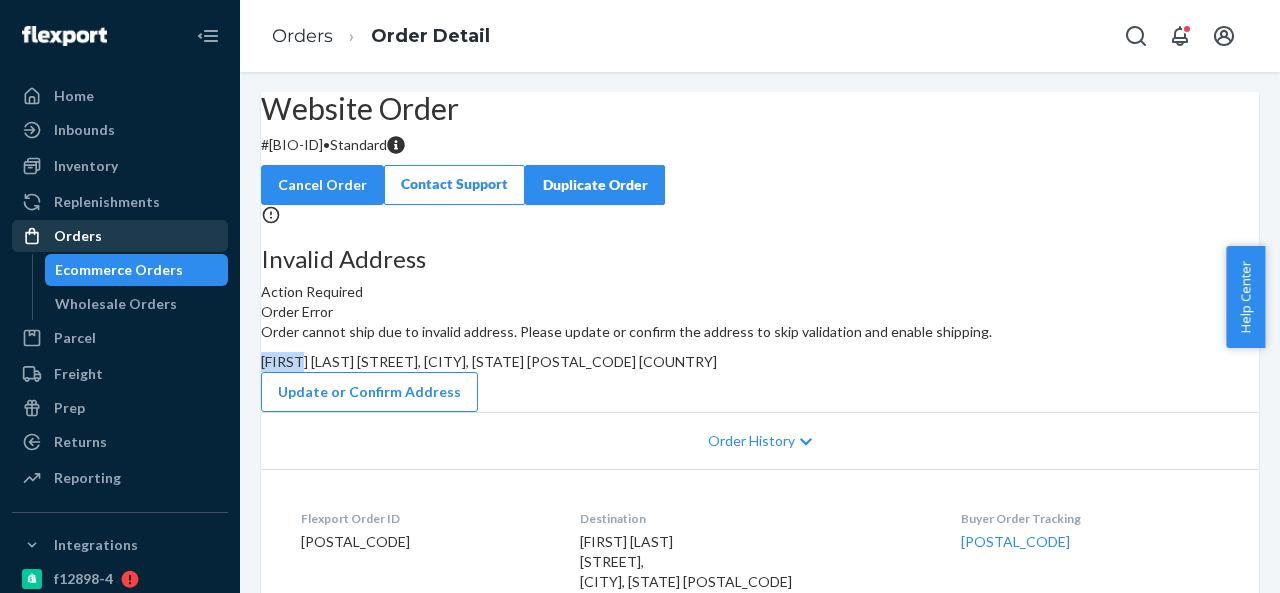 click on "Orders" at bounding box center (120, 236) 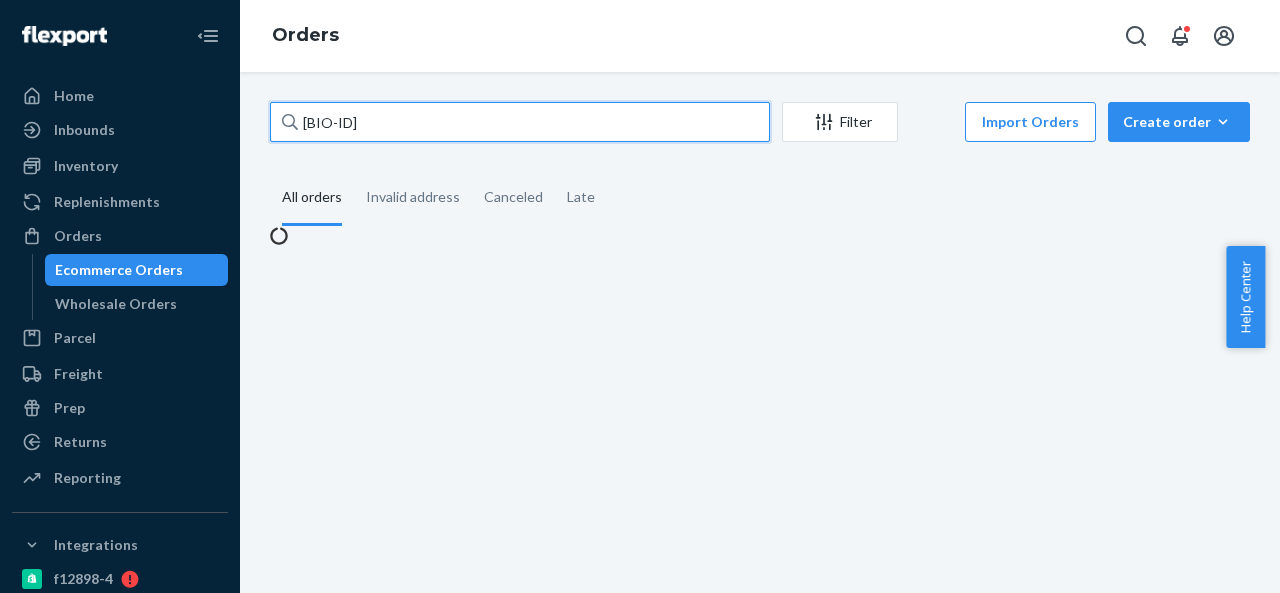 click on "BIO-2246875" at bounding box center [520, 122] 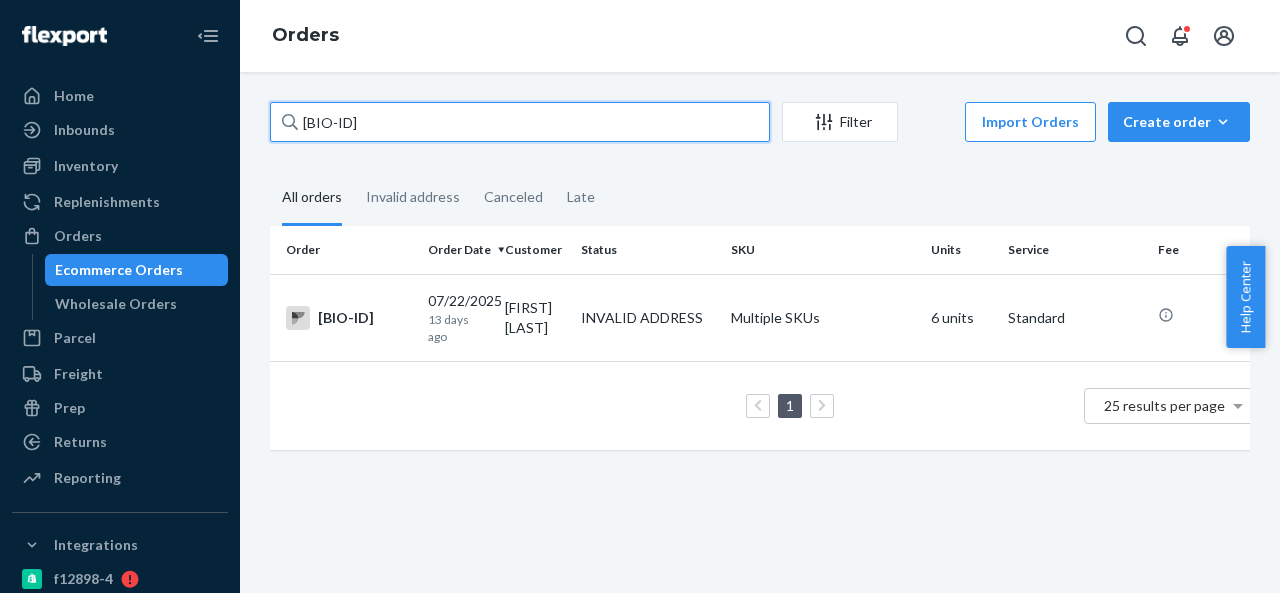 paste on "3" 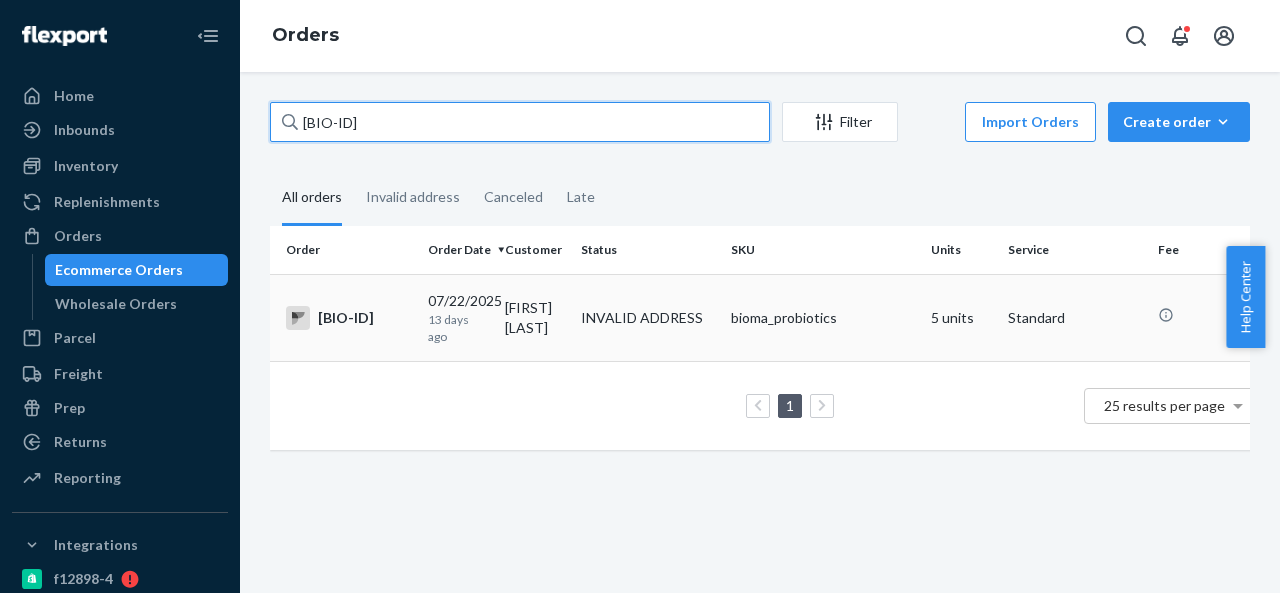 type on "BIO-2246873" 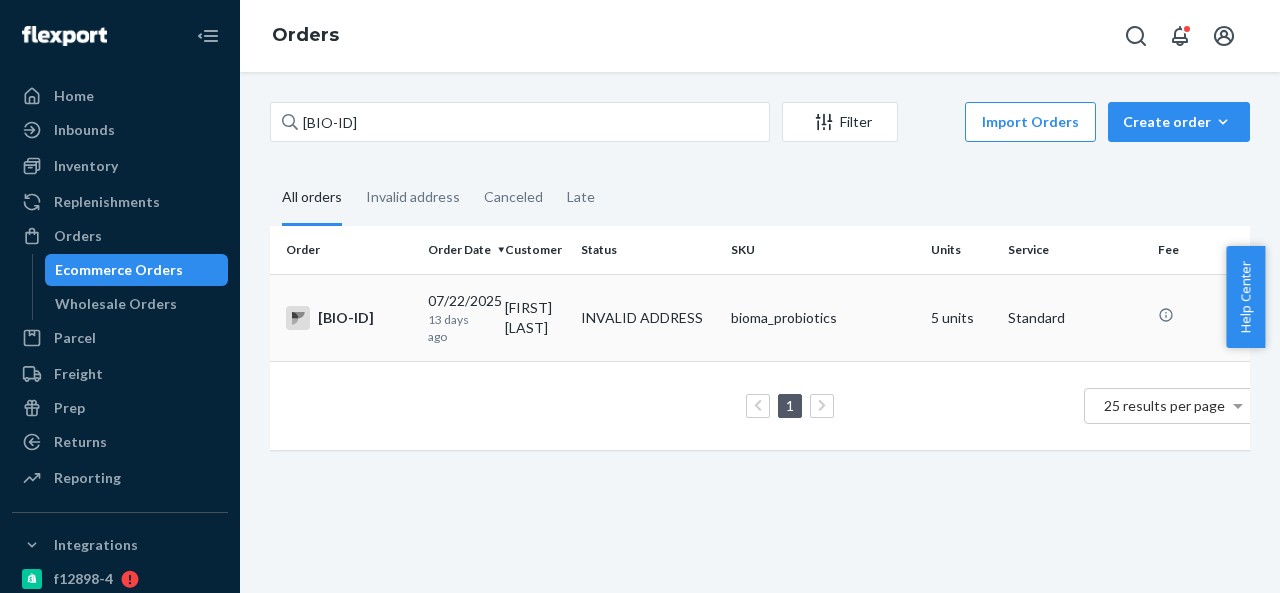 click on "Jane Winters" at bounding box center [535, 317] 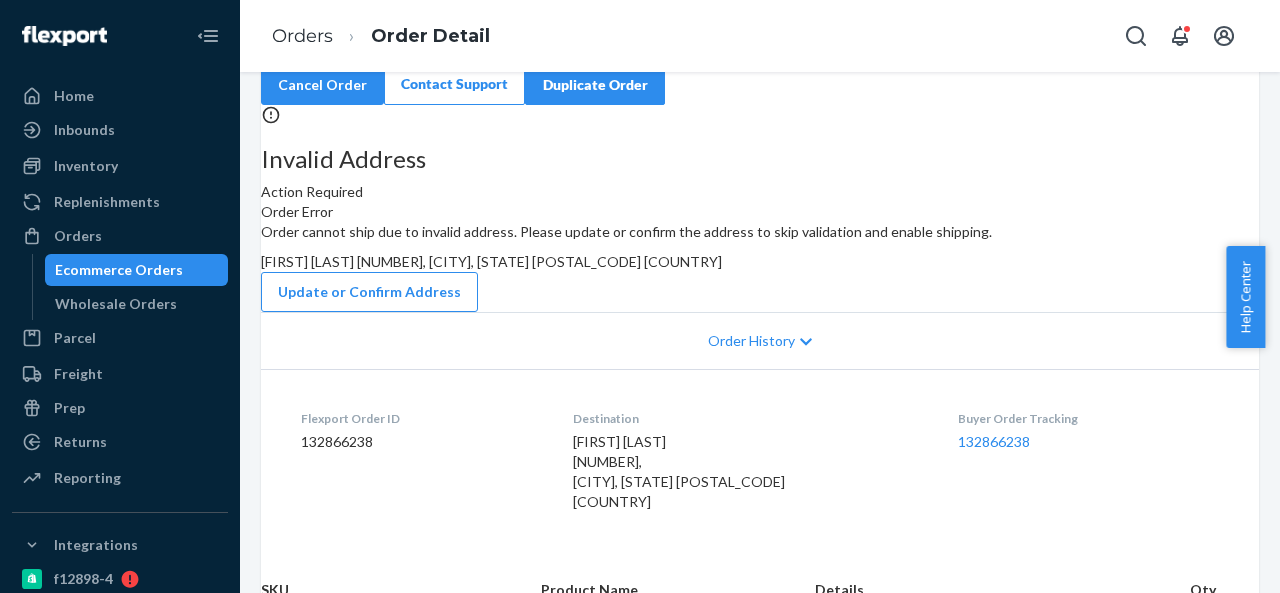scroll, scrollTop: 0, scrollLeft: 0, axis: both 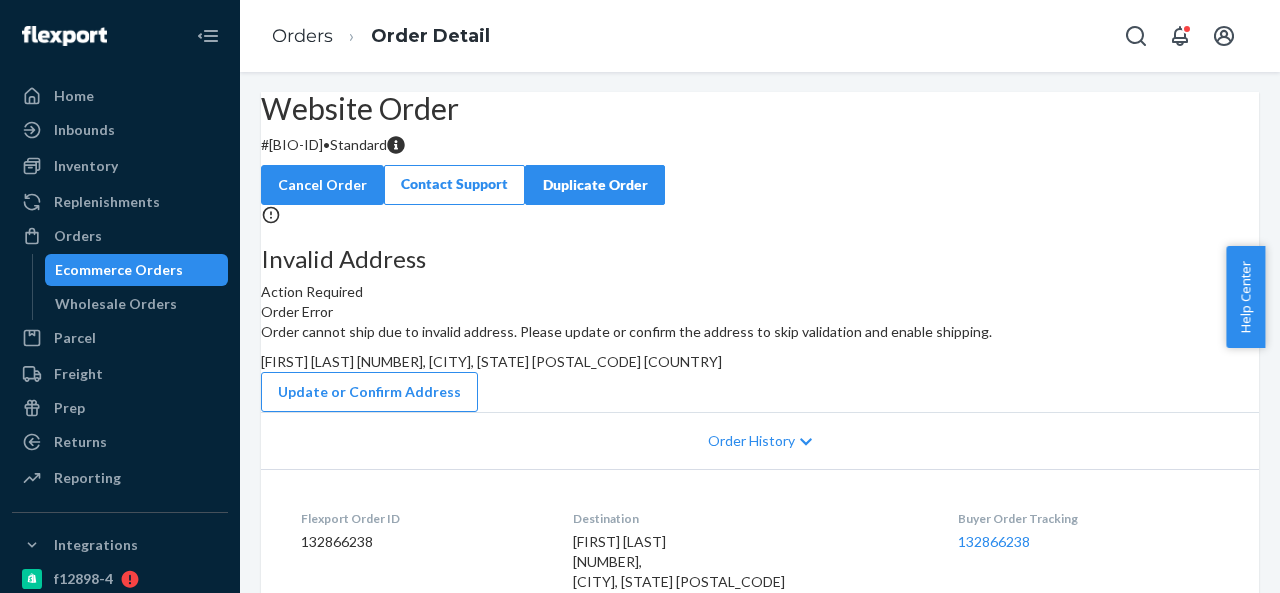 click on "# BIO-2246873 • Standard" at bounding box center [760, 145] 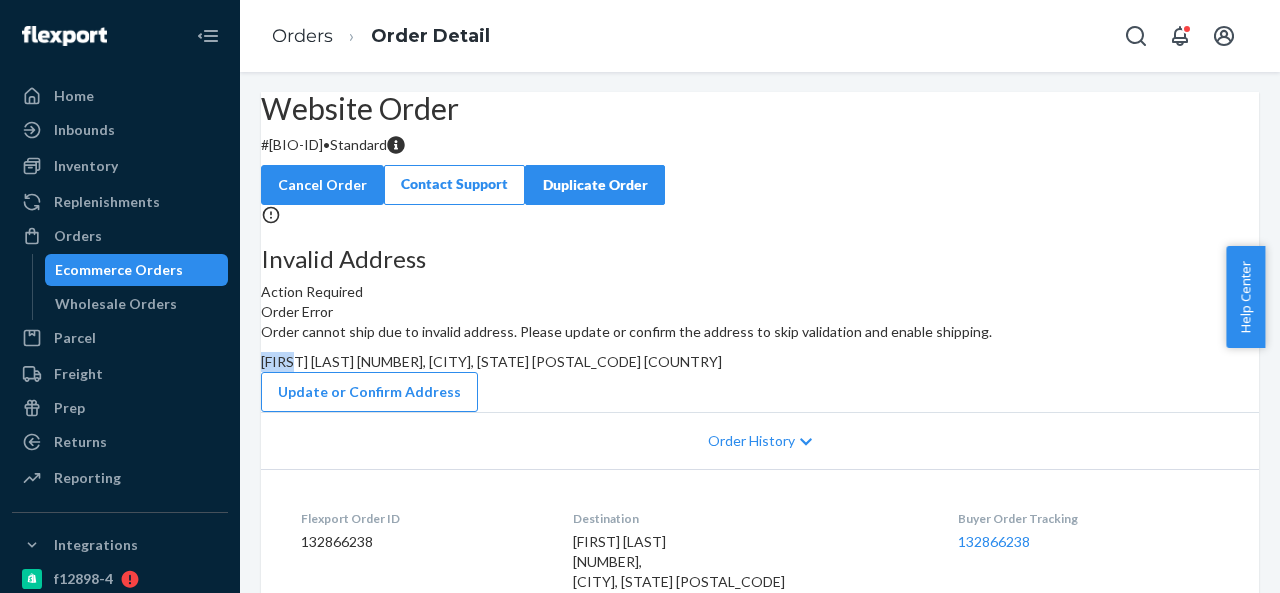 click on "Jane Winters
106,
Mendota heights, MN 55120
US" at bounding box center [491, 361] 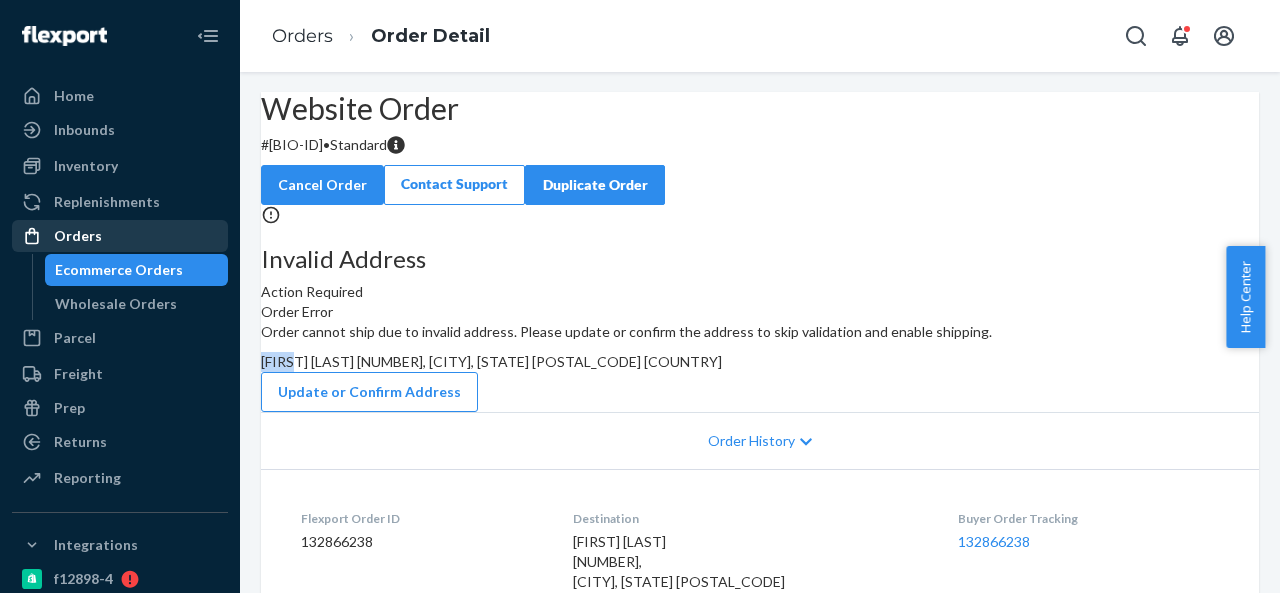 click on "Orders" at bounding box center (120, 236) 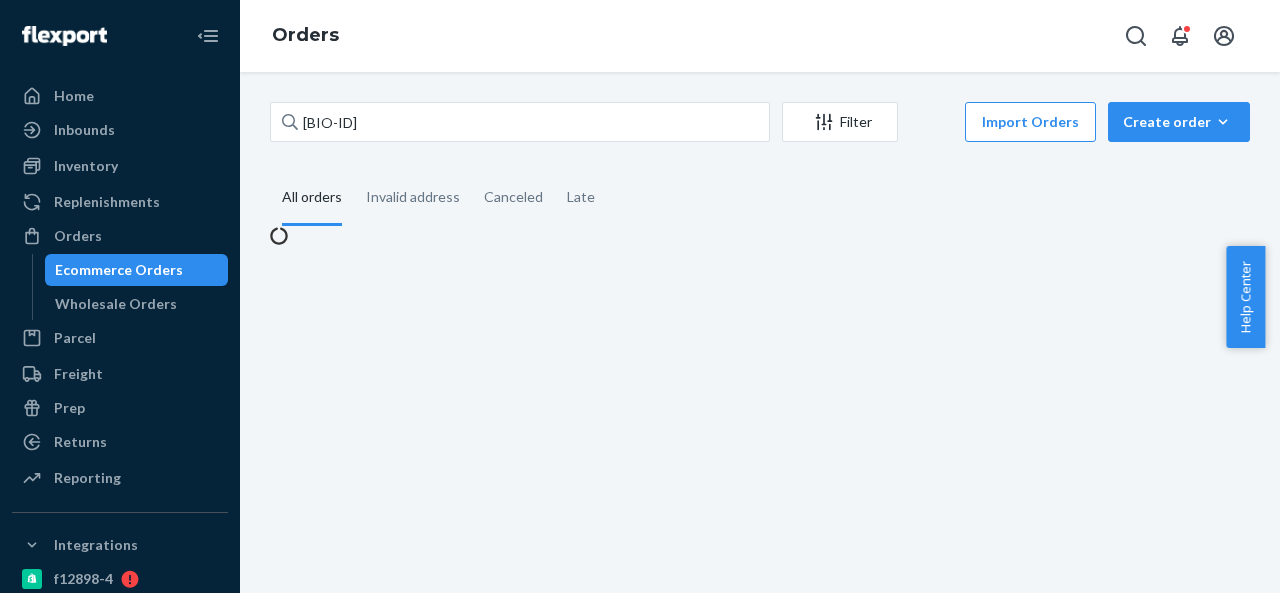 click on "BIO-2246873 Filter Import Orders Create order Ecommerce order Removal order All orders Invalid address Canceled Late" at bounding box center [760, 332] 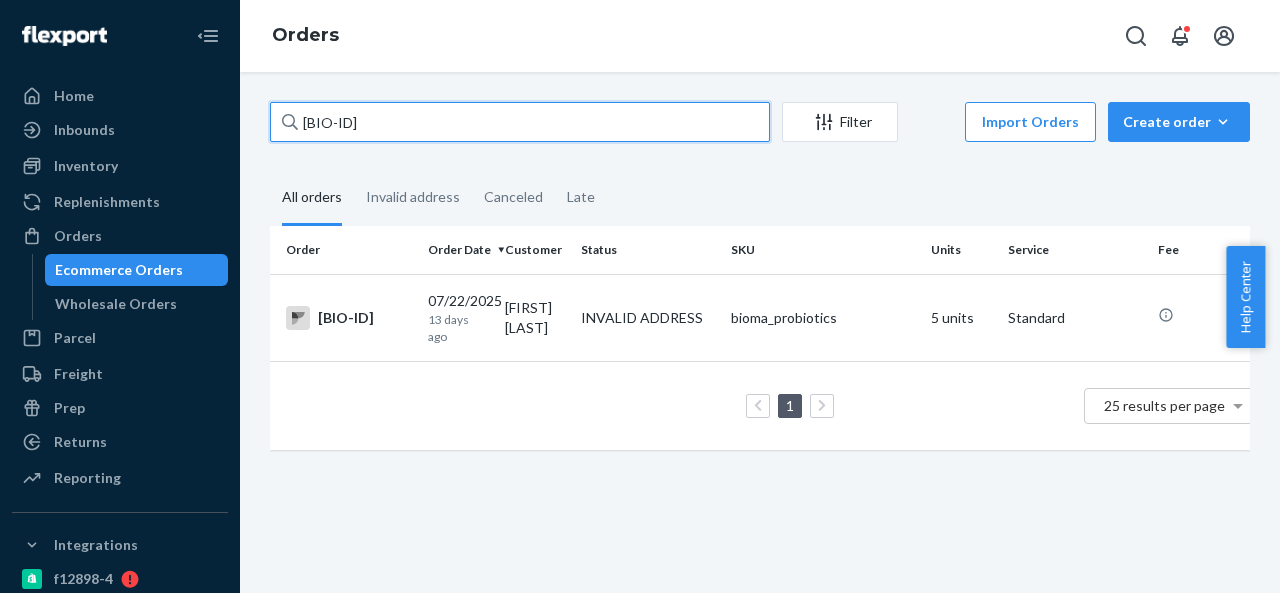 click on "BIO-2246873" at bounding box center (520, 122) 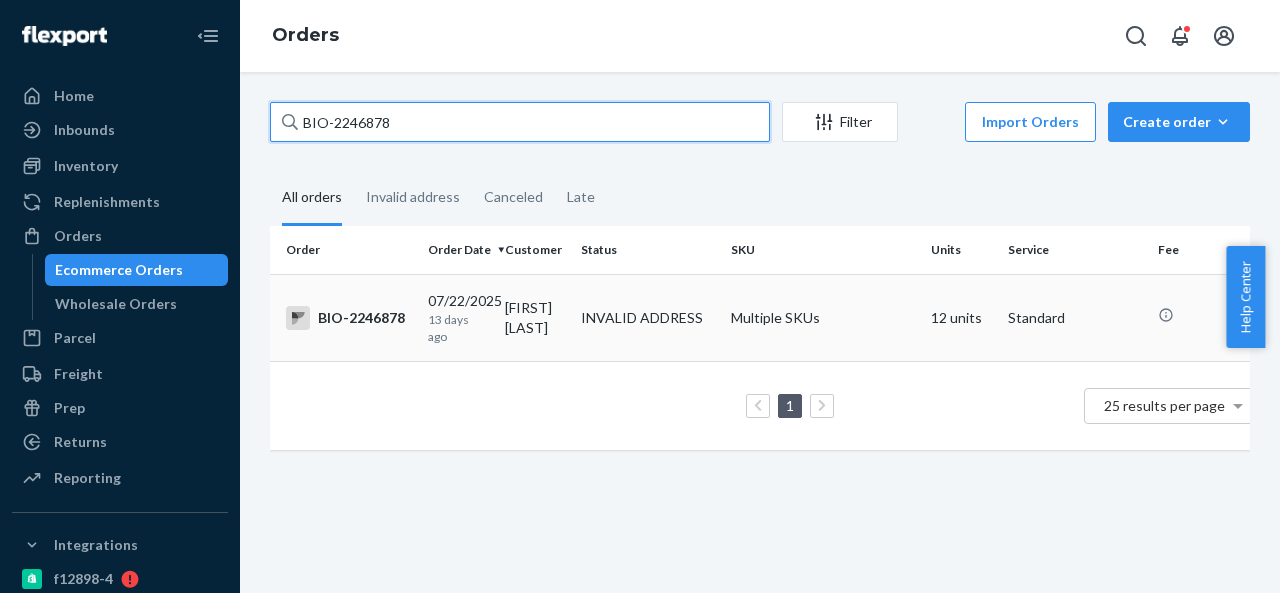 type on "BIO-2246878" 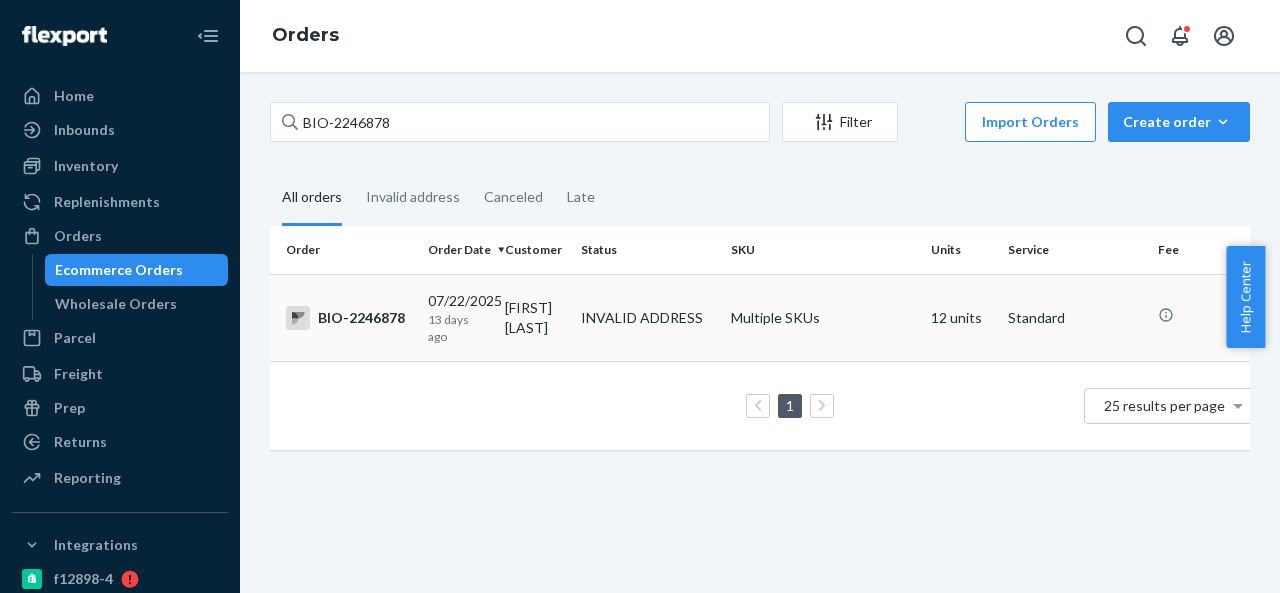 click on "Pamela Barnes" at bounding box center (535, 317) 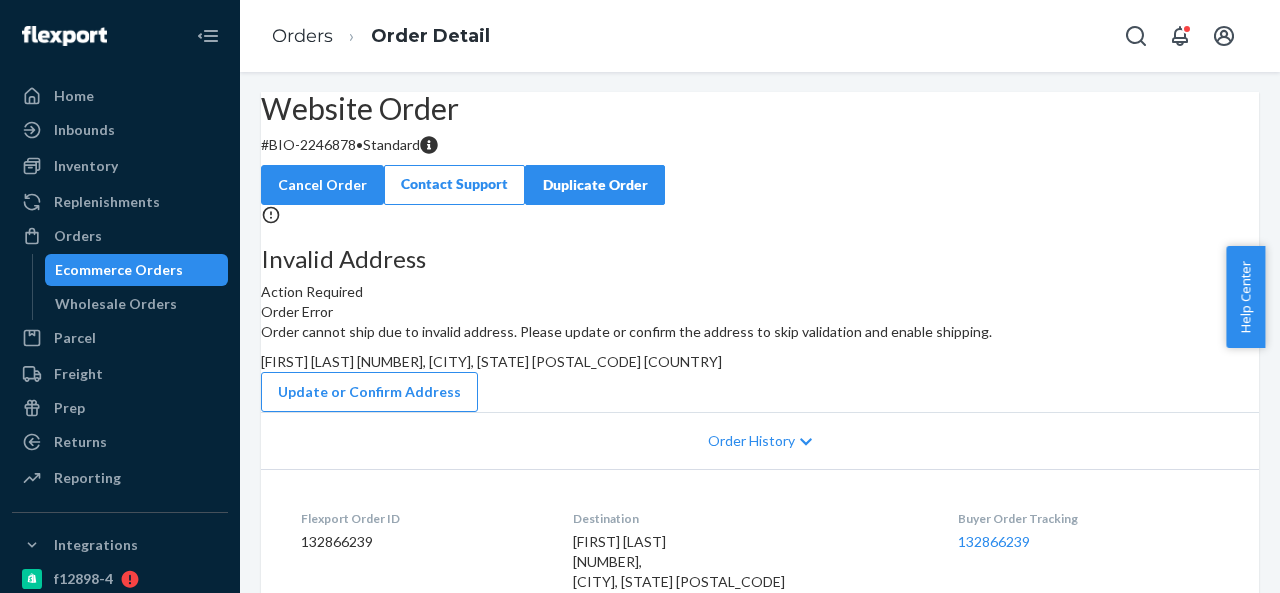 click on "# BIO-2246878 • Standard" at bounding box center (760, 145) 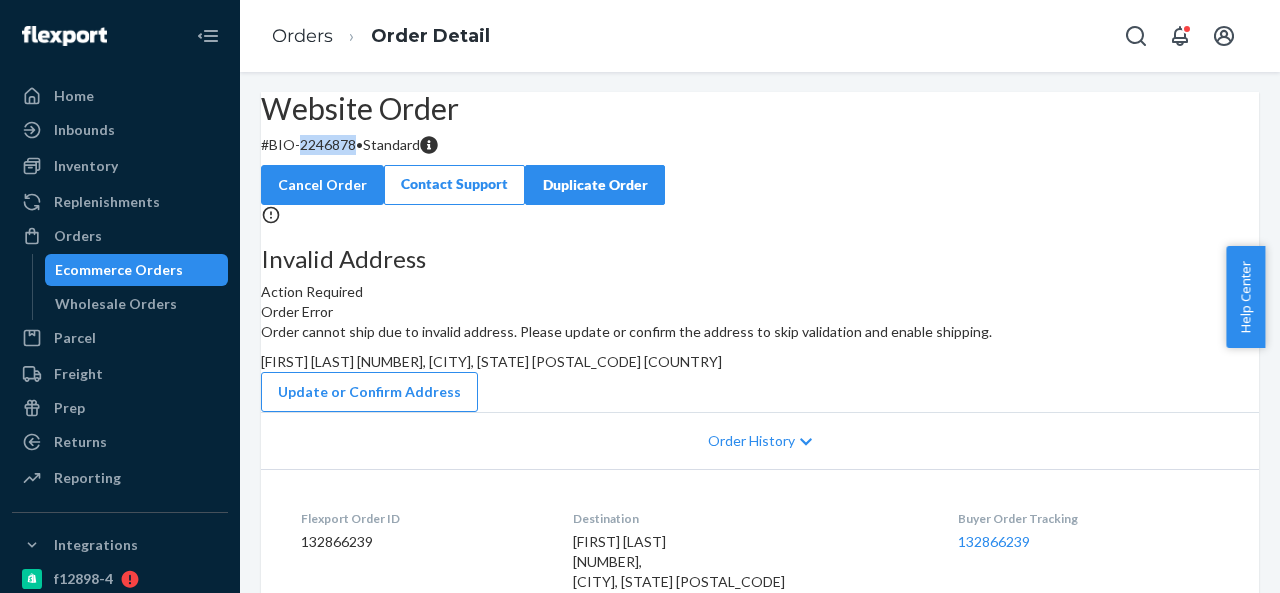 click on "# BIO-2246878 • Standard" at bounding box center [760, 145] 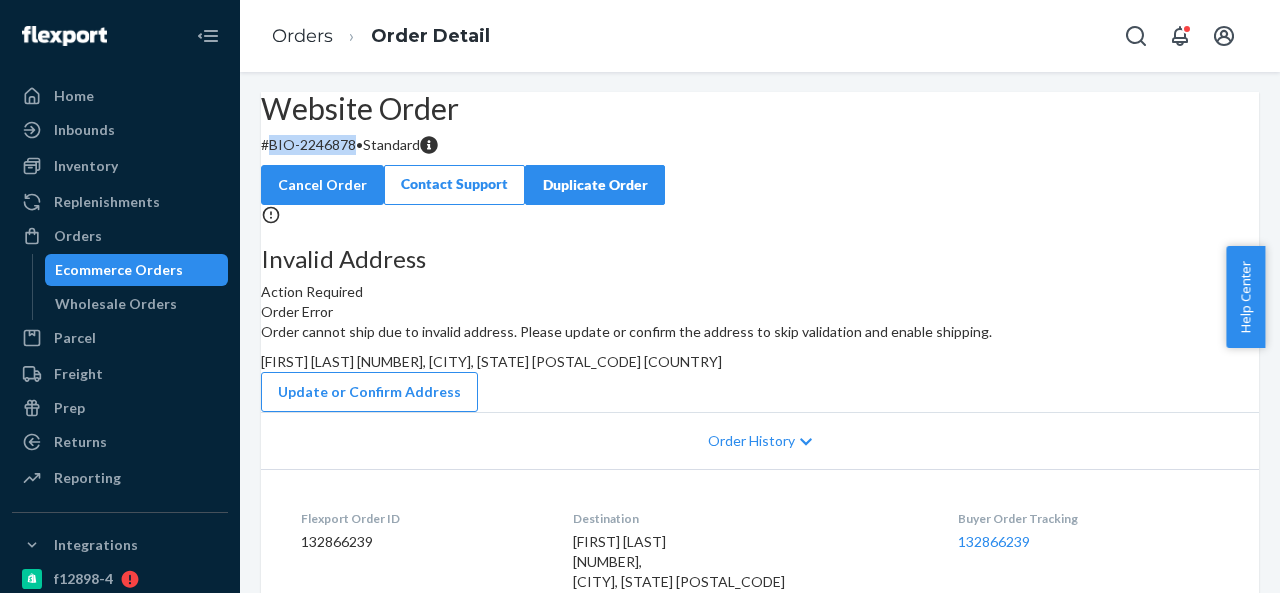 drag, startPoint x: 321, startPoint y: 193, endPoint x: 404, endPoint y: 187, distance: 83.21658 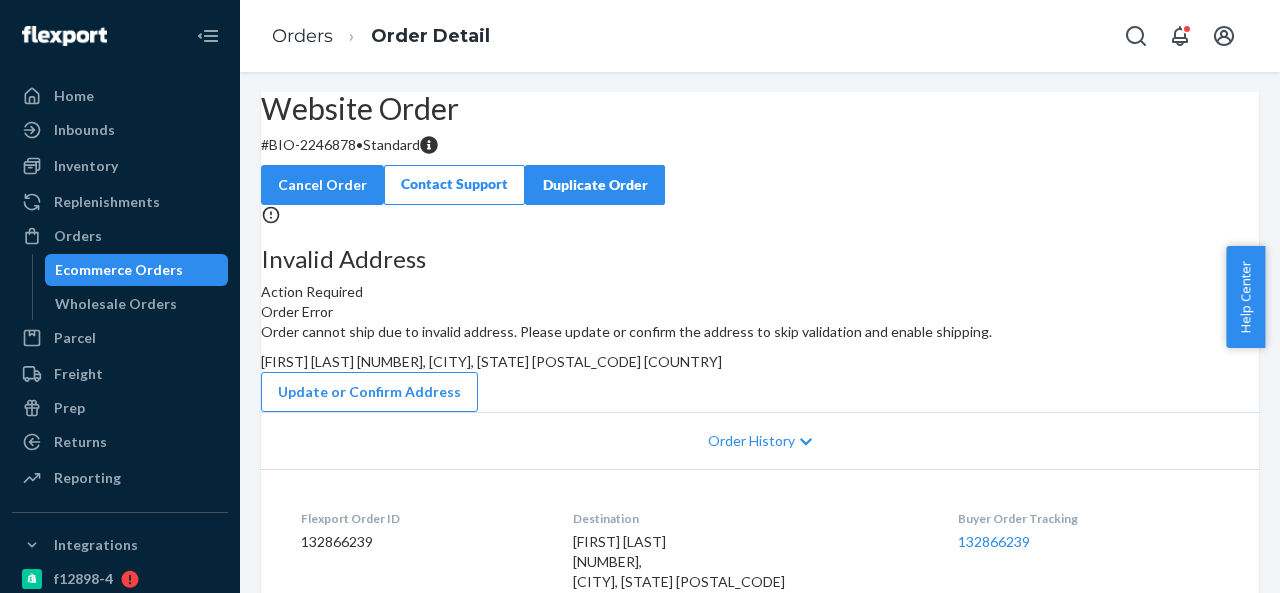 click on "Pamela Barnes
2,
McHenry, MS 39561
US" at bounding box center (491, 361) 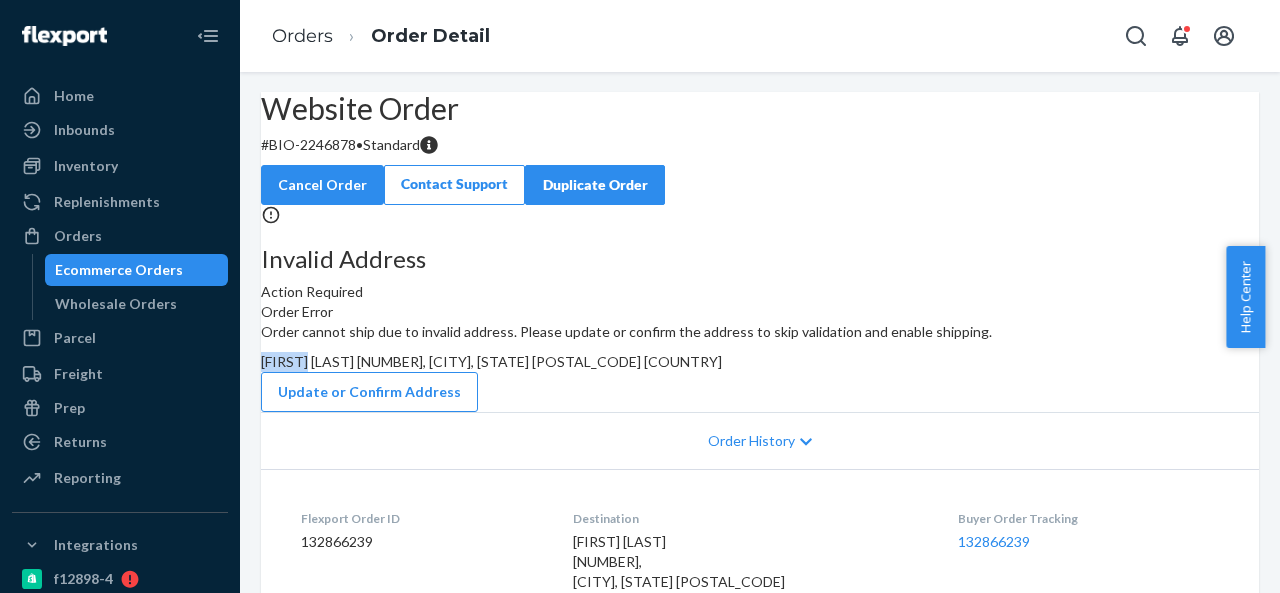 click on "Pamela Barnes
2,
McHenry, MS 39561
US" at bounding box center [491, 361] 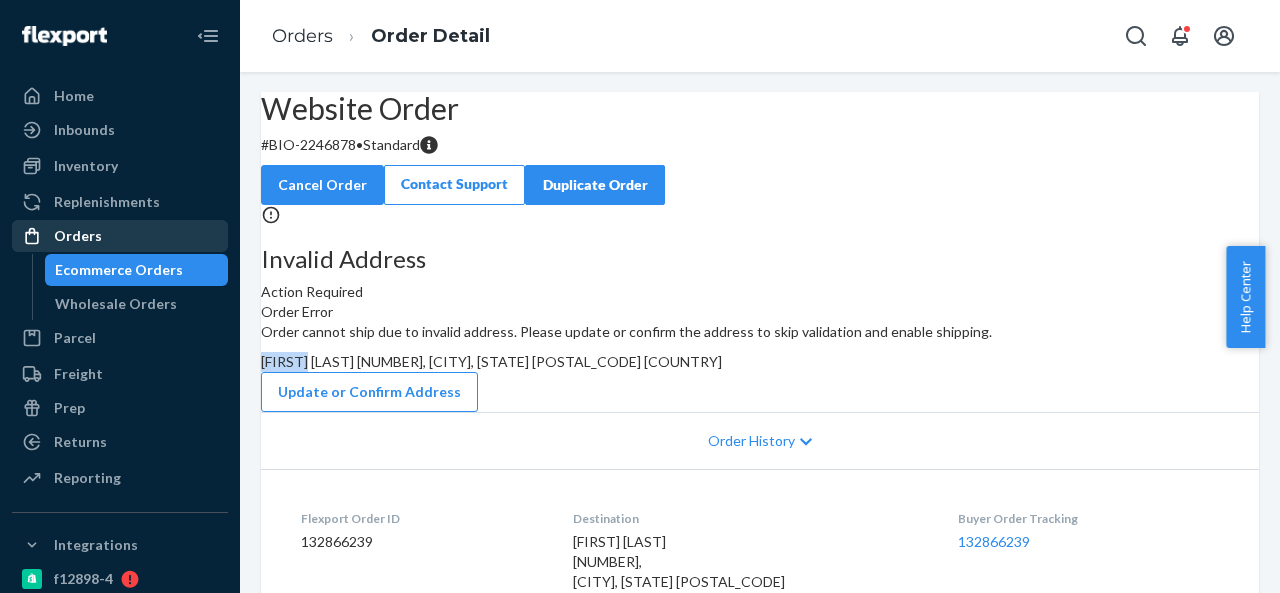 click on "Orders" at bounding box center (120, 236) 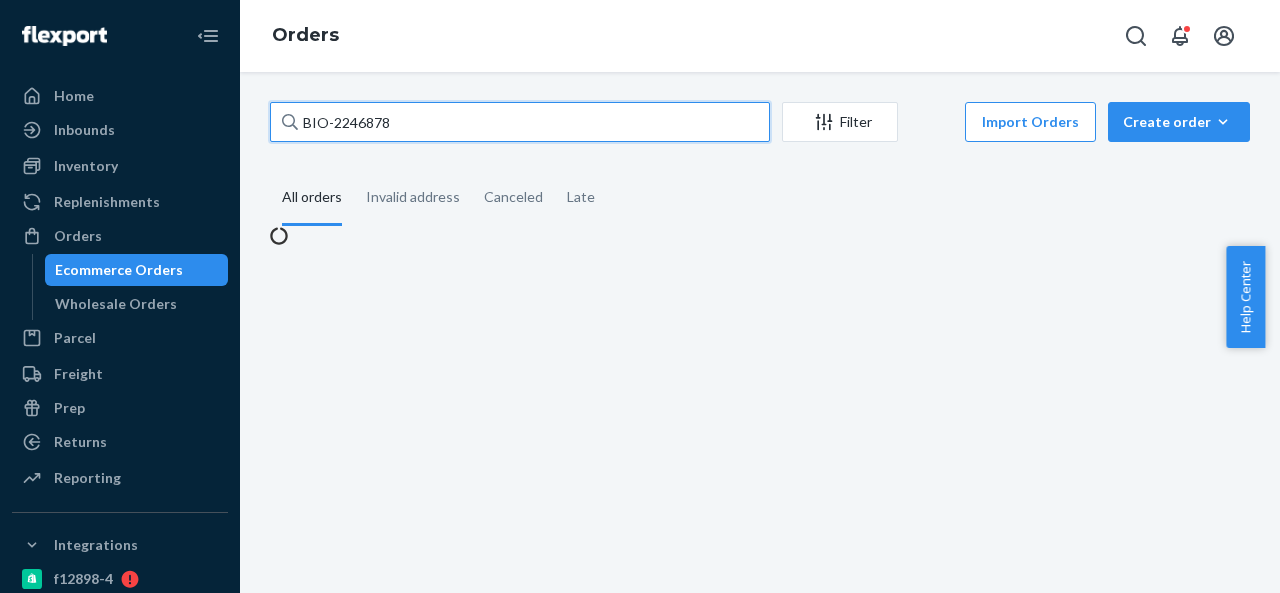 click on "BIO-2246878" at bounding box center (520, 122) 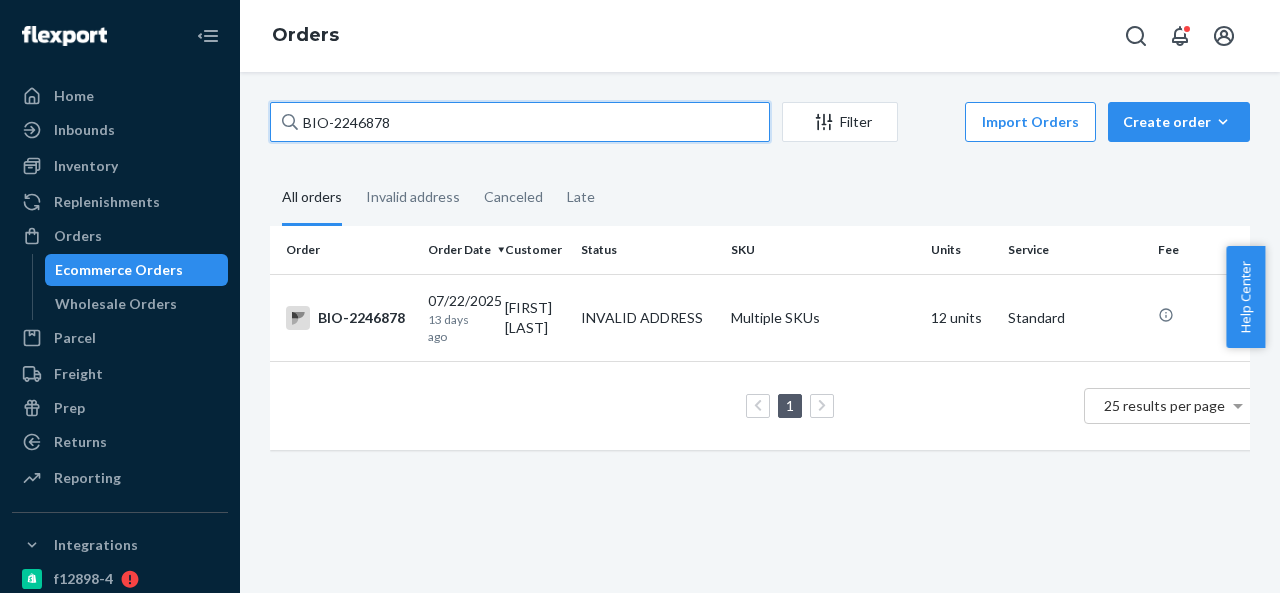 paste on "36483" 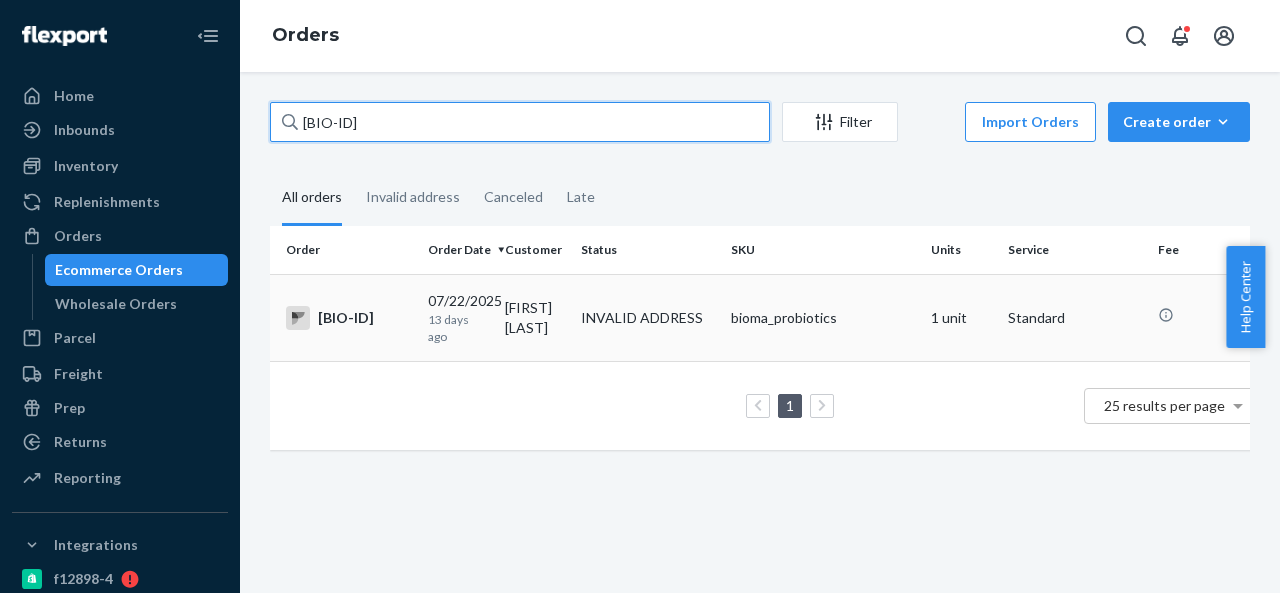 type on "BIO-2236483" 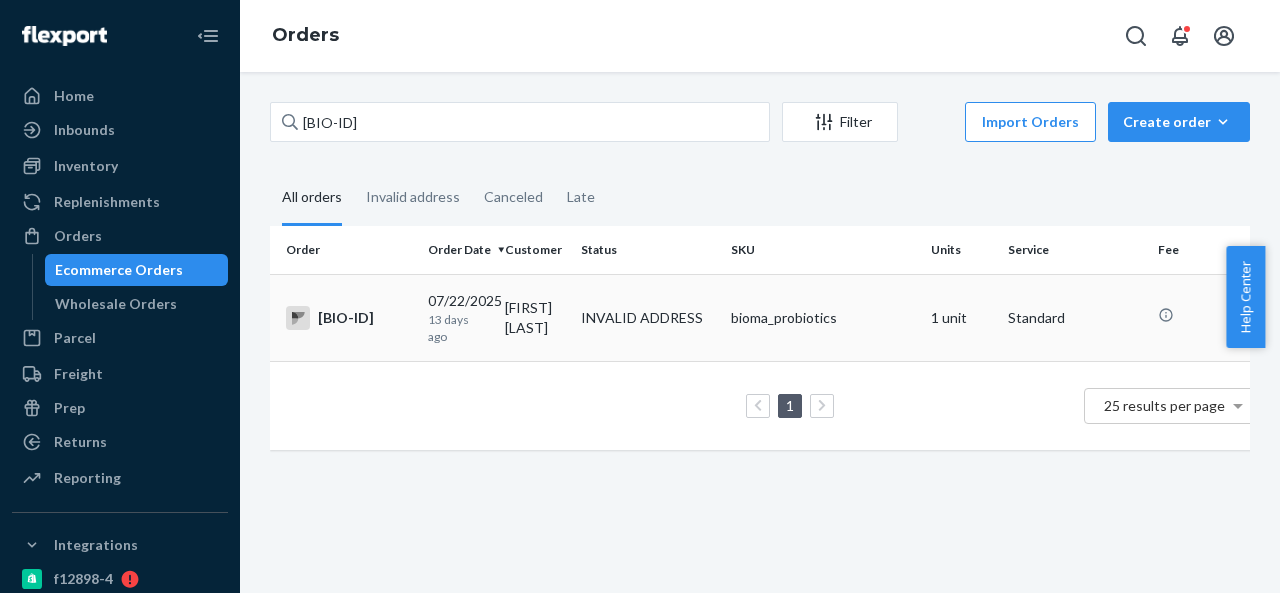 click on "Betty Sheldon" at bounding box center [535, 317] 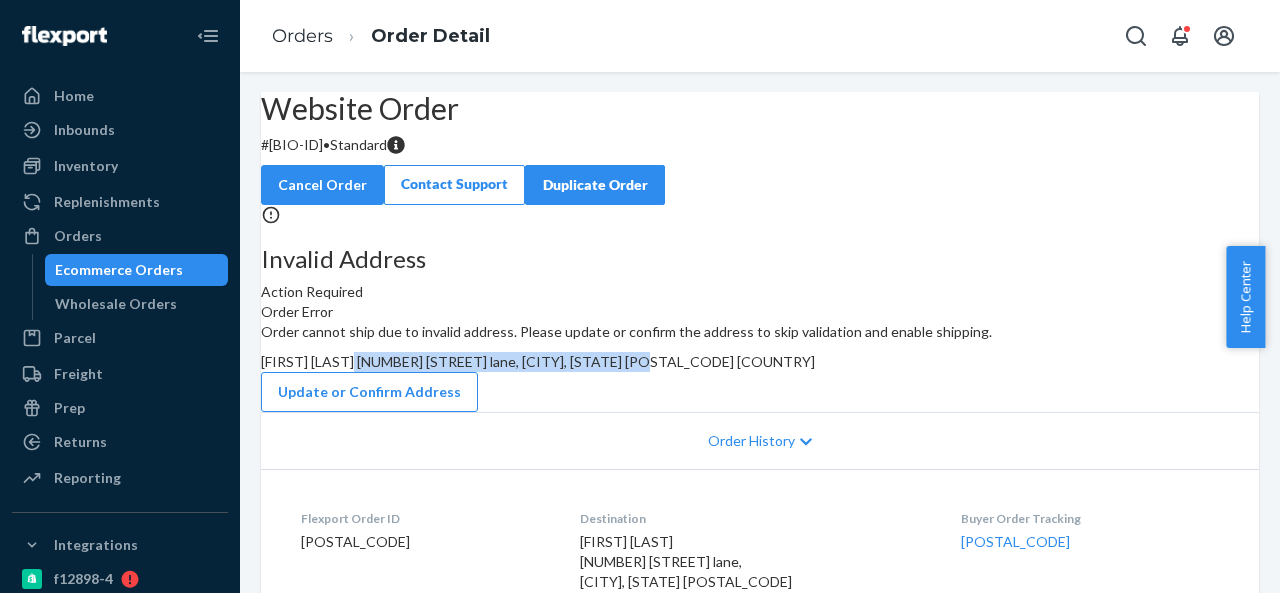 drag, startPoint x: 734, startPoint y: 444, endPoint x: 781, endPoint y: 476, distance: 56.859474 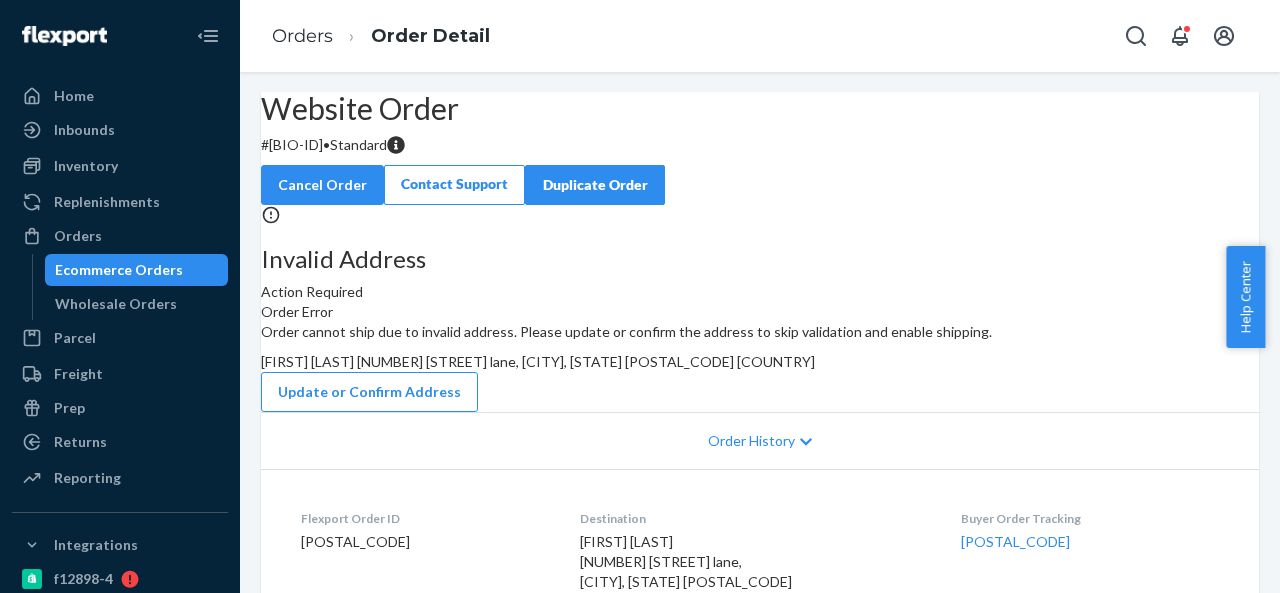 click on "# BIO-2236483 • Standard" at bounding box center [760, 145] 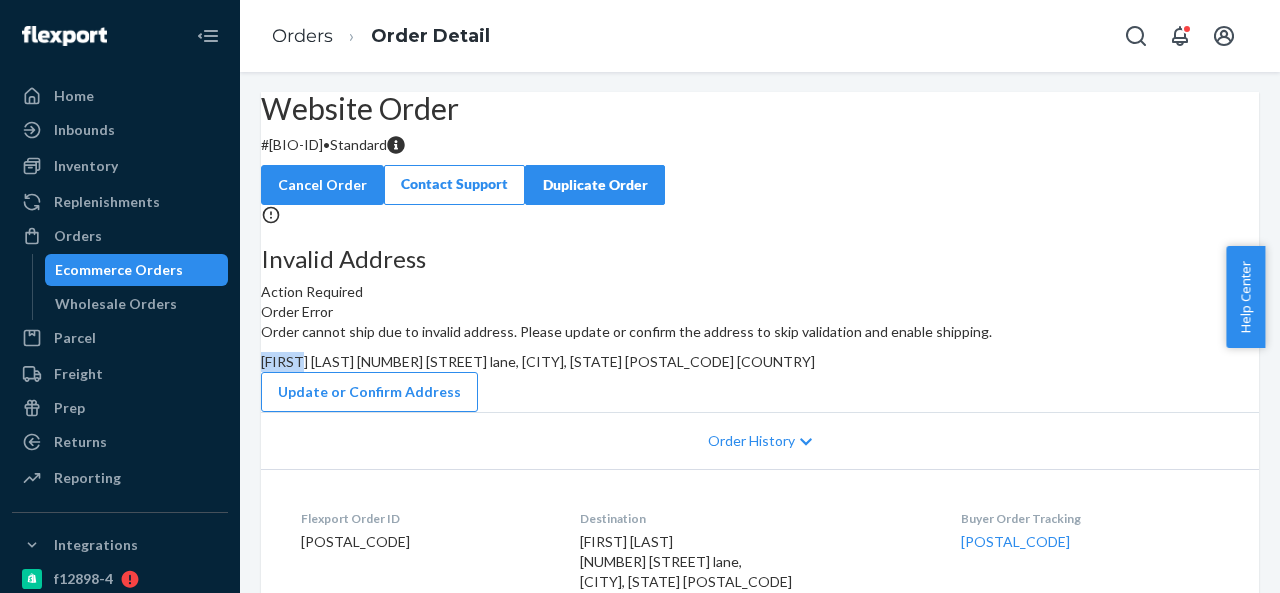 click on "Betty Sheldon
19 applhouse lane,
Hudson Falls, NY 12839
US" at bounding box center (538, 361) 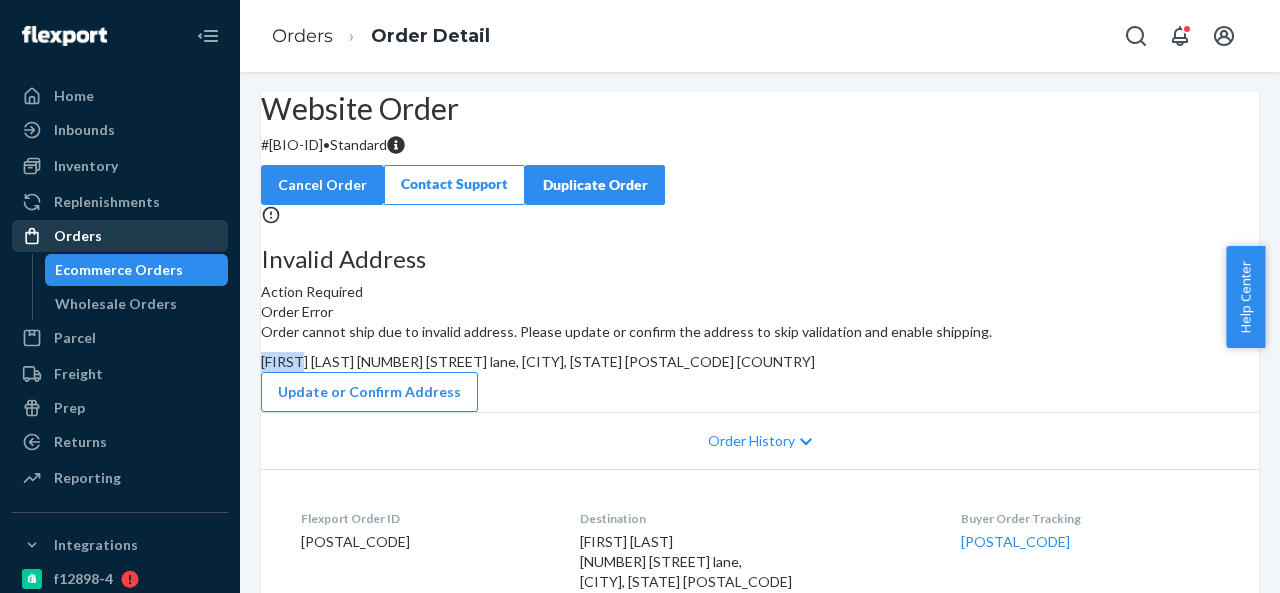 click on "Orders" at bounding box center [78, 236] 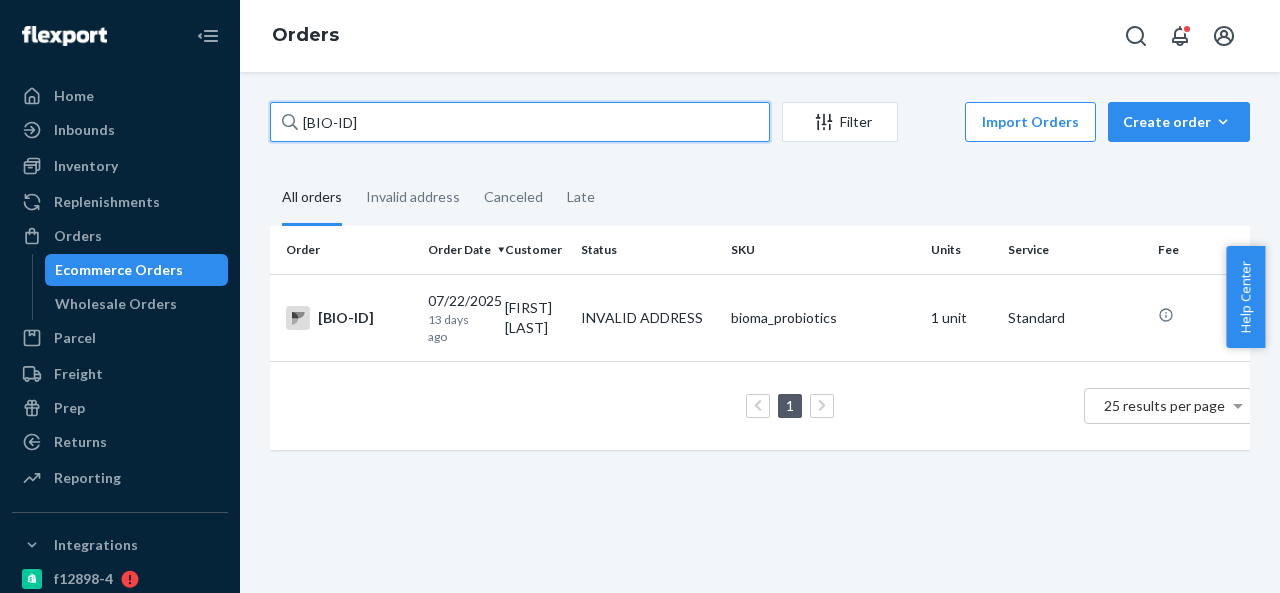 click on "BIO-2236483" at bounding box center (520, 122) 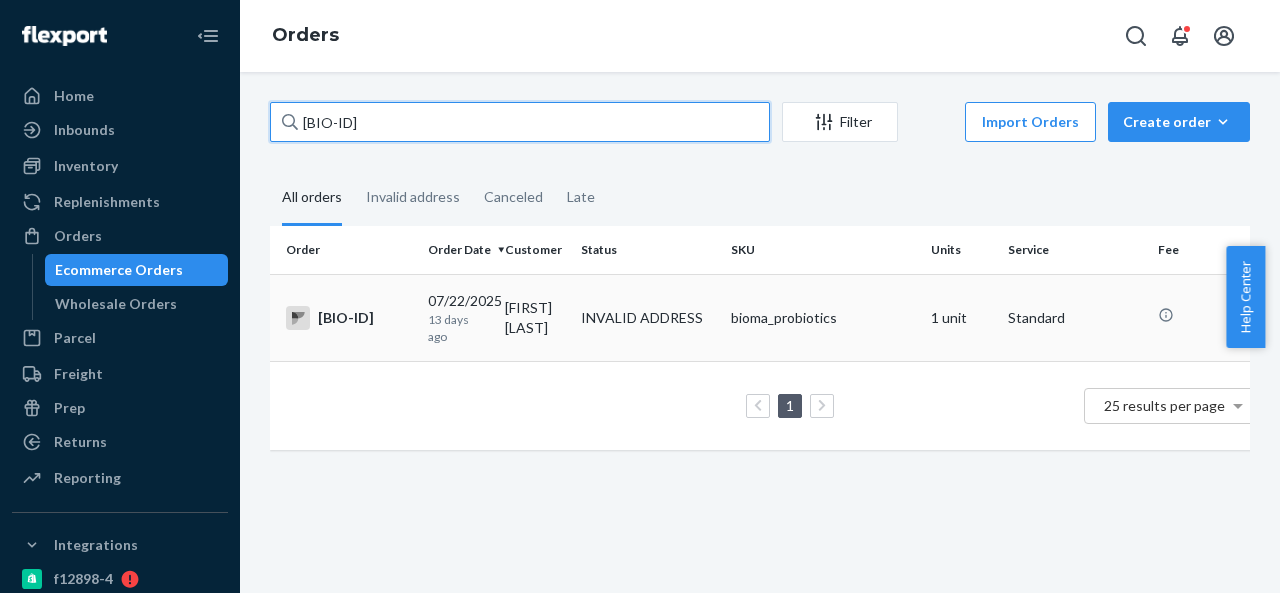 type on "BIO-2237241" 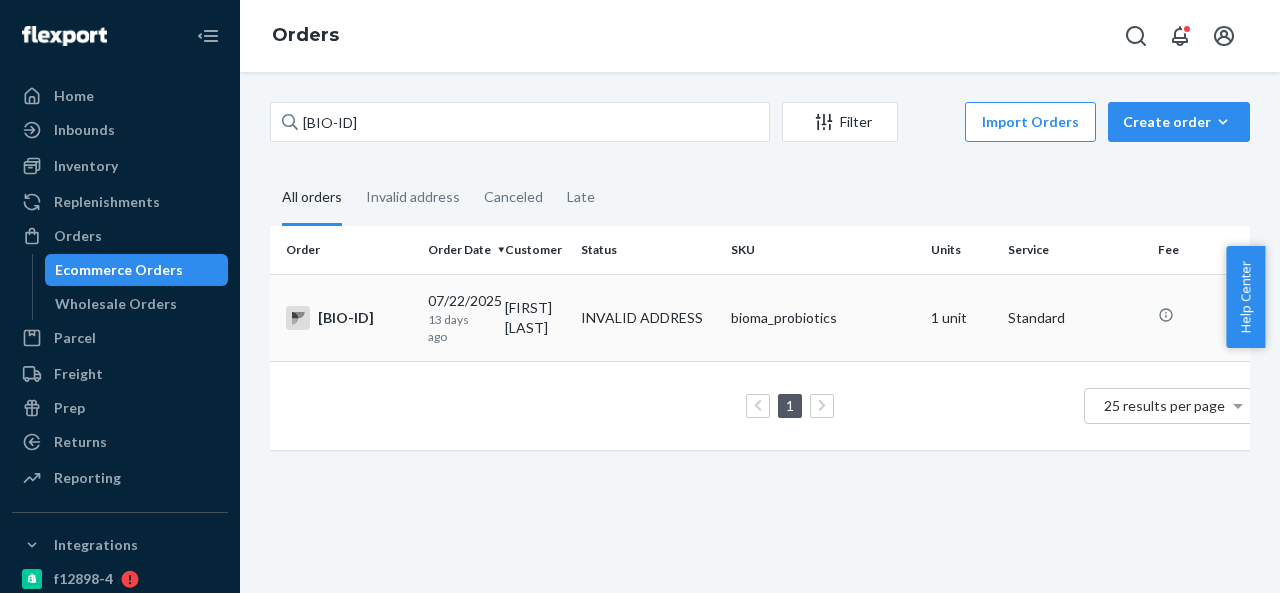 click on "Juliette Myers" at bounding box center [535, 317] 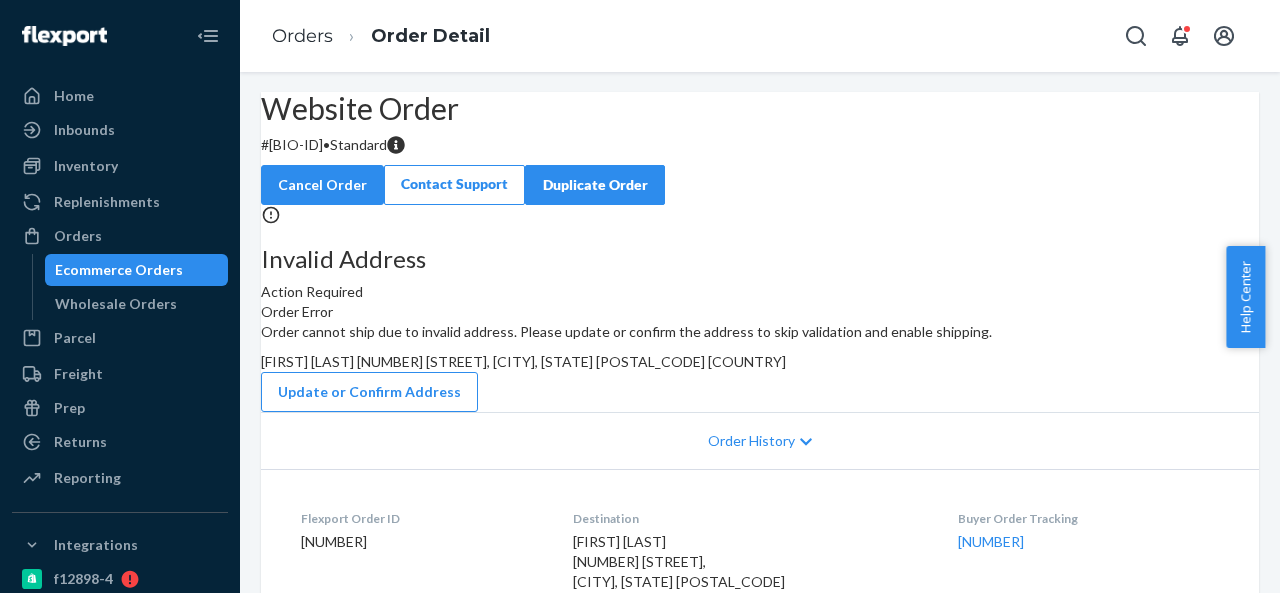 click on "# BIO-2237241 • Standard" at bounding box center [760, 145] 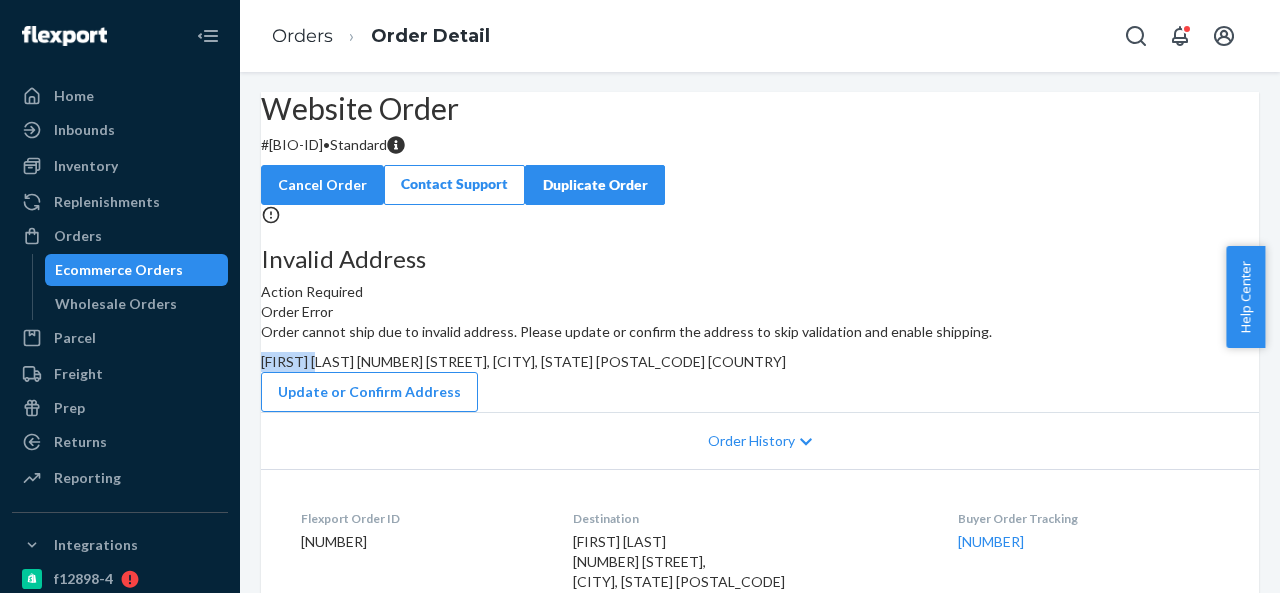 click on "Juliette Myers
J2109 5TH ST,
Brunswick, GA 31520
US" at bounding box center [523, 361] 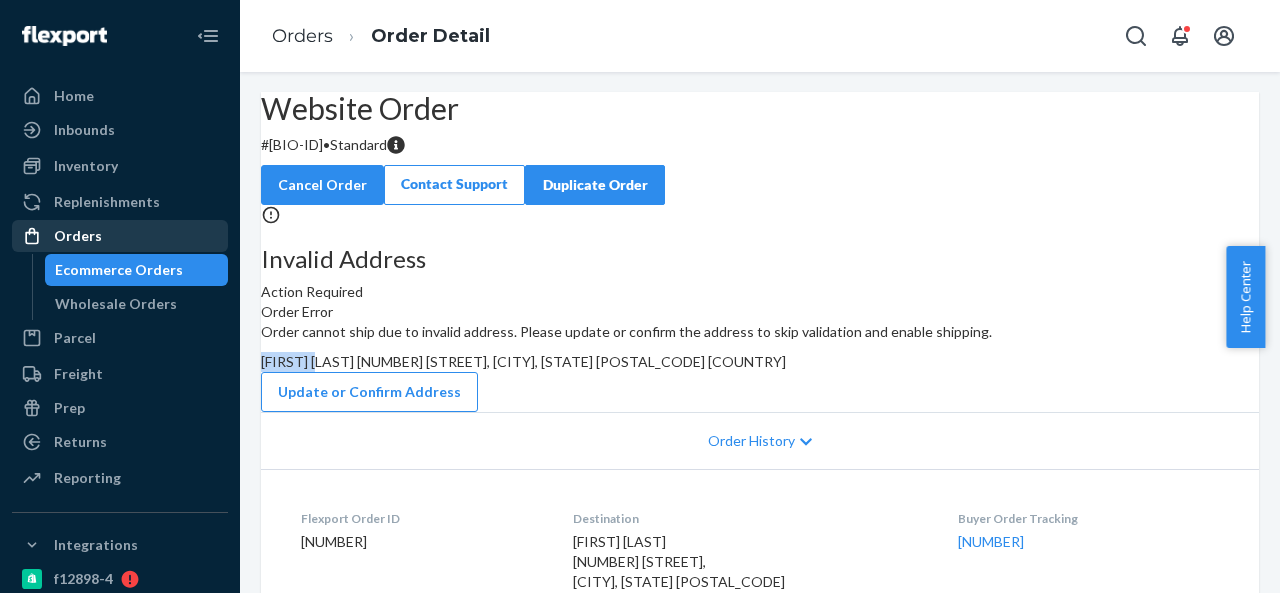 click on "Orders" at bounding box center (120, 236) 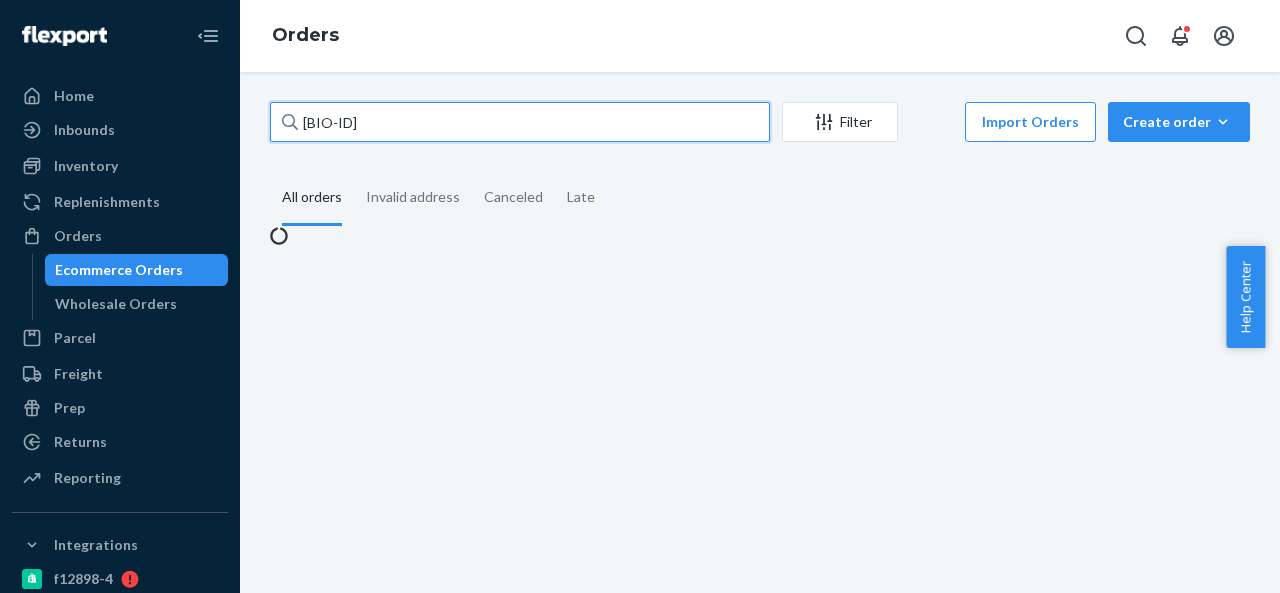 click on "BIO-2237241" at bounding box center [520, 122] 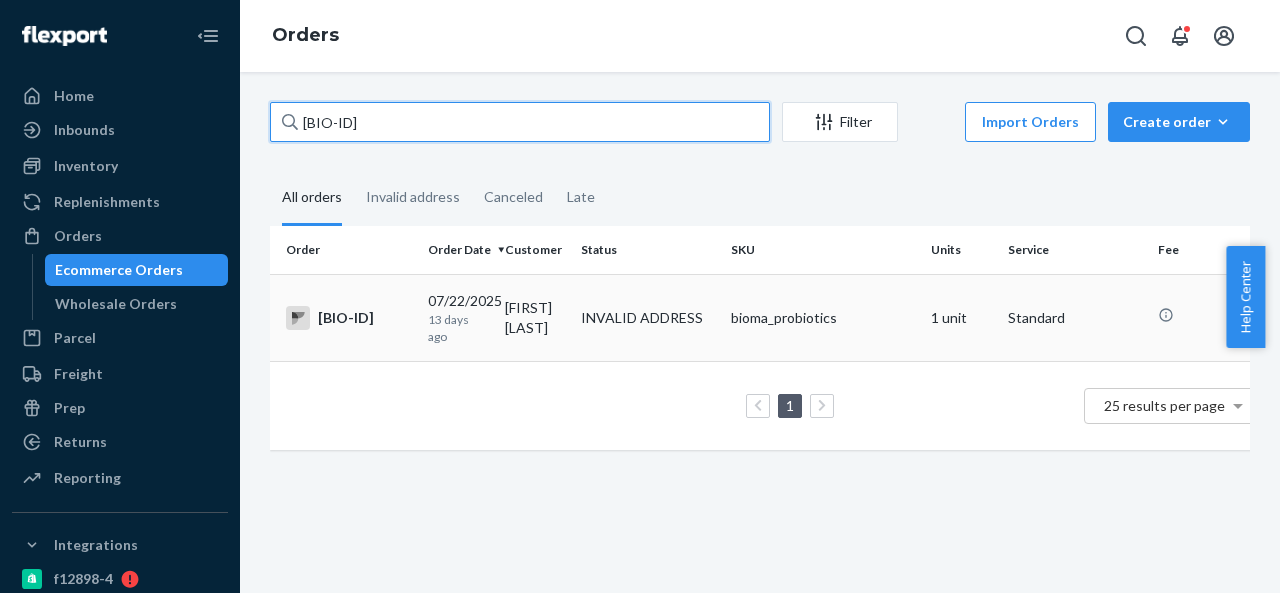 type on "BIO-2237277" 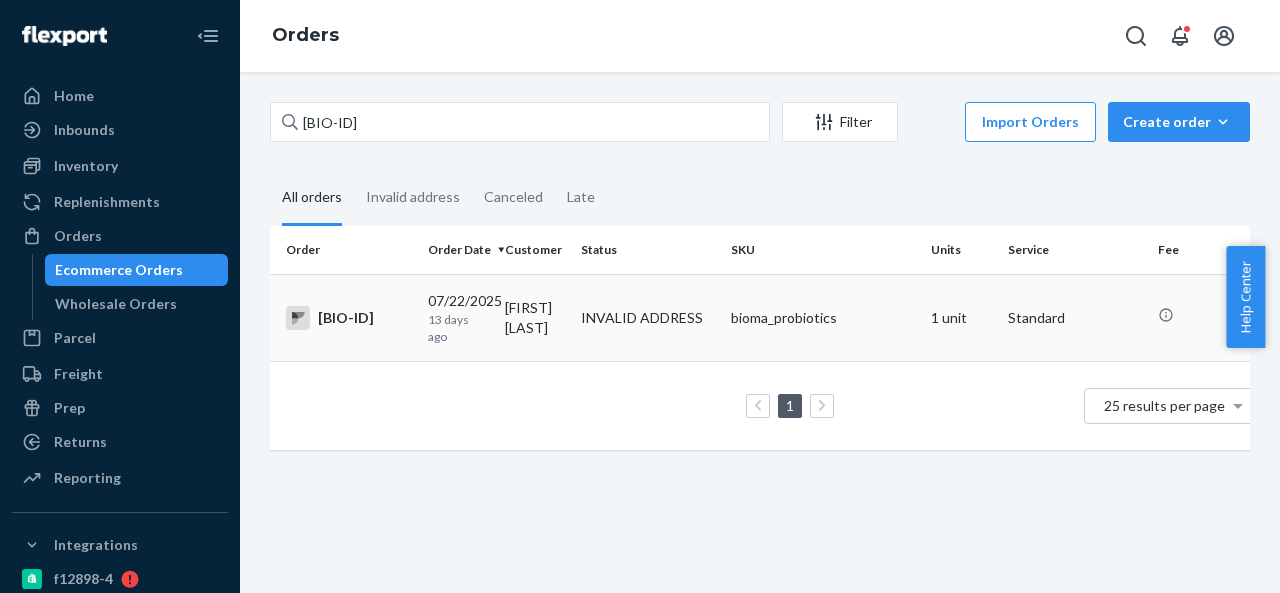 click on "Anna Prince" at bounding box center [535, 317] 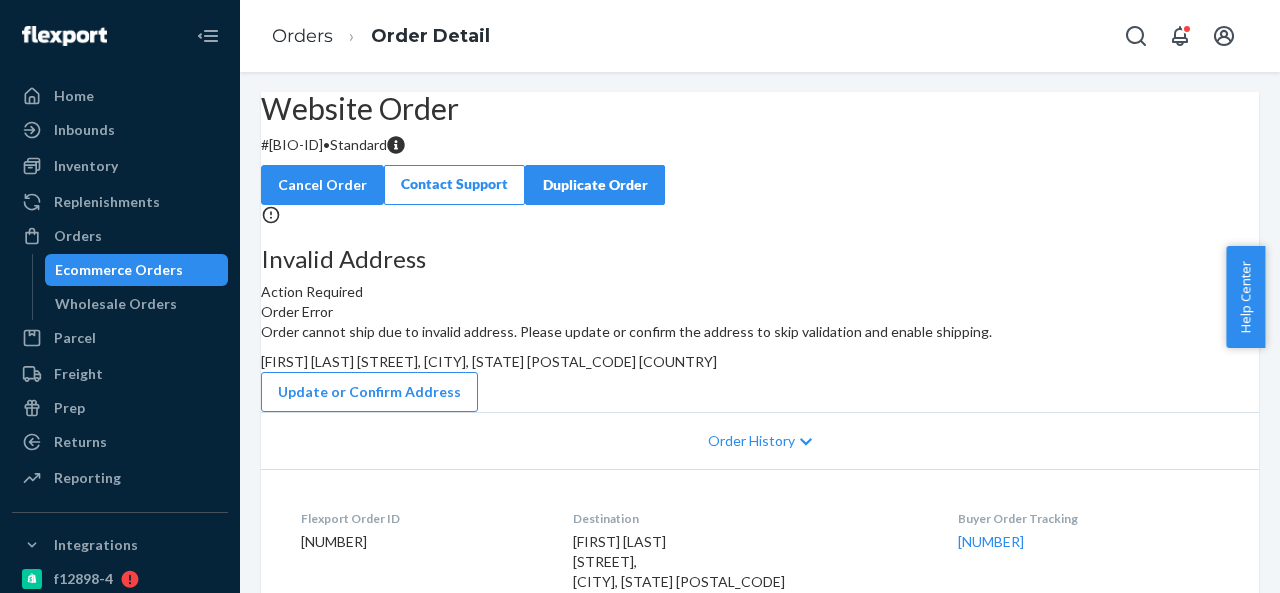 click on "# BIO-2237277 • Standard" at bounding box center (760, 145) 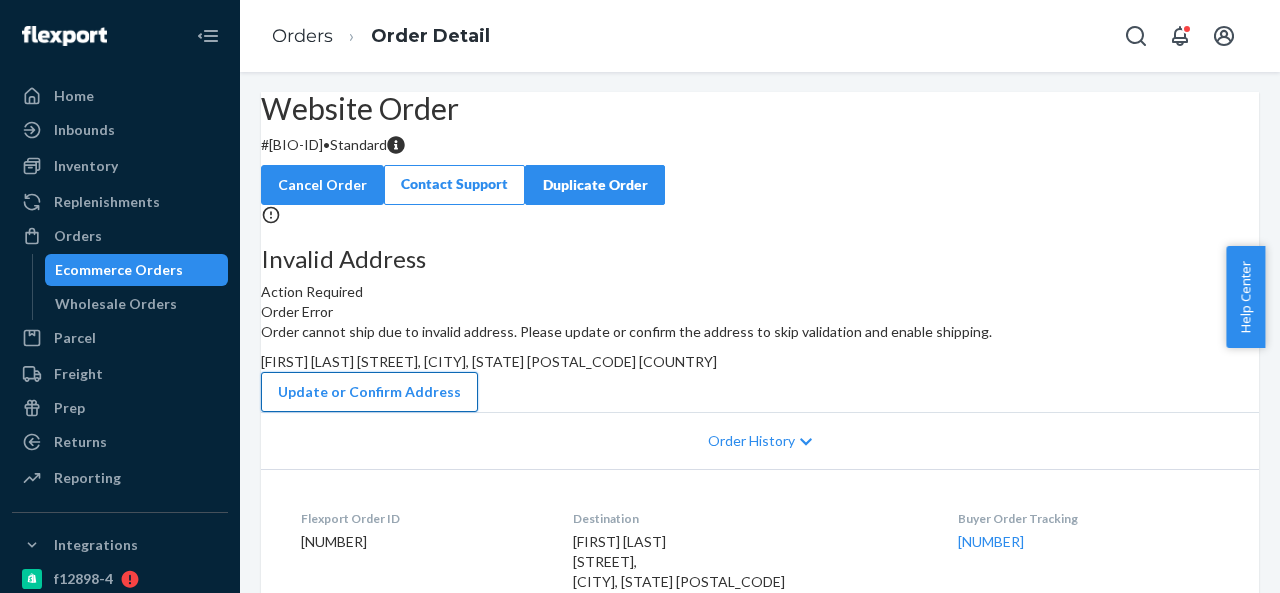 click on "Update or Confirm Address" at bounding box center (369, 392) 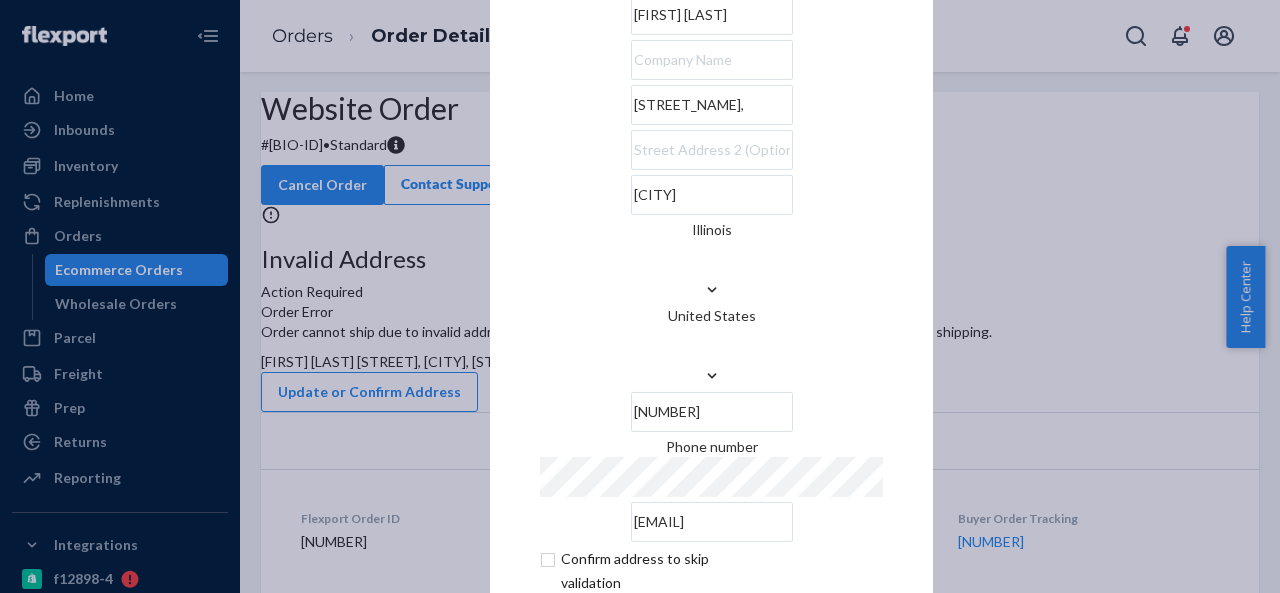 click on "Golden Meadow Dr," at bounding box center (712, 105) 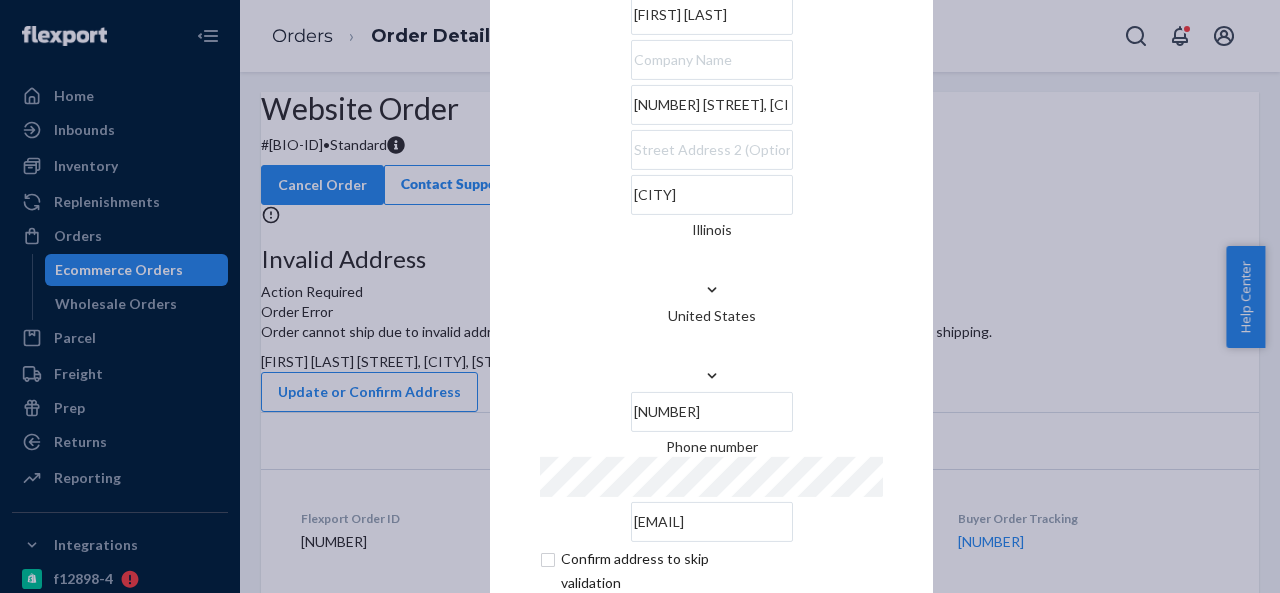 scroll, scrollTop: 0, scrollLeft: 6, axis: horizontal 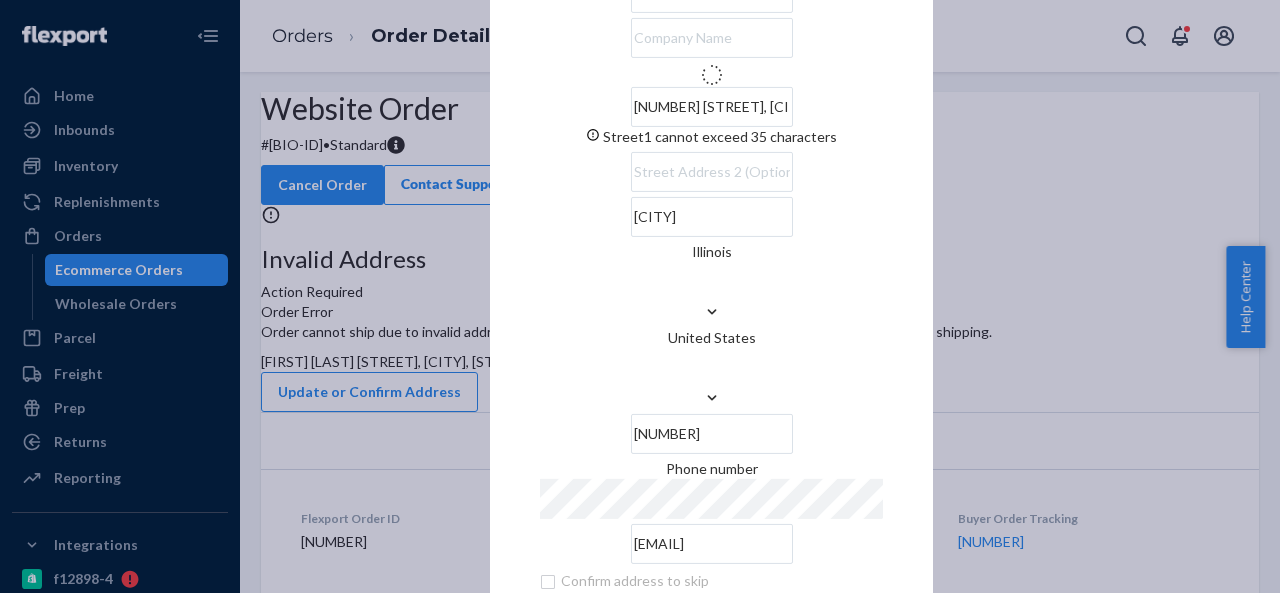 type on "13148 Golden Meadow Dr" 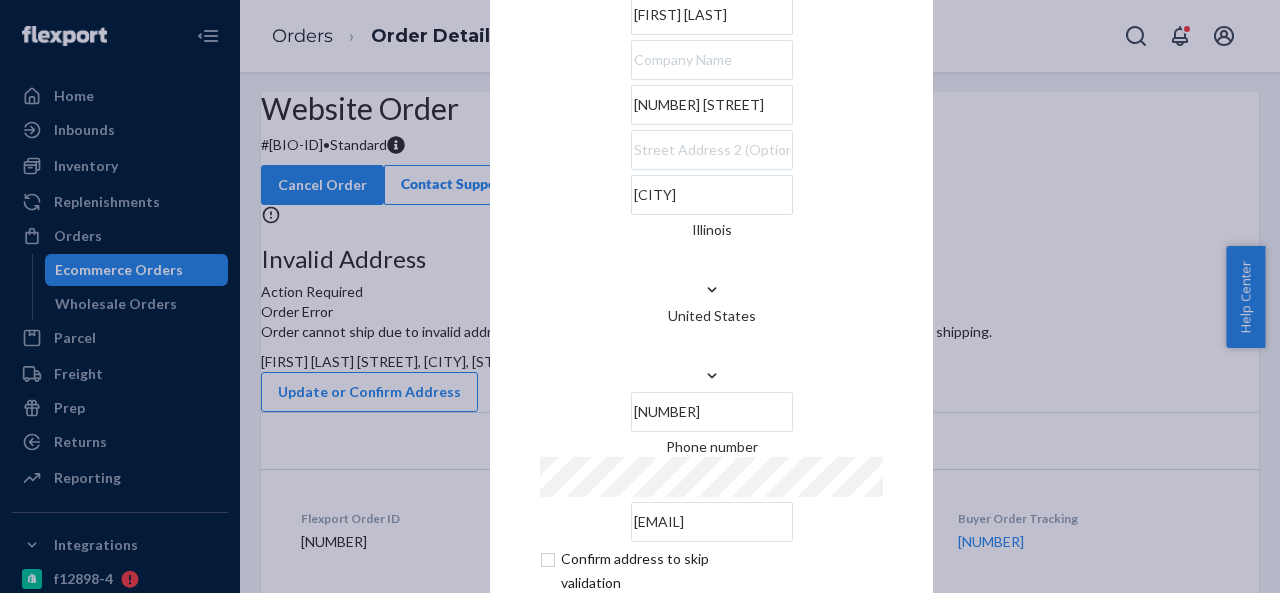 scroll, scrollTop: 81, scrollLeft: 0, axis: vertical 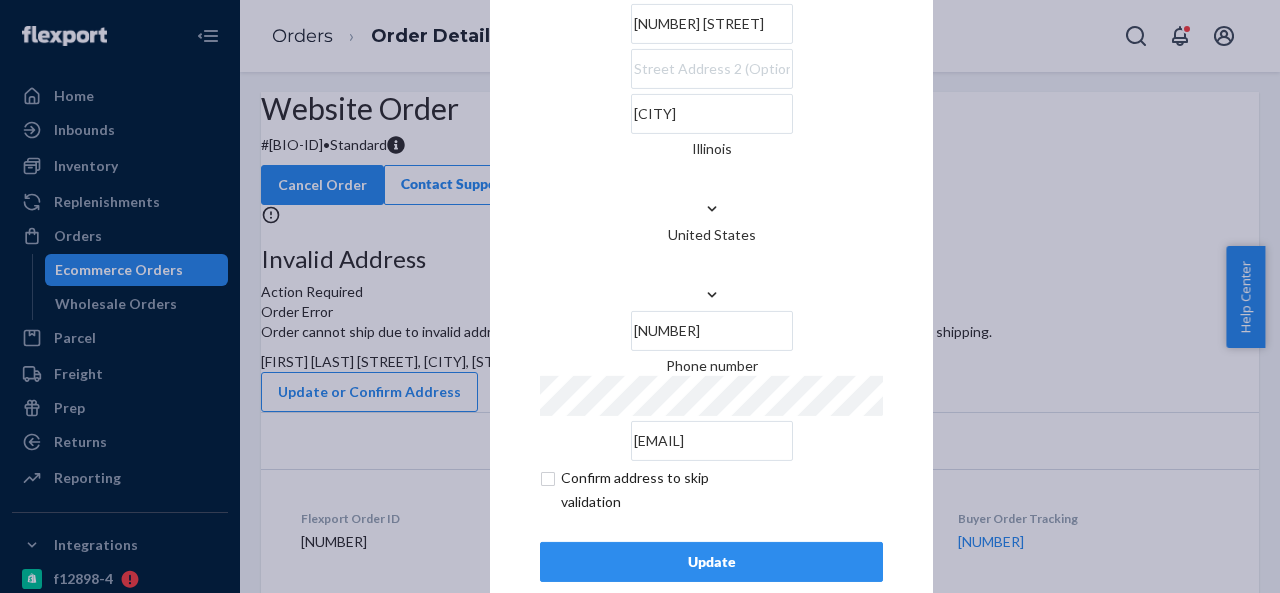 click on "Update" at bounding box center [711, 562] 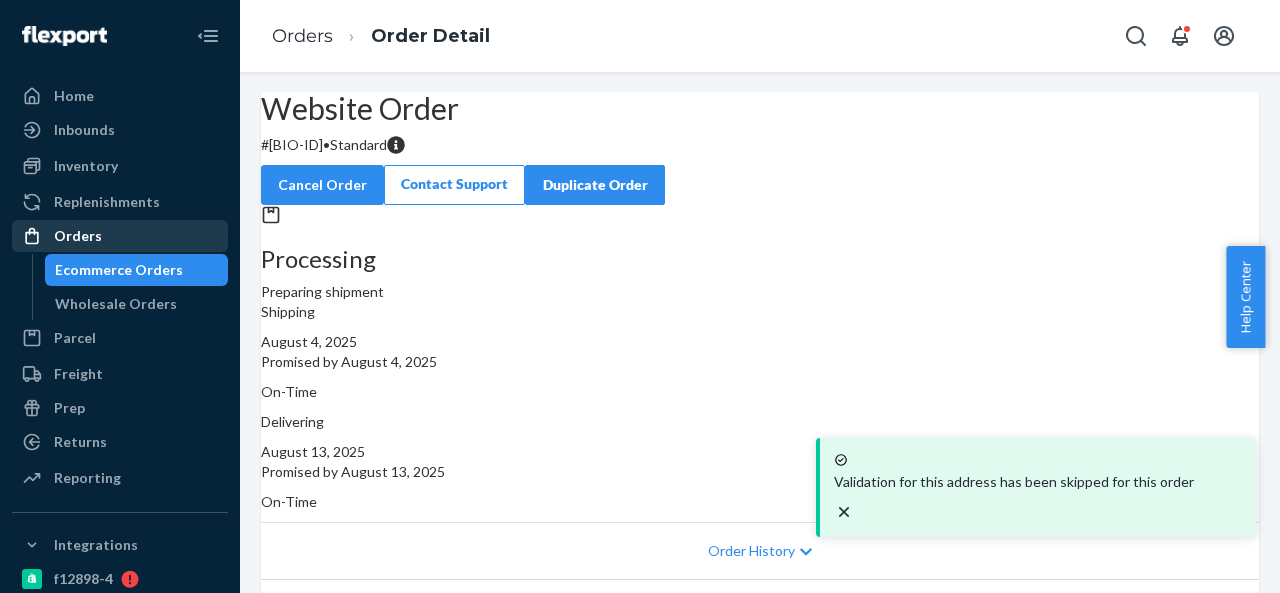 click on "Orders" at bounding box center [120, 236] 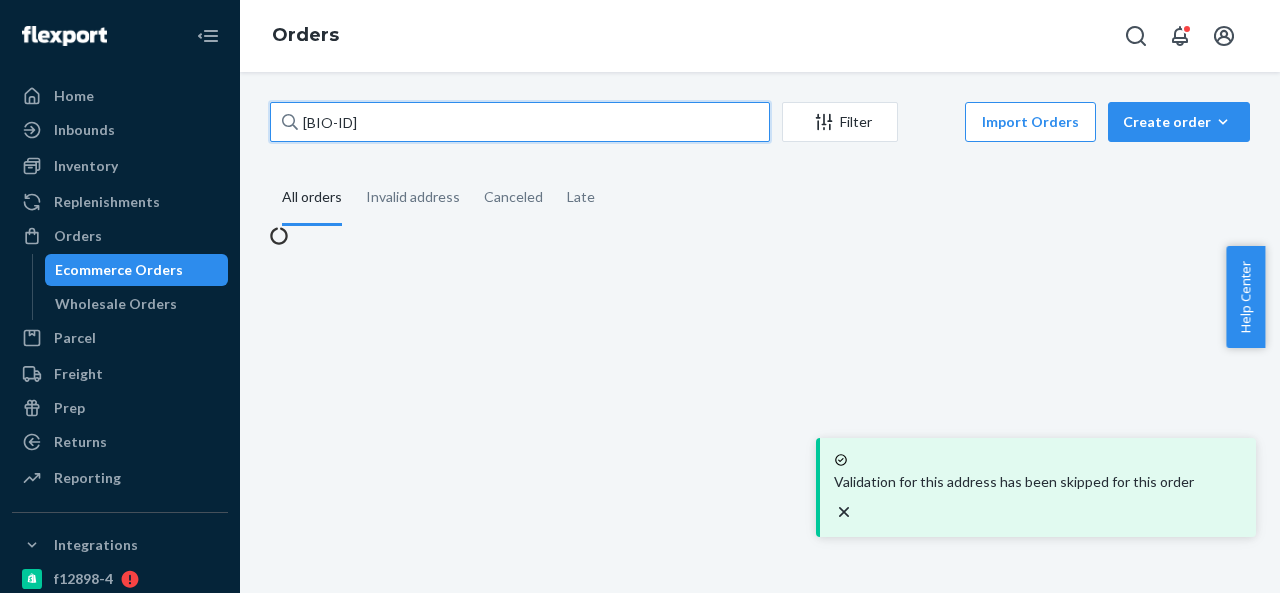 click on "BIO-2237277" at bounding box center (520, 122) 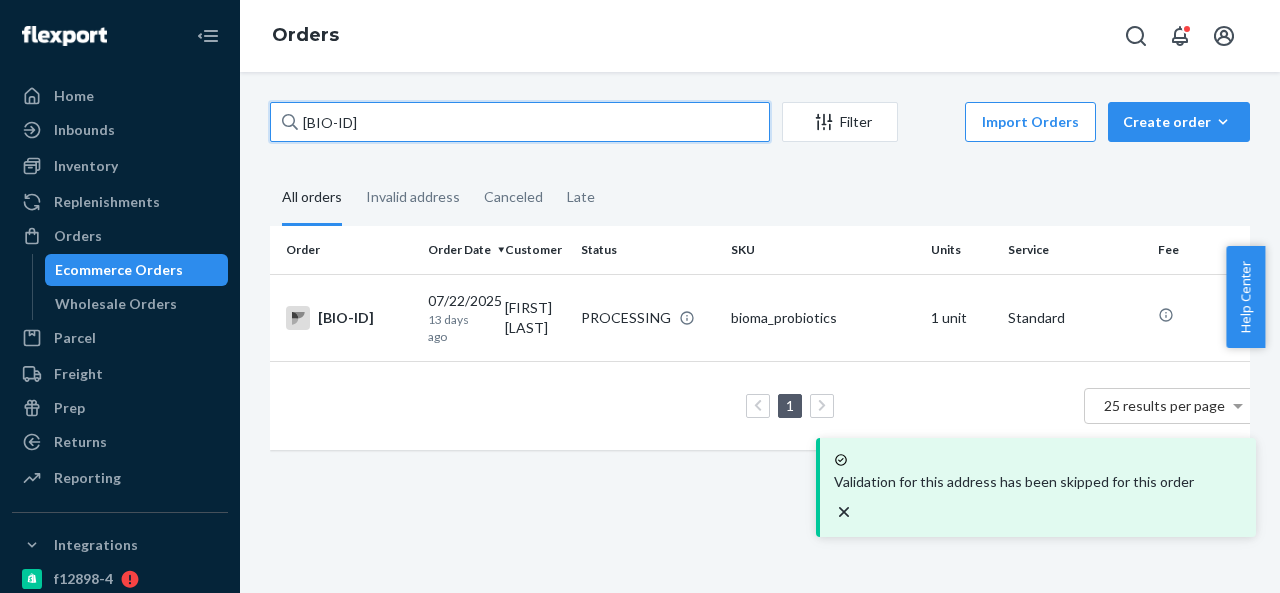 paste on "8192" 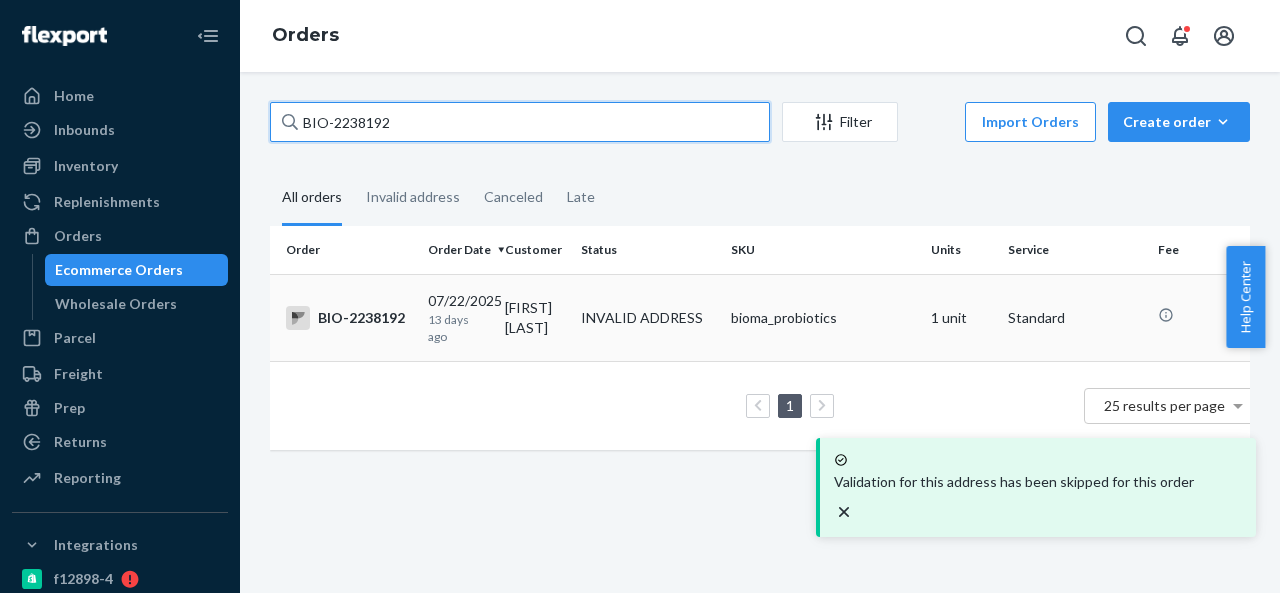 type on "BIO-2238192" 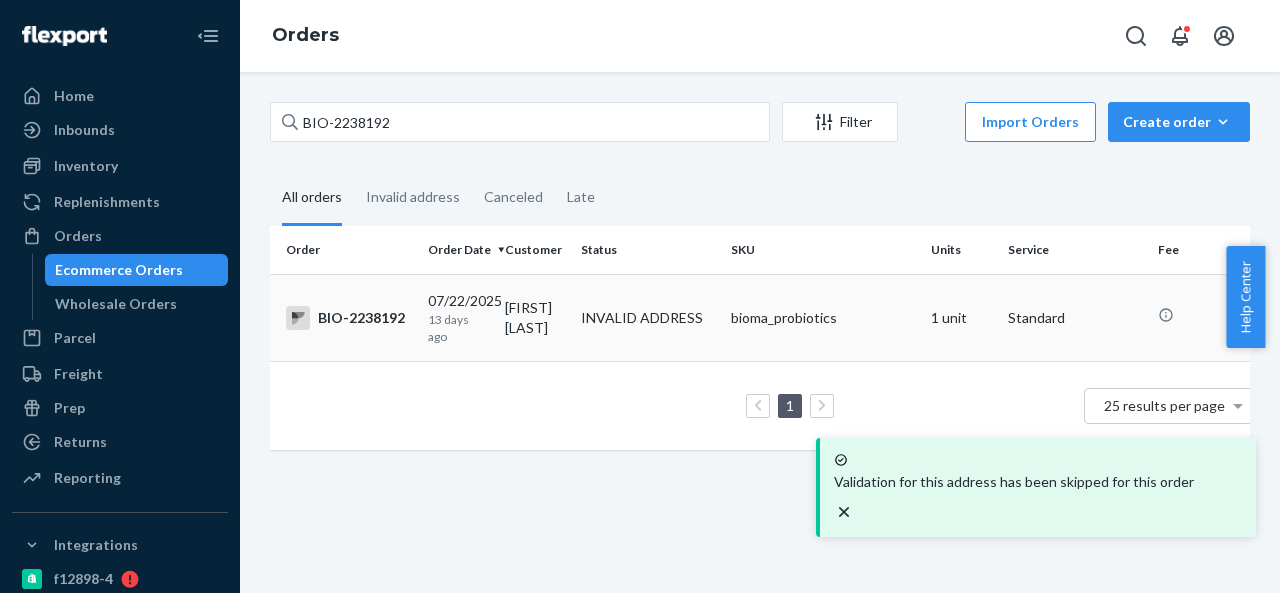 click on "Teresa Garcia" at bounding box center (535, 317) 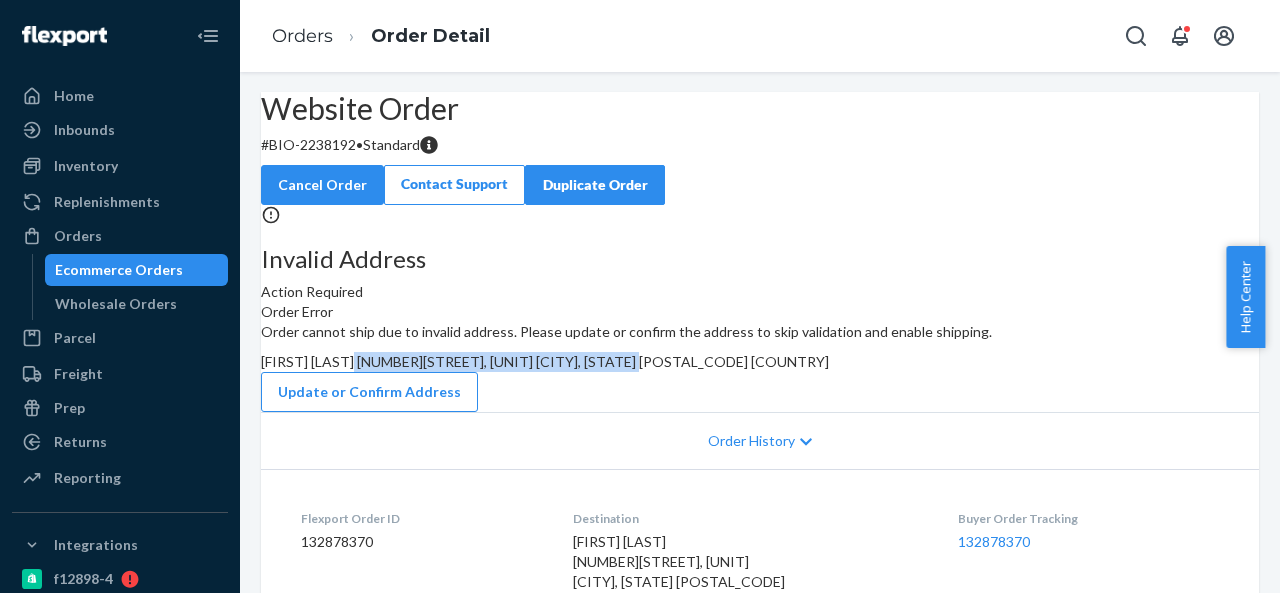 drag, startPoint x: 731, startPoint y: 444, endPoint x: 788, endPoint y: 481, distance: 67.95587 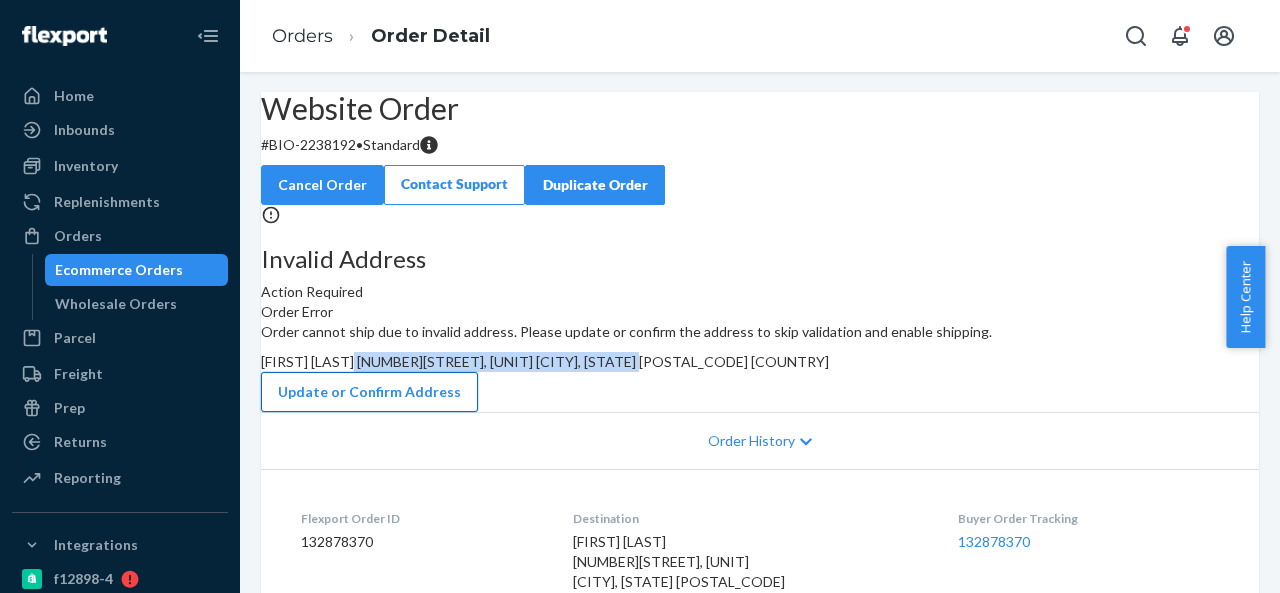 click on "Update or Confirm Address" at bounding box center (369, 392) 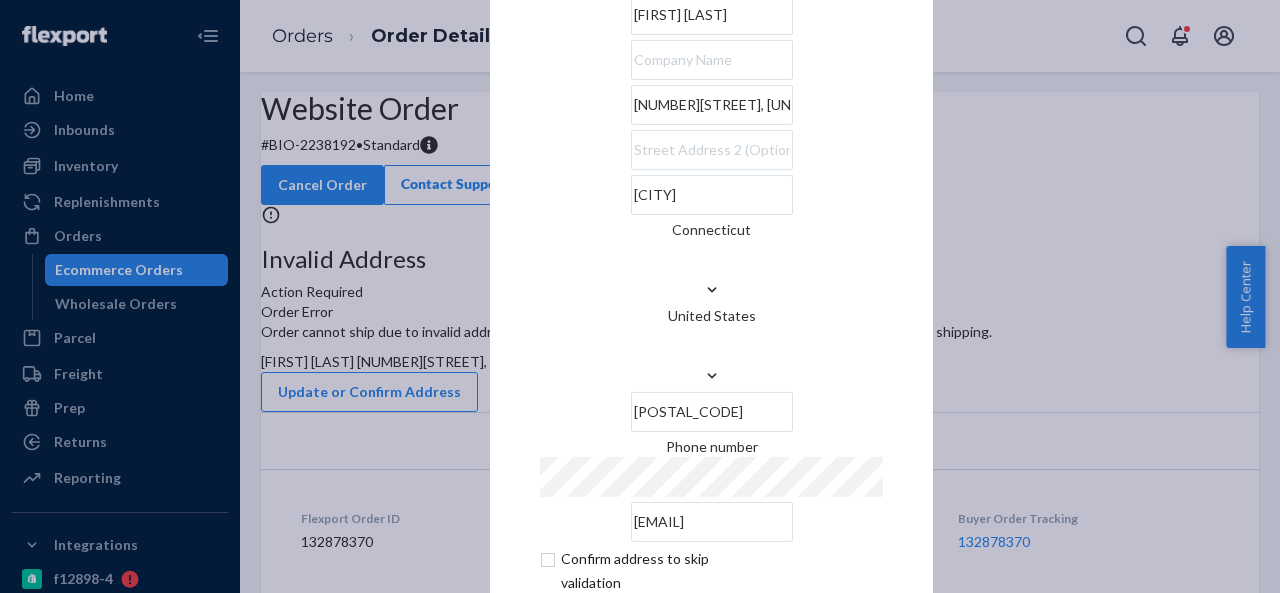 click on "29ALibertyStreet, A" at bounding box center [712, 105] 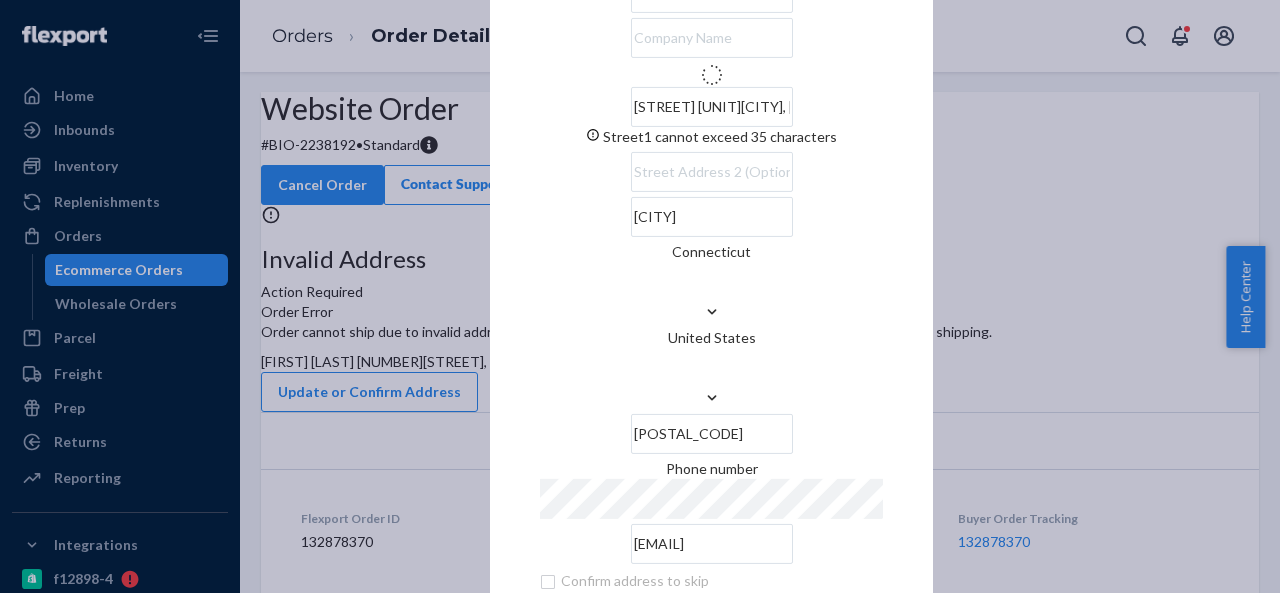type on "29 Liberty St" 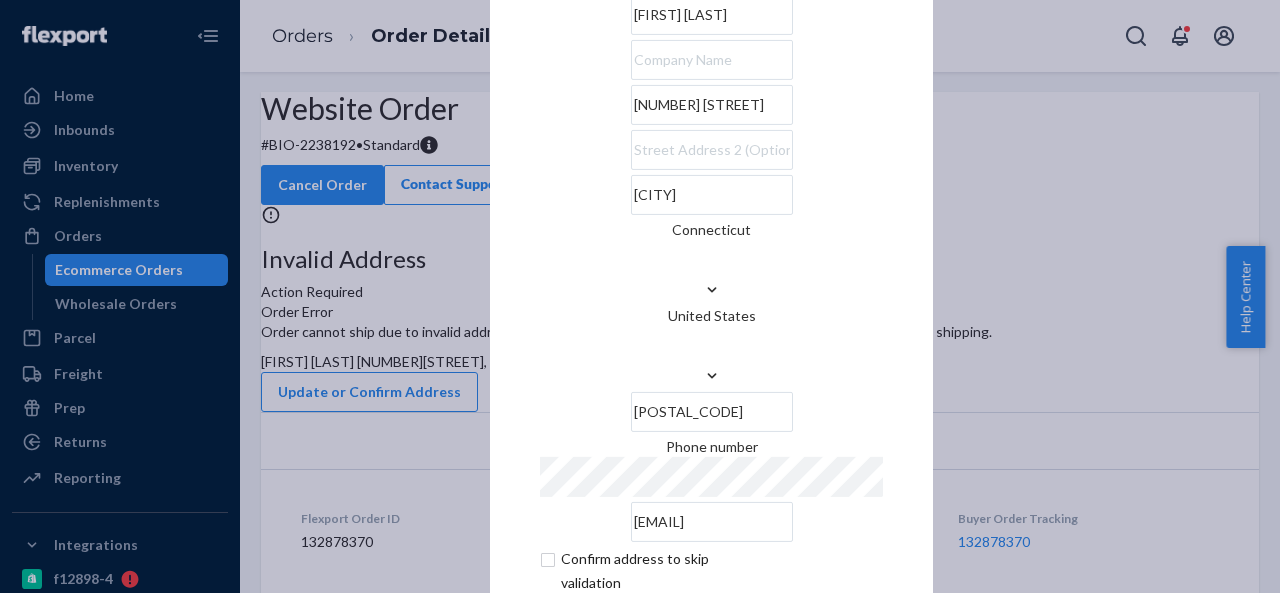 click at bounding box center (712, 150) 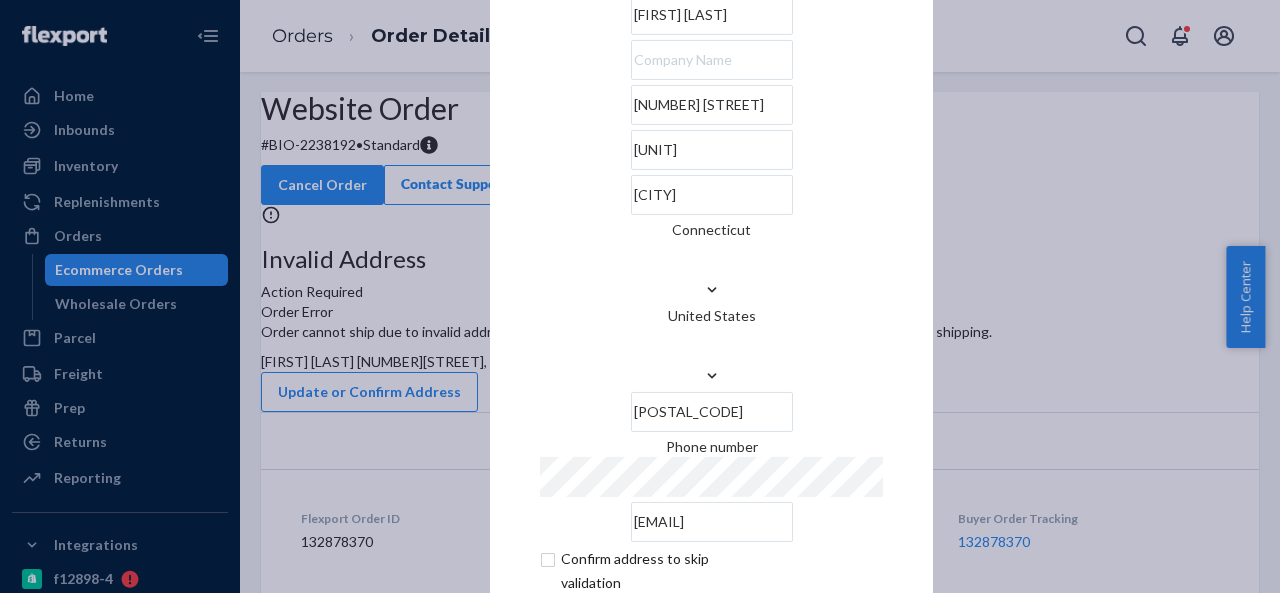 type on "Apt A" 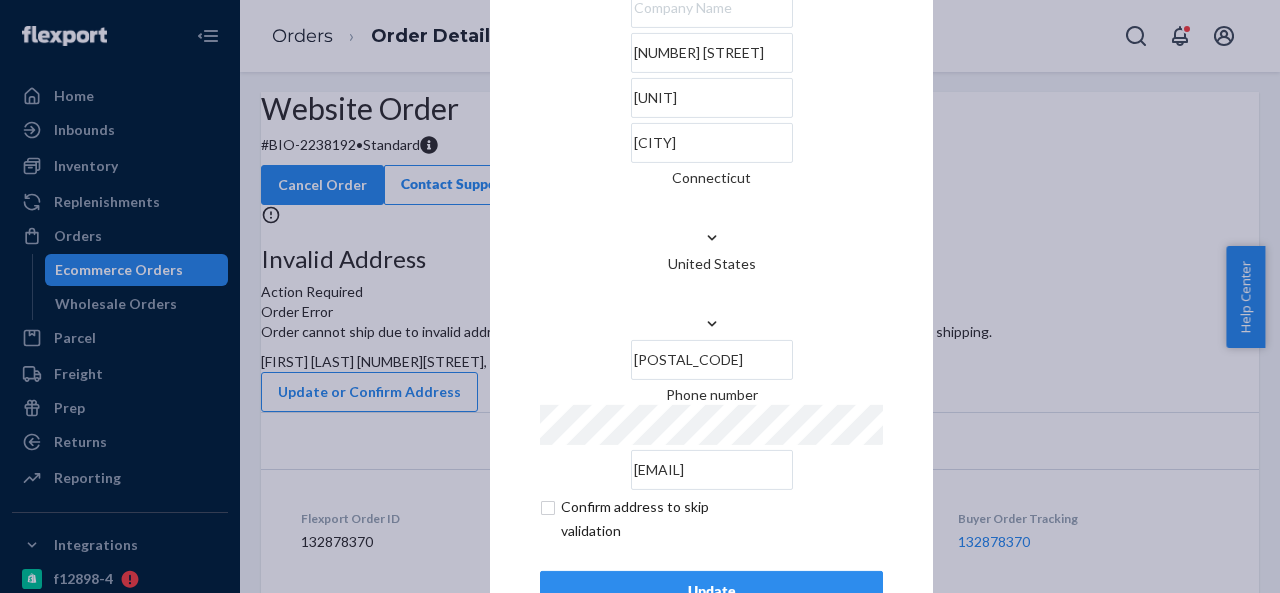 scroll, scrollTop: 81, scrollLeft: 0, axis: vertical 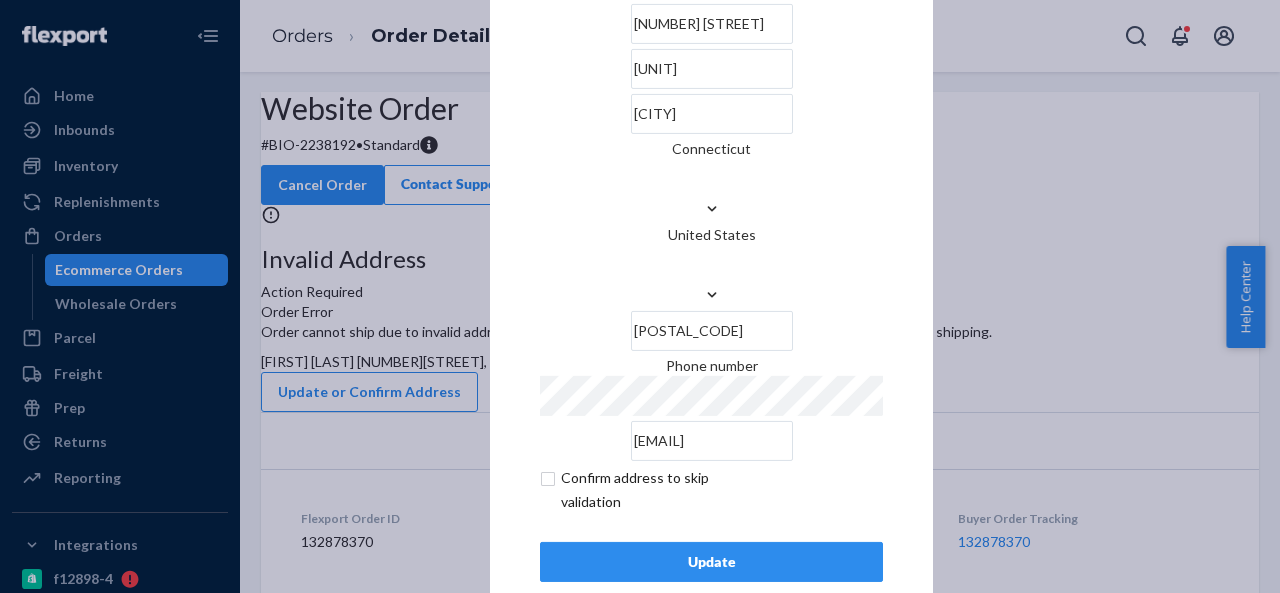click on "Update" at bounding box center [711, 562] 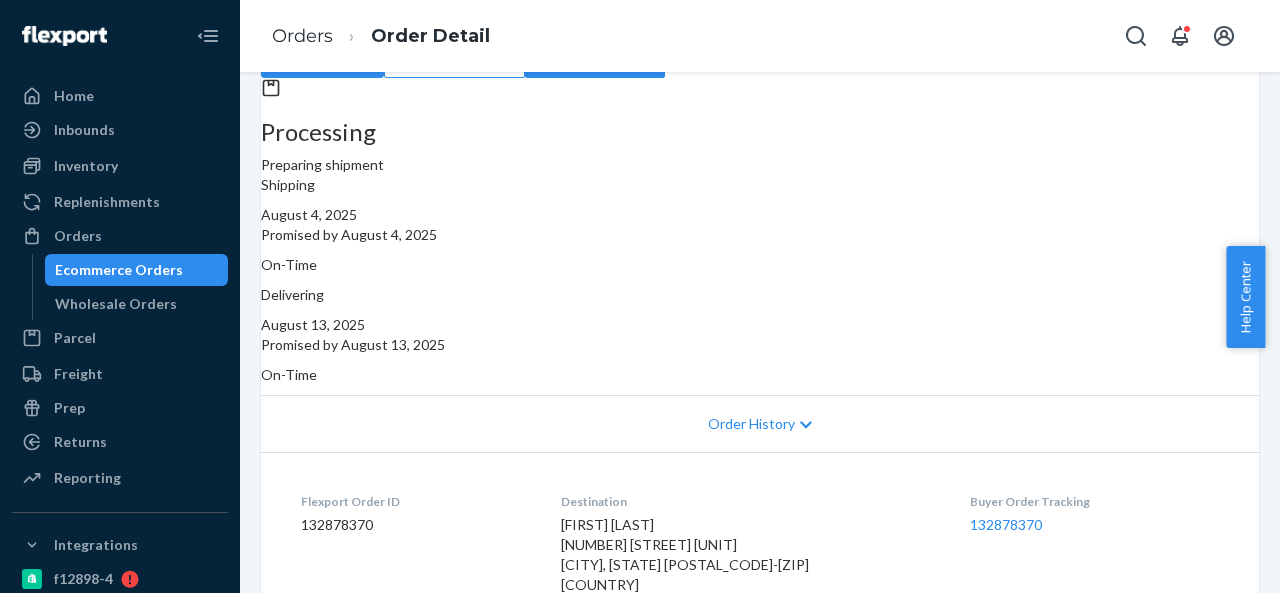 scroll, scrollTop: 104, scrollLeft: 0, axis: vertical 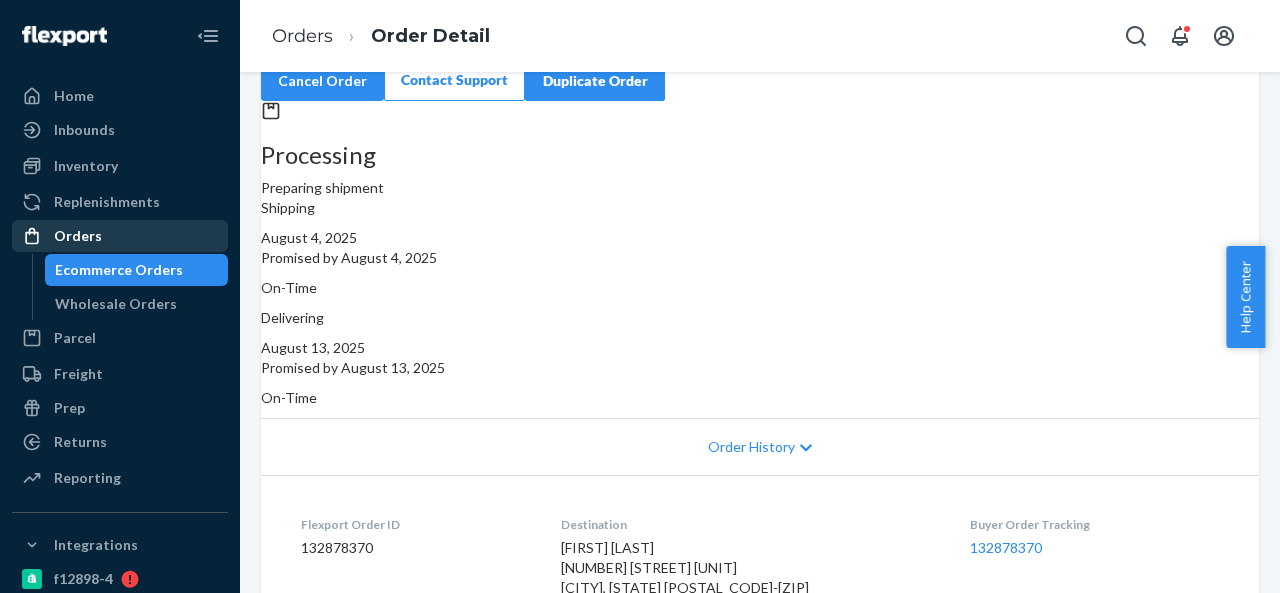 click on "Orders" at bounding box center [120, 236] 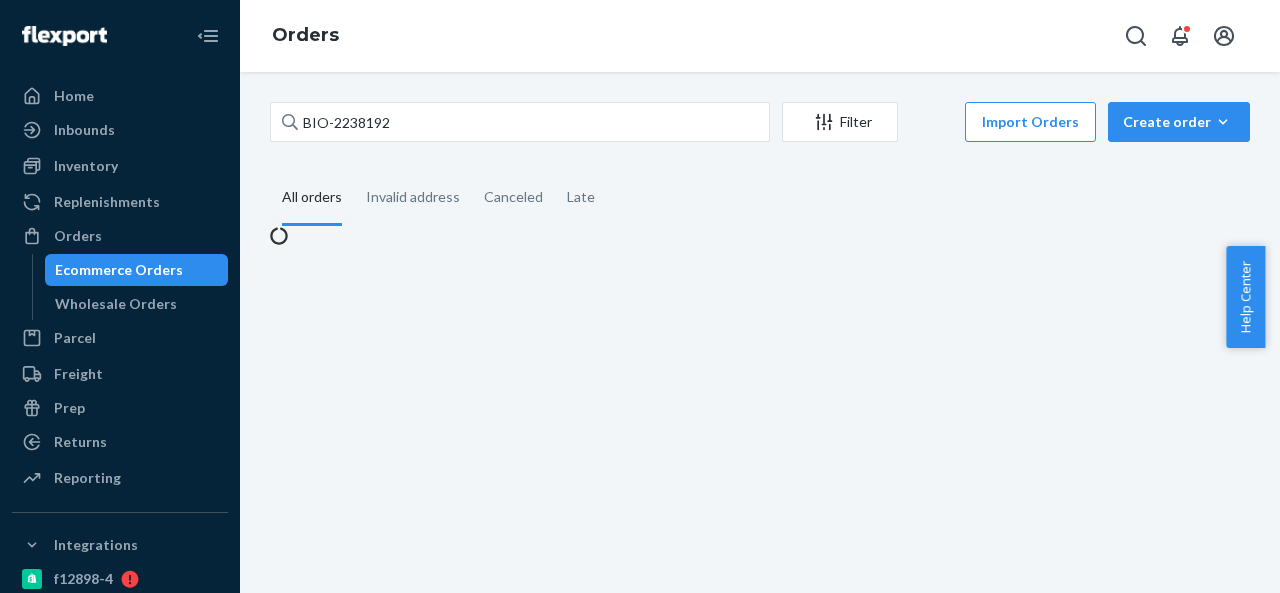 scroll, scrollTop: 0, scrollLeft: 0, axis: both 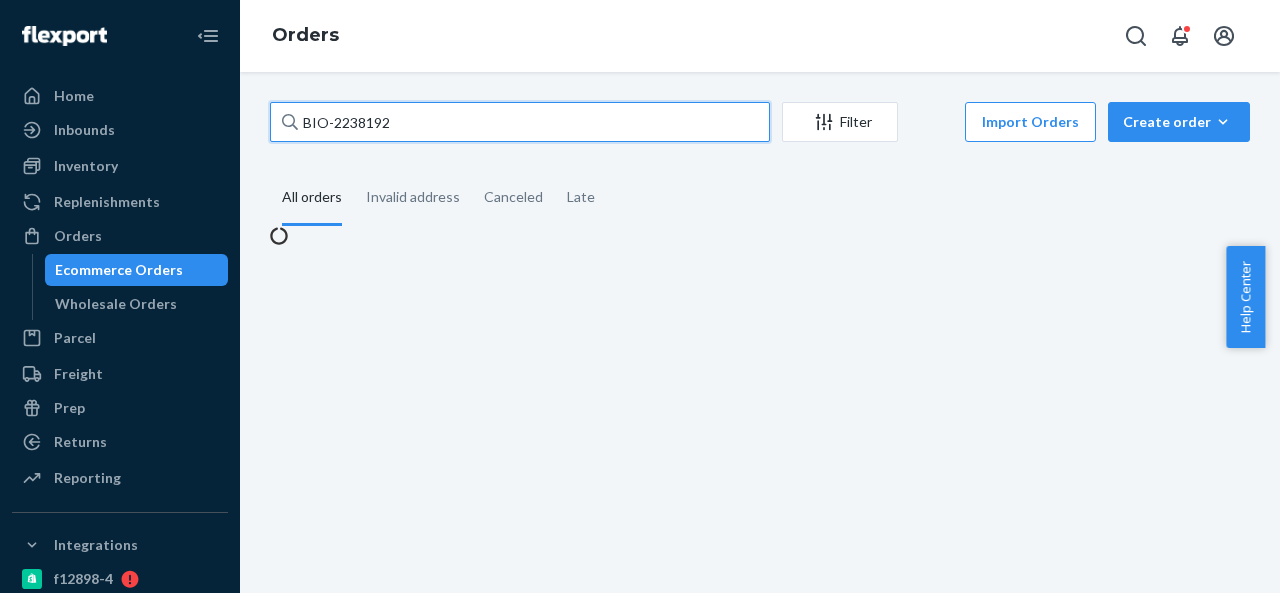 click on "BIO-2238192" at bounding box center (520, 122) 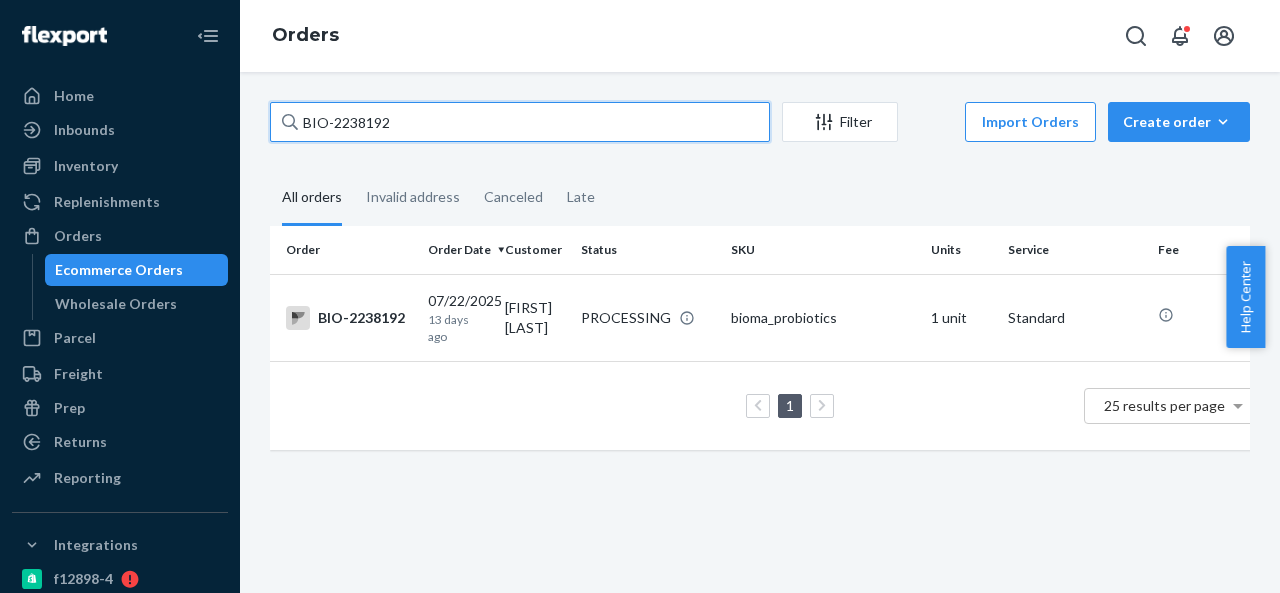 paste on "4757" 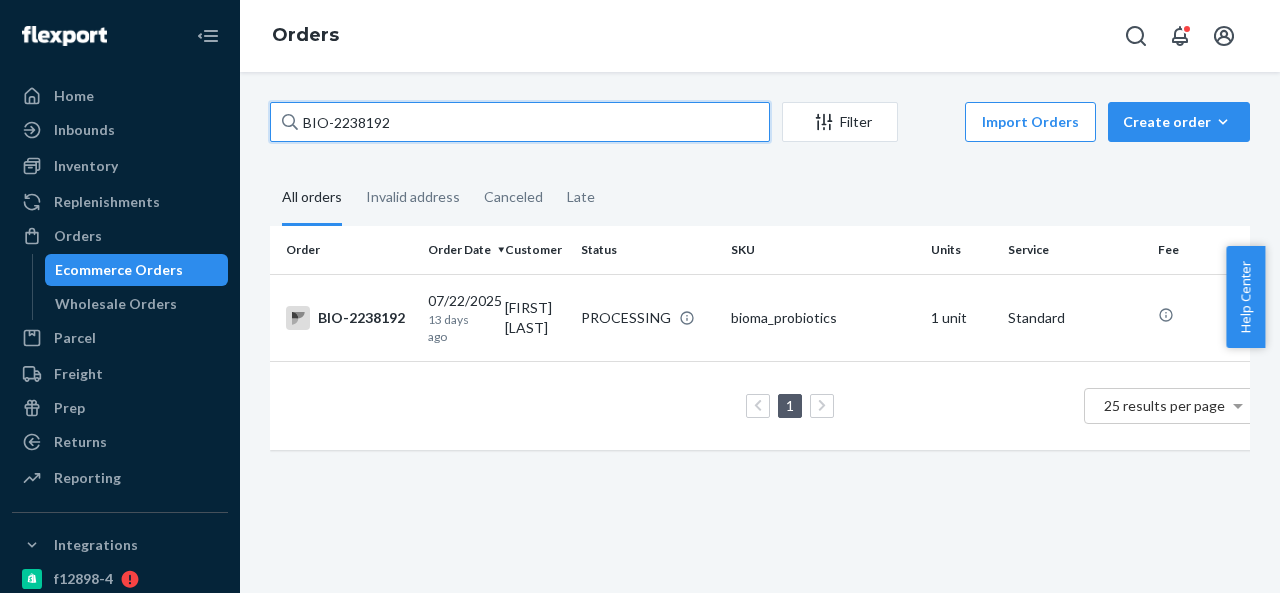 type on "BIO-2247572" 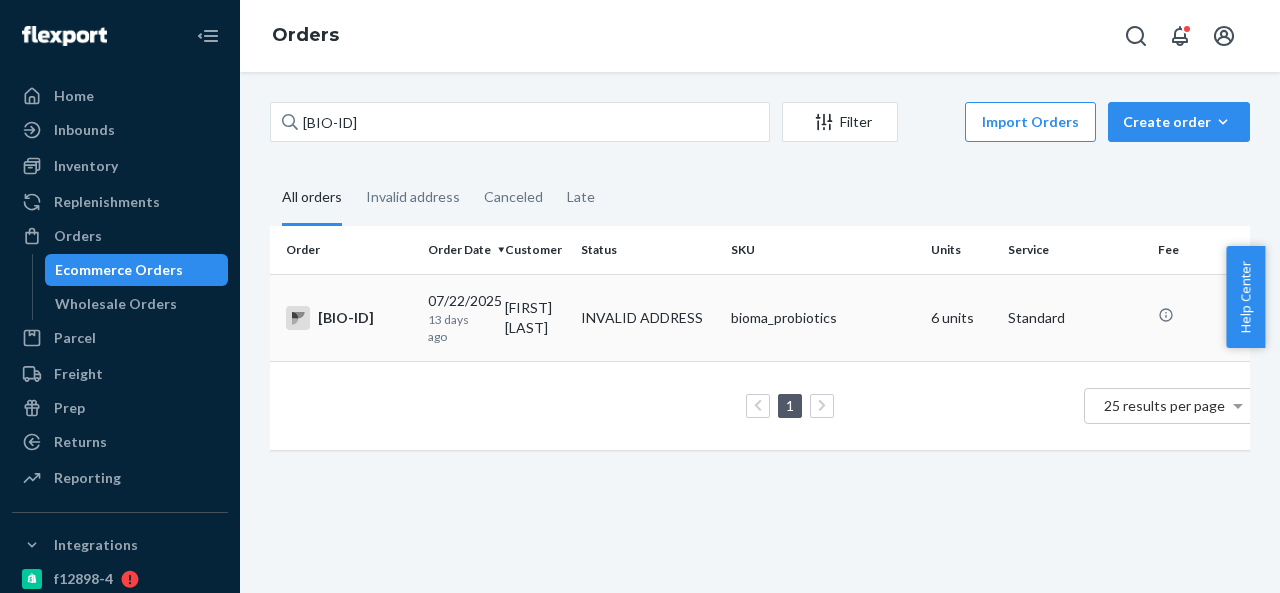 click on "Sherrie Parks" at bounding box center [535, 317] 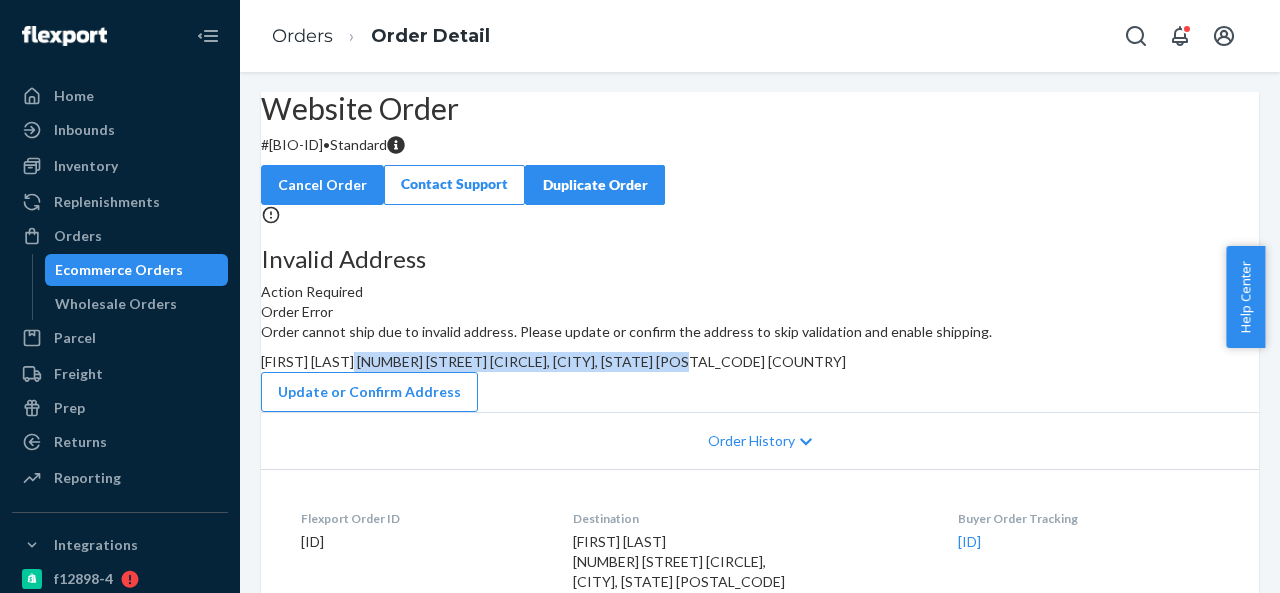 drag, startPoint x: 734, startPoint y: 440, endPoint x: 764, endPoint y: 481, distance: 50.803543 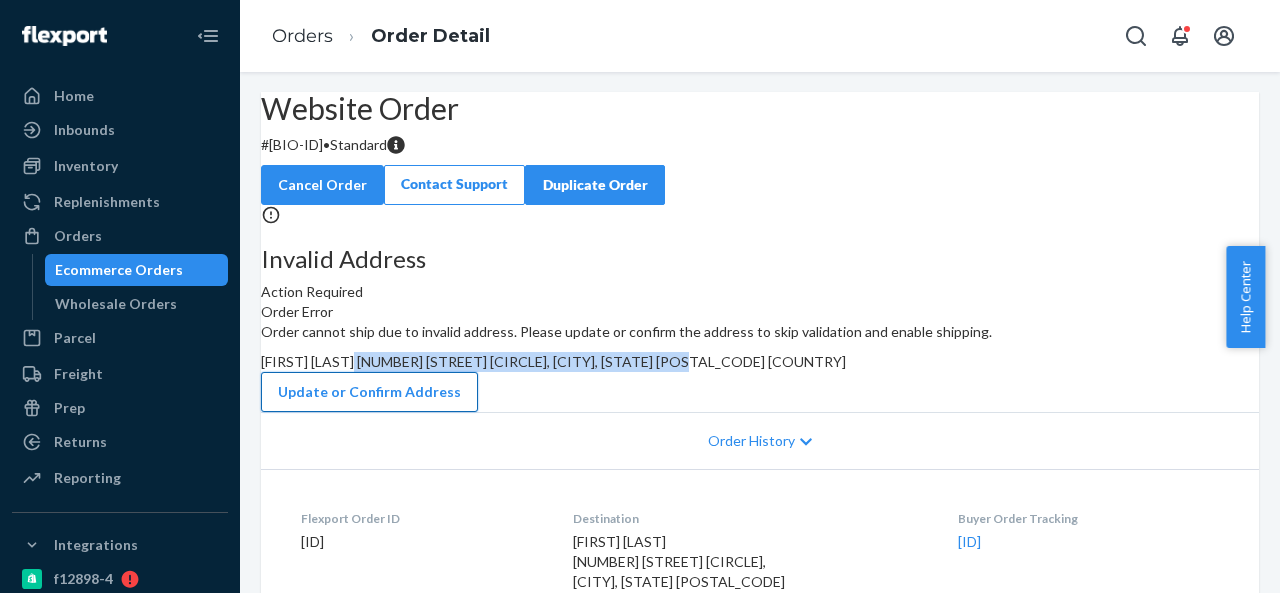 click on "Update or Confirm Address" at bounding box center [369, 392] 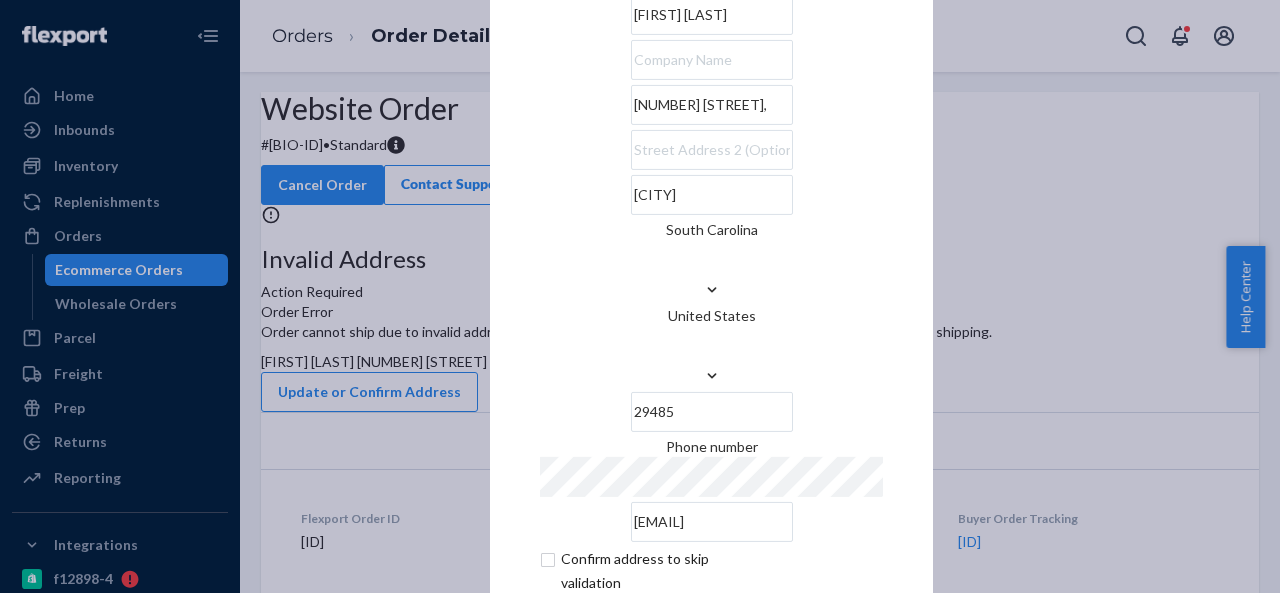click on "6r9 King Charles Circle," at bounding box center (712, 105) 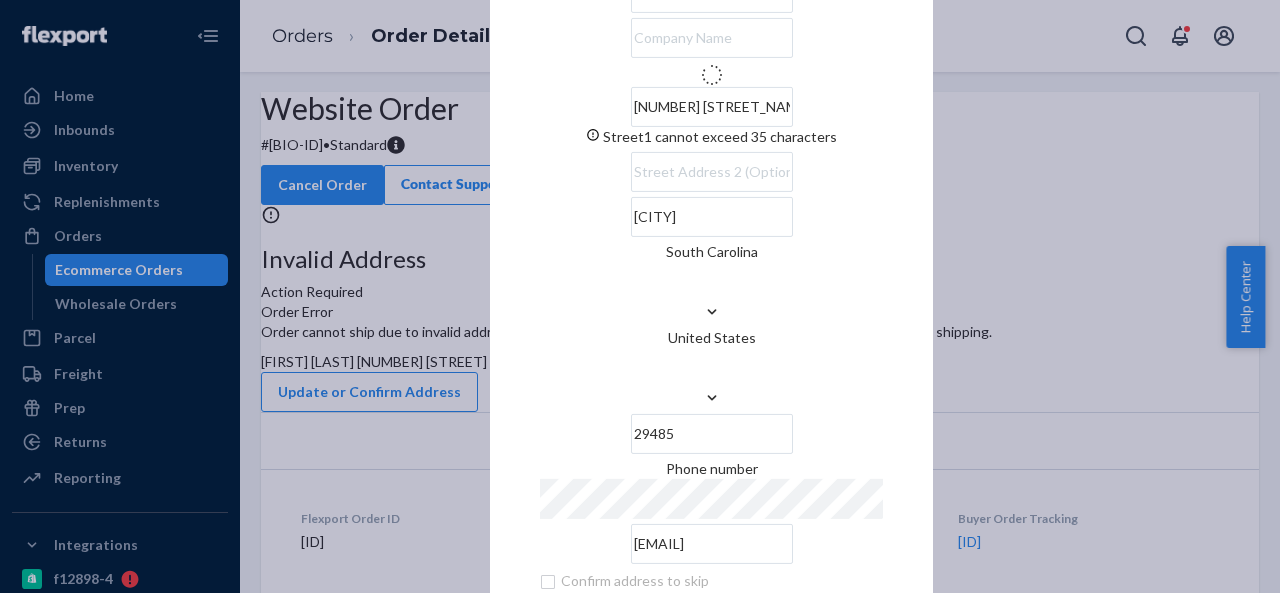 type on "69 King Charles Cir" 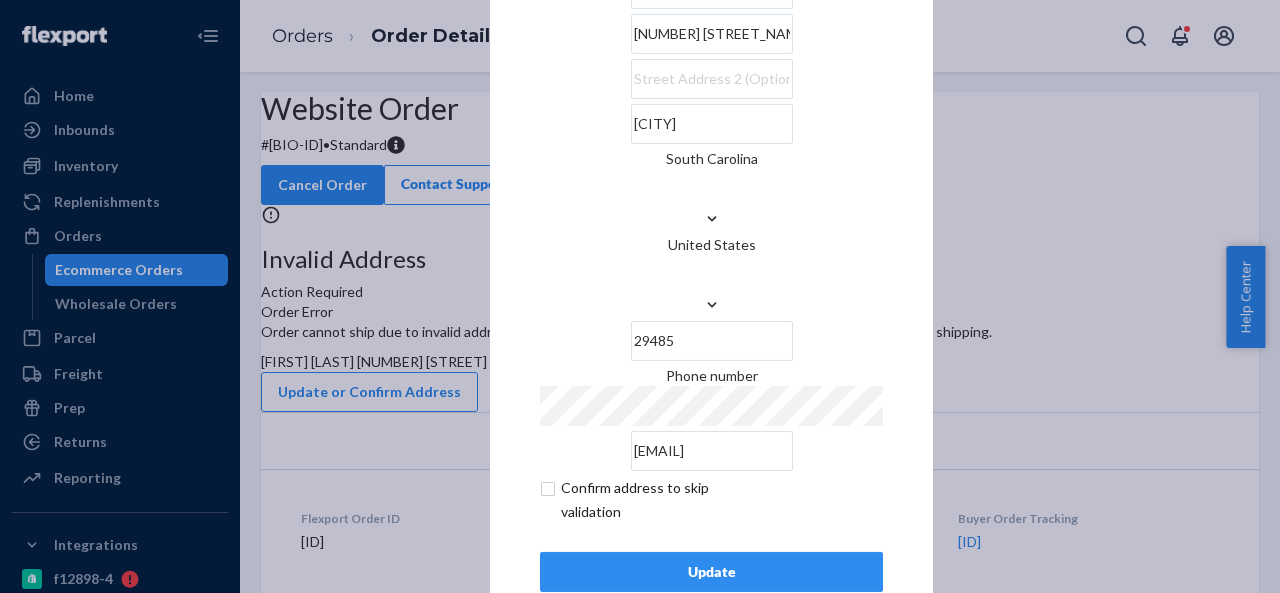 scroll, scrollTop: 81, scrollLeft: 0, axis: vertical 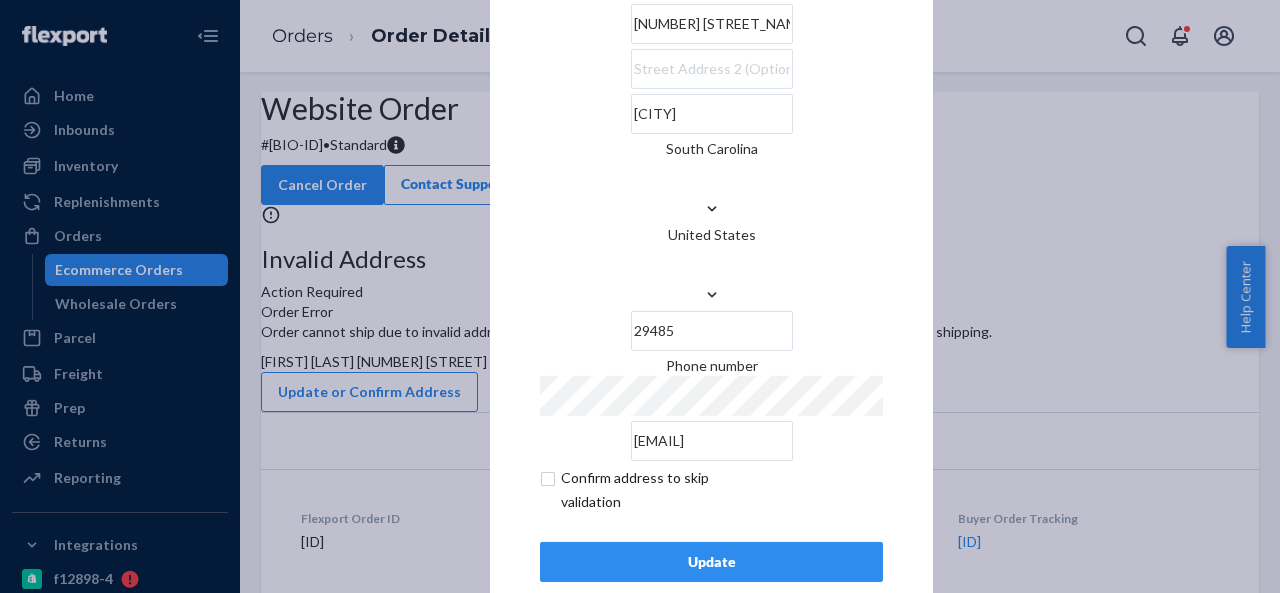click on "Update" at bounding box center [711, 562] 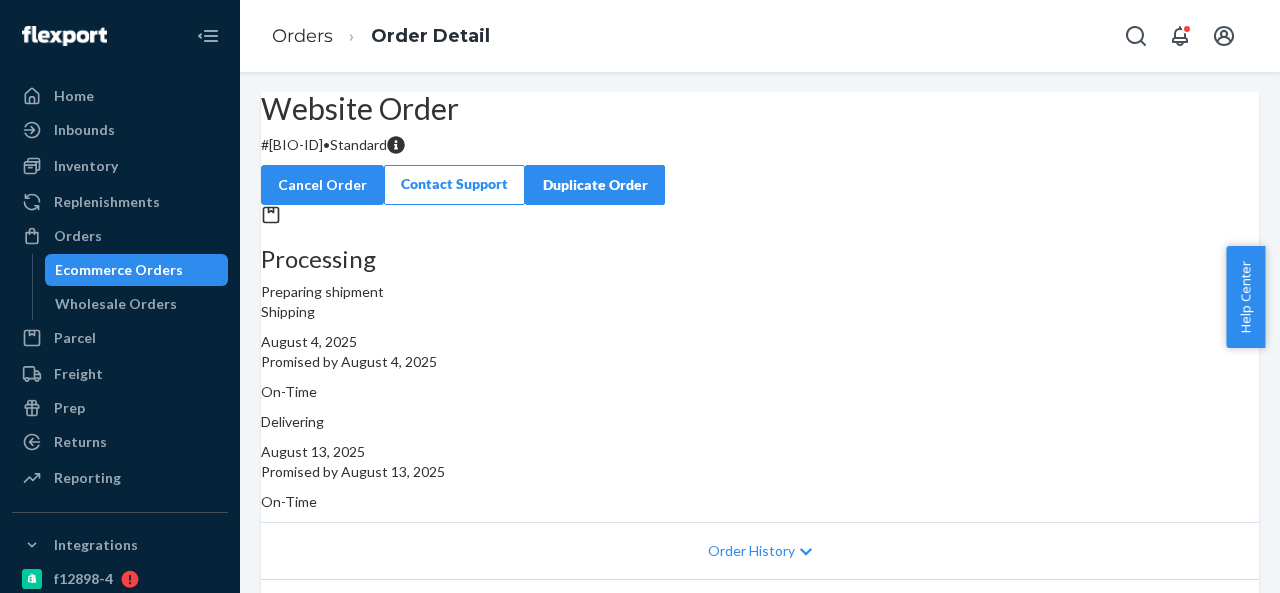 drag, startPoint x: 121, startPoint y: 233, endPoint x: 232, endPoint y: 213, distance: 112.78741 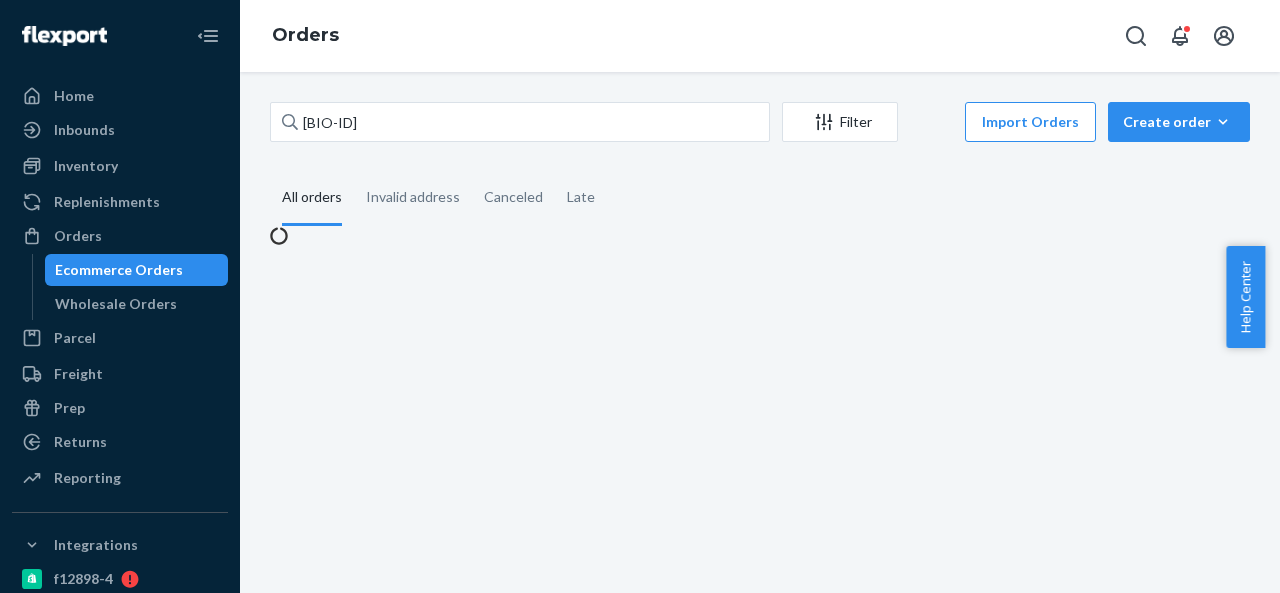 click on "BIO-2247572 Filter Import Orders Create order Ecommerce order Removal order All orders Invalid address Canceled Late" at bounding box center [760, 332] 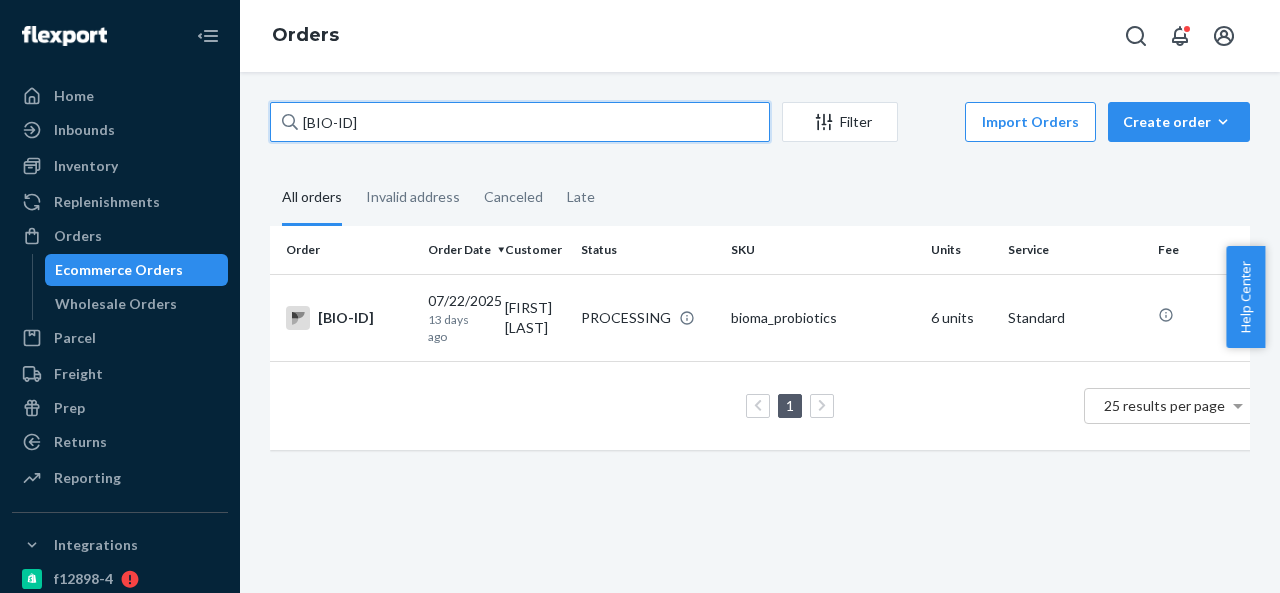 click on "BIO-2247572" at bounding box center [520, 122] 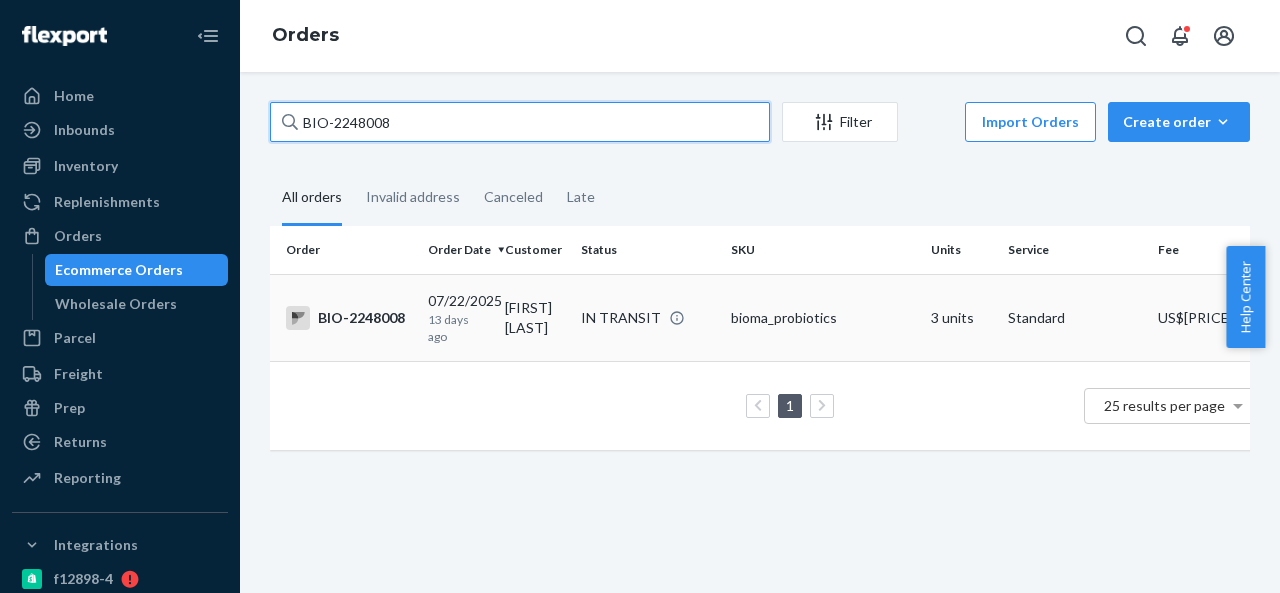 type on "BIO-2248008" 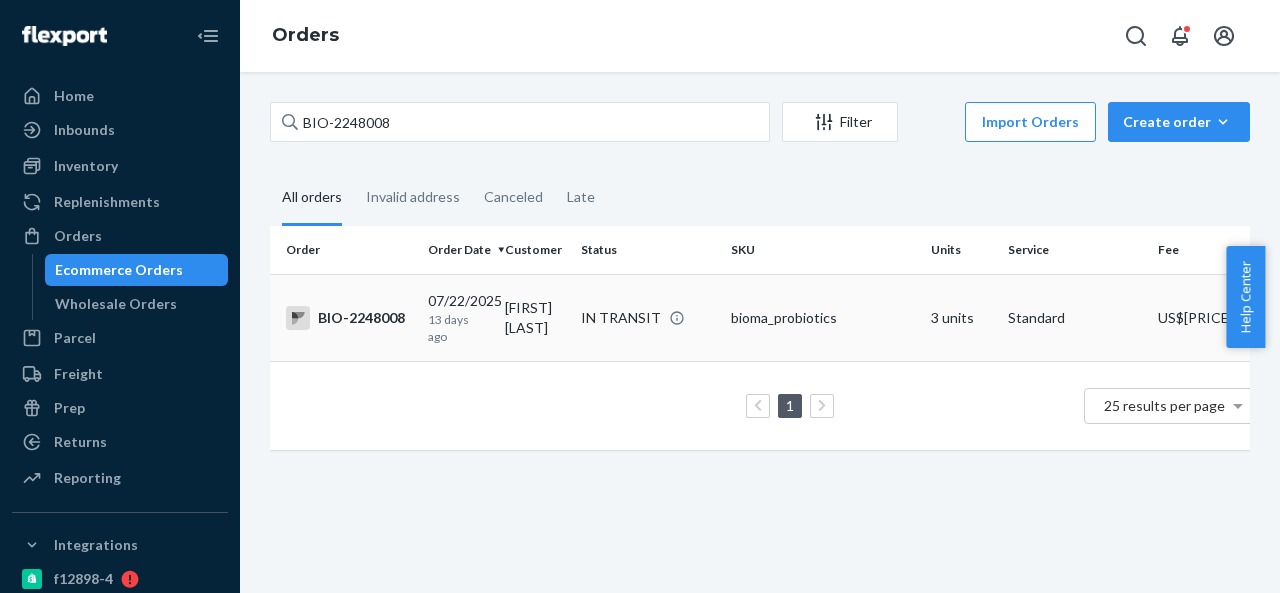 click on "Barbara Epperson" at bounding box center (535, 317) 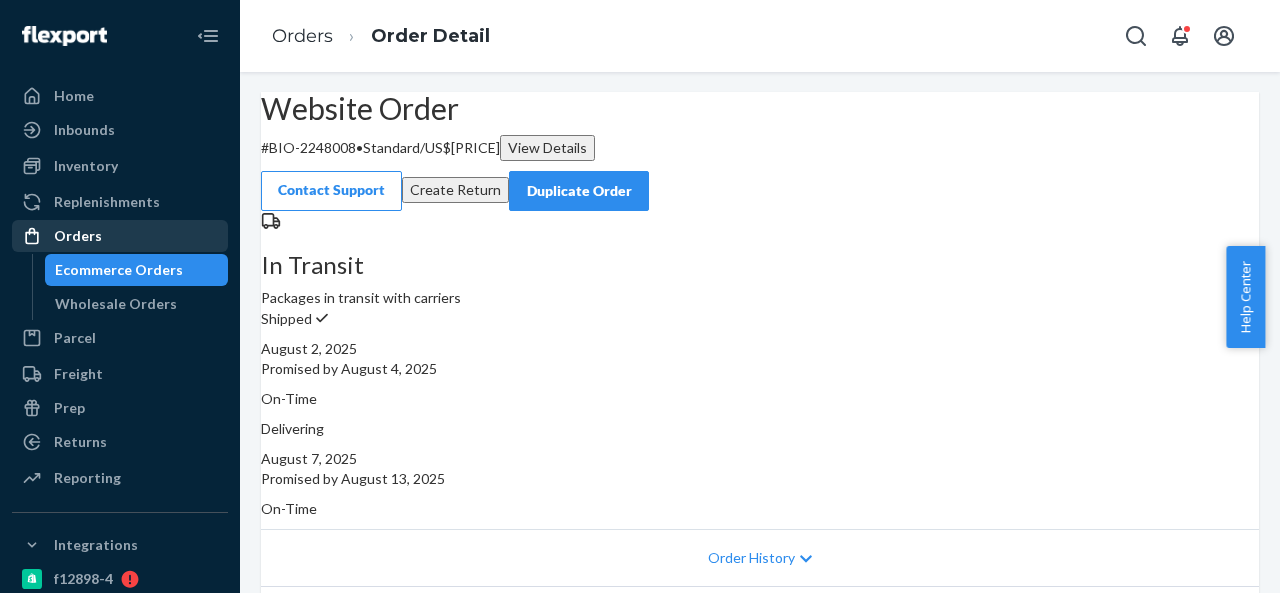 click on "Orders" at bounding box center (120, 236) 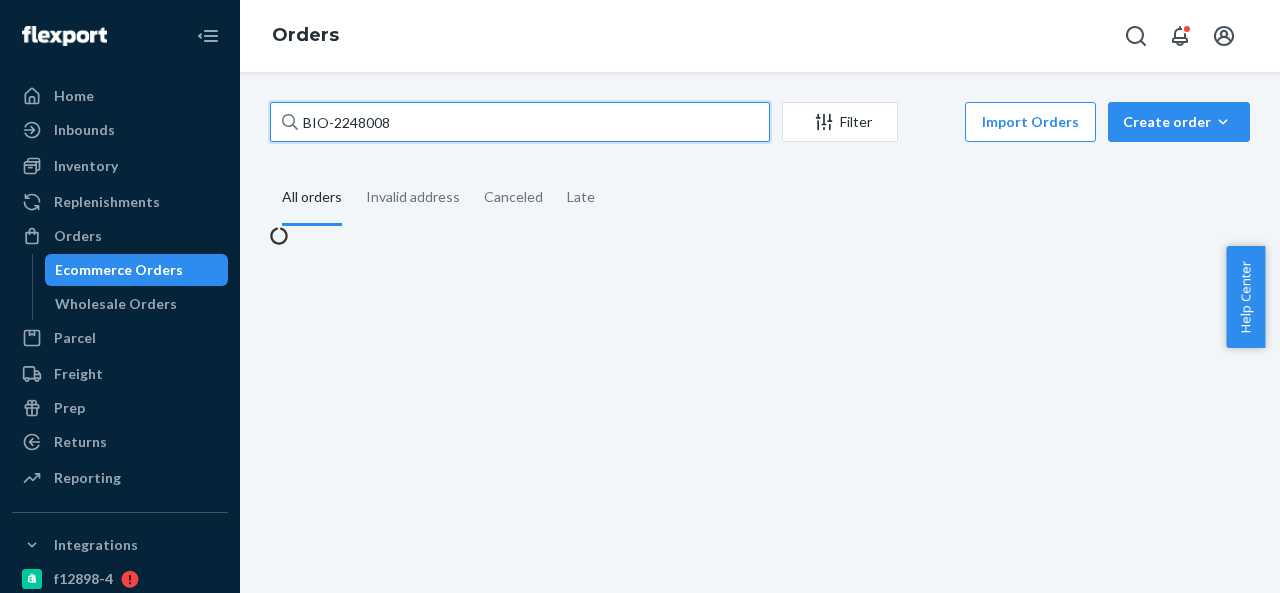 click on "BIO-2248008" at bounding box center (520, 122) 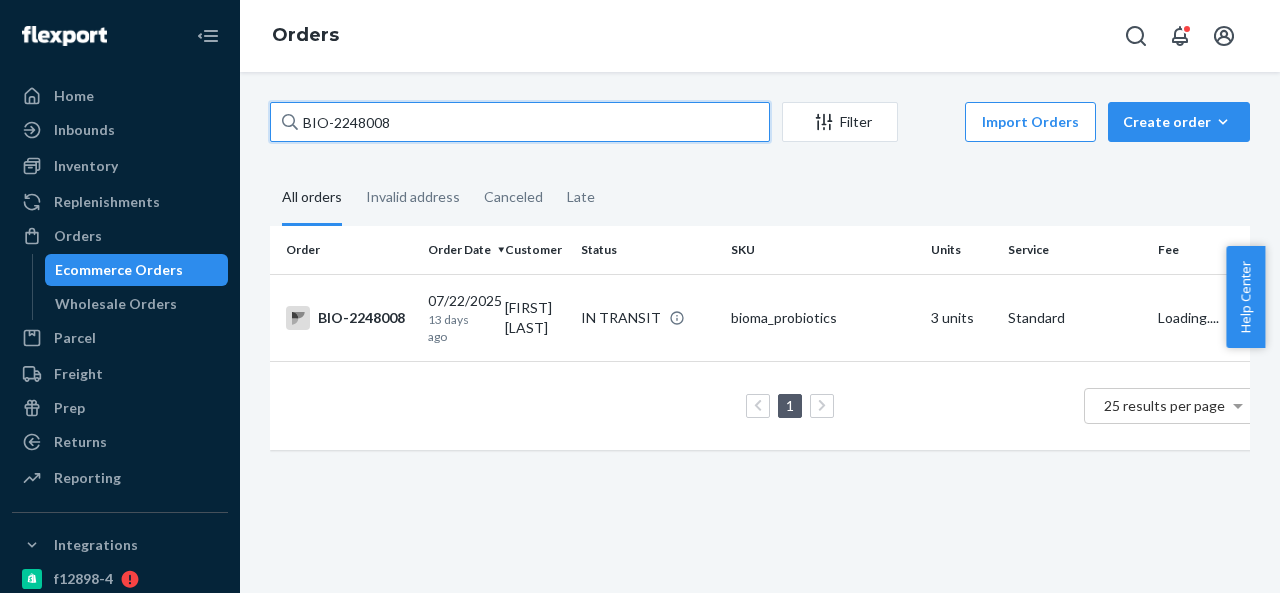 paste on "503" 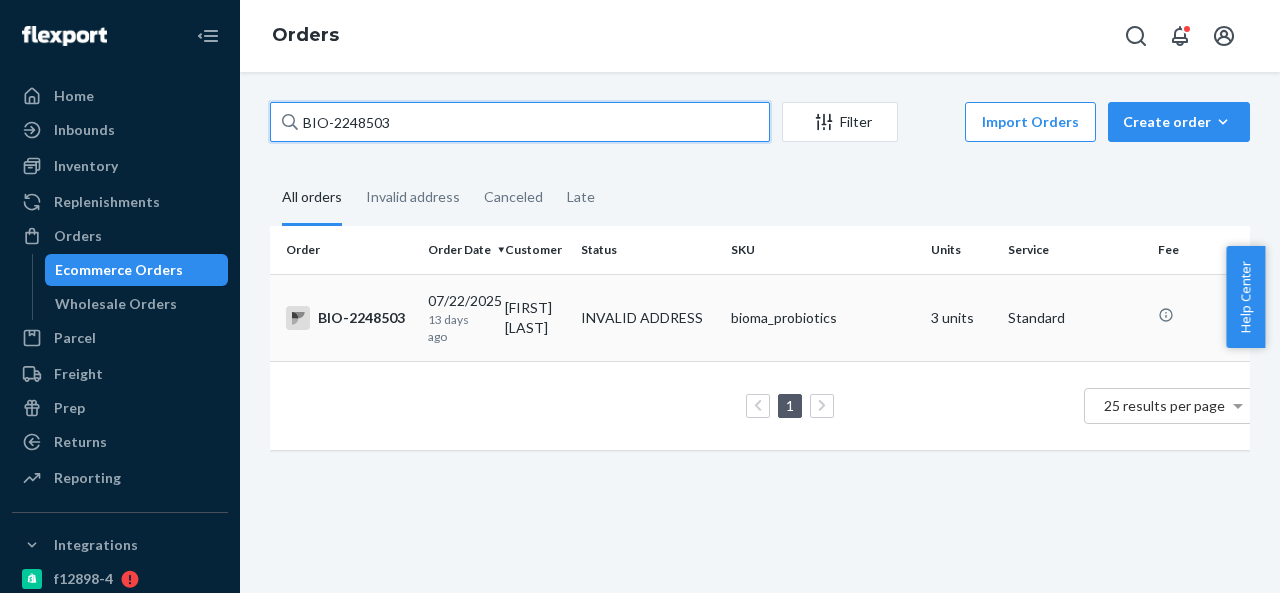 type on "BIO-2248503" 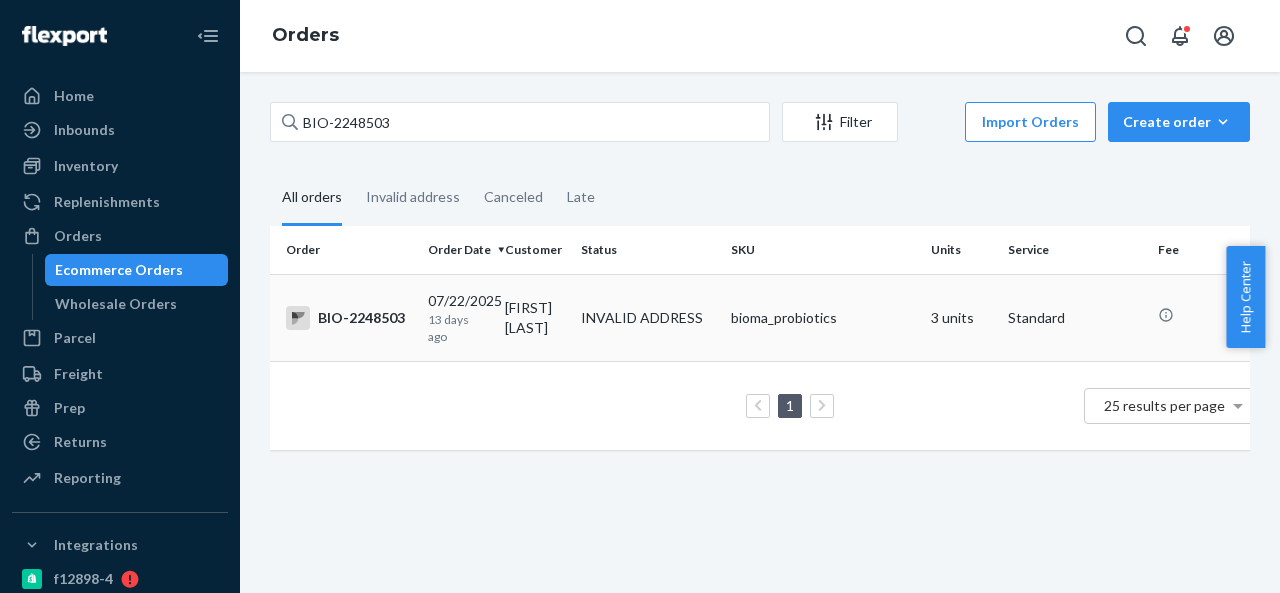 click on "Sylvia Coe" at bounding box center (535, 317) 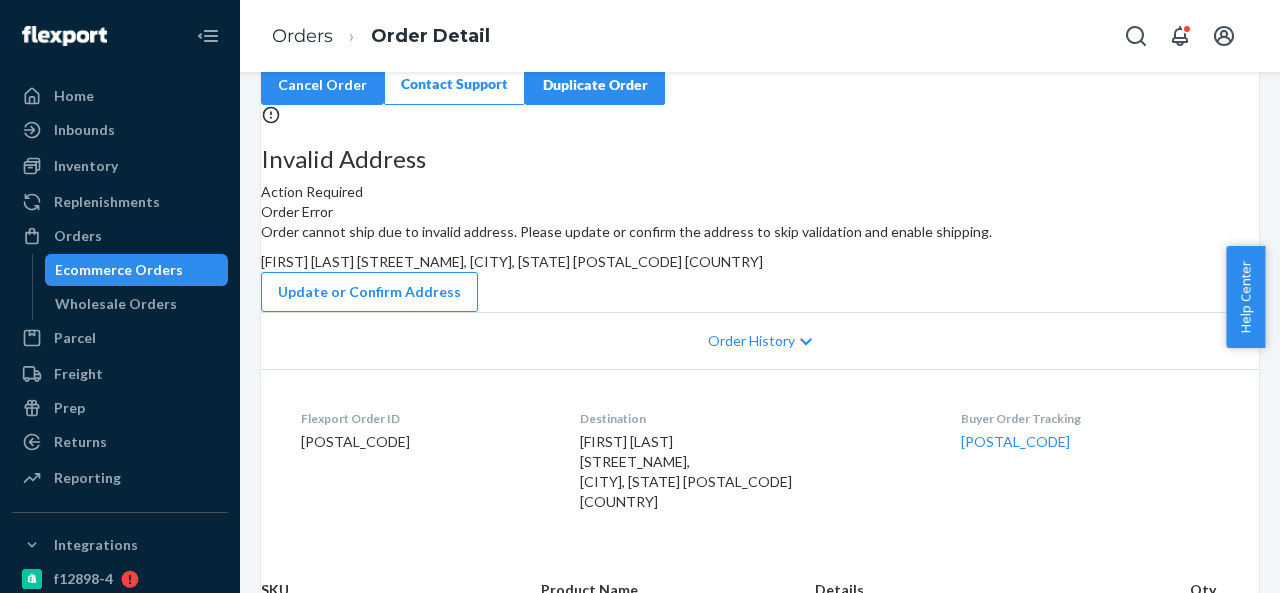 scroll, scrollTop: 0, scrollLeft: 0, axis: both 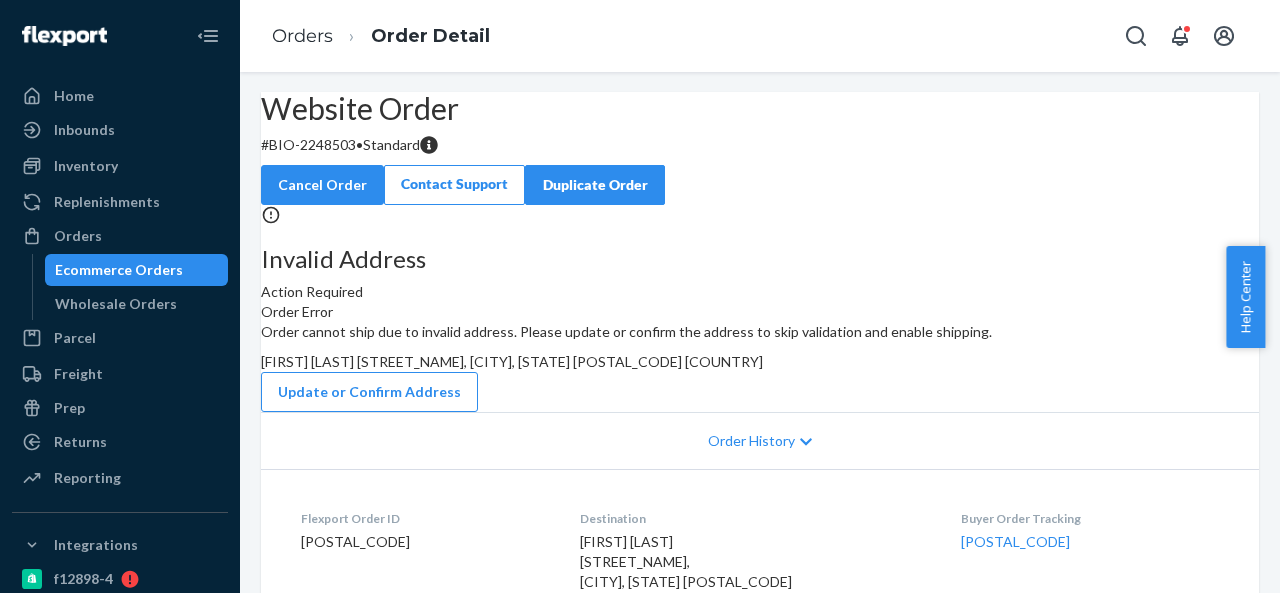 click on "# BIO-2248503 • Standard" at bounding box center [760, 145] 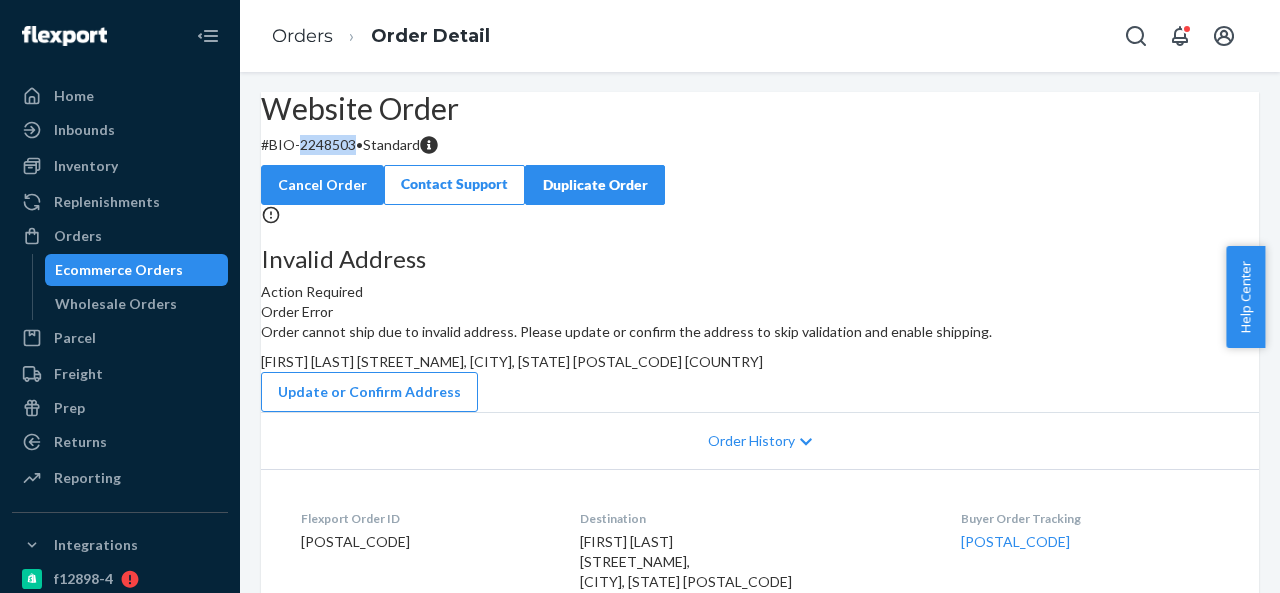 click on "# BIO-2248503 • Standard" at bounding box center [760, 145] 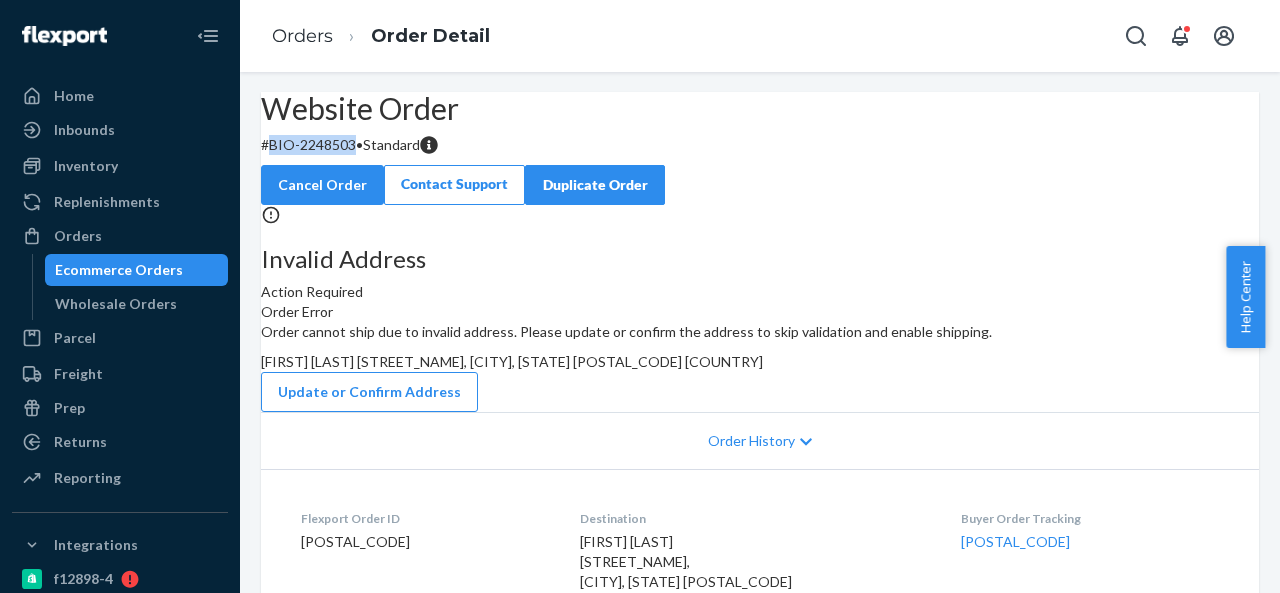 drag, startPoint x: 317, startPoint y: 195, endPoint x: 405, endPoint y: 195, distance: 88 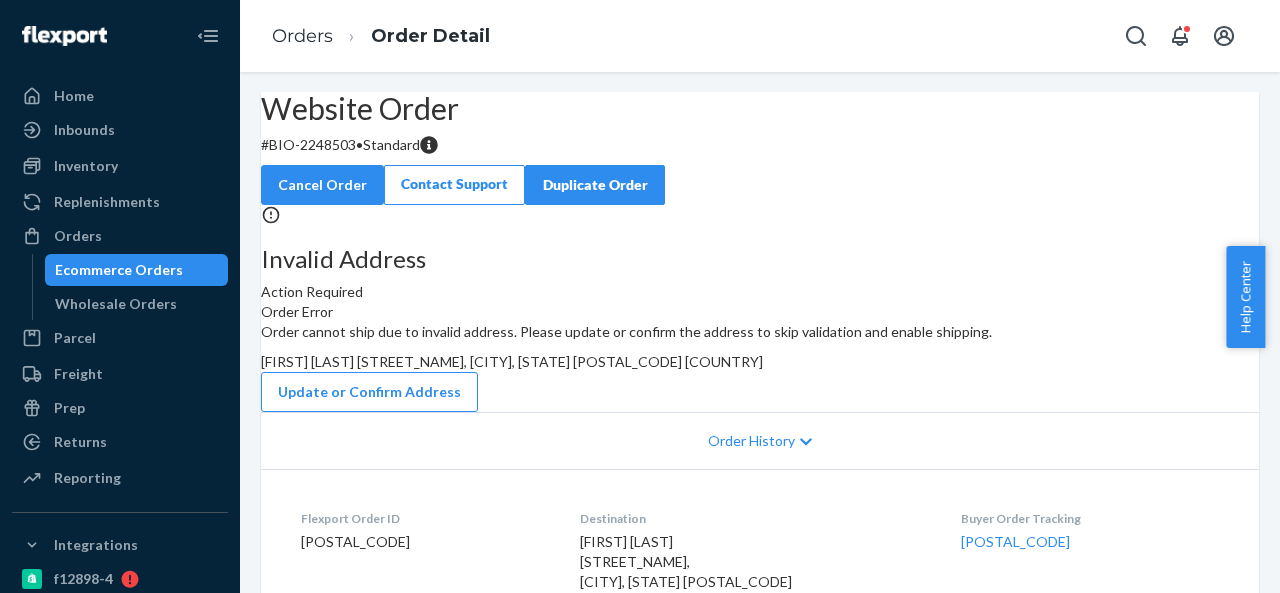 click on "Sylvia Coe
Trillium Trail,
Ontario, NY 14519
US" at bounding box center (512, 361) 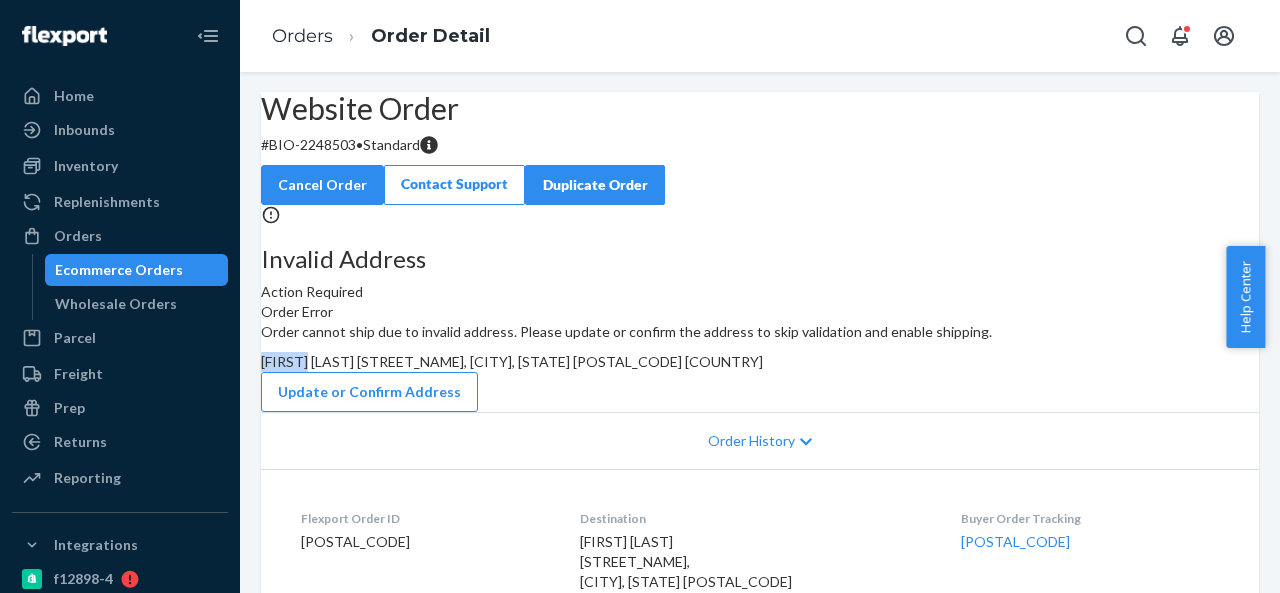 click on "Sylvia Coe
Trillium Trail,
Ontario, NY 14519
US" at bounding box center [512, 361] 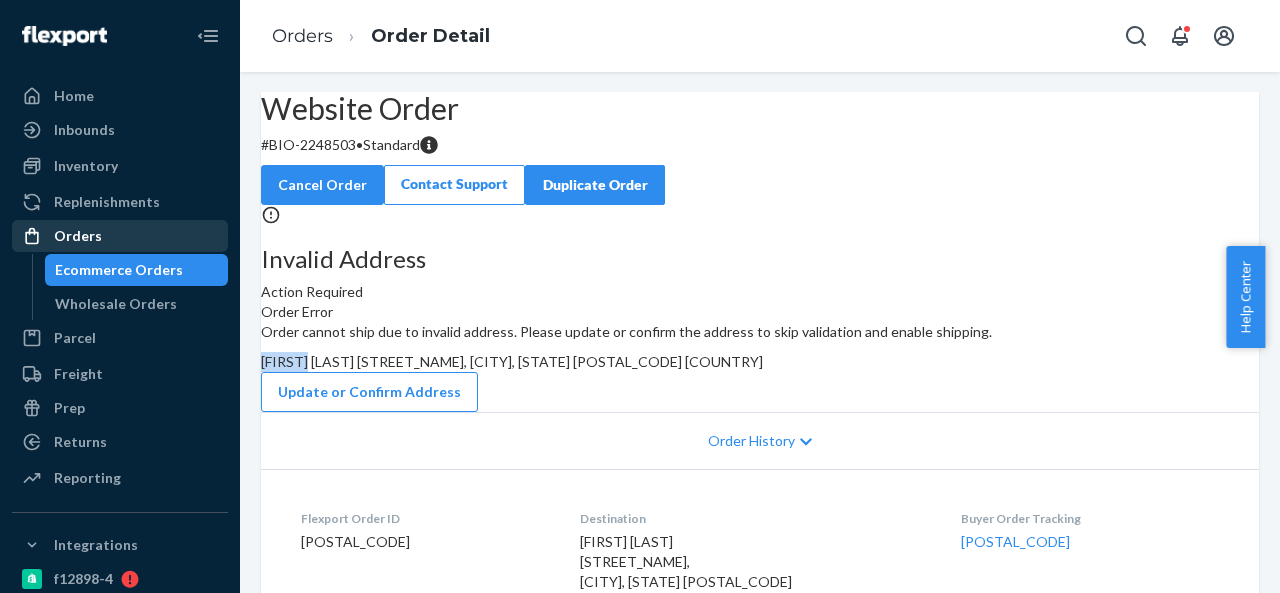 click on "Orders" at bounding box center [78, 236] 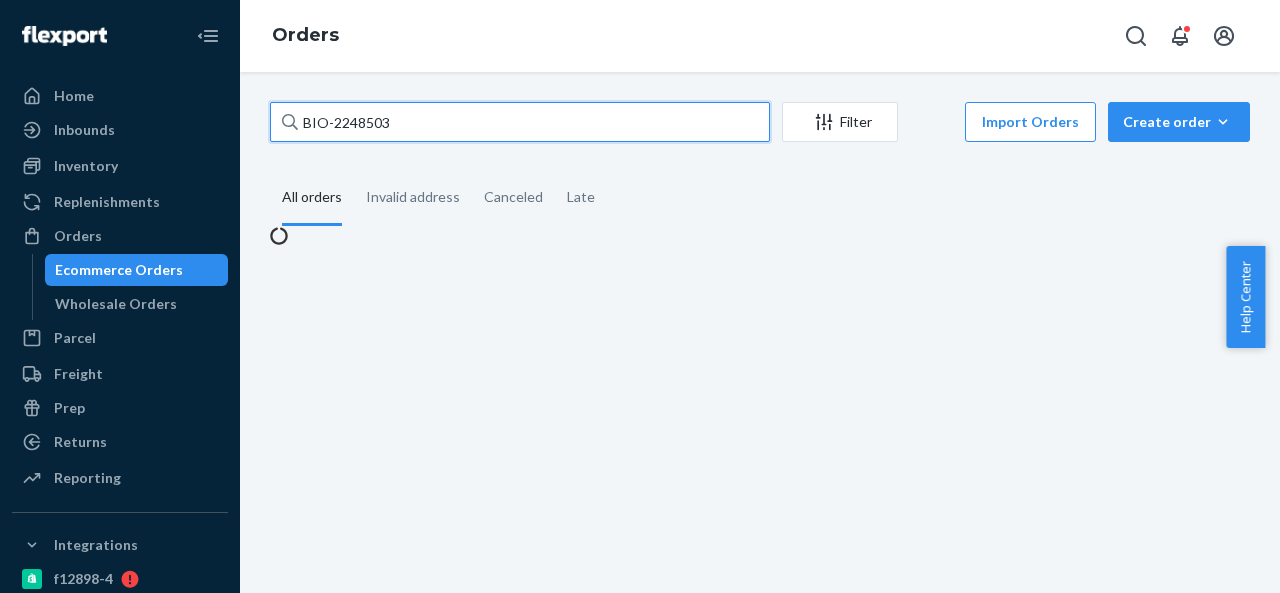 click on "BIO-2248503" at bounding box center (520, 122) 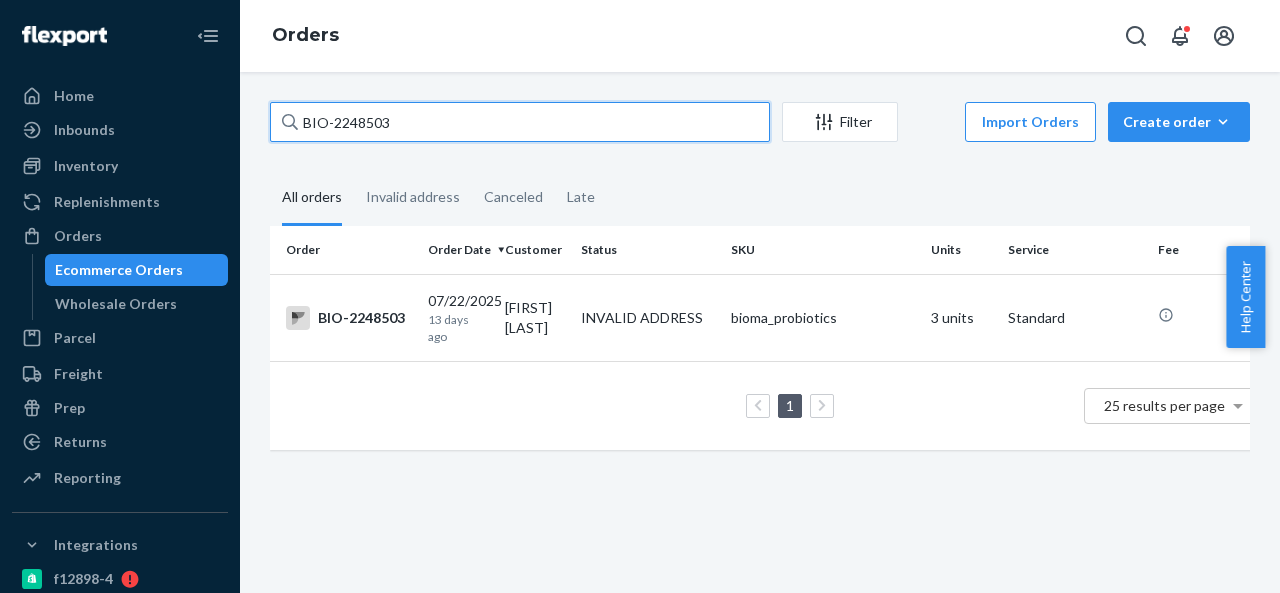 paste on "49" 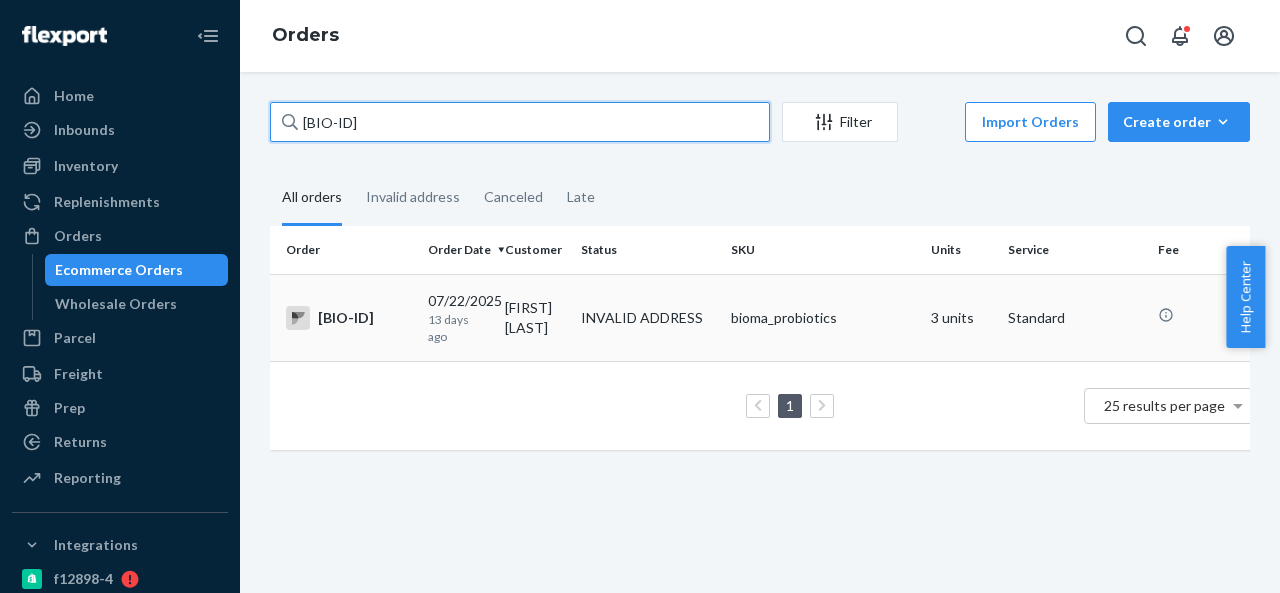 type on "BIO-2248493" 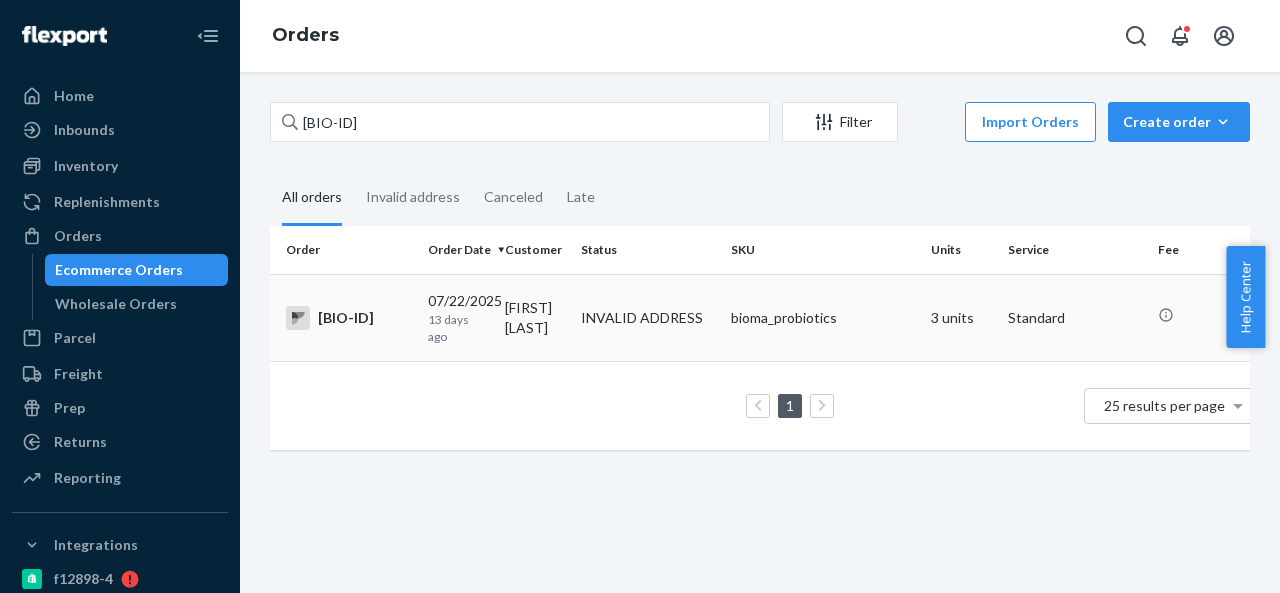 click on "Debbie Ludwig" at bounding box center [535, 317] 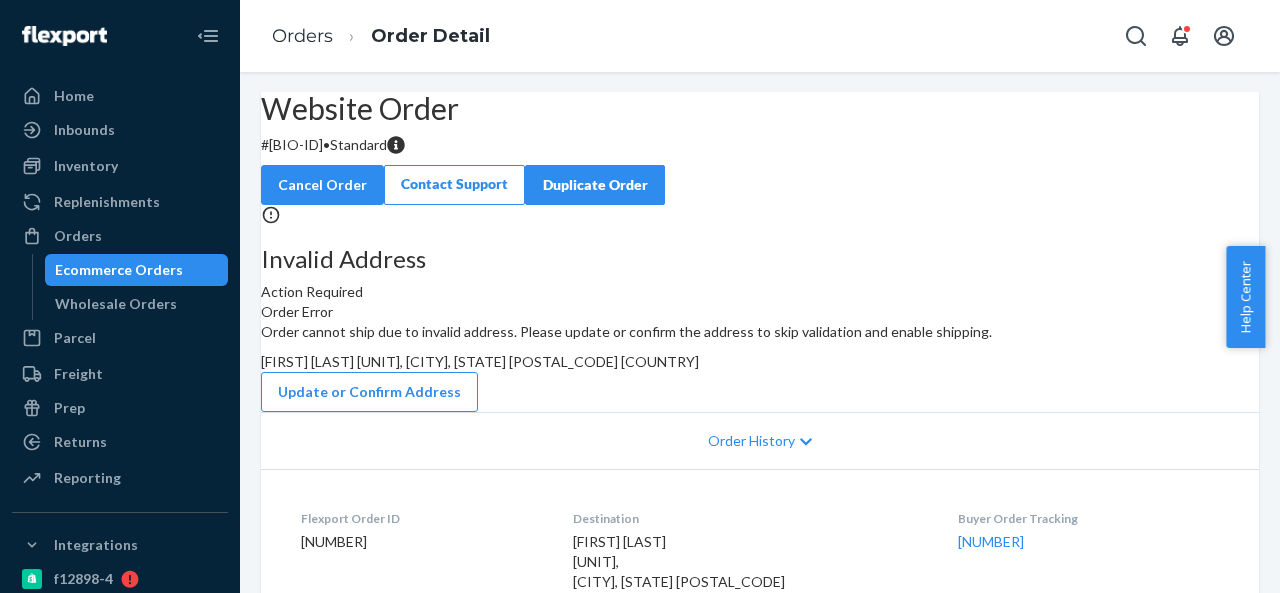 click on "# BIO-2248493 • Standard" at bounding box center (760, 145) 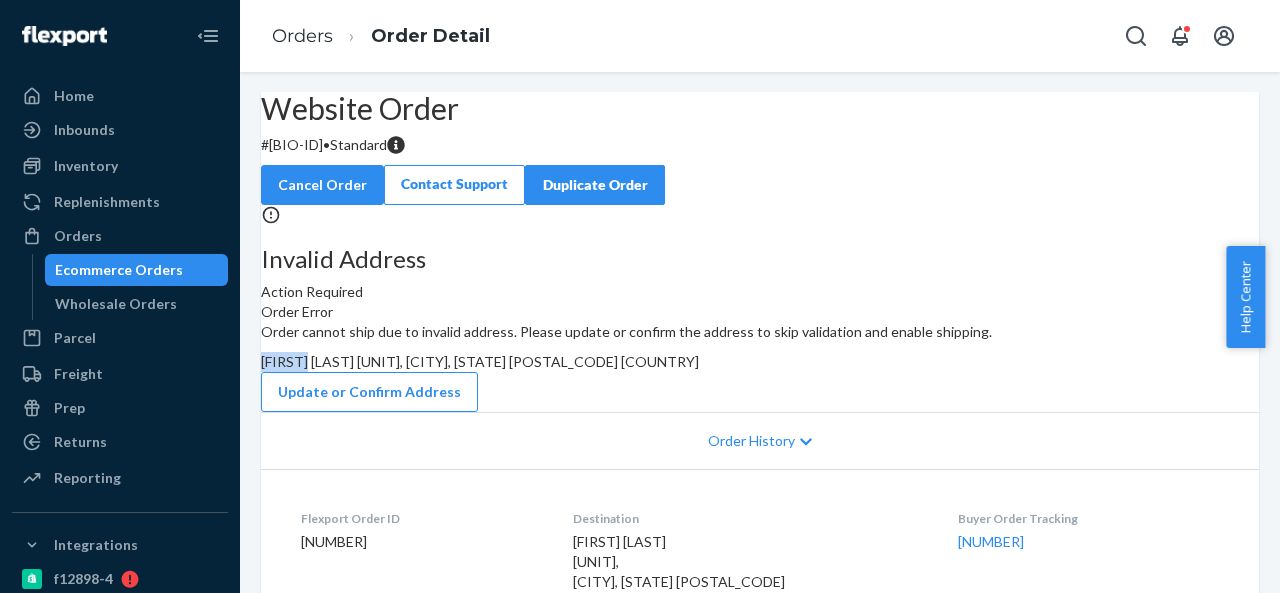 click on "Debbie Ludwig
Unit 6,
Mentor On The Lake, OH 44060
US" at bounding box center (480, 361) 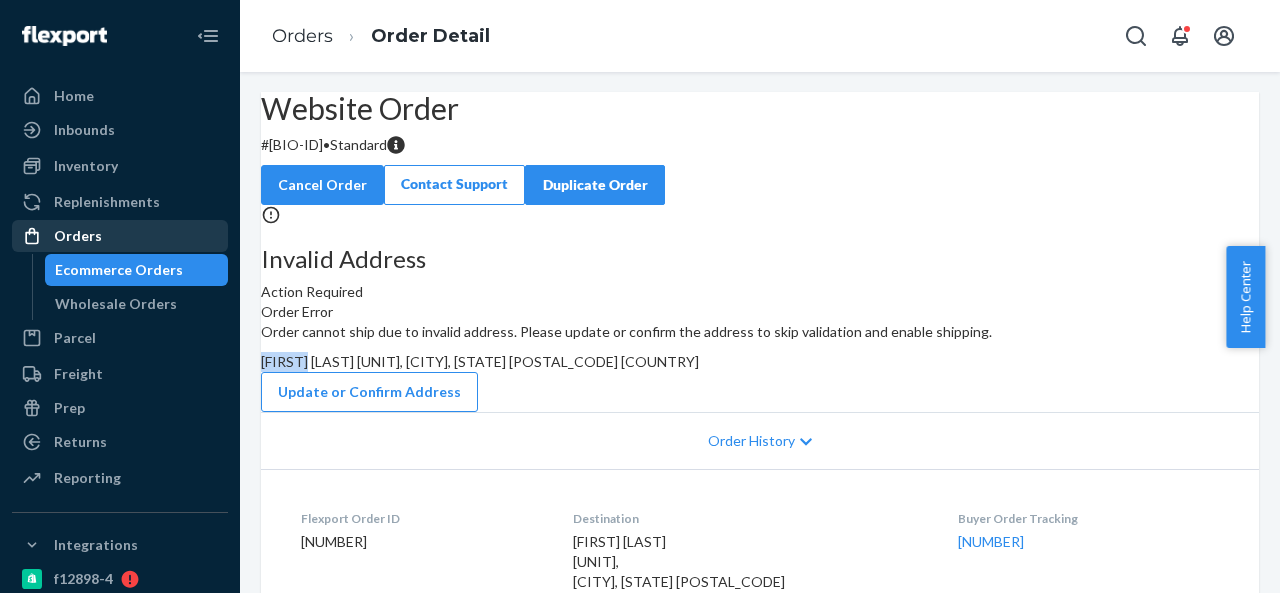 click on "Orders" at bounding box center [78, 236] 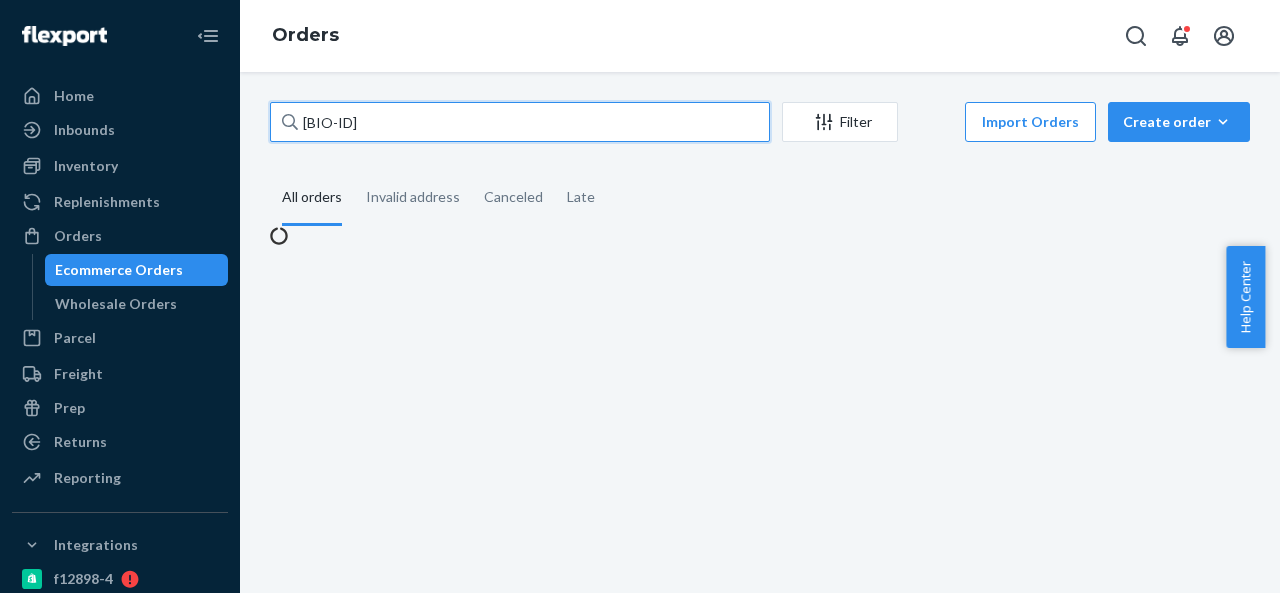 click on "BIO-2248493" at bounding box center (520, 122) 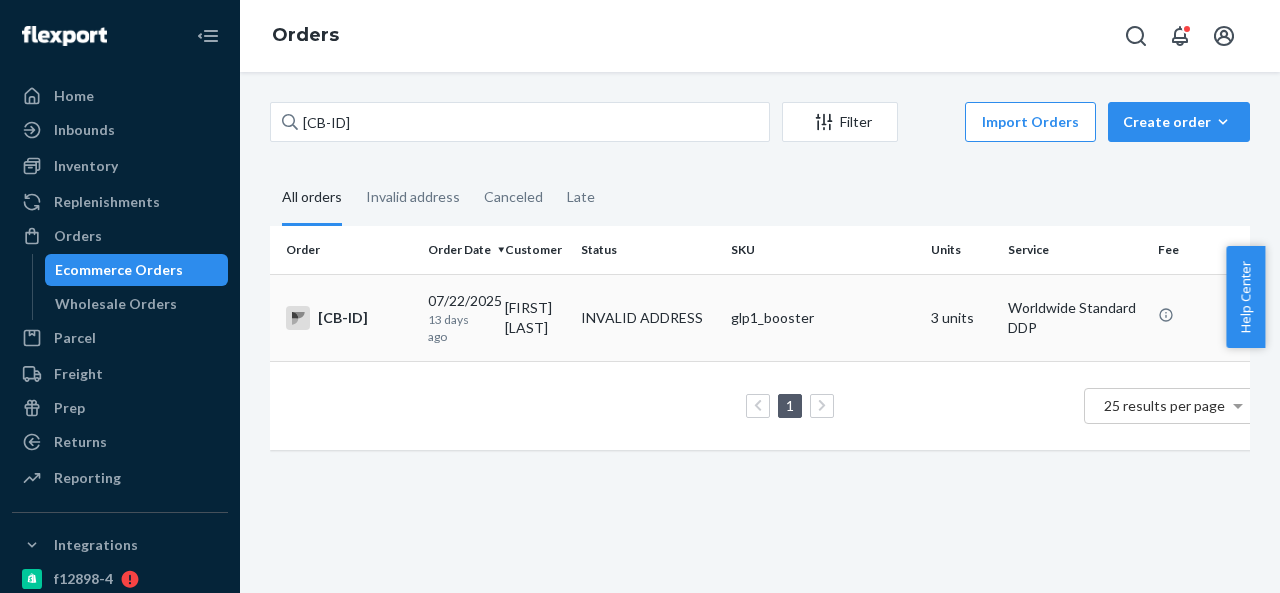 click on "Tasha Krahe" at bounding box center (535, 317) 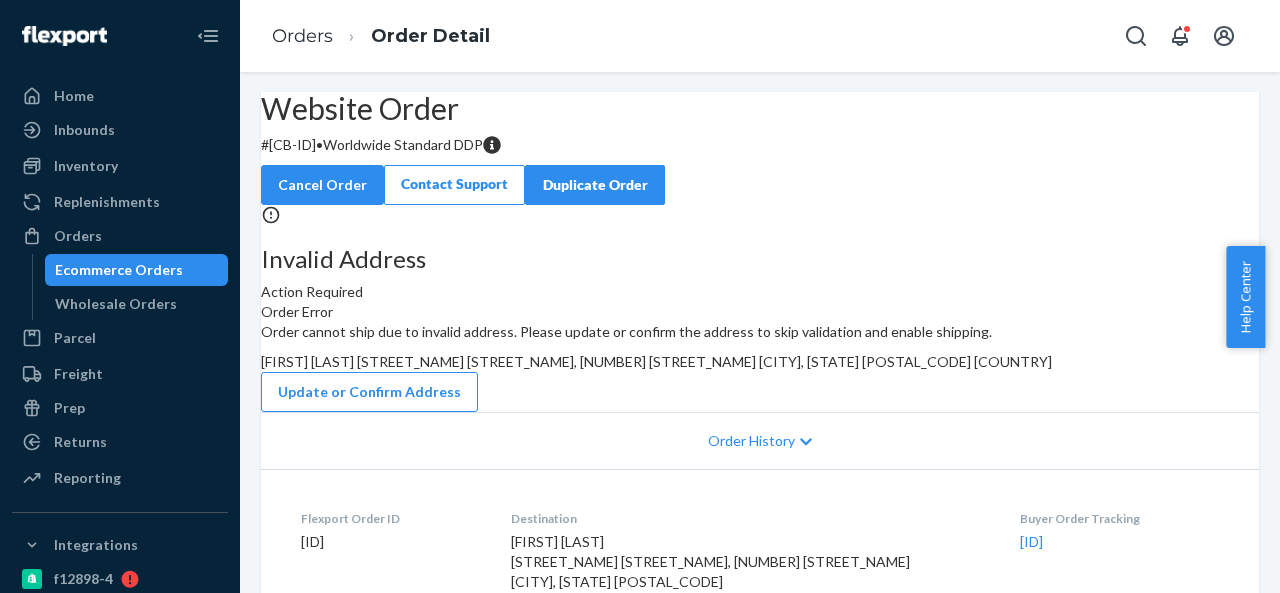 click on "# CB-3948432 • Worldwide Standard DDP" at bounding box center [760, 145] 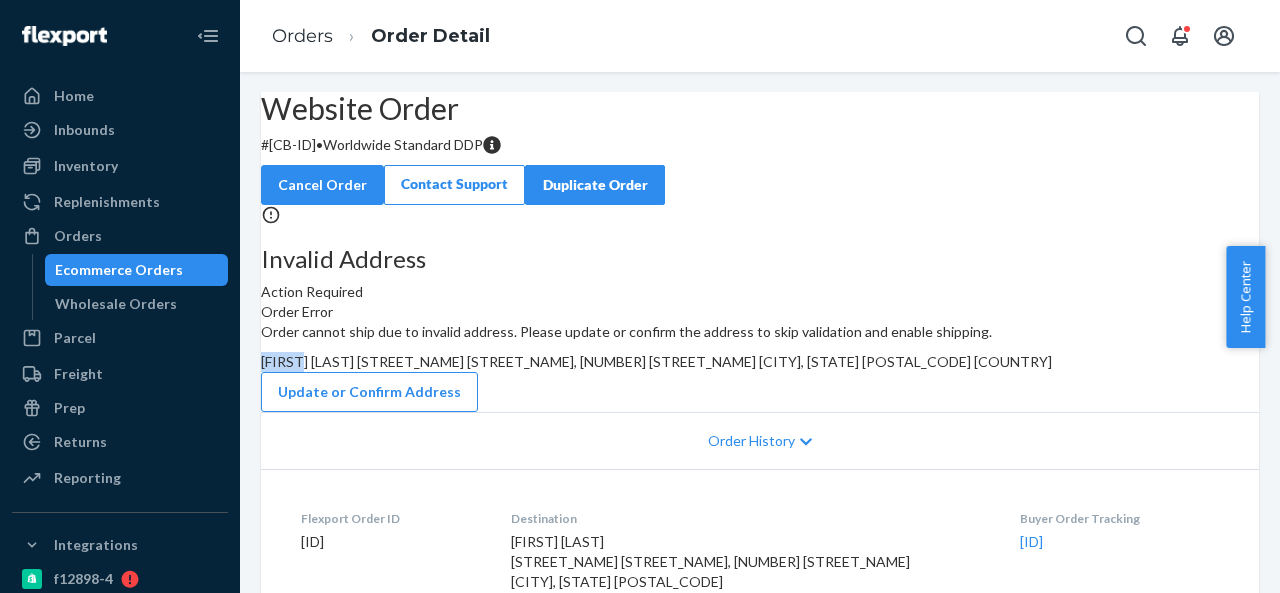 click on "Tasha Krahe
c/ Dyno Tune Mitchell,  8/10 Grimade Street
Dyno Tune Mitchell
Mitchell, NaN 2911
AU" at bounding box center [656, 361] 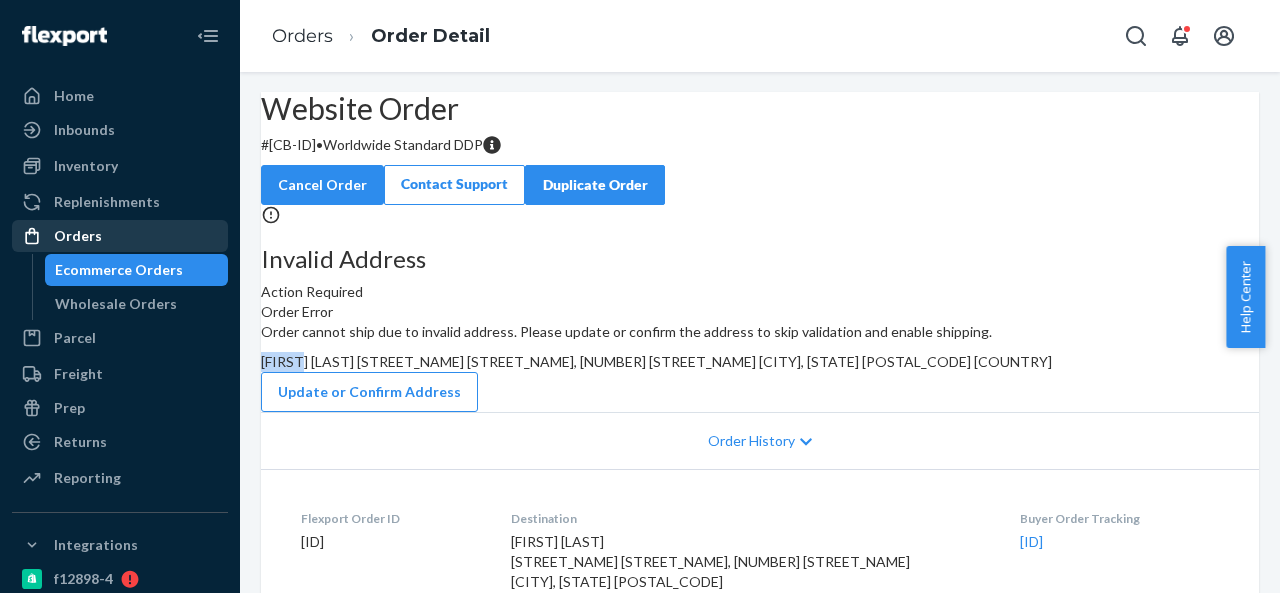 click on "Orders" at bounding box center [120, 236] 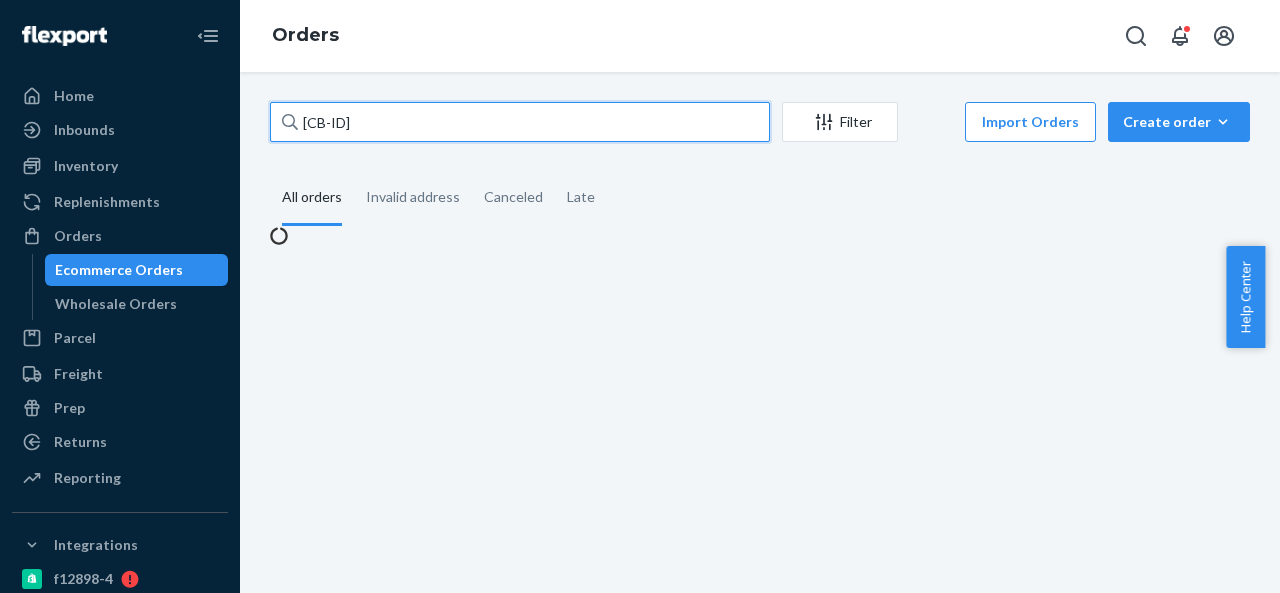 click on "CB-3948432" at bounding box center (520, 122) 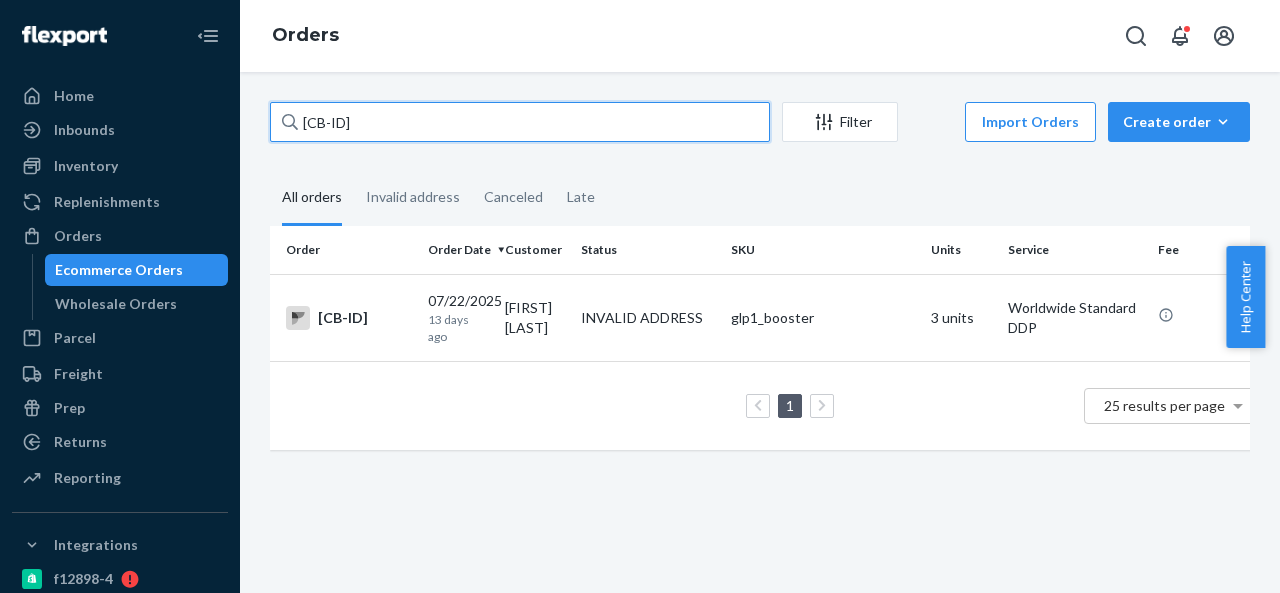 paste on "839" 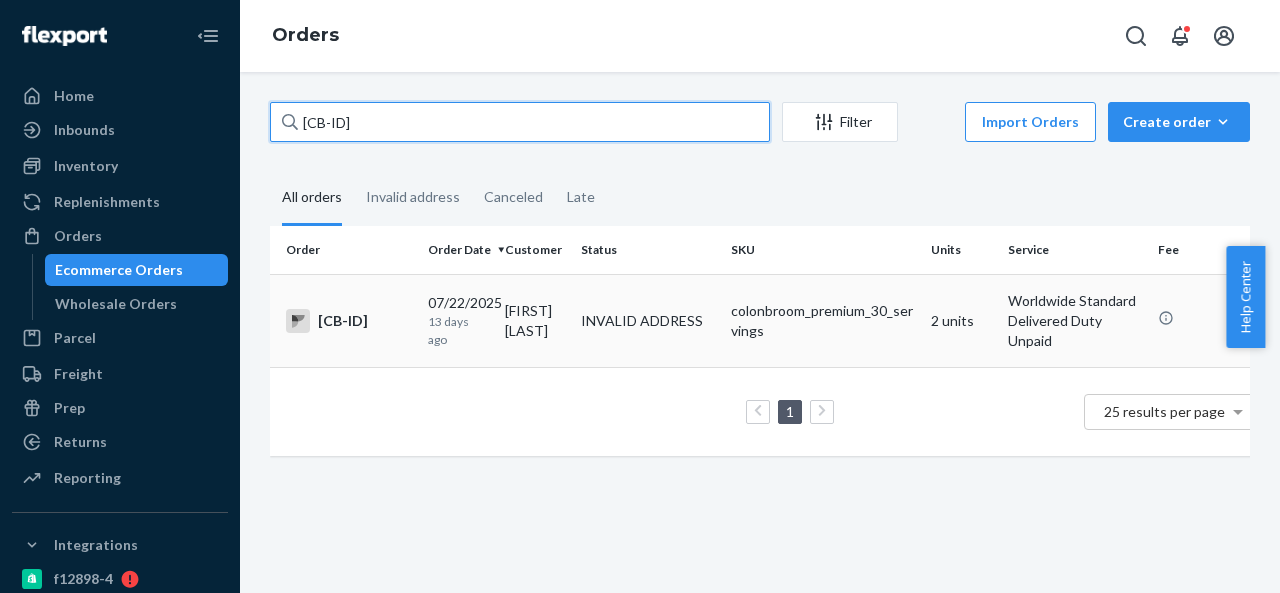 type on "CB-3948839" 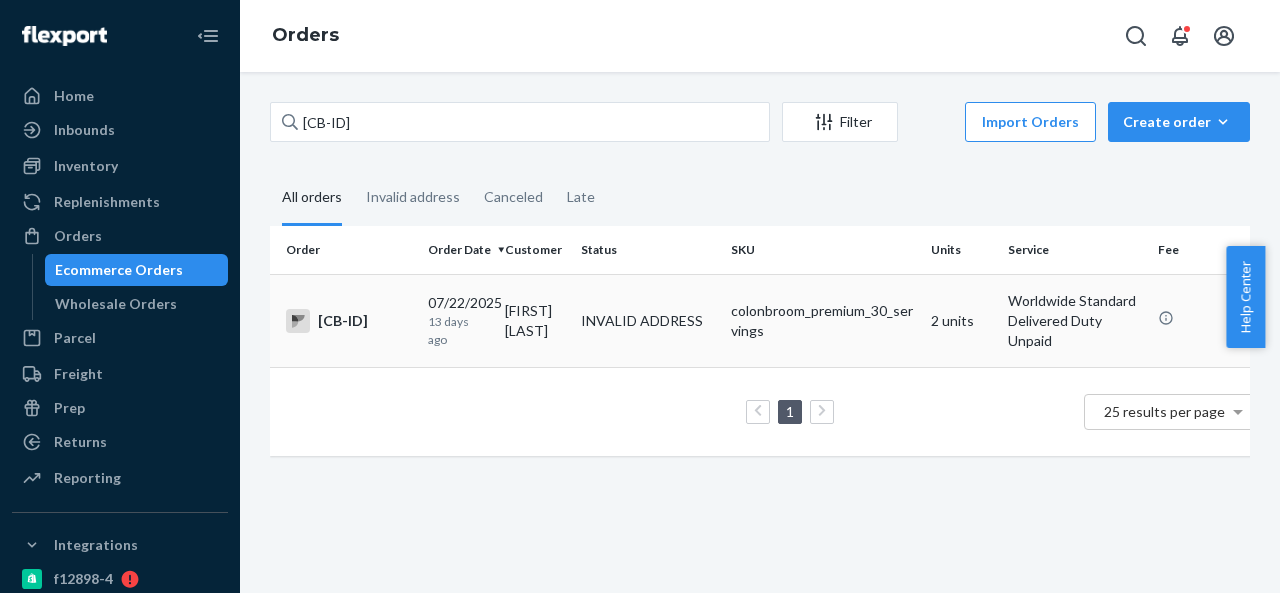 click on "[FIRST] [LAST]" at bounding box center (535, 320) 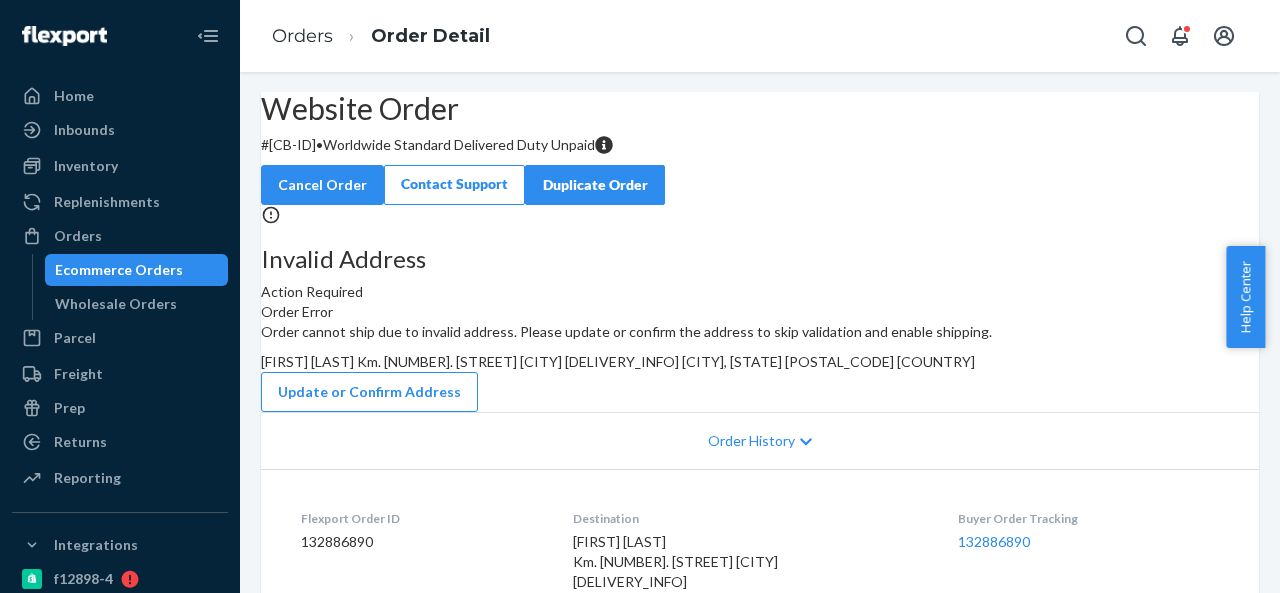scroll, scrollTop: 100, scrollLeft: 0, axis: vertical 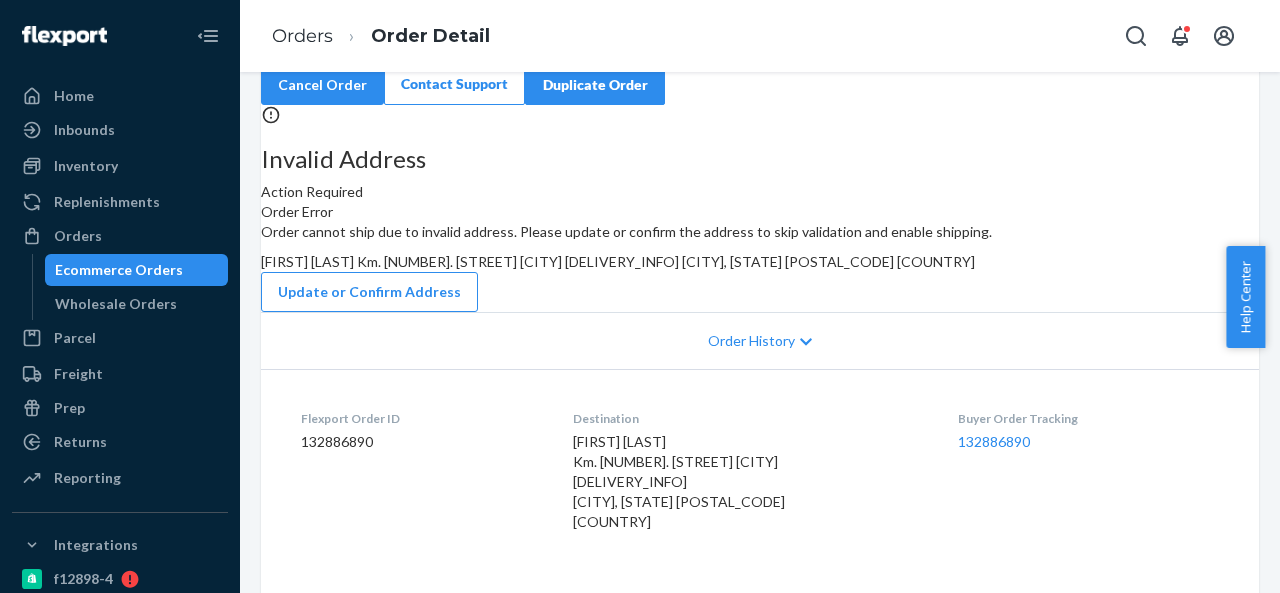 click on "[FIRST] [LAST]
[STREET_NAME] [STREET_NAME] [STREET_NAME]
[CITY], [STATE] [POSTAL_CODE]
[COUNTRY]" at bounding box center (618, 261) 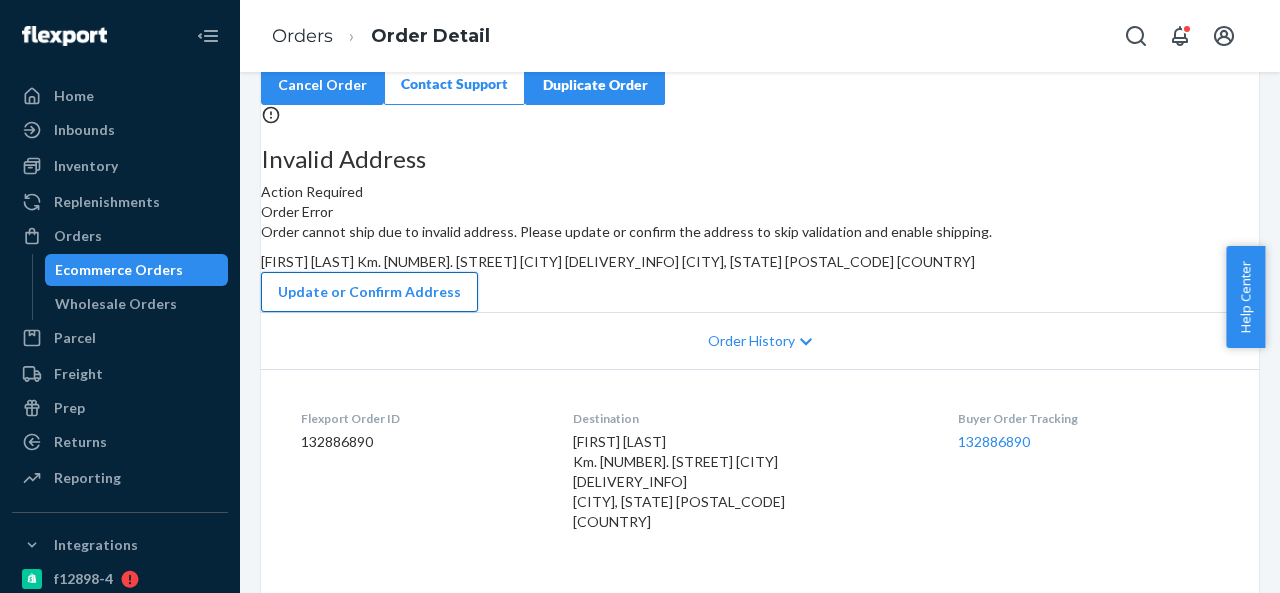 click on "Update or Confirm Address" at bounding box center (369, 292) 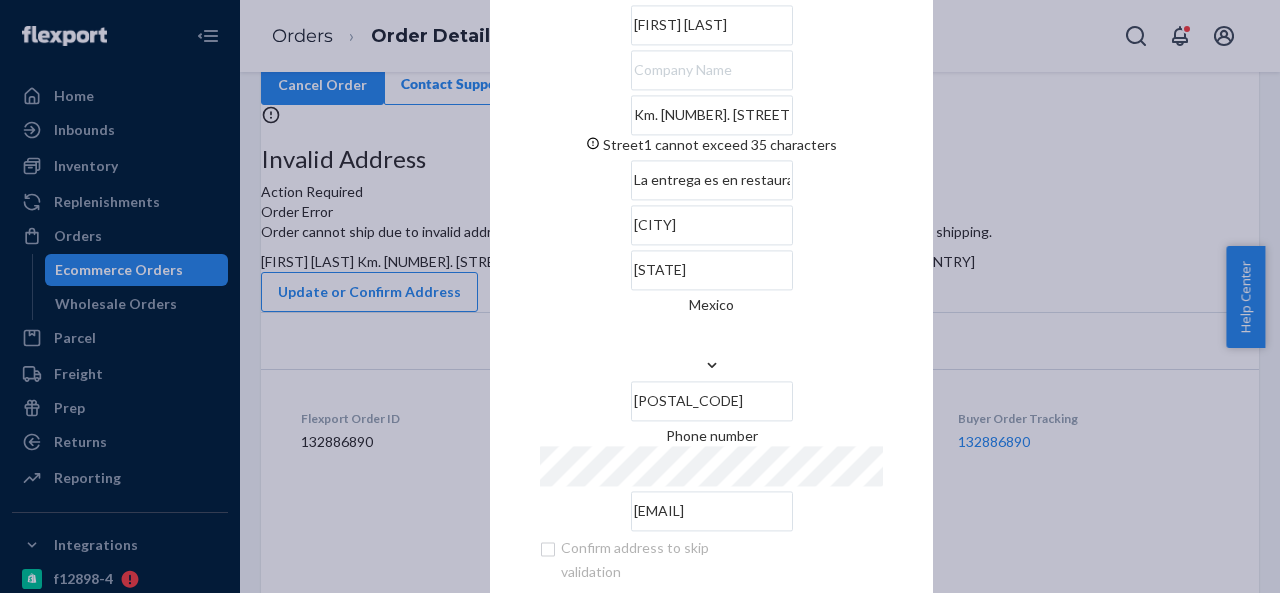 click on "NaN" at bounding box center (712, 270) 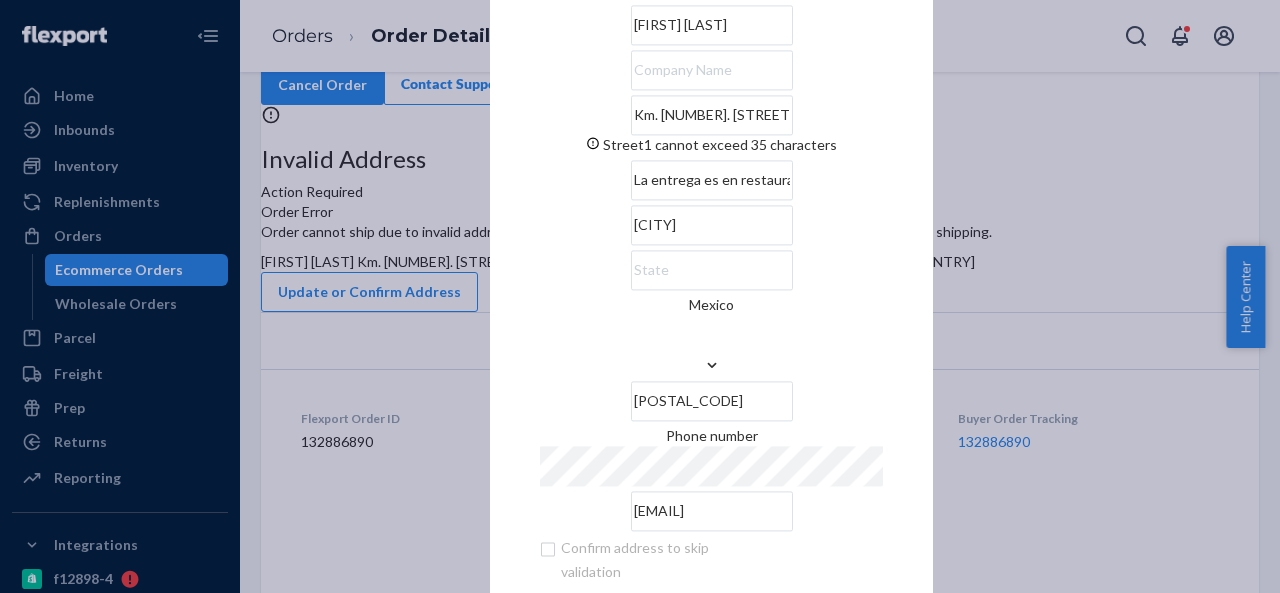 click on "[CITY]" at bounding box center (712, 225) 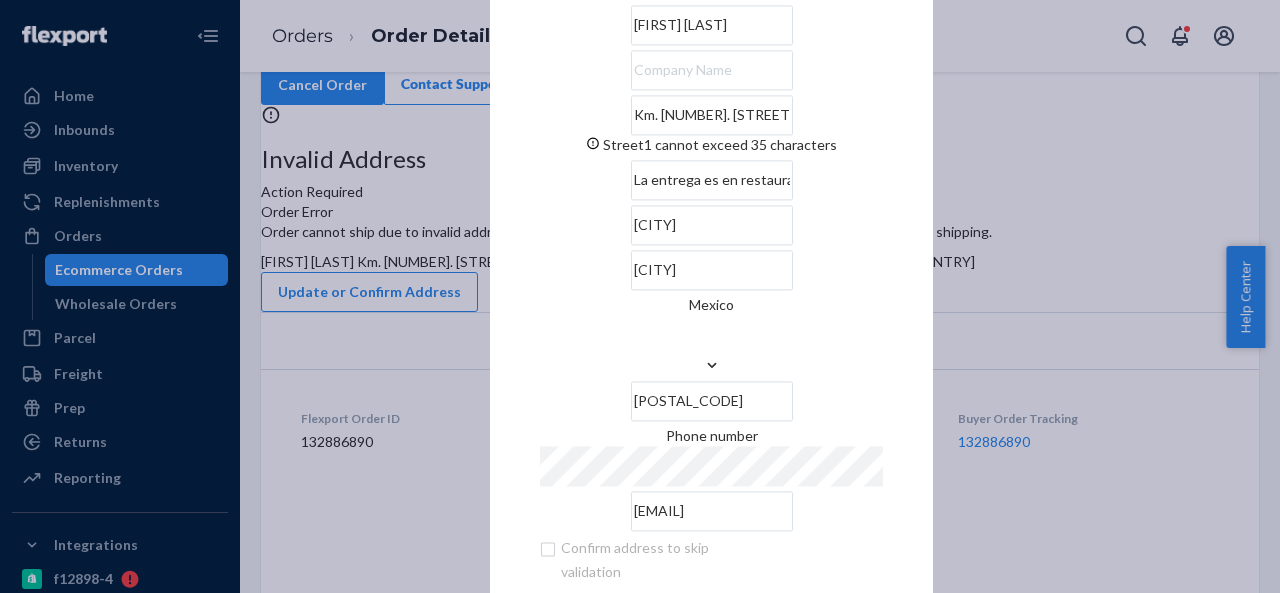 type on "[CITY]" 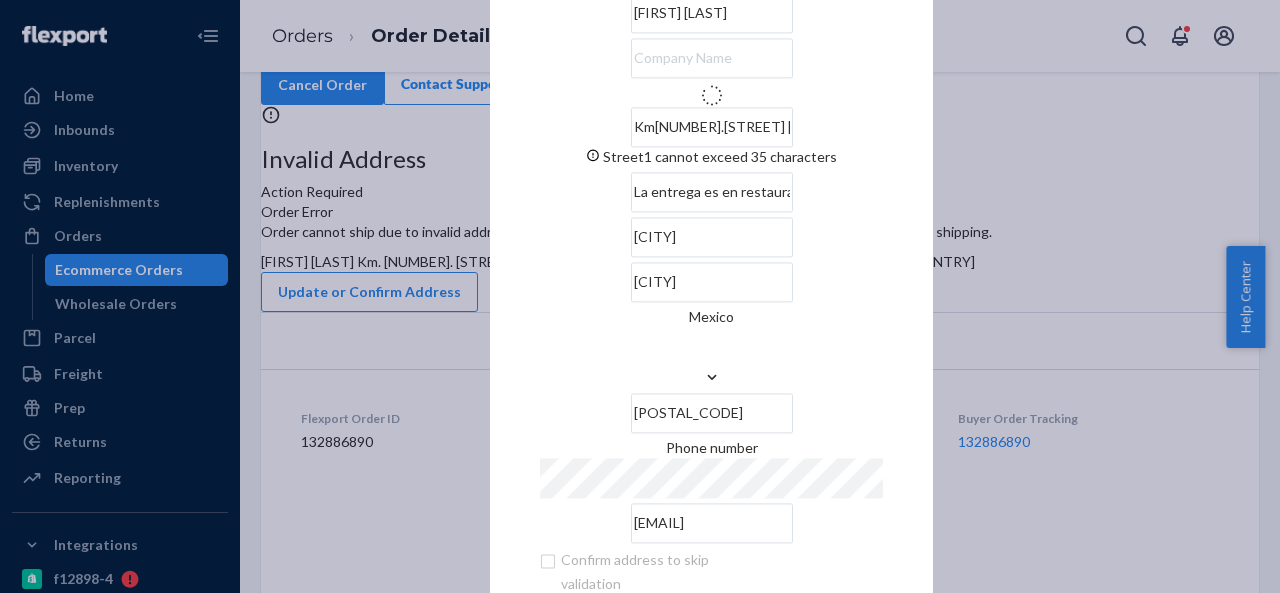 type on "Carr. Federal México-Texcoco" 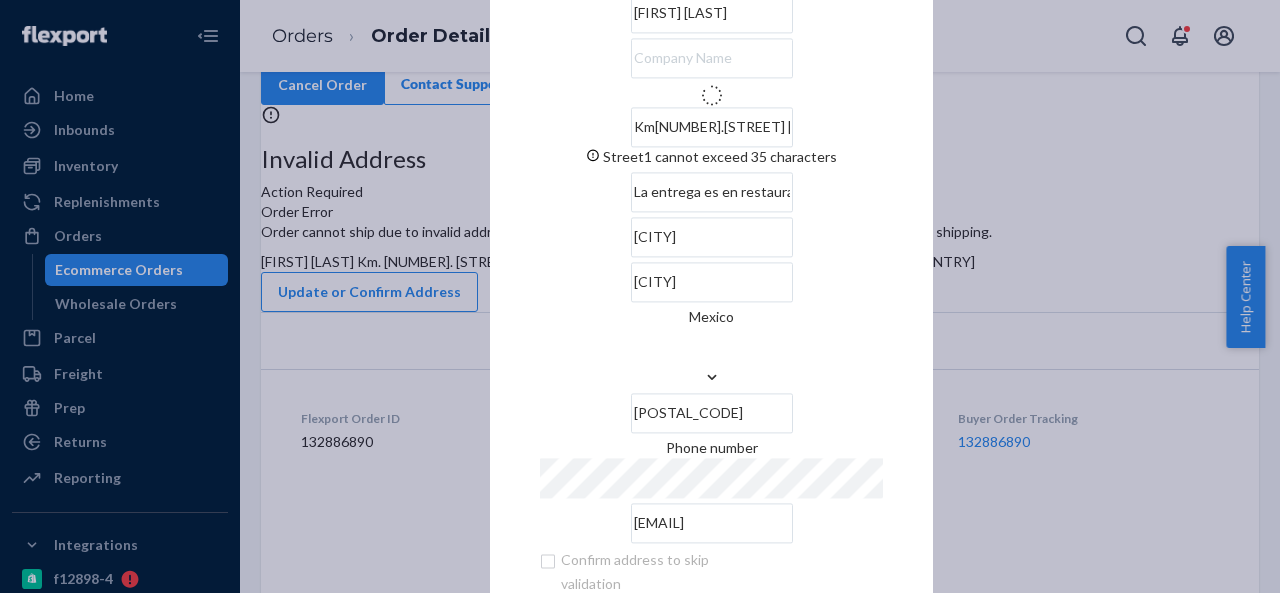 type 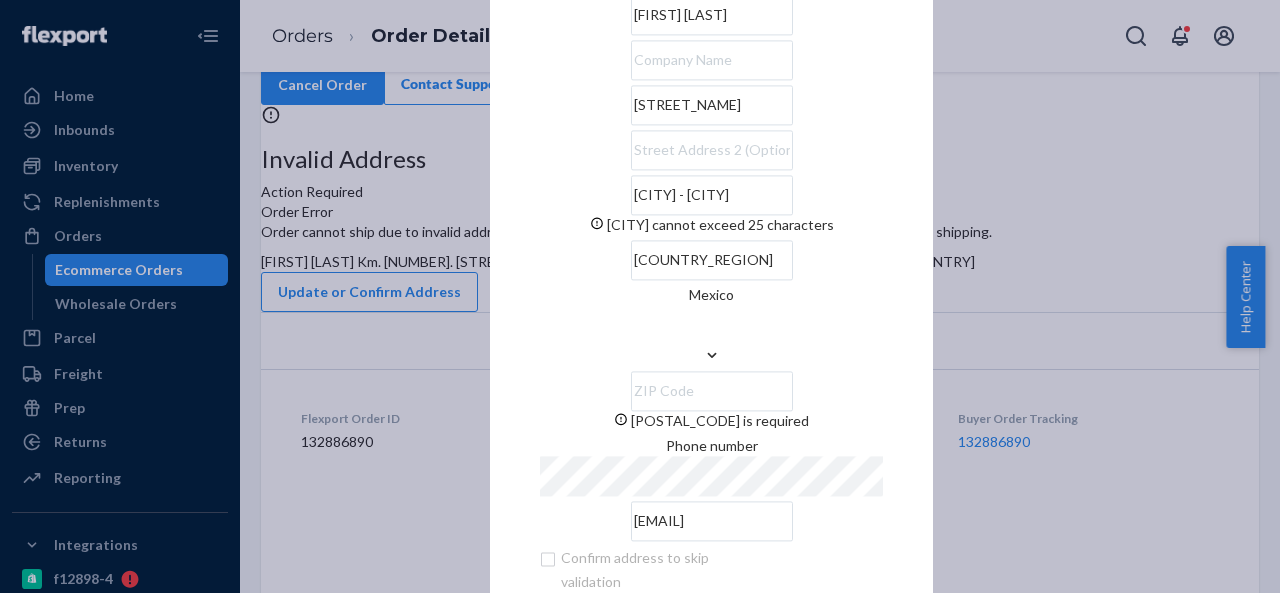 click on "Tecamachalco - Los Reyes Acaquilpan" at bounding box center (712, 195) 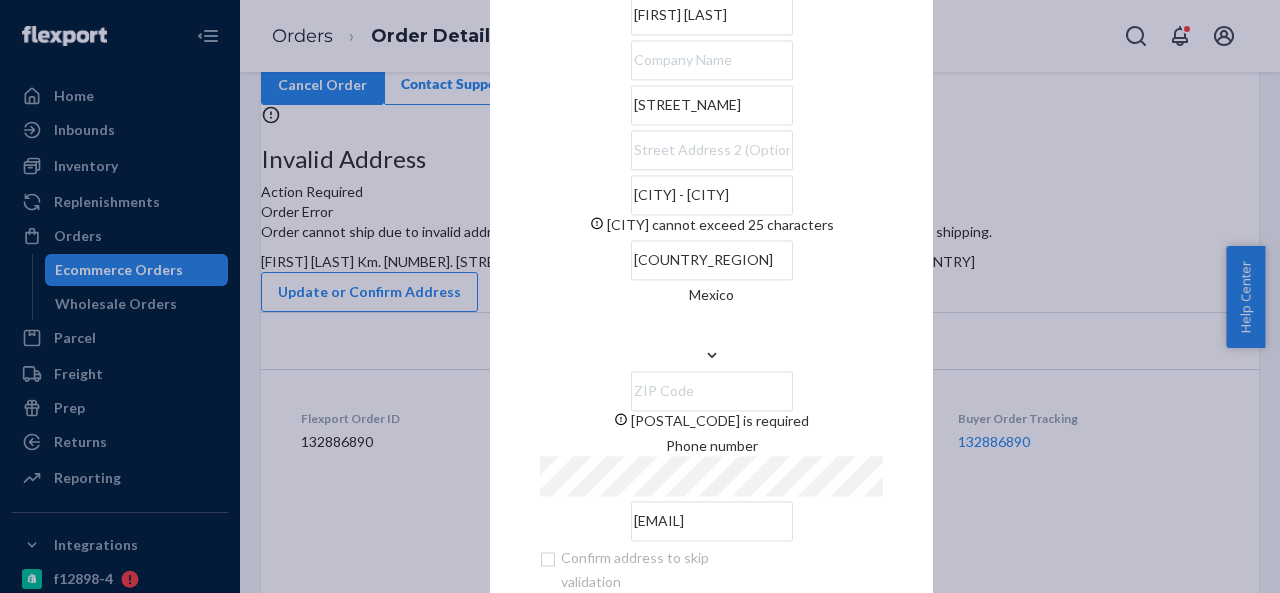 scroll, scrollTop: 0, scrollLeft: 112, axis: horizontal 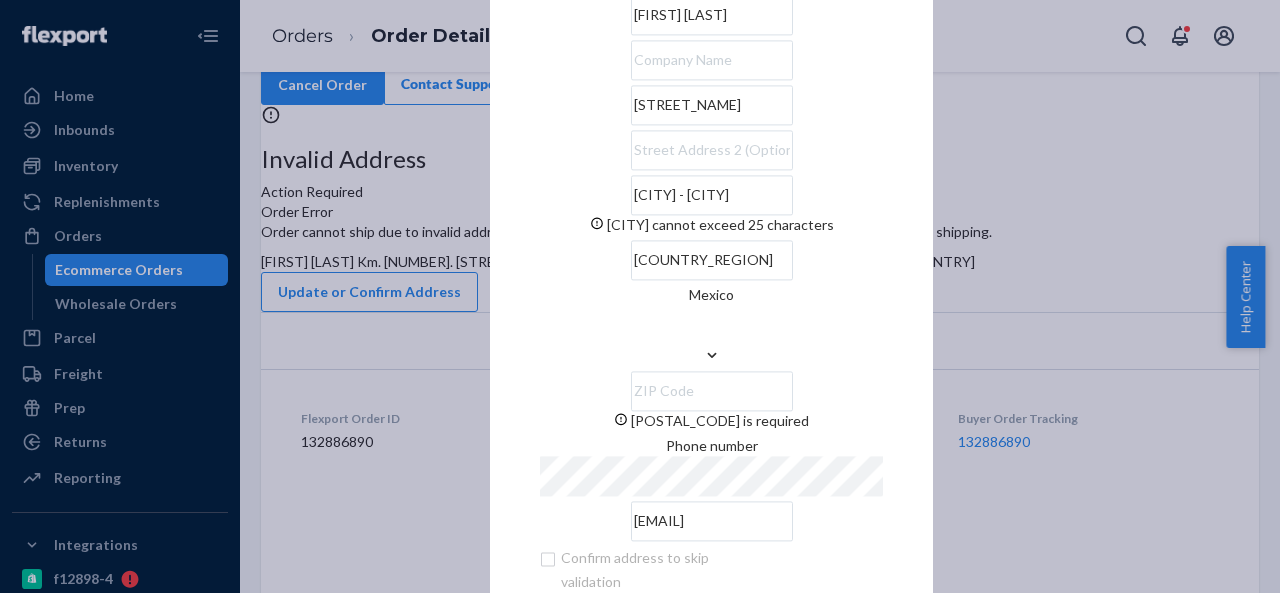 click on "Tecamachalco - Los Reyes Acaquilpan" at bounding box center [712, 195] 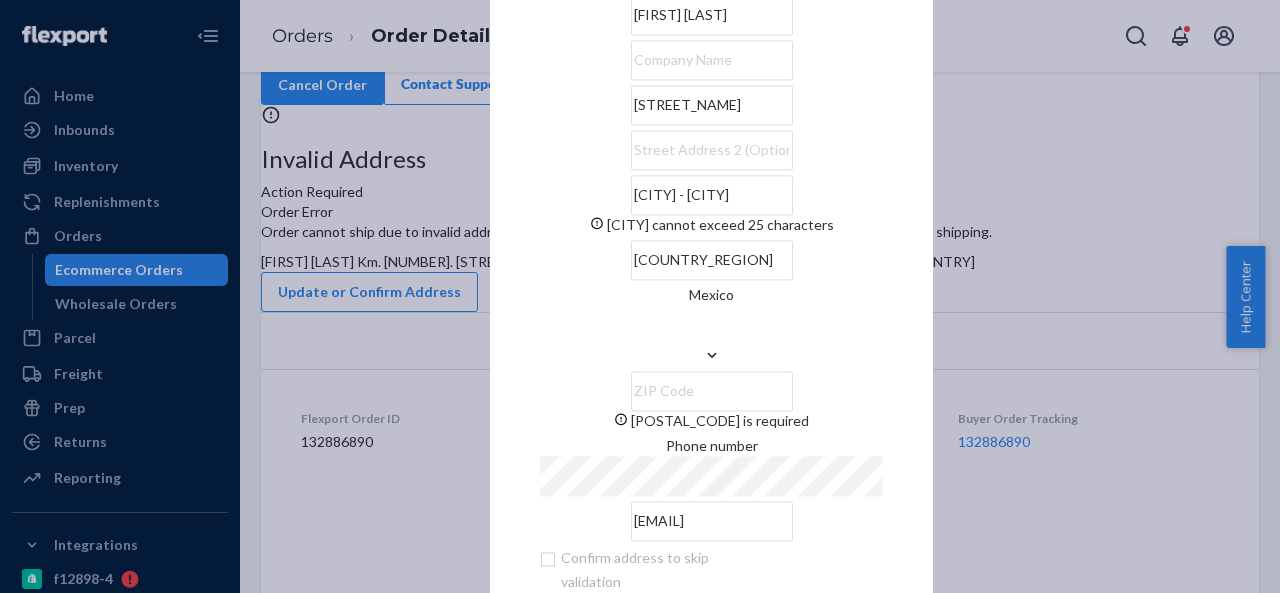 scroll, scrollTop: 0, scrollLeft: 0, axis: both 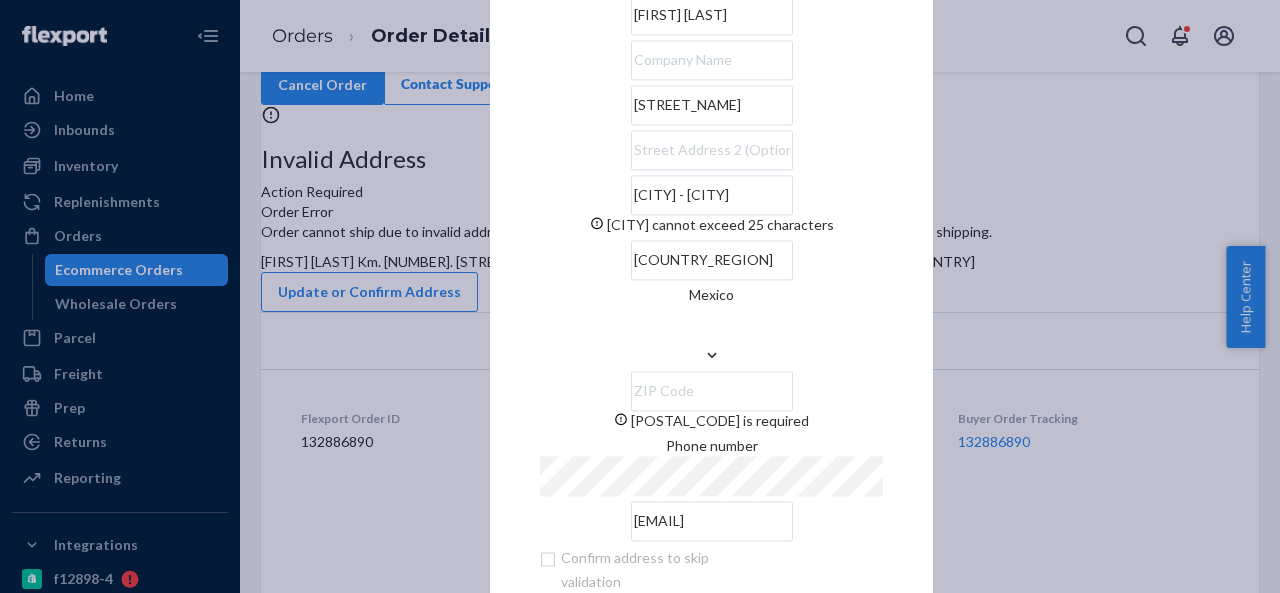 click on "Tecamachalco - Los Reyes Acaquilpan" at bounding box center [712, 195] 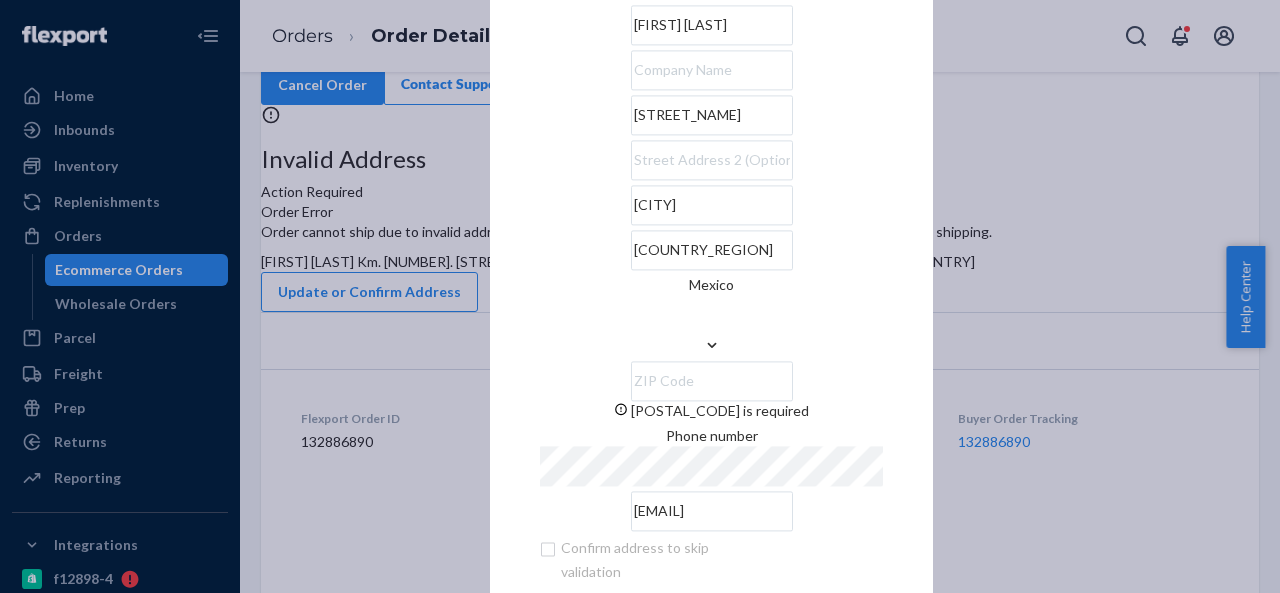 type on "[CITY]" 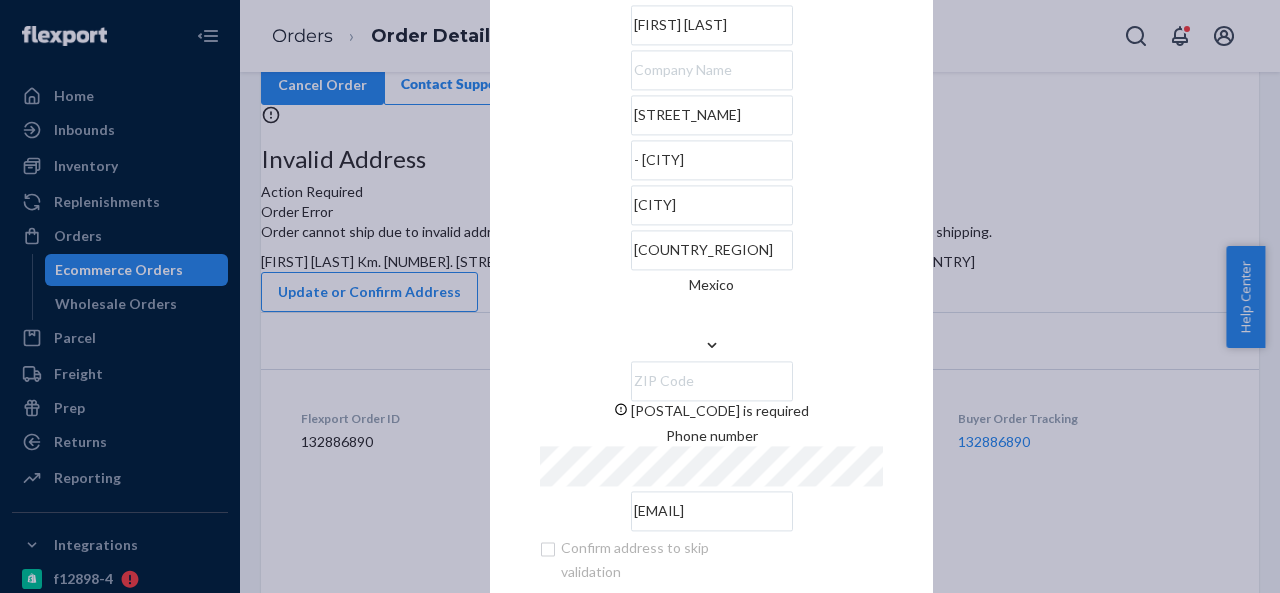 click on "- Los Reyes Acaquilpan" at bounding box center [712, 160] 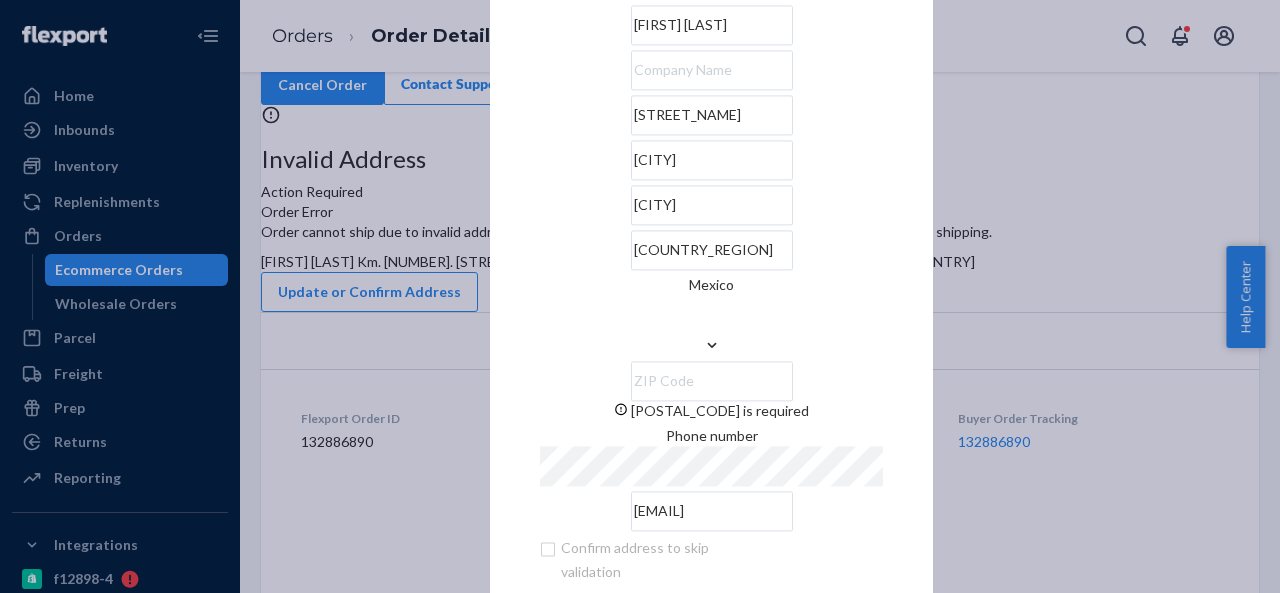 type on "Los Reyes Acaquilpan" 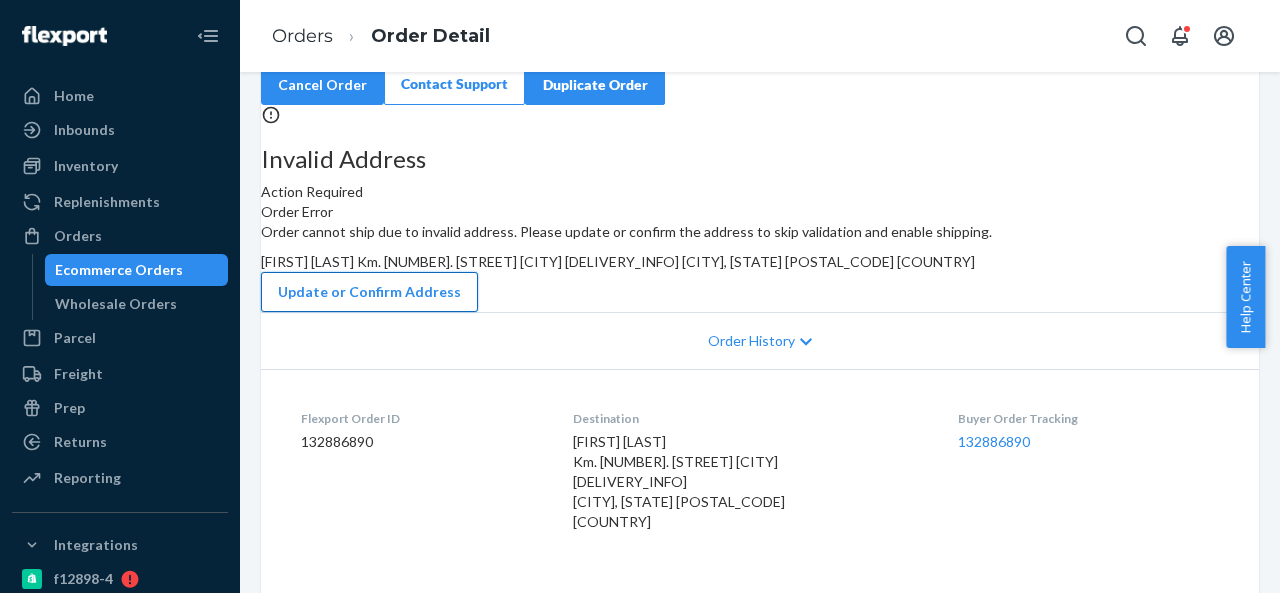 click on "Update or Confirm Address" at bounding box center (369, 292) 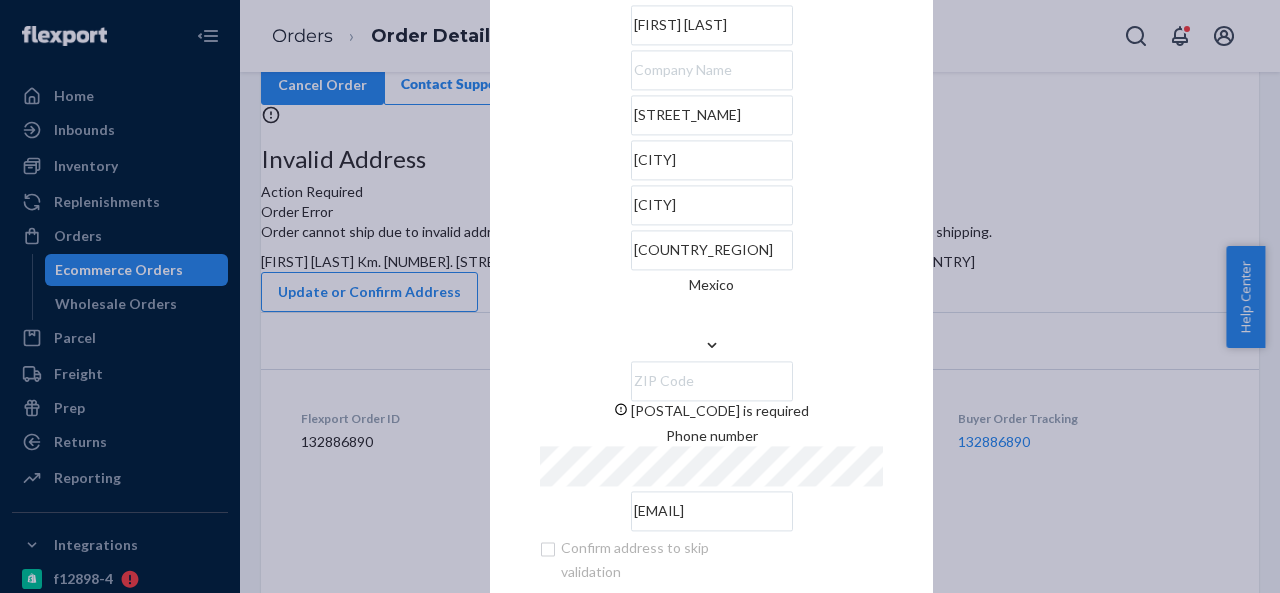 click on "× Update Address Francisco Laureano Carr. Federal México-Texcoco Los Reyes Acaquilpan Tecamachalco Méx. Mexico   Zip is required Phone number franciscolaureanocarmona@gmail.com Confirm address to skip validation Update" at bounding box center (640, 296) 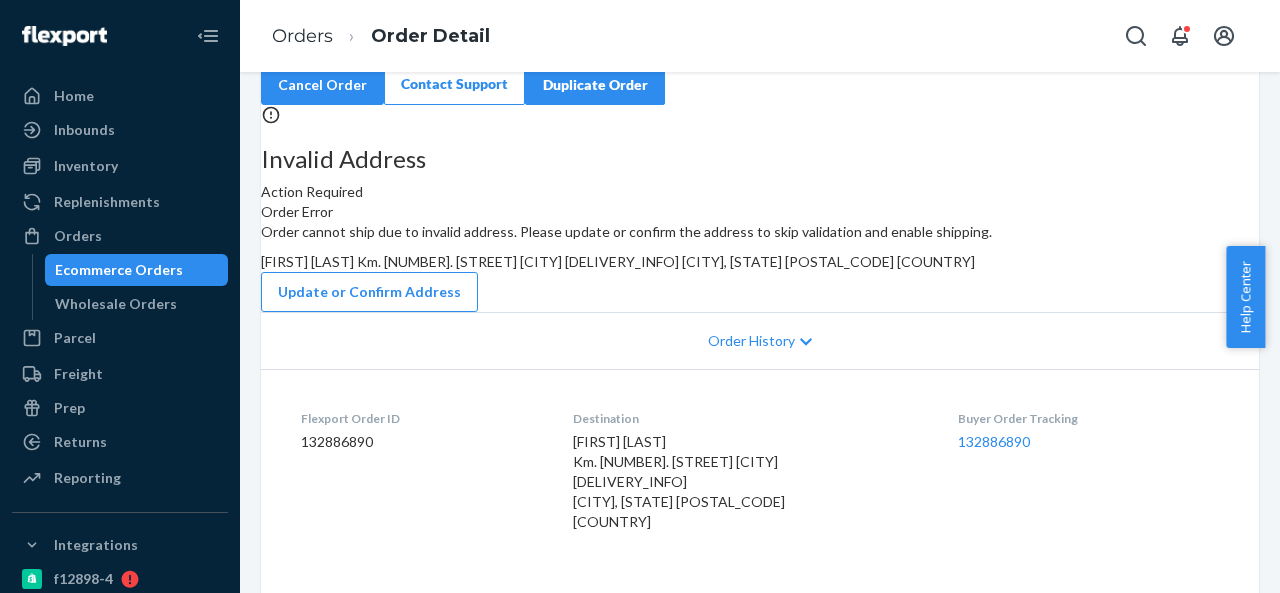type 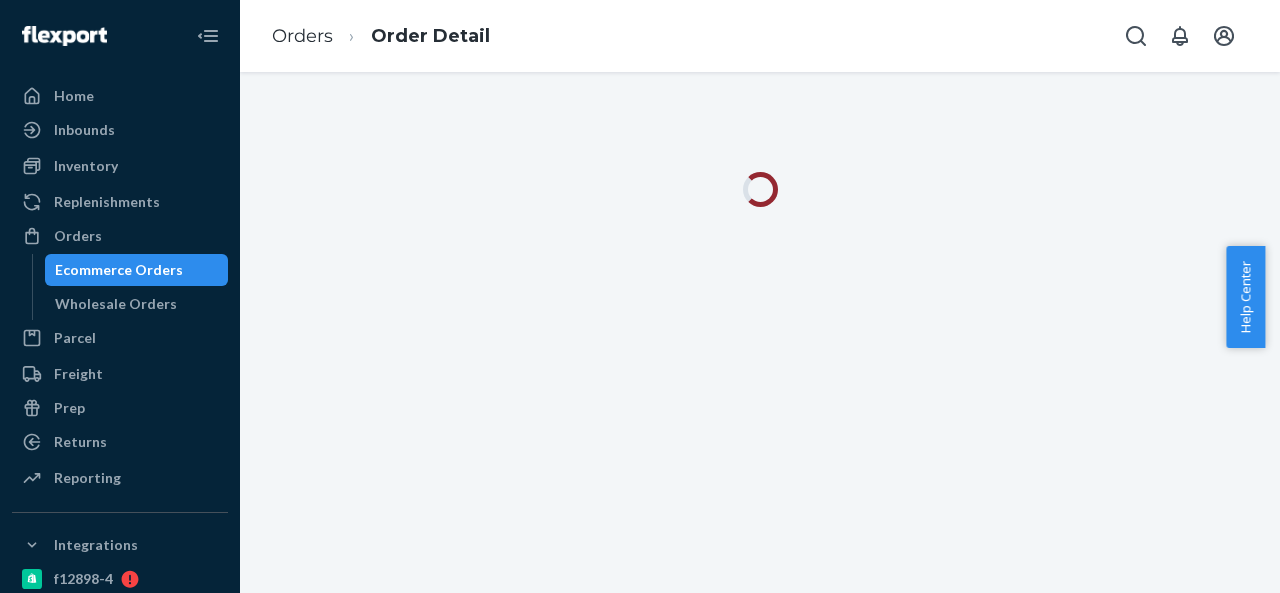 scroll, scrollTop: 0, scrollLeft: 0, axis: both 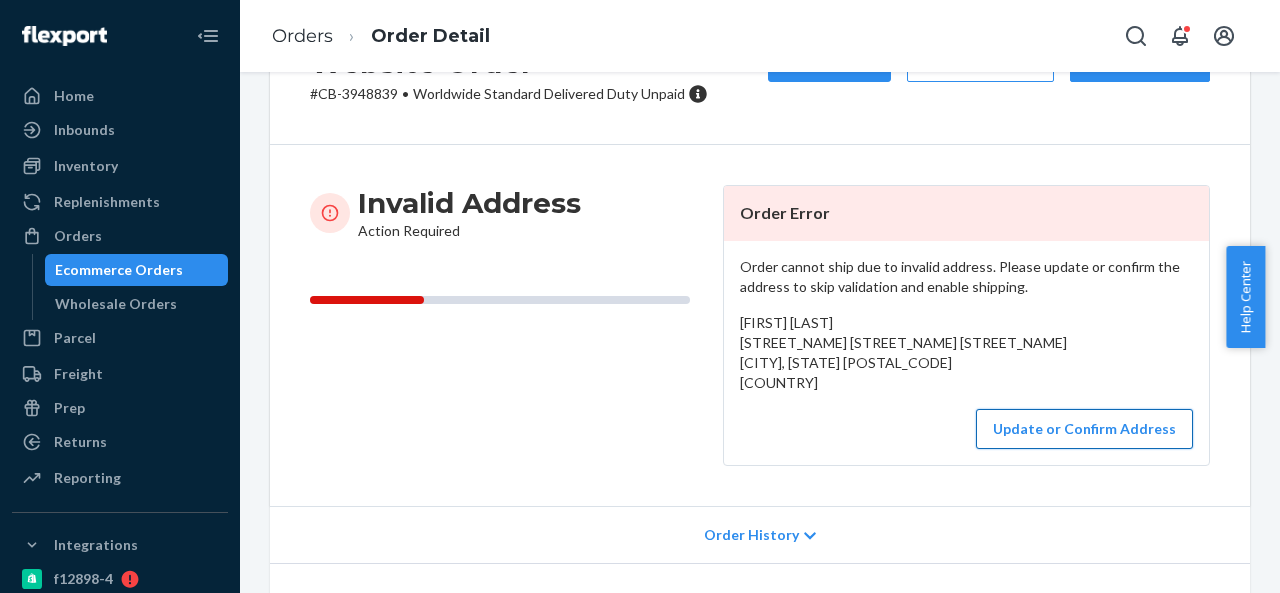 click on "Update or Confirm Address" at bounding box center [1084, 429] 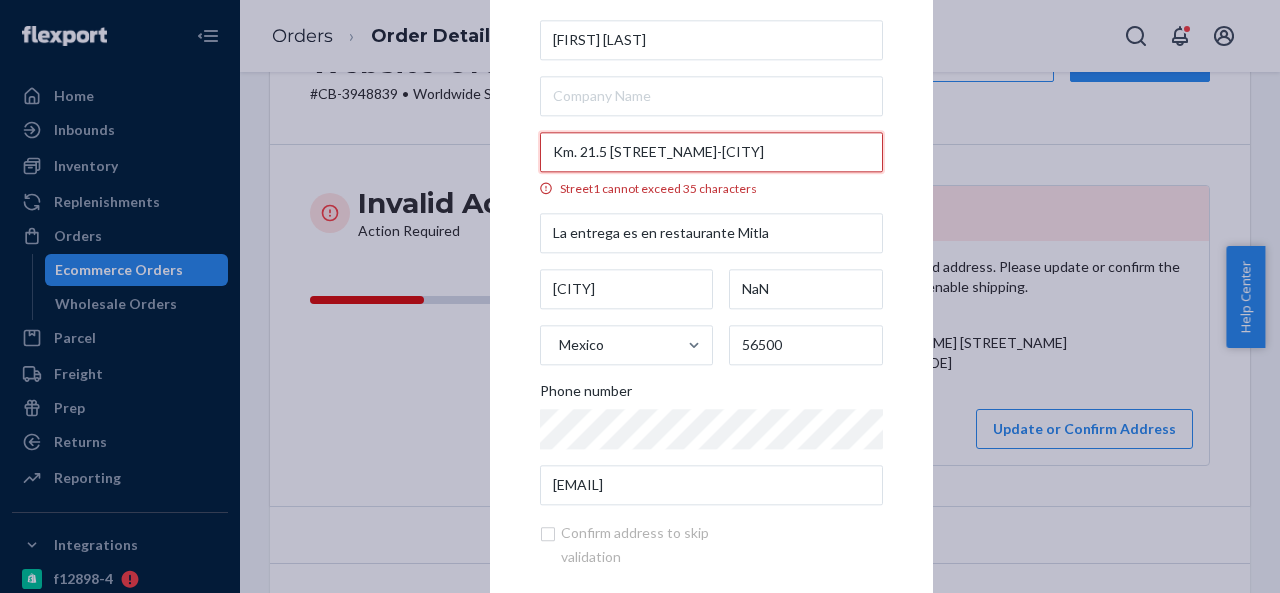 drag, startPoint x: 545, startPoint y: 153, endPoint x: 816, endPoint y: 153, distance: 271 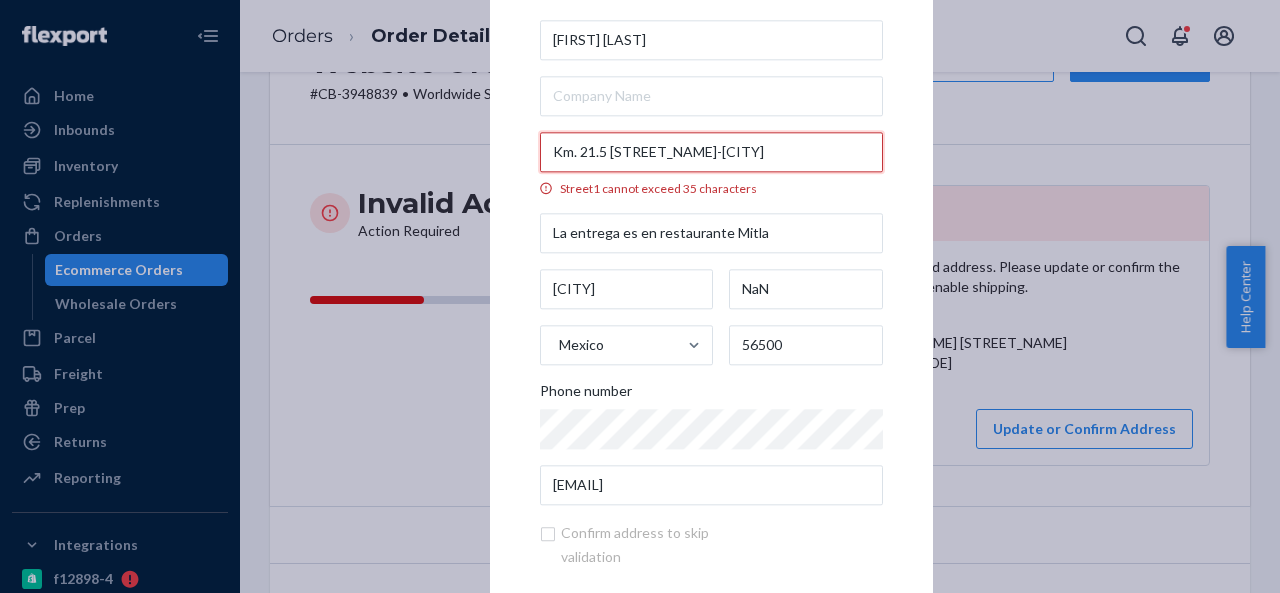 click on "Km. 21.5 [STREET_NAME]-[CITY]" at bounding box center [711, 152] 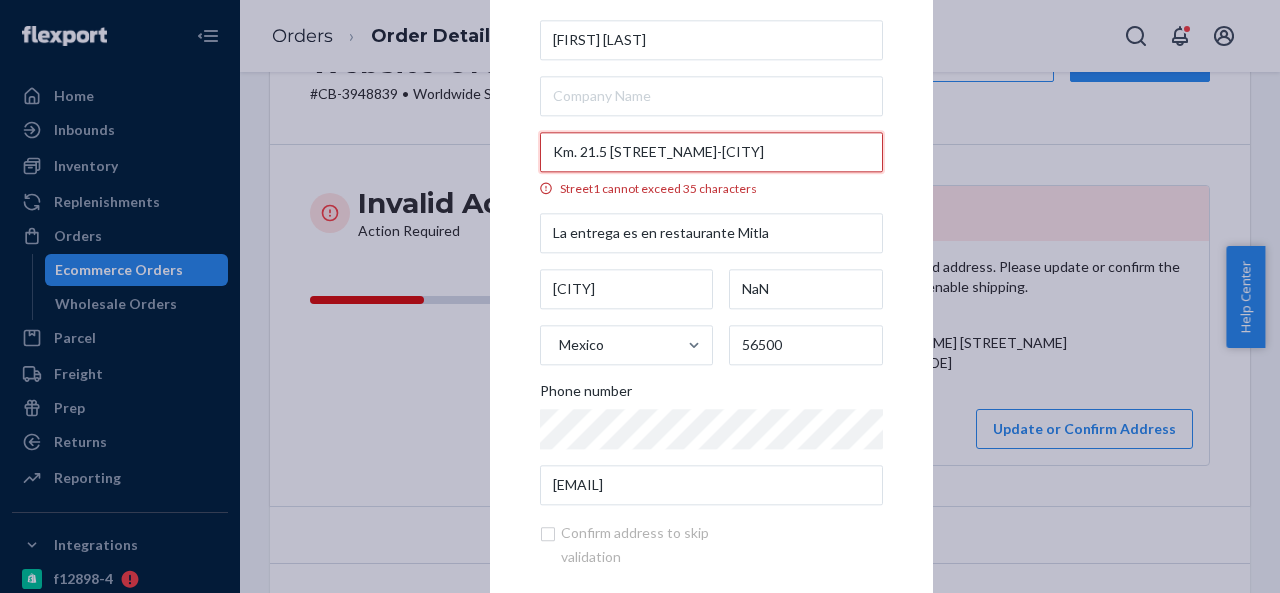 paste on "[STREET_NAME] [CITY] Km.31.5" 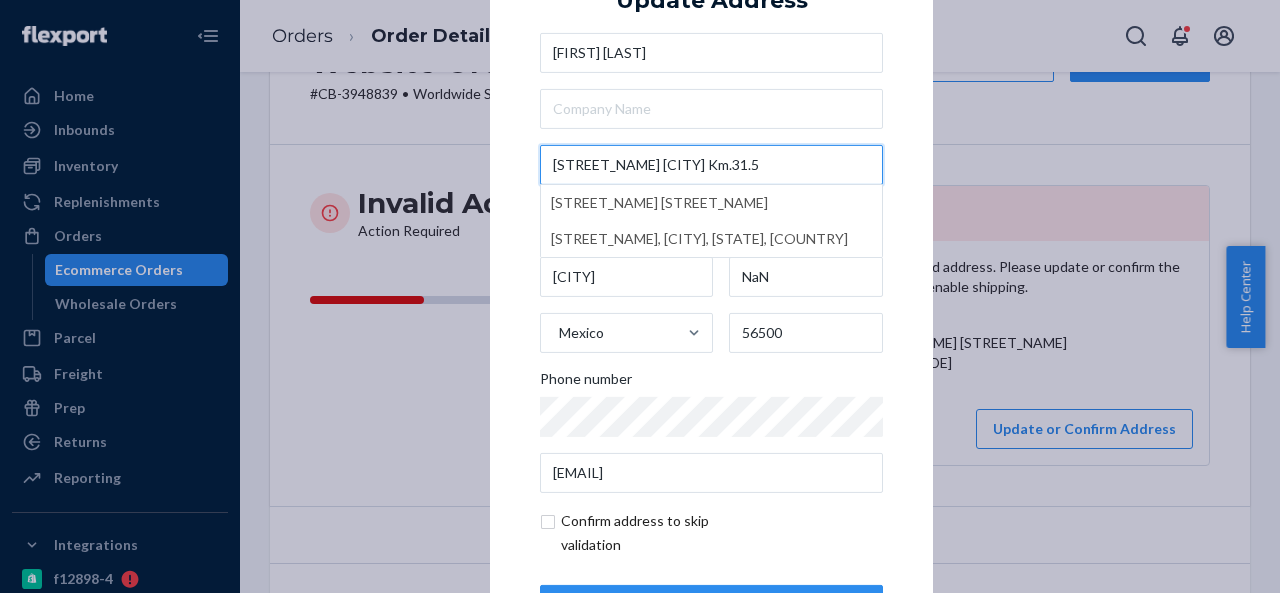 click on "[STREET_NAME] [CITY] Km.31.5" at bounding box center [711, 165] 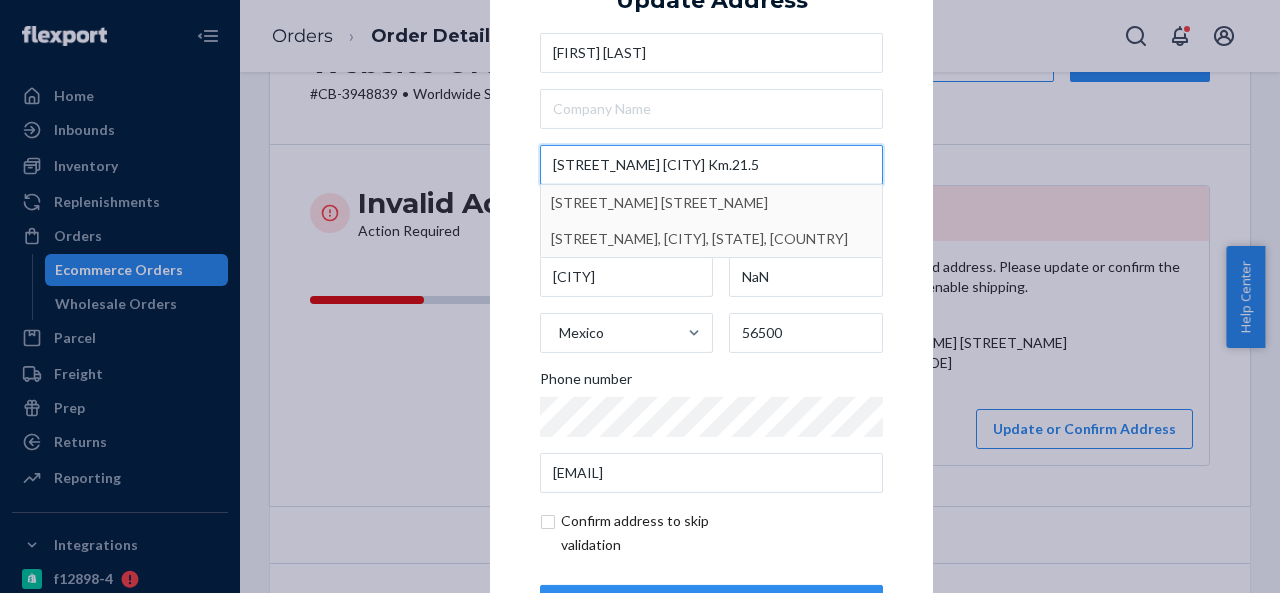 type on "[STREET_NAME] [CITY] Km.21.5" 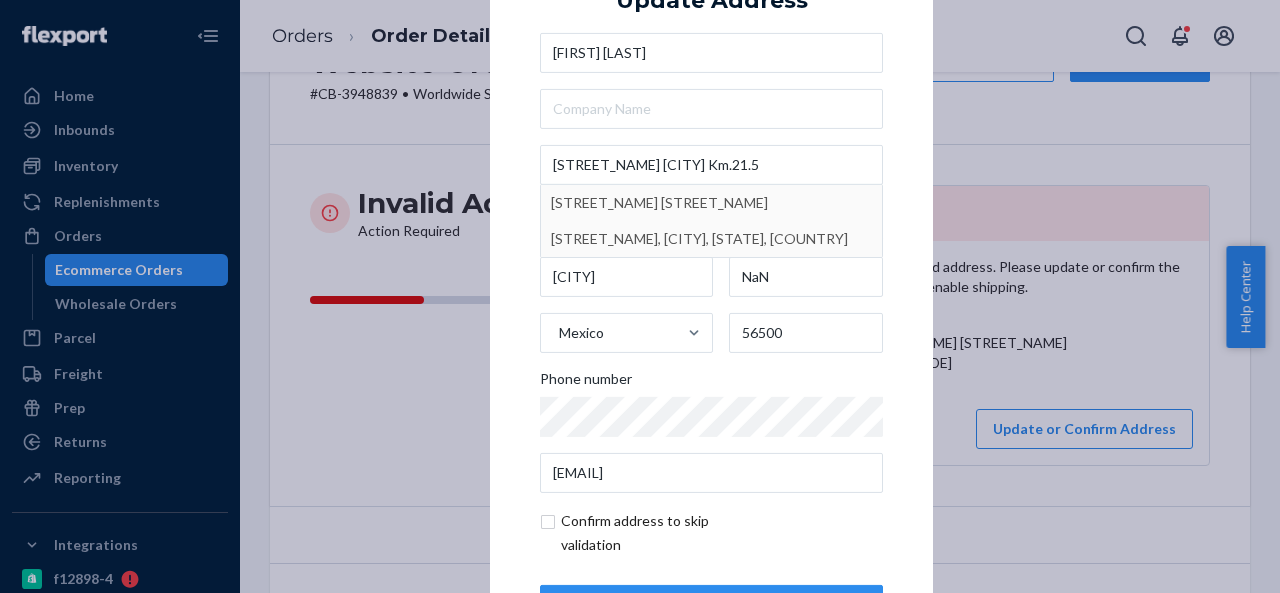 click on "× Update Address [FIRST] [LAST] [STREET_NAME] [STREET_NAME] [STREET_NAME] [STREET_NAME] [STREET_NAME], [CITY], [STATE], [COUNTRY] [CITY] [CITY] [POSTAL_CODE] Phone number [EMAIL] Confirm address to skip validation Update" at bounding box center (711, 296) 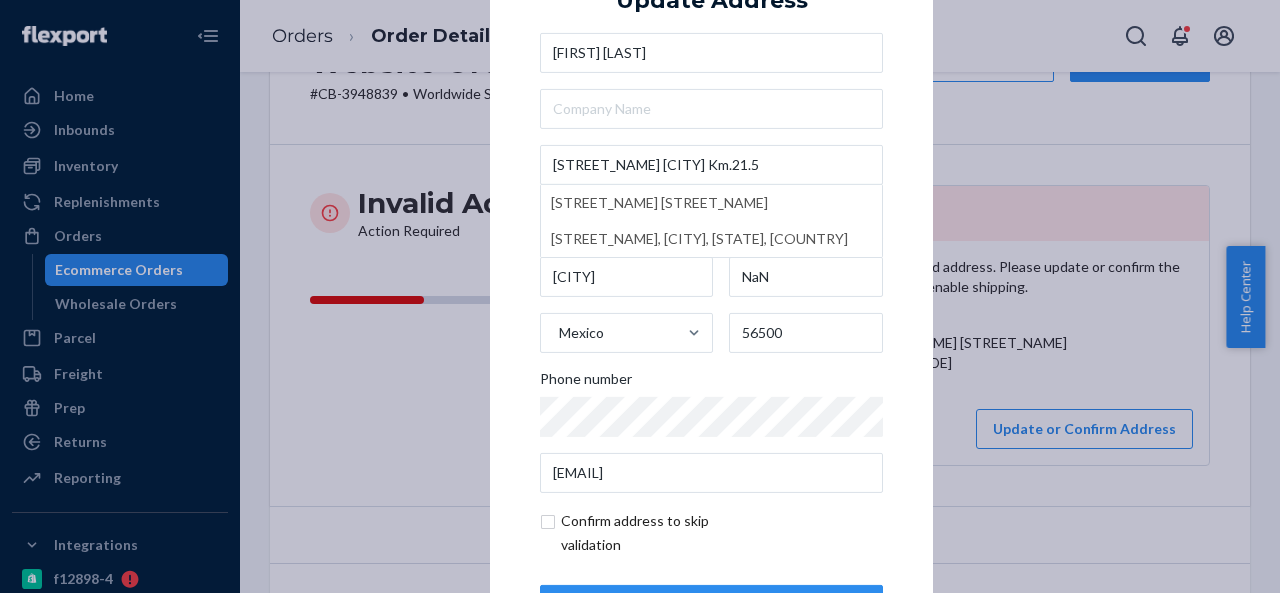 click on "× Update Address [FIRST] [LAST] [STREET_NAME] [STREET_NAME] [STREET_NAME] [STREET_NAME] [STREET_NAME], [CITY], [STATE], [COUNTRY] [CITY] [CITY] [POSTAL_CODE] Phone number [EMAIL] Confirm address to skip validation Update" at bounding box center (711, 296) 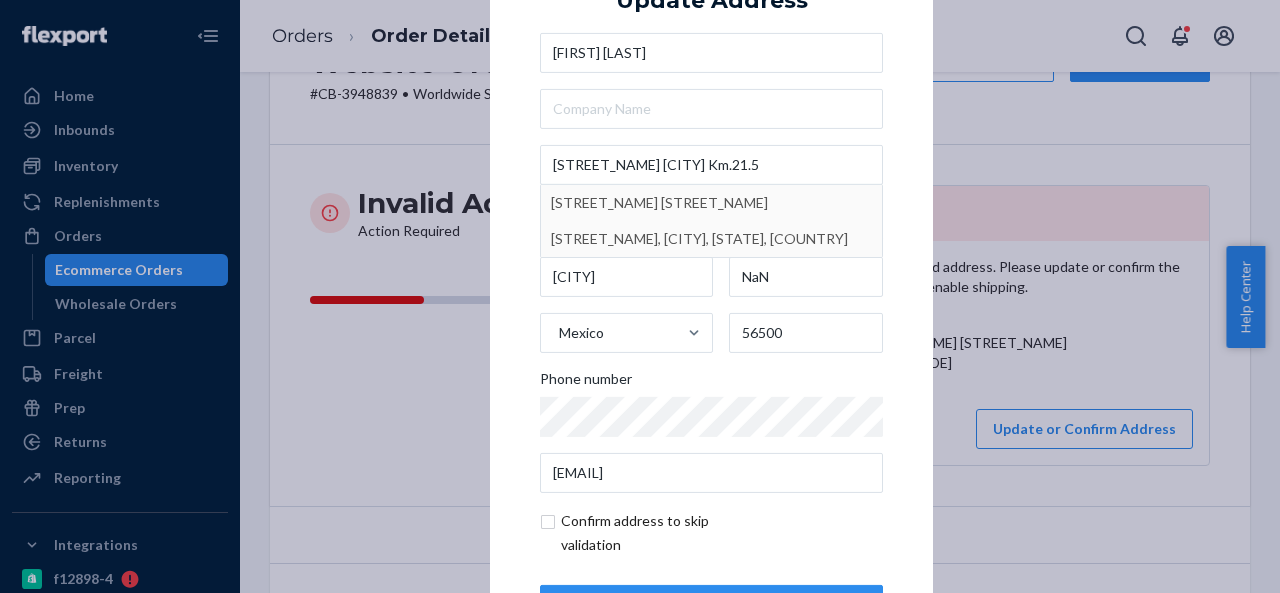 click on "× Update Address [FIRST] [LAST] [STREET_NAME] [STREET_NAME] [STREET_NAME] [STREET_NAME] [STREET_NAME], [CITY], [STATE], [COUNTRY] [CITY] [CITY] [POSTAL_CODE] Phone number [EMAIL] Confirm address to skip validation Update" at bounding box center (711, 296) 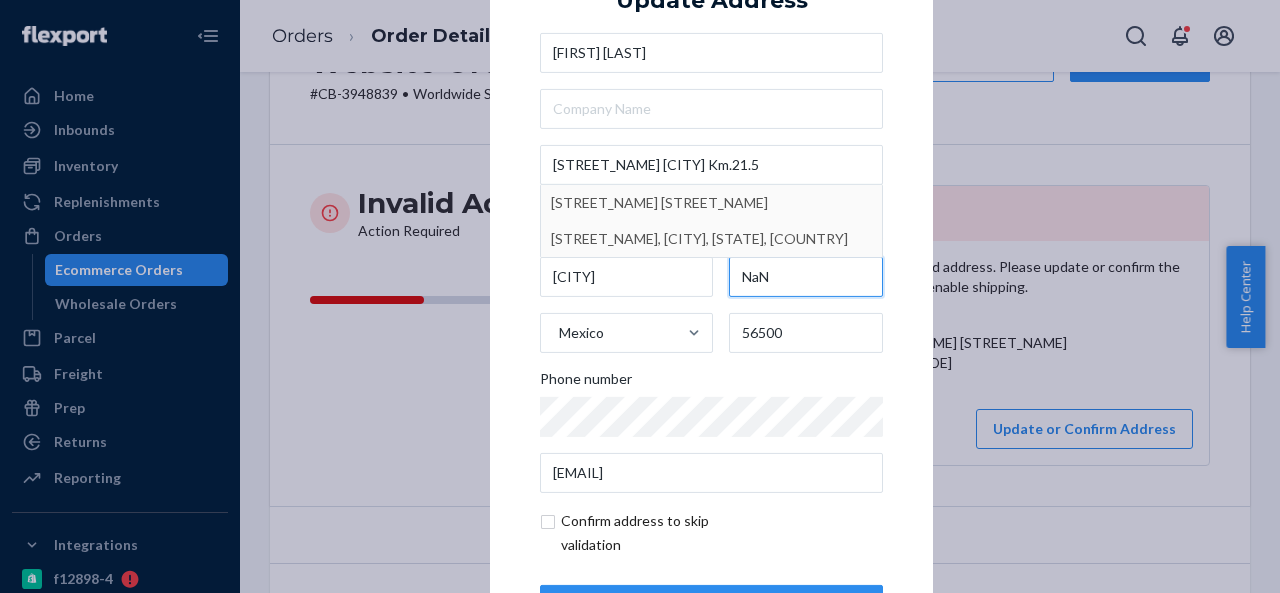 click on "NaN" at bounding box center [806, 277] 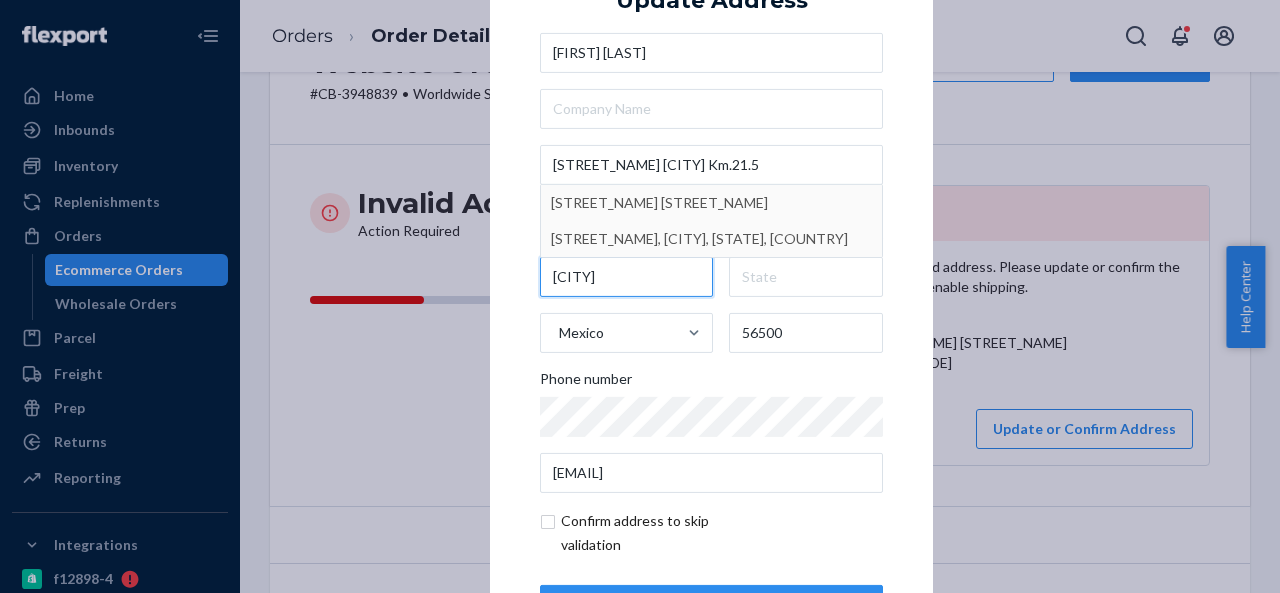 click on "[CITY]" at bounding box center [626, 277] 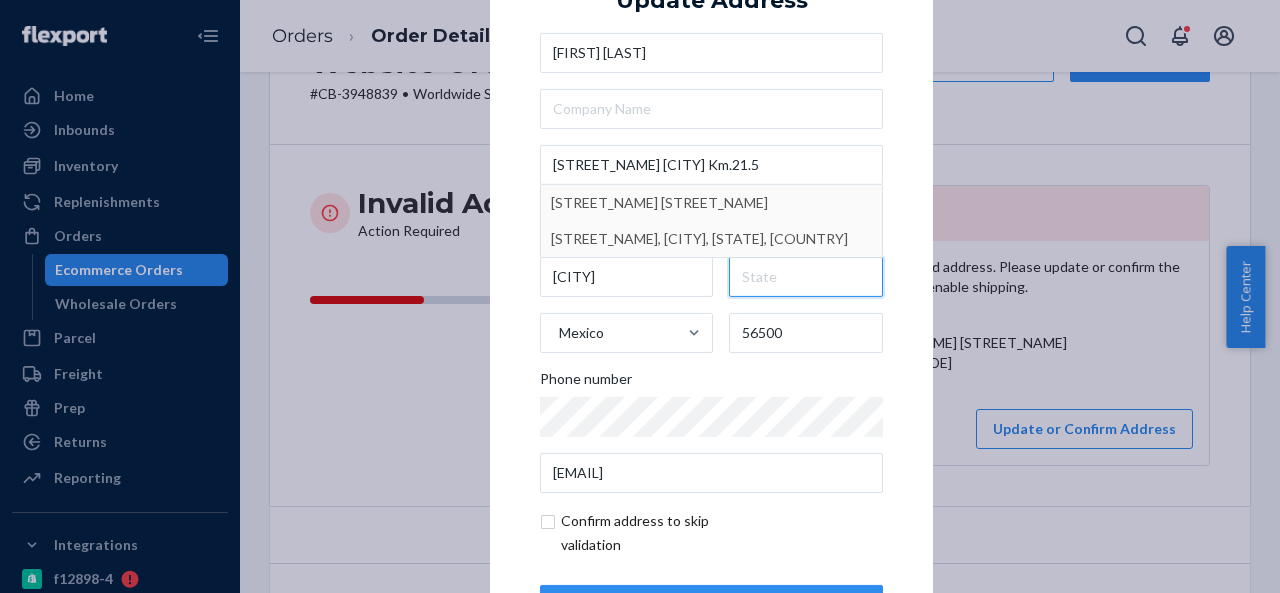 click at bounding box center (806, 277) 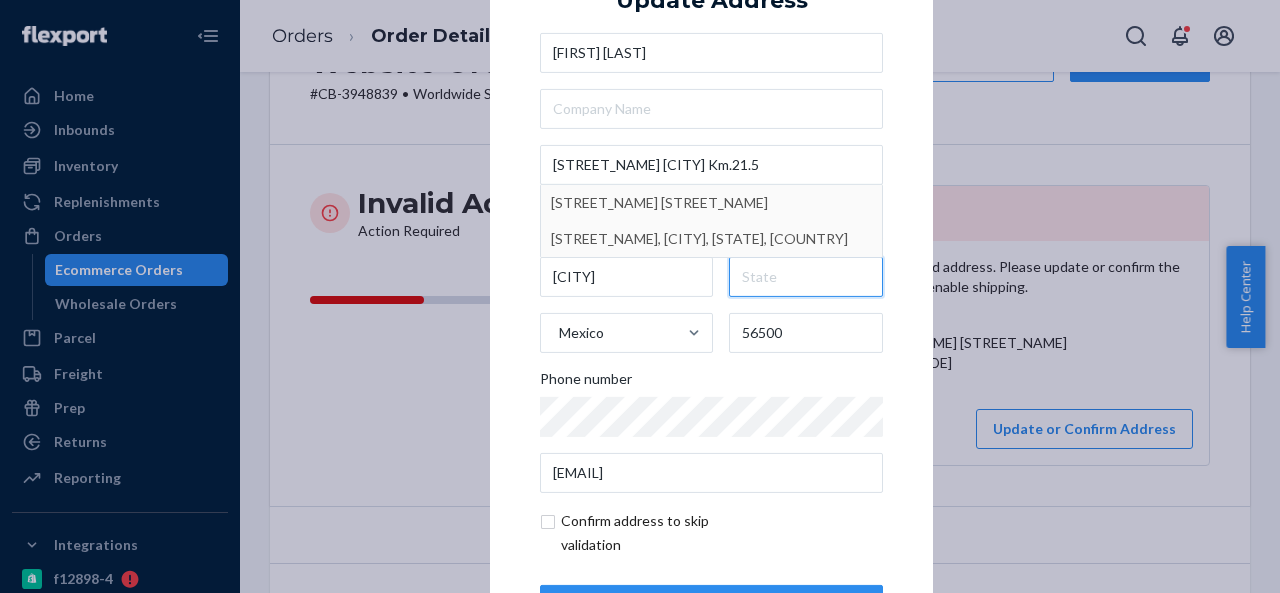 paste on "[CITY]" 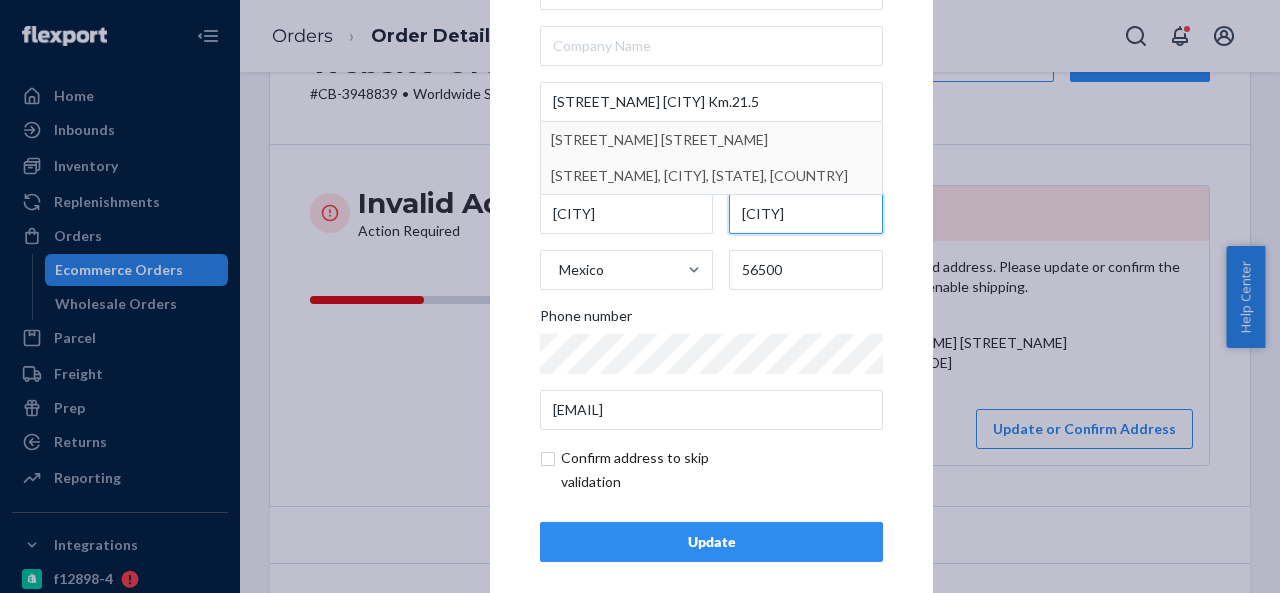 scroll, scrollTop: 81, scrollLeft: 0, axis: vertical 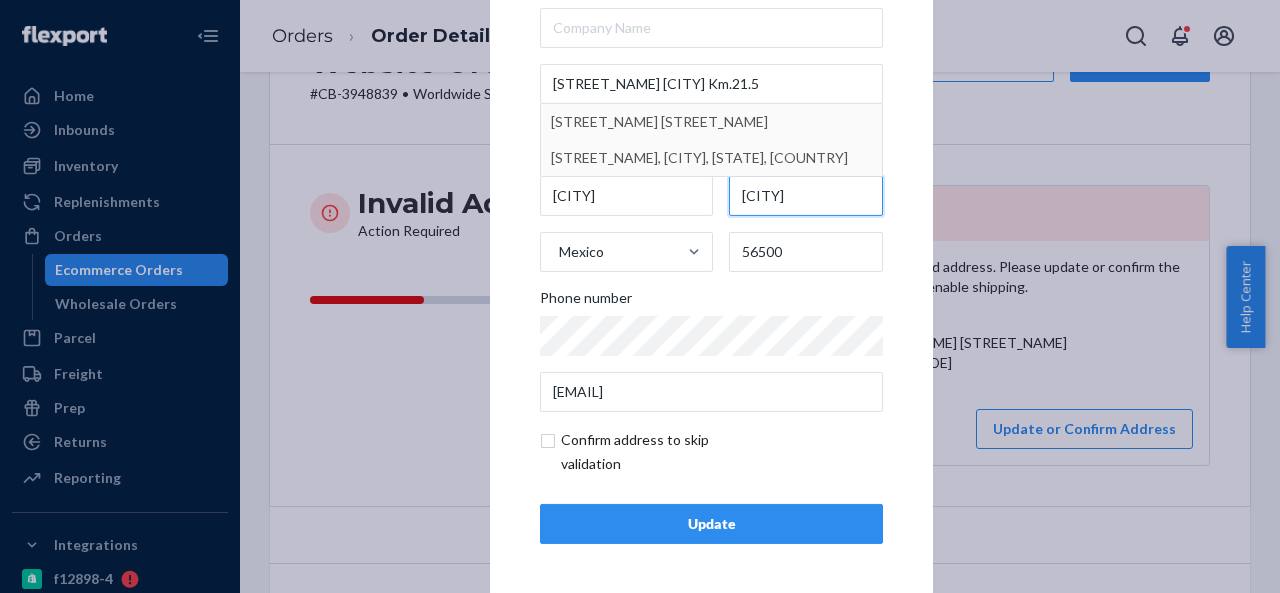 type on "[CITY]" 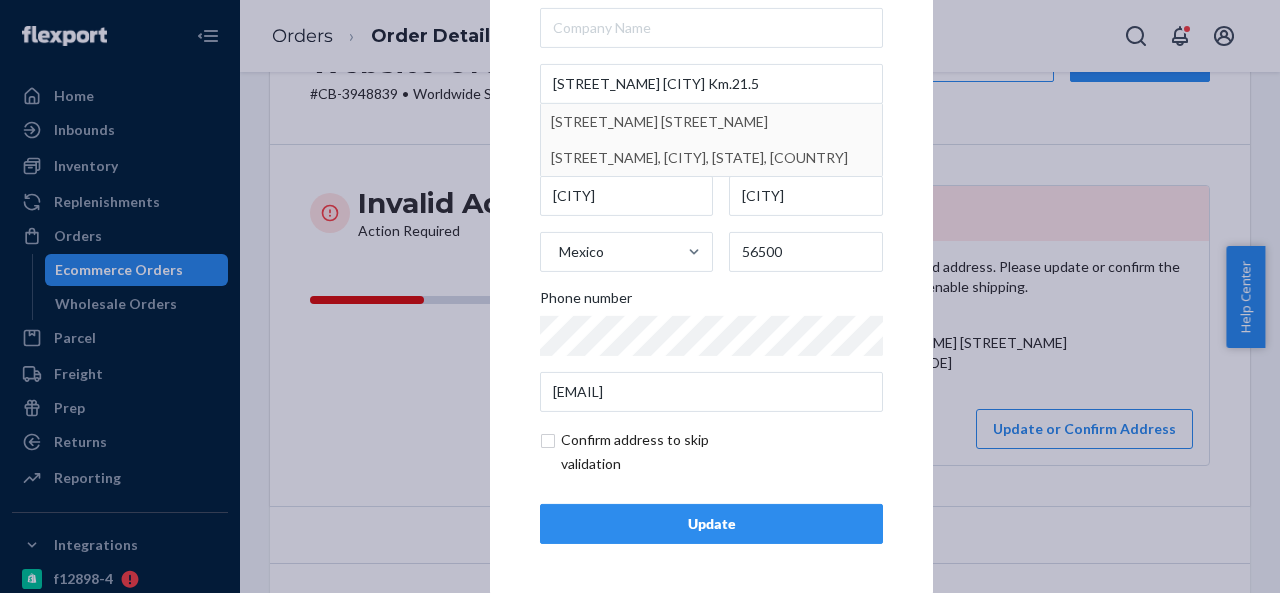 click at bounding box center (656, 452) 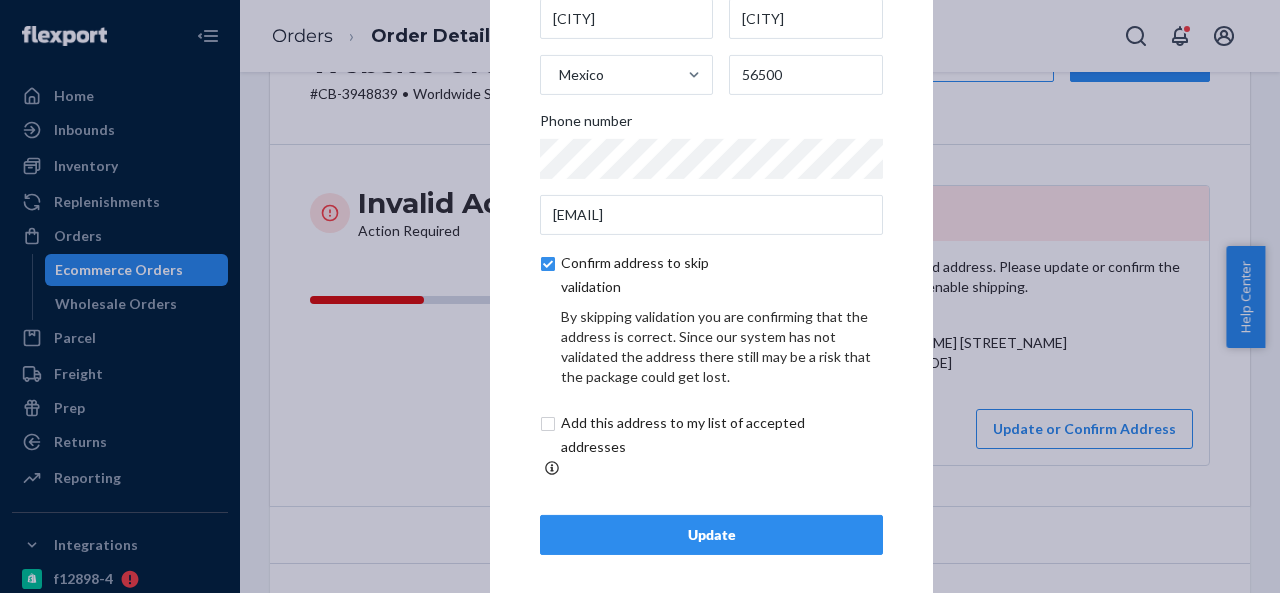 scroll, scrollTop: 165, scrollLeft: 0, axis: vertical 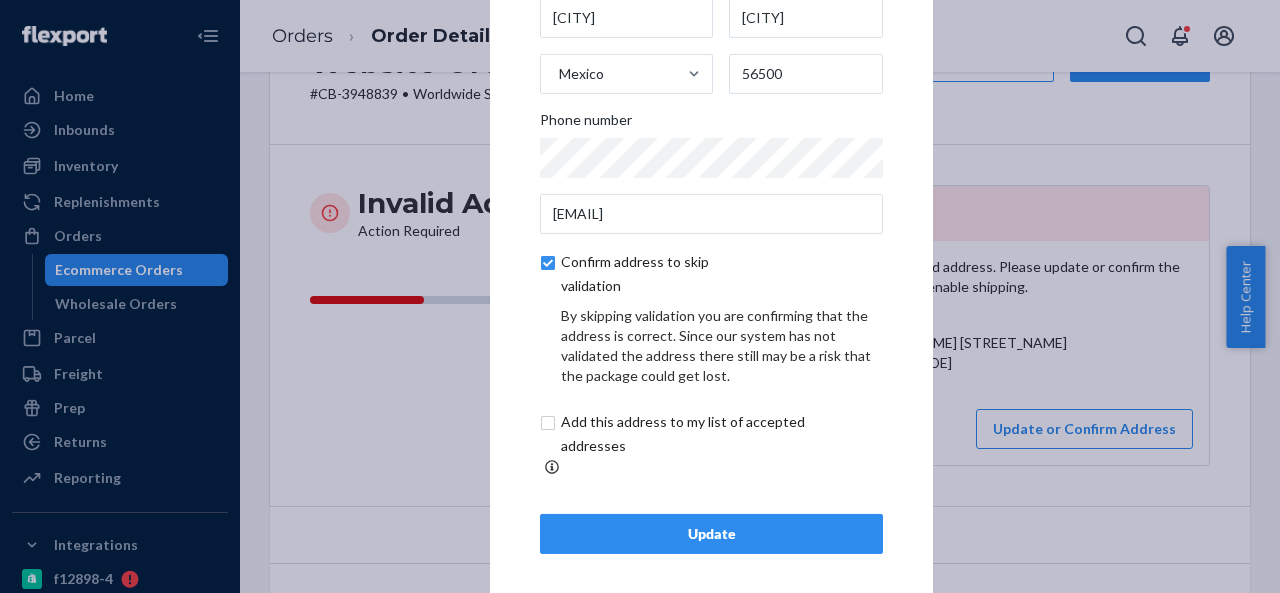 click on "Update" at bounding box center [711, 534] 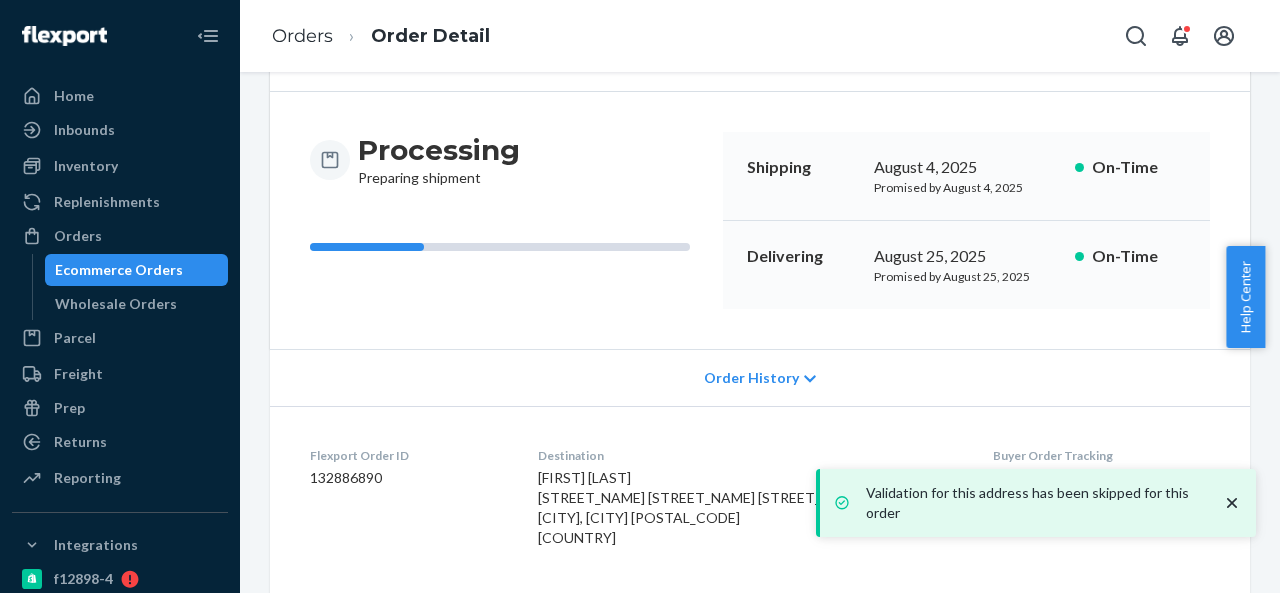 scroll, scrollTop: 300, scrollLeft: 0, axis: vertical 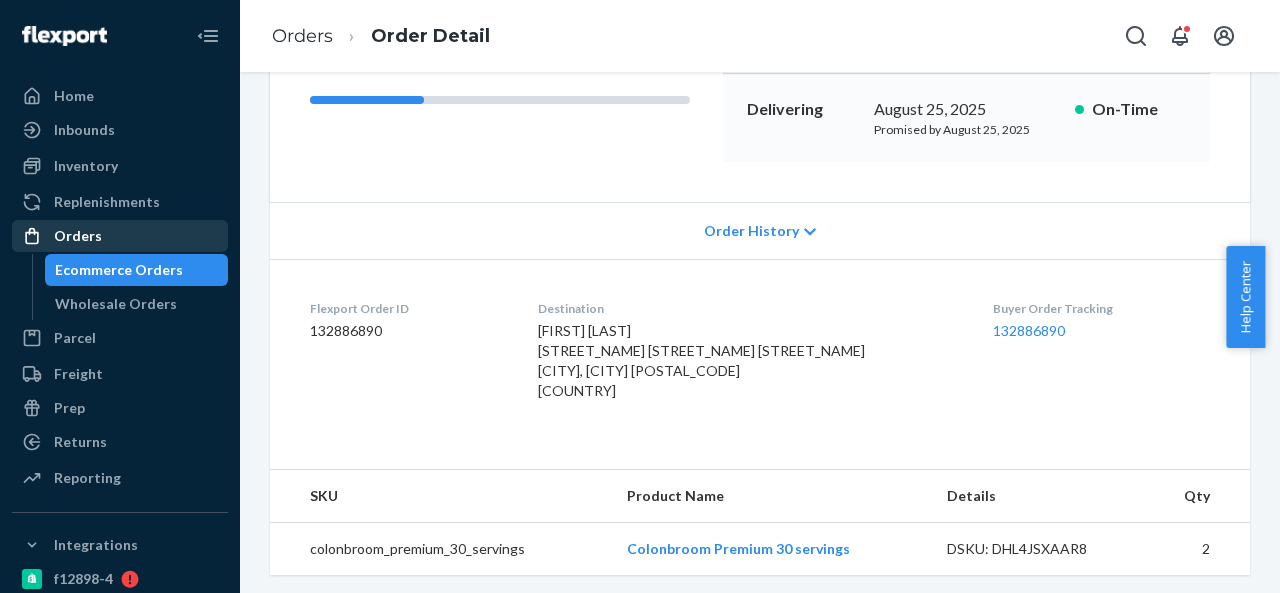 click on "Orders" at bounding box center [78, 236] 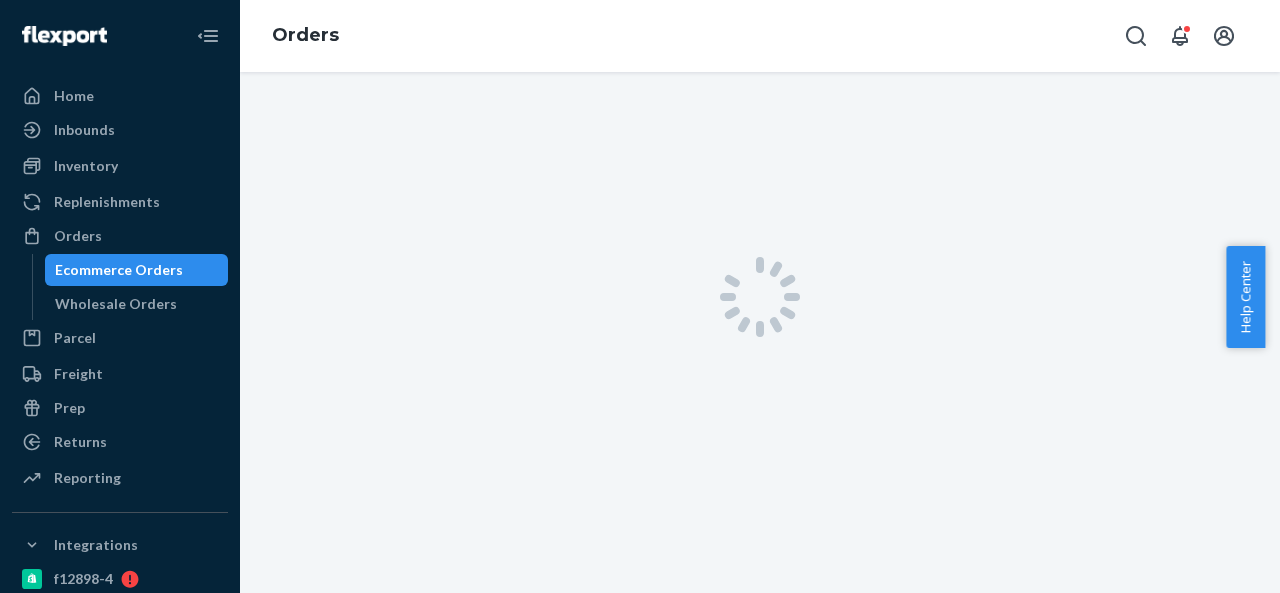 scroll, scrollTop: 0, scrollLeft: 0, axis: both 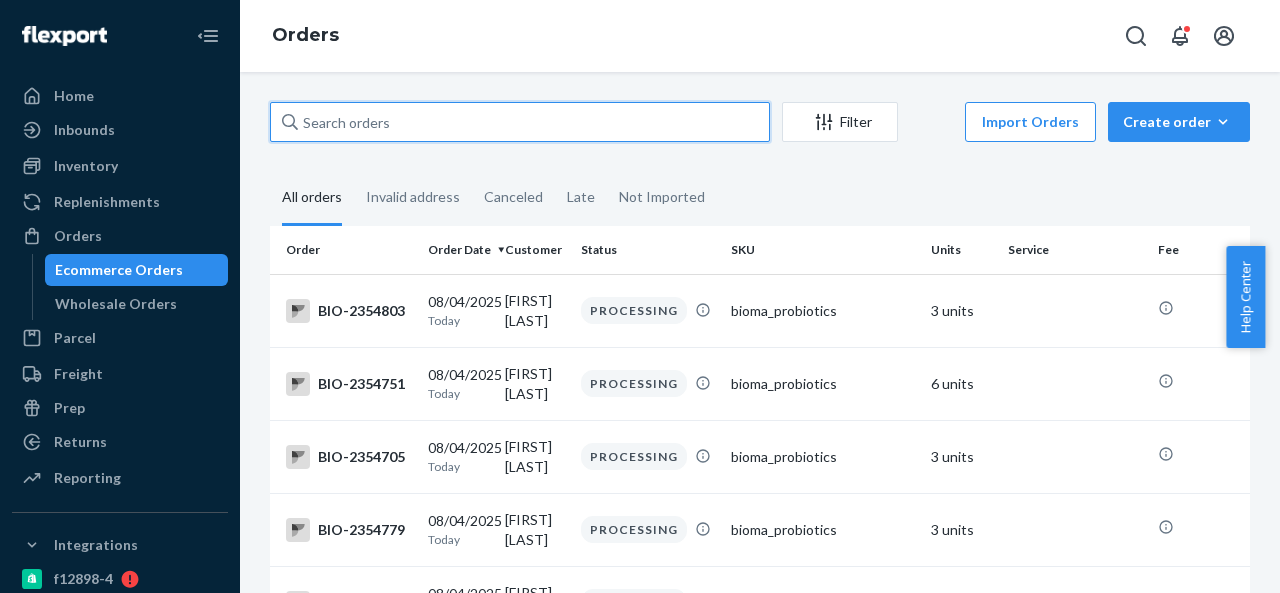click at bounding box center (520, 122) 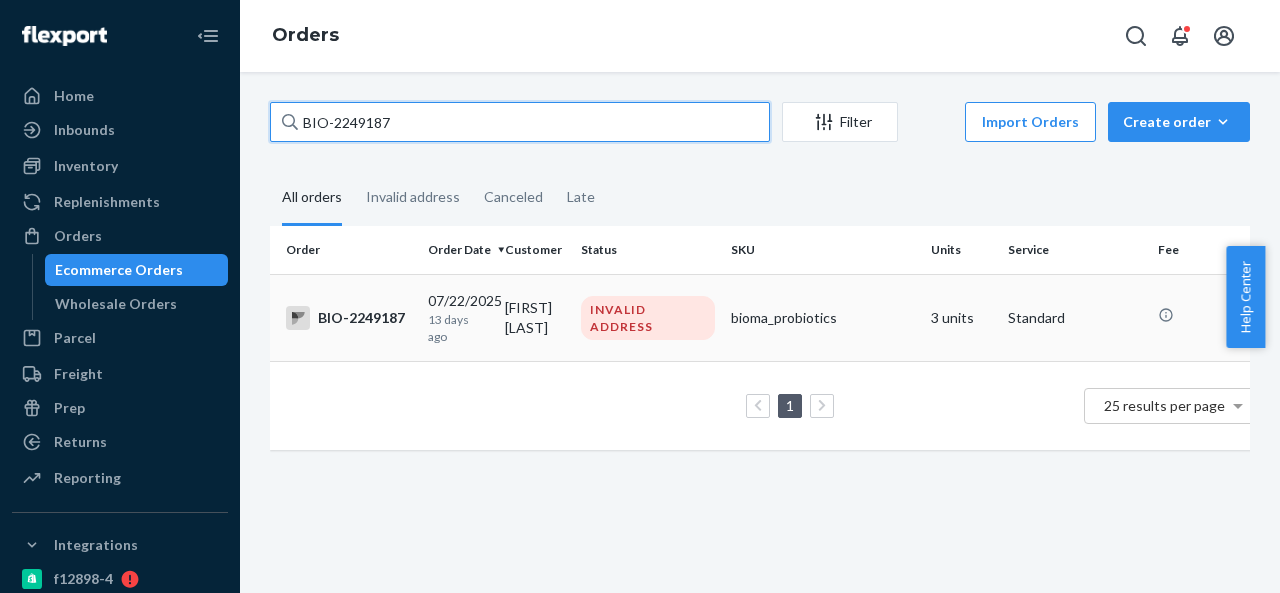 type on "BIO-2249187" 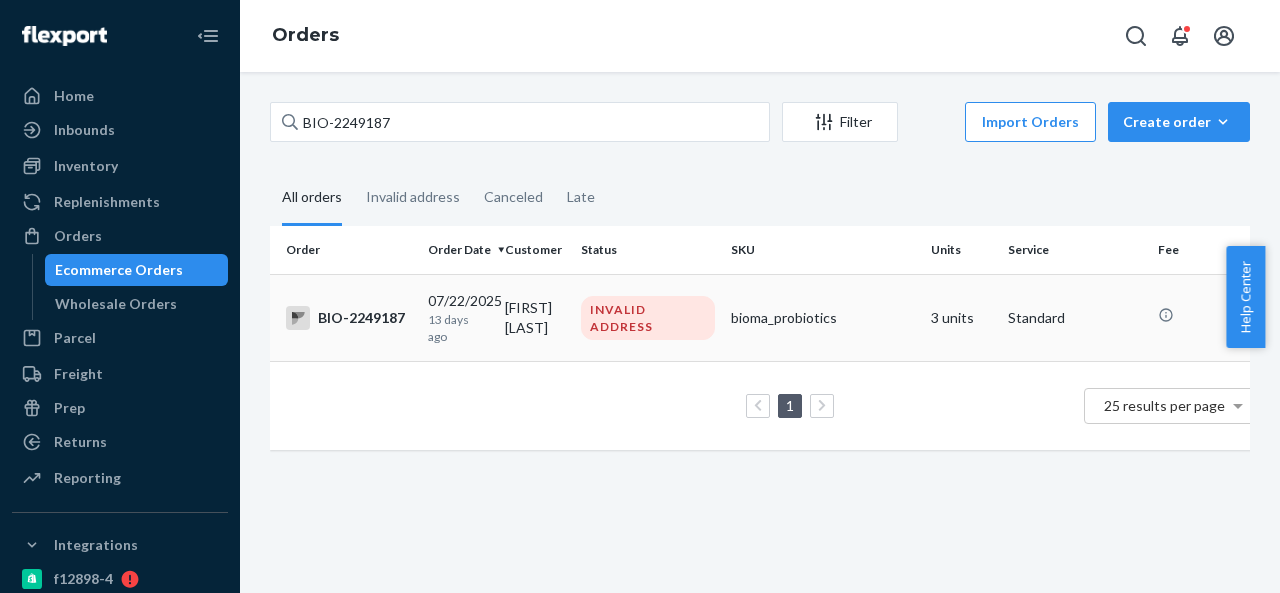 click on "[FIRST] [LAST]" at bounding box center [535, 317] 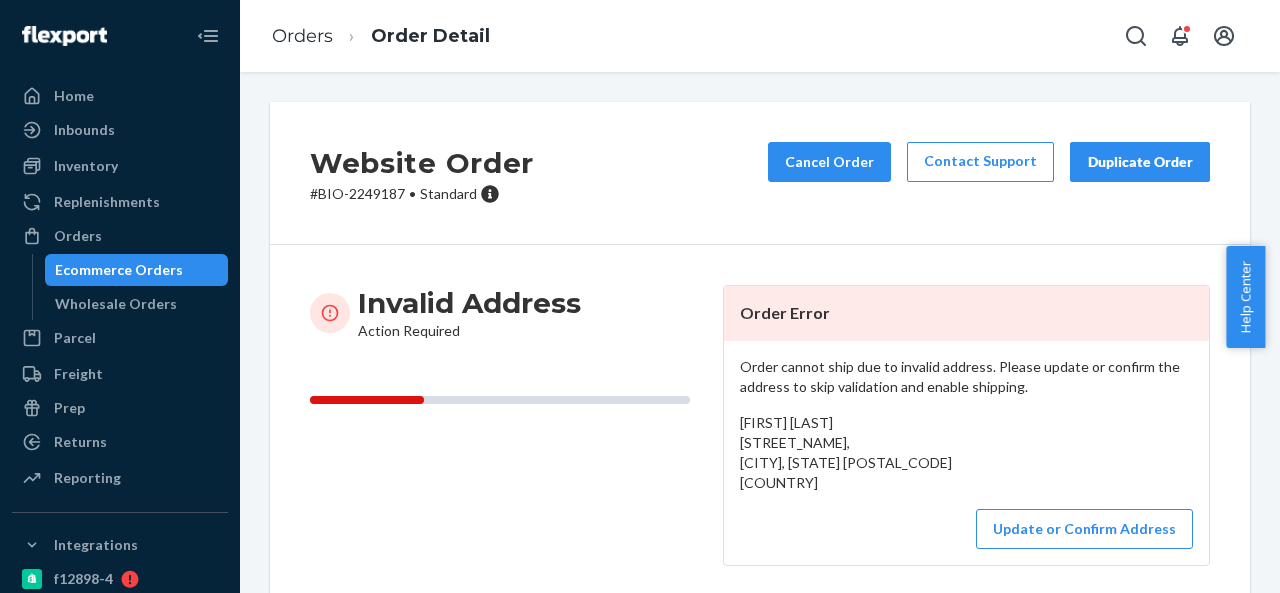 click on "# BIO-2249187 • Standard" at bounding box center (422, 194) 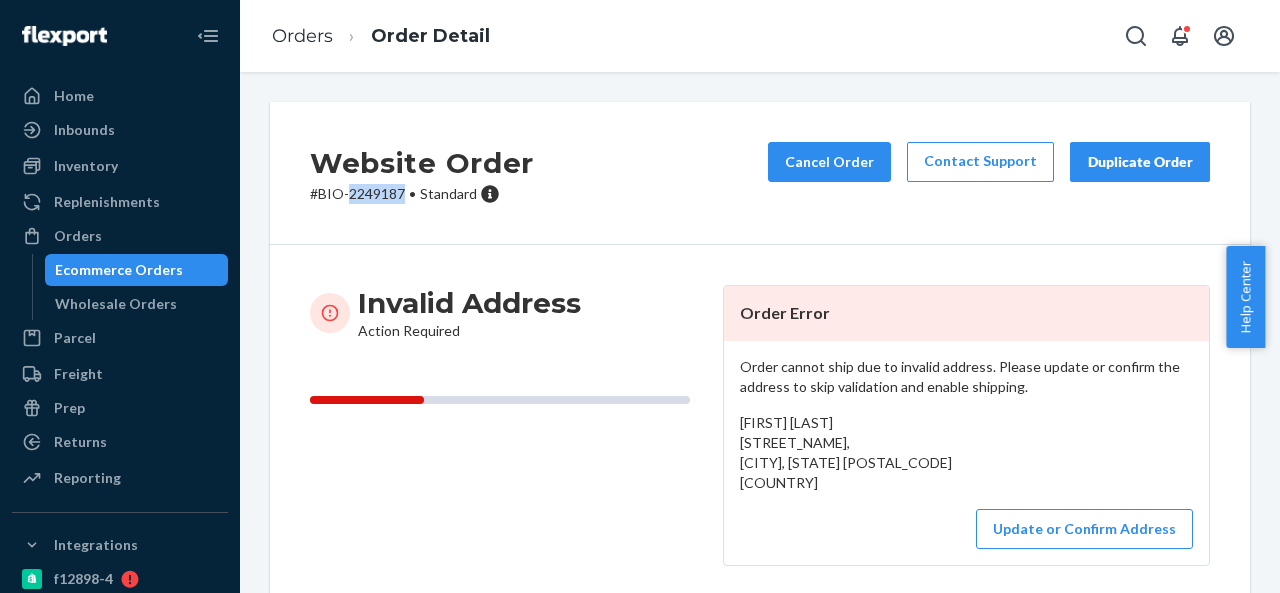 click on "# BIO-2249187 • Standard" at bounding box center (422, 194) 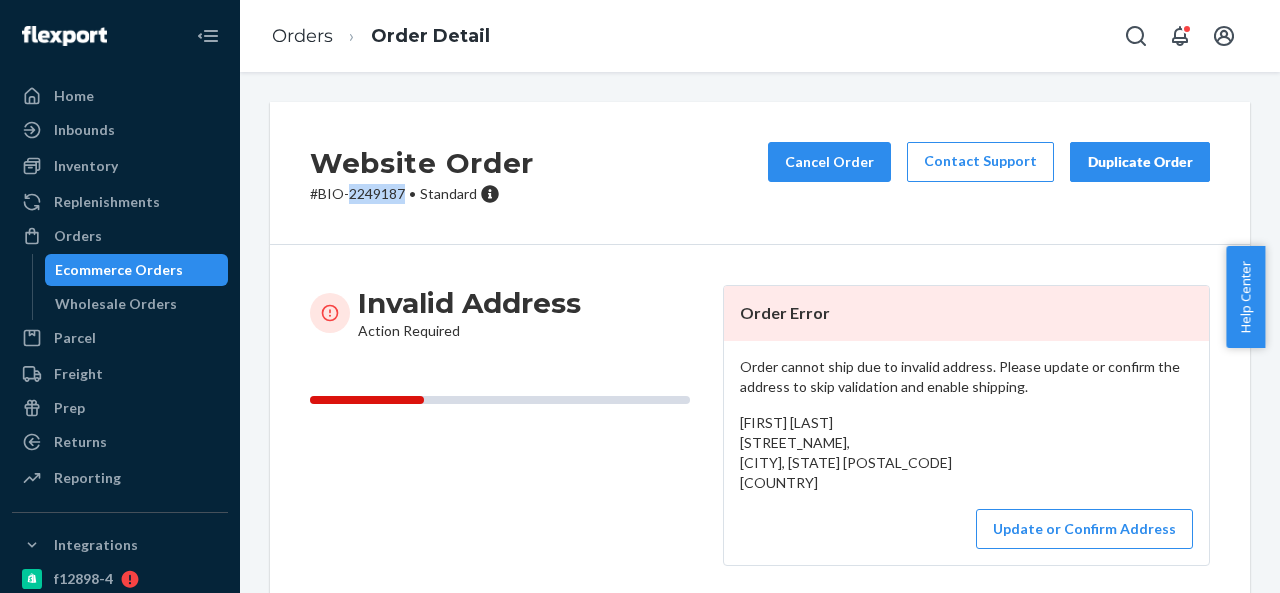 copy on "2249187" 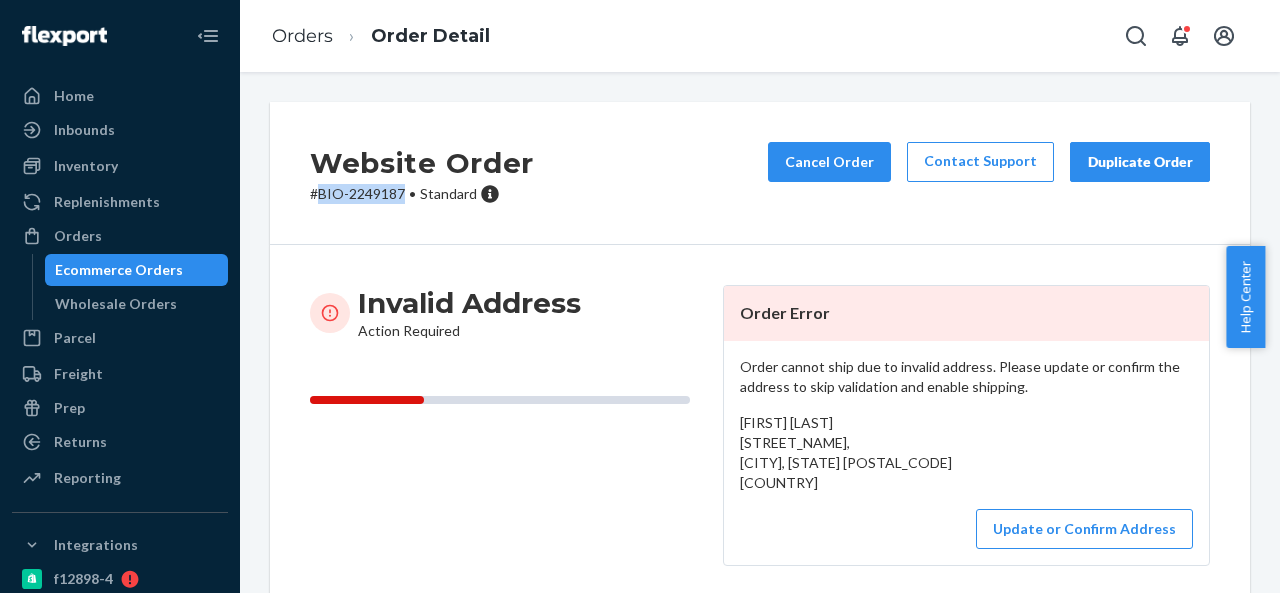 drag, startPoint x: 320, startPoint y: 194, endPoint x: 402, endPoint y: 194, distance: 82 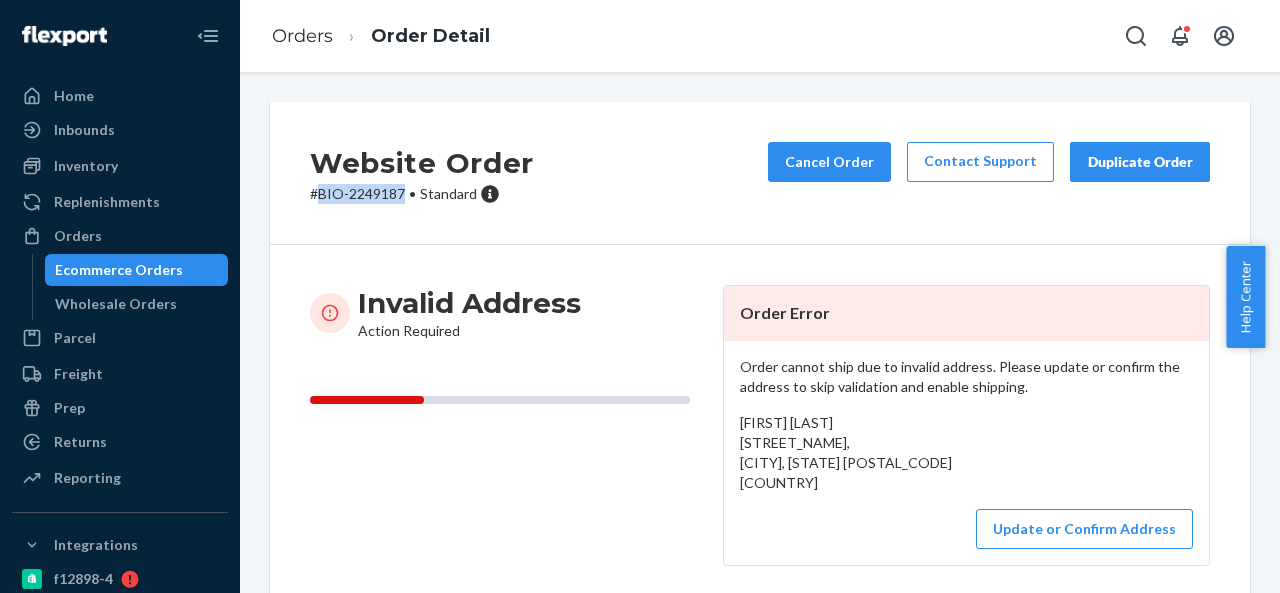 click on "[FIRST] [LAST]
[STREET_NAME],
[CITY], [STATE] [POSTAL_CODE]
[COUNTRY]" at bounding box center (846, 452) 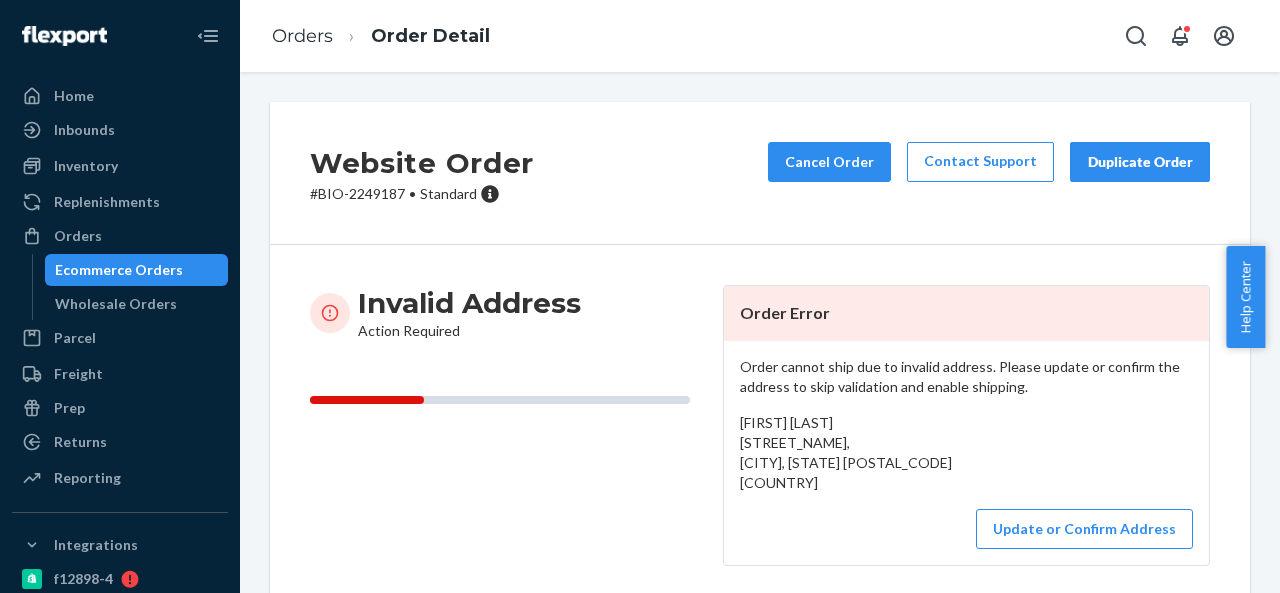 click on "[FIRST] [LAST]
[STREET_NAME],
[CITY], [STATE] [POSTAL_CODE]
[COUNTRY]" at bounding box center (846, 452) 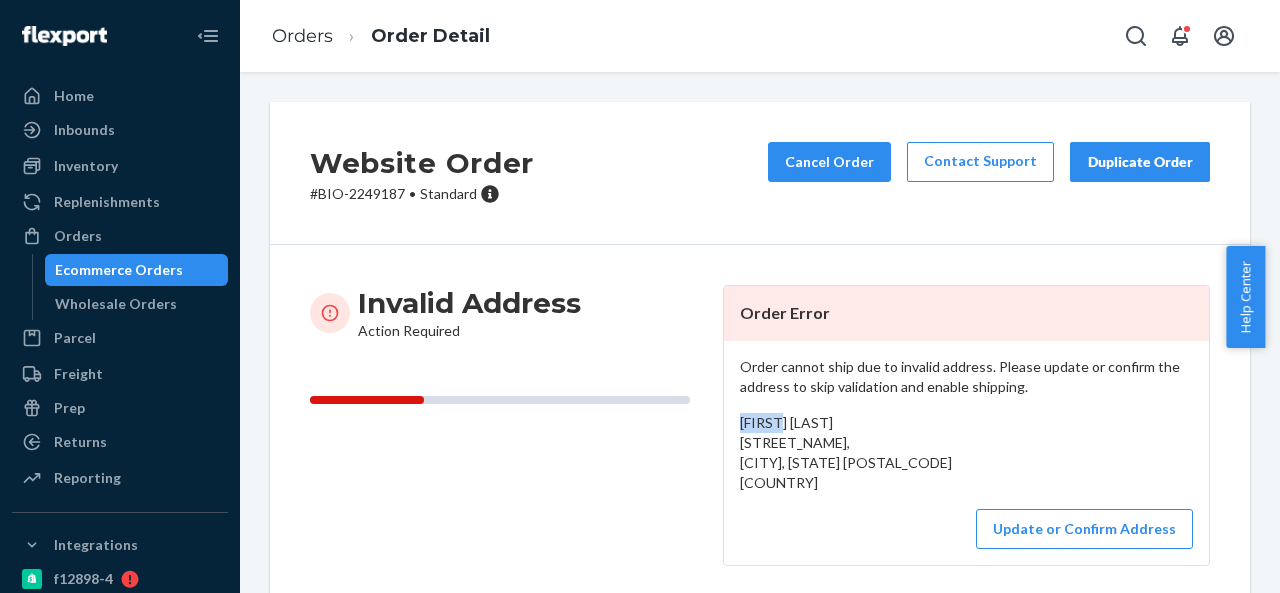 click on "[FIRST] [LAST]
[STREET_NAME],
[CITY], [STATE] [POSTAL_CODE]
[COUNTRY]" at bounding box center [846, 452] 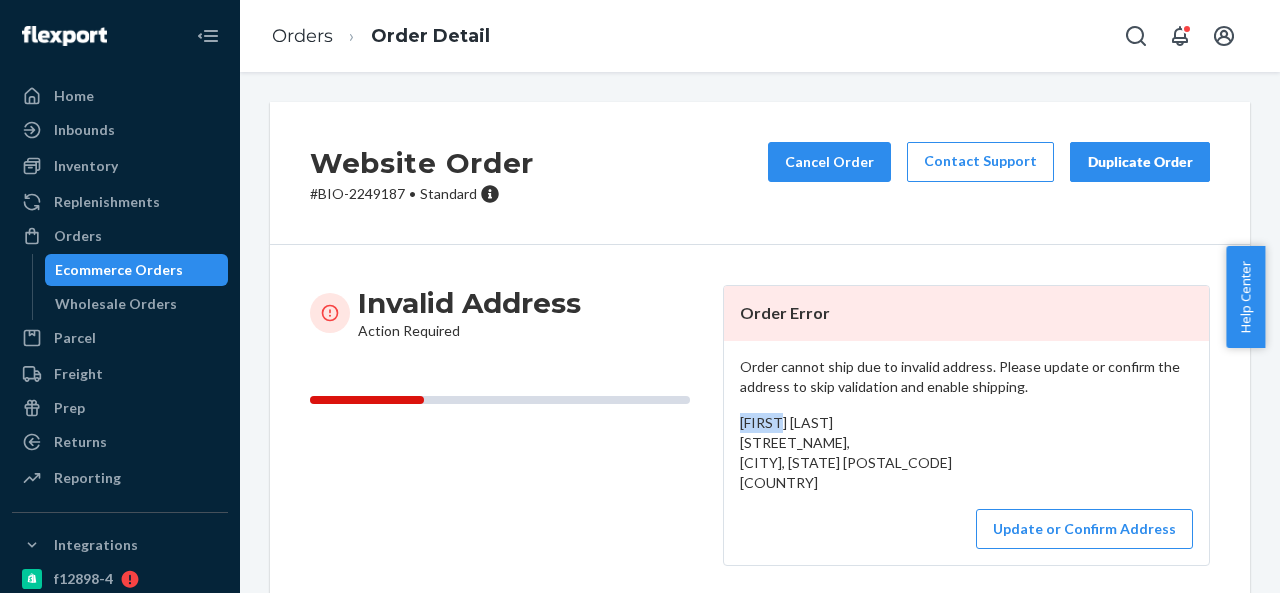 copy on "[FIRST]" 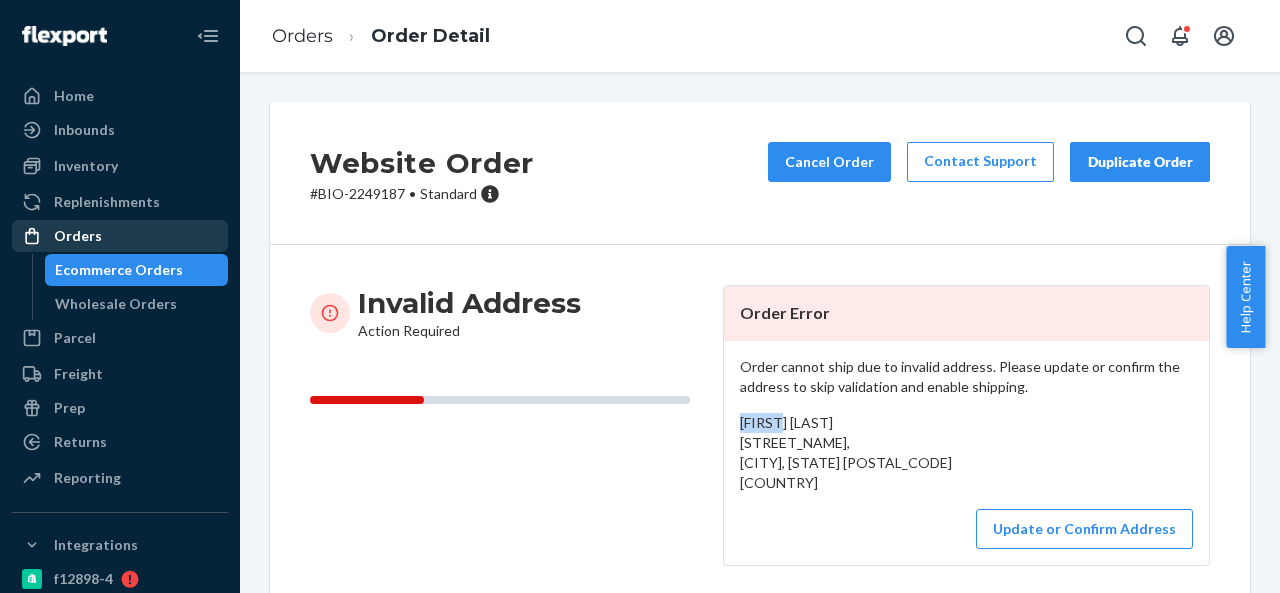 click on "Orders" at bounding box center (120, 236) 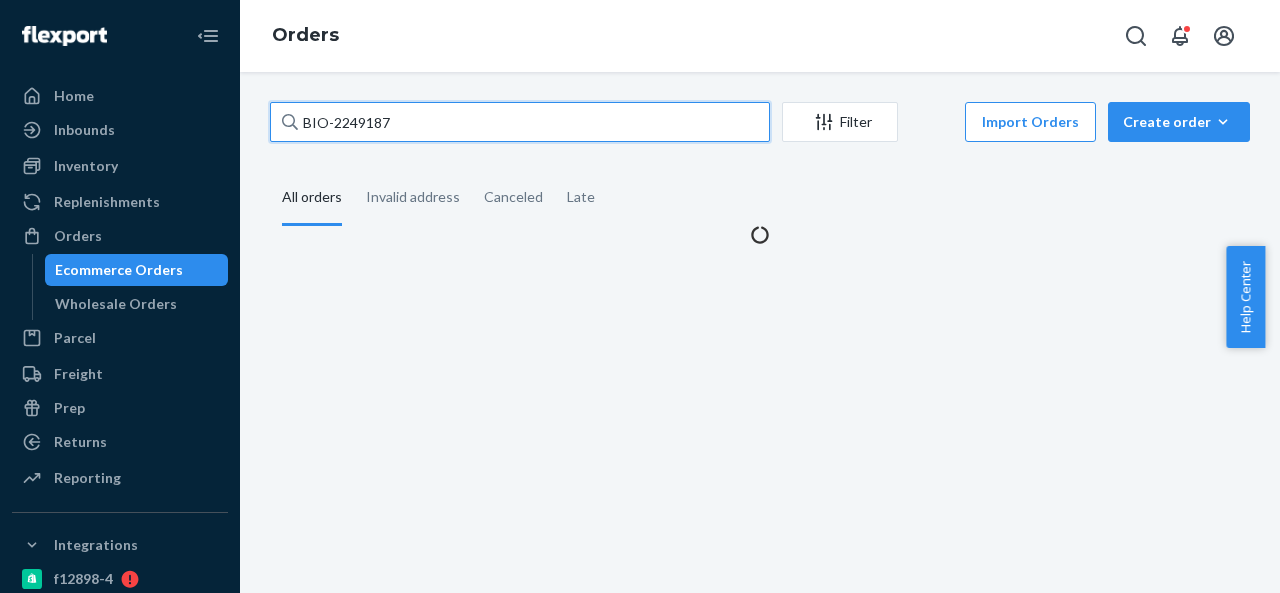 click on "BIO-2249187" at bounding box center [520, 122] 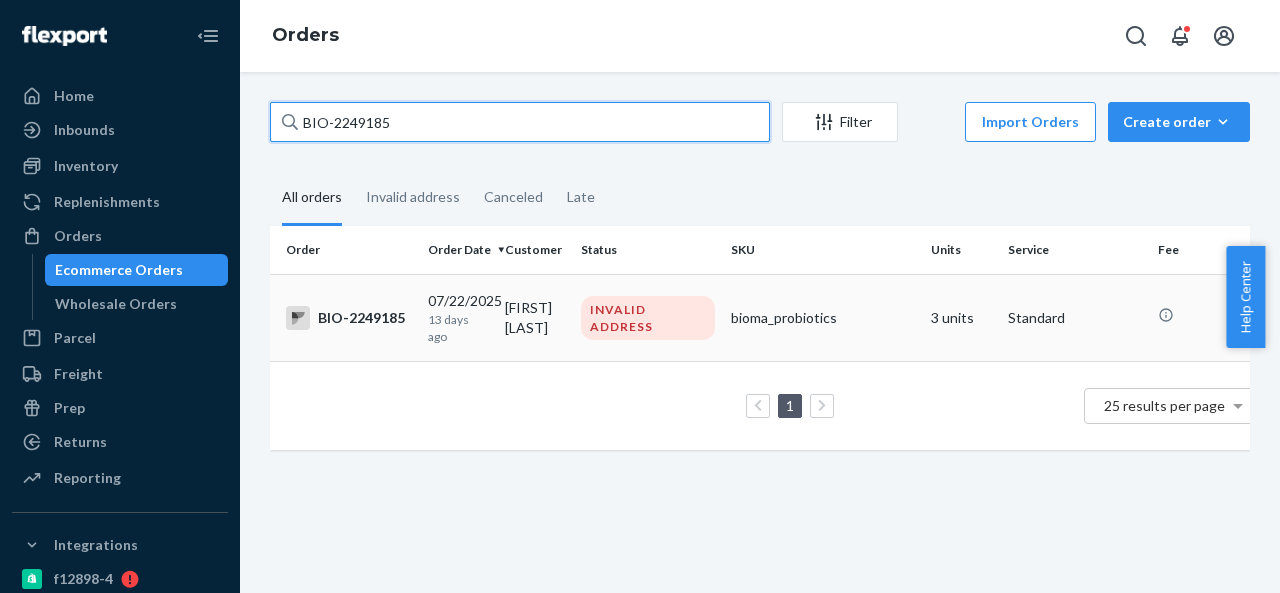 type on "BIO-2249185" 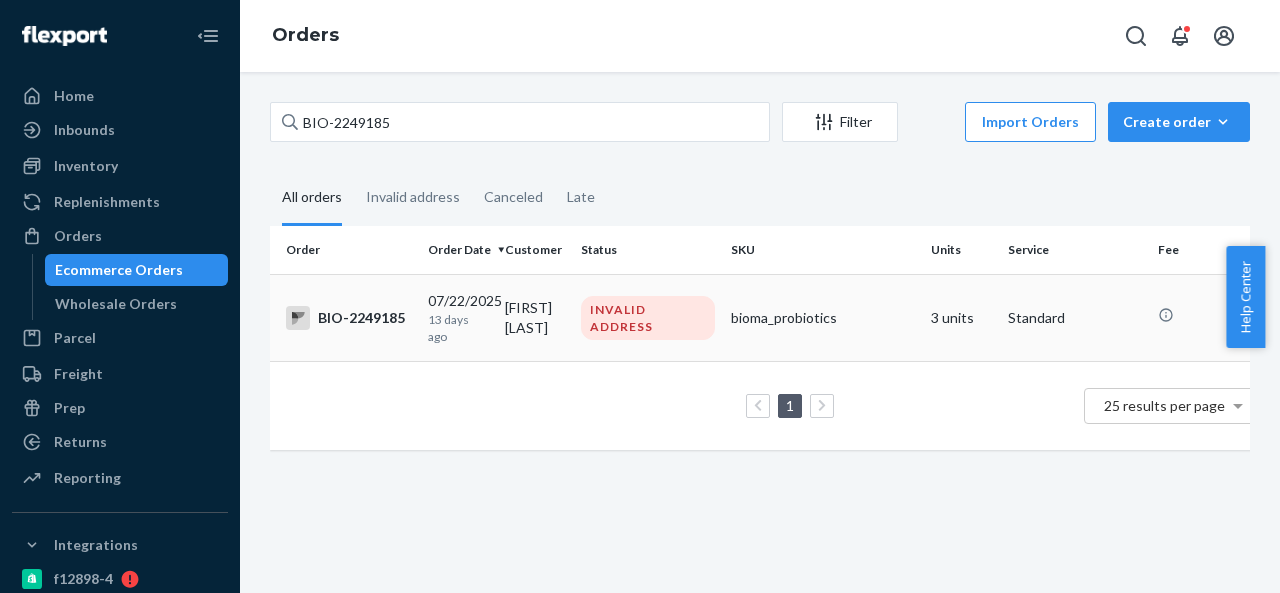 click on "INVALID ADDRESS" at bounding box center (648, 318) 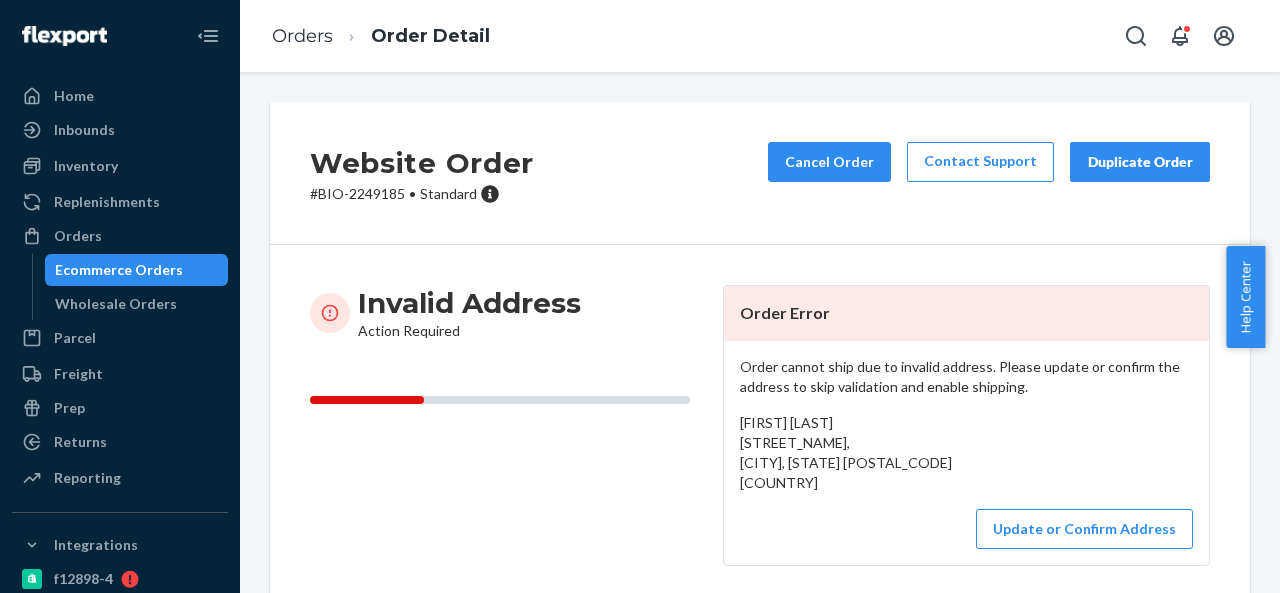 click on "# BIO-2249185 • Standard" at bounding box center (422, 194) 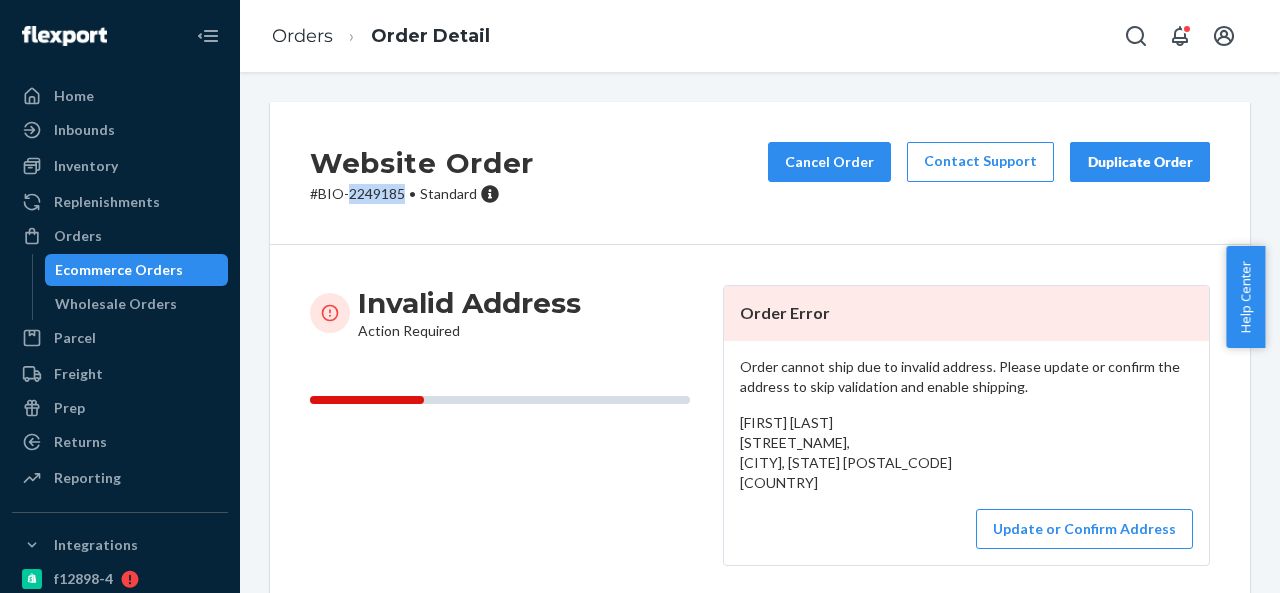 click on "# BIO-2249185 • Standard" at bounding box center (422, 194) 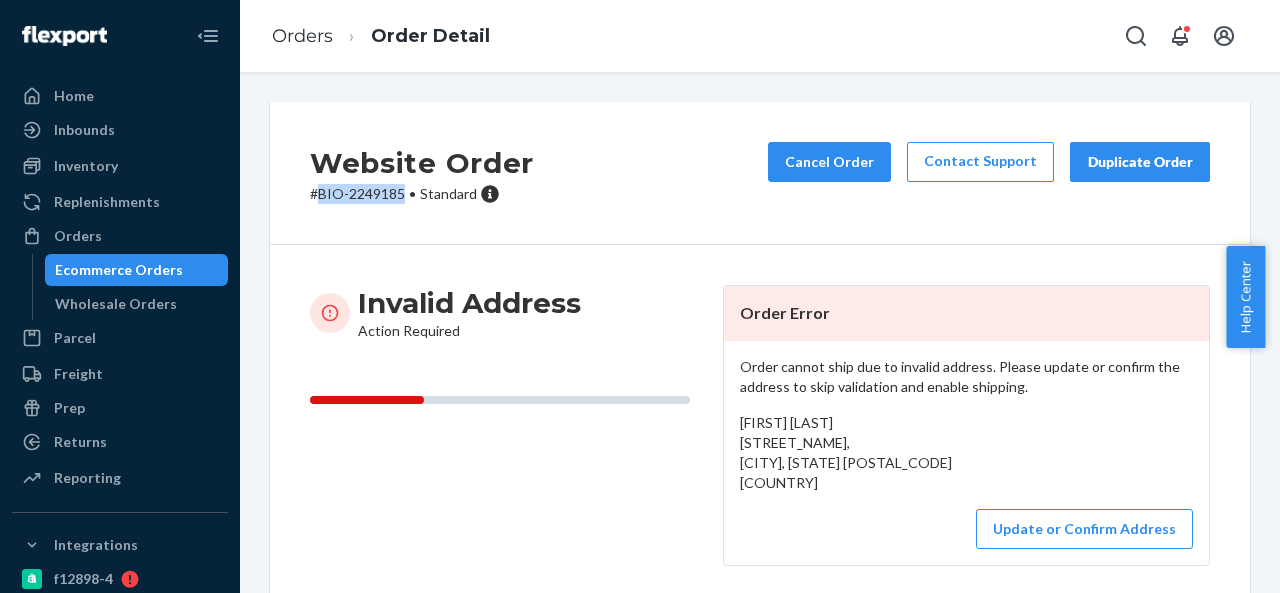 drag, startPoint x: 320, startPoint y: 195, endPoint x: 402, endPoint y: 196, distance: 82.006096 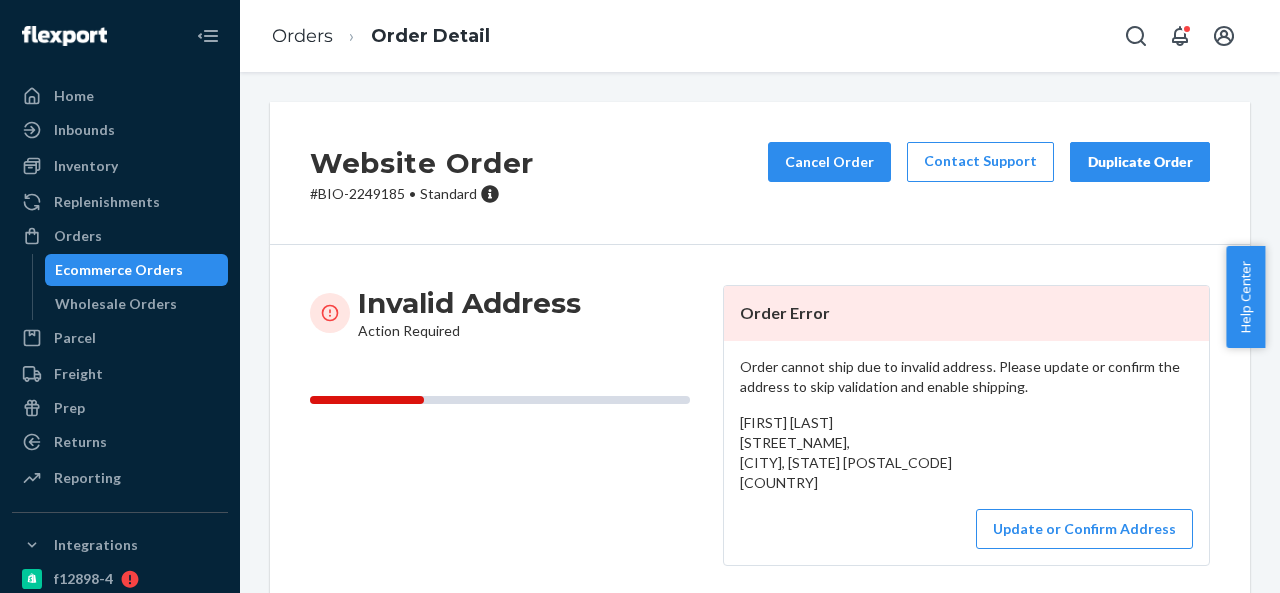 click on "[FIRST] [LAST]
[STREET_NAME],
[CITY], [STATE] [POSTAL_CODE]
[COUNTRY]" at bounding box center [846, 452] 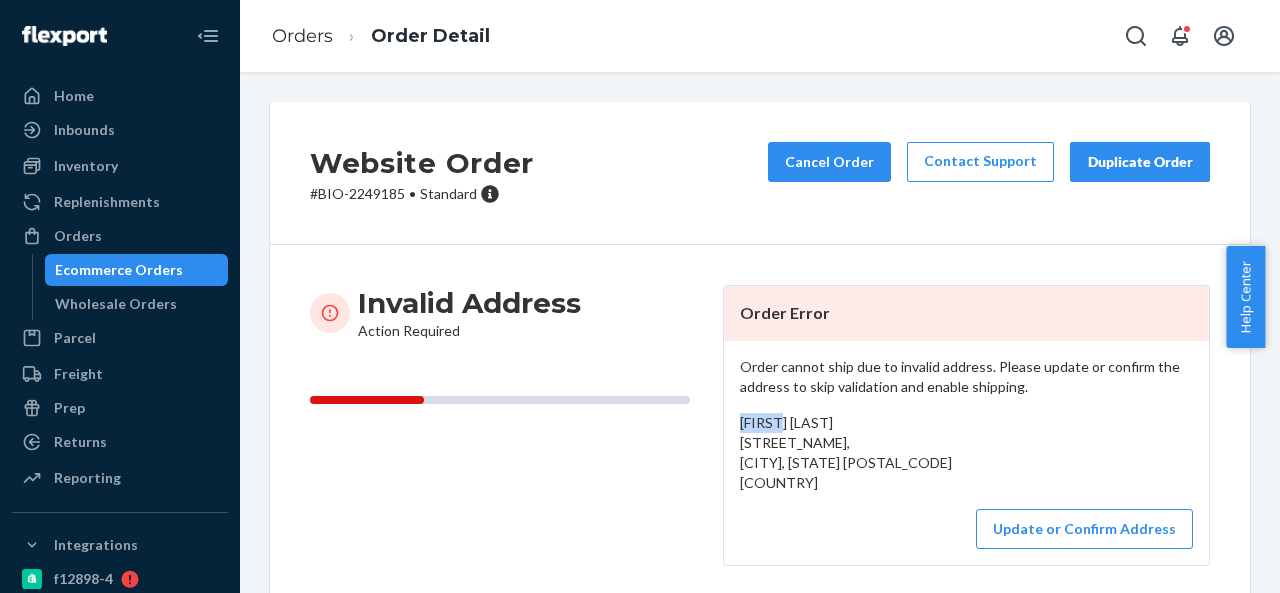 click on "[FIRST] [LAST]
[STREET_NAME],
[CITY], [STATE] [POSTAL_CODE]
[COUNTRY]" at bounding box center (846, 452) 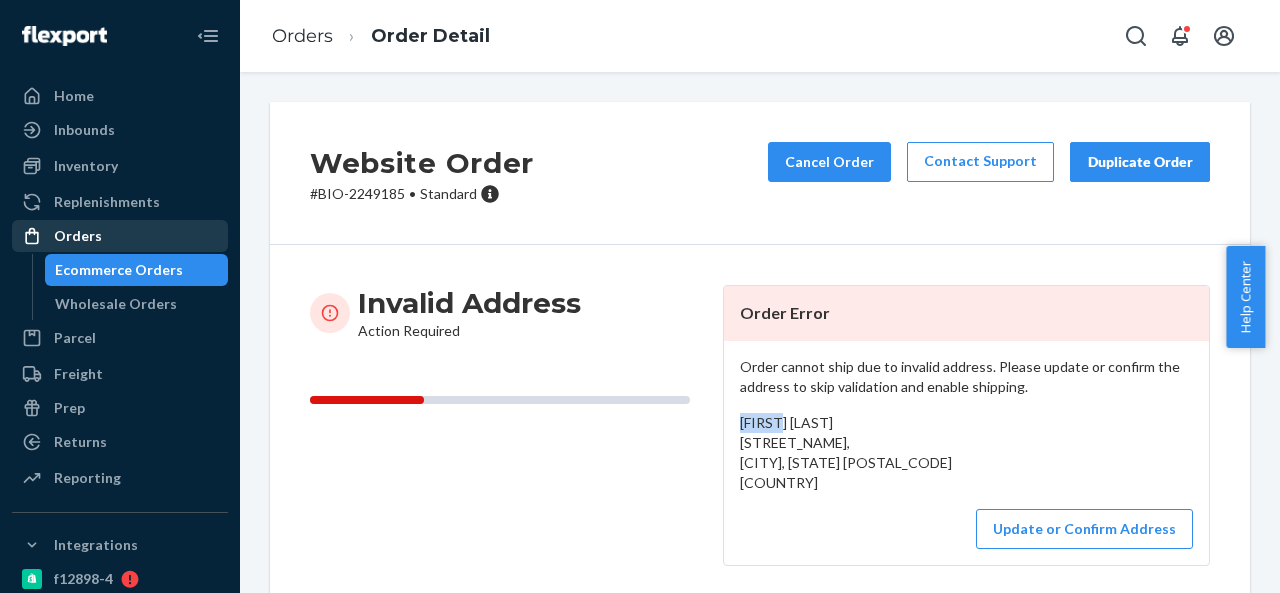 click on "Orders" at bounding box center [120, 236] 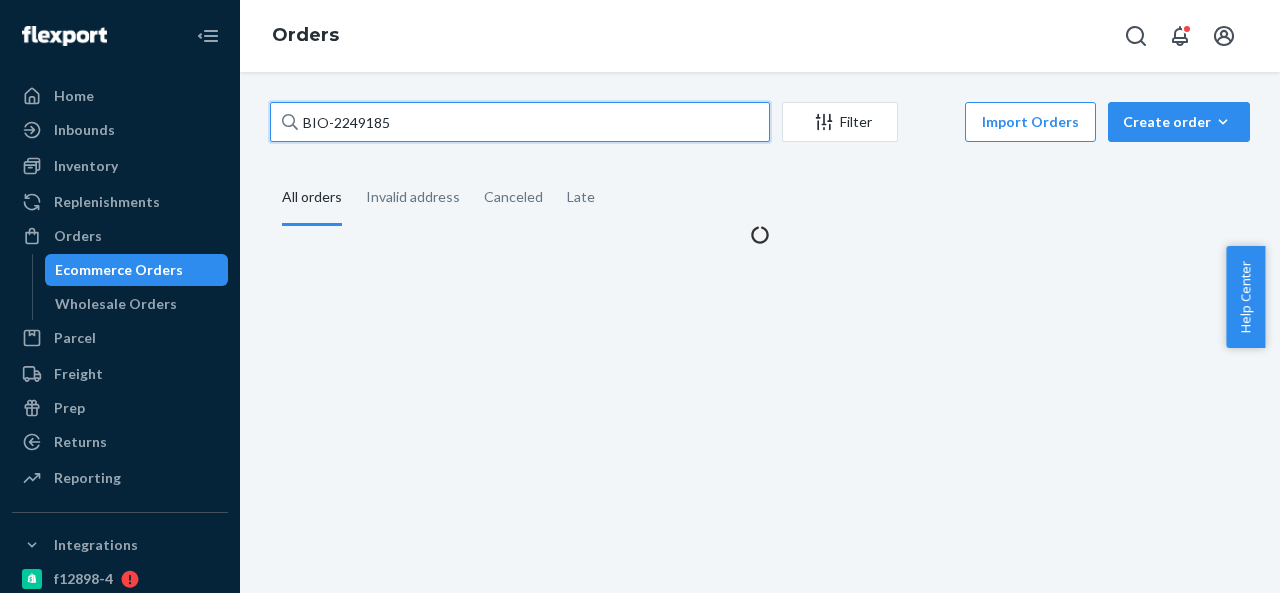 click on "BIO-2249185" at bounding box center [520, 122] 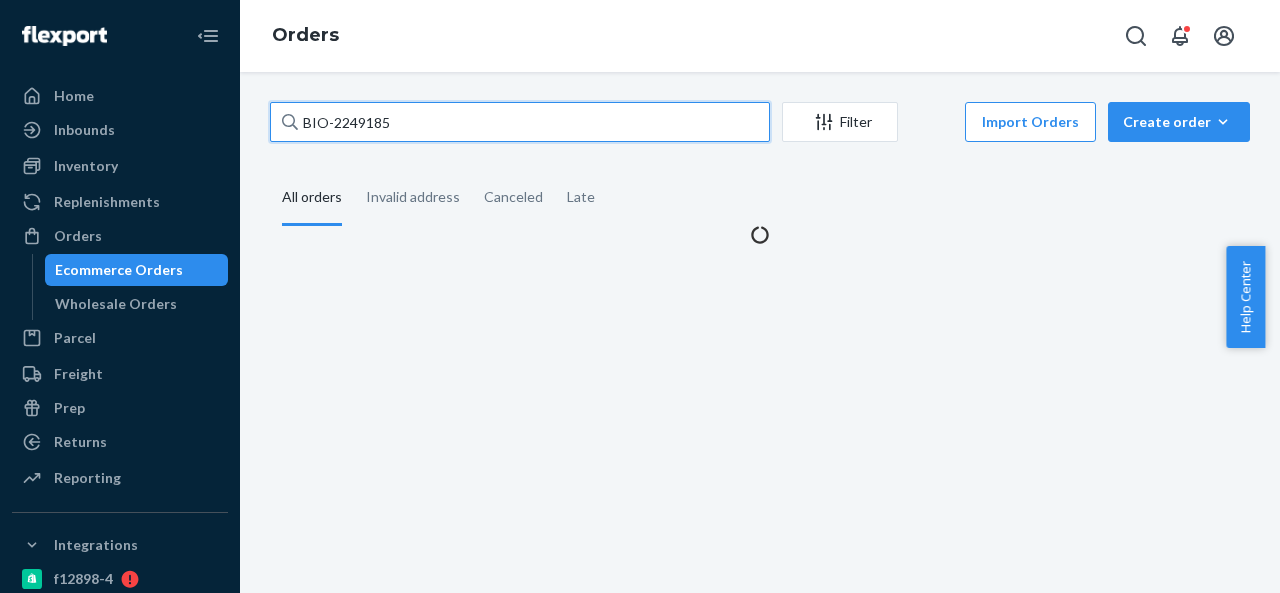 paste on "261" 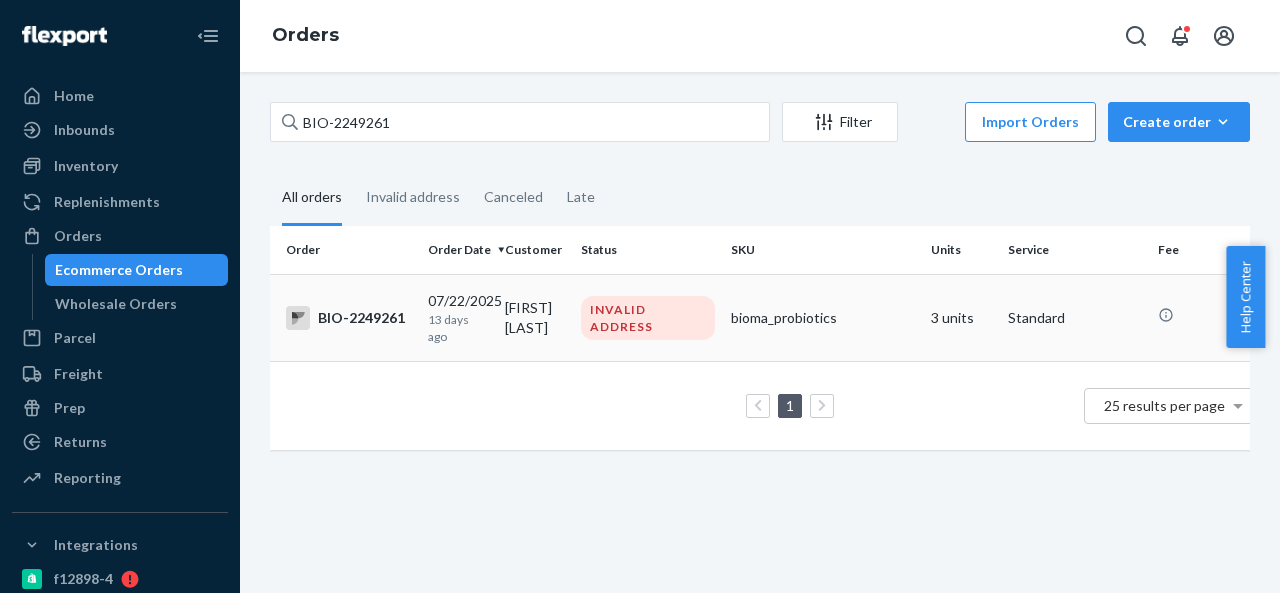 click on "[FIRST] [LAST]" at bounding box center [535, 317] 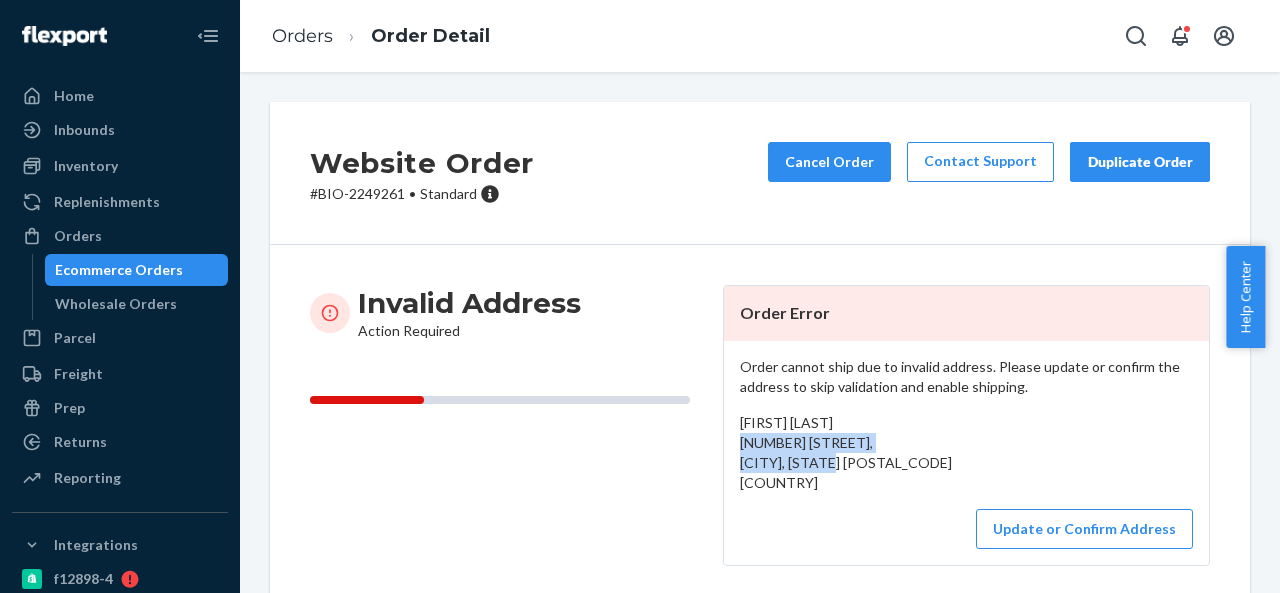 drag, startPoint x: 730, startPoint y: 445, endPoint x: 782, endPoint y: 478, distance: 61.587337 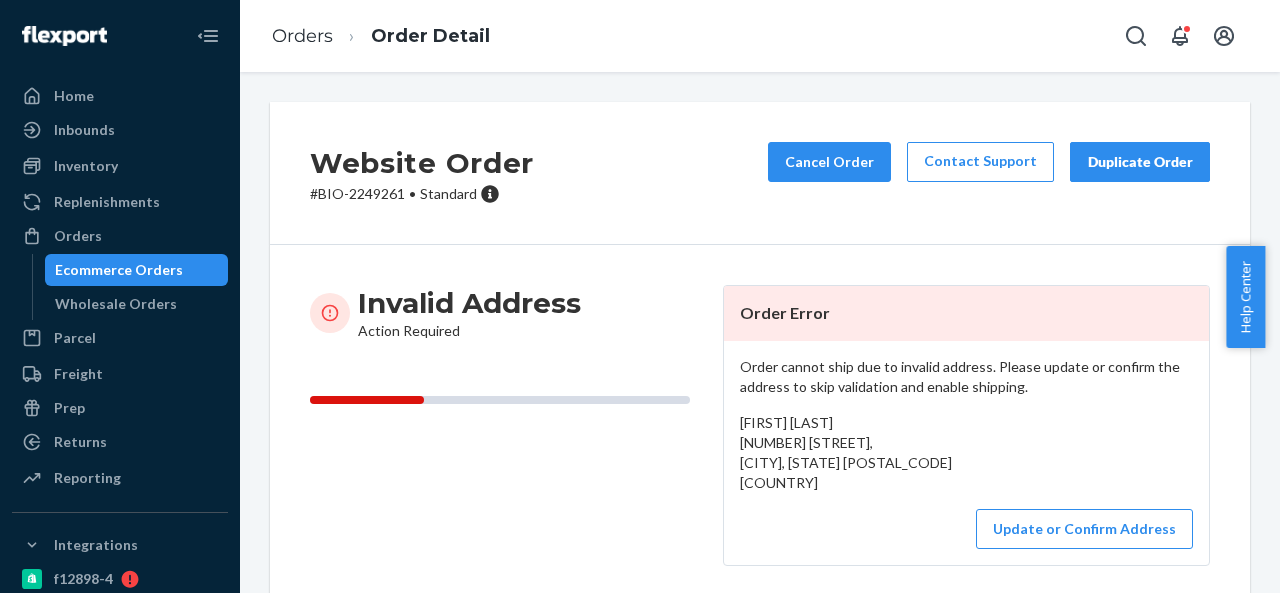 click on "# BIO-2249261 • Standard" at bounding box center [422, 194] 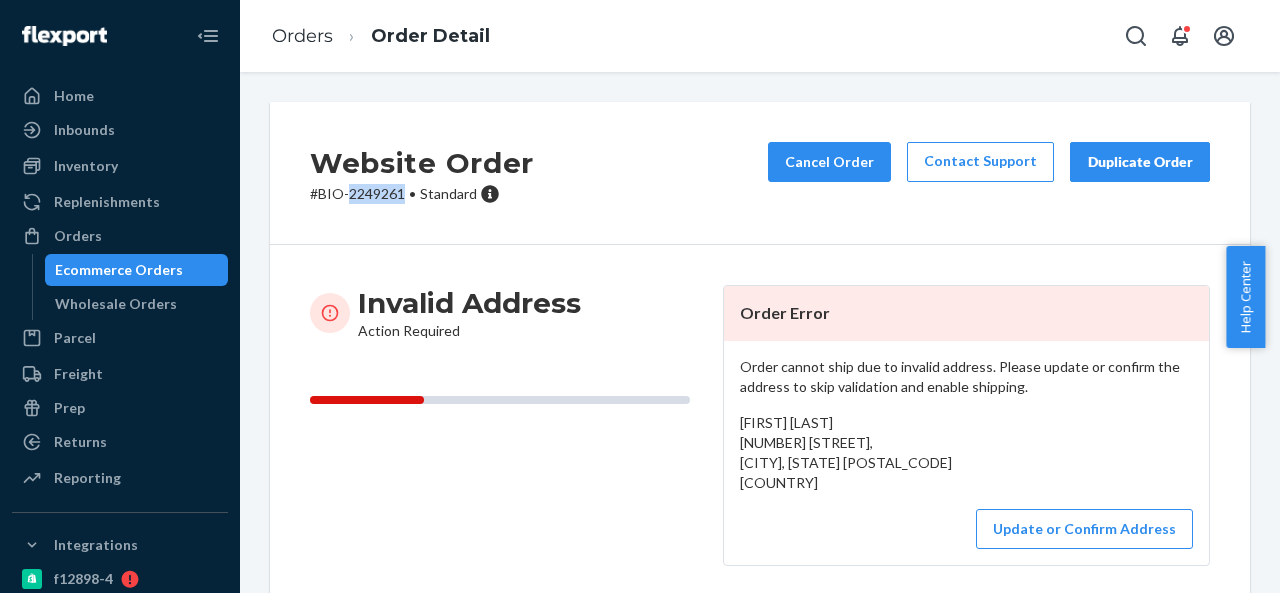click on "# BIO-2249261 • Standard" at bounding box center [422, 194] 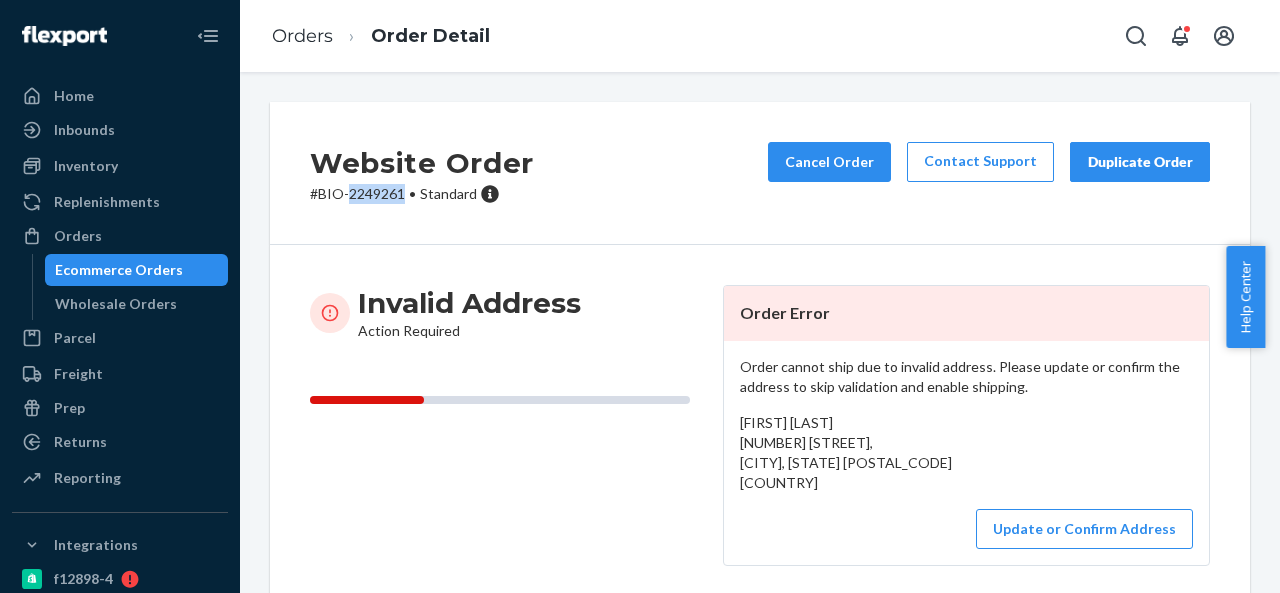 copy on "2249261" 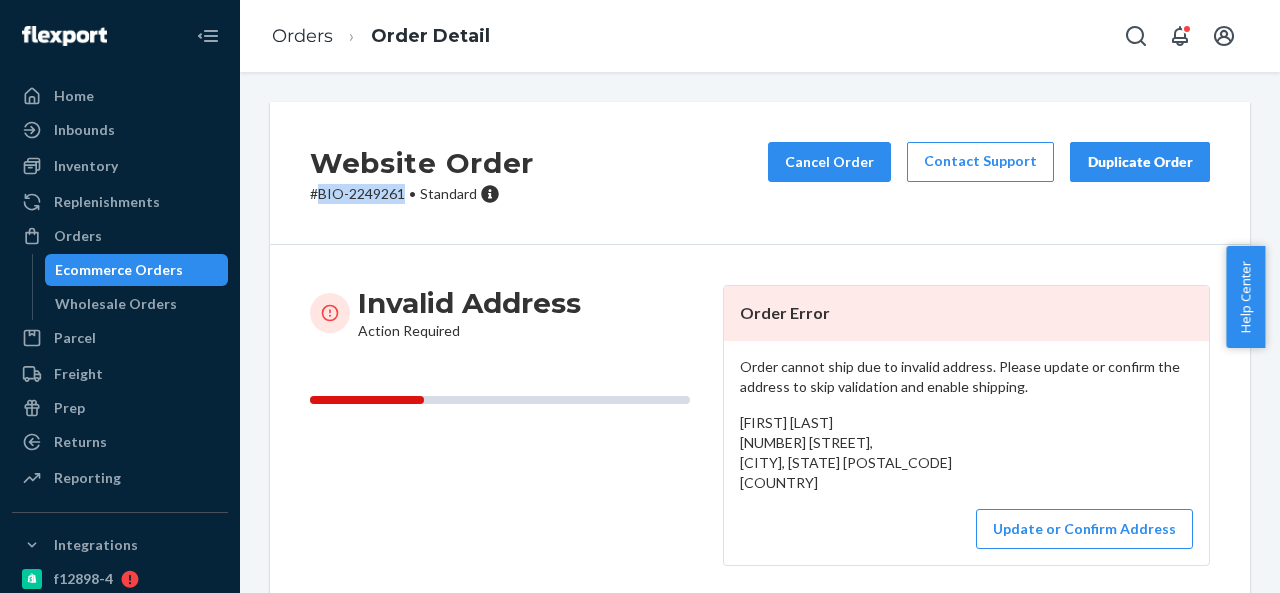 drag, startPoint x: 320, startPoint y: 192, endPoint x: 405, endPoint y: 195, distance: 85.052925 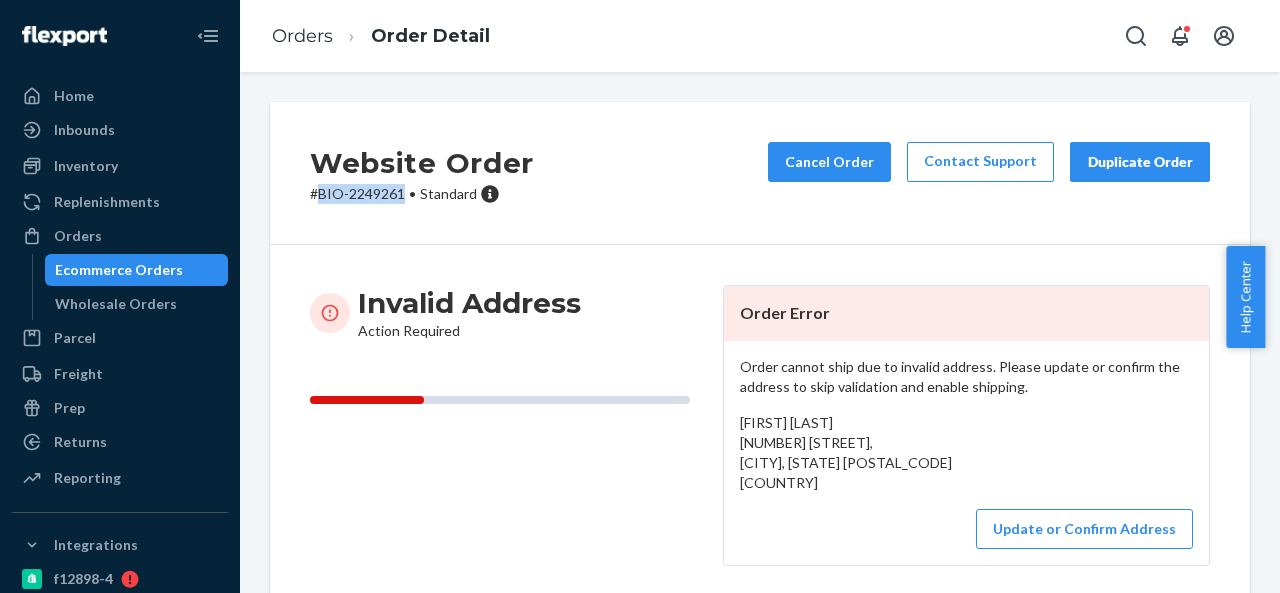 click on "# BIO-2249261 • Standard" at bounding box center (422, 194) 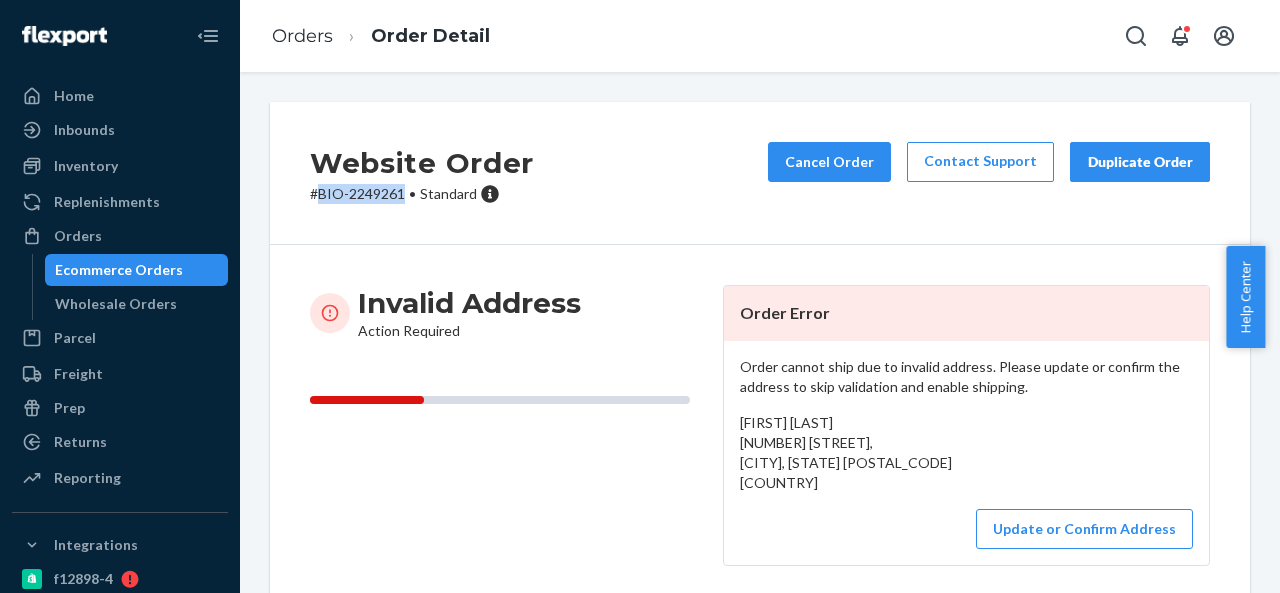 copy on "BIO-2249261" 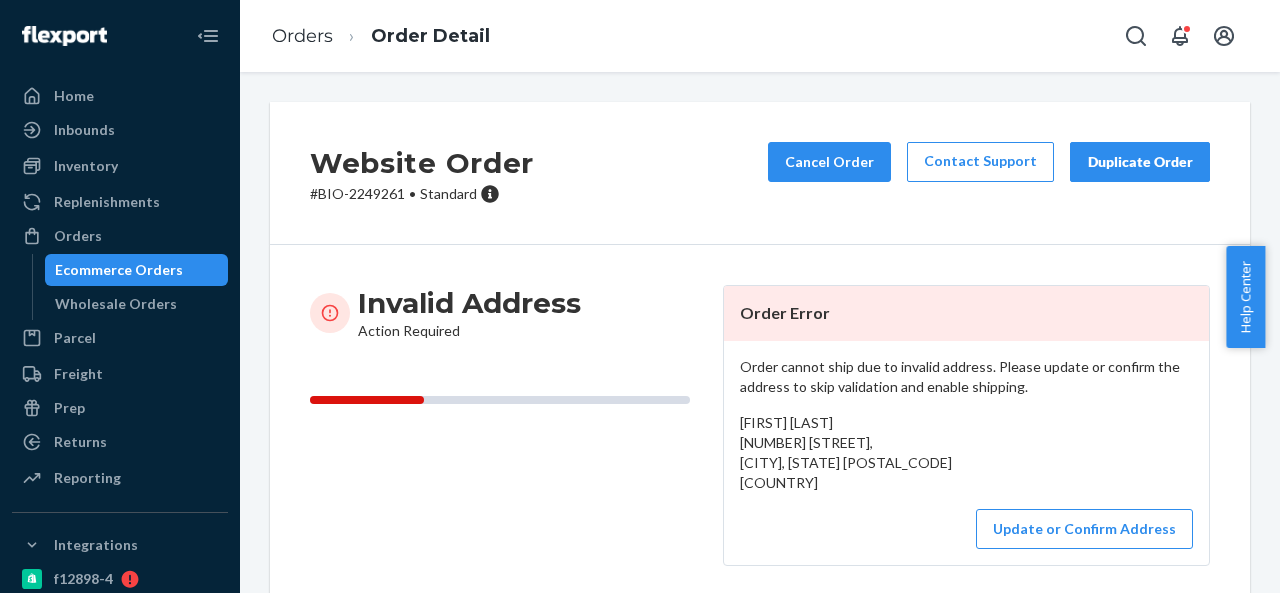 click on "[FIRST] [LAST]
[NUMBER] [STREET],
[CITY], [STATE] [POSTAL_CODE]
[COUNTRY]" at bounding box center (846, 452) 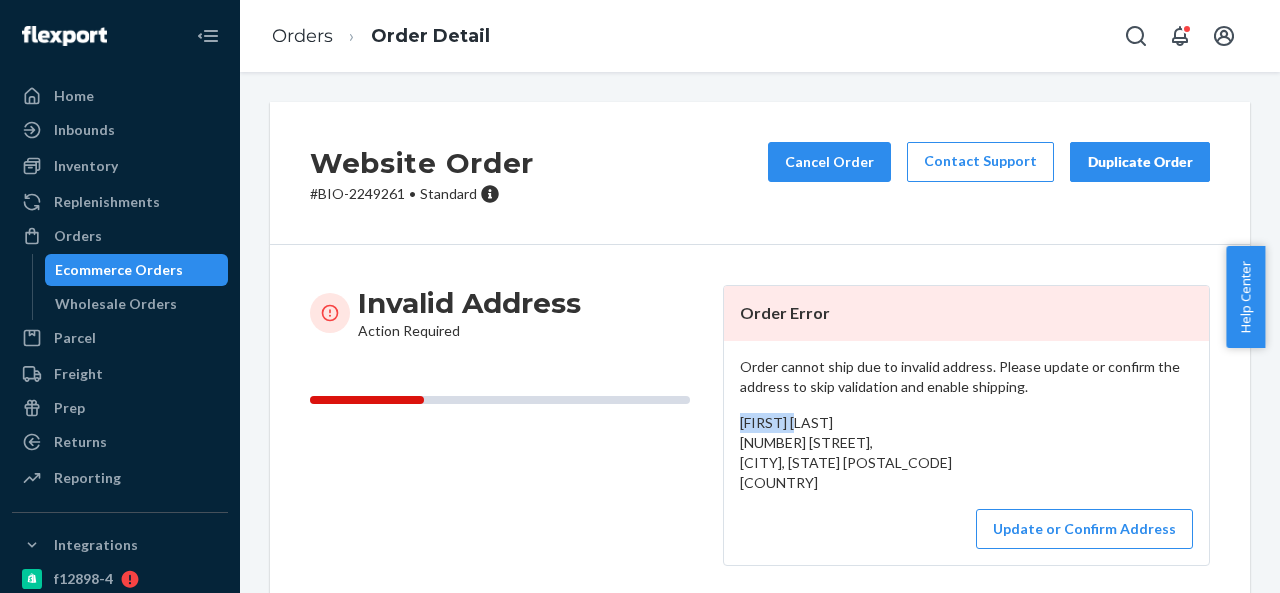 click on "[FIRST] [LAST]
[NUMBER] [STREET],
[CITY], [STATE] [POSTAL_CODE]
[COUNTRY]" at bounding box center (846, 452) 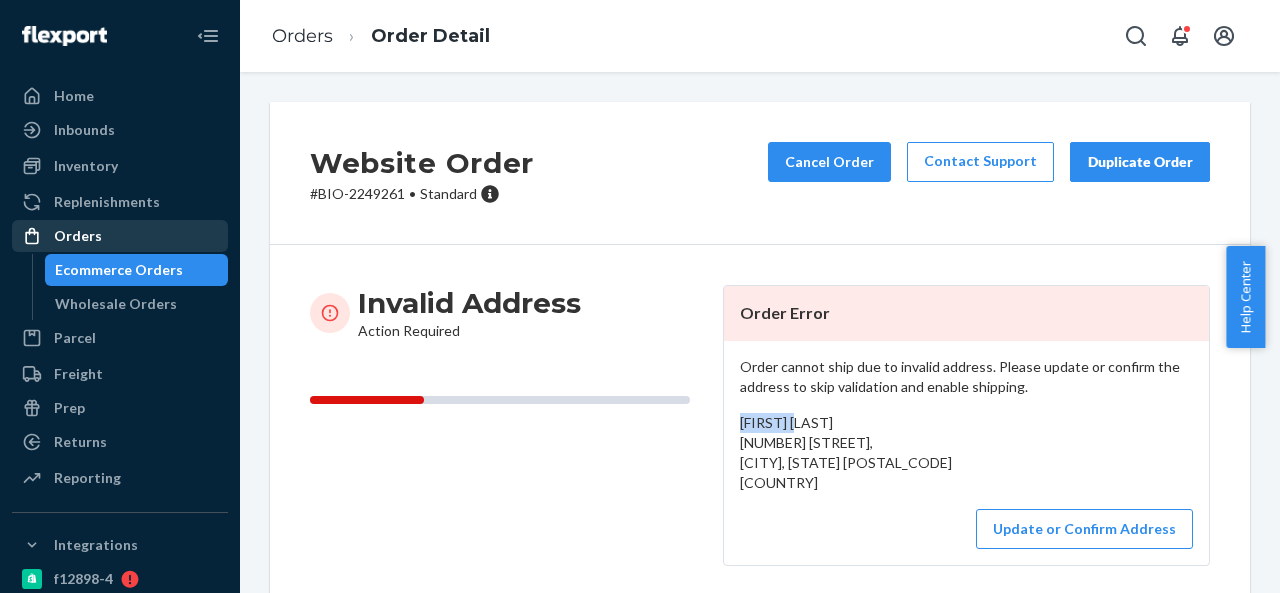 click on "Orders" at bounding box center [120, 236] 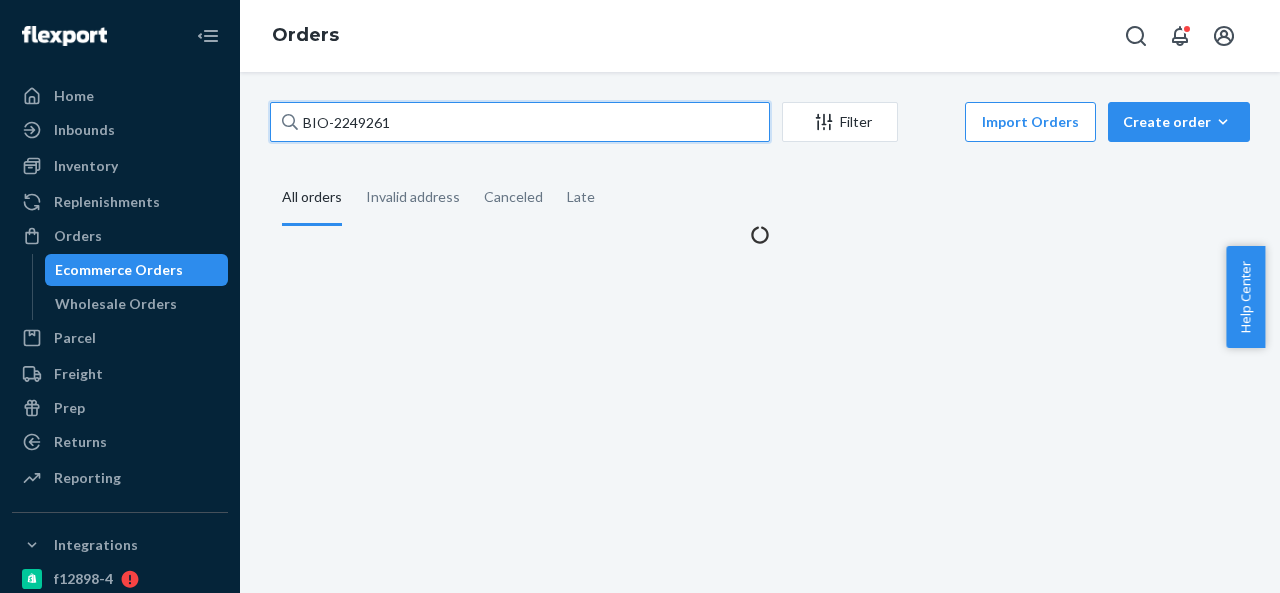 click on "BIO-2249261" at bounding box center [520, 122] 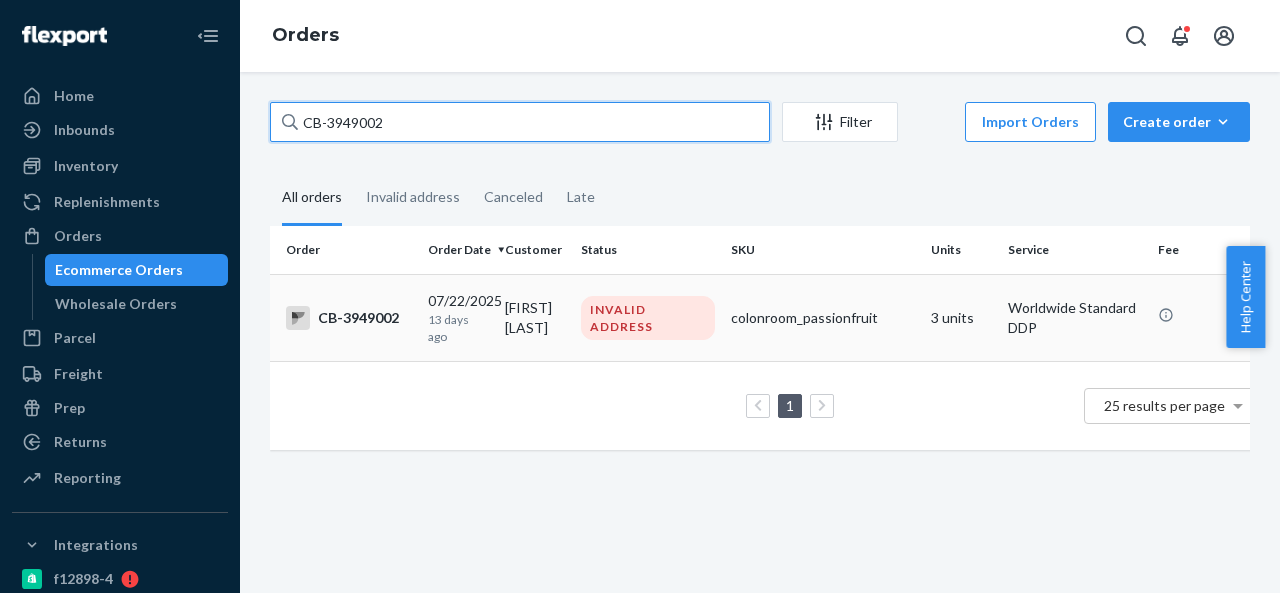 type on "CB-3949002" 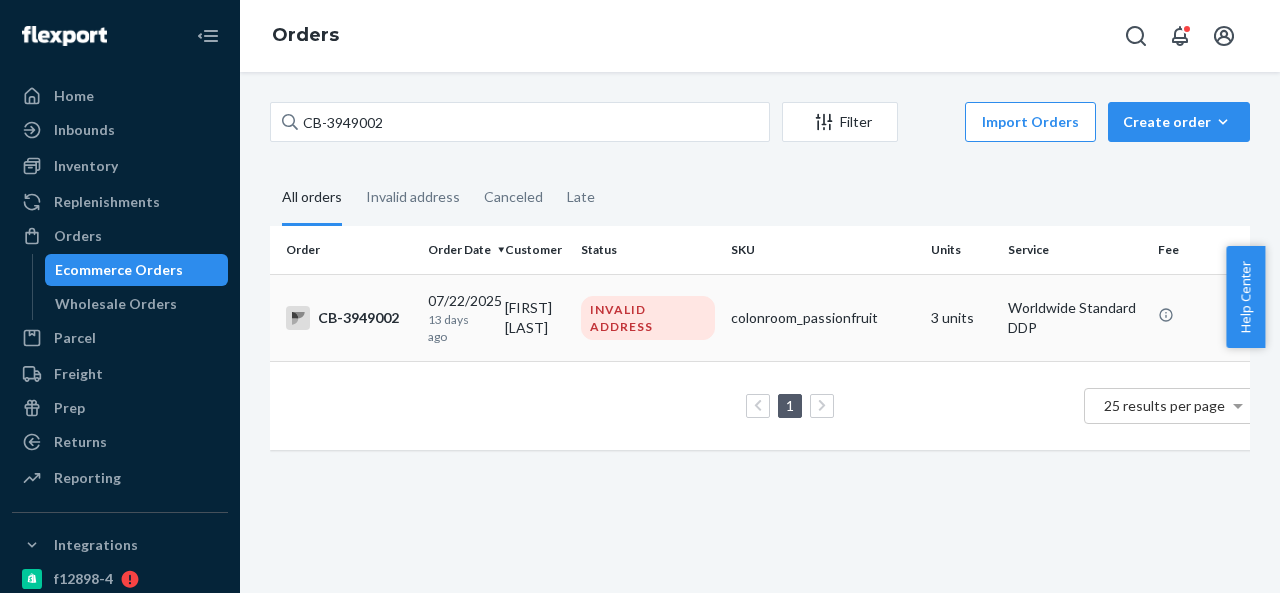 click on "[FIRST] [LAST]" at bounding box center (535, 317) 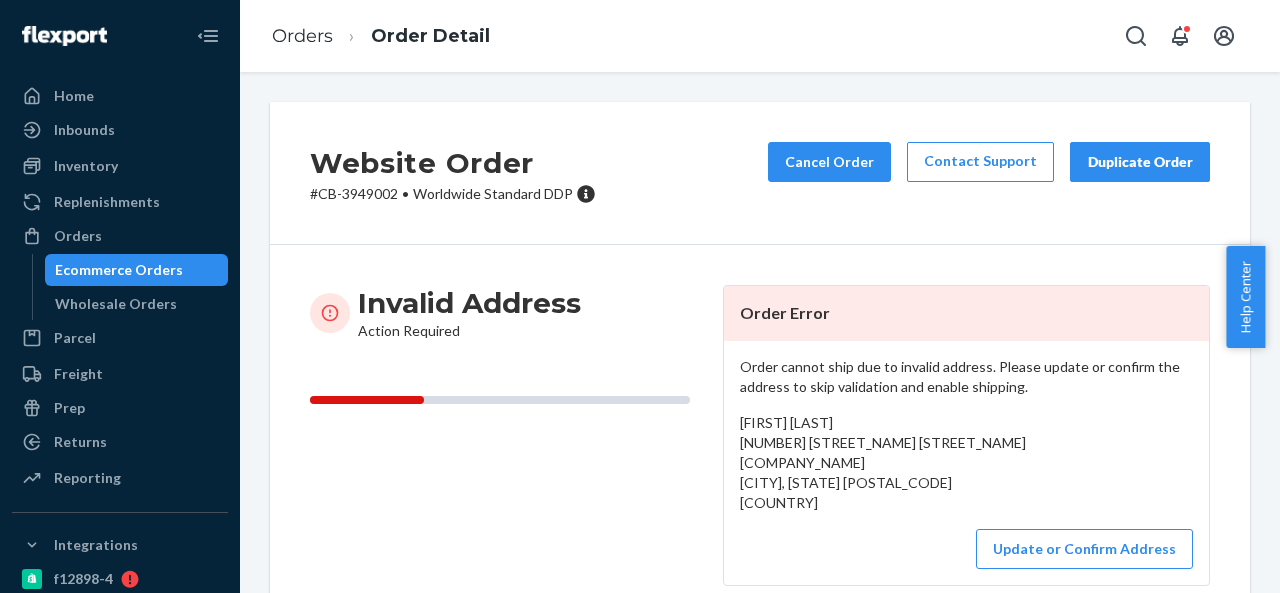scroll, scrollTop: 100, scrollLeft: 0, axis: vertical 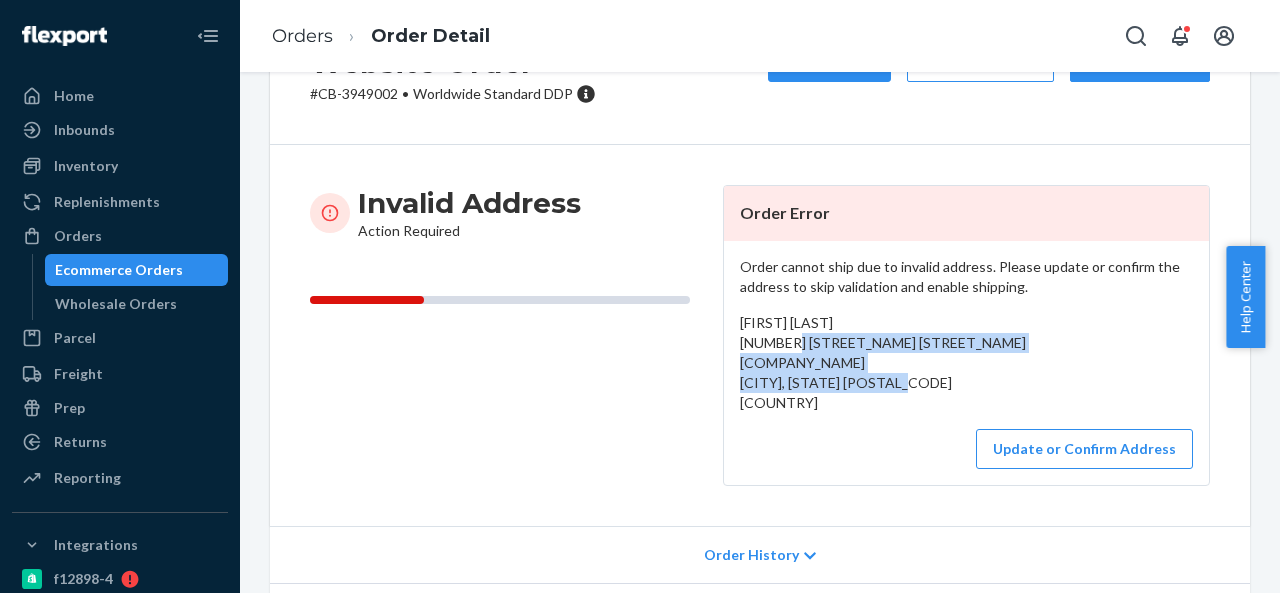drag, startPoint x: 734, startPoint y: 342, endPoint x: 782, endPoint y: 405, distance: 79.20227 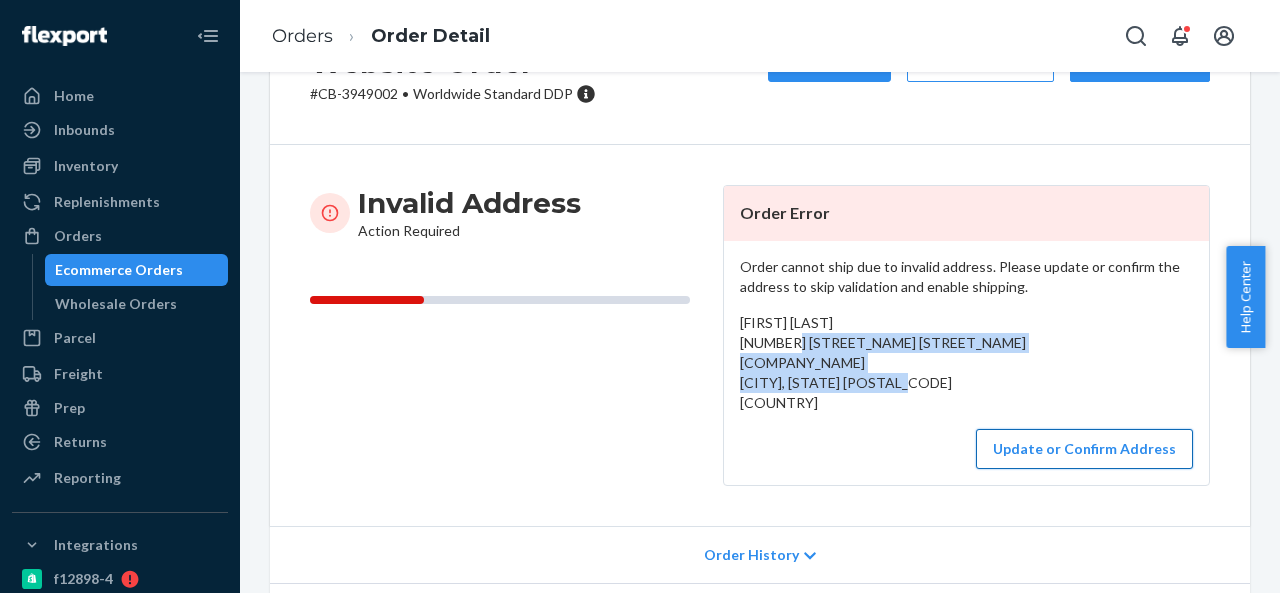 click on "Update or Confirm Address" at bounding box center (1084, 449) 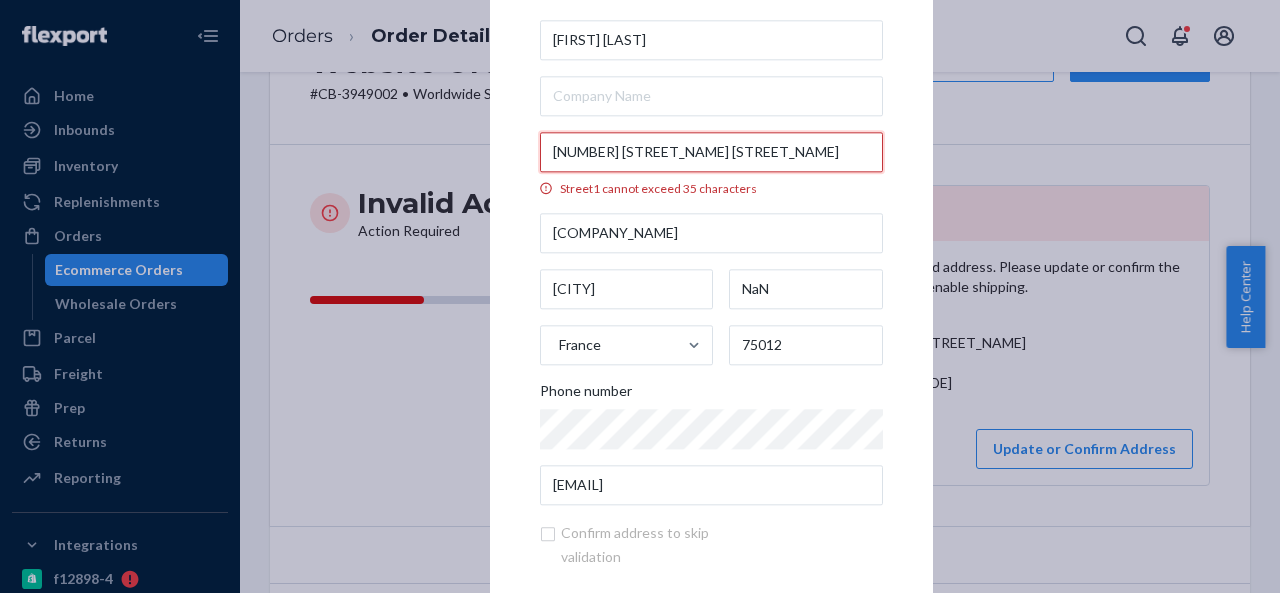 click on "[NUMBER] [STREET_NAME] [STREET_NAME]" at bounding box center [711, 152] 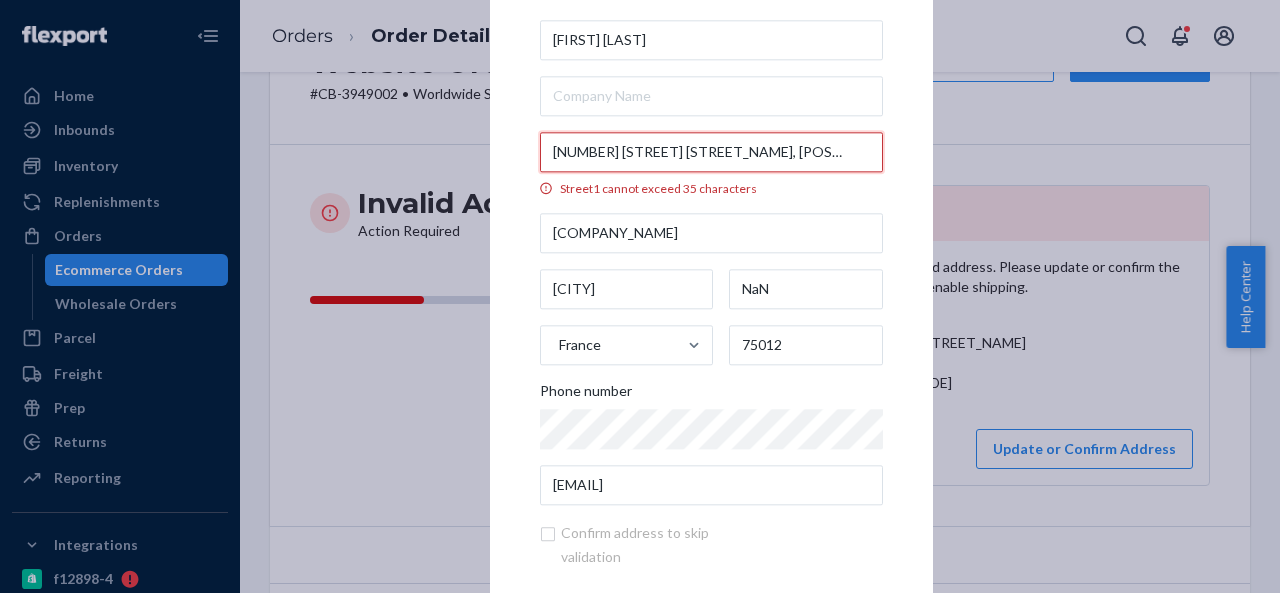 scroll, scrollTop: 0, scrollLeft: 44, axis: horizontal 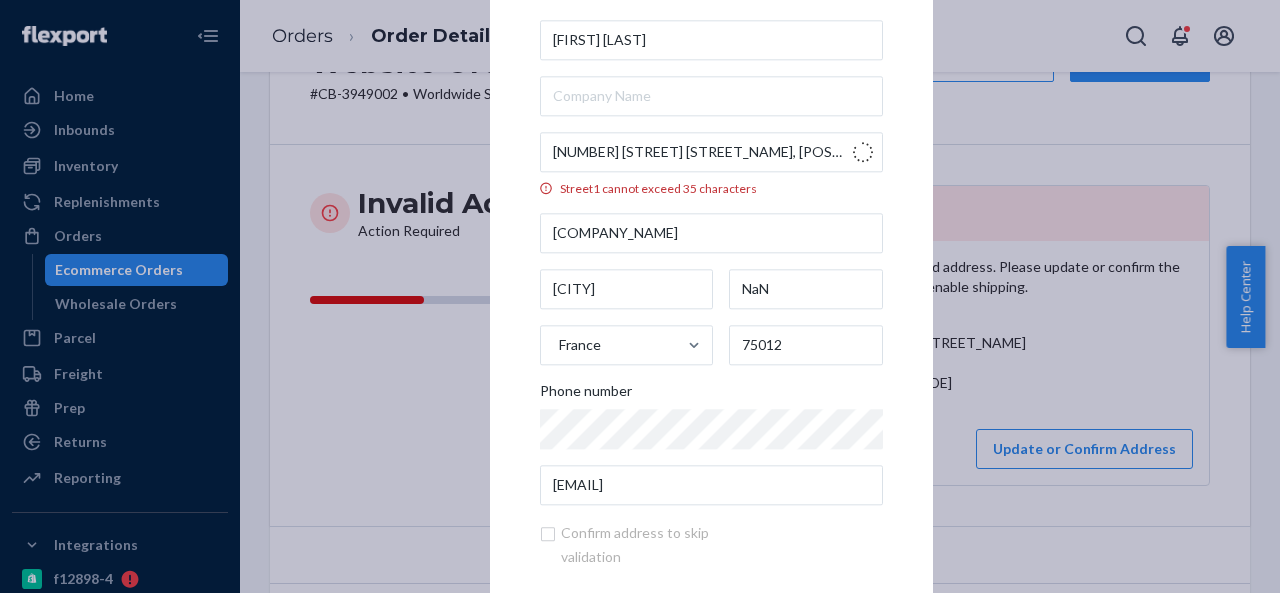 type on "[NUMBER] [STREET] [STREET_NAME]" 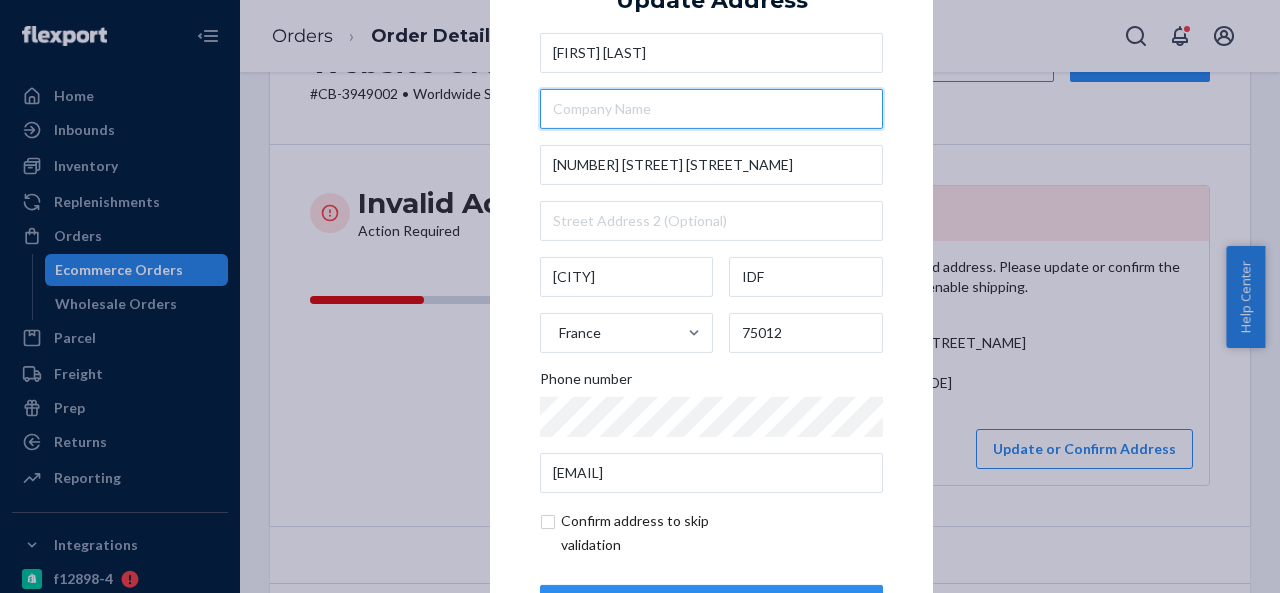 click at bounding box center (711, 109) 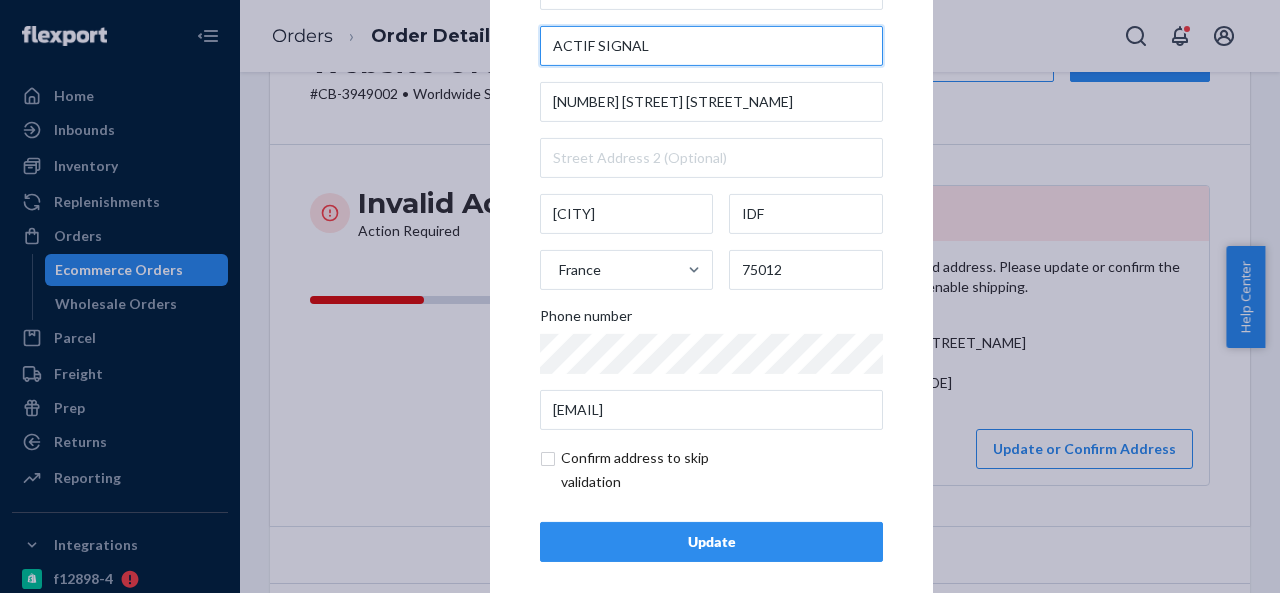 scroll, scrollTop: 81, scrollLeft: 0, axis: vertical 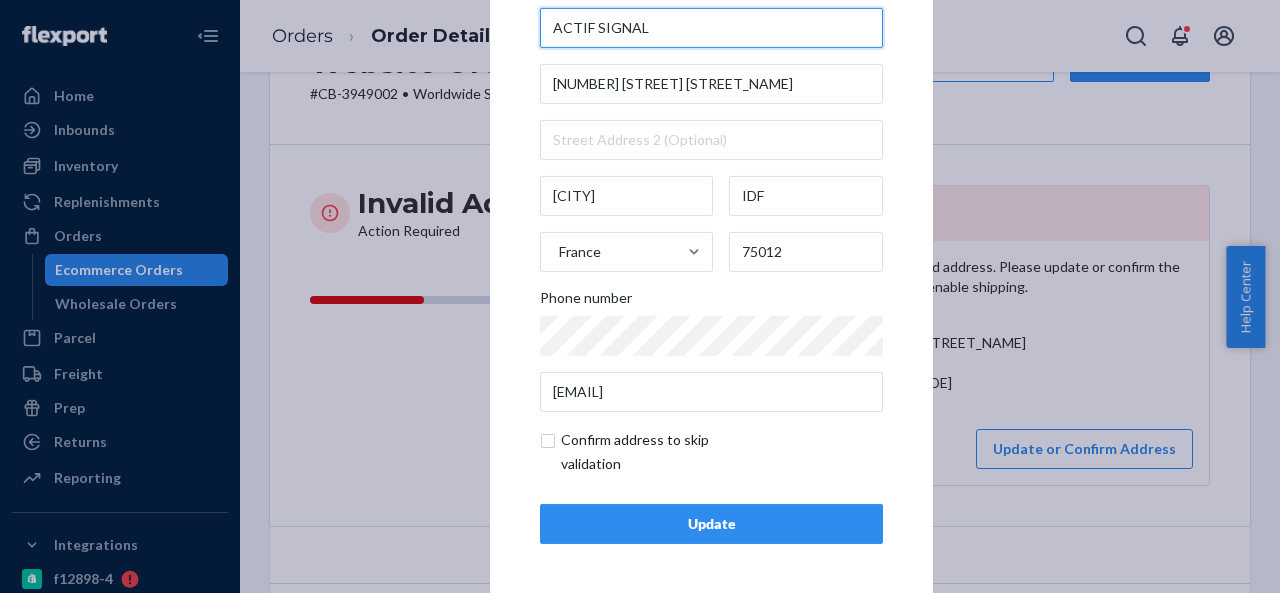 type on "ACTIF SIGNAL" 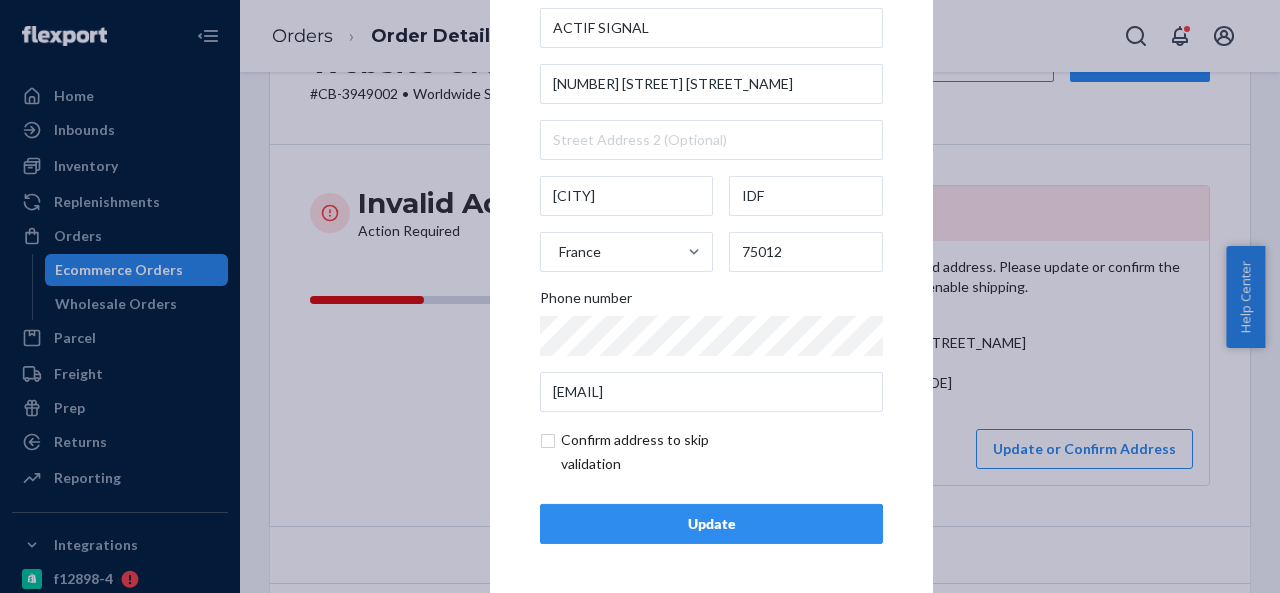 click on "Update" at bounding box center (711, 524) 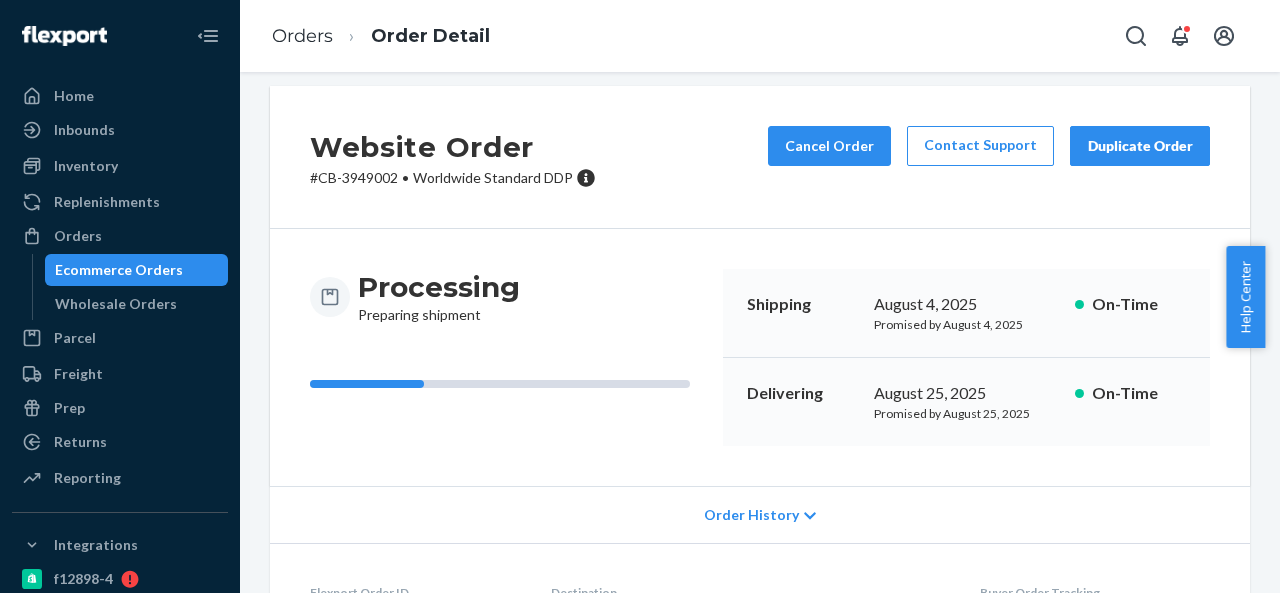 scroll, scrollTop: 0, scrollLeft: 0, axis: both 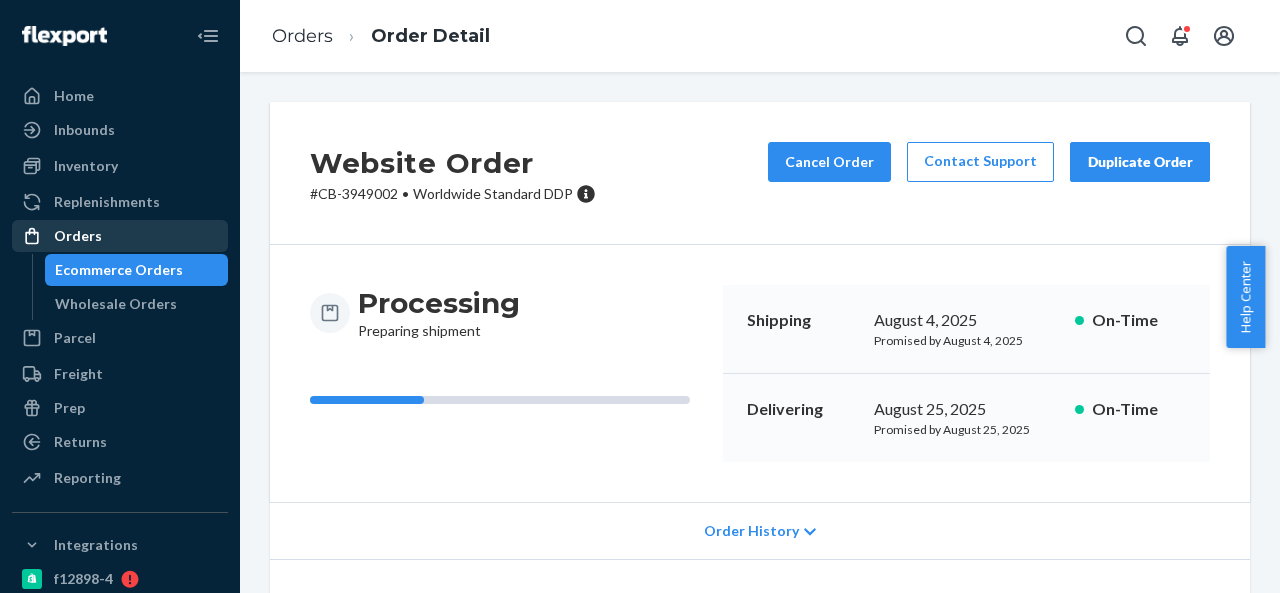 click on "Orders" at bounding box center (120, 236) 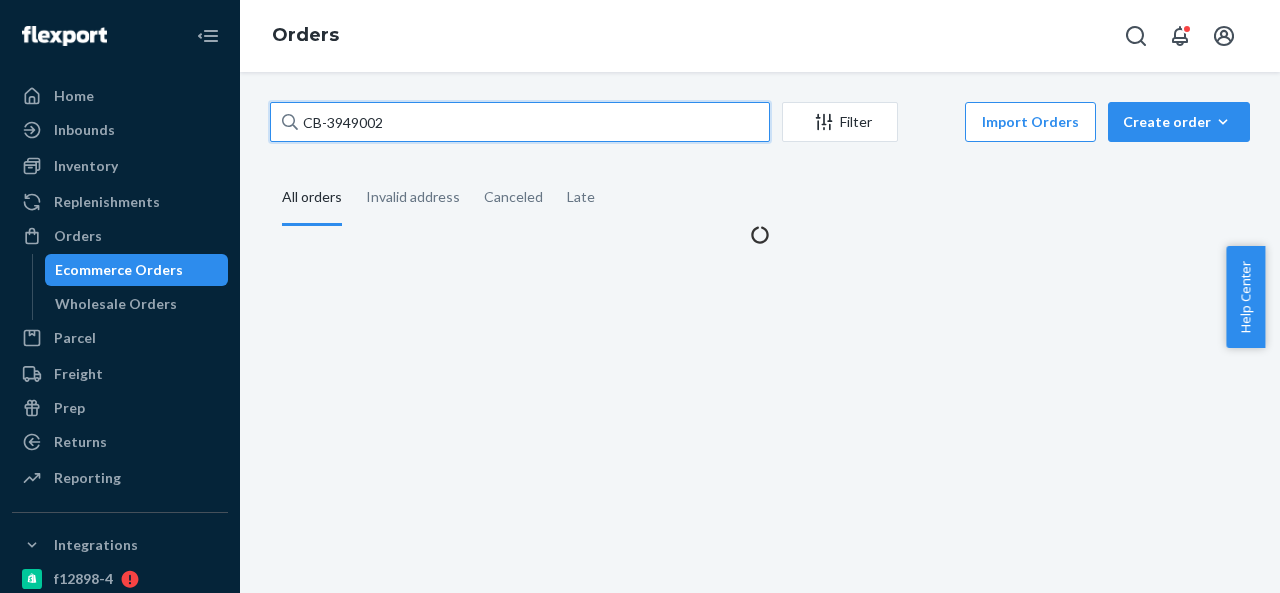 click on "CB-3949002" at bounding box center (520, 122) 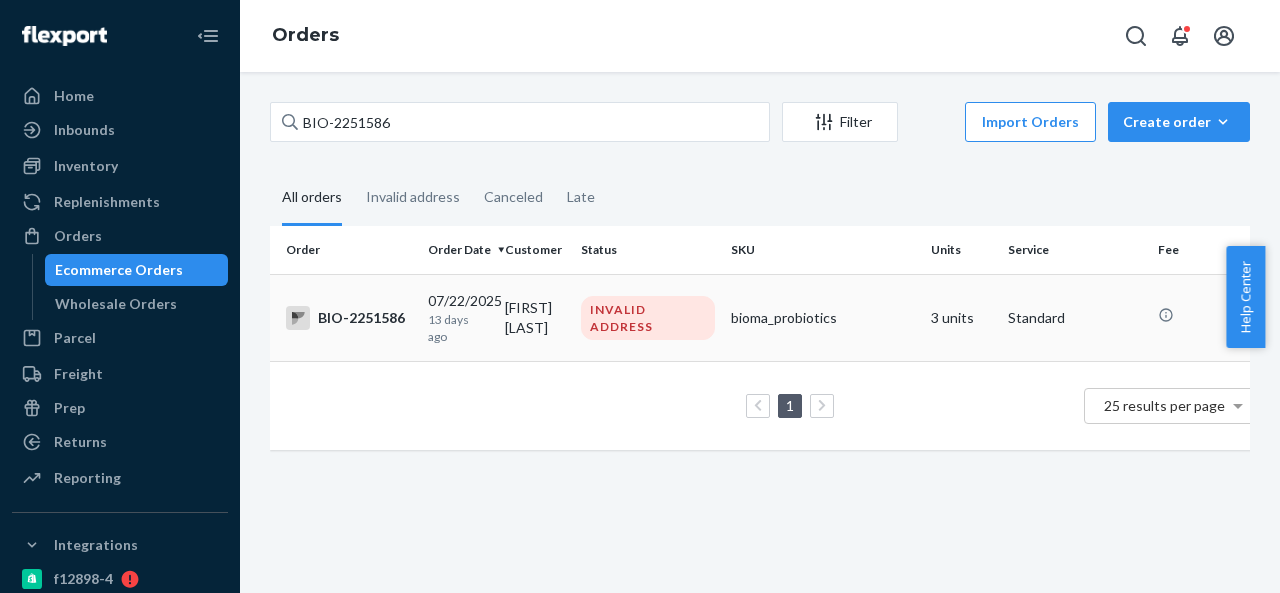 click on "[FIRST] [LAST]" at bounding box center (535, 317) 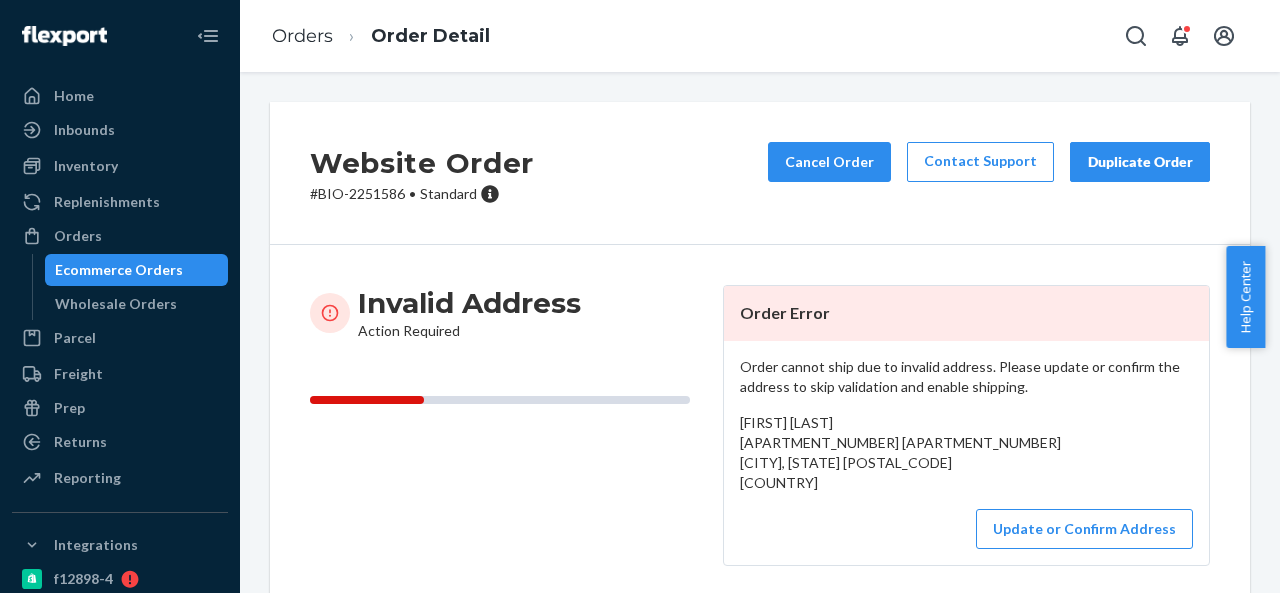 click on "# BIO-2251586 • Standard" at bounding box center [422, 194] 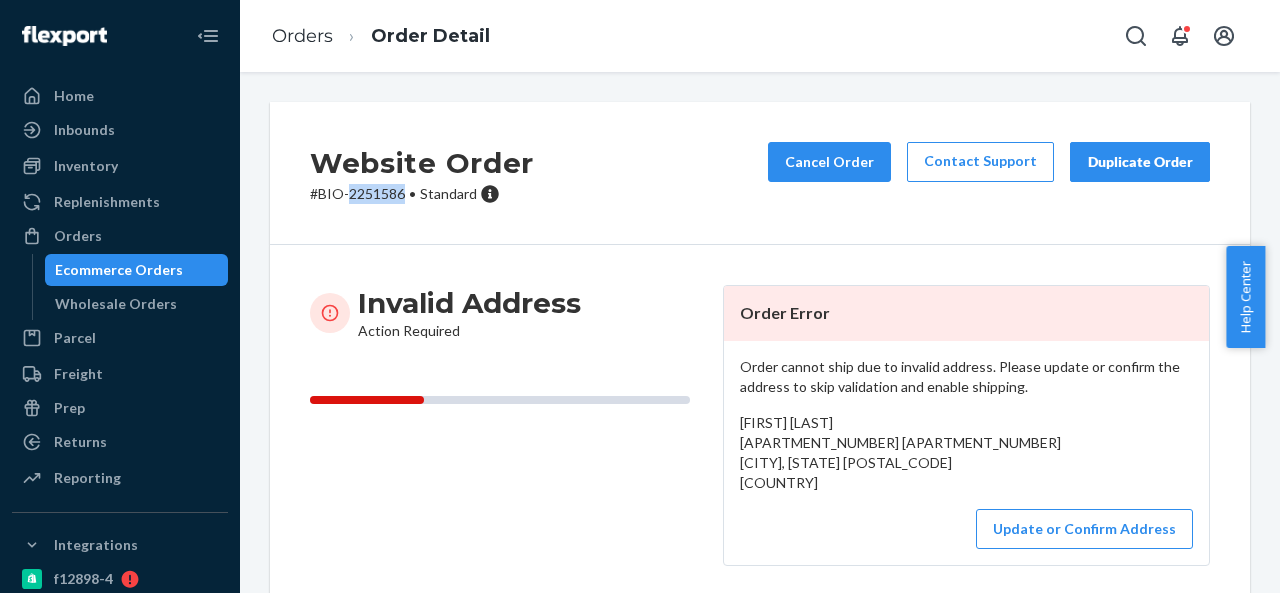 click on "# BIO-2251586 • Standard" at bounding box center [422, 194] 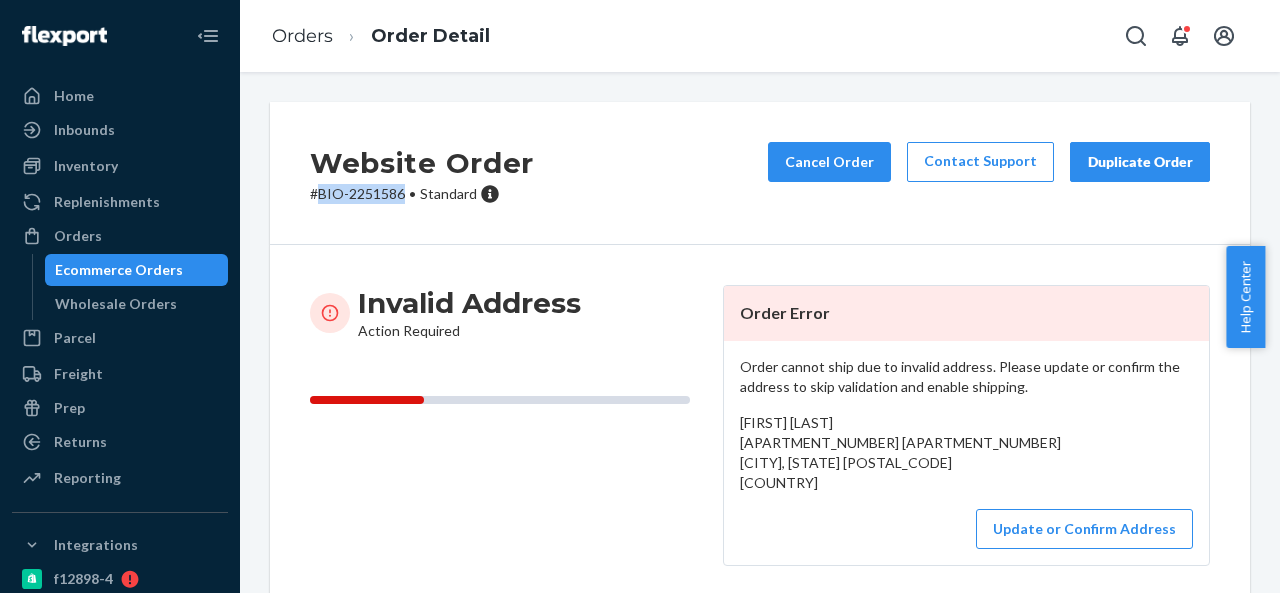 drag, startPoint x: 324, startPoint y: 192, endPoint x: 402, endPoint y: 187, distance: 78.160095 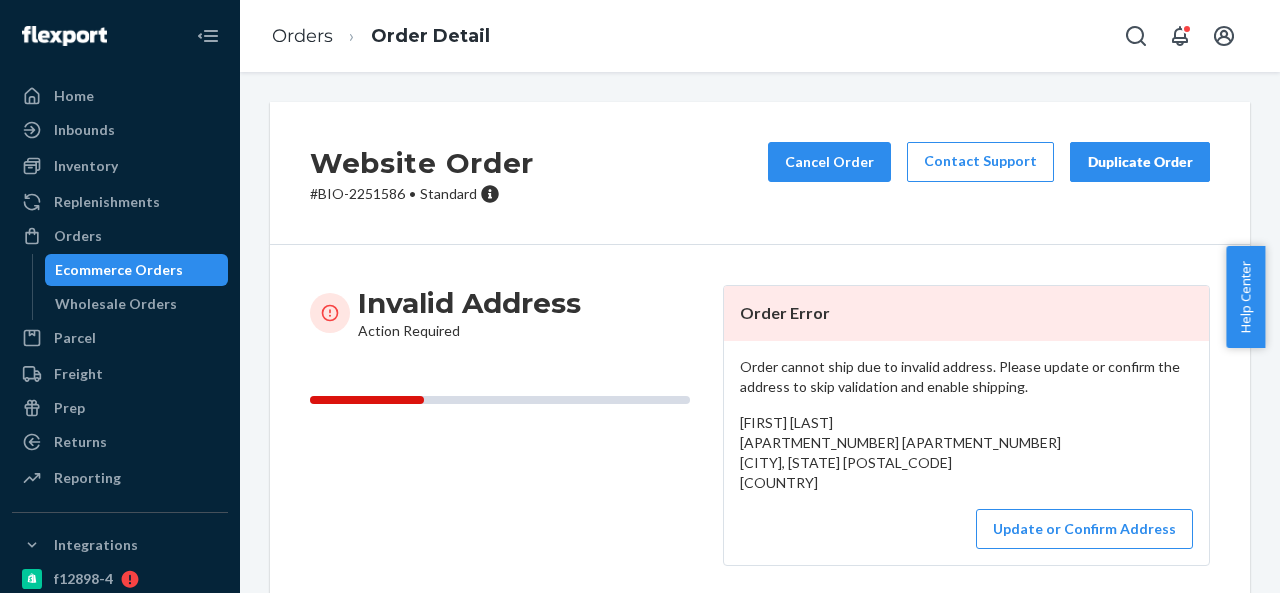 click on "[FIRST] [LAST]
[APARTMENT_NUMBER] [APARTMENT_NUMBER]
[CITY], [STATE] [POSTAL_CODE]
[COUNTRY]" at bounding box center (900, 452) 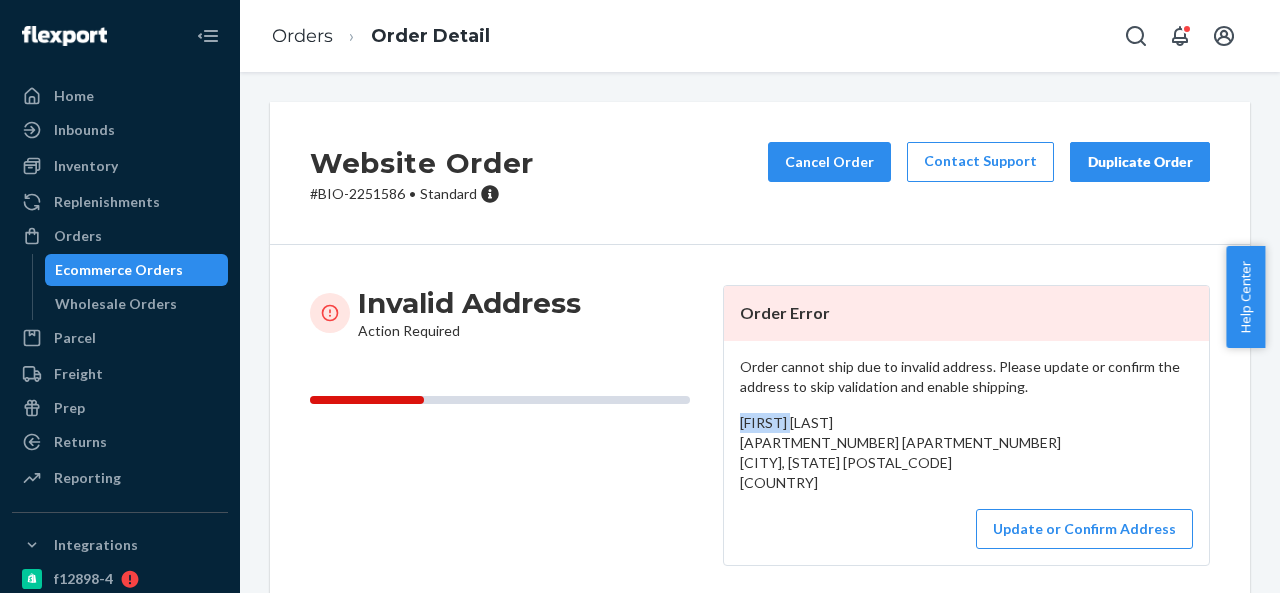 click on "[FIRST] [LAST]
[APARTMENT_NUMBER] [APARTMENT_NUMBER]
[CITY], [STATE] [POSTAL_CODE]
[COUNTRY]" at bounding box center (900, 452) 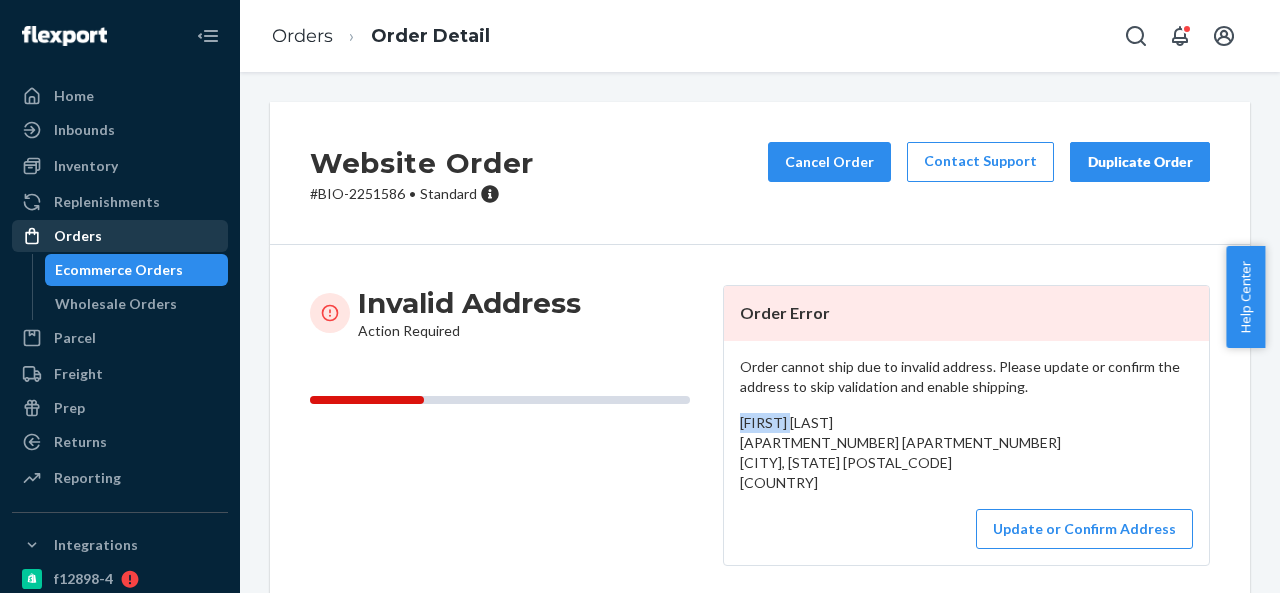 click on "Orders" at bounding box center (120, 236) 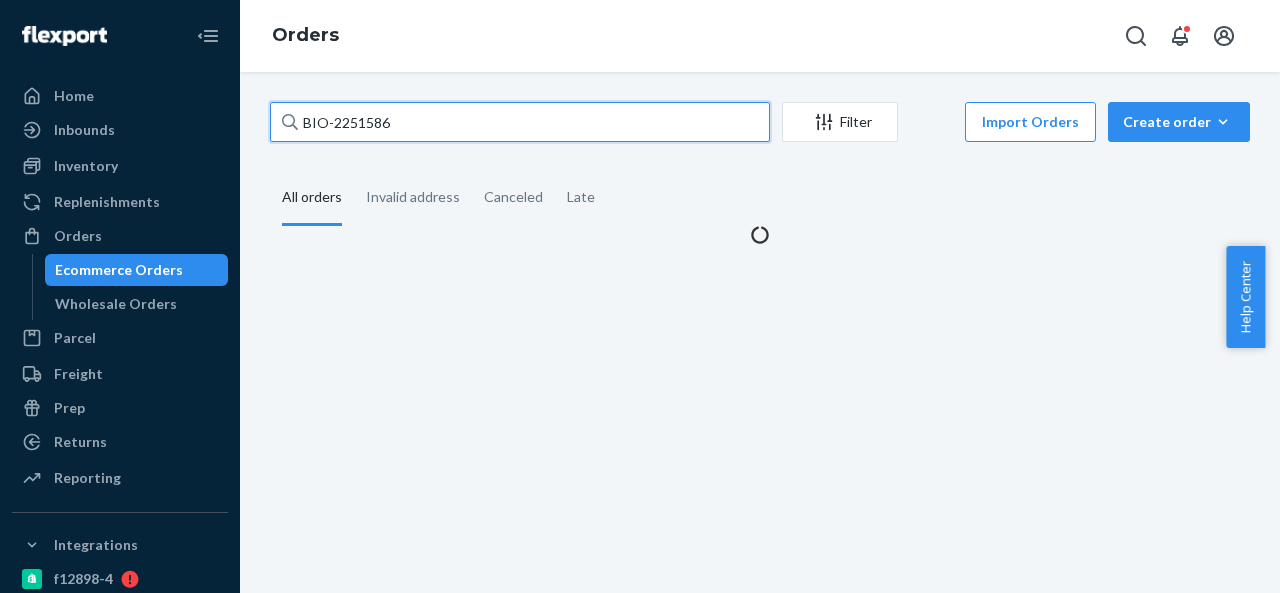 click on "BIO-2251586" at bounding box center (520, 122) 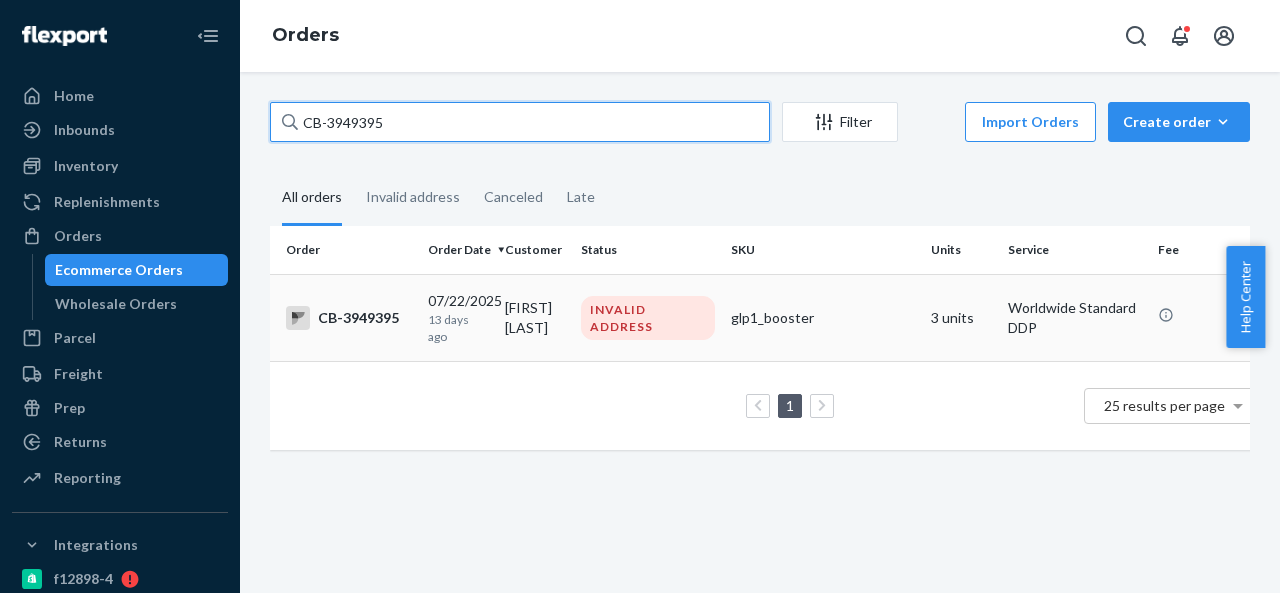 type on "CB-3949395" 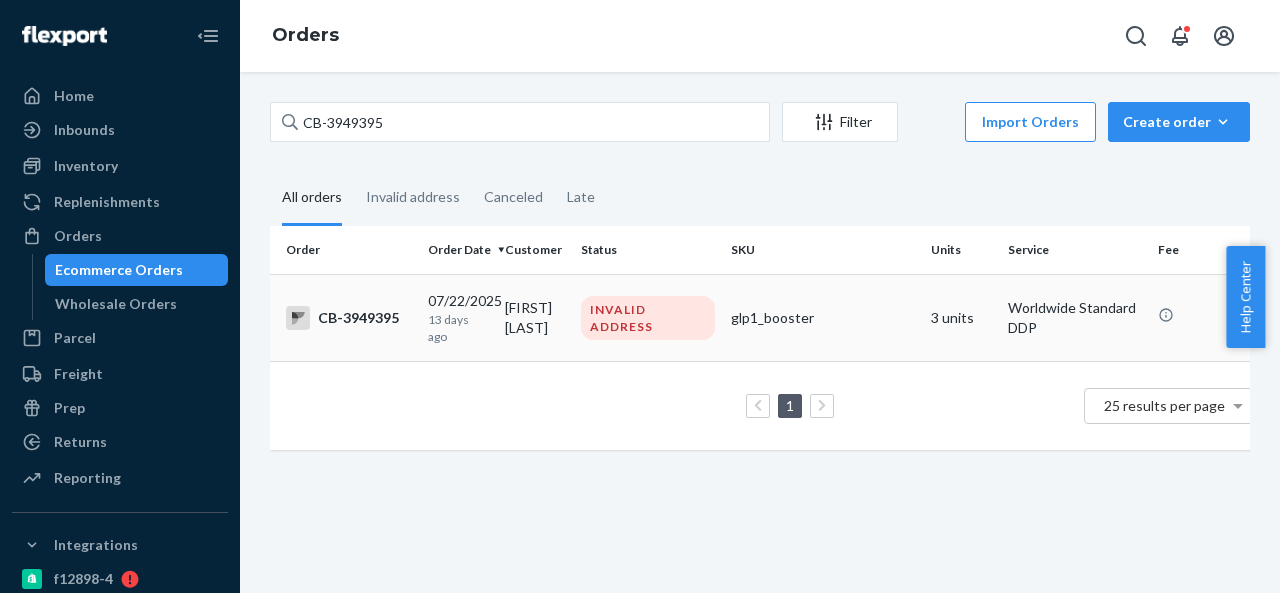 click on "[FIRST] [LAST]" at bounding box center [535, 317] 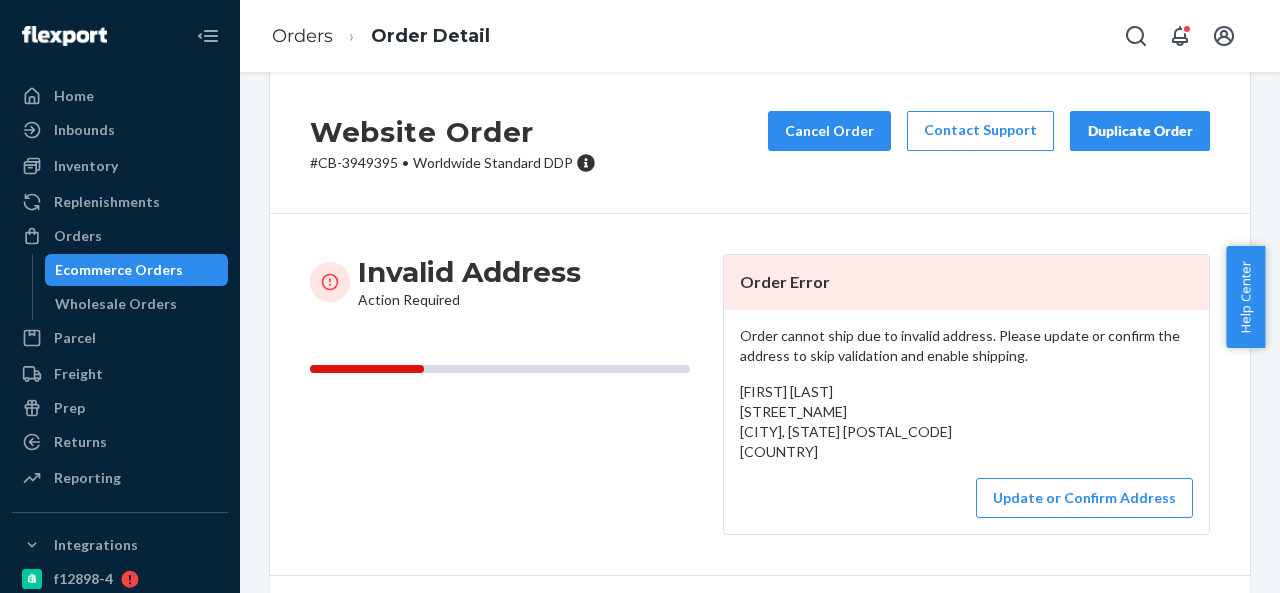 scroll, scrollTop: 0, scrollLeft: 0, axis: both 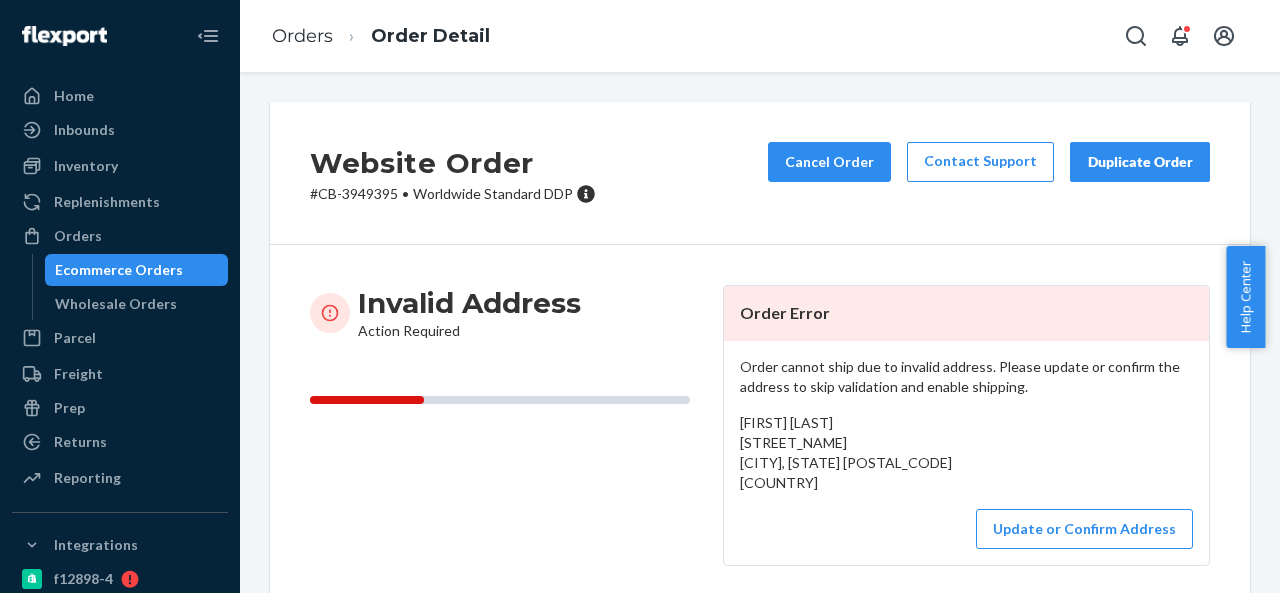click on "# CB-3949395 • Worldwide Standard DDP" at bounding box center [453, 194] 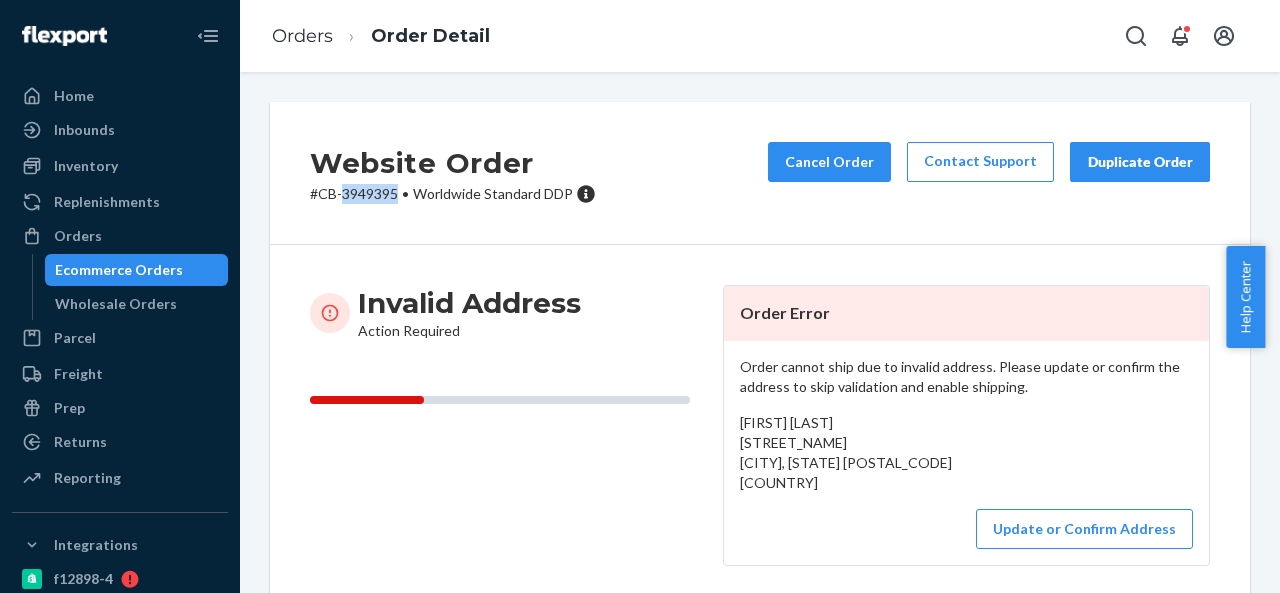 click on "# CB-3949395 • Worldwide Standard DDP" at bounding box center [453, 194] 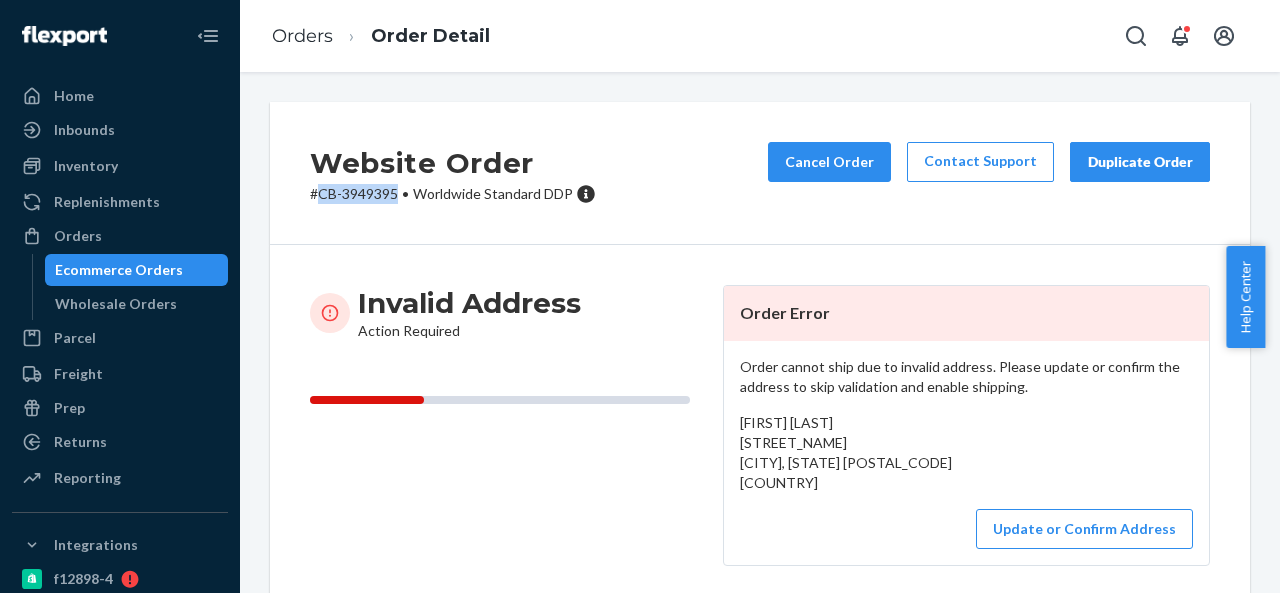 drag, startPoint x: 318, startPoint y: 194, endPoint x: 404, endPoint y: 197, distance: 86.05231 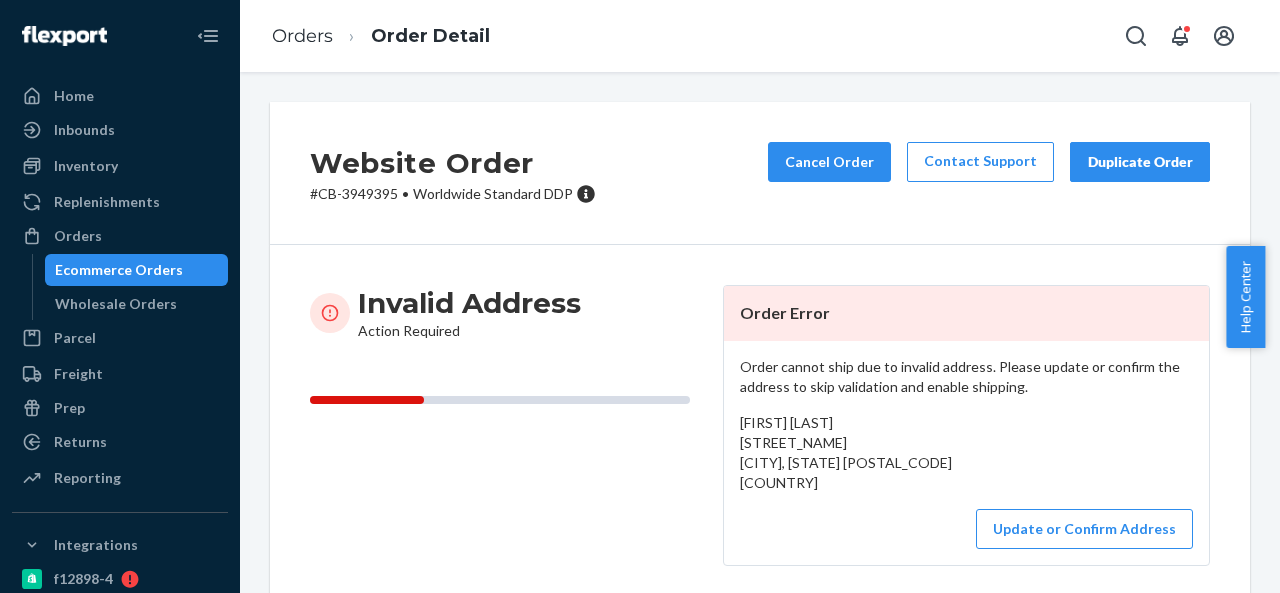 click on "Order cannot ship due to invalid address. Please update or confirm the address to skip validation and enable shipping. [FIRST] [LAST]
[STREET_NAME]
[CITY], [STATE] [POSTAL_CODE]
[COUNTRY]" at bounding box center [966, 453] 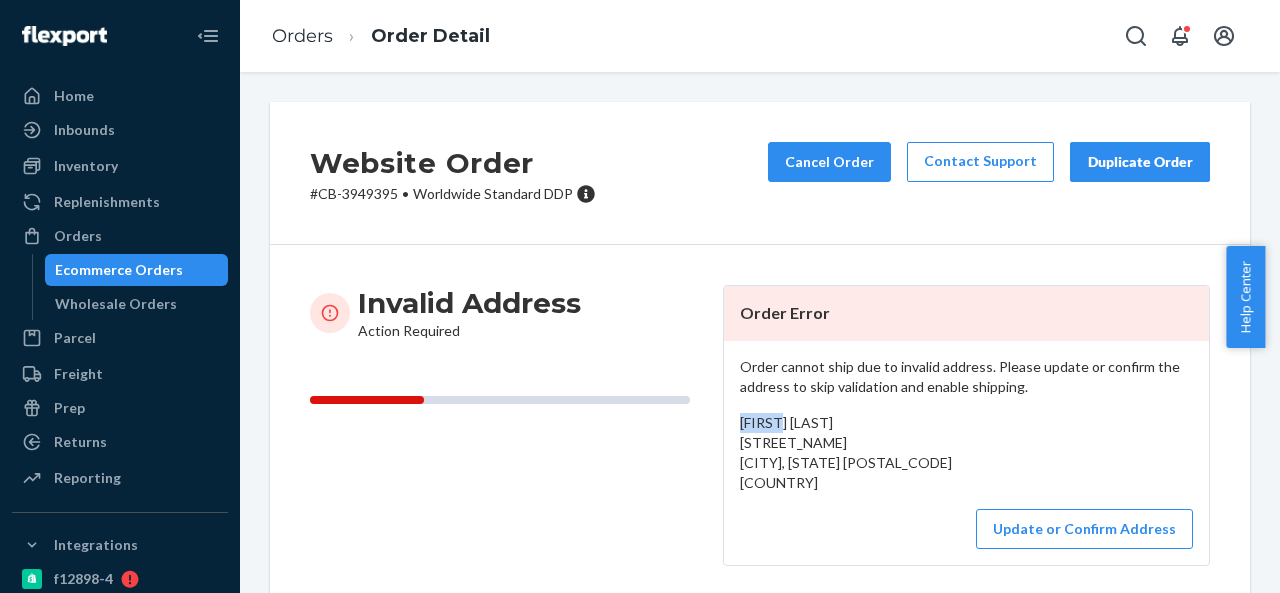 click on "Order cannot ship due to invalid address. Please update or confirm the address to skip validation and enable shipping. [FIRST] [LAST]
[STREET_NAME]
[CITY], [STATE] [POSTAL_CODE]
[COUNTRY]" at bounding box center [966, 453] 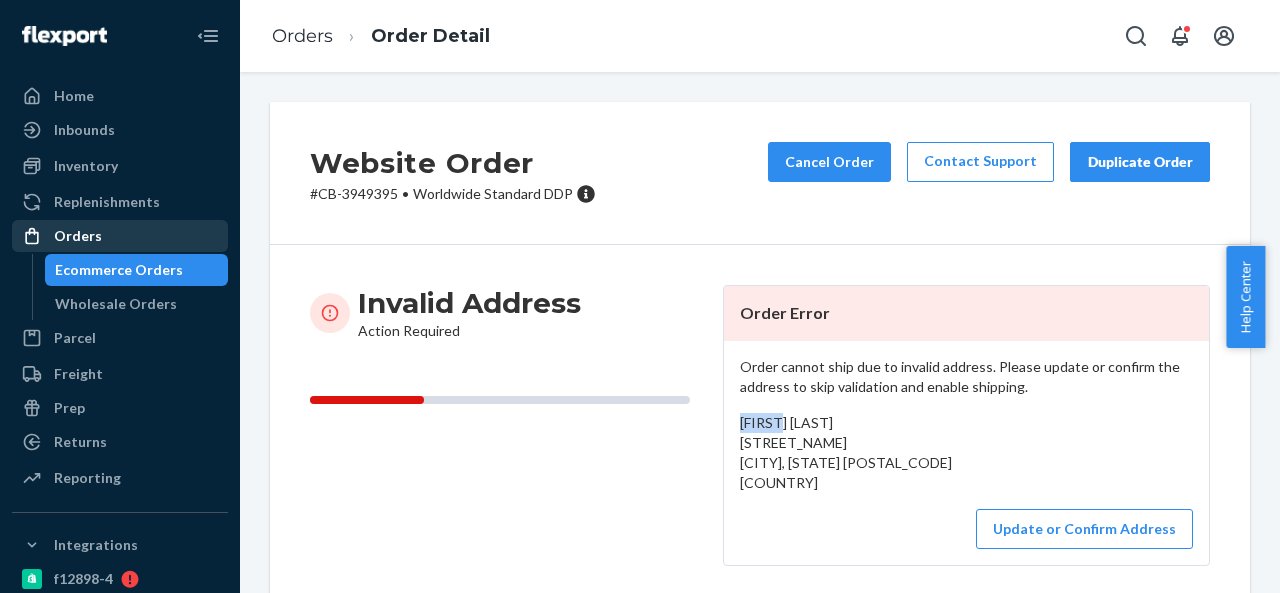 click on "Orders" at bounding box center [120, 236] 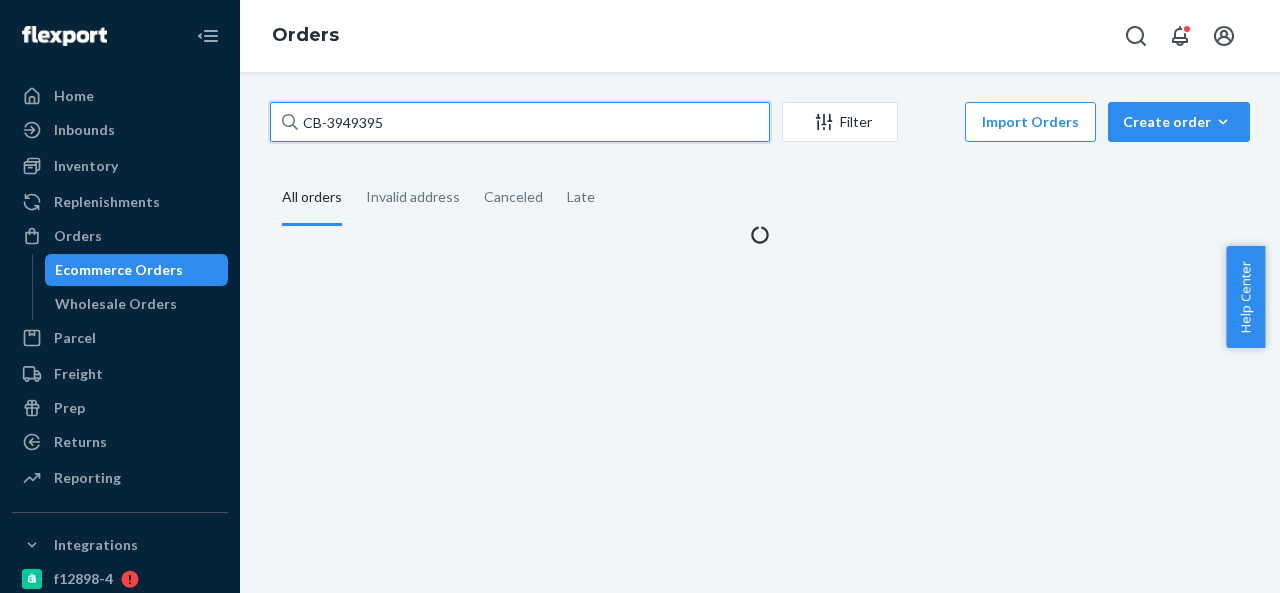 click on "CB-3949395" at bounding box center [520, 122] 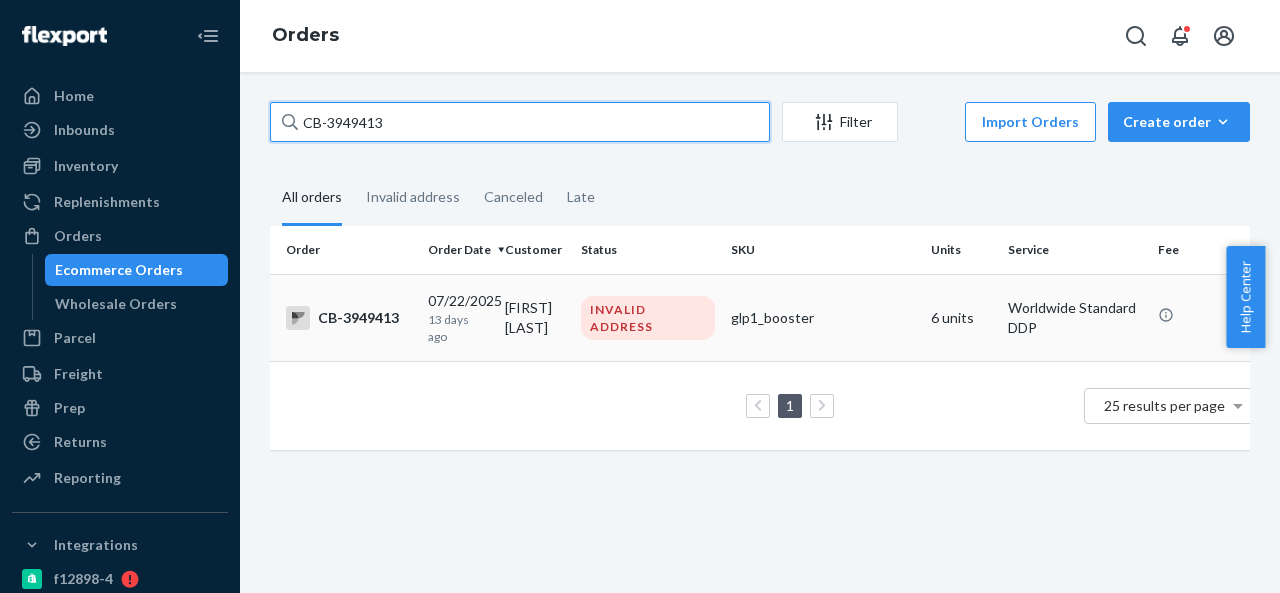 type on "CB-3949413" 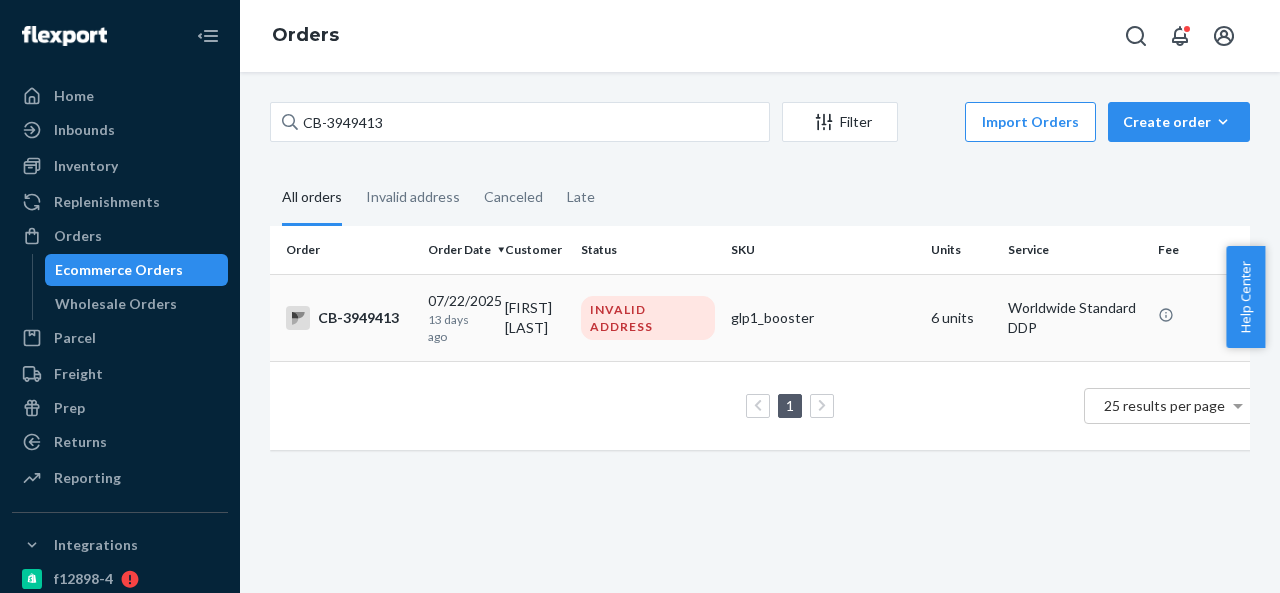 click on "[FIRST] [LAST]" at bounding box center (535, 317) 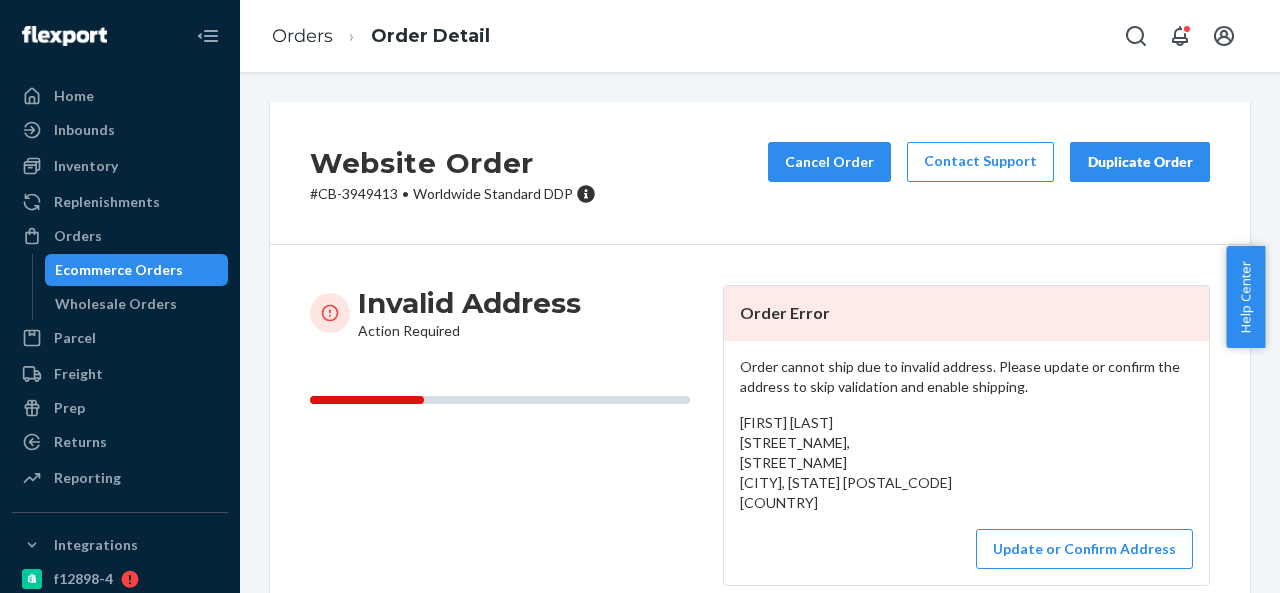 scroll, scrollTop: 100, scrollLeft: 0, axis: vertical 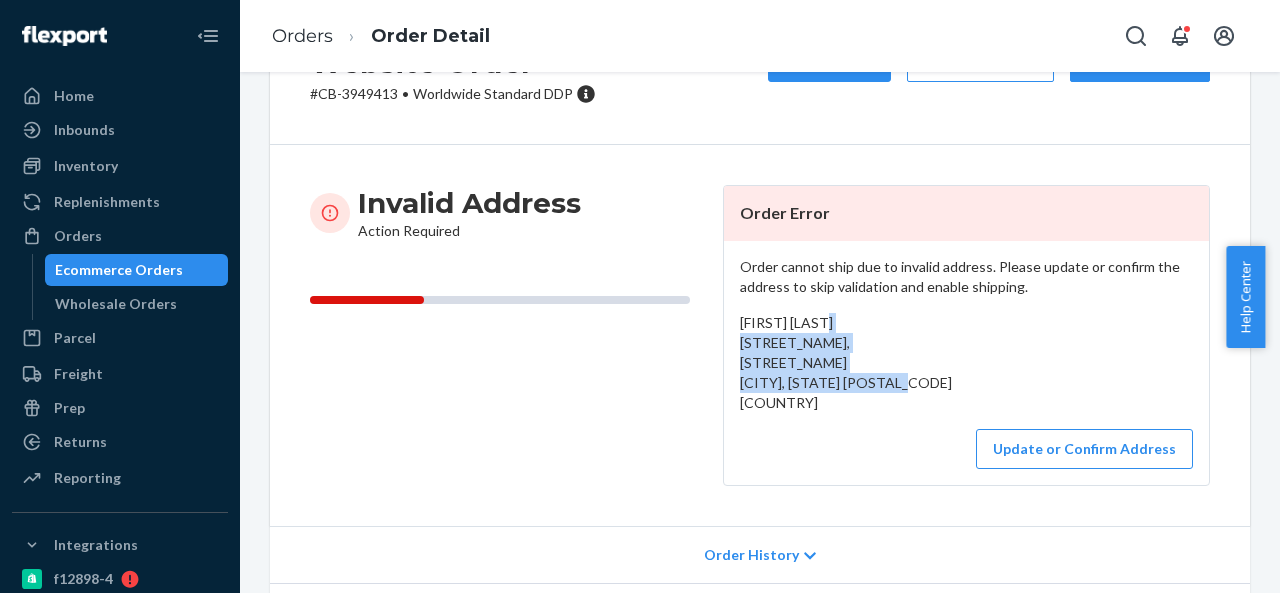drag, startPoint x: 741, startPoint y: 347, endPoint x: 788, endPoint y: 399, distance: 70.0928 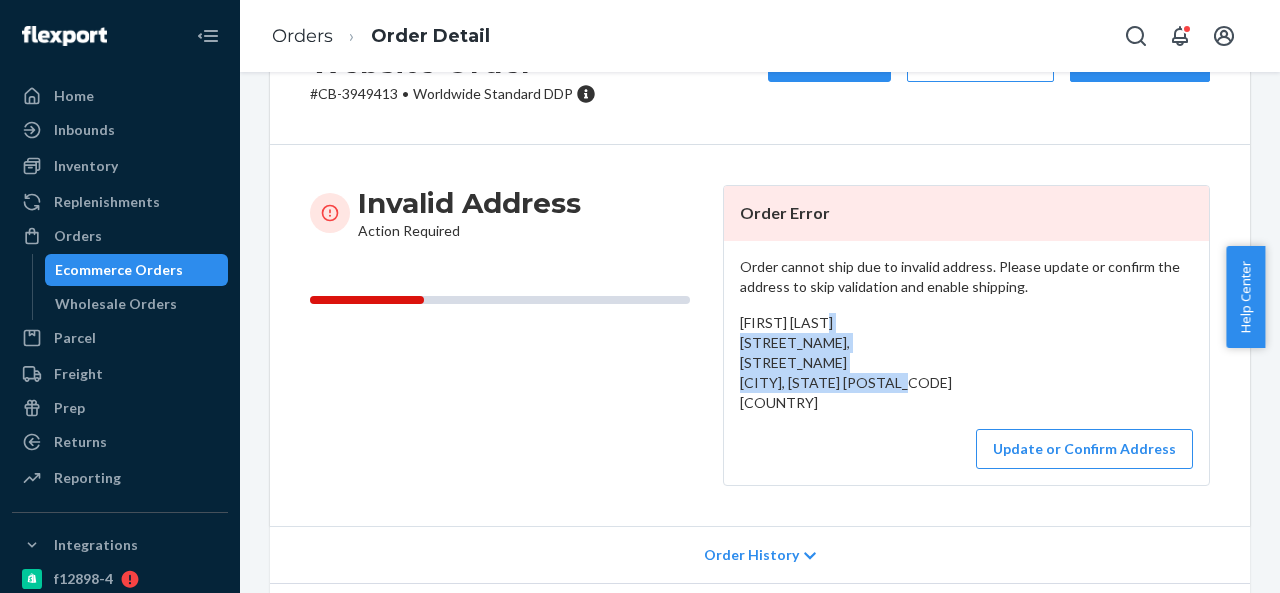click on "[FIRST] [LAST]
[STREET_NAME],
[STREET_NAME]
[CITY], [STATE] [POSTAL_CODE]
[COUNTRY]" at bounding box center (966, 363) 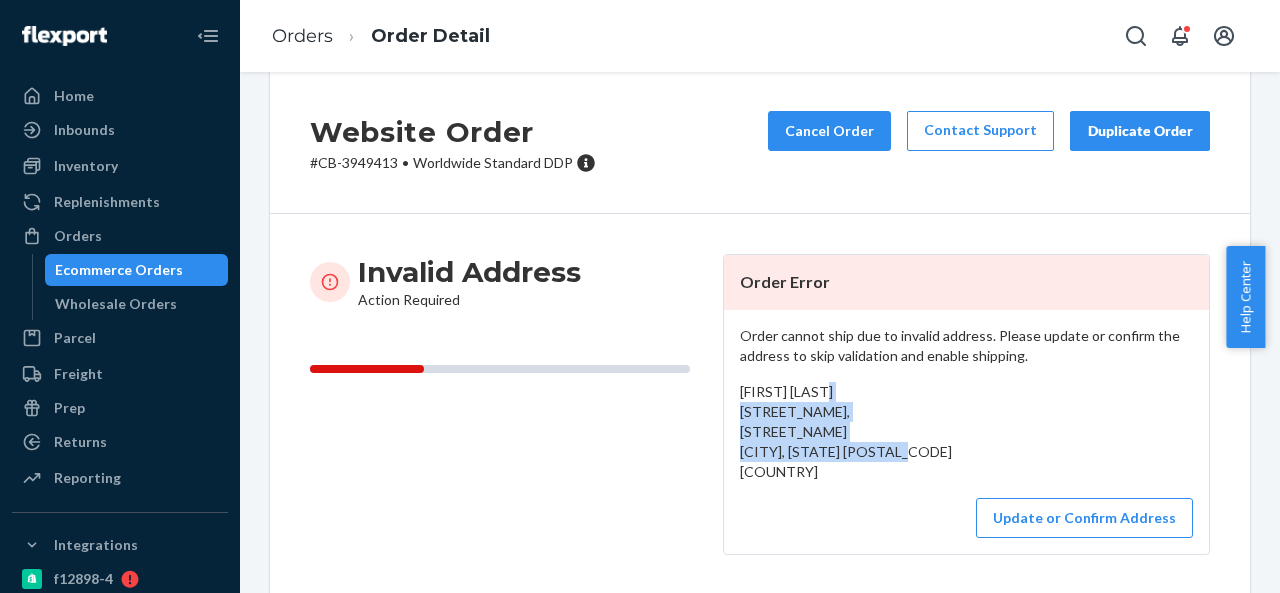 scroll, scrollTop: 0, scrollLeft: 0, axis: both 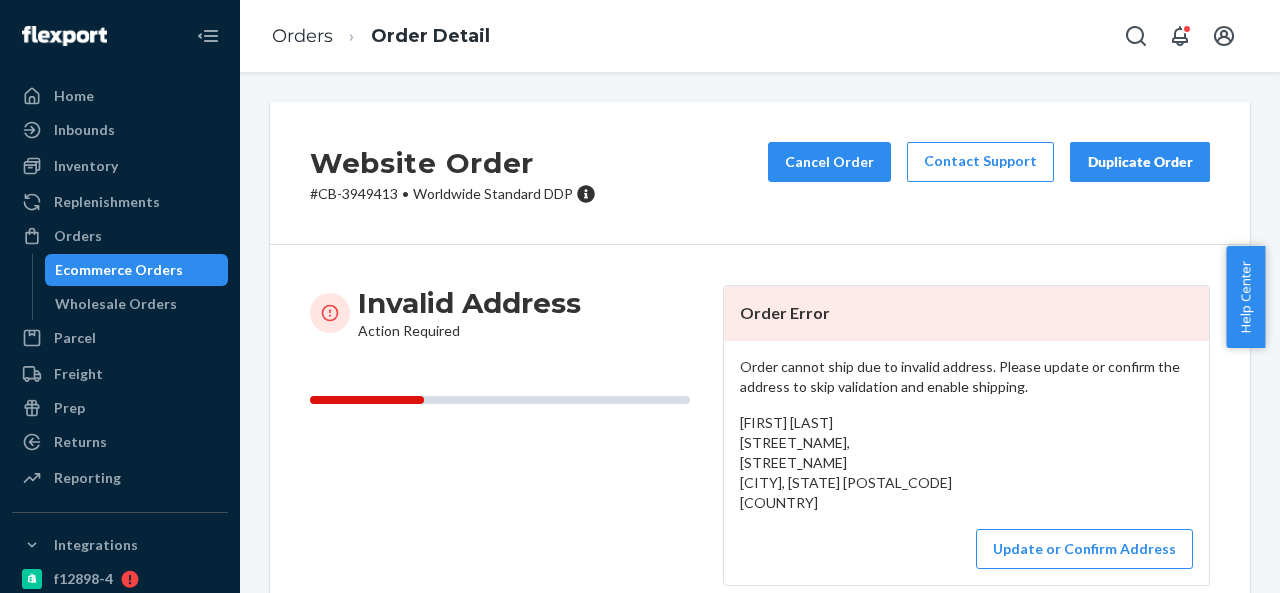 click on "# CB-3949413 • Worldwide Standard DDP" at bounding box center (453, 194) 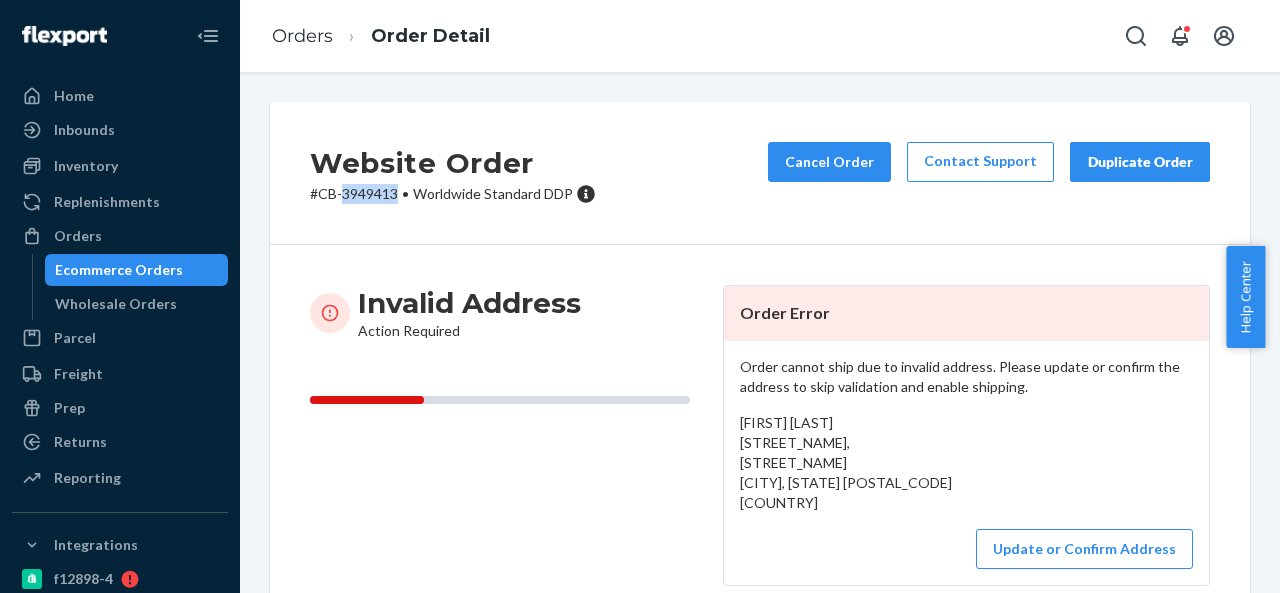 click on "# CB-3949413 • Worldwide Standard DDP" at bounding box center (453, 194) 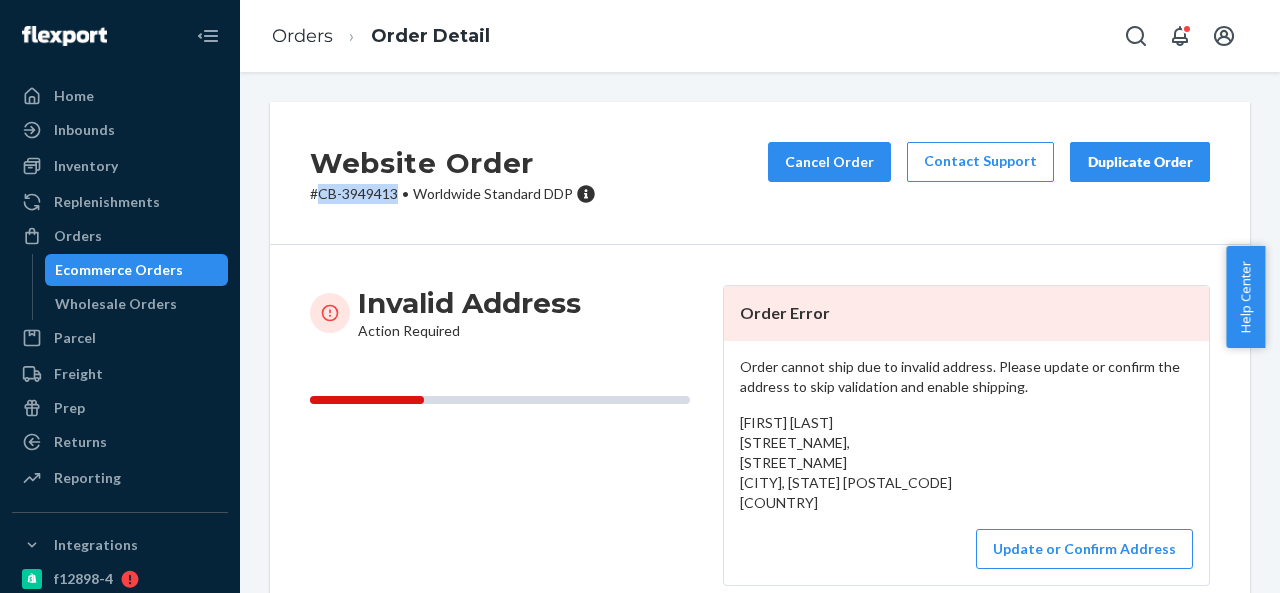 drag, startPoint x: 318, startPoint y: 189, endPoint x: 396, endPoint y: 195, distance: 78.23043 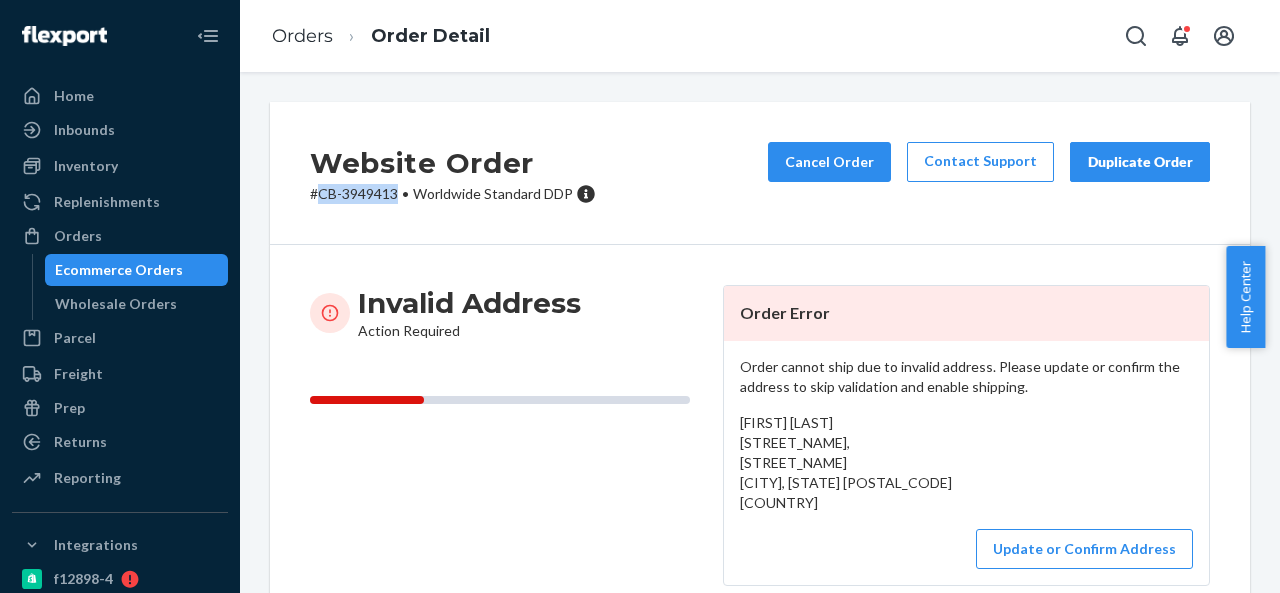 click on "# CB-3949413 • Worldwide Standard DDP" at bounding box center [453, 194] 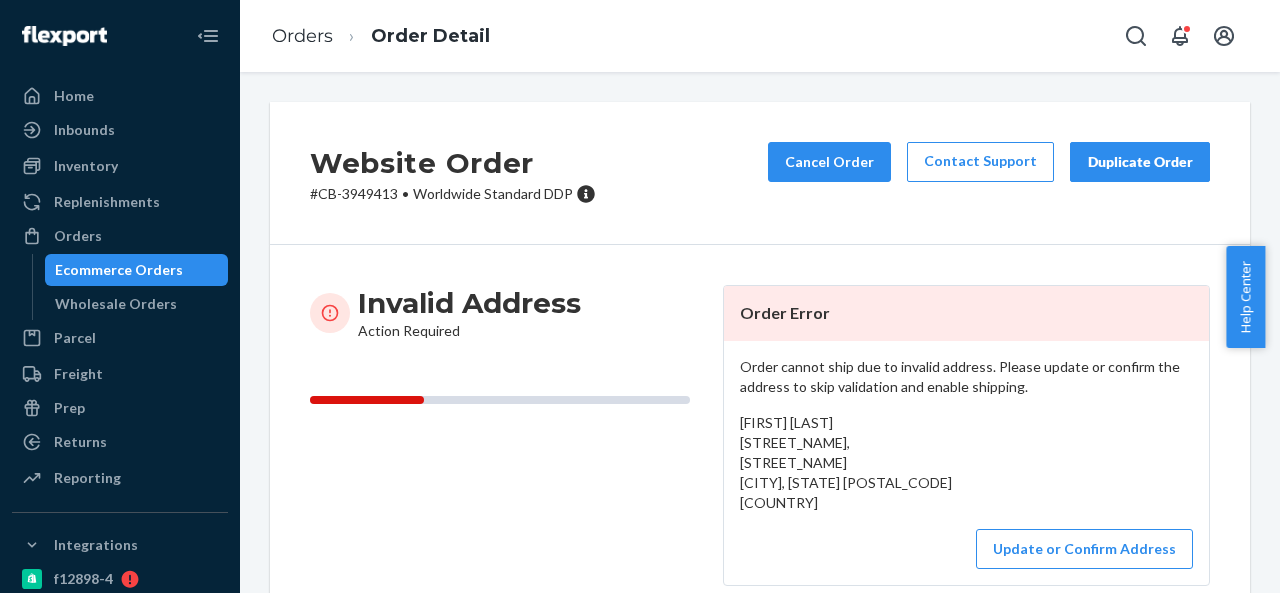 click on "[FIRST] [LAST]
[STREET_NAME],
[STREET_NAME]
[CITY], [STATE] [POSTAL_CODE]
[COUNTRY]" at bounding box center [846, 462] 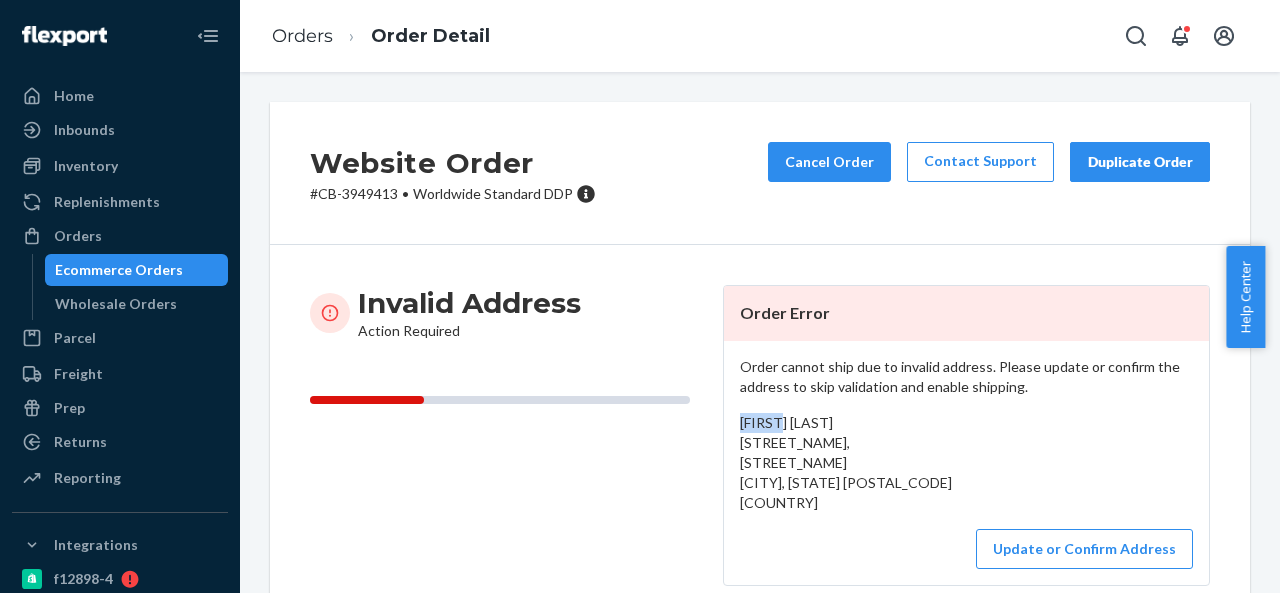 click on "[FIRST] [LAST]
[STREET_NAME],
[STREET_NAME]
[CITY], [STATE] [POSTAL_CODE]
[COUNTRY]" at bounding box center (846, 462) 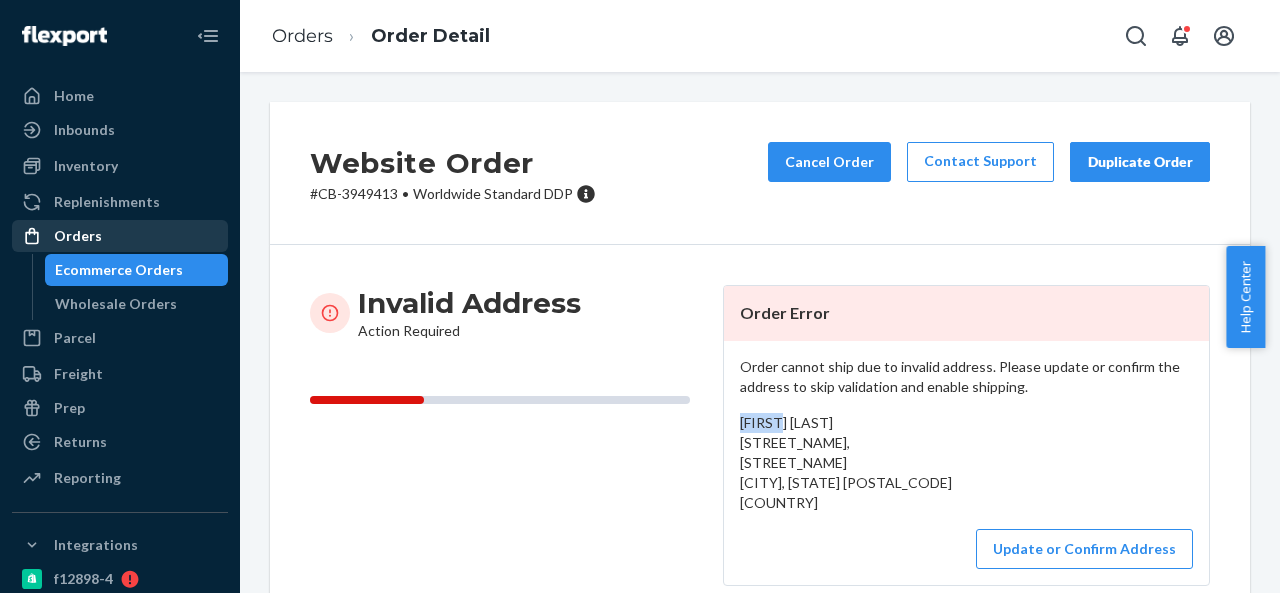 click on "Orders" at bounding box center [120, 236] 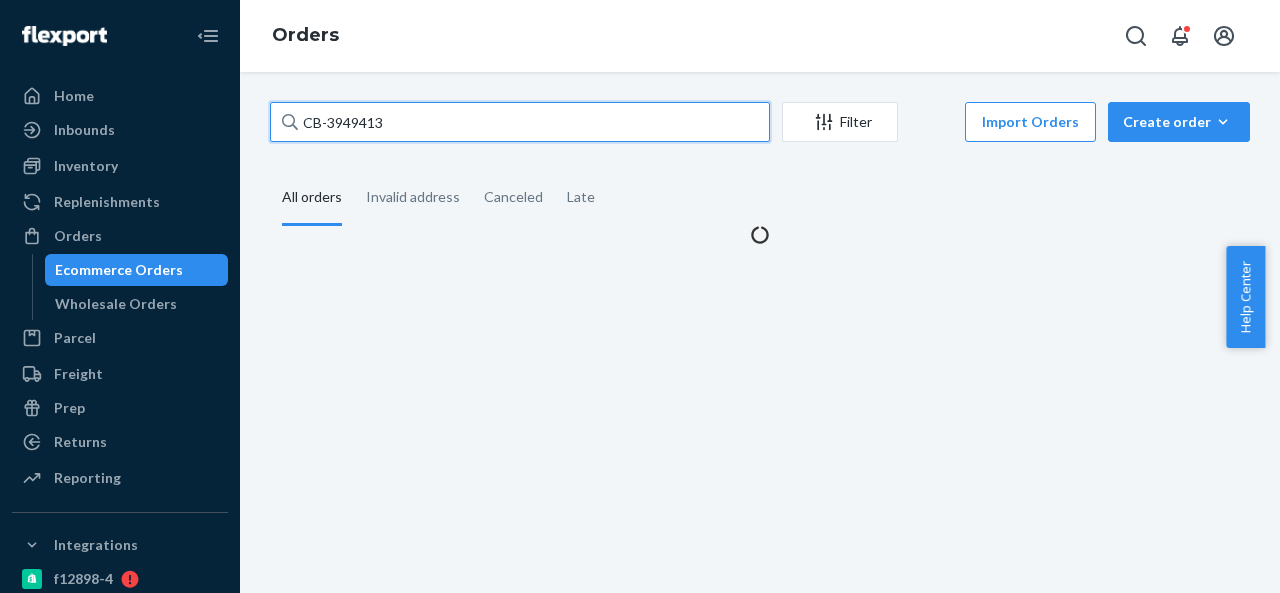 click on "CB-3949413" at bounding box center (520, 122) 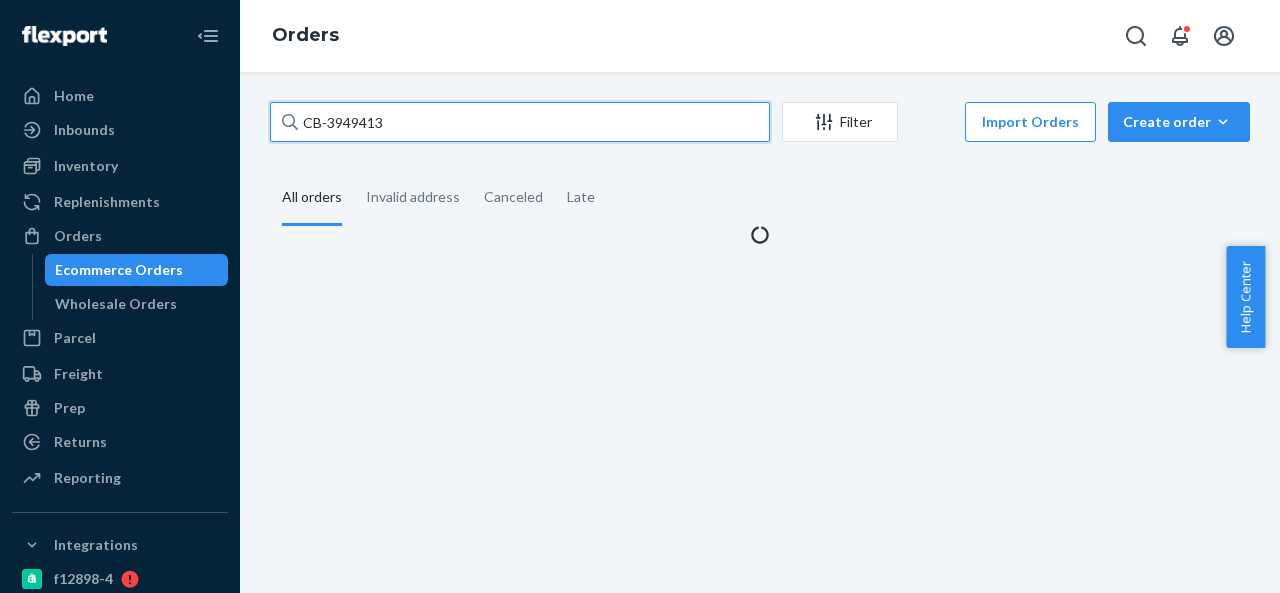 paste on "BIO-IN-13275" 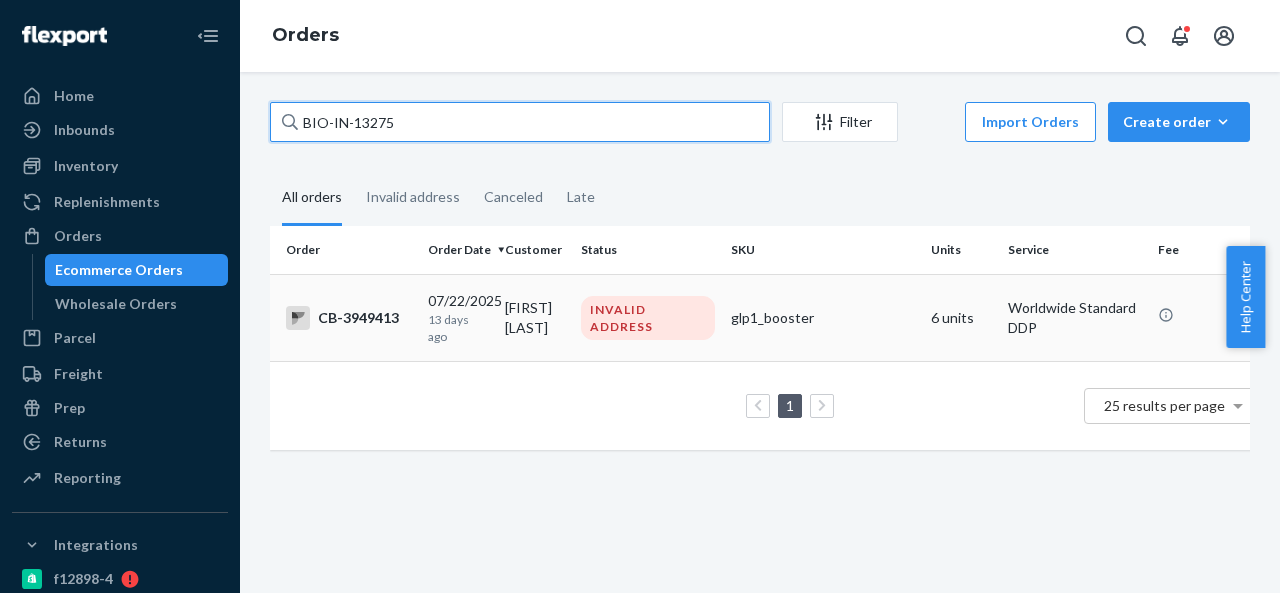 type on "BIO-IN-13275" 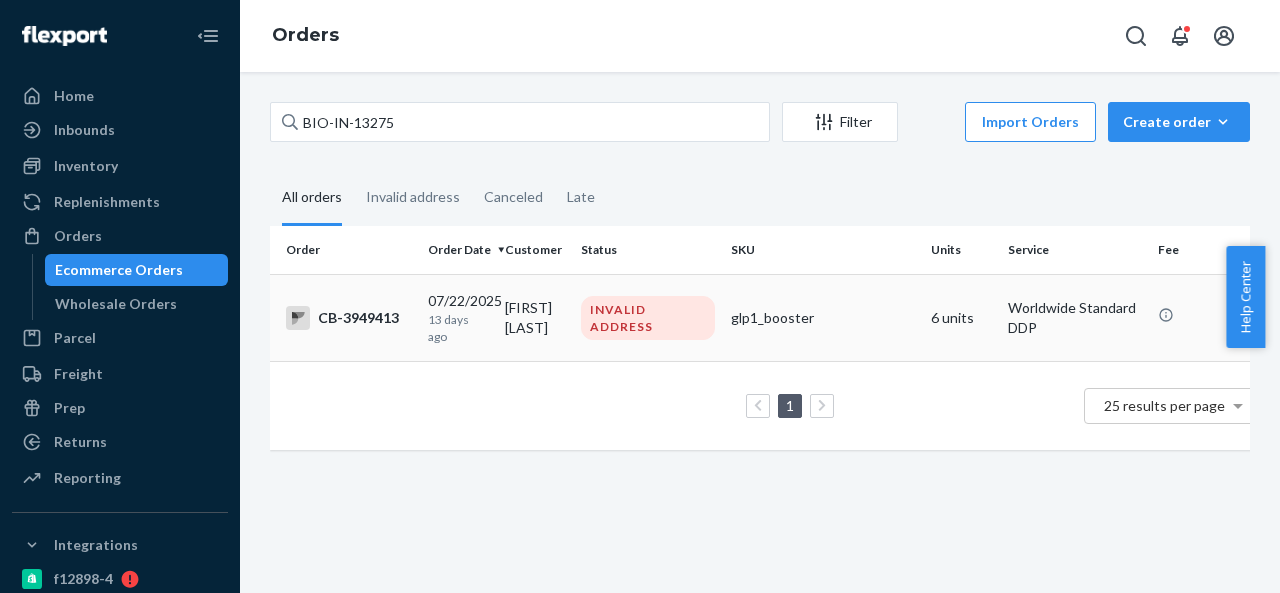 click on "[FIRST] [LAST]" at bounding box center (535, 317) 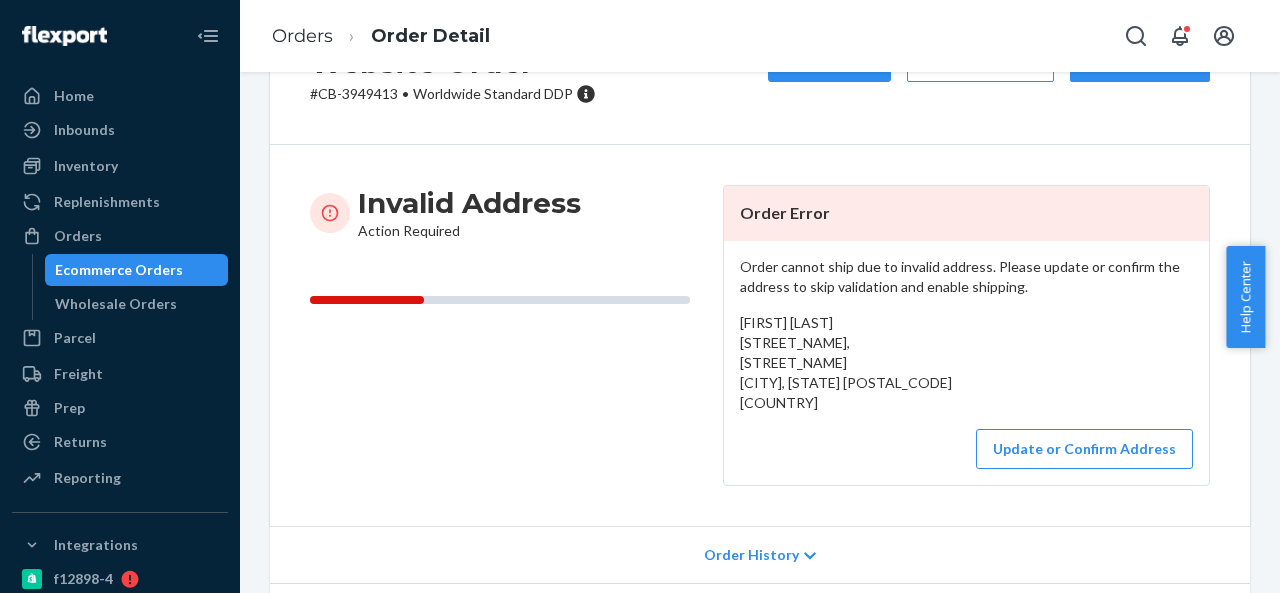 scroll, scrollTop: 0, scrollLeft: 0, axis: both 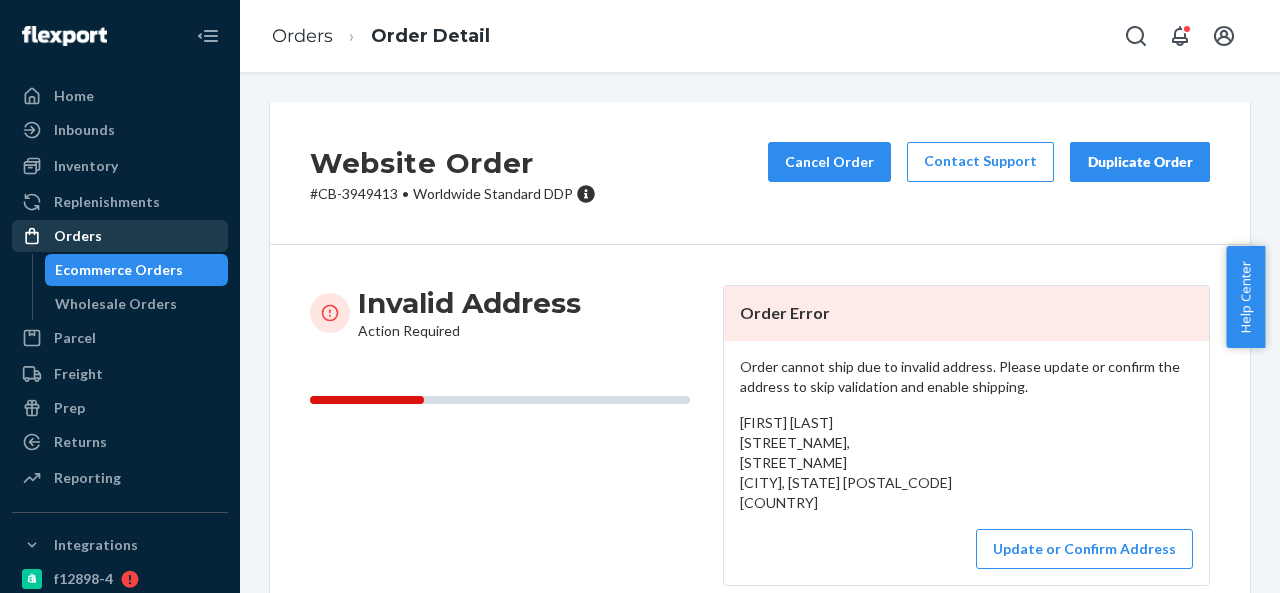 click on "Orders" at bounding box center (120, 236) 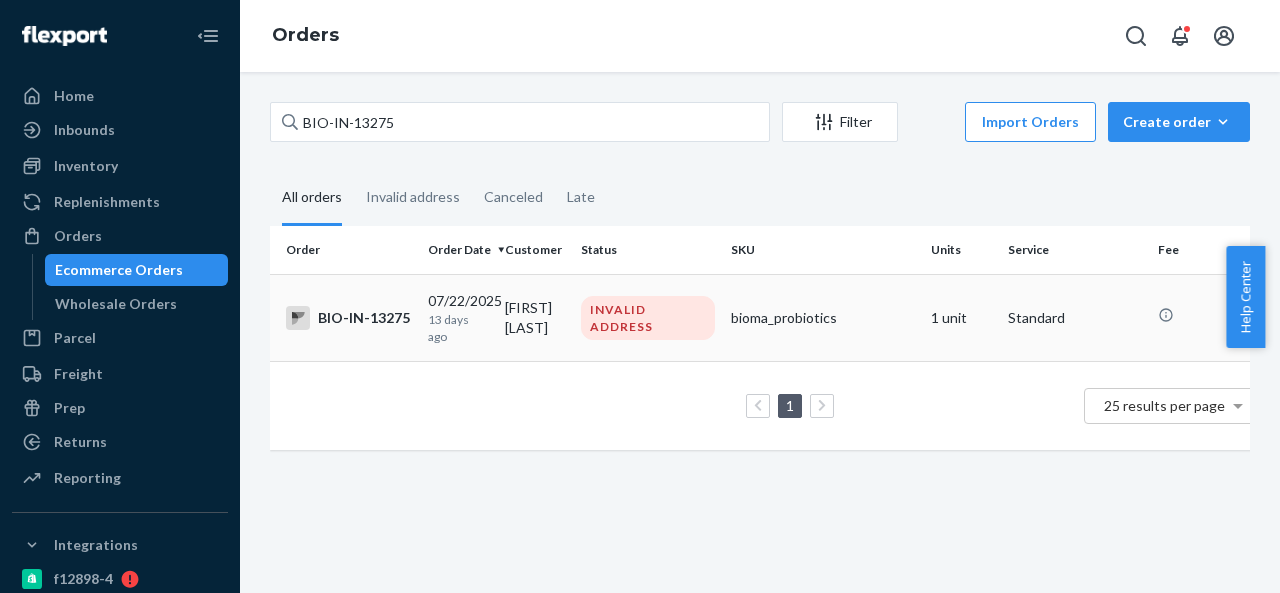 click on "[FIRST] [LAST]" at bounding box center [535, 317] 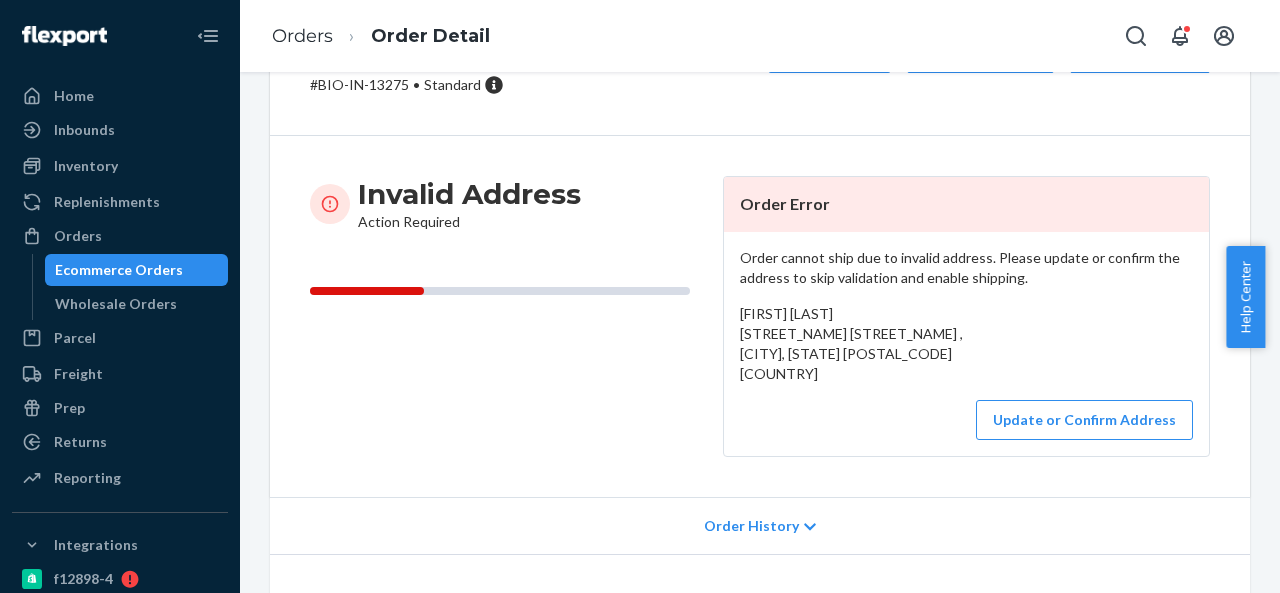 scroll, scrollTop: 0, scrollLeft: 0, axis: both 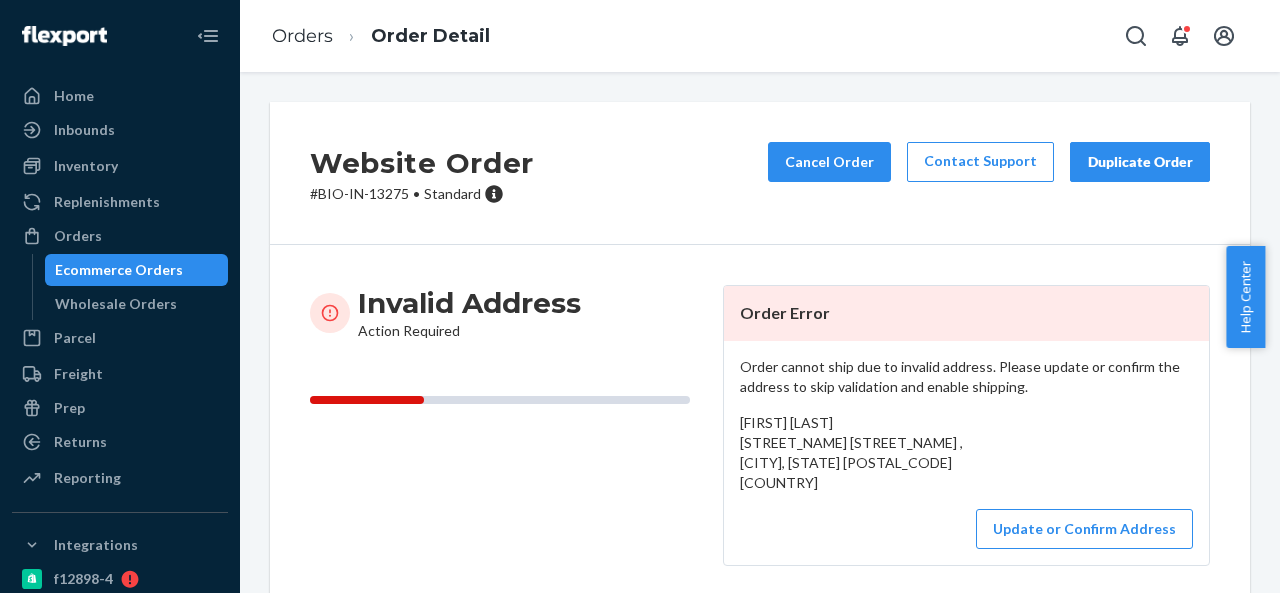 click on "# BIO-IN-13275 • Standard" at bounding box center (422, 194) 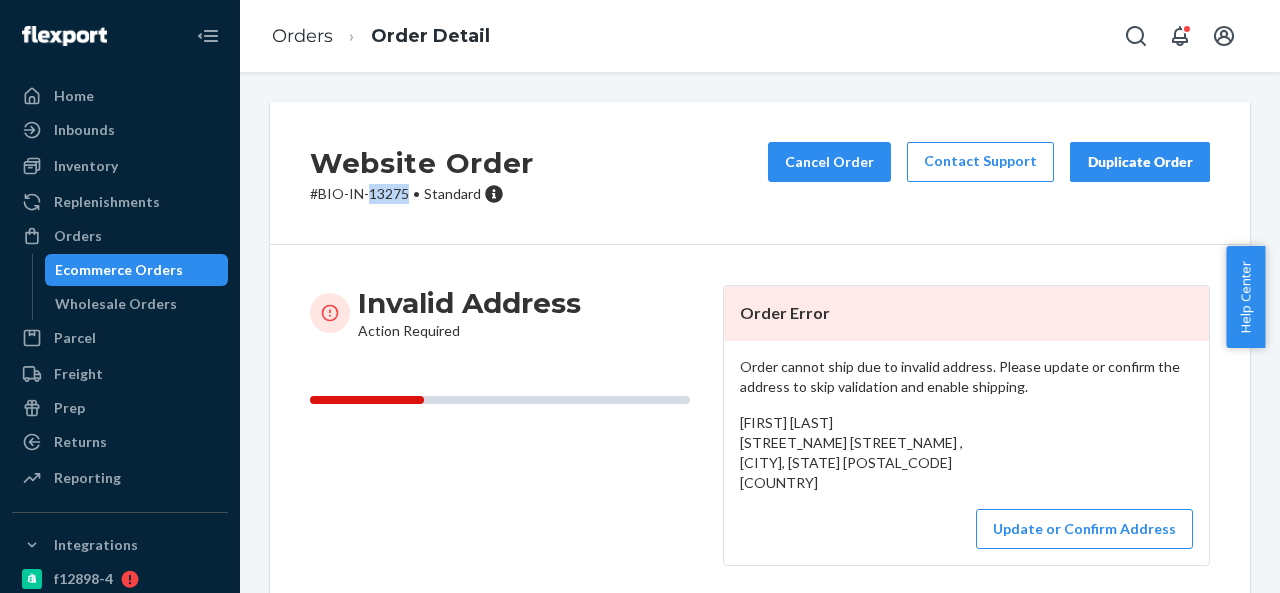 click on "# BIO-IN-13275 • Standard" at bounding box center [422, 194] 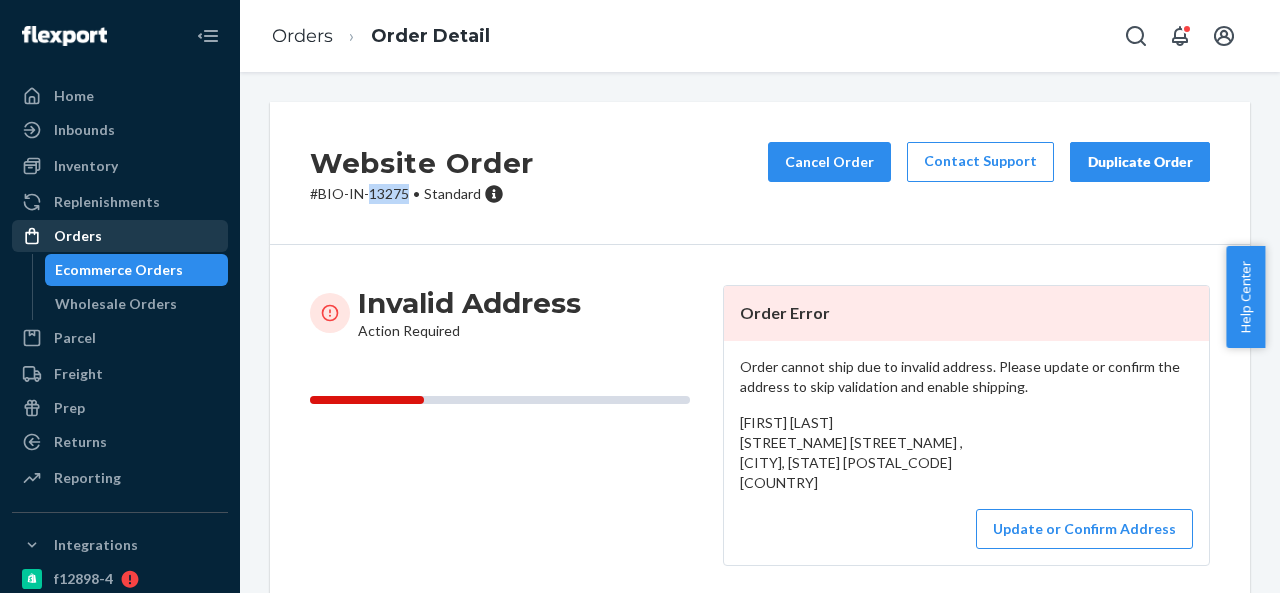 click on "Orders" at bounding box center [120, 236] 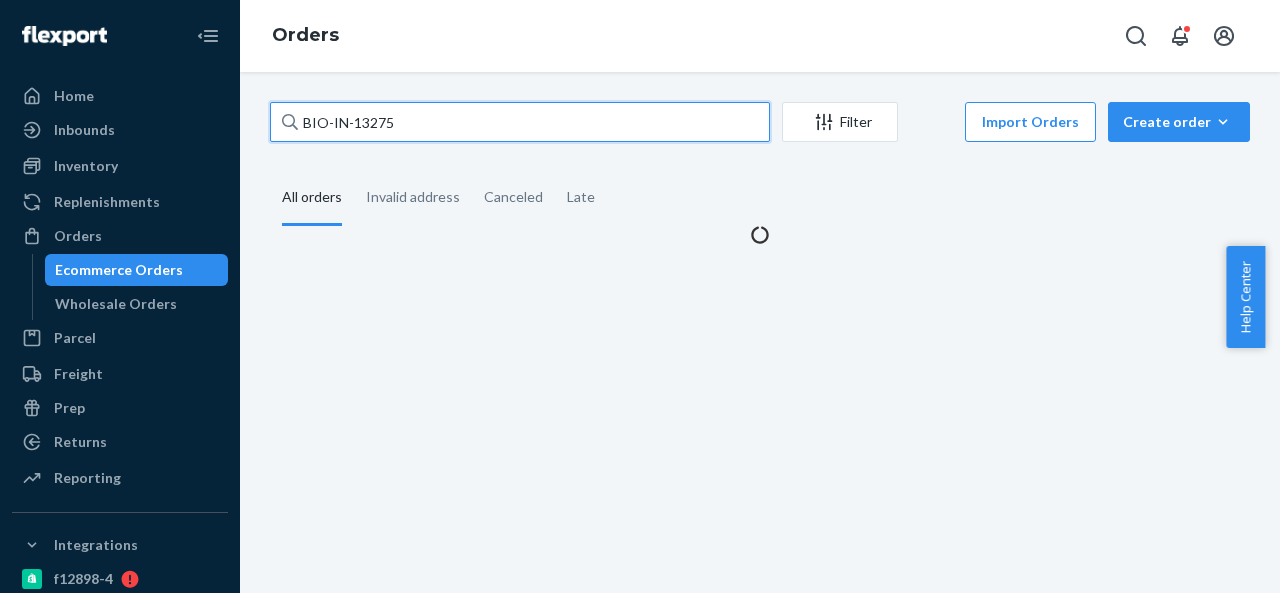 click on "BIO-IN-13275" at bounding box center [520, 122] 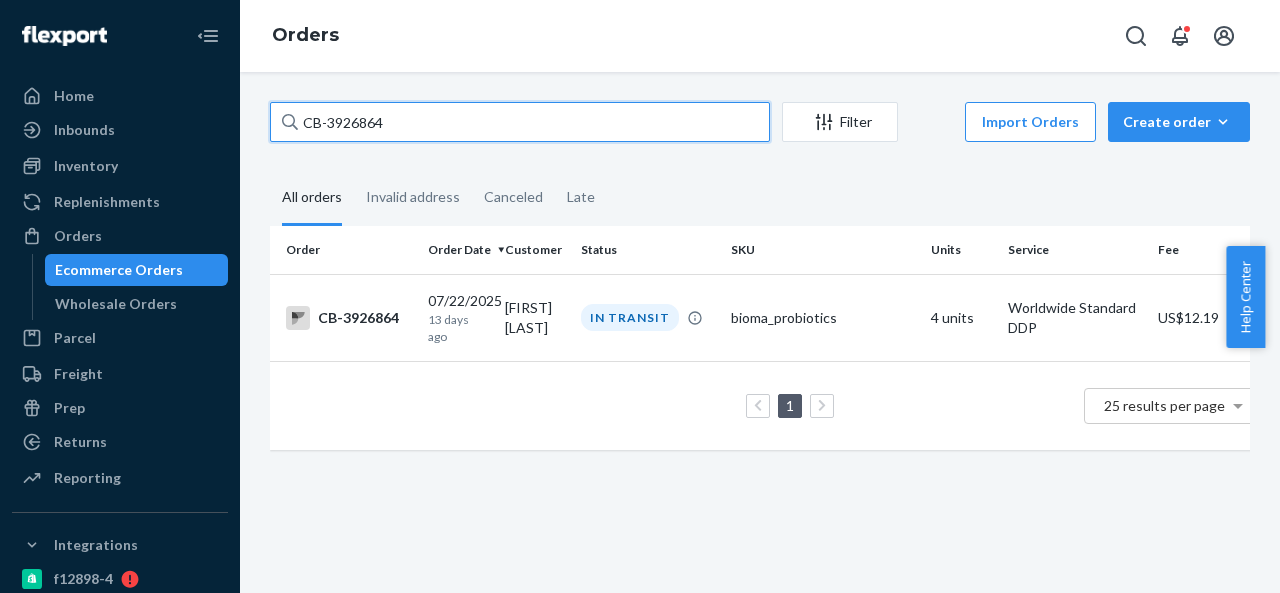 paste on "BIO-2252829" 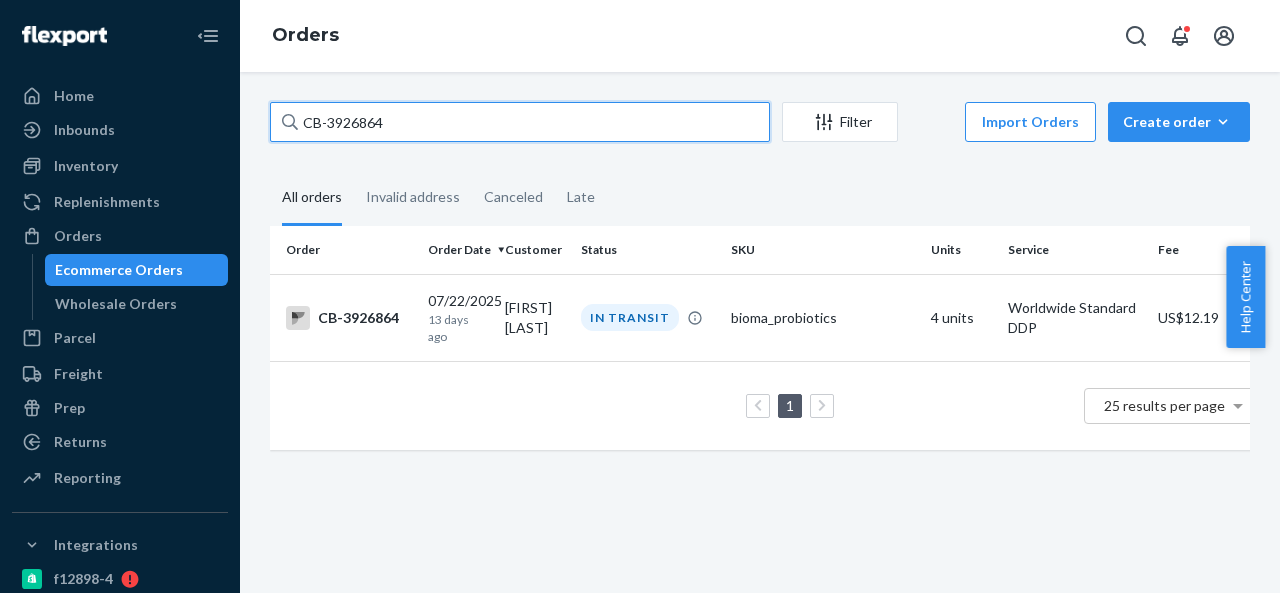 type on "BIO-2252829" 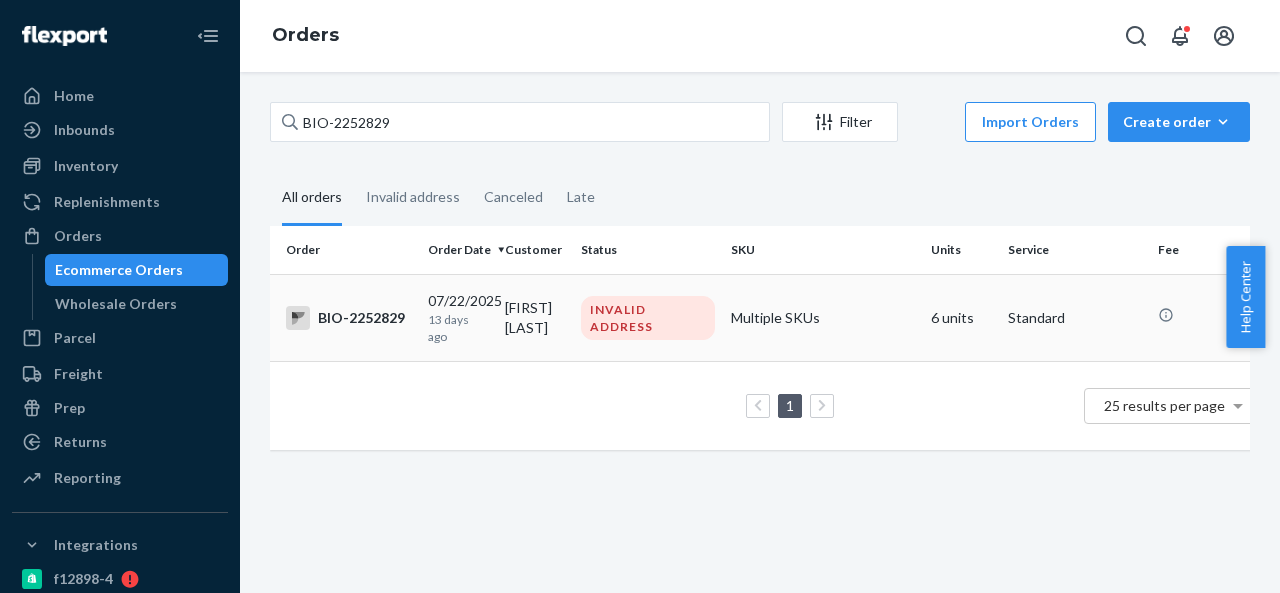 click on "[FIRST] [LAST]" at bounding box center [535, 317] 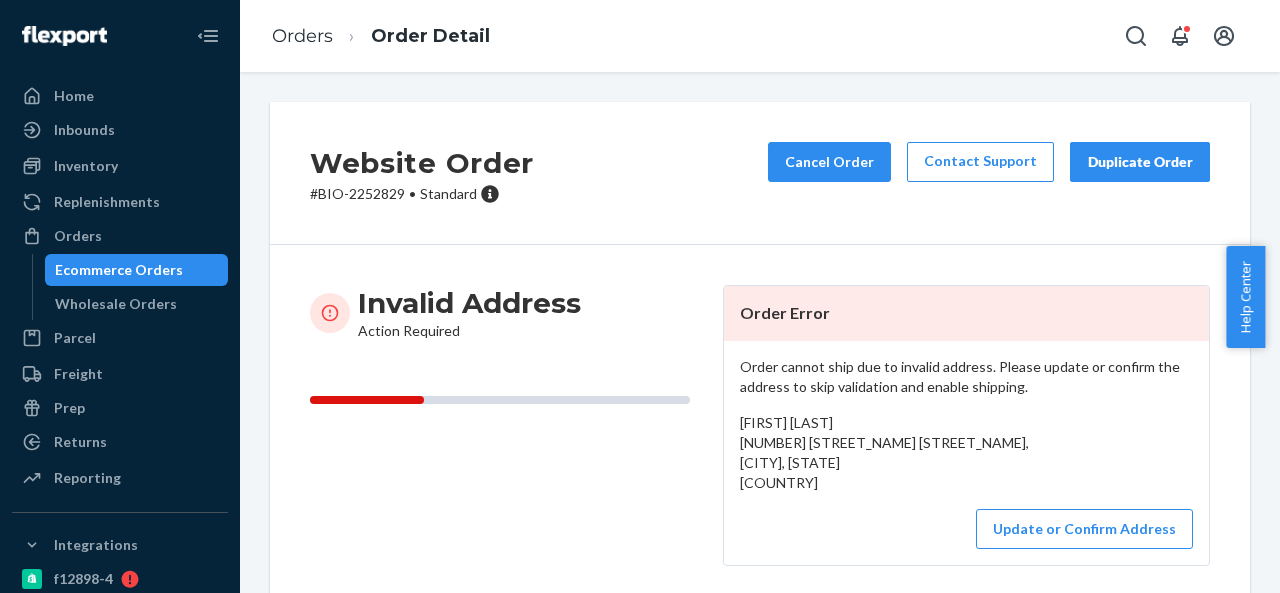 scroll, scrollTop: 100, scrollLeft: 0, axis: vertical 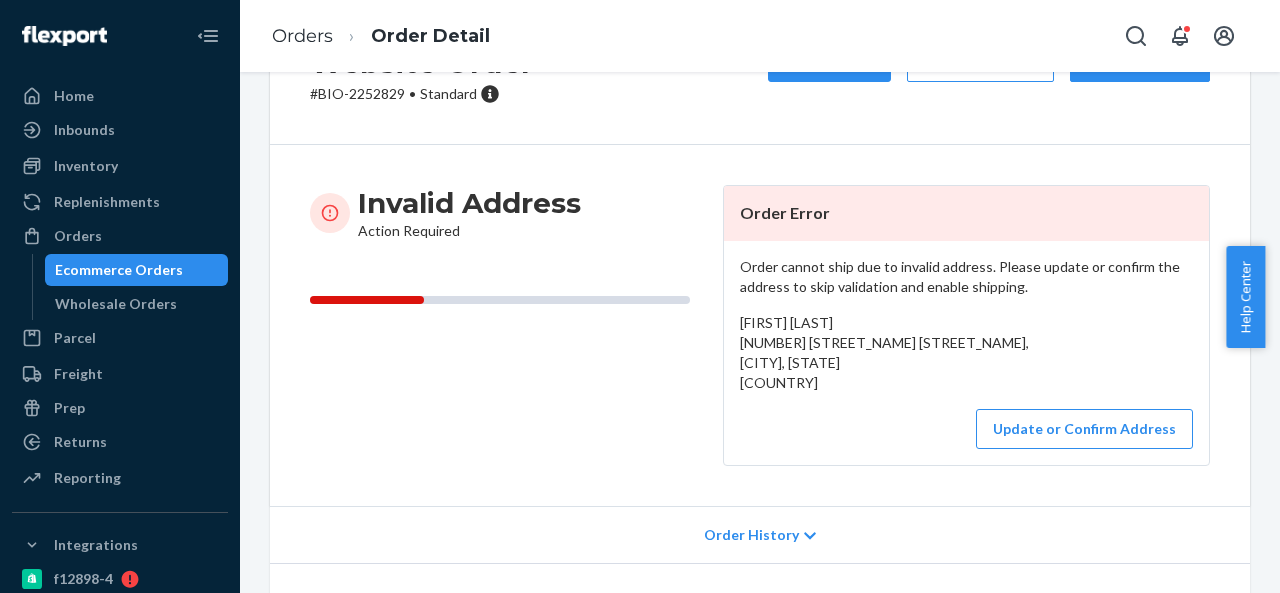 drag, startPoint x: 889, startPoint y: 344, endPoint x: 890, endPoint y: 375, distance: 31.016125 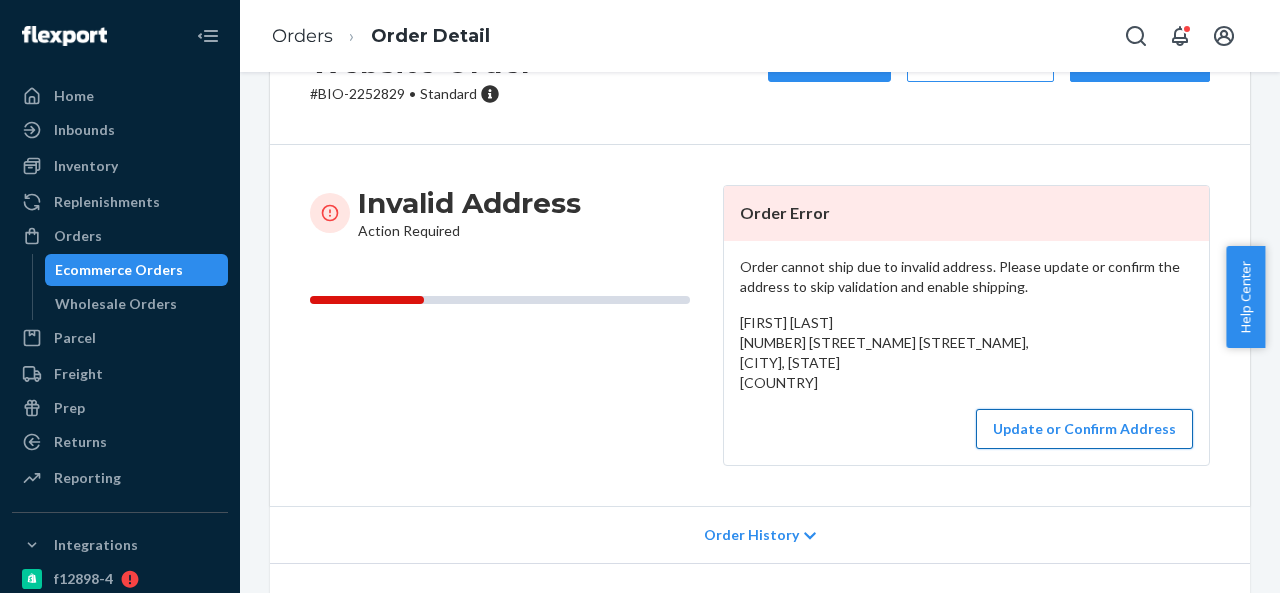 click on "Update or Confirm Address" at bounding box center [1084, 429] 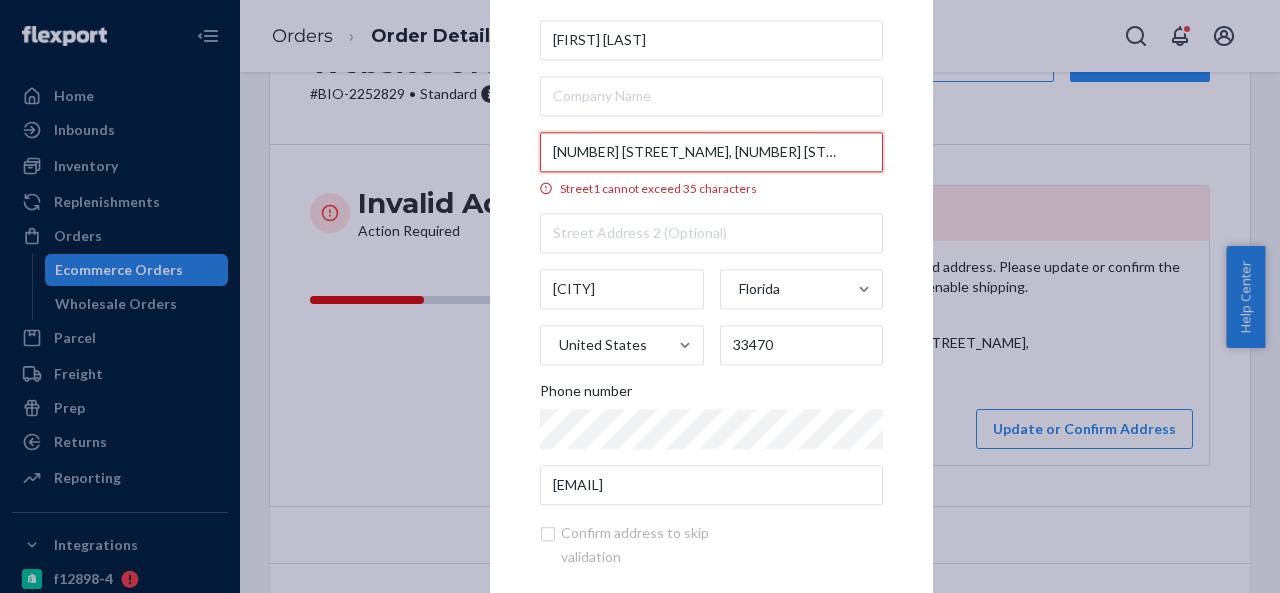 click on "[NUMBER] [STREET_NAME], [NUMBER] [STREET_NAME]" at bounding box center (711, 152) 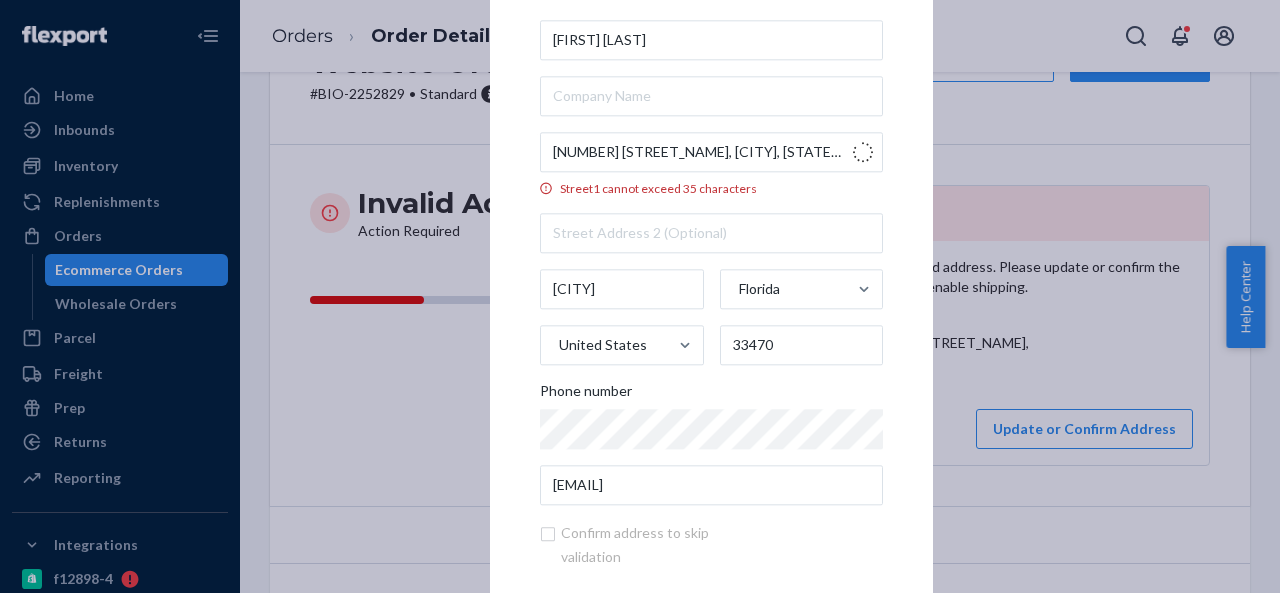 type on "[NUMBER] [STREET_NAME]" 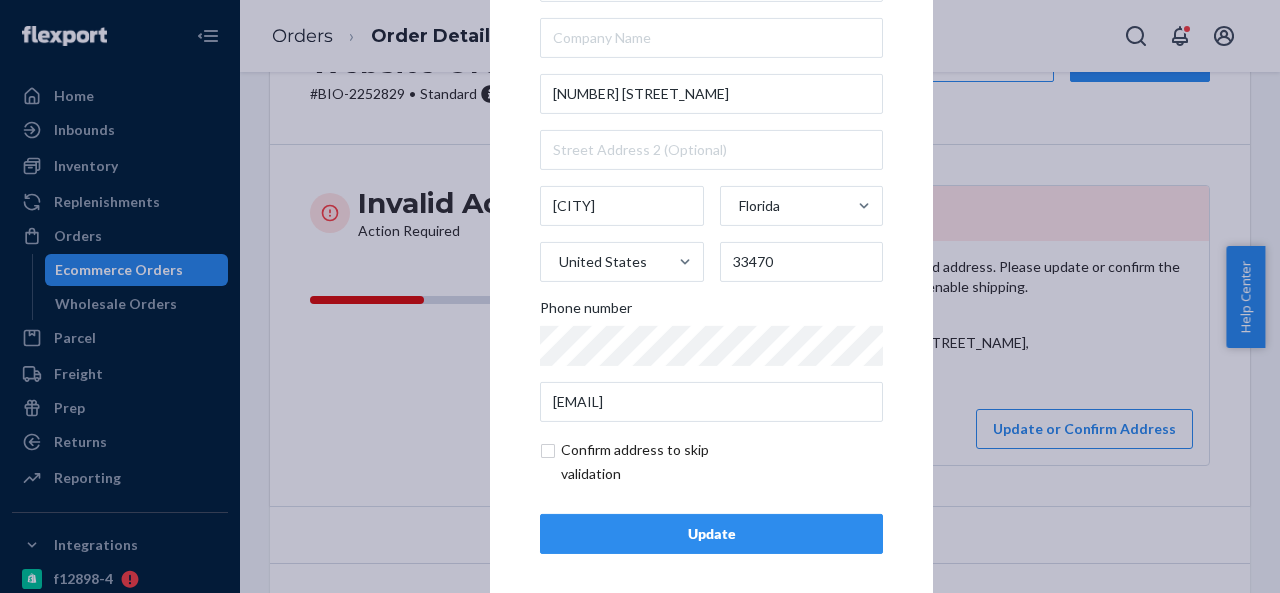scroll, scrollTop: 81, scrollLeft: 0, axis: vertical 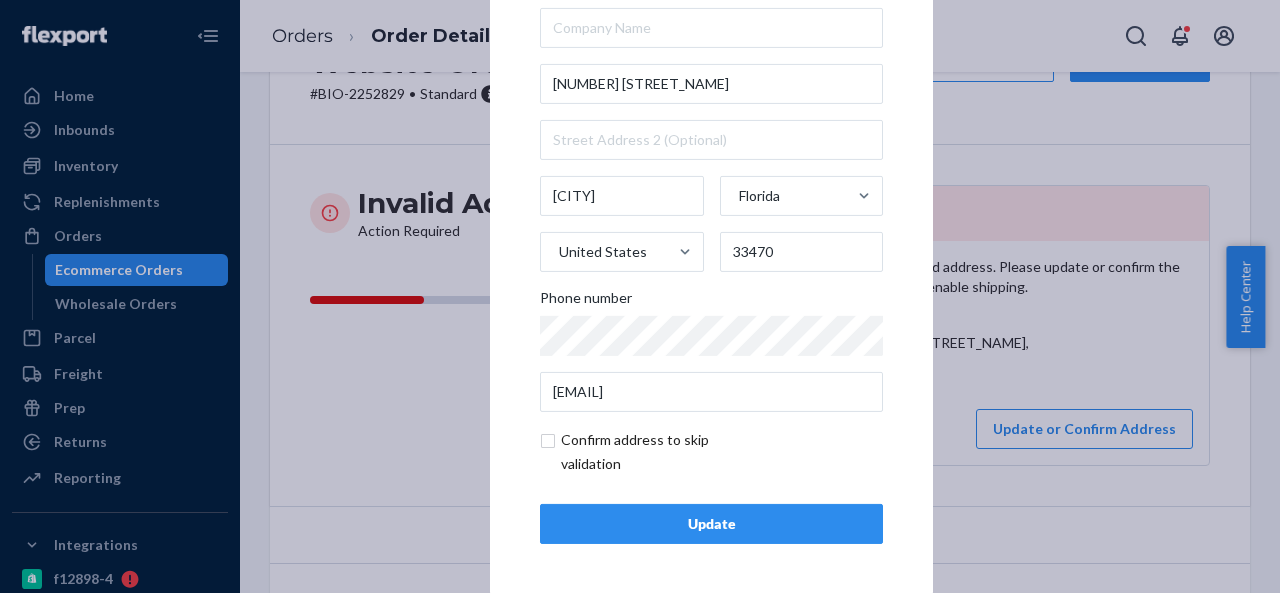 click on "Update" at bounding box center [711, 524] 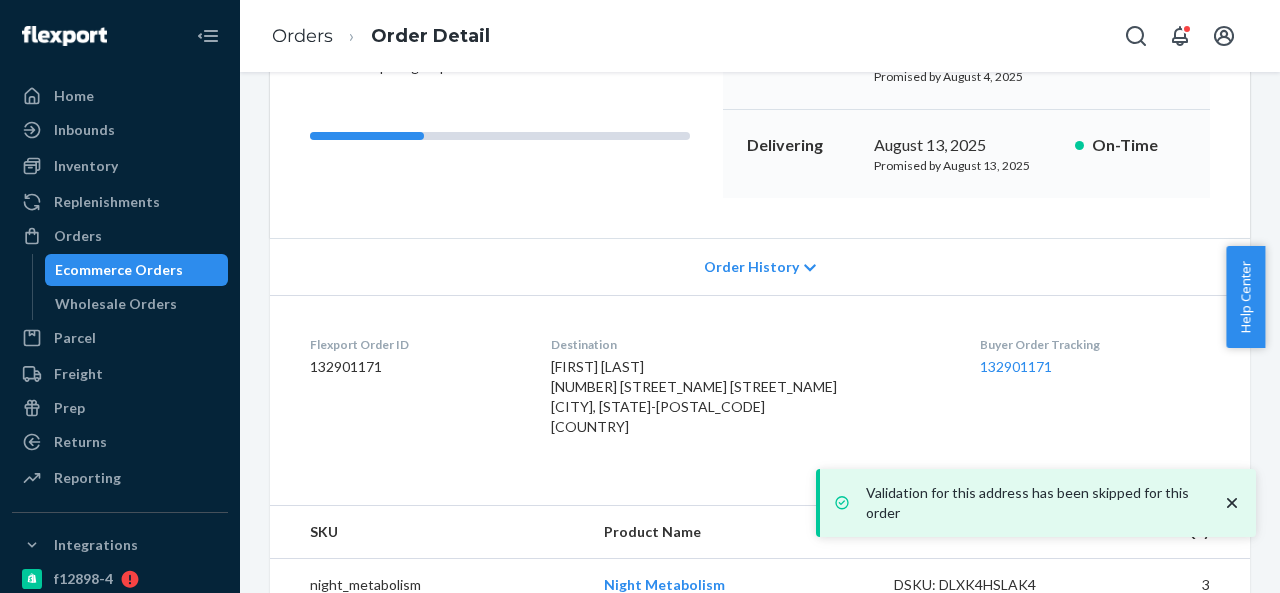 scroll, scrollTop: 300, scrollLeft: 0, axis: vertical 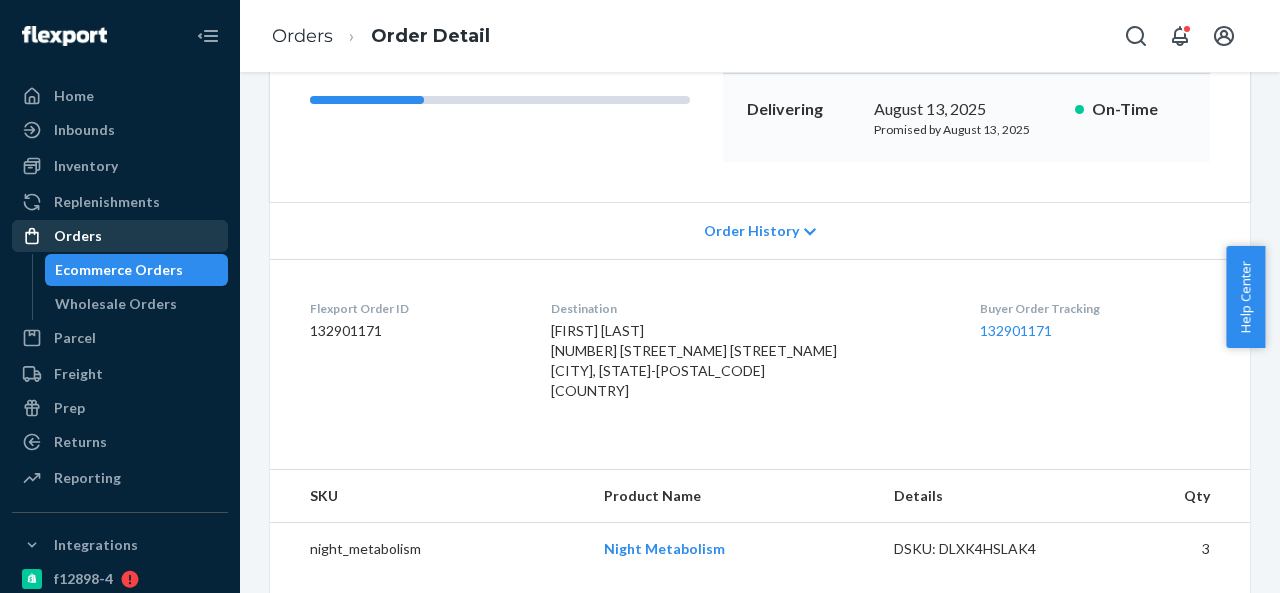 click on "Orders" at bounding box center [120, 236] 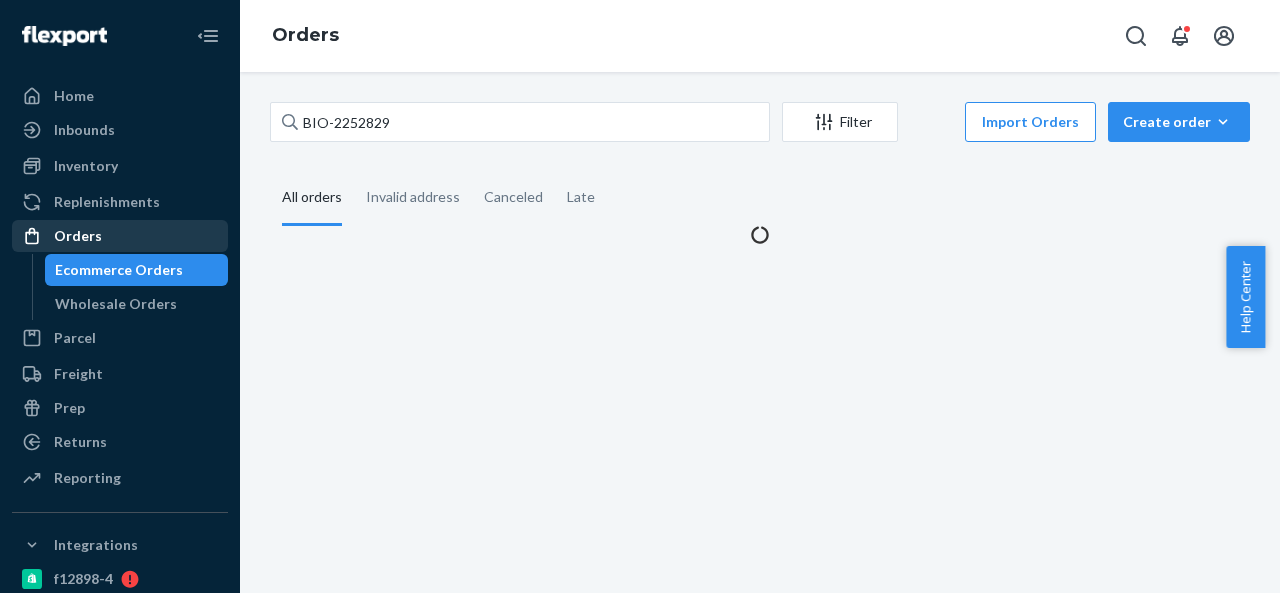 scroll, scrollTop: 0, scrollLeft: 0, axis: both 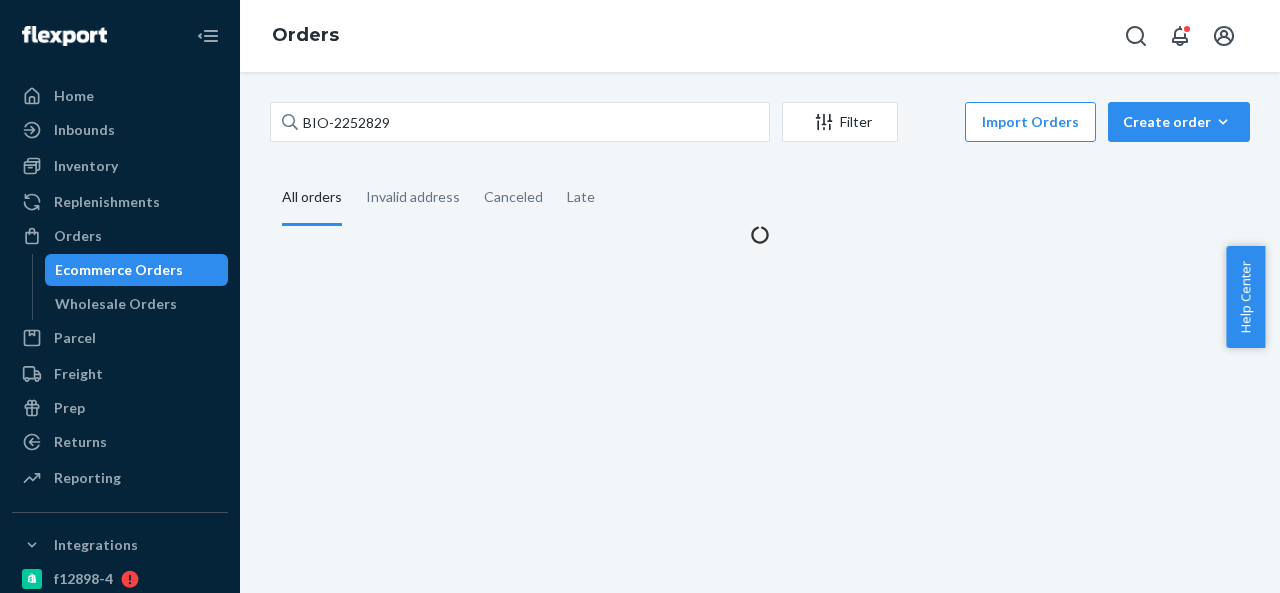 click on "[FIRST] [LAST] Filter Import Orders Create order Ecommerce order Removal order All orders Invalid address Canceled Late" at bounding box center (760, 332) 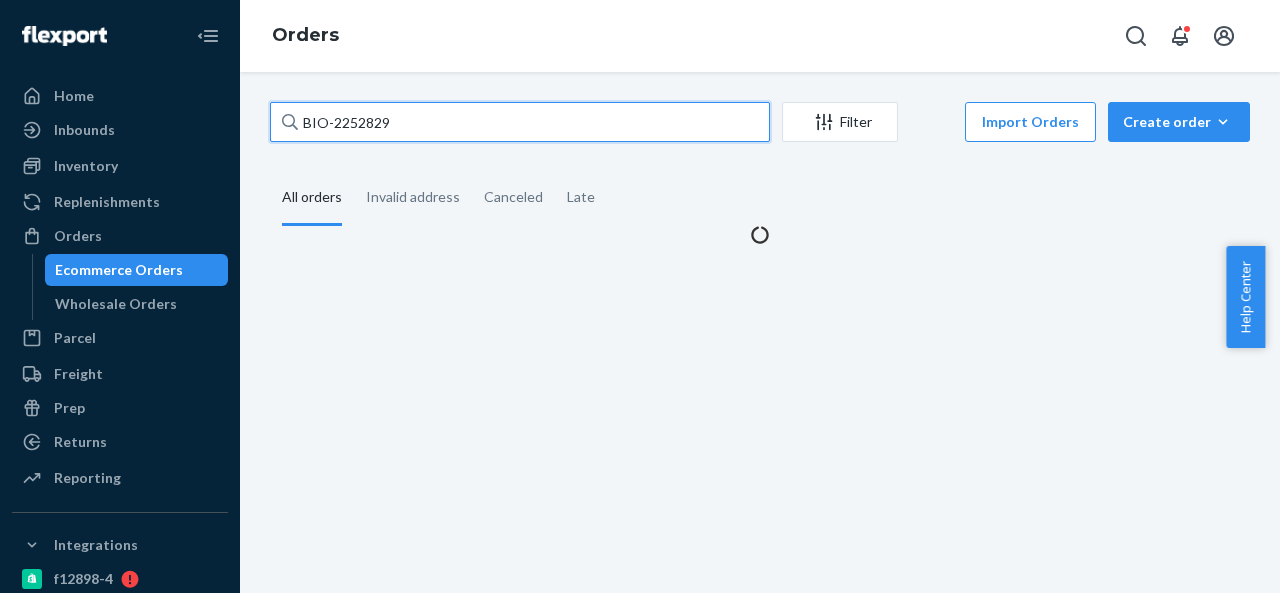 click on "BIO-2252829" at bounding box center (520, 122) 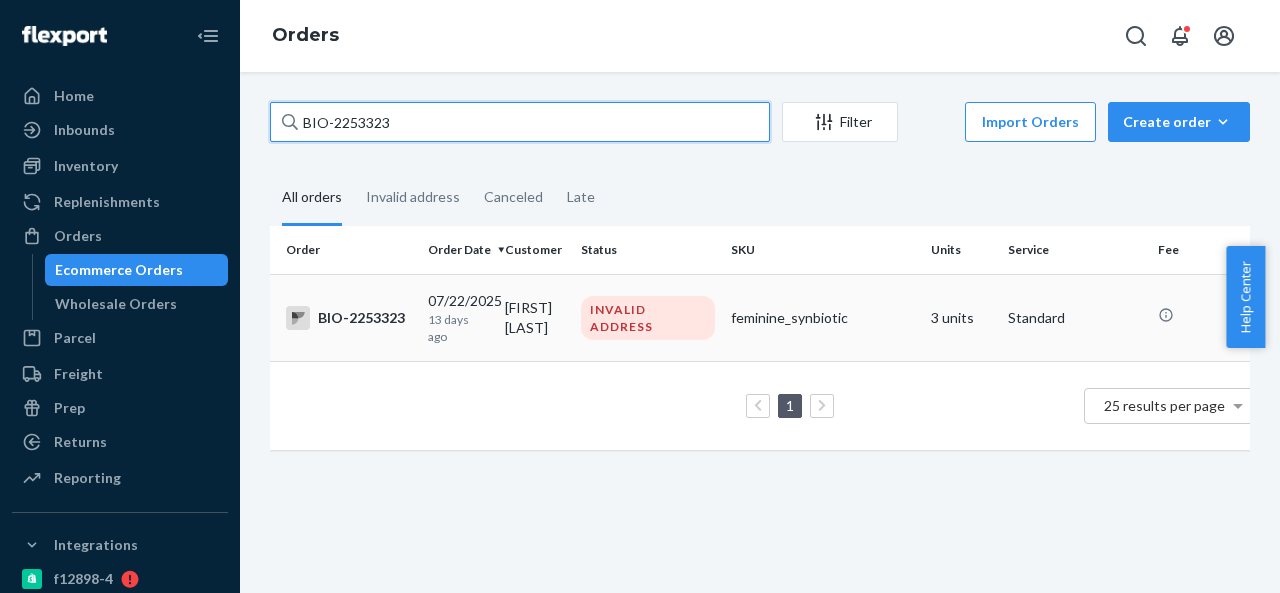 type on "BIO-2253323" 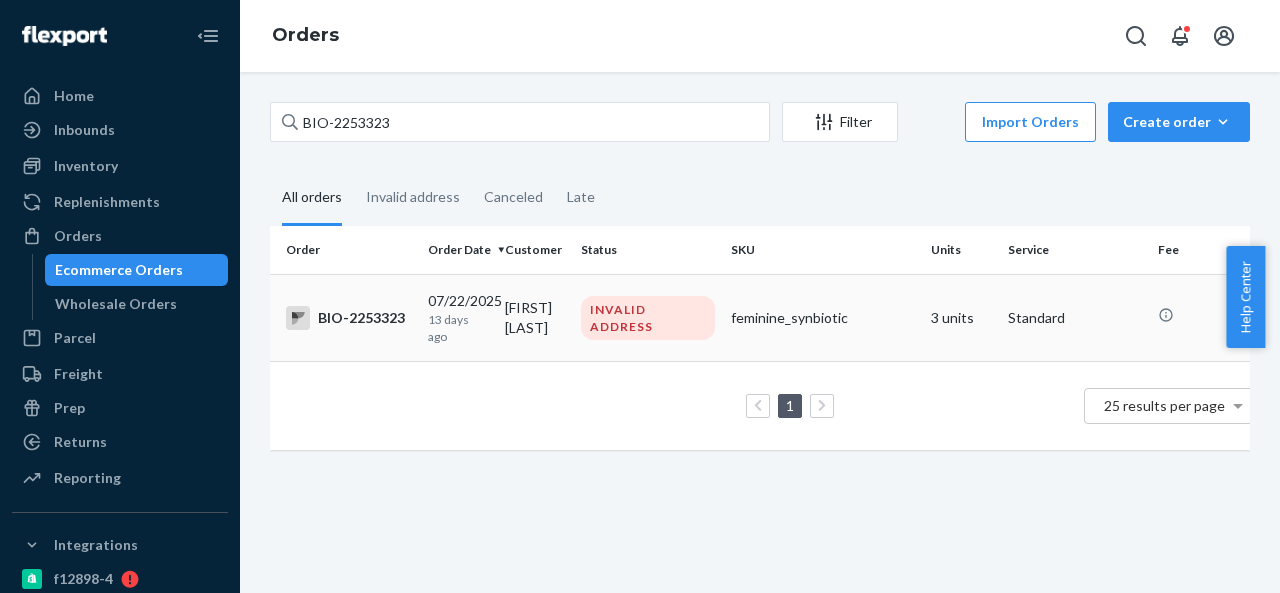 click on "[FIRST] [LAST]" at bounding box center (535, 317) 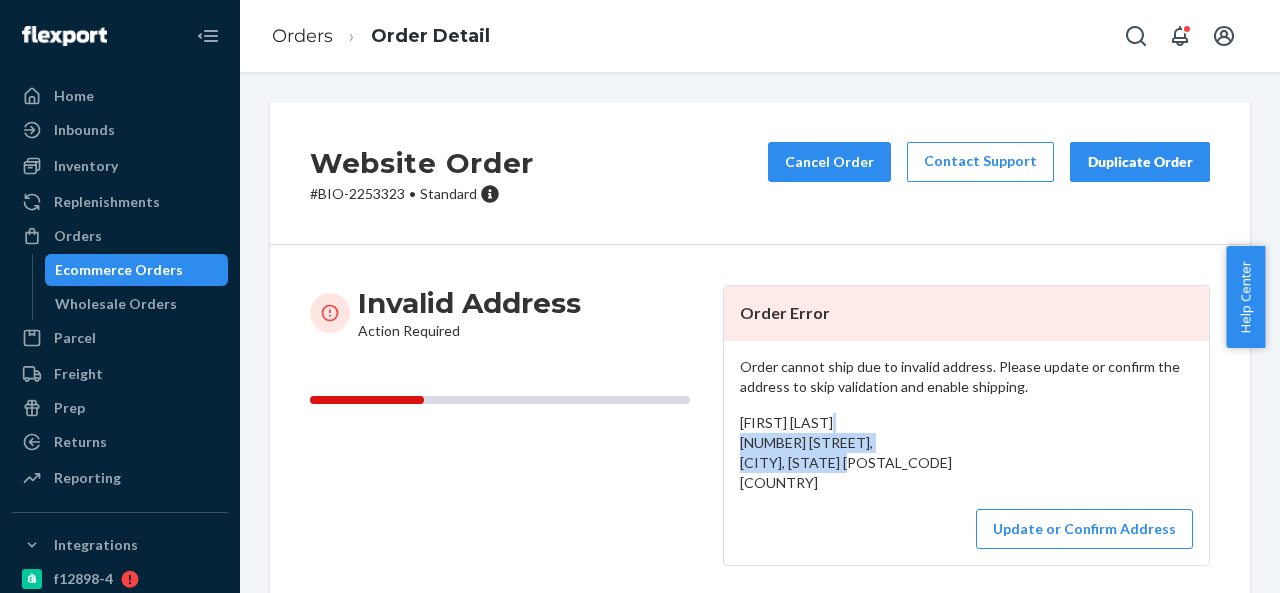 drag, startPoint x: 753, startPoint y: 451, endPoint x: 786, endPoint y: 474, distance: 40.22437 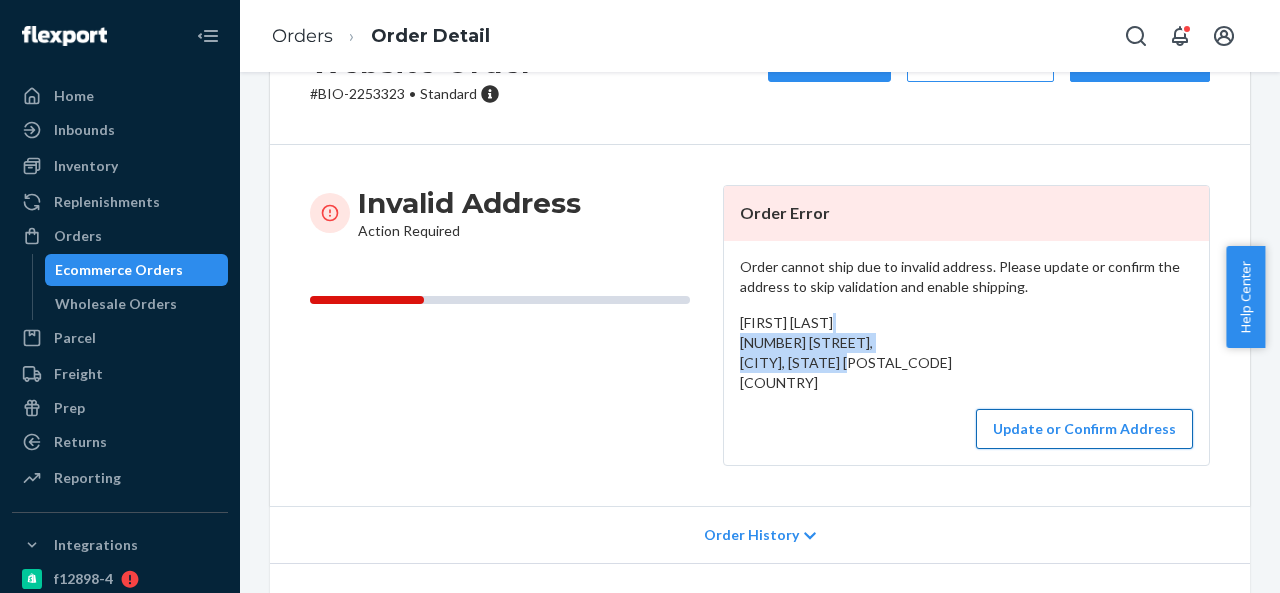 click on "Update or Confirm Address" at bounding box center (1084, 429) 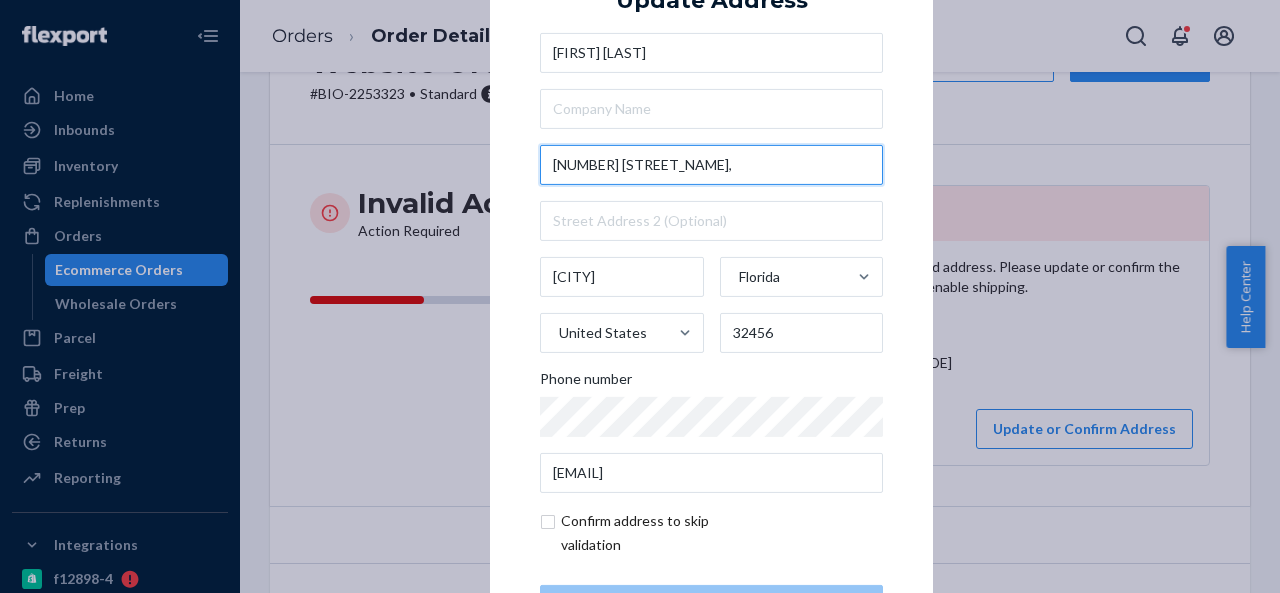 click on "[NUMBER] [STREET_NAME]," at bounding box center (711, 165) 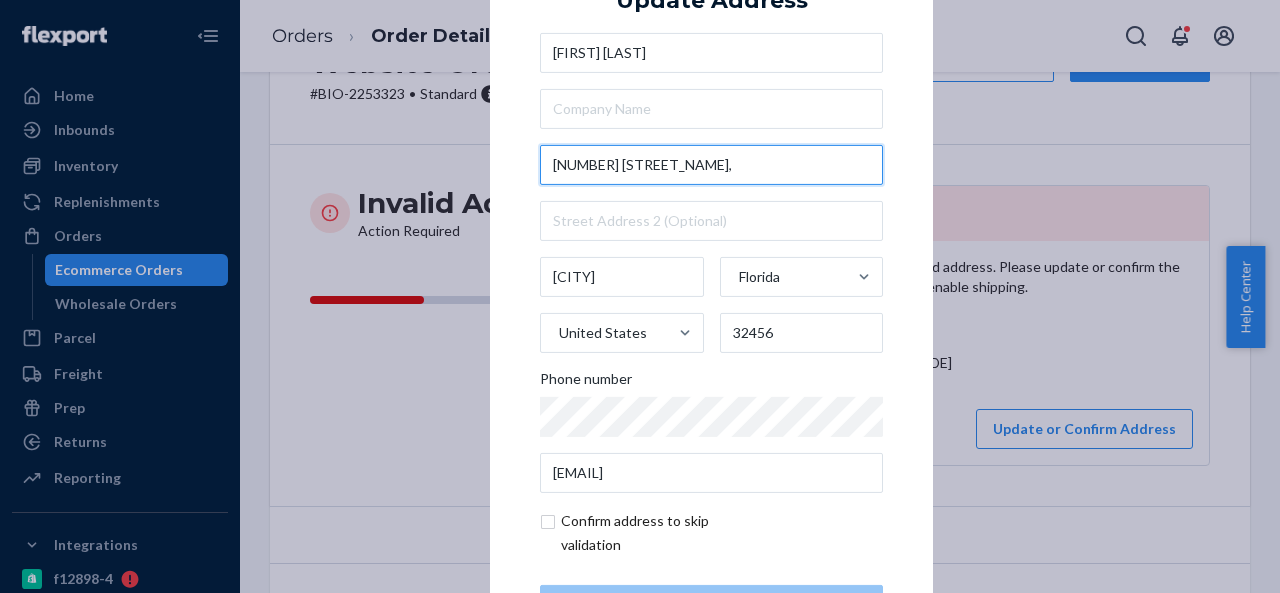 paste on "[STREET] [STREET_NAME], [CITY], [STATE] [POSTAL_CODE]" 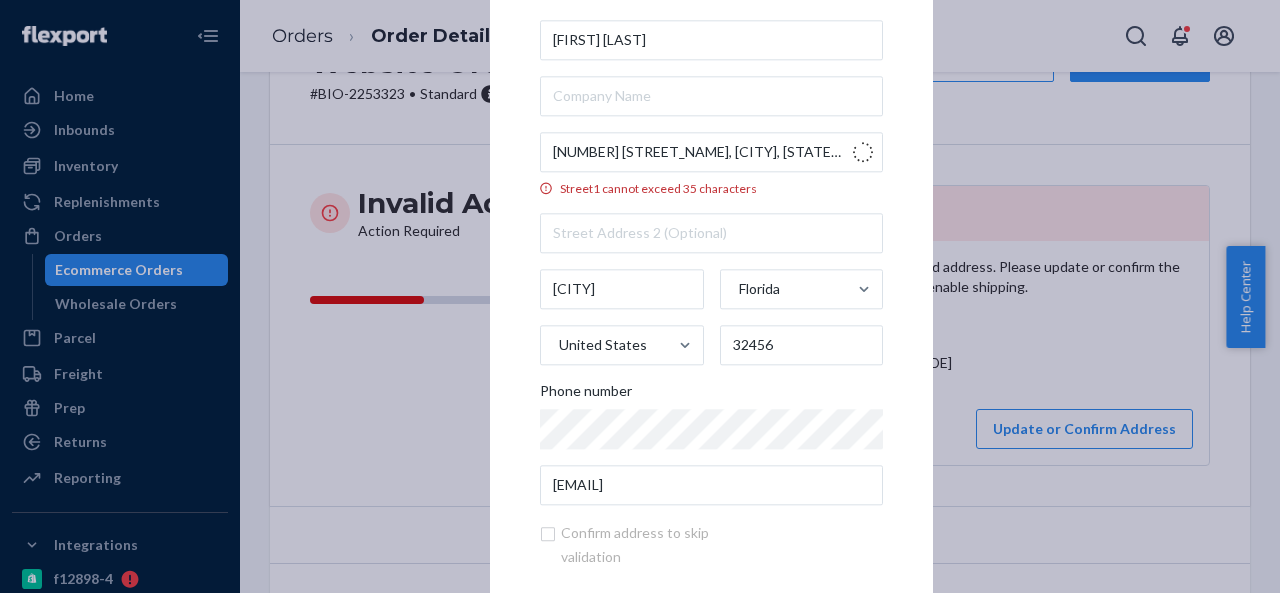 type on "[NUMBER] [STREET_NAME]" 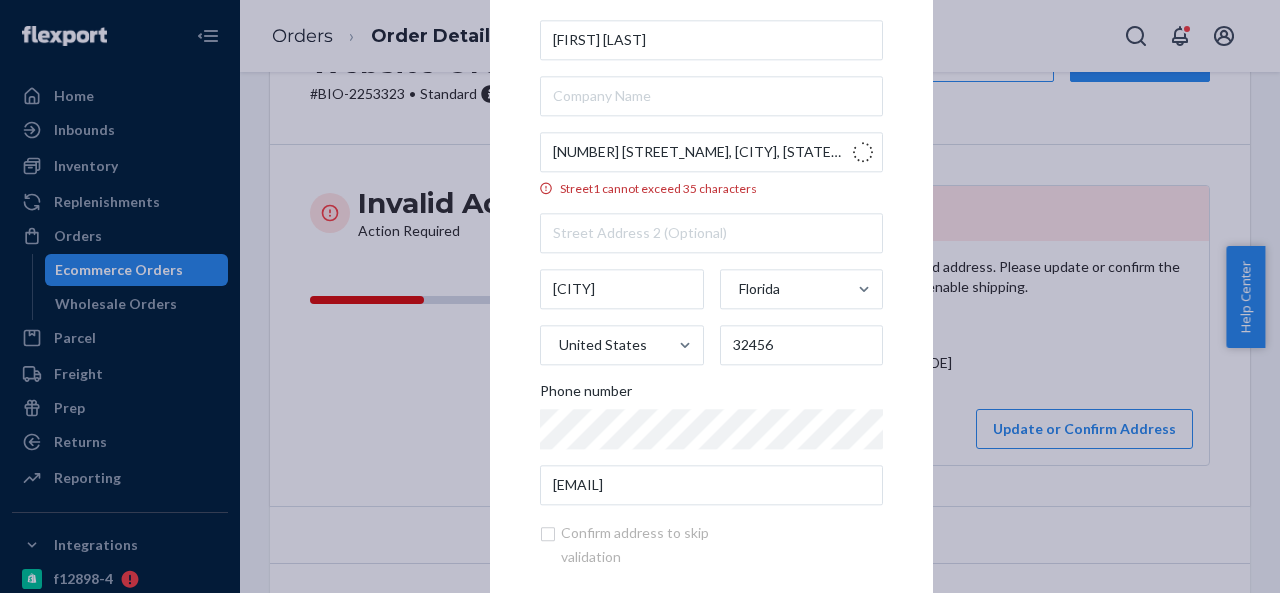 type on "[CITY]" 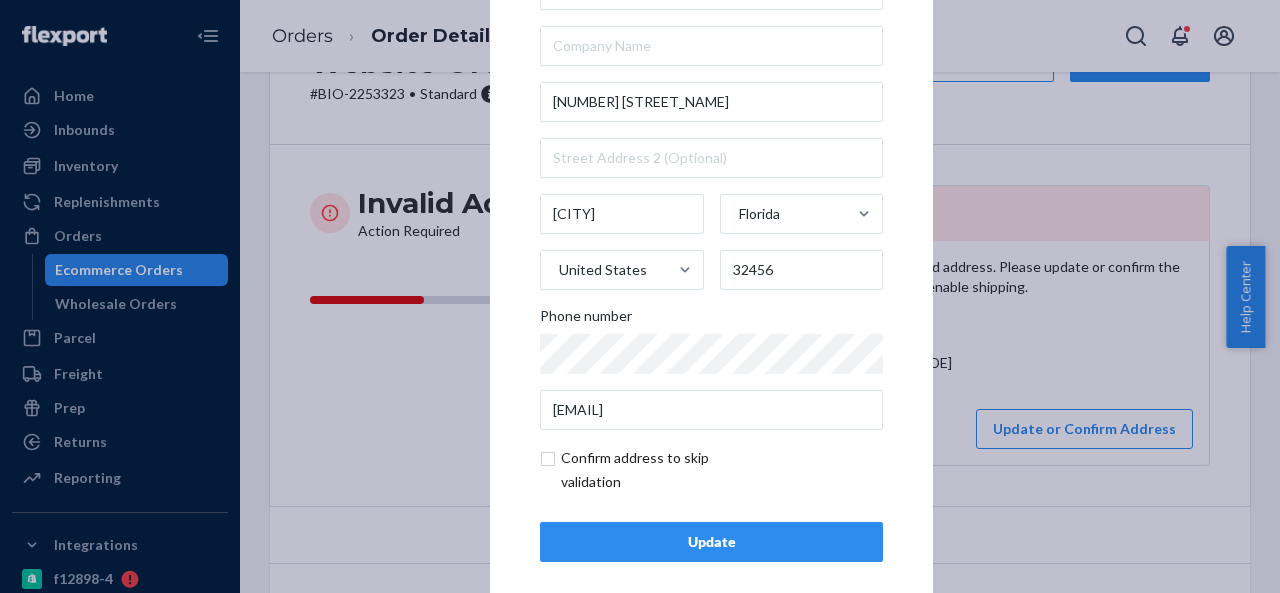 scroll, scrollTop: 81, scrollLeft: 0, axis: vertical 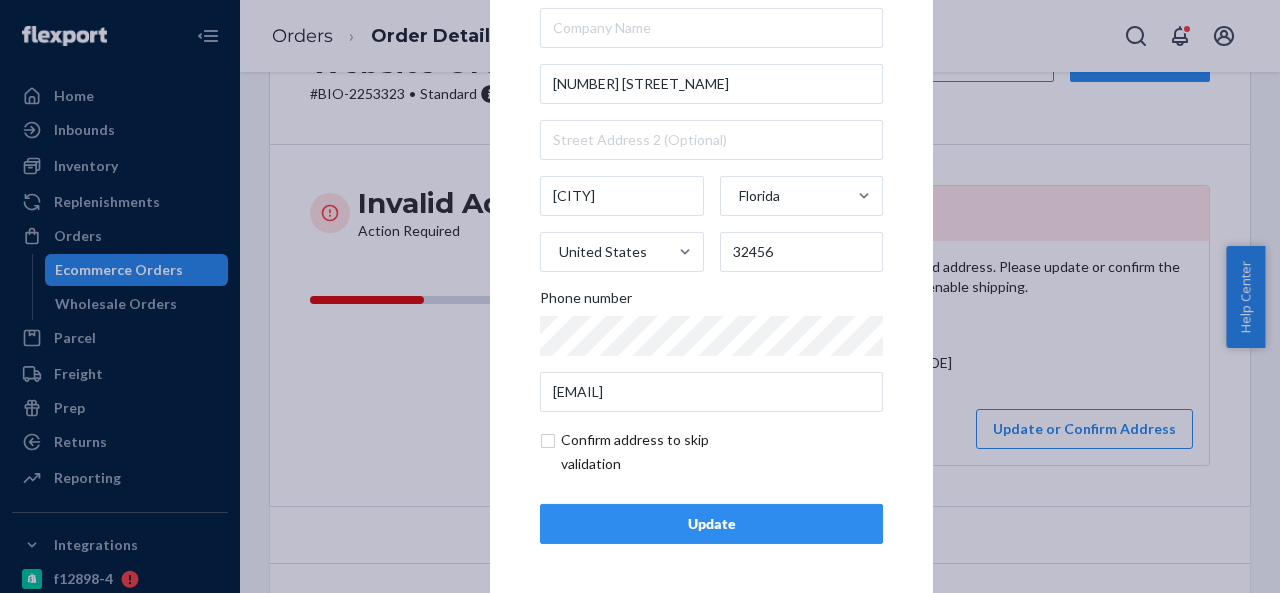 click on "Update" at bounding box center [711, 524] 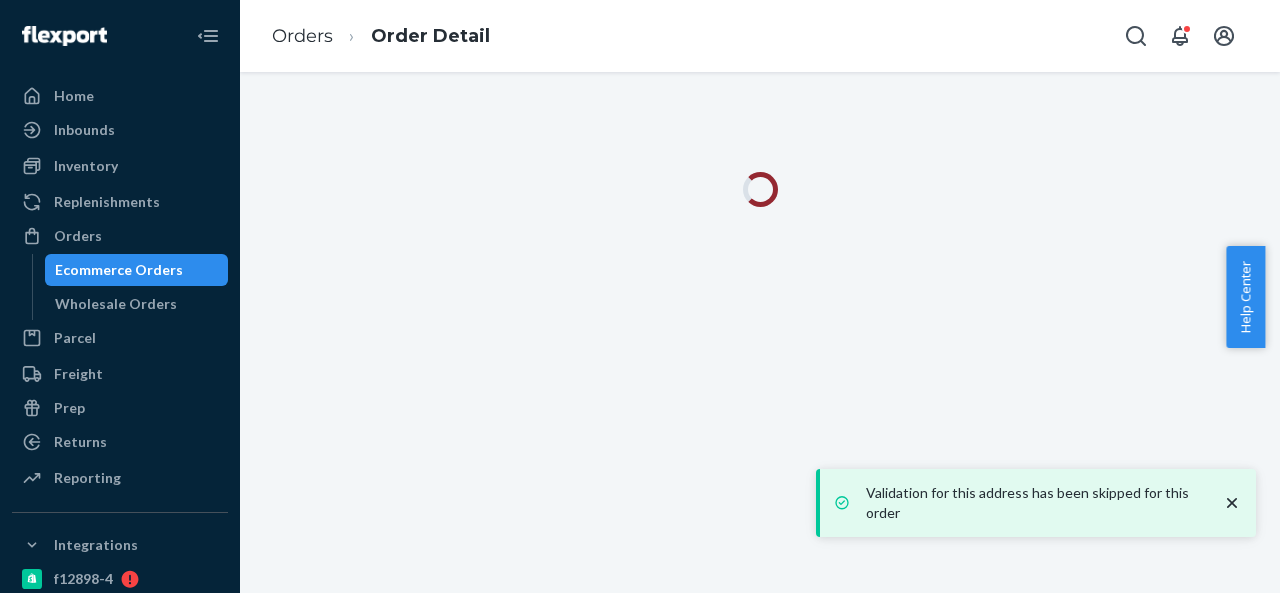 scroll, scrollTop: 0, scrollLeft: 0, axis: both 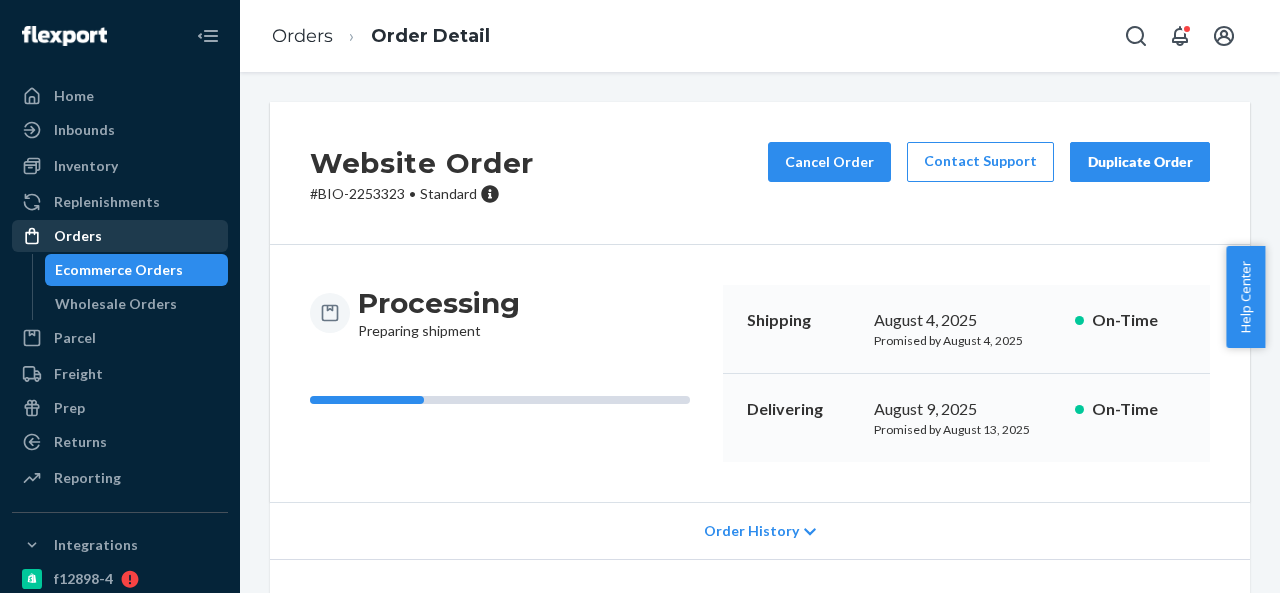click on "Orders" at bounding box center [120, 236] 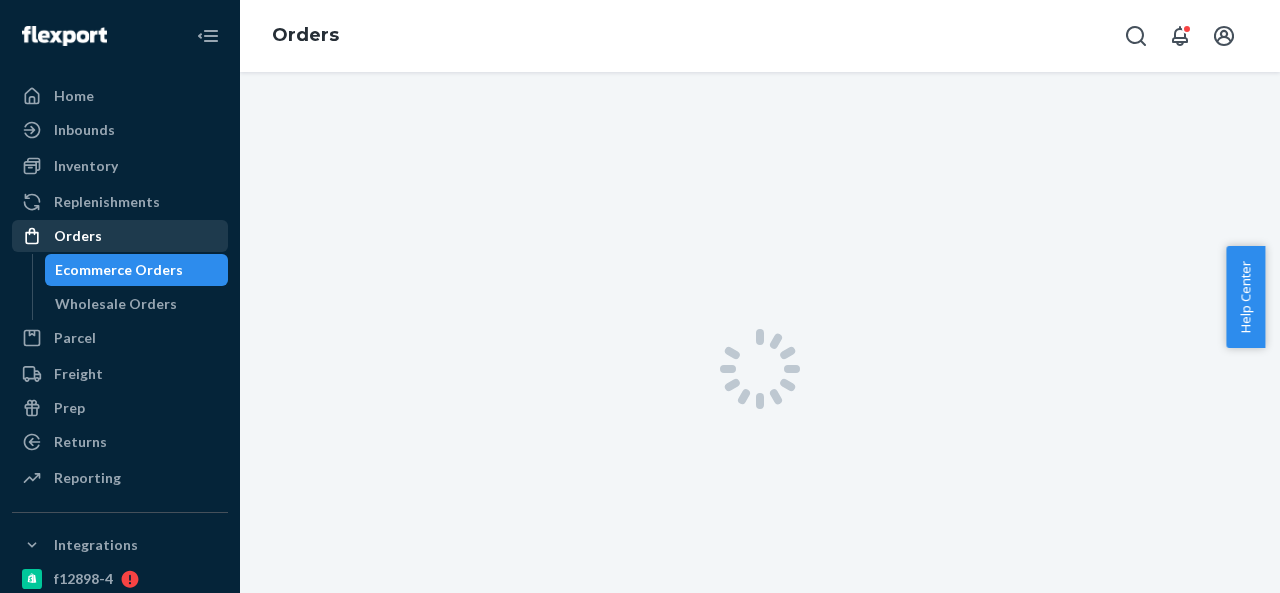 click on "Orders" at bounding box center (120, 236) 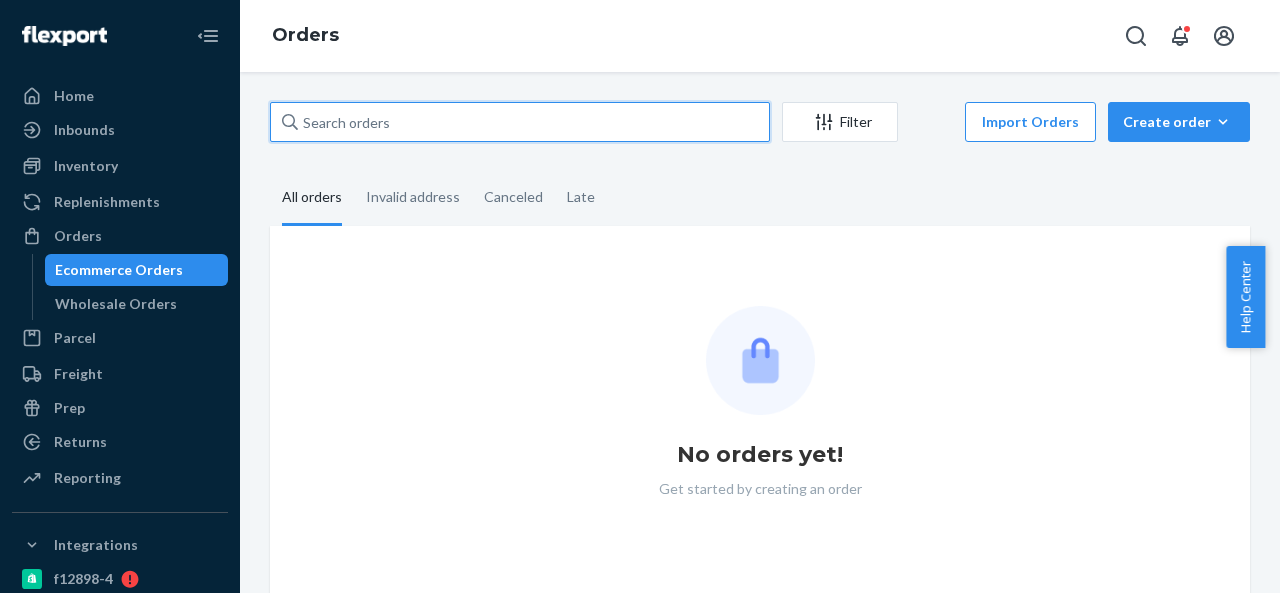 click at bounding box center [520, 122] 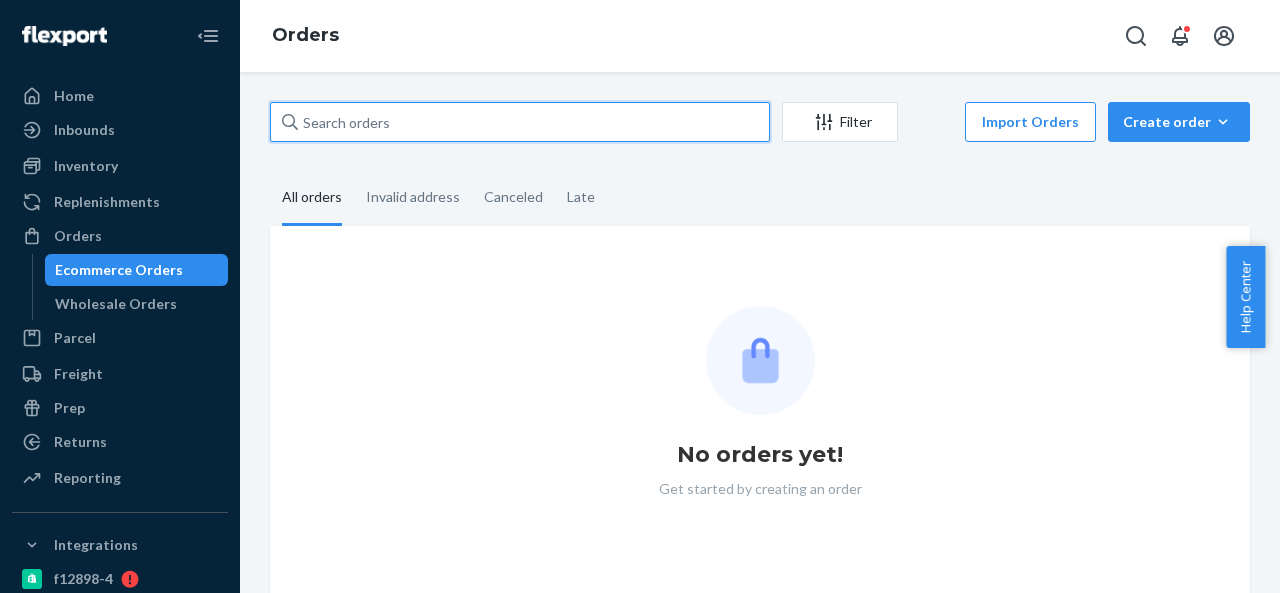 paste on "BIO-2254090" 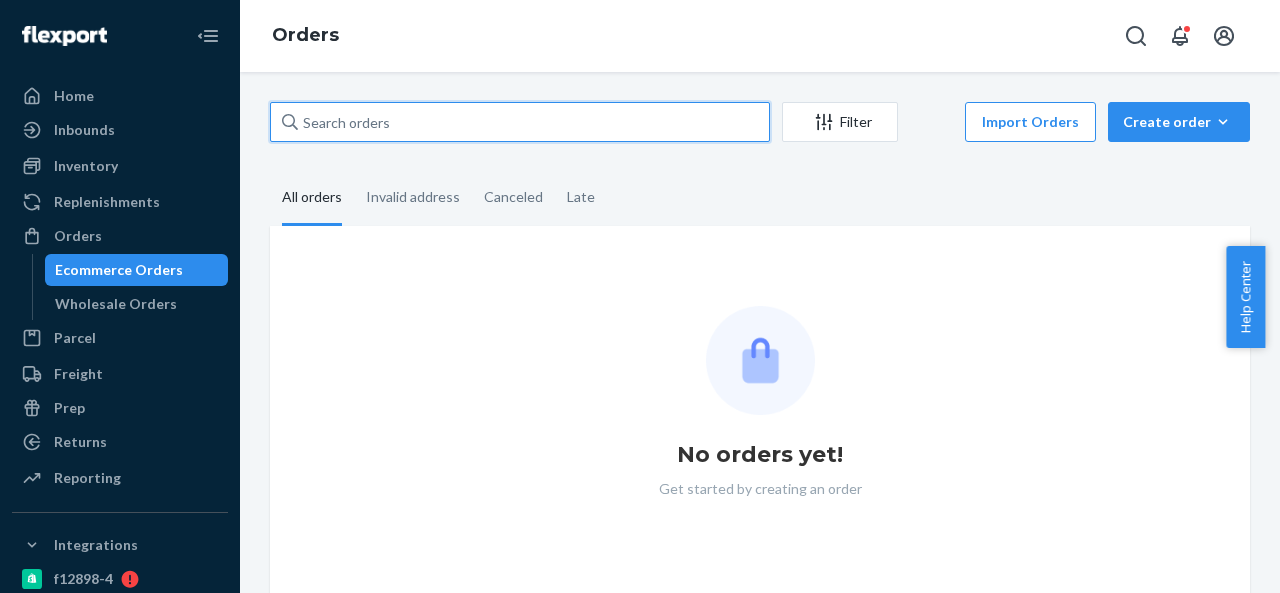 type on "BIO-2254090" 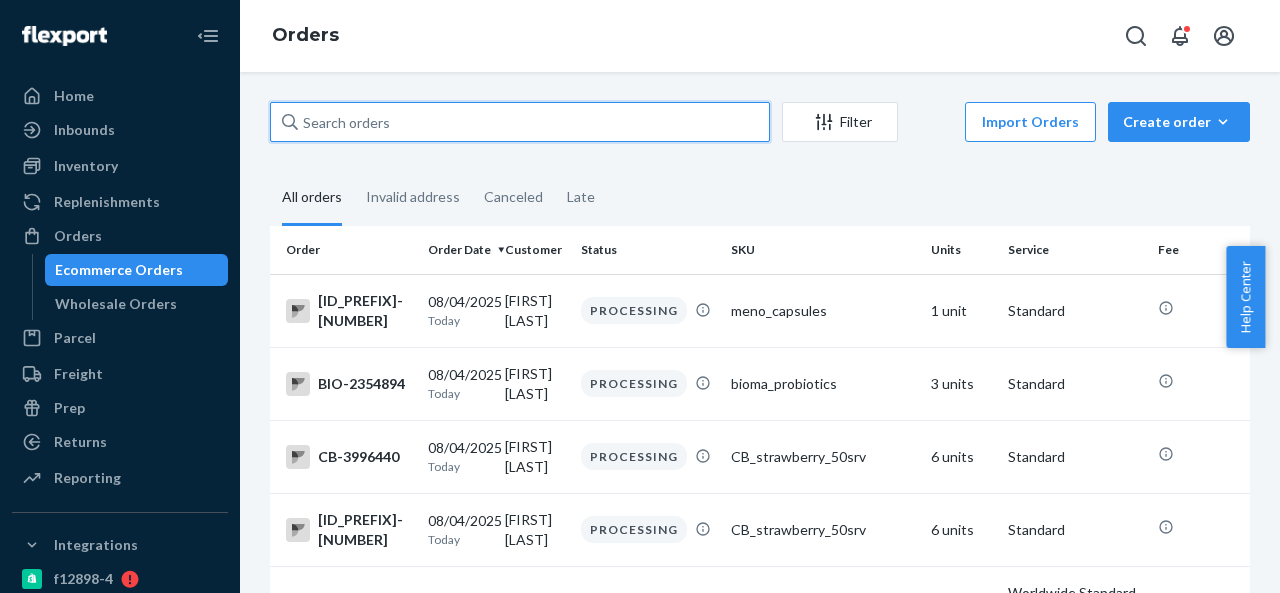 paste on "BIO-2254090" 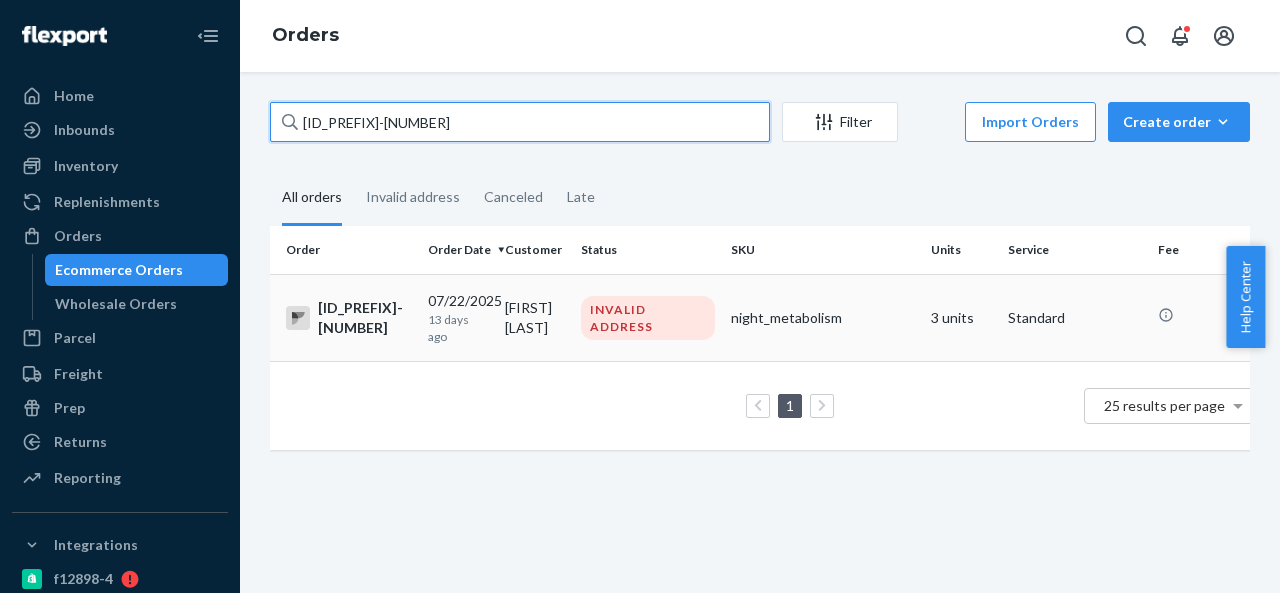 type on "BIO-2254090" 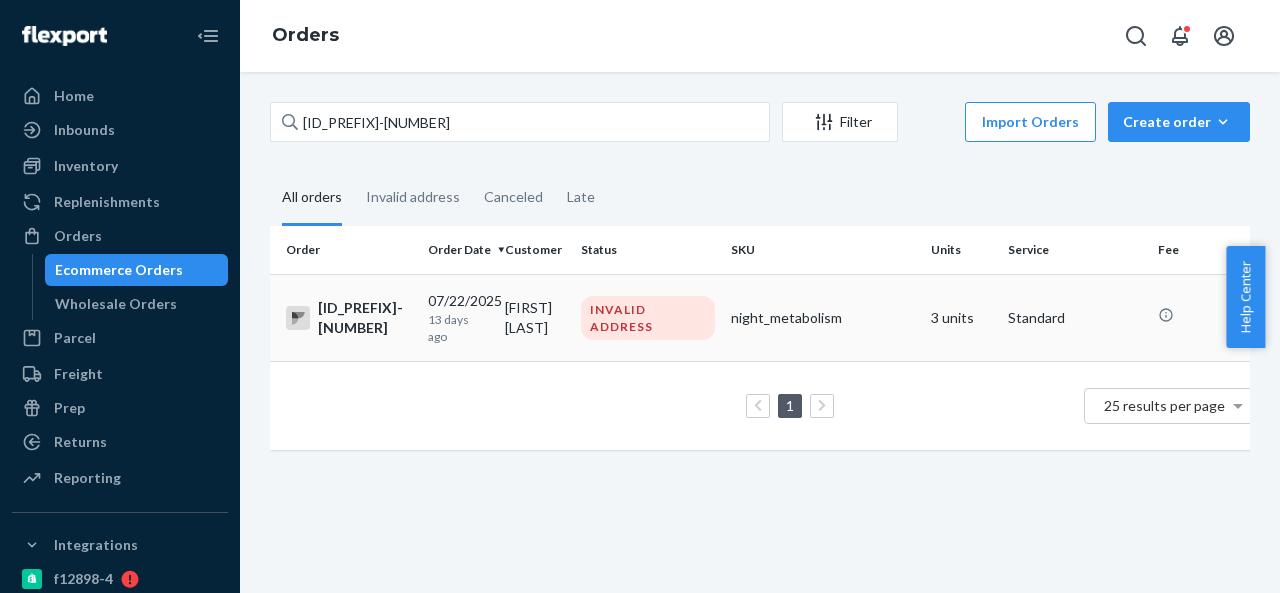 click on "Christine Rouquette" at bounding box center (535, 317) 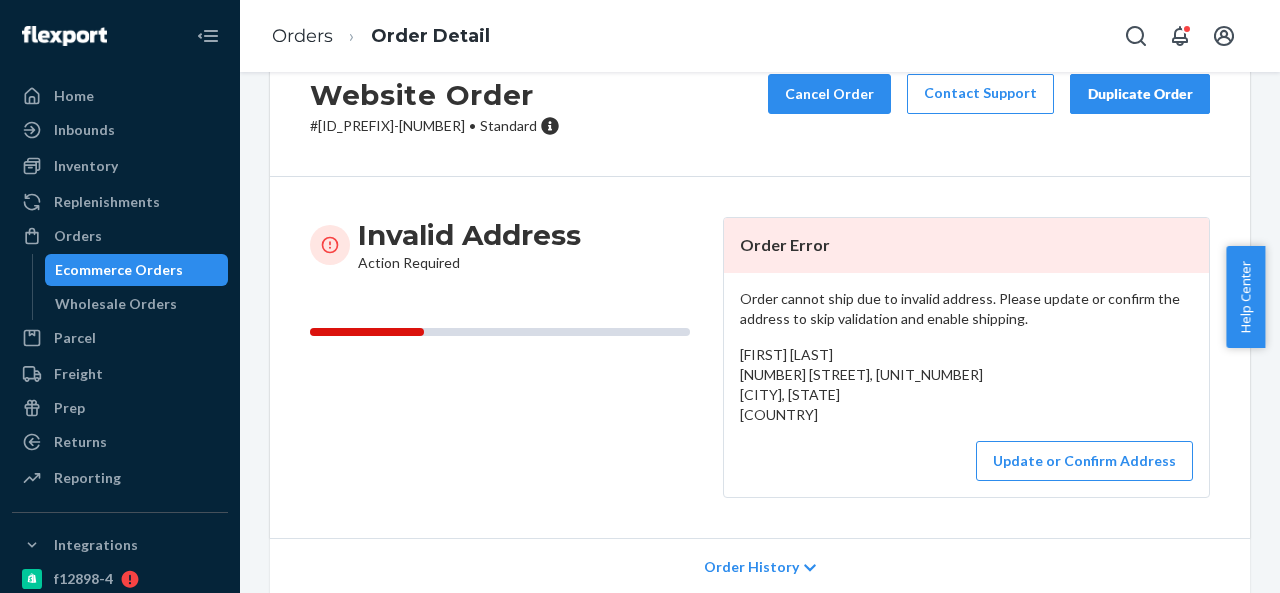scroll, scrollTop: 100, scrollLeft: 0, axis: vertical 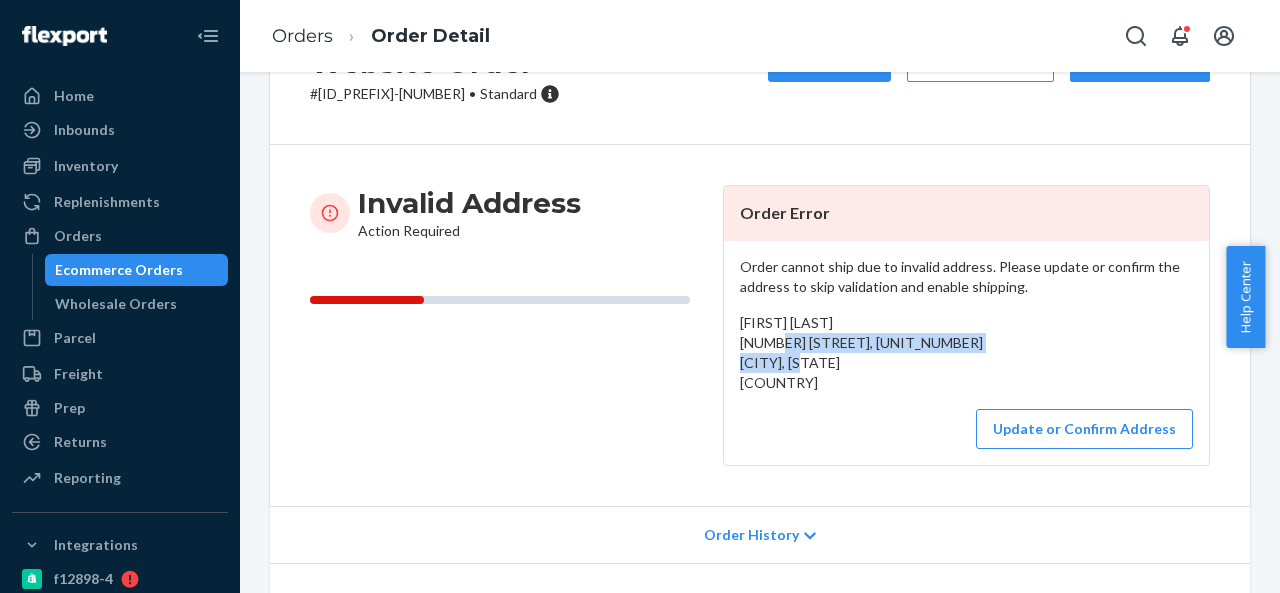 drag, startPoint x: 734, startPoint y: 337, endPoint x: 770, endPoint y: 375, distance: 52.34501 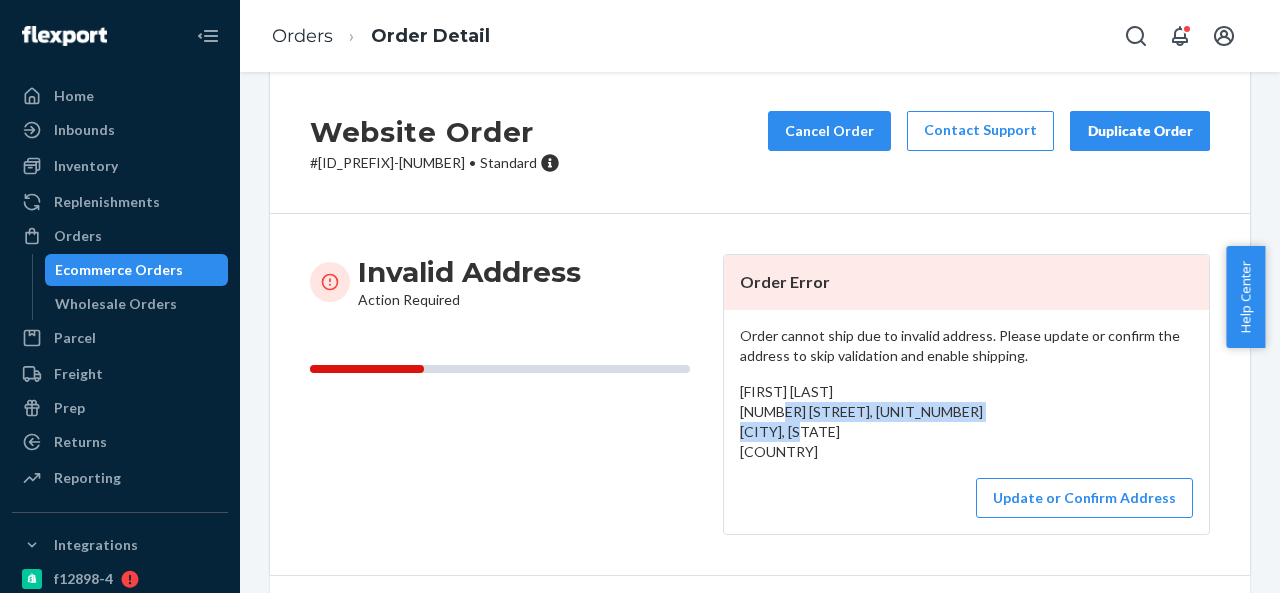 scroll, scrollTop: 0, scrollLeft: 0, axis: both 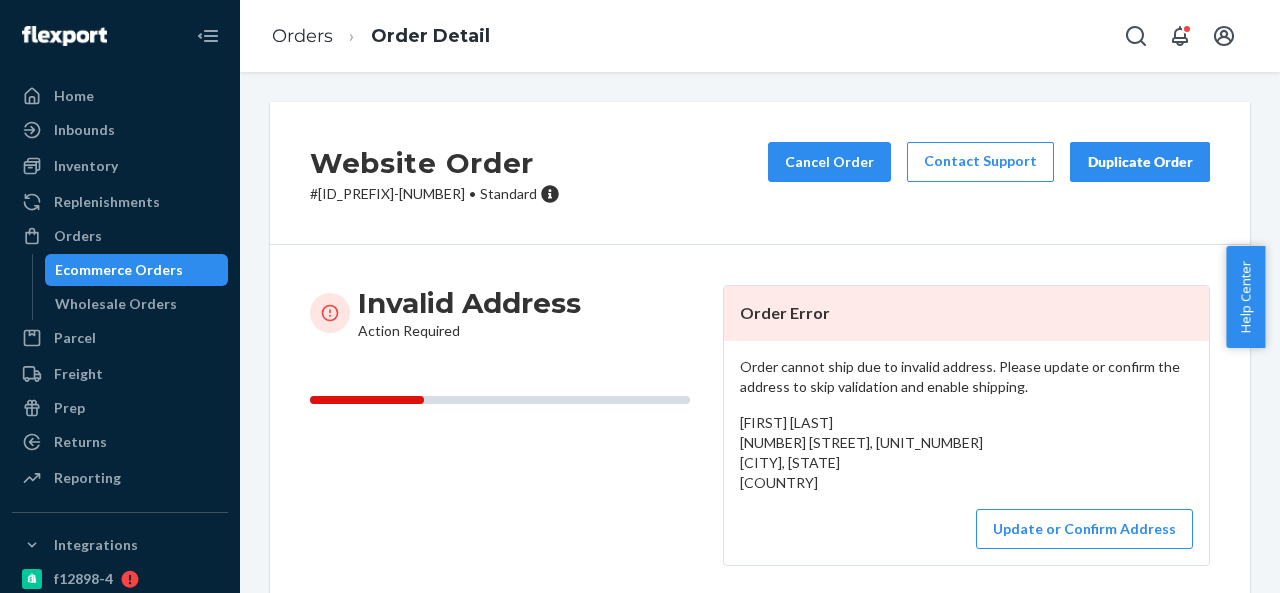 click on "# BIO-2254090 • Standard" at bounding box center (435, 194) 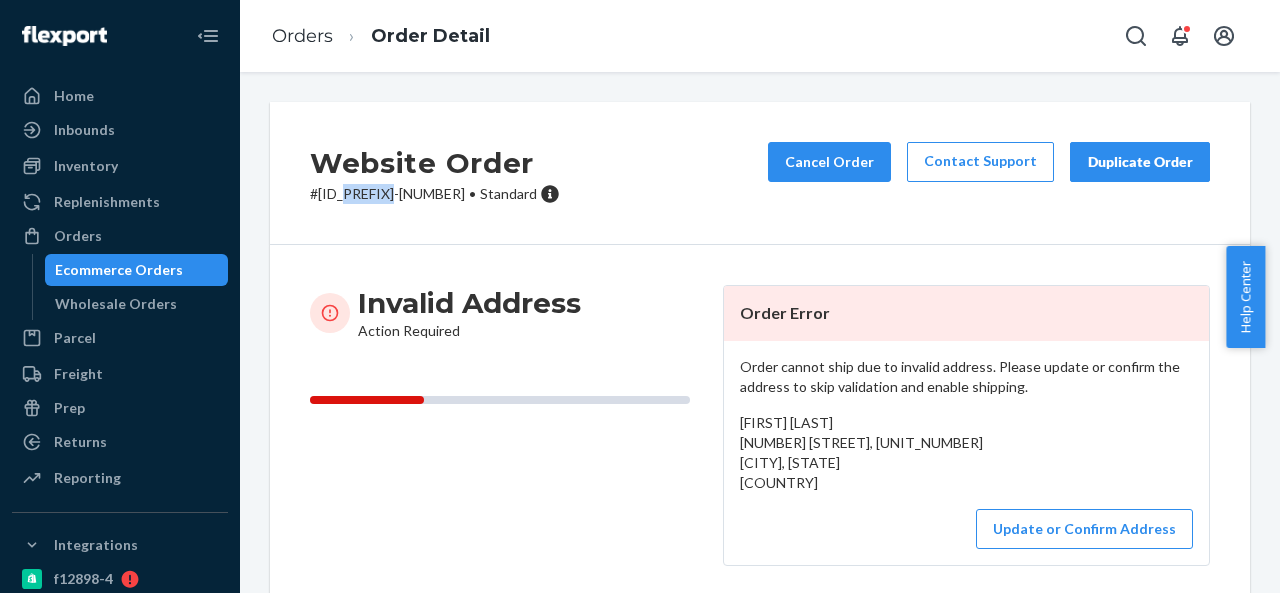 click on "# BIO-2254090 • Standard" at bounding box center [435, 194] 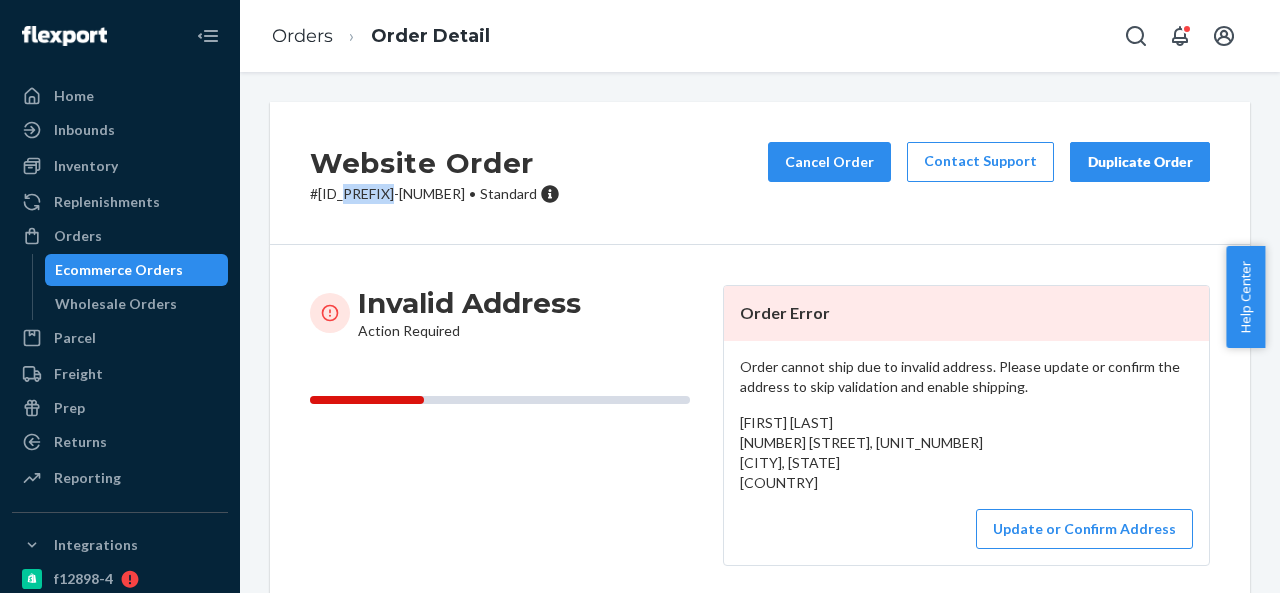 copy on "2254090" 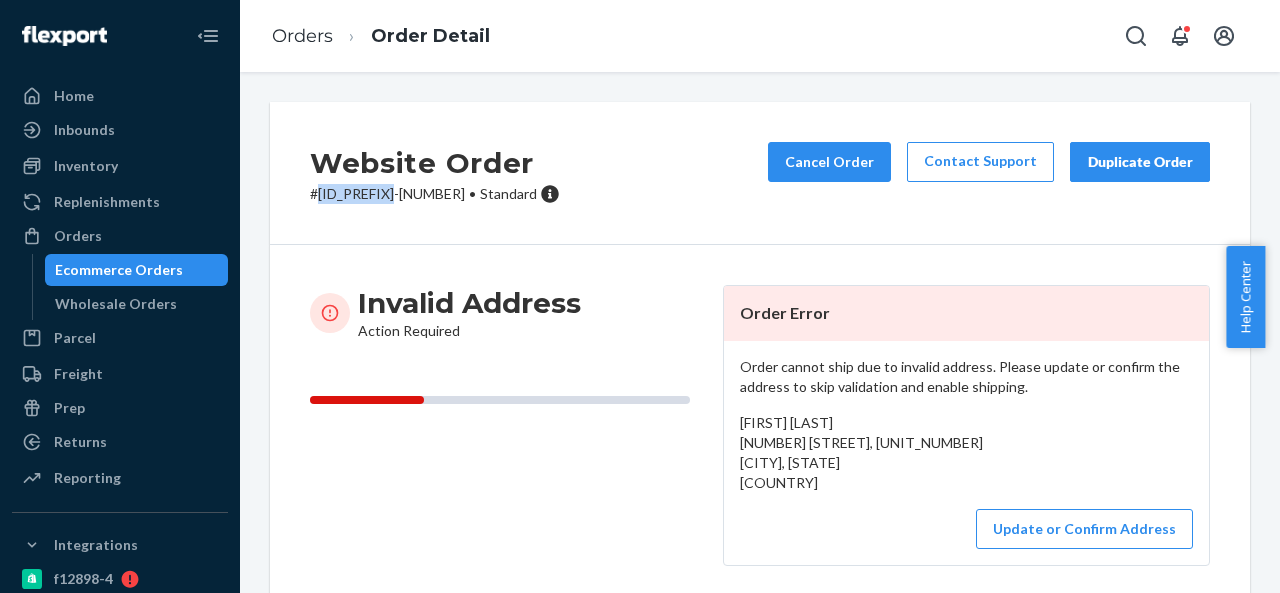 drag, startPoint x: 320, startPoint y: 192, endPoint x: 404, endPoint y: 189, distance: 84.05355 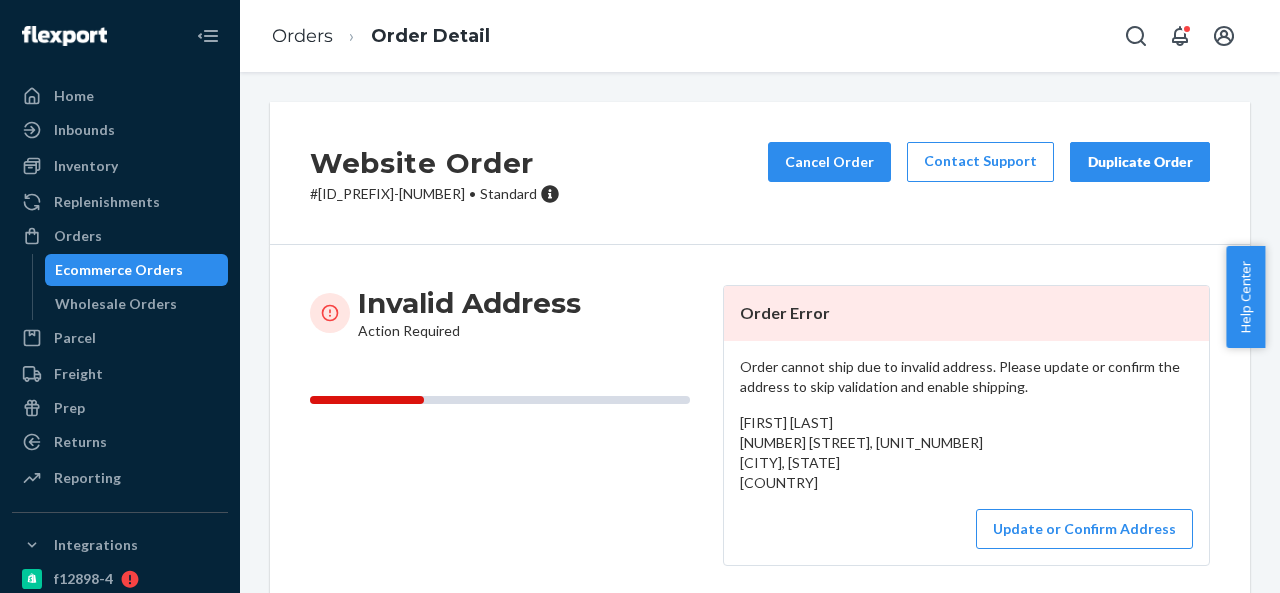 click on "Christine Rouquette
14 MOORE St, 705
Berclair, TX 78107
US" at bounding box center (861, 452) 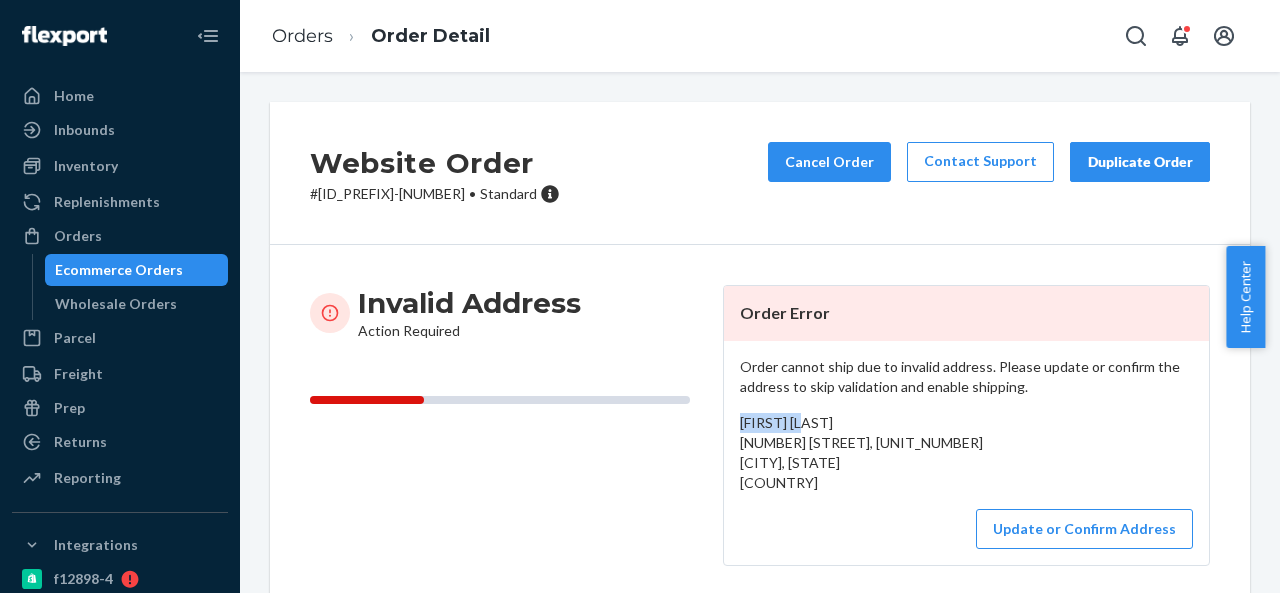 click on "Christine Rouquette
14 MOORE St, 705
Berclair, TX 78107
US" at bounding box center (861, 452) 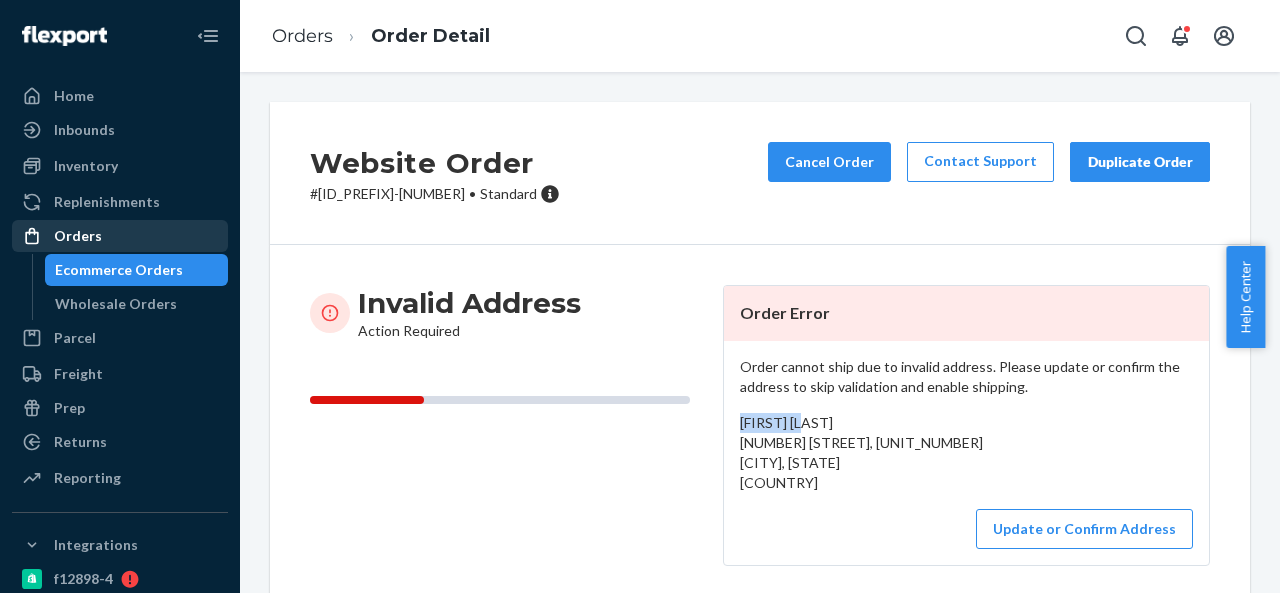 click on "Orders" at bounding box center (120, 236) 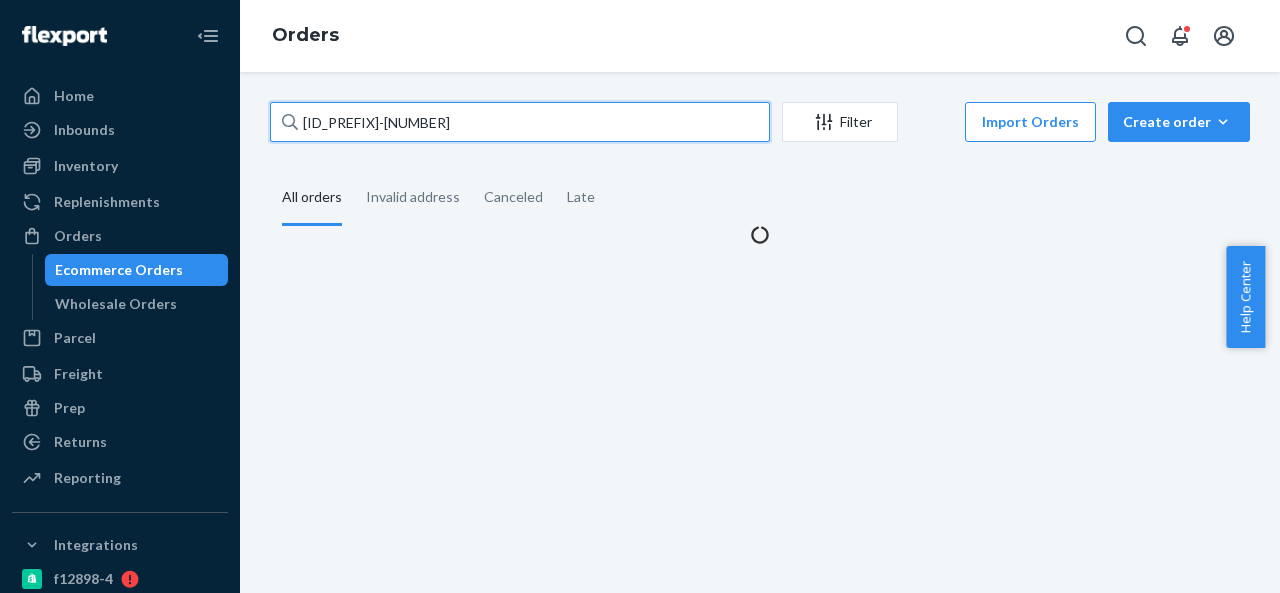 click on "BIO-2254090" at bounding box center (520, 122) 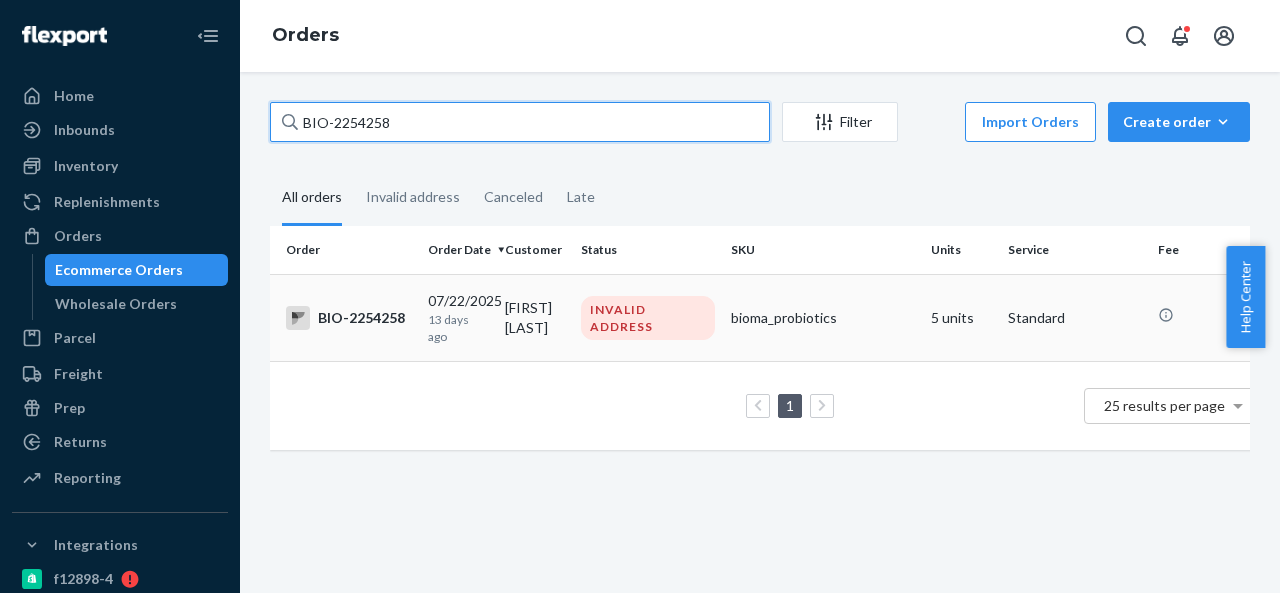 type on "BIO-2254258" 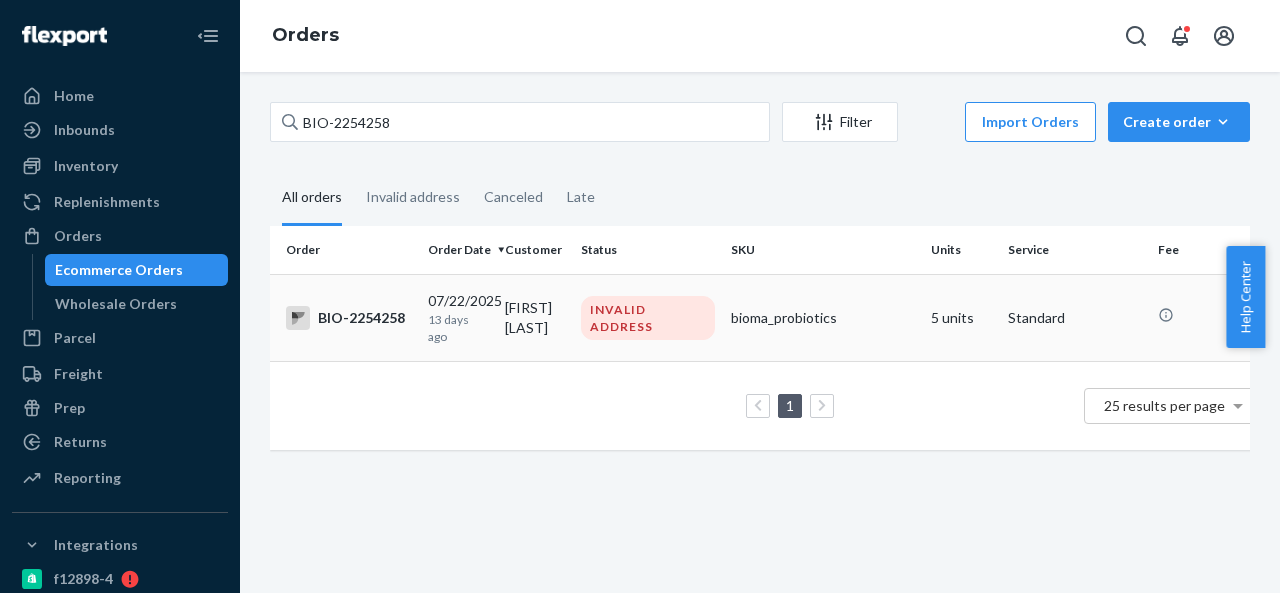 click on "INVALID ADDRESS" at bounding box center [648, 317] 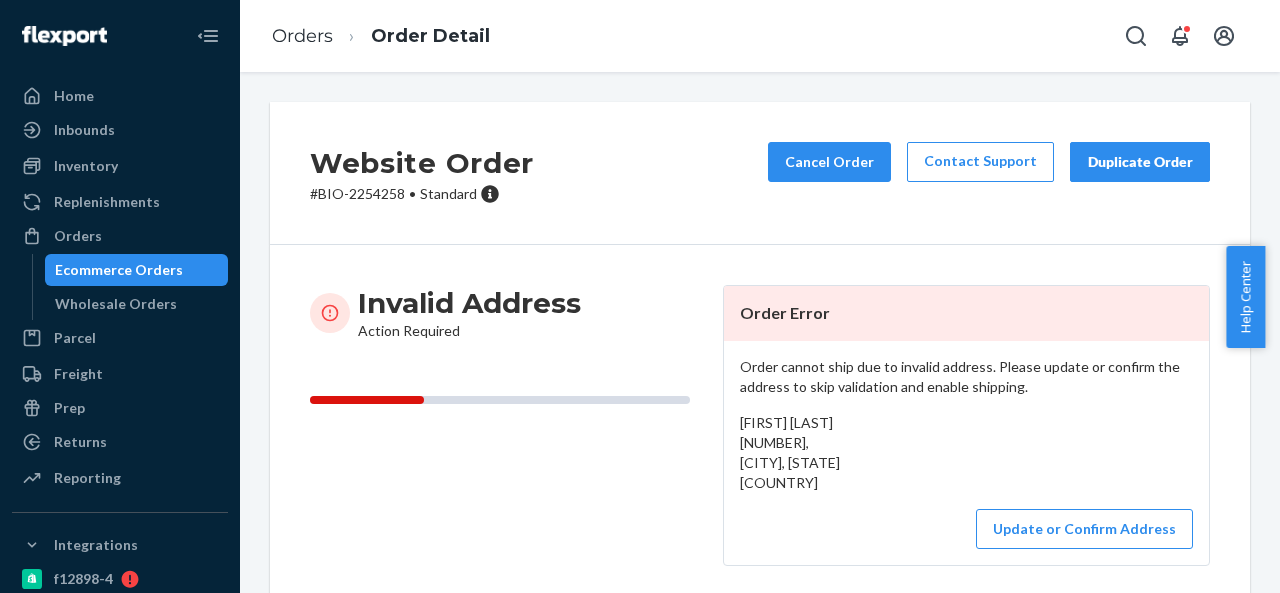 click on "# BIO-2254258 • Standard" at bounding box center [422, 194] 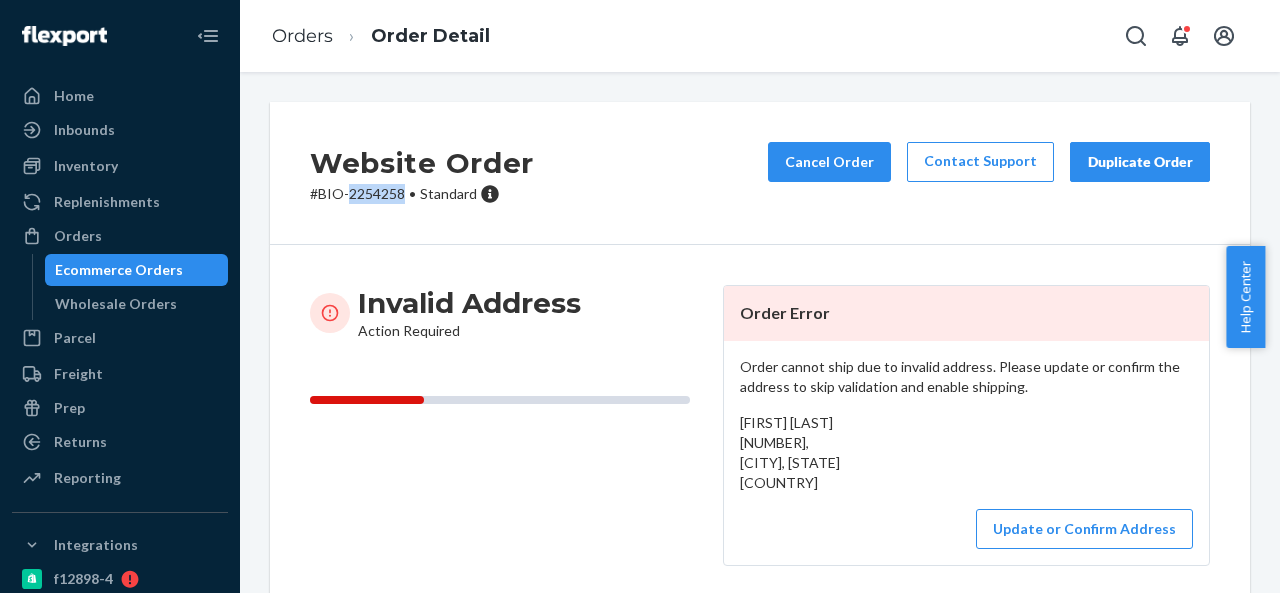 click on "# BIO-2254258 • Standard" at bounding box center (422, 194) 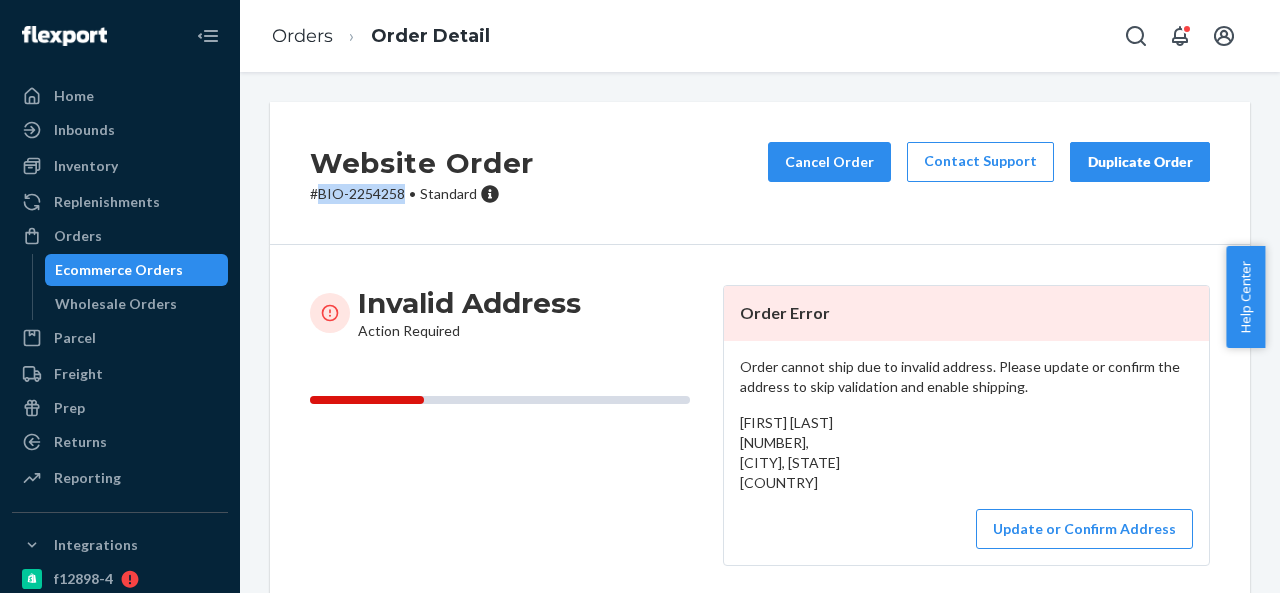 drag, startPoint x: 321, startPoint y: 194, endPoint x: 401, endPoint y: 195, distance: 80.00625 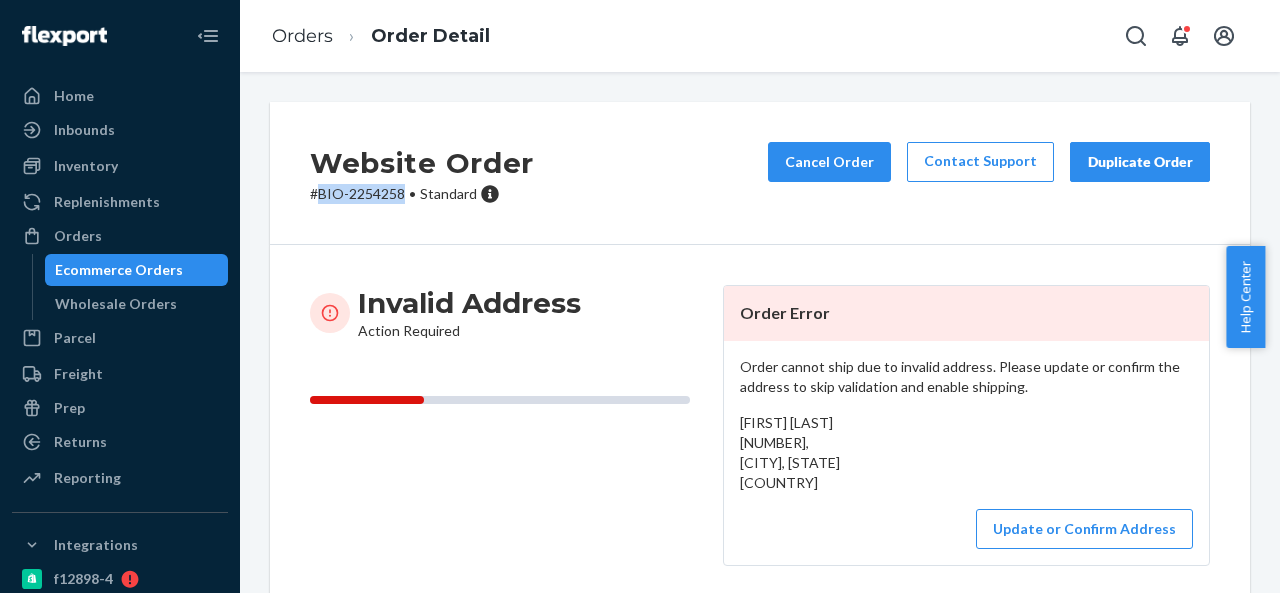 click on "# BIO-2254258 • Standard" at bounding box center [422, 194] 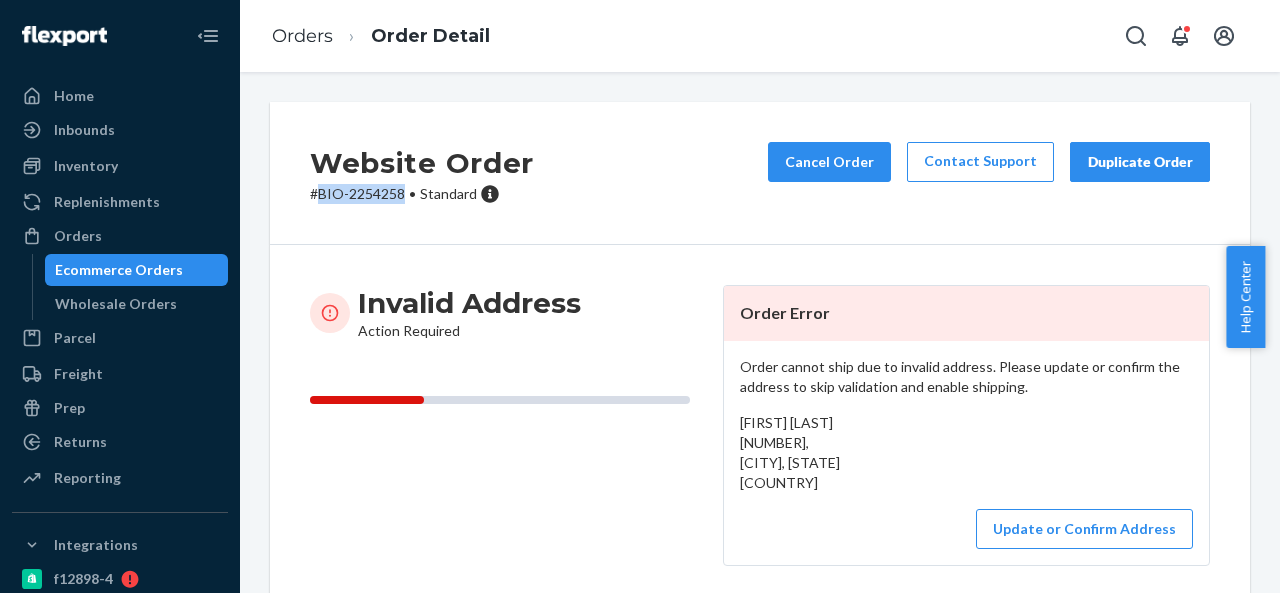 copy on "BIO-2254258" 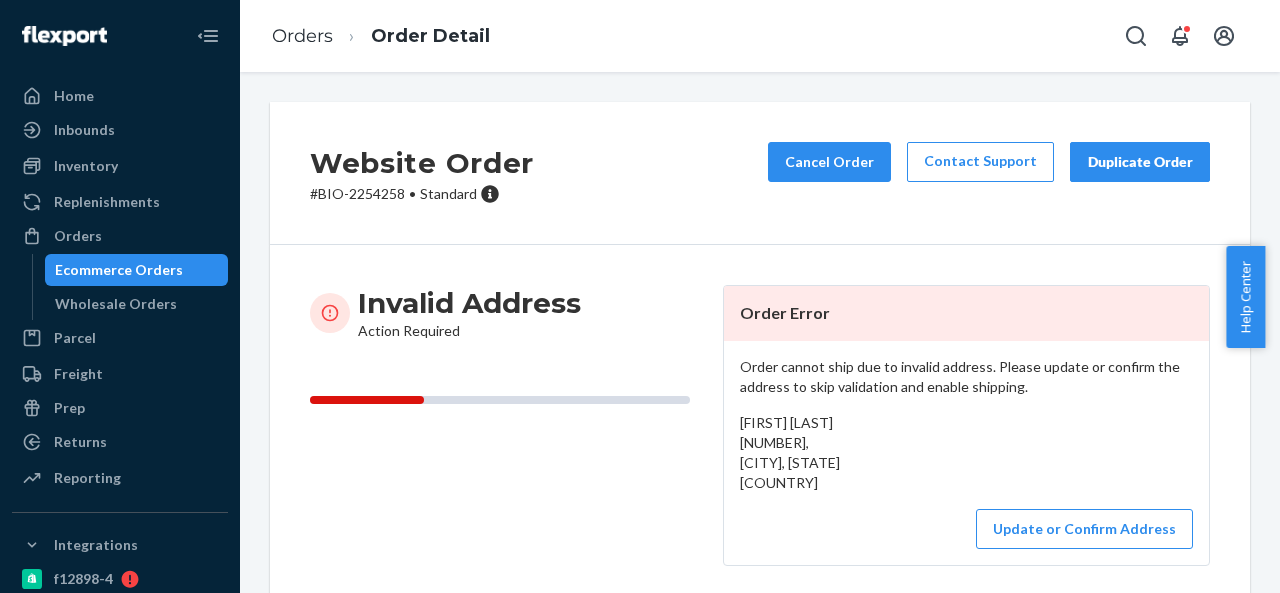 click on "Rhonda Rhode
820A,
Princeton, WI 54968
US" at bounding box center (790, 452) 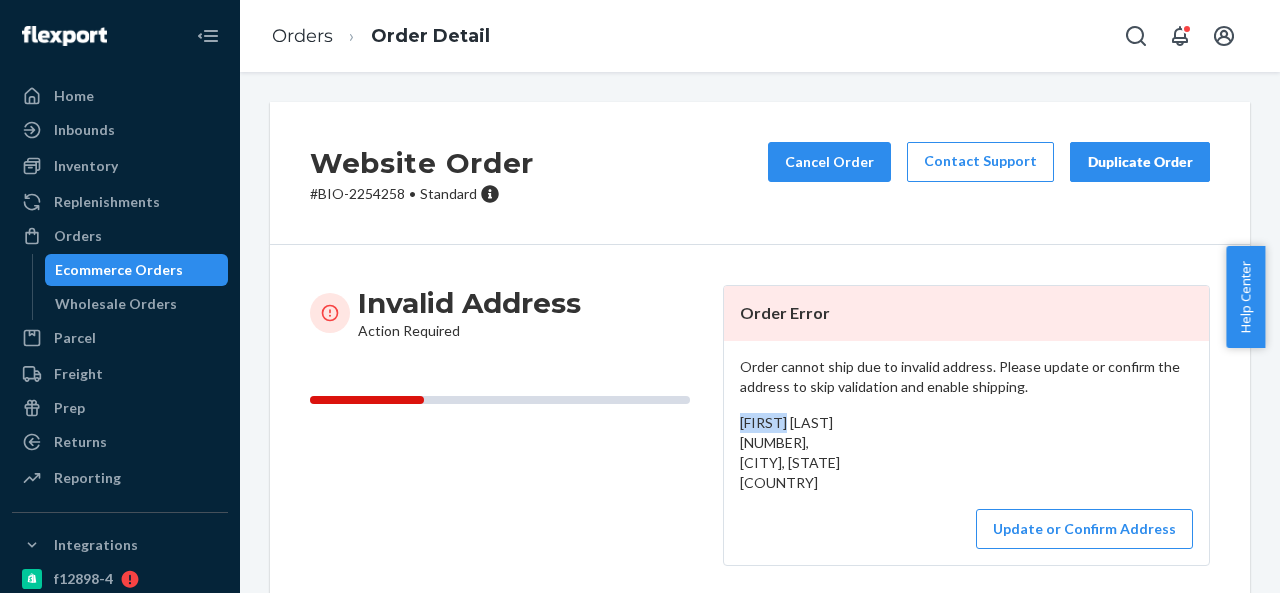 click on "Rhonda Rhode
820A,
Princeton, WI 54968
US" at bounding box center [790, 452] 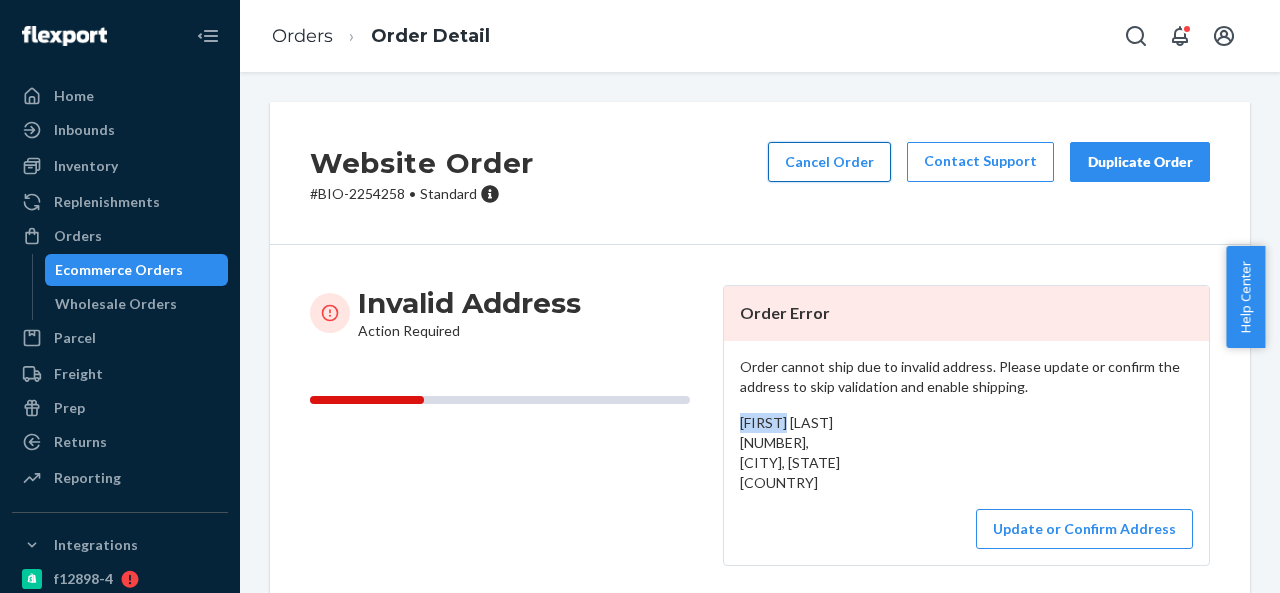 copy on "Rhonda" 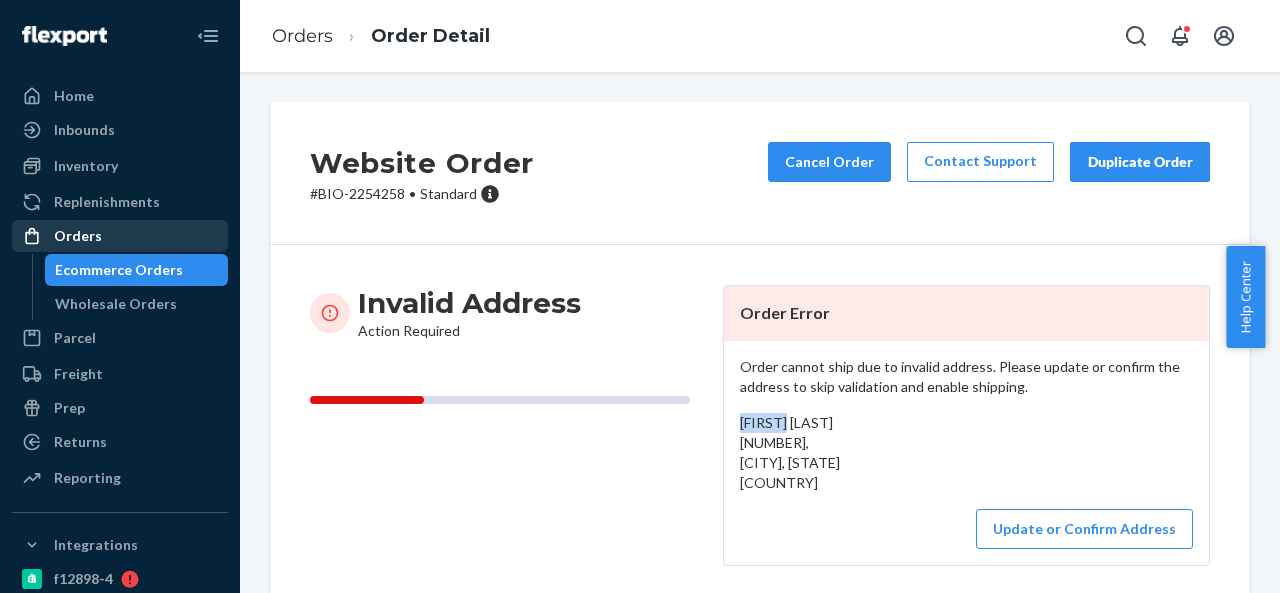 click on "Orders" at bounding box center (120, 236) 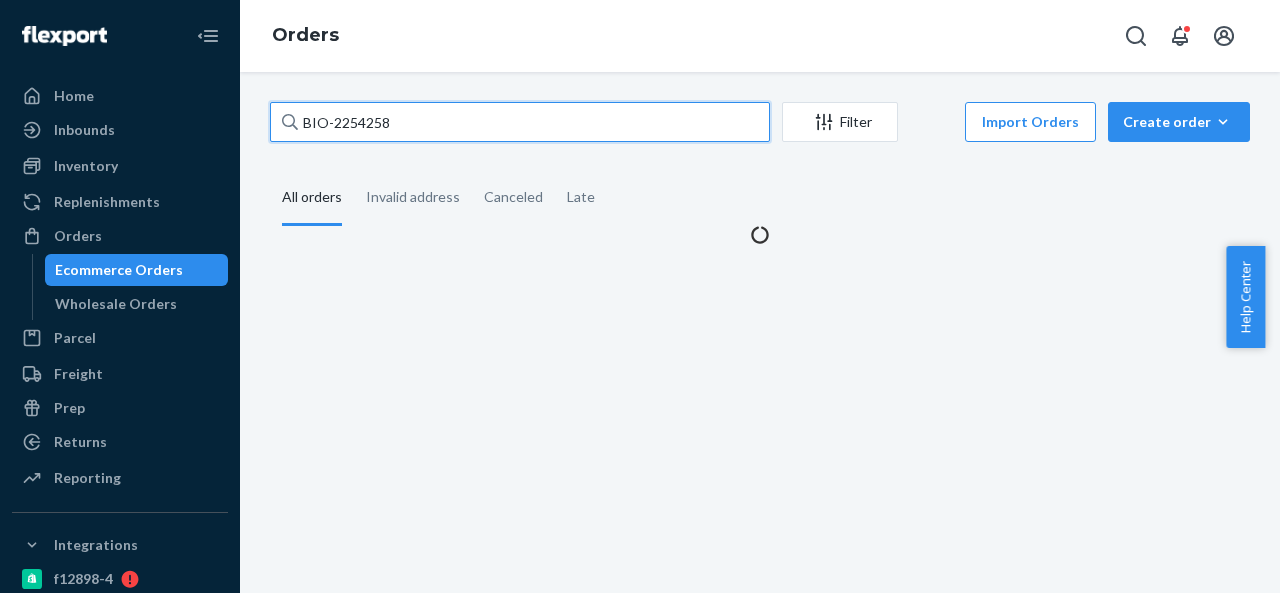 click on "BIO-2254258" at bounding box center [520, 122] 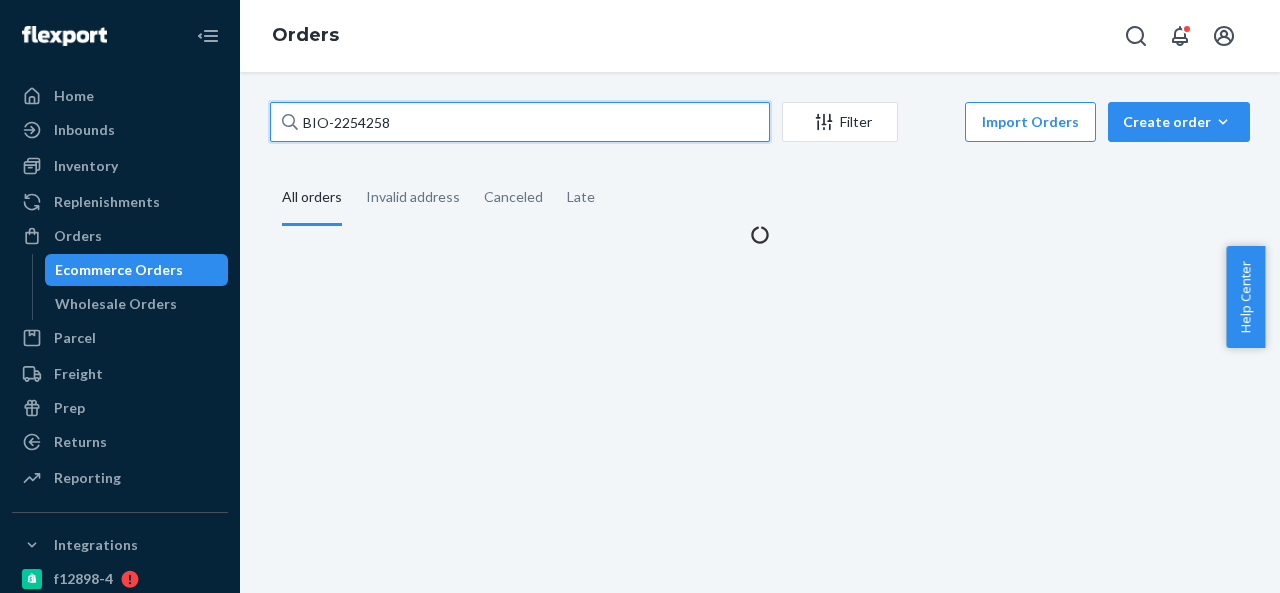 paste on "3" 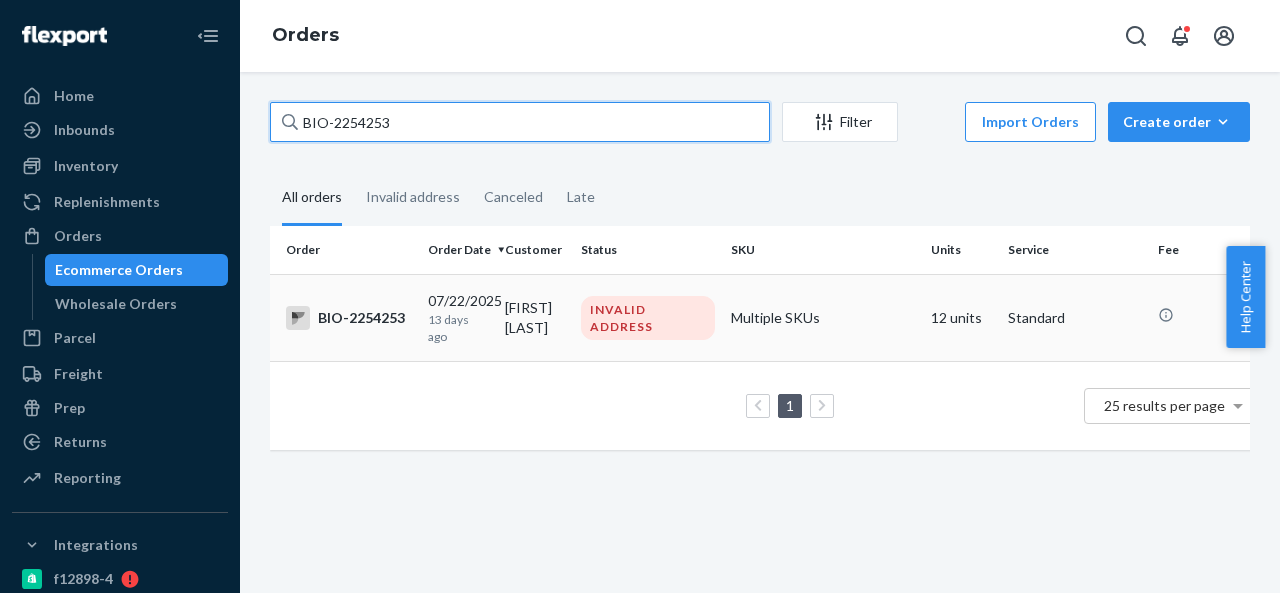type on "BIO-2254253" 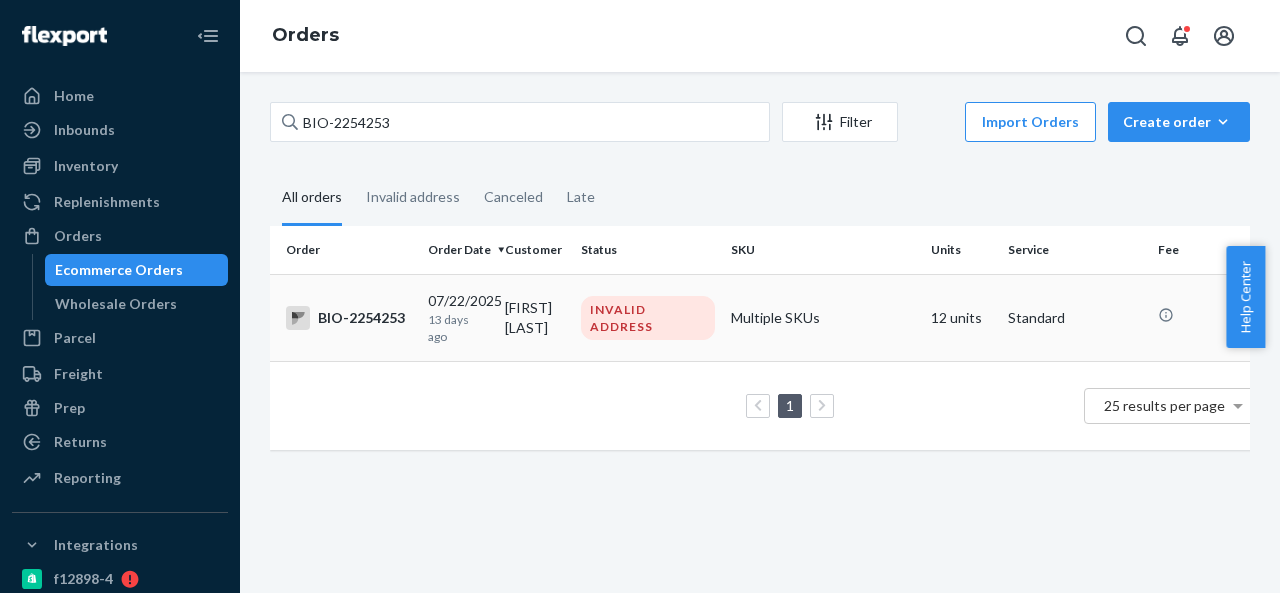 click on "kelly bartholomew" at bounding box center (535, 317) 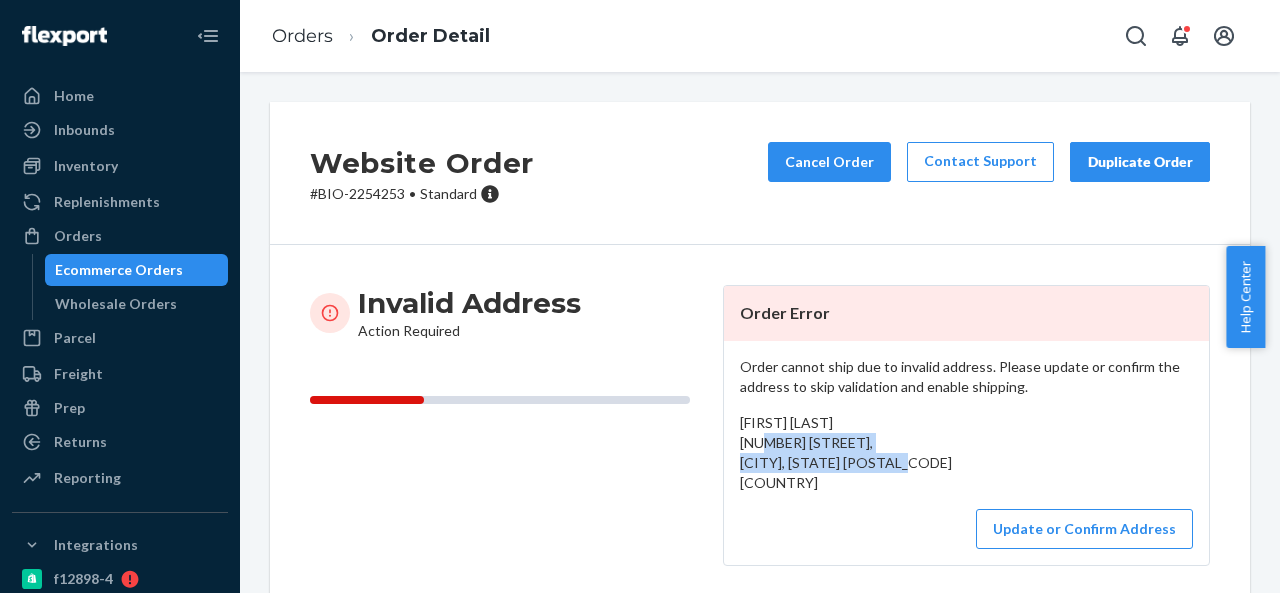 drag, startPoint x: 734, startPoint y: 447, endPoint x: 786, endPoint y: 483, distance: 63.245552 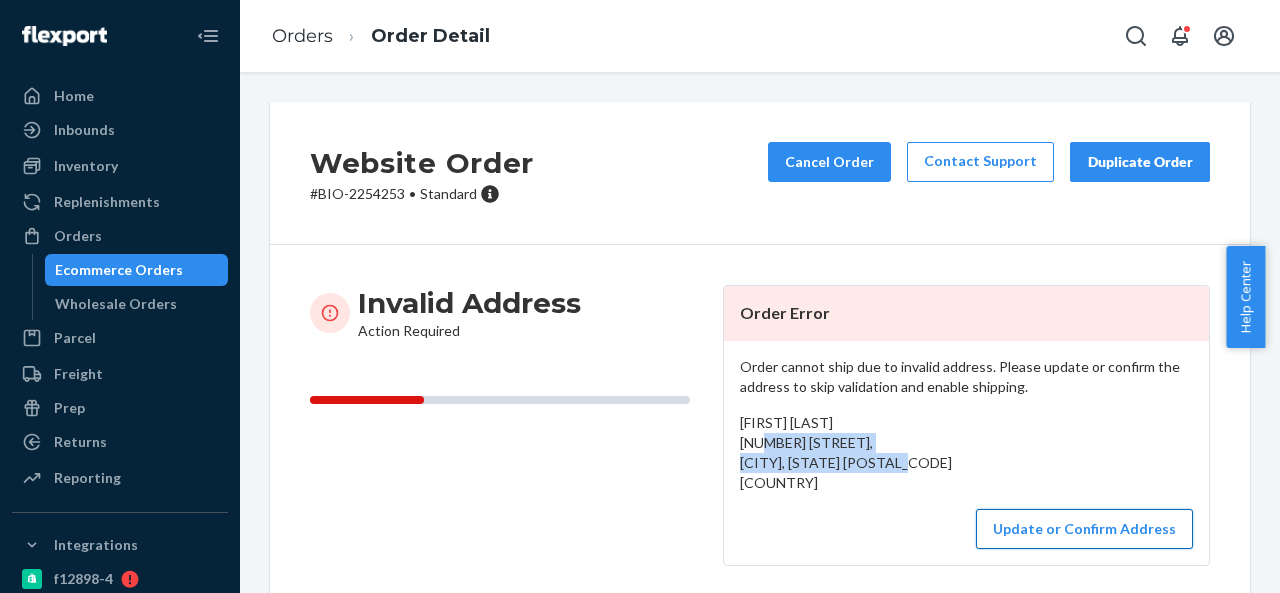 click on "Update or Confirm Address" at bounding box center [1084, 529] 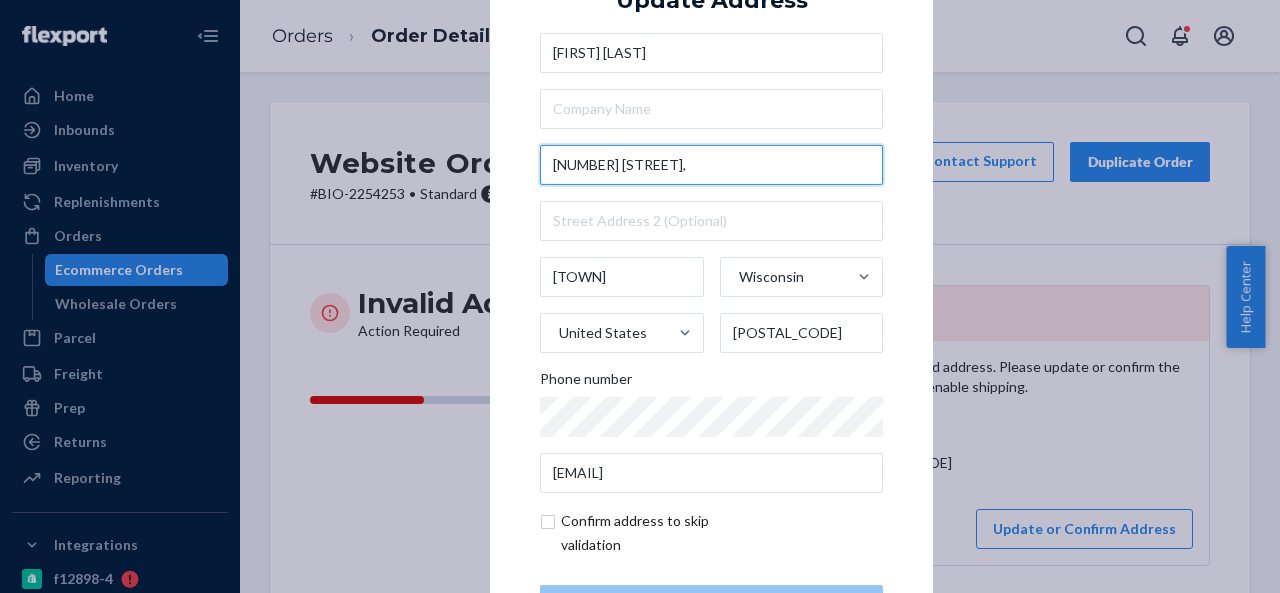 click on "E8580 N Cty Rd E," at bounding box center [711, 165] 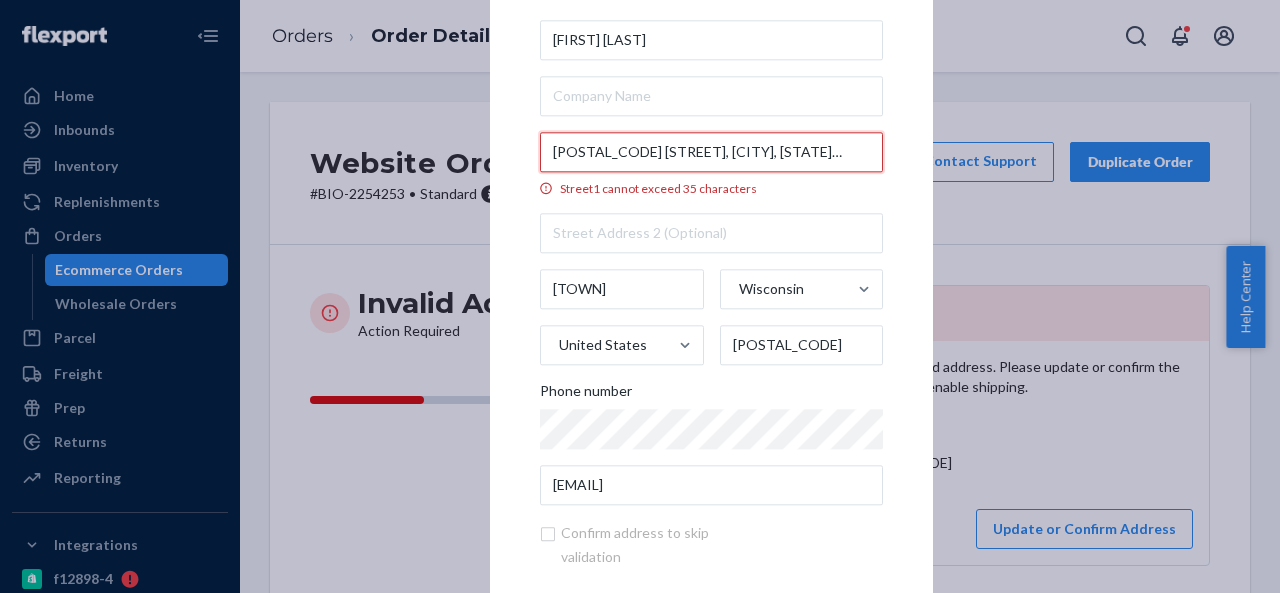 type on "E8580 N County Rd E, Elk Mound, WI 54739" 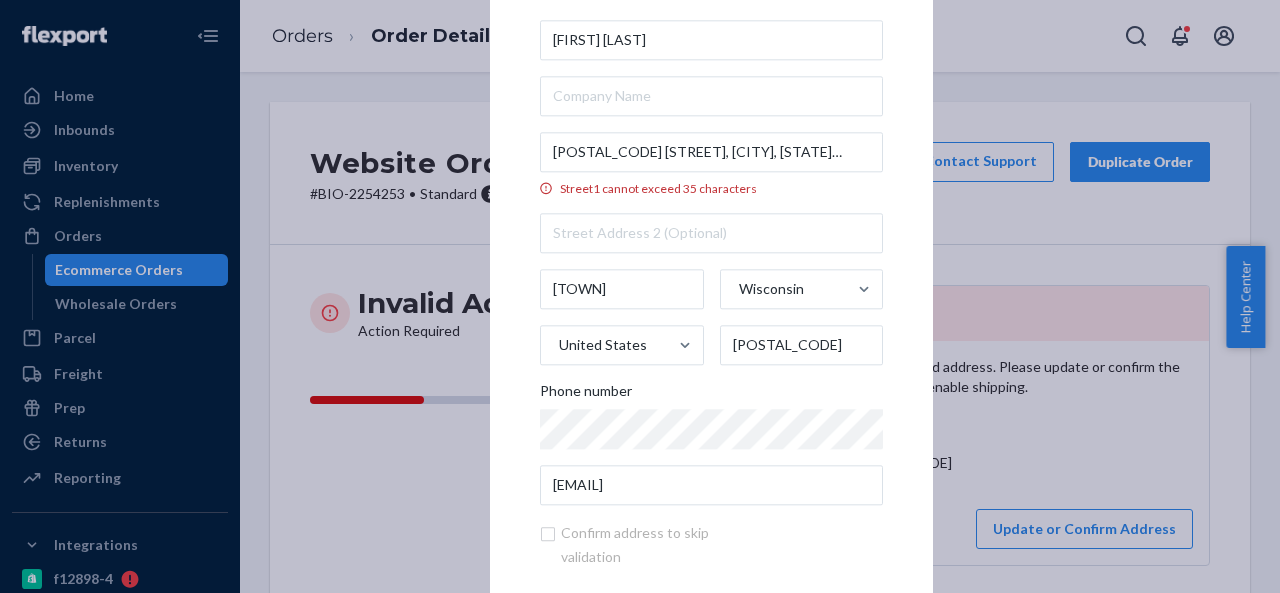 click on "× Update Address kelly bartholomew E8580 N County Rd E, Elk Mound, WI 54739   Street1 cannot exceed 35 characters elk mound Wisconsin United States 54739 Phone number ascotvt@yahoo.com Confirm address to skip validation Update" at bounding box center [711, 296] 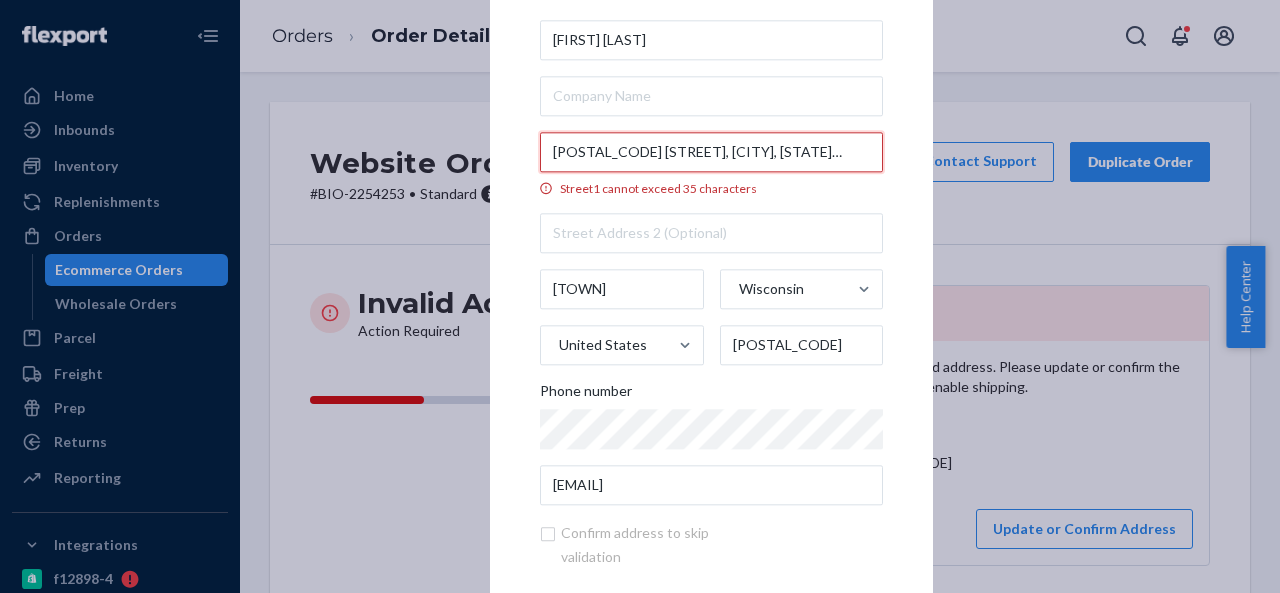 click on "E8580 N County Rd E, Elk Mound, WI 54739" at bounding box center [711, 152] 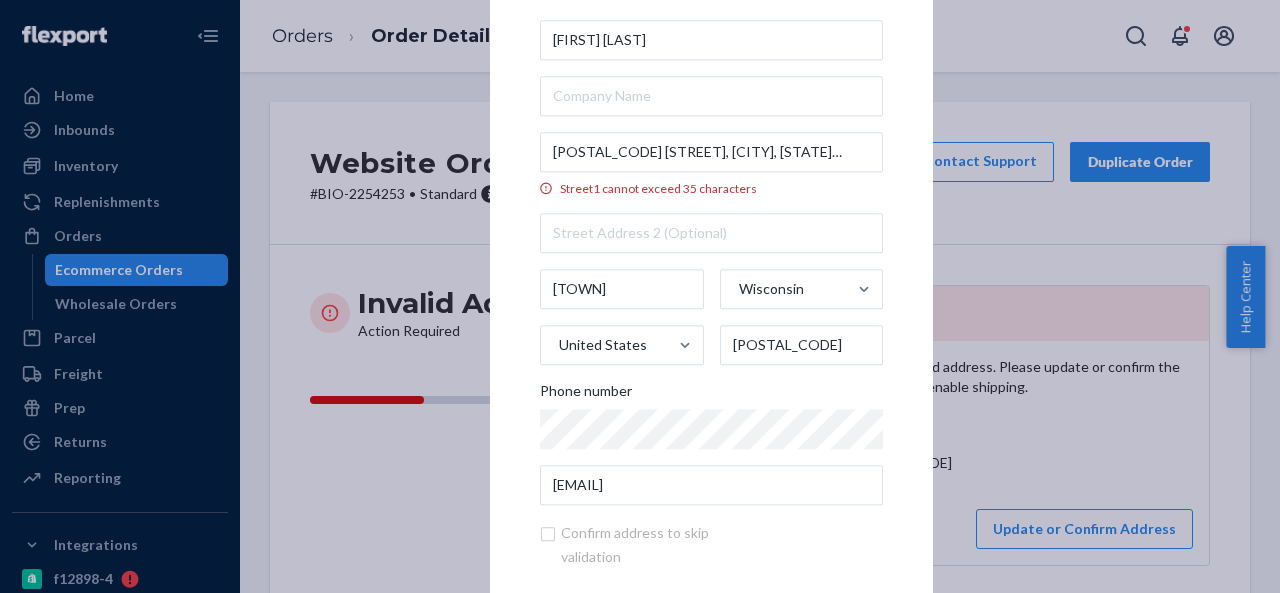 click on "× Update Address kelly bartholomew E8580 N County Rd E, Elk Mound, WI 54739   Street1 cannot exceed 35 characters elk mound Wisconsin United States 54739 Phone number ascotvt@yahoo.com Confirm address to skip validation Update" at bounding box center [711, 296] 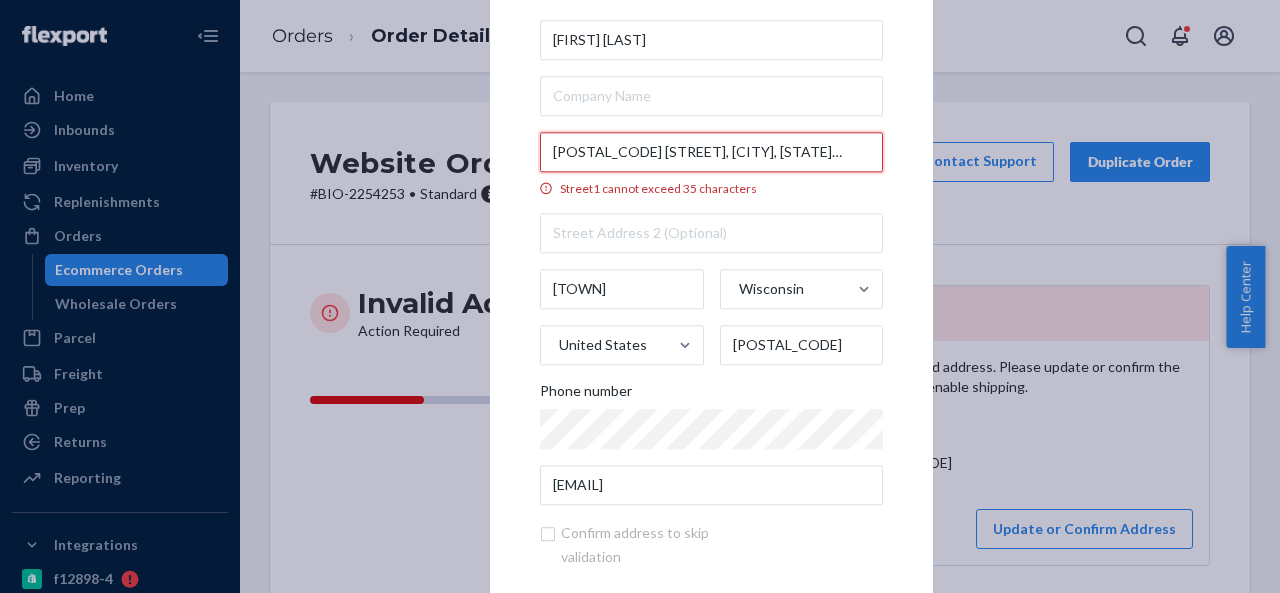 drag, startPoint x: 689, startPoint y: 152, endPoint x: 748, endPoint y: 156, distance: 59.135437 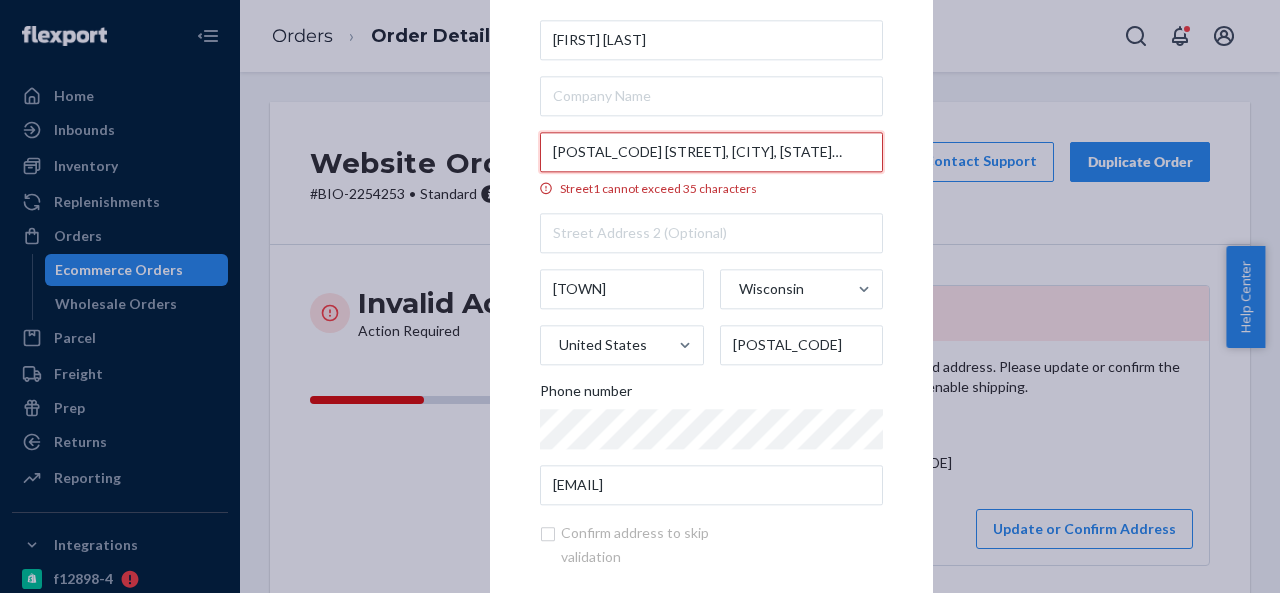 click on "E8580 N County Rd E, Elk Mound, WI 54739" at bounding box center [711, 152] 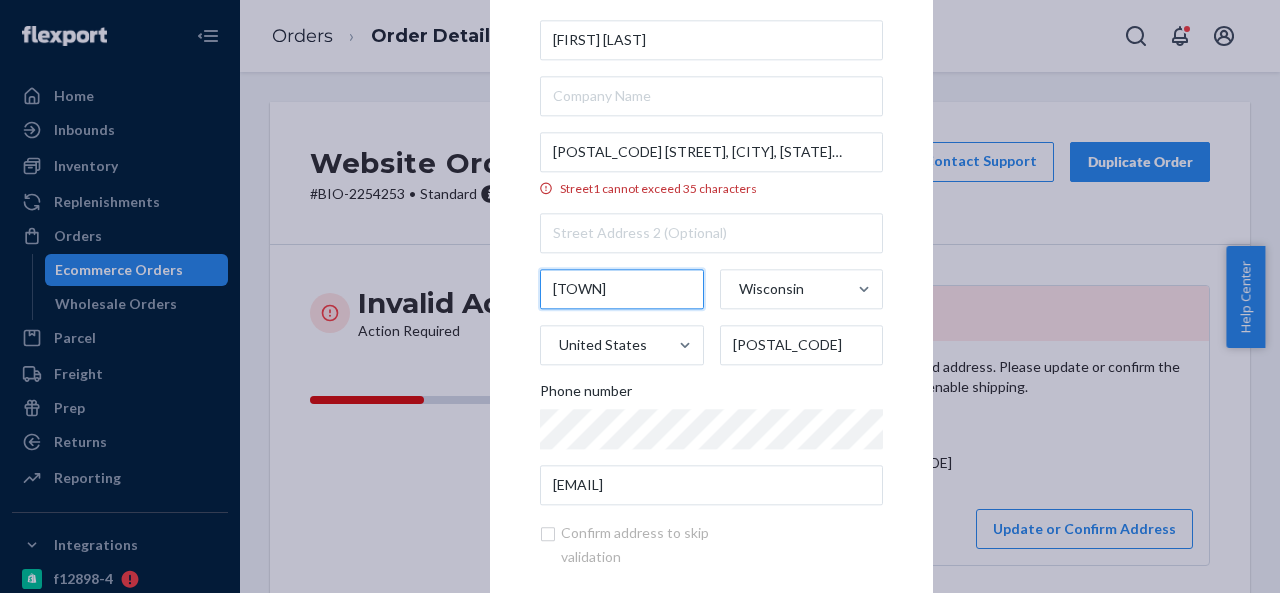 click on "elk mound" at bounding box center (622, 289) 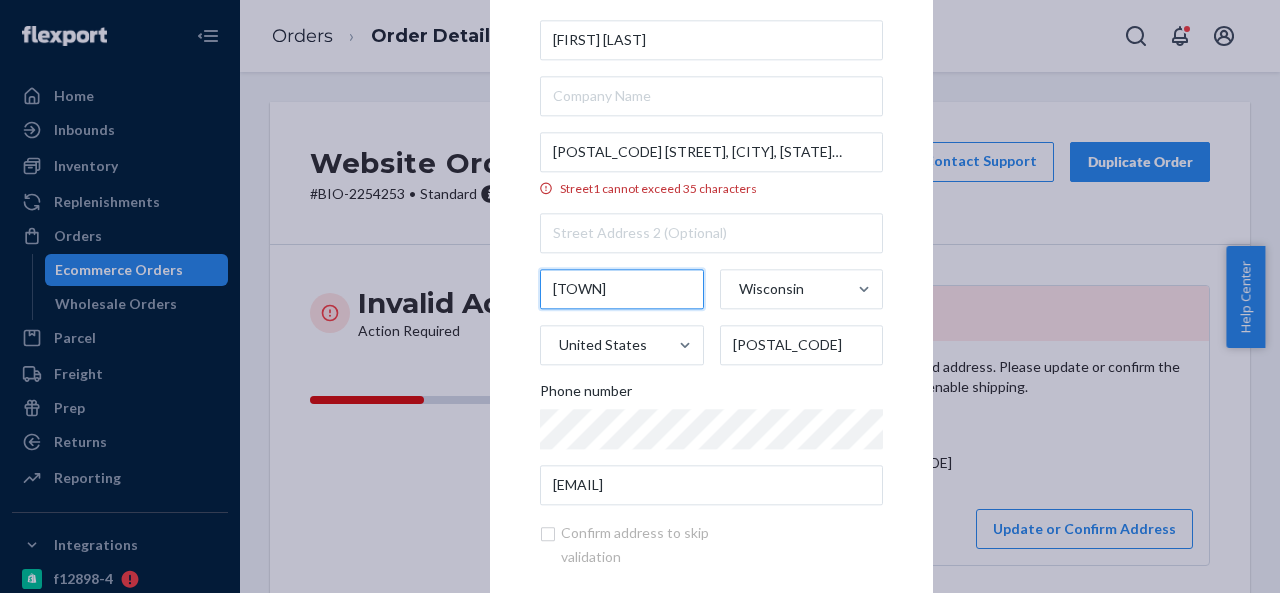 paste on "Elk M" 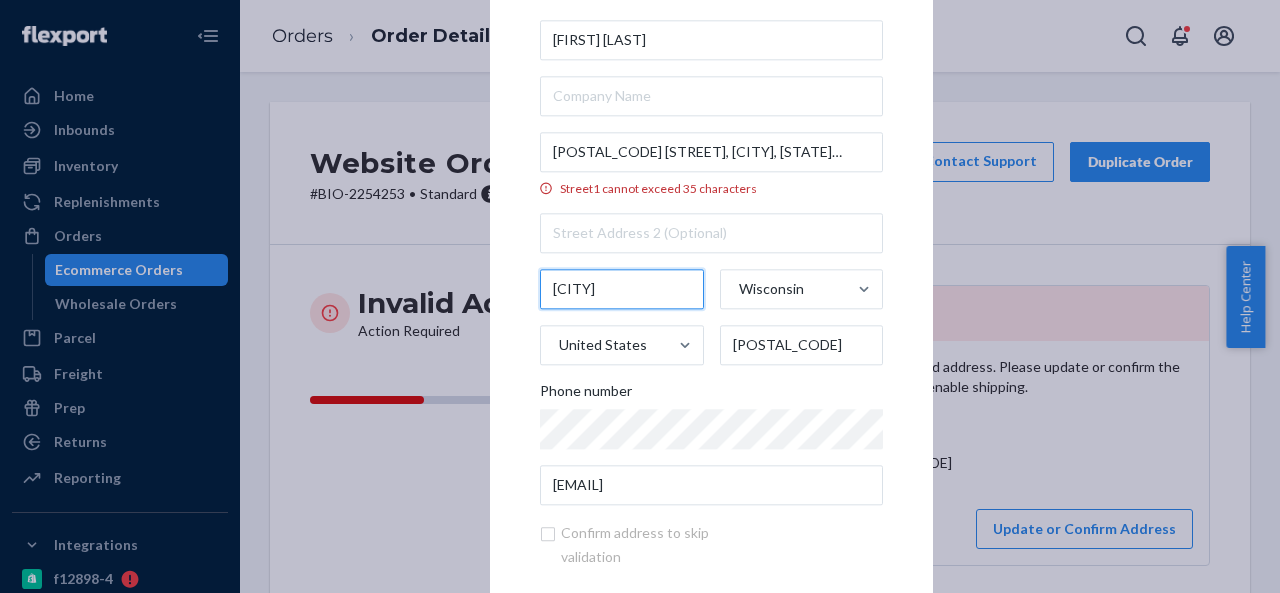 type on "Elk Mound" 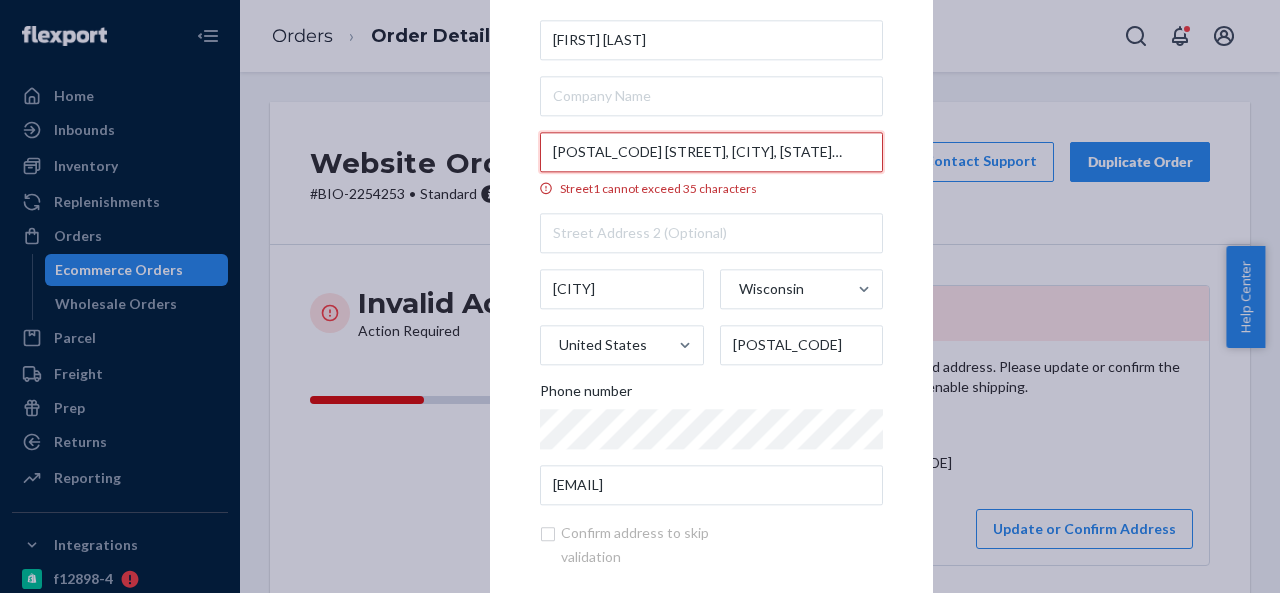 drag, startPoint x: 683, startPoint y: 153, endPoint x: 830, endPoint y: 153, distance: 147 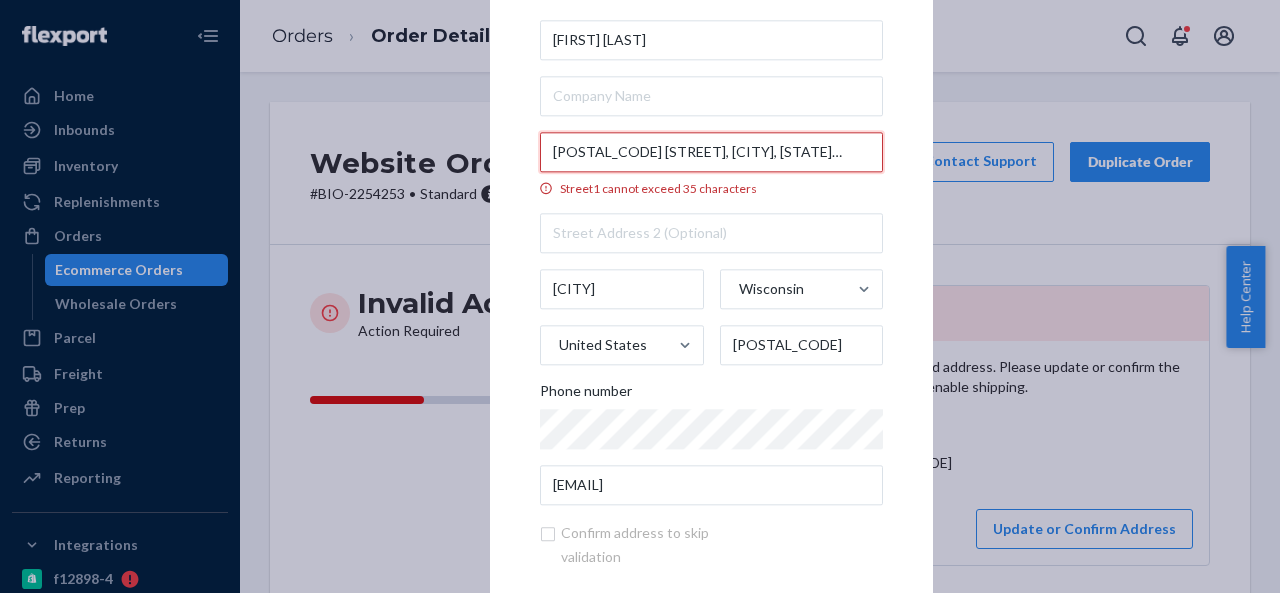 click on "E8580 N County Rd E, Elk Mound, WI 54739" at bounding box center (711, 152) 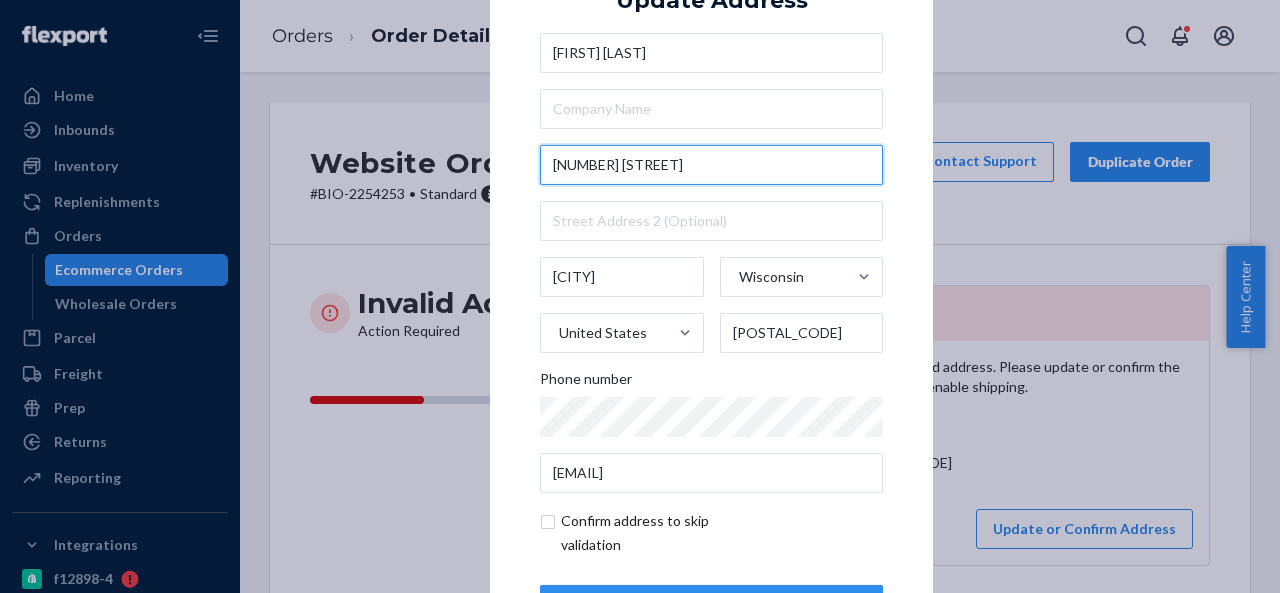 type on "E8580 N County Rd E" 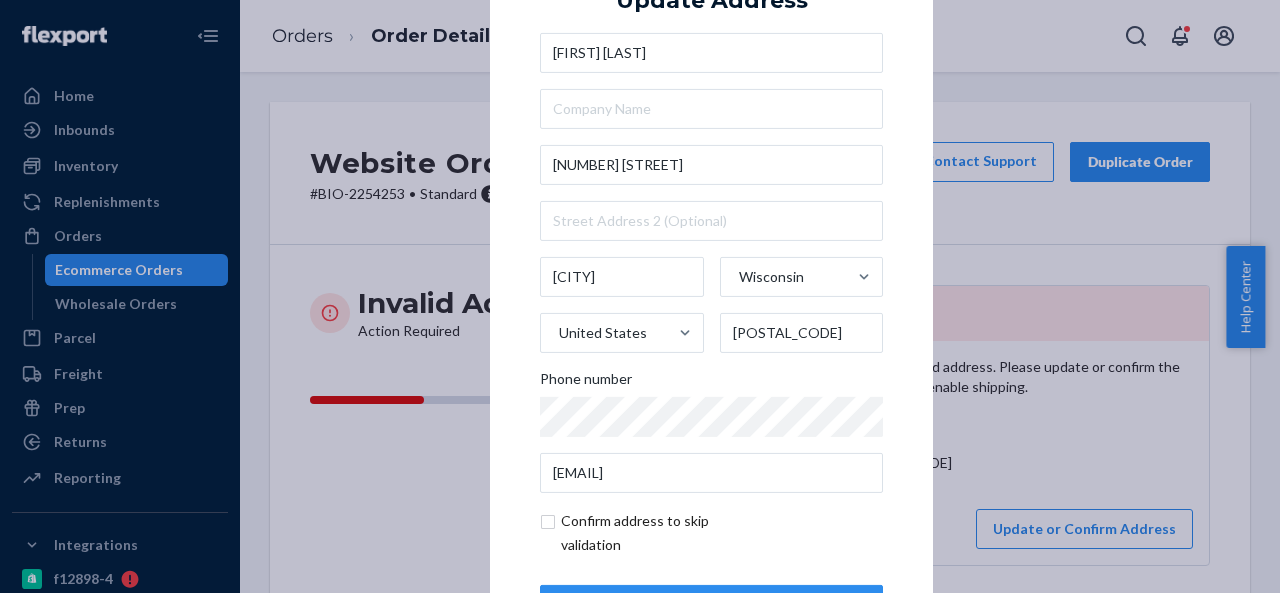 click on "× Update Address kelly bartholomew E8580 N County Rd E Elk Mound Wisconsin United States 54739 Phone number ascotvt@yahoo.com Confirm address to skip validation Update" at bounding box center (711, 296) 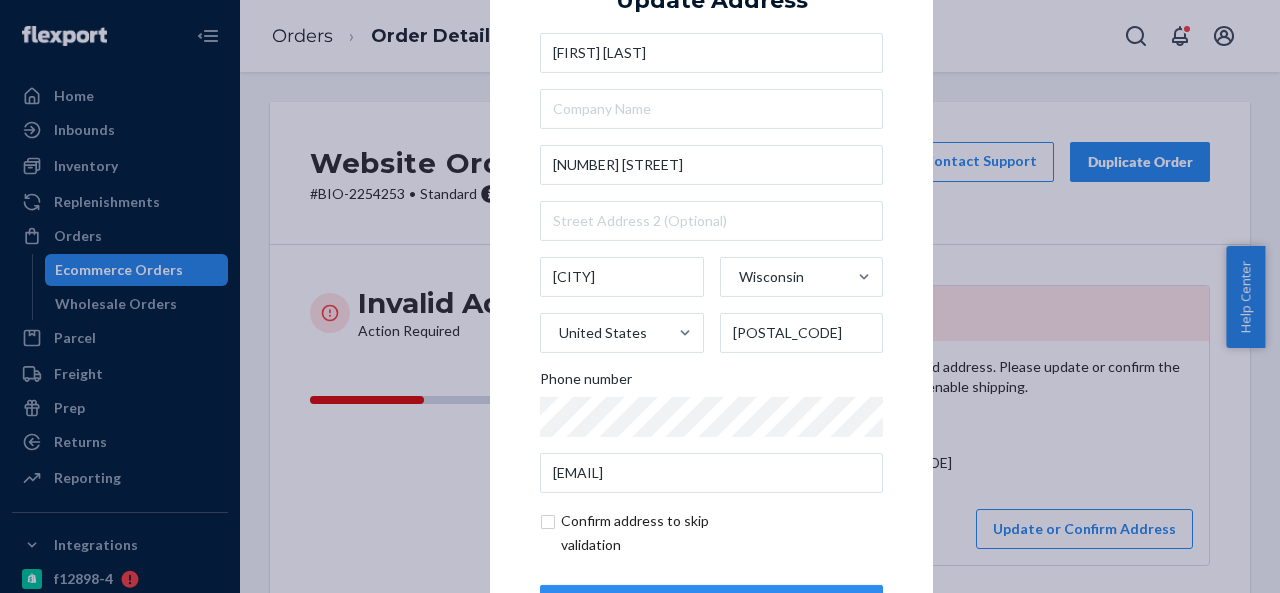 scroll, scrollTop: 81, scrollLeft: 0, axis: vertical 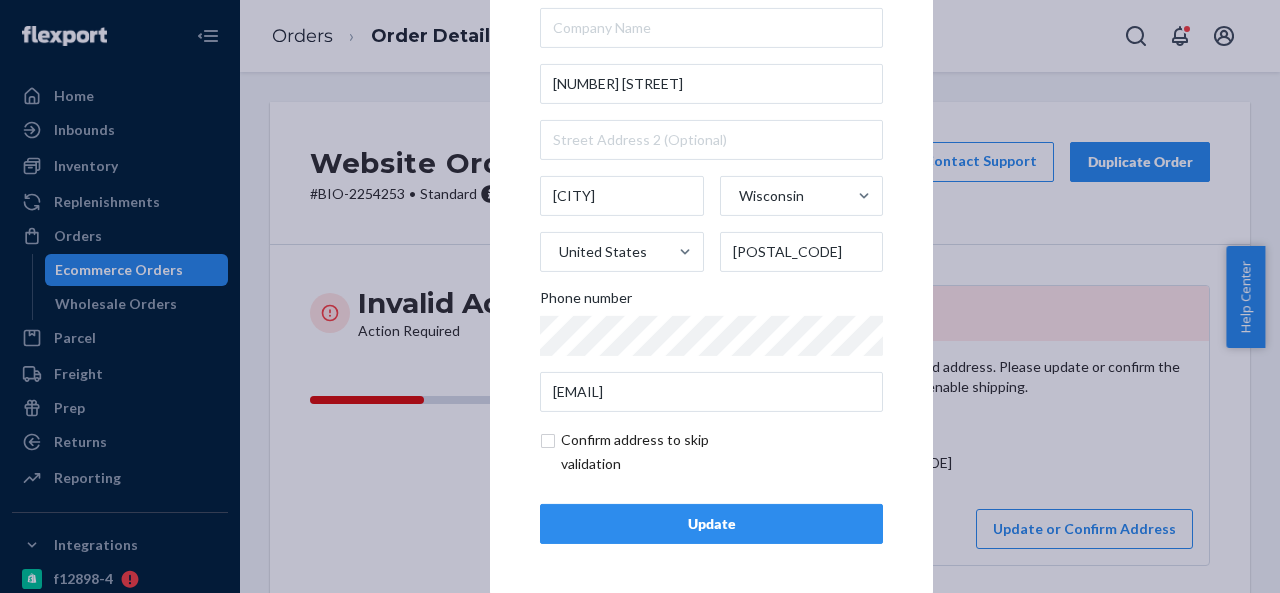 click at bounding box center (656, 452) 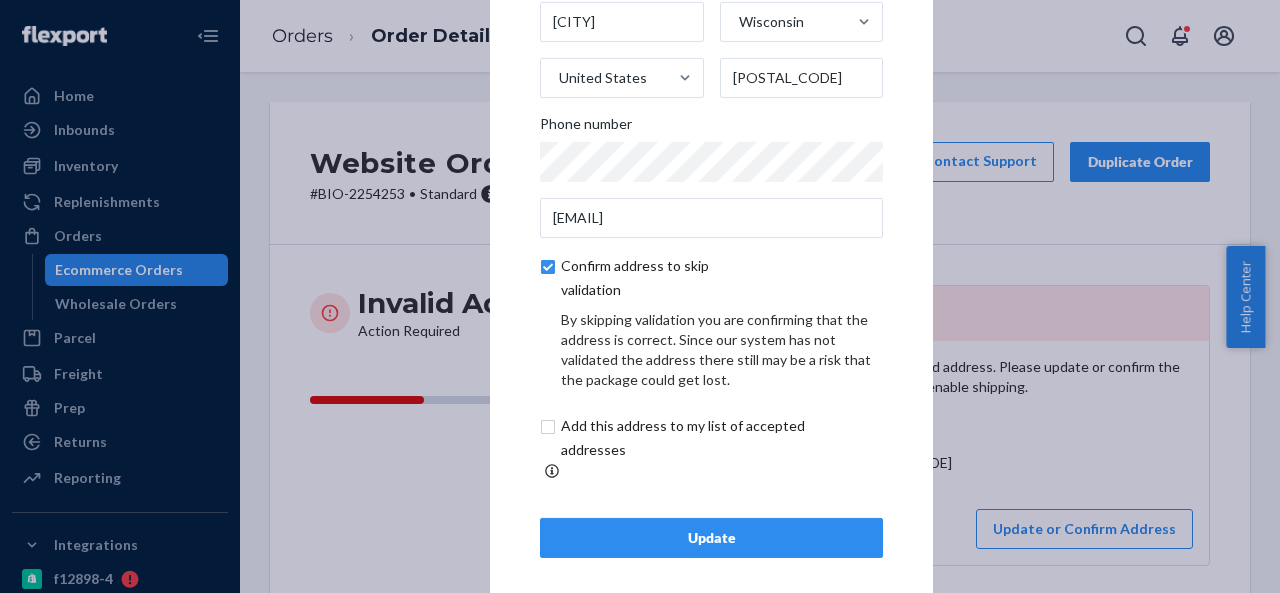 scroll, scrollTop: 165, scrollLeft: 0, axis: vertical 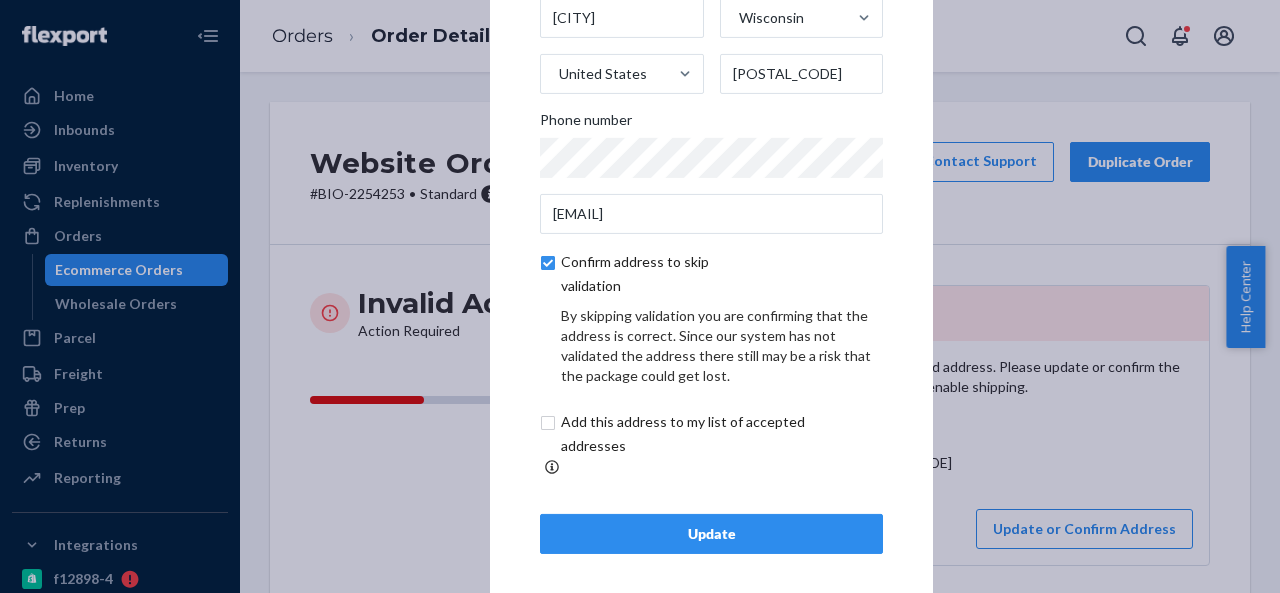 drag, startPoint x: 716, startPoint y: 516, endPoint x: 765, endPoint y: 417, distance: 110.46266 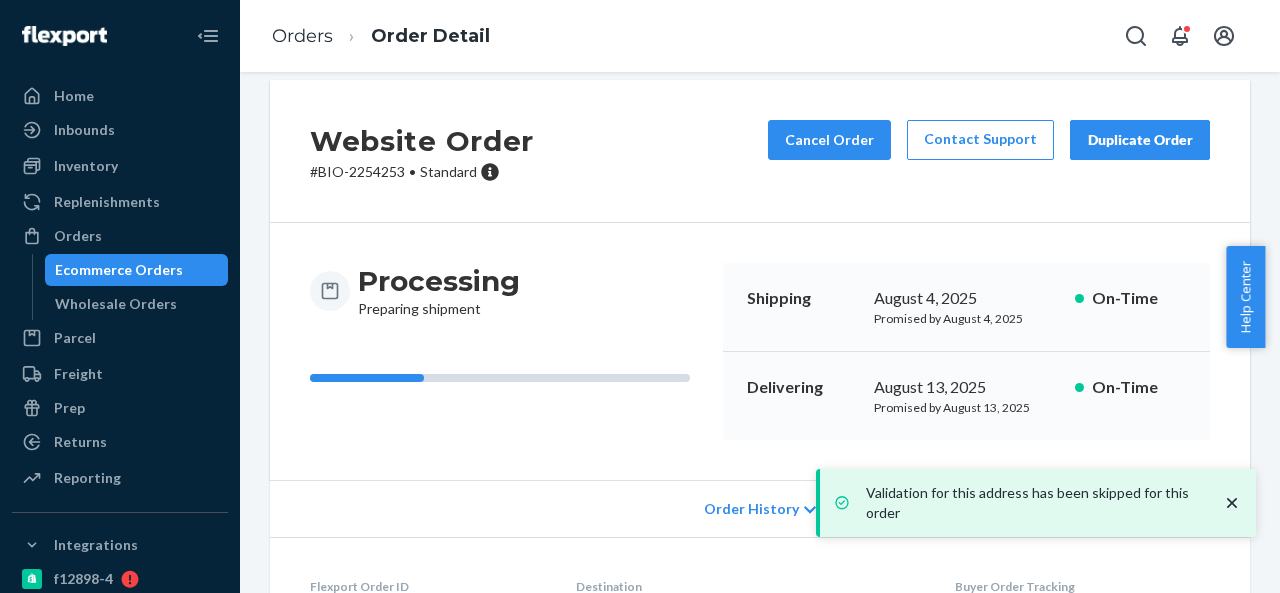 scroll, scrollTop: 0, scrollLeft: 0, axis: both 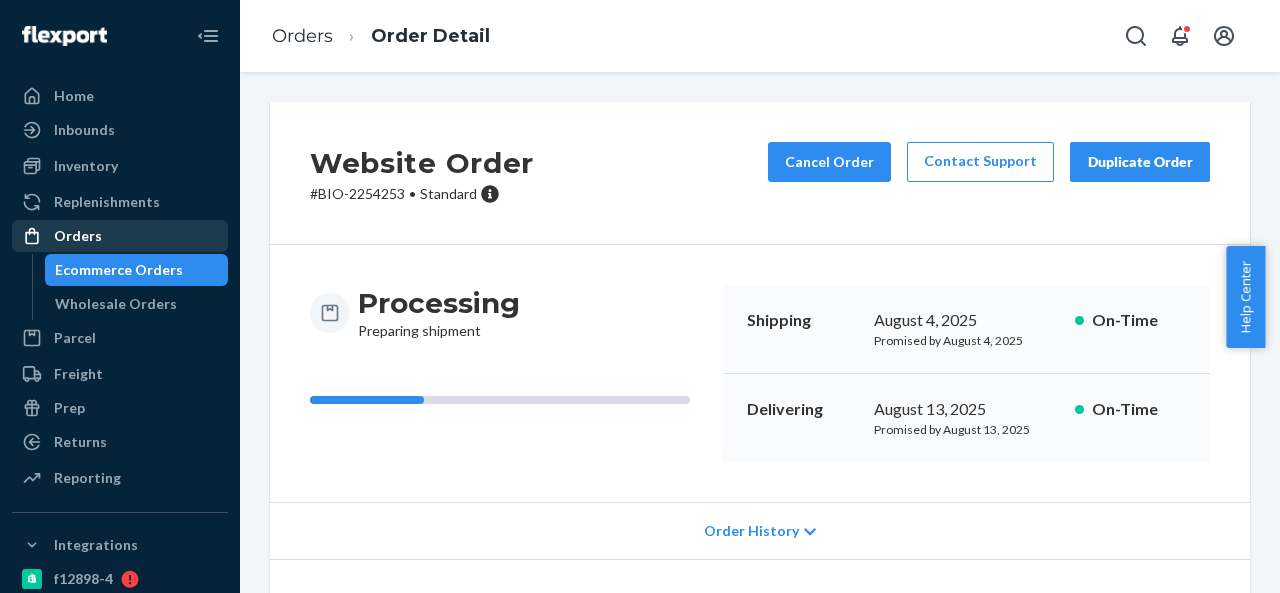 click on "Orders" at bounding box center (120, 236) 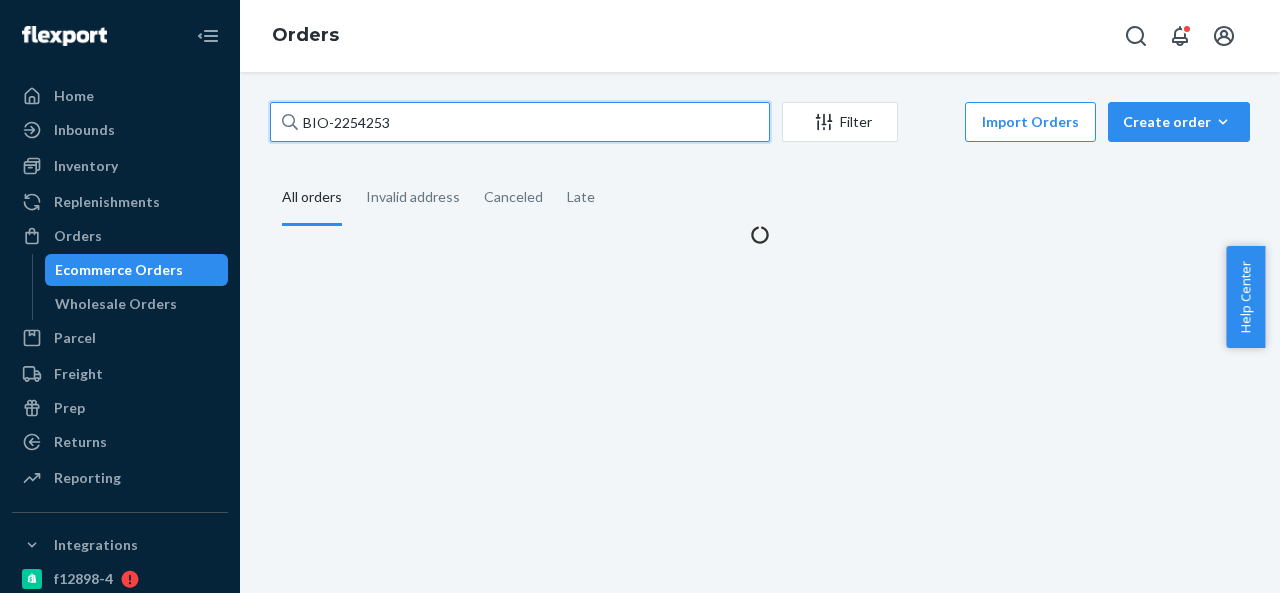 click on "BIO-2254253" at bounding box center [520, 122] 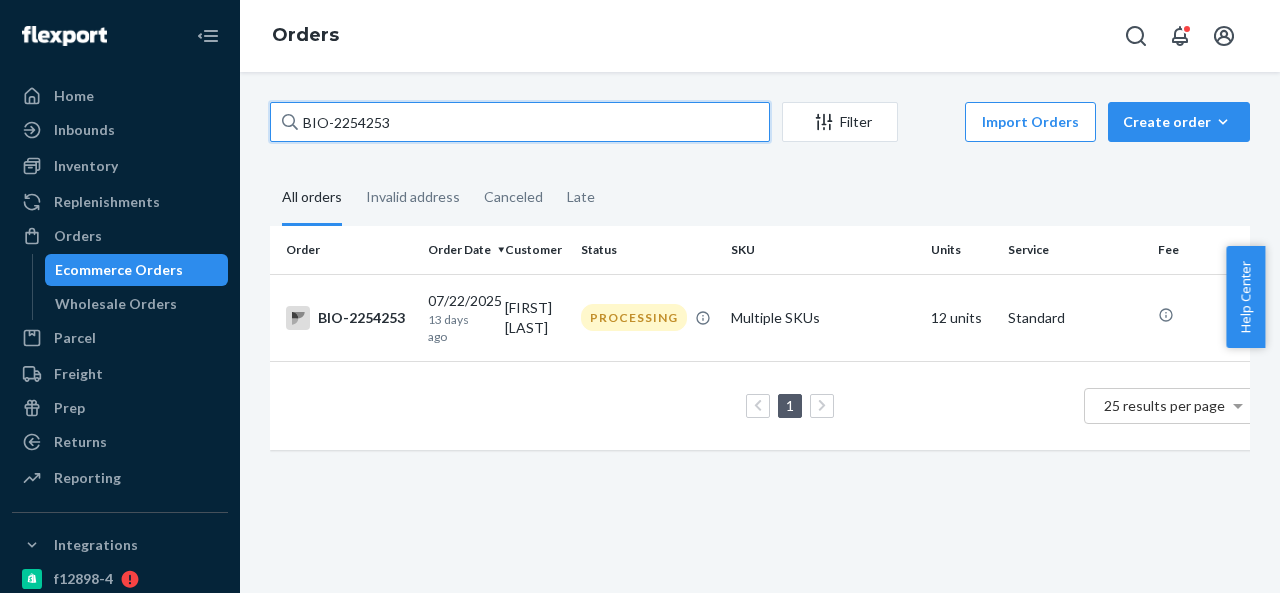 paste on "5081" 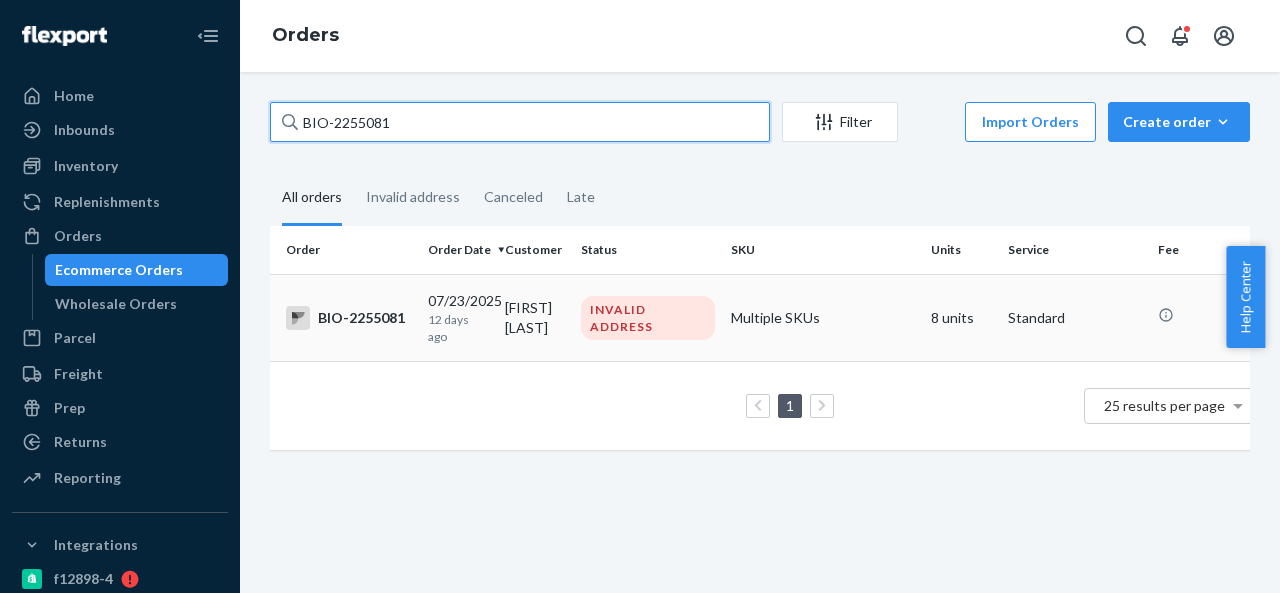 type on "BIO-2255081" 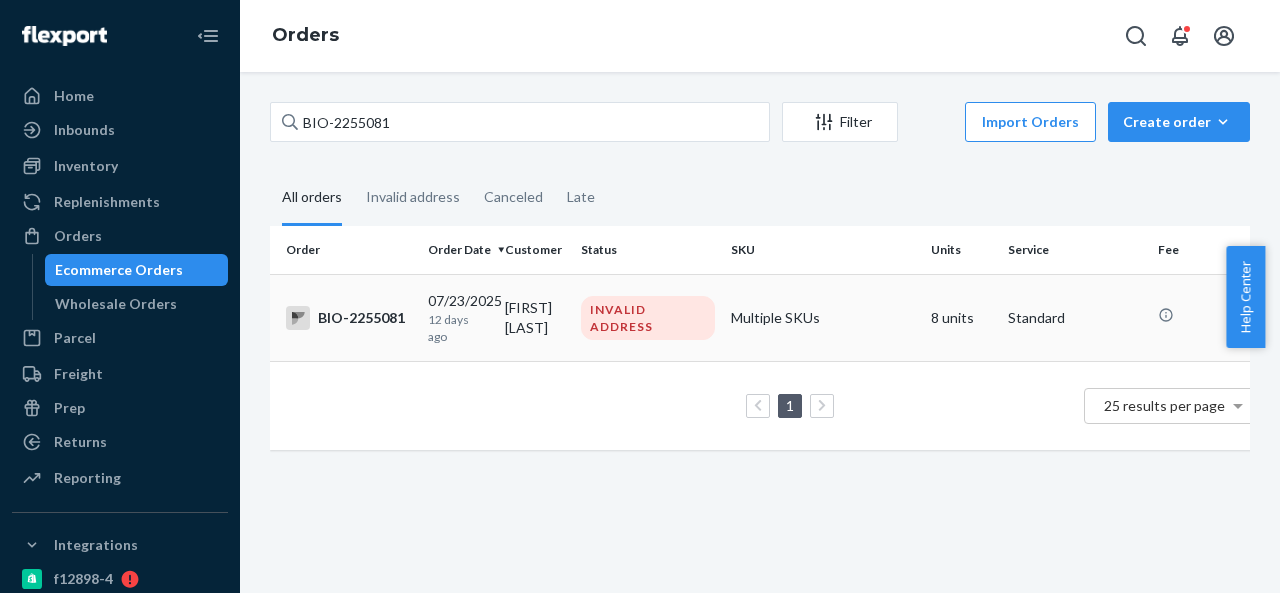 click on "Deborah Bodenheimer" at bounding box center (535, 317) 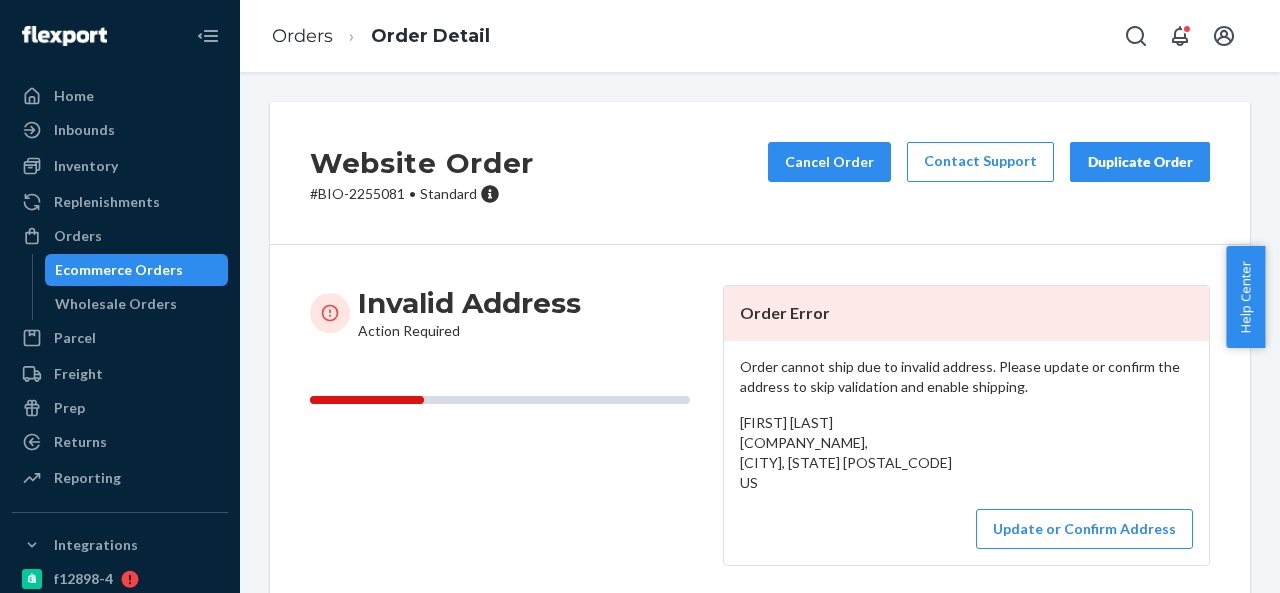 click on "# BIO-2255081 • Standard" at bounding box center [422, 194] 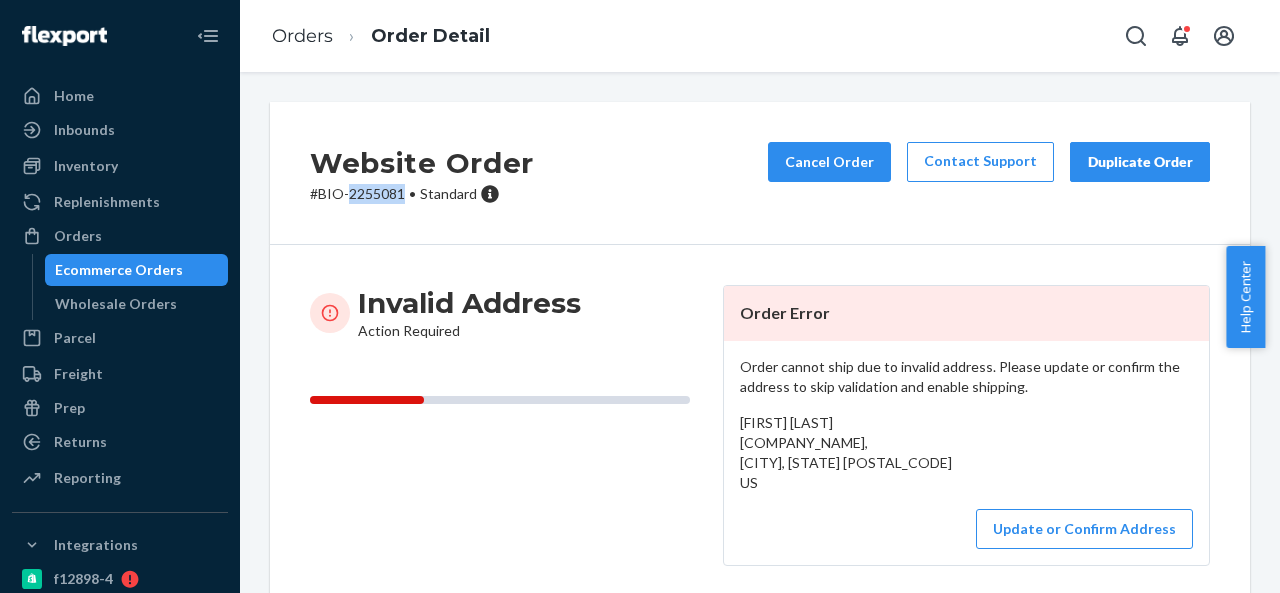 click on "# BIO-2255081 • Standard" at bounding box center (422, 194) 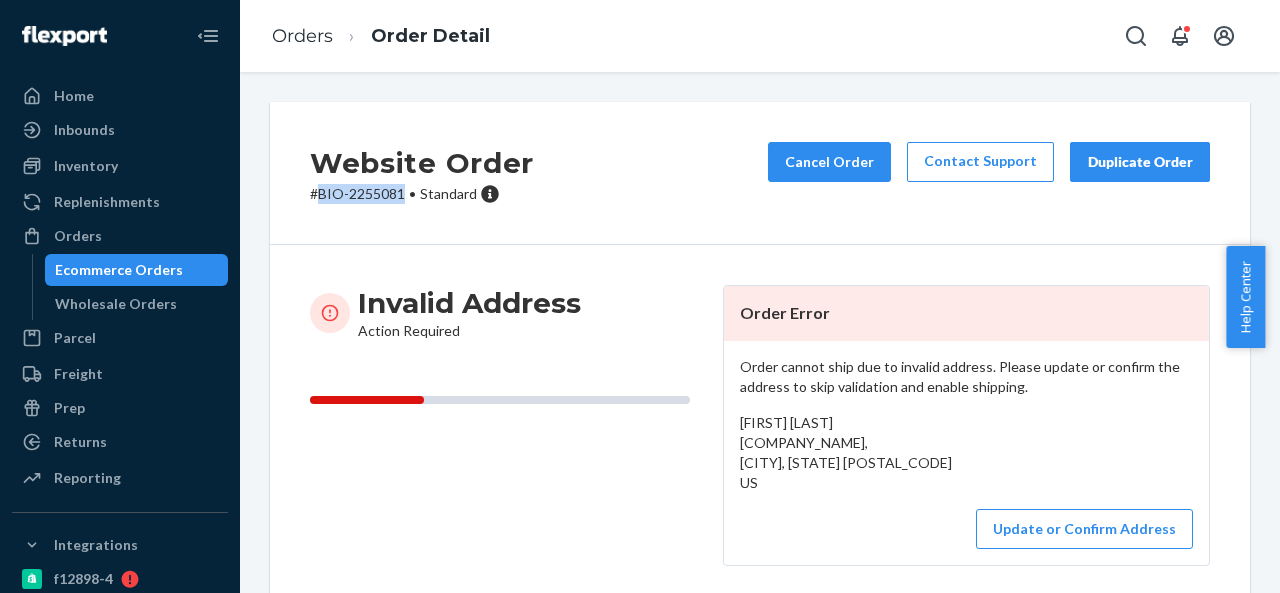 drag, startPoint x: 320, startPoint y: 197, endPoint x: 404, endPoint y: 197, distance: 84 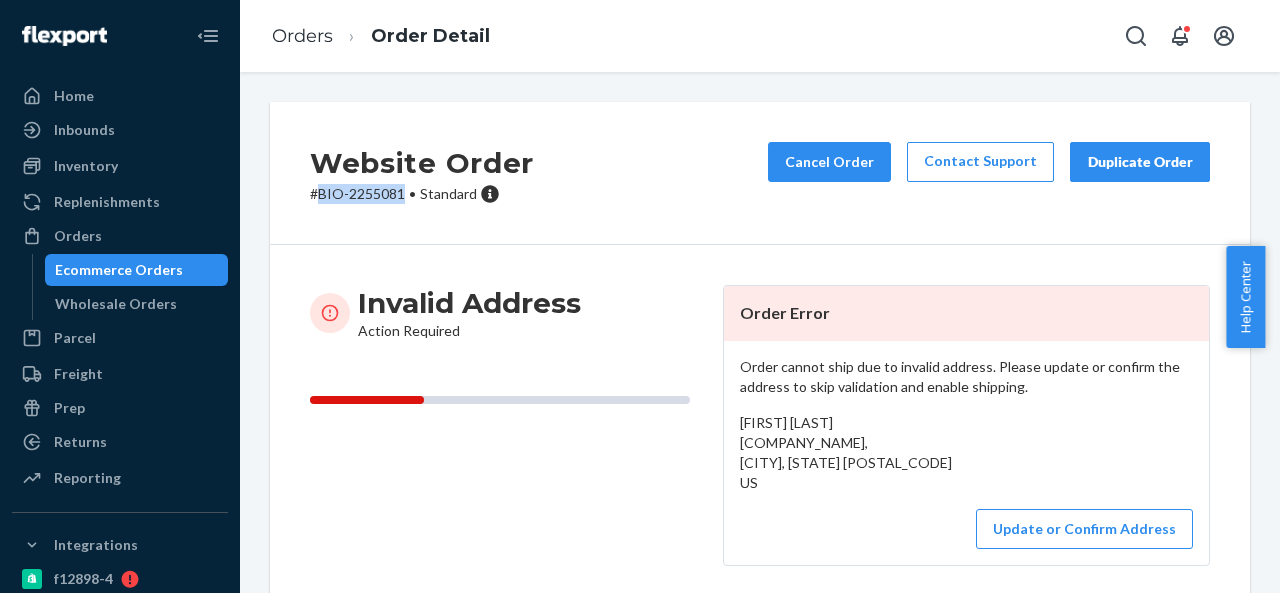 click on "# BIO-2255081 • Standard" at bounding box center (422, 194) 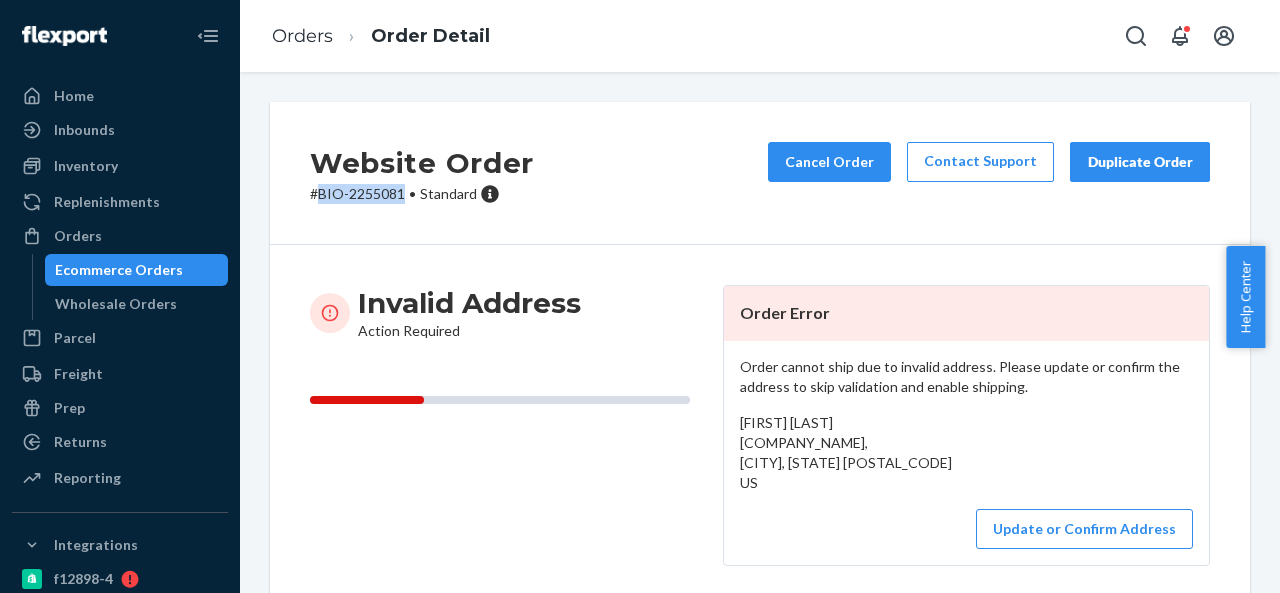 copy on "BIO-2255081" 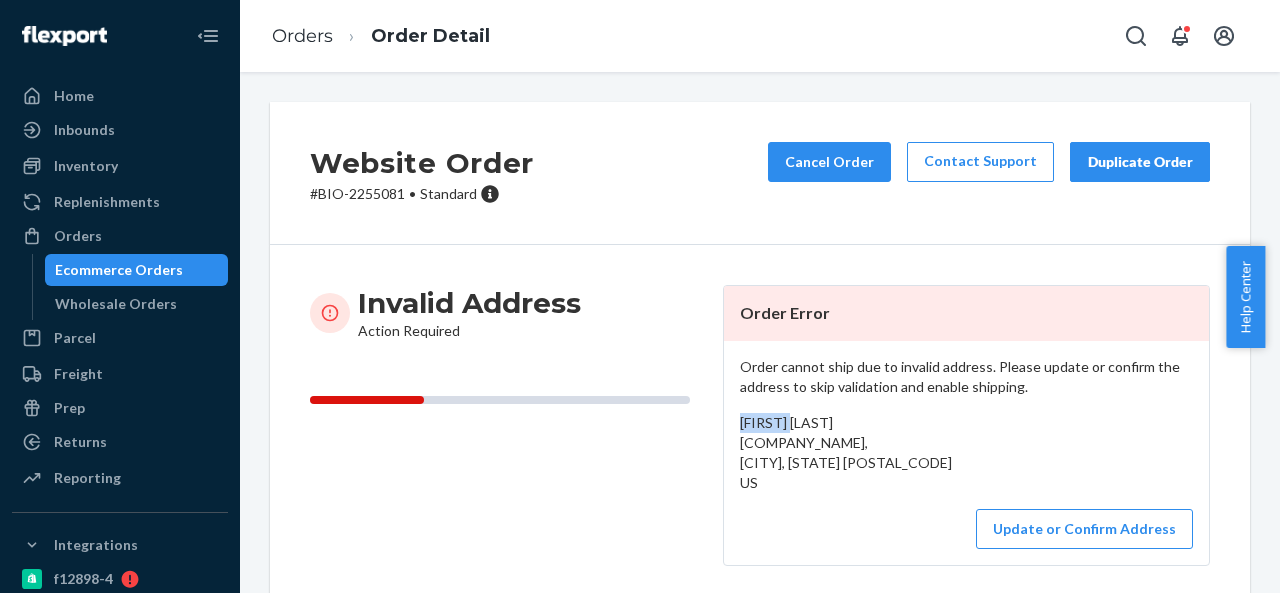 click on "Deborah Bodenheimer
Incarnate Word,
Kenner, LA 70065
US" at bounding box center (966, 453) 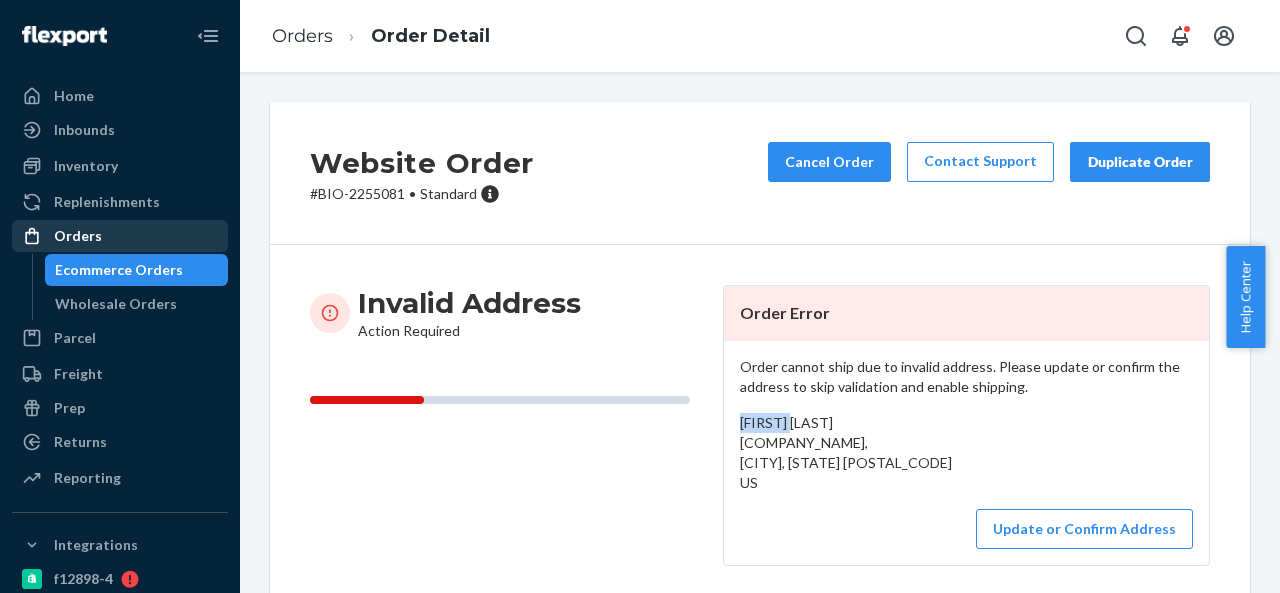 click on "Orders" at bounding box center (120, 236) 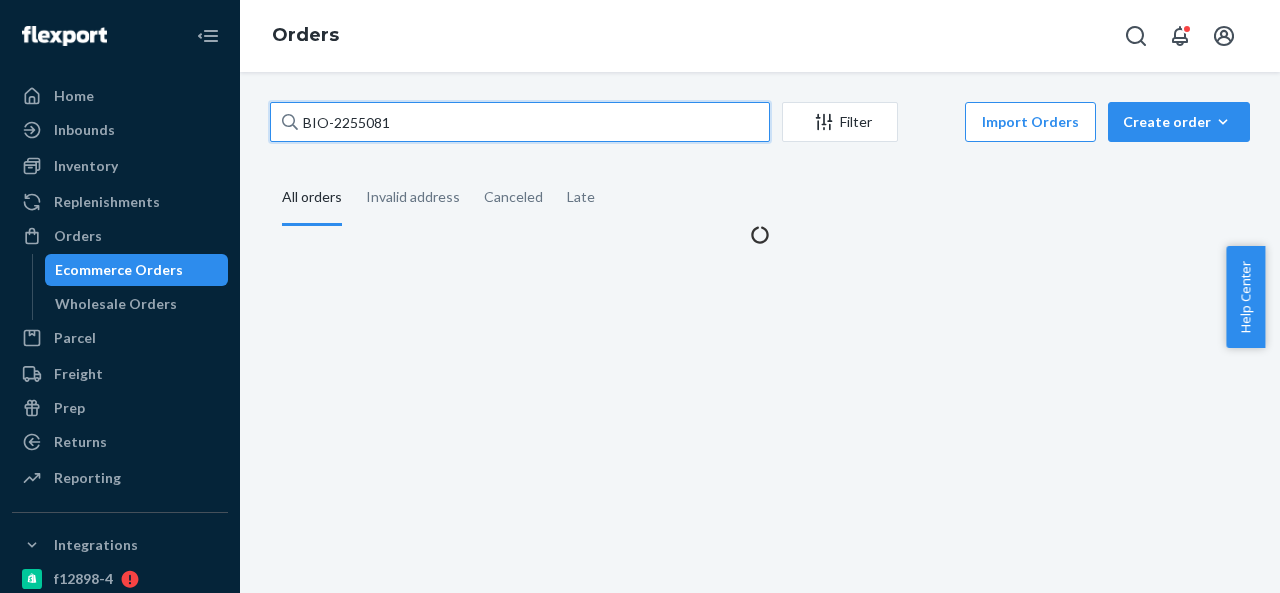 click on "BIO-2255081" at bounding box center (520, 122) 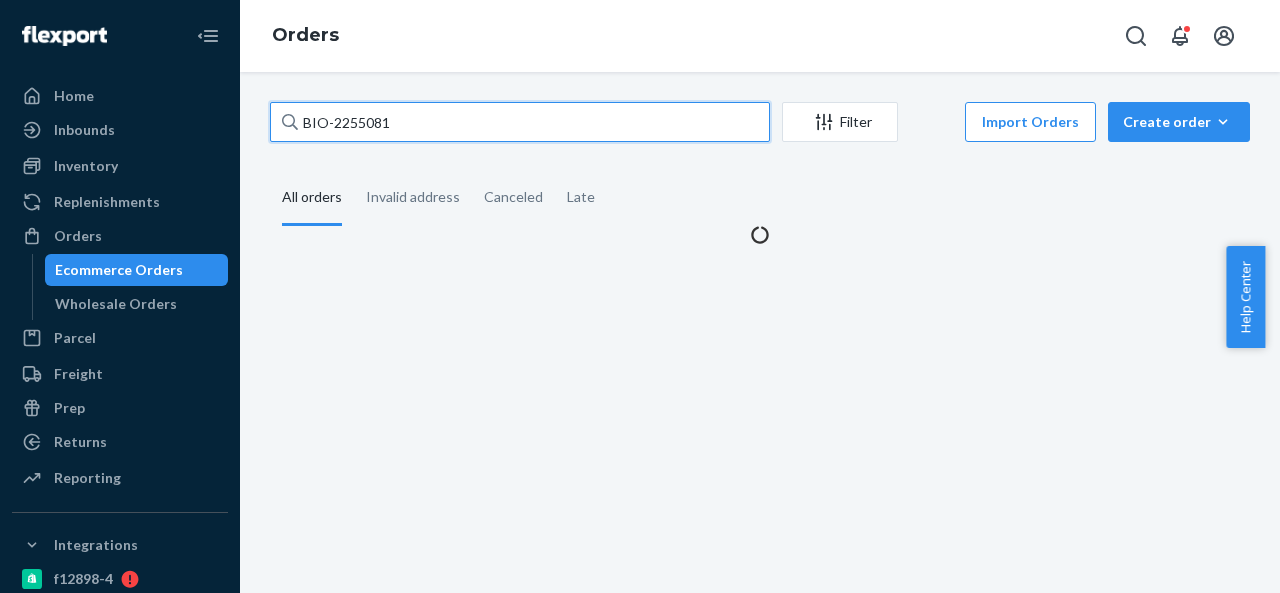 paste on "370" 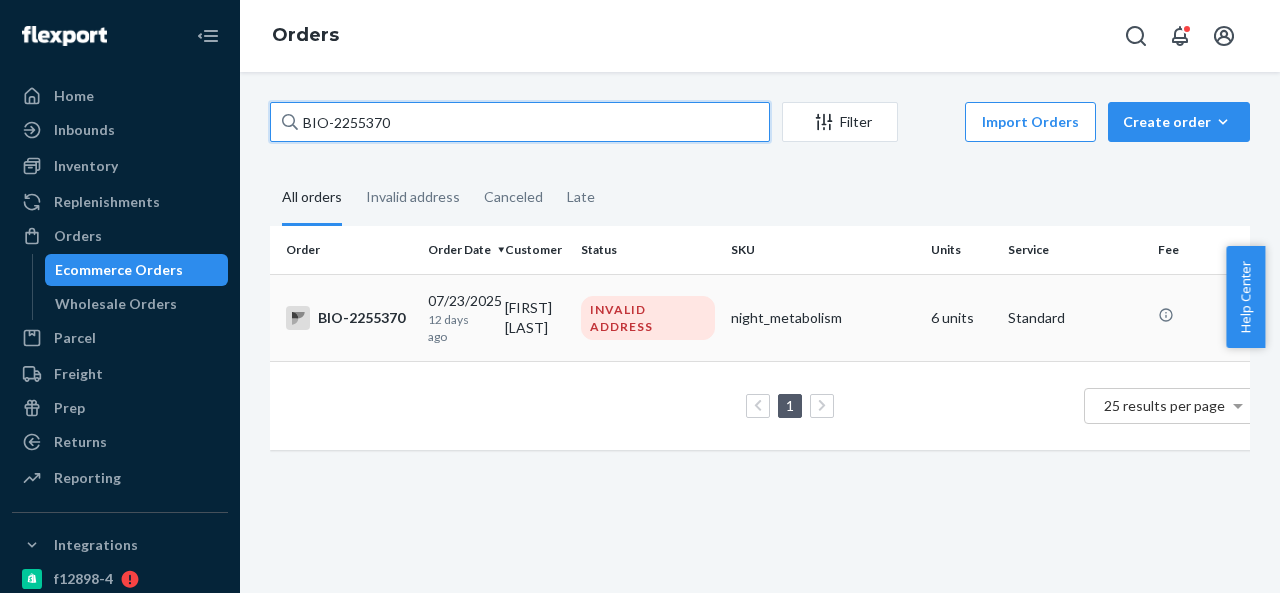 type on "BIO-2255370" 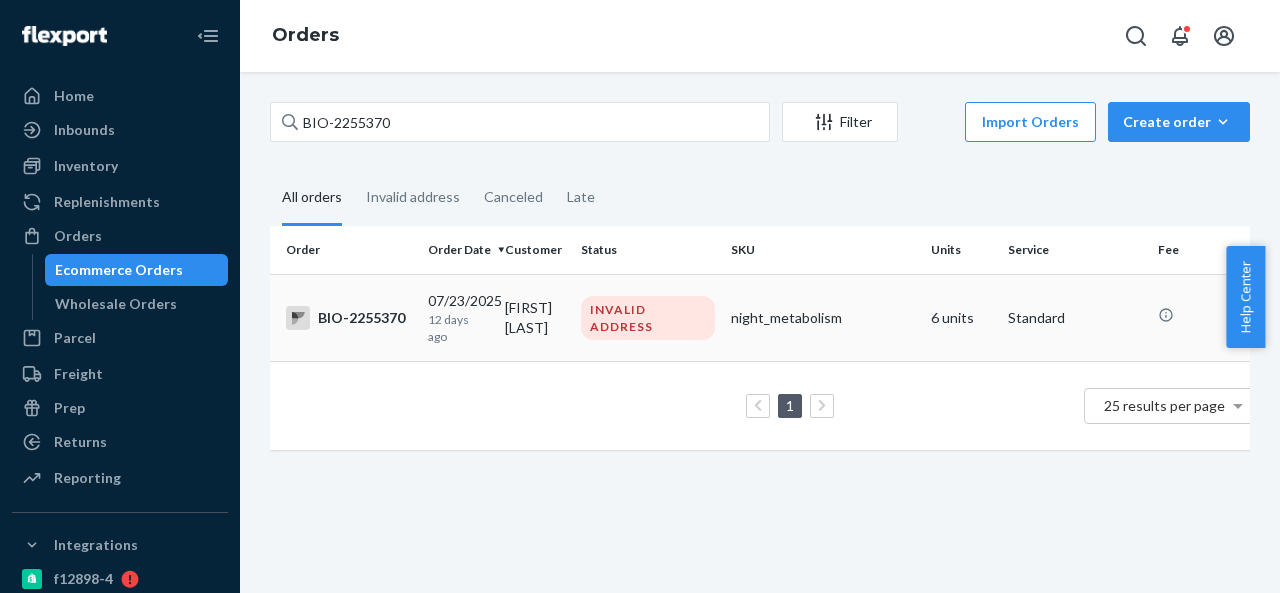 click on "Barbara Hand" at bounding box center (535, 317) 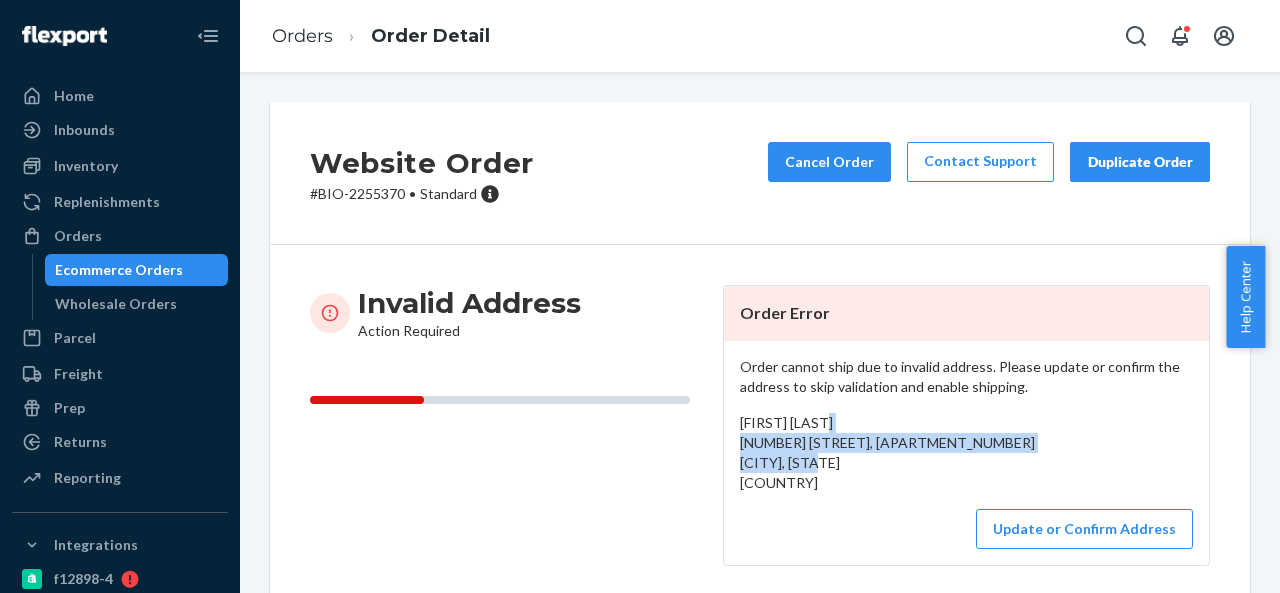 drag, startPoint x: 734, startPoint y: 440, endPoint x: 791, endPoint y: 478, distance: 68.50548 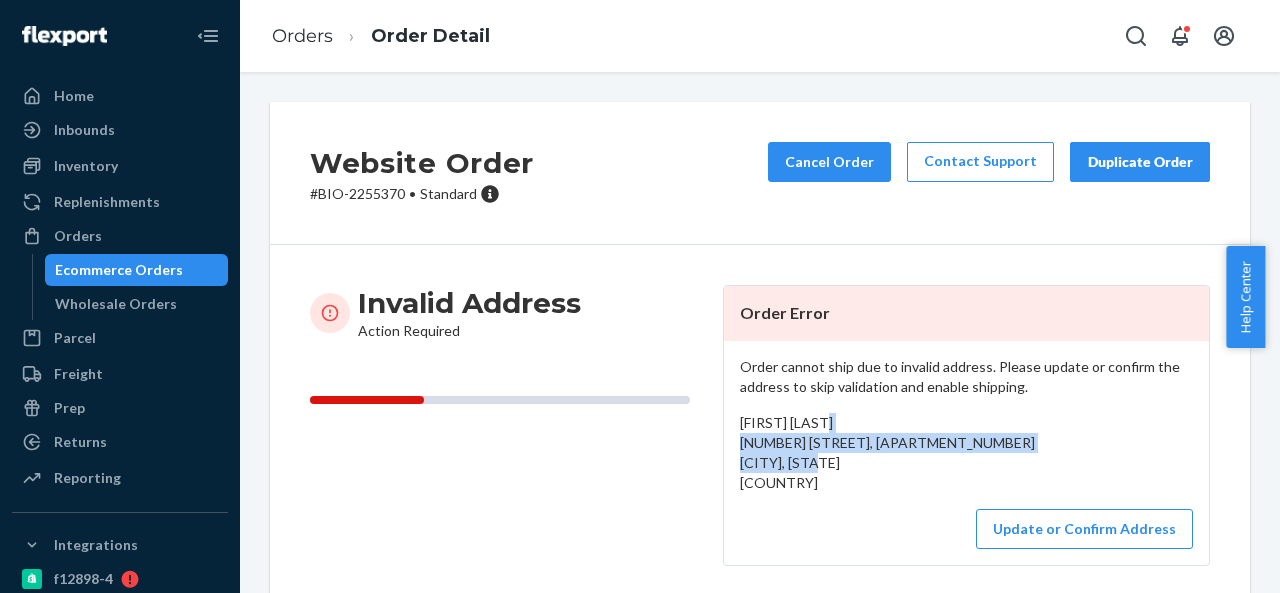 click on "Barbara Hand
74777 Commons Blvd, Apt 814
Chattanooga, TN 37421
US" at bounding box center [966, 453] 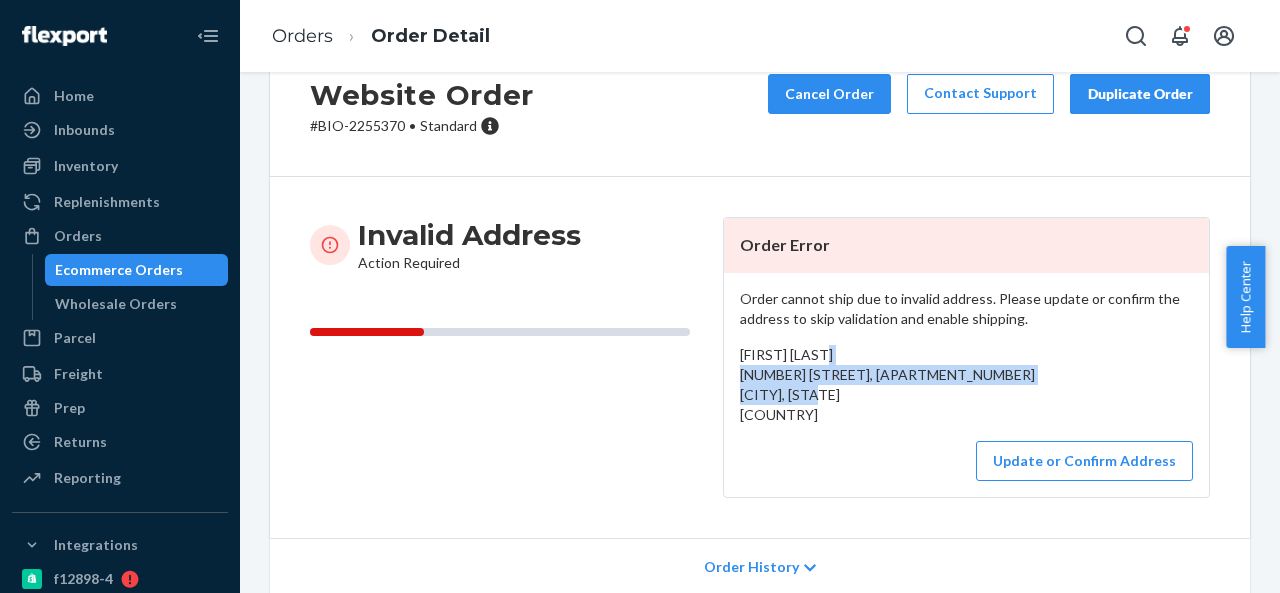 scroll, scrollTop: 100, scrollLeft: 0, axis: vertical 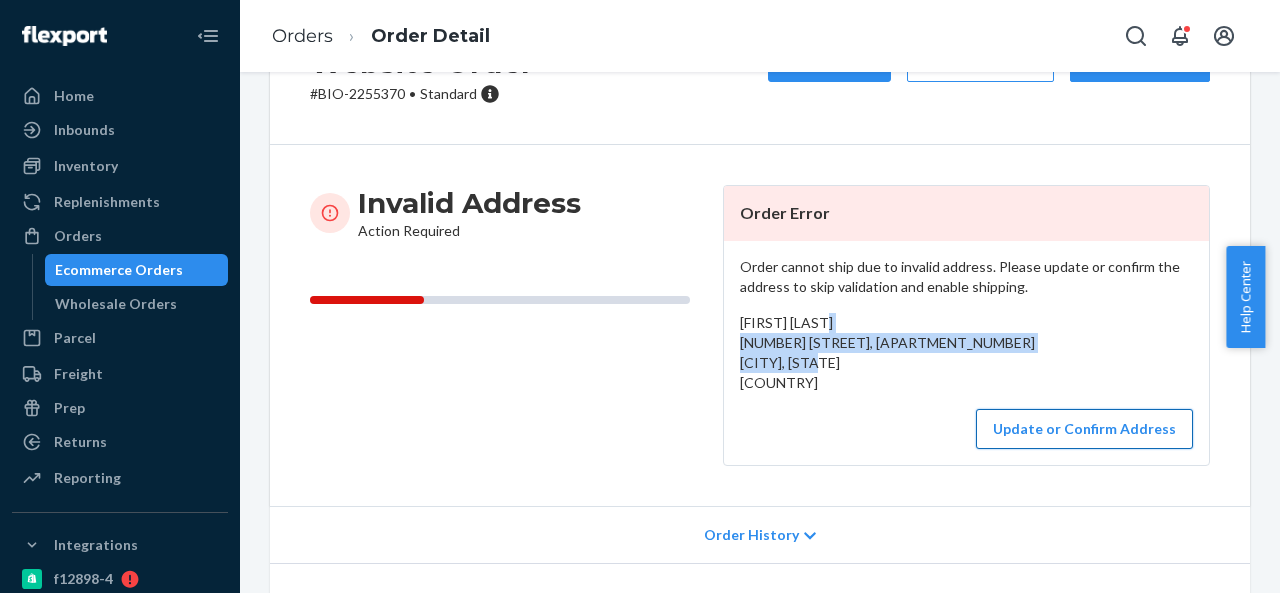 click on "Update or Confirm Address" at bounding box center [1084, 429] 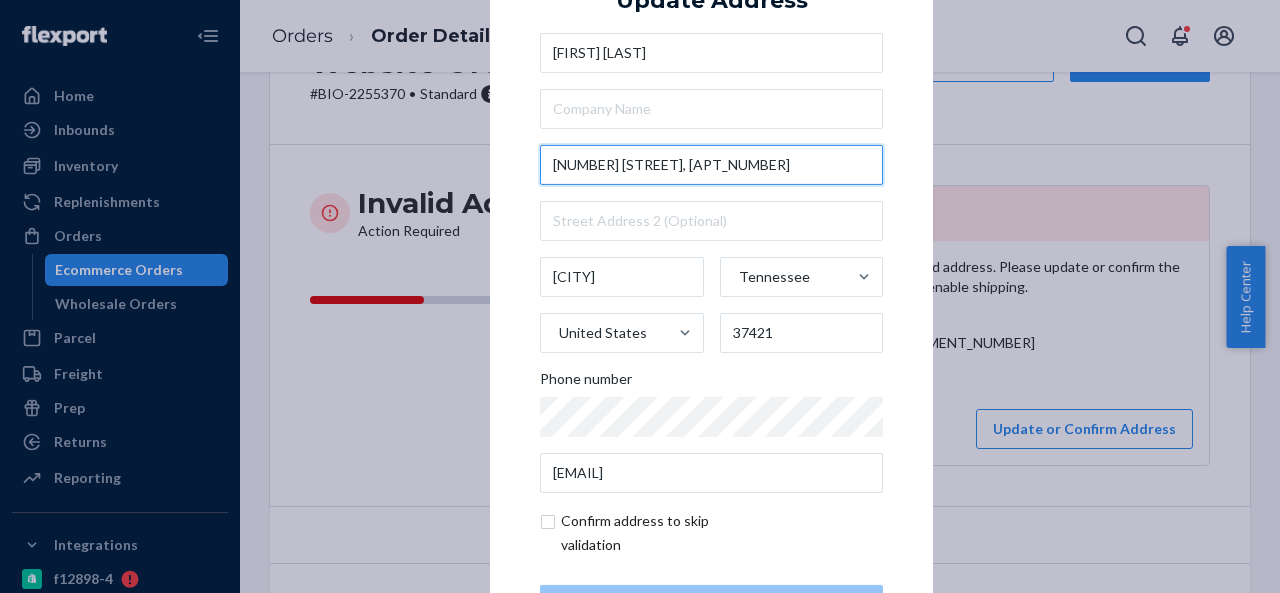 click on "74777 Commons Blvd, Apt 814" at bounding box center [711, 165] 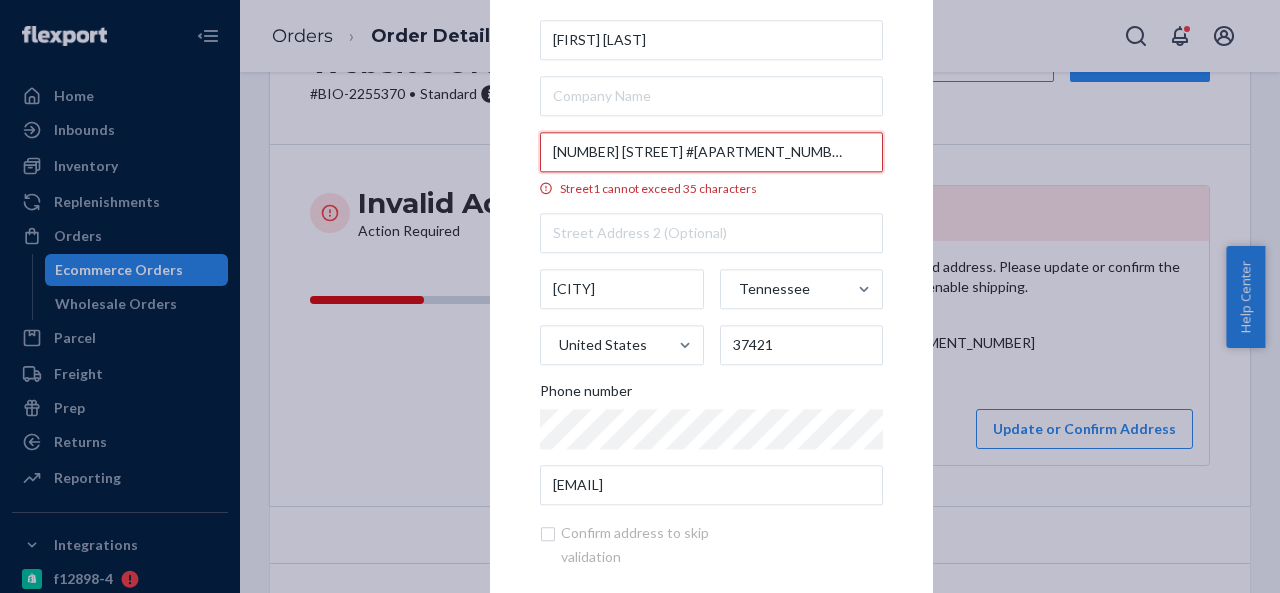 scroll, scrollTop: 0, scrollLeft: 25, axis: horizontal 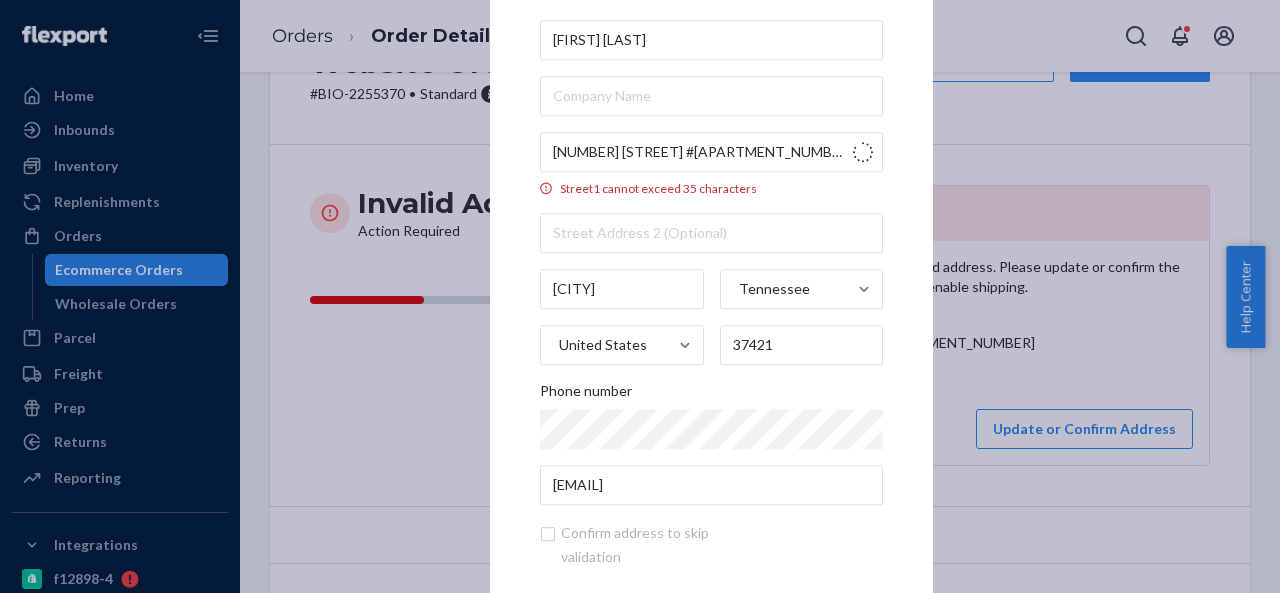 type on "7477 Commons Blvd" 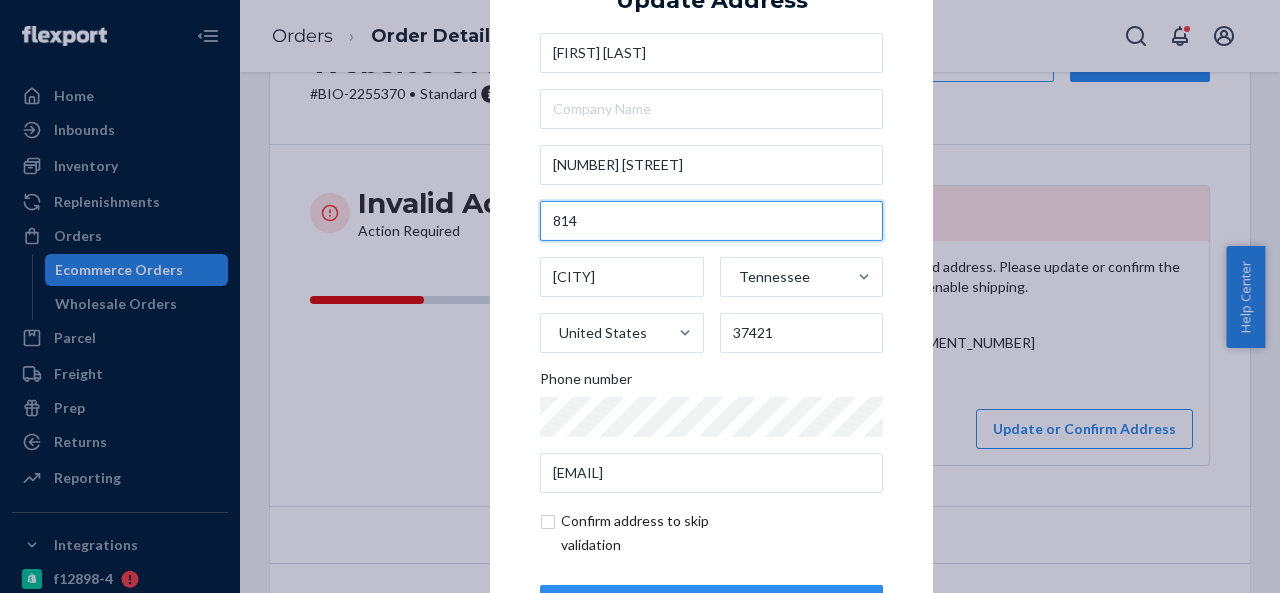 click on "814" at bounding box center (711, 221) 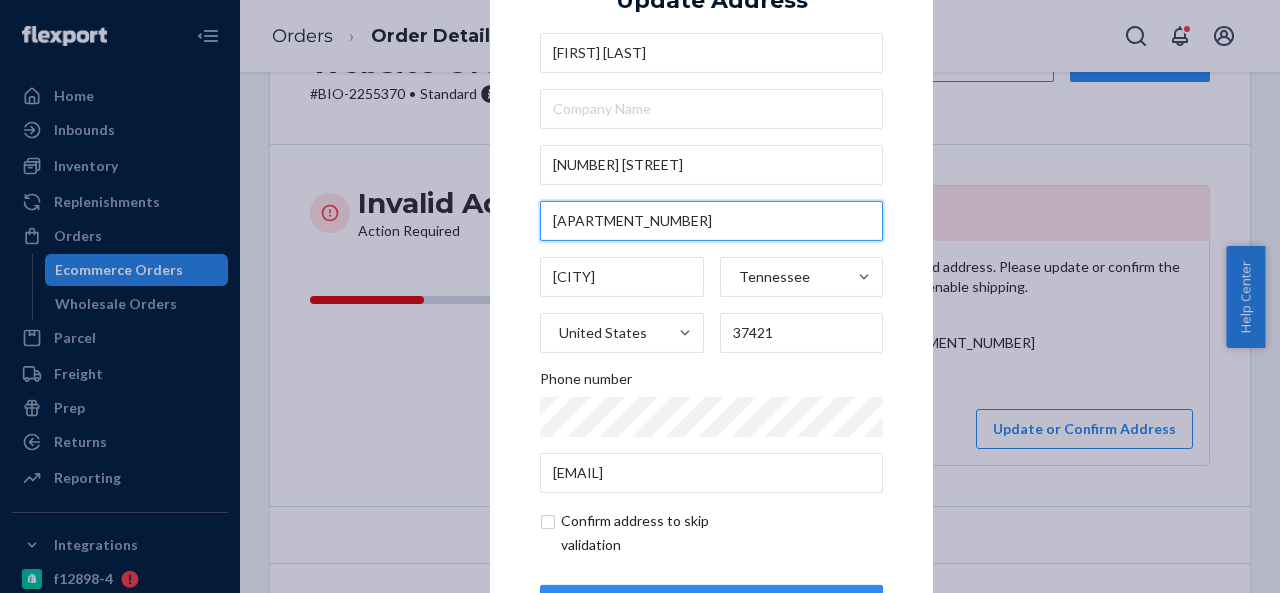 type on "Apt 814" 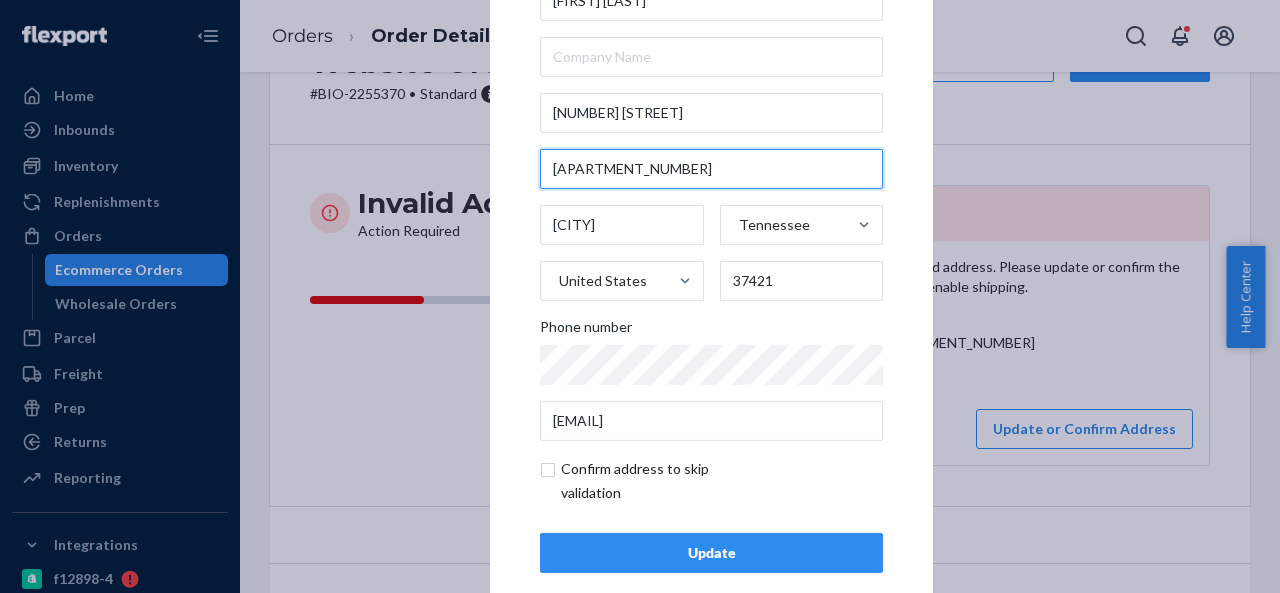 scroll, scrollTop: 81, scrollLeft: 0, axis: vertical 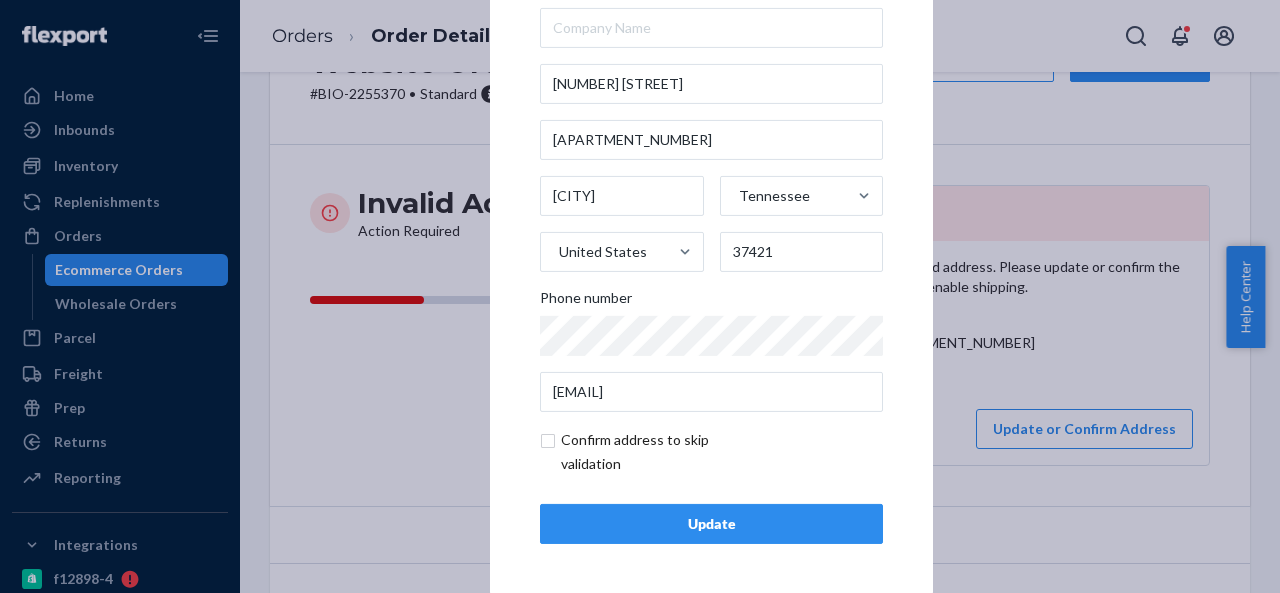 click at bounding box center (656, 452) 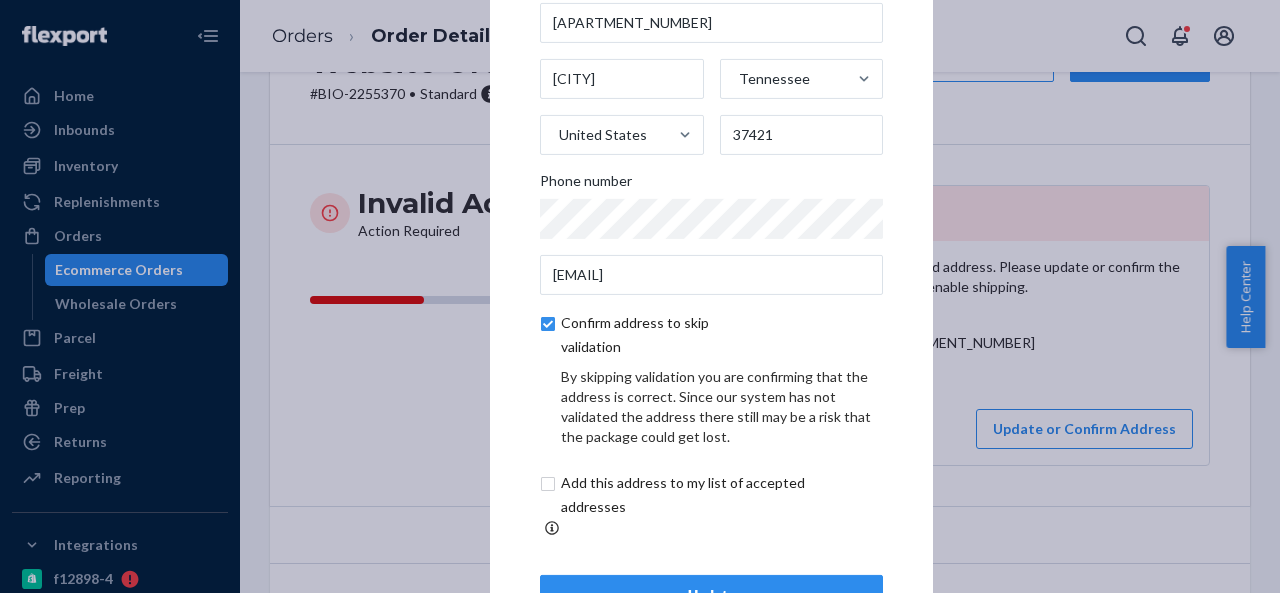 scroll, scrollTop: 165, scrollLeft: 0, axis: vertical 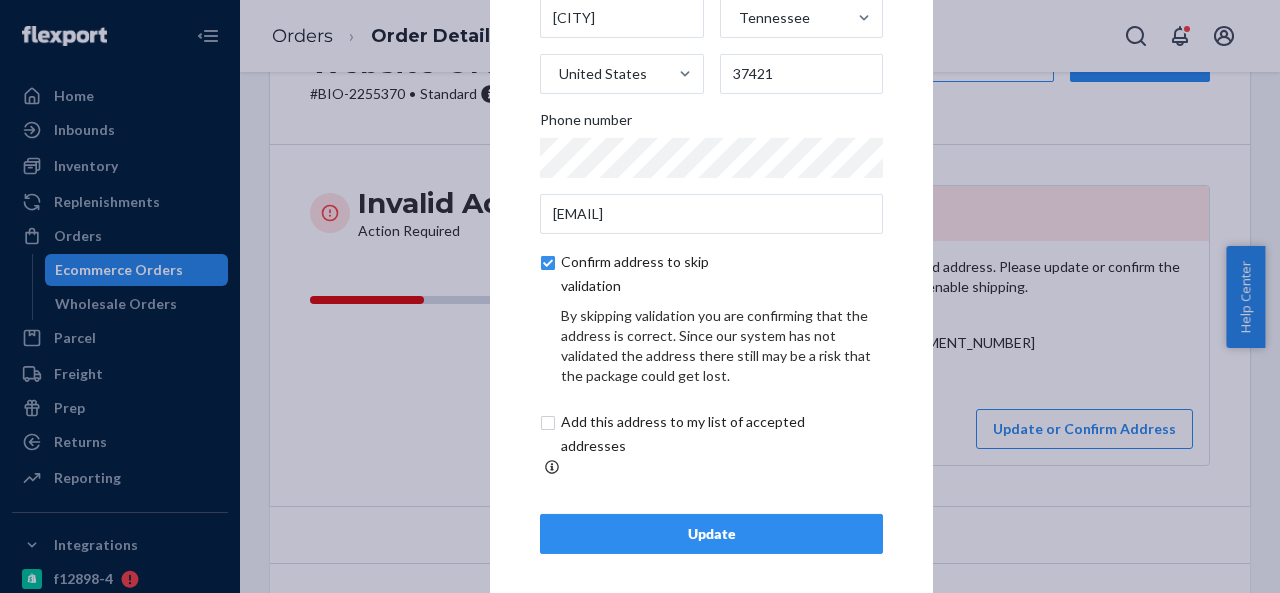 click on "Update" at bounding box center [711, 534] 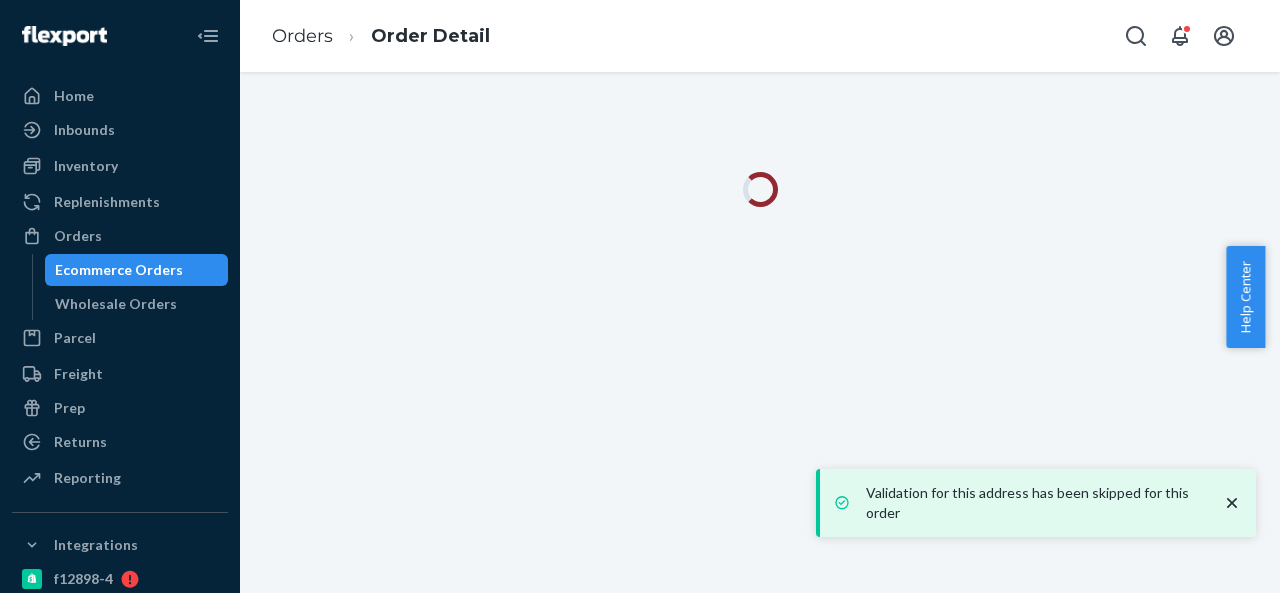 scroll, scrollTop: 0, scrollLeft: 0, axis: both 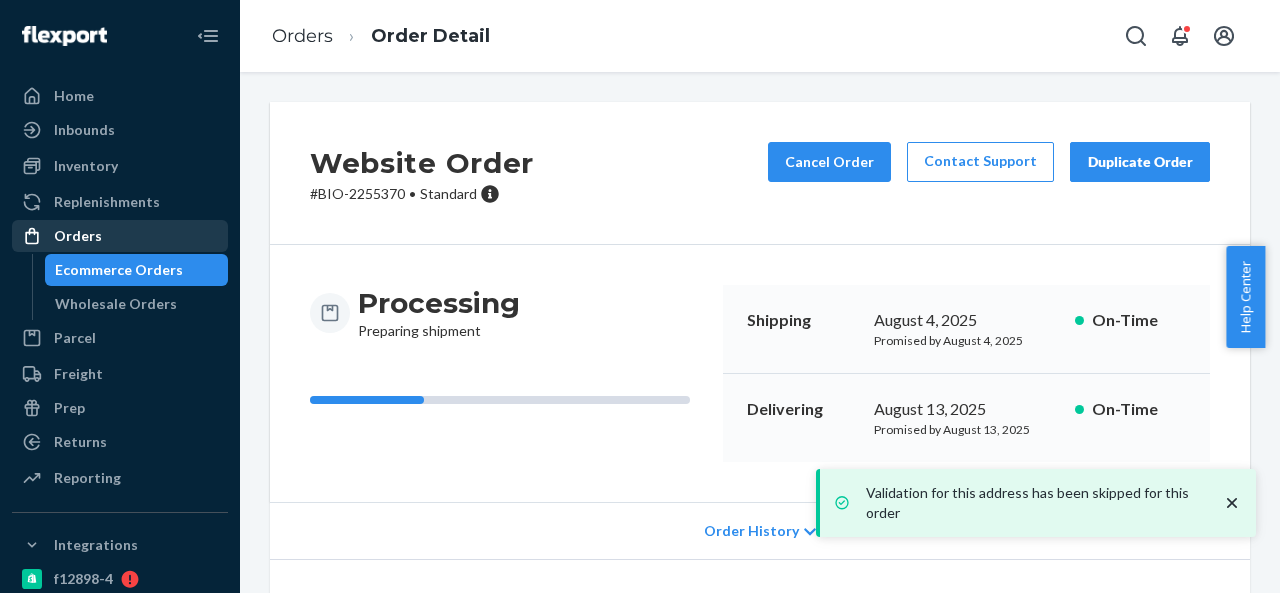click on "Orders" at bounding box center [120, 236] 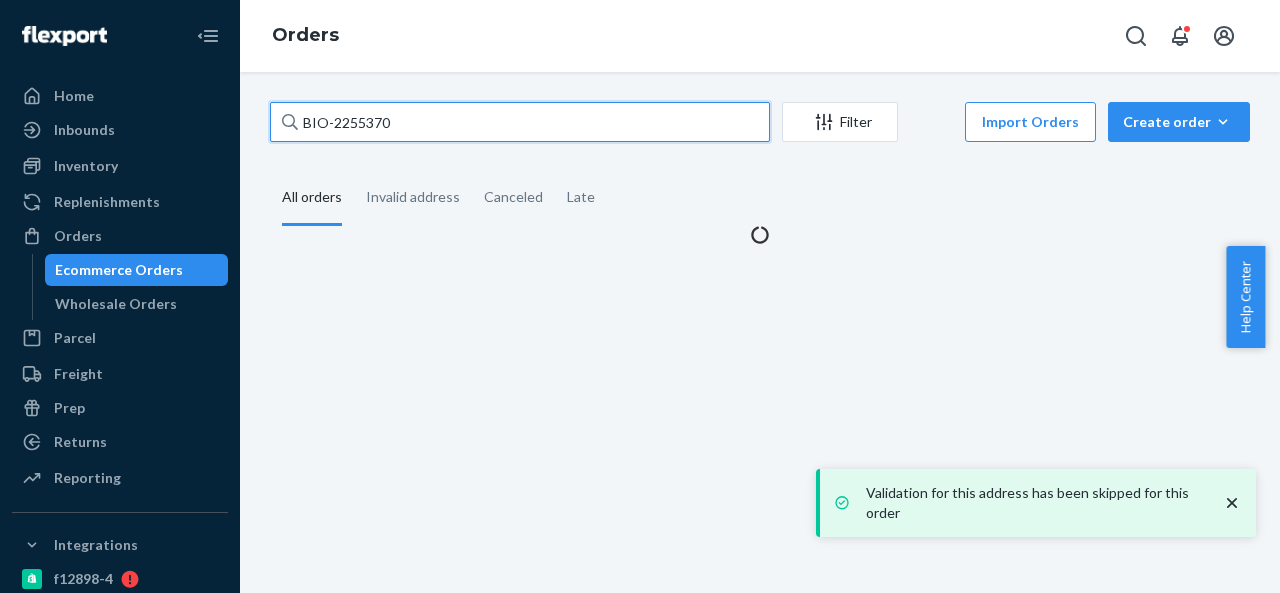 click on "BIO-2255370" at bounding box center (520, 122) 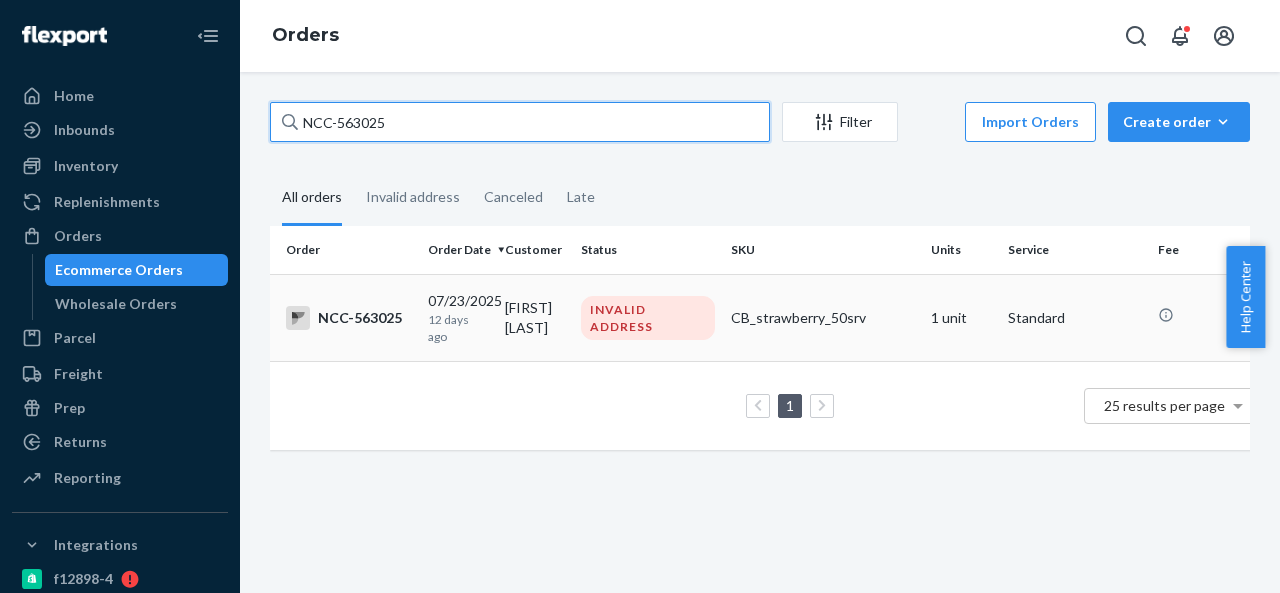 type on "NCC-563025" 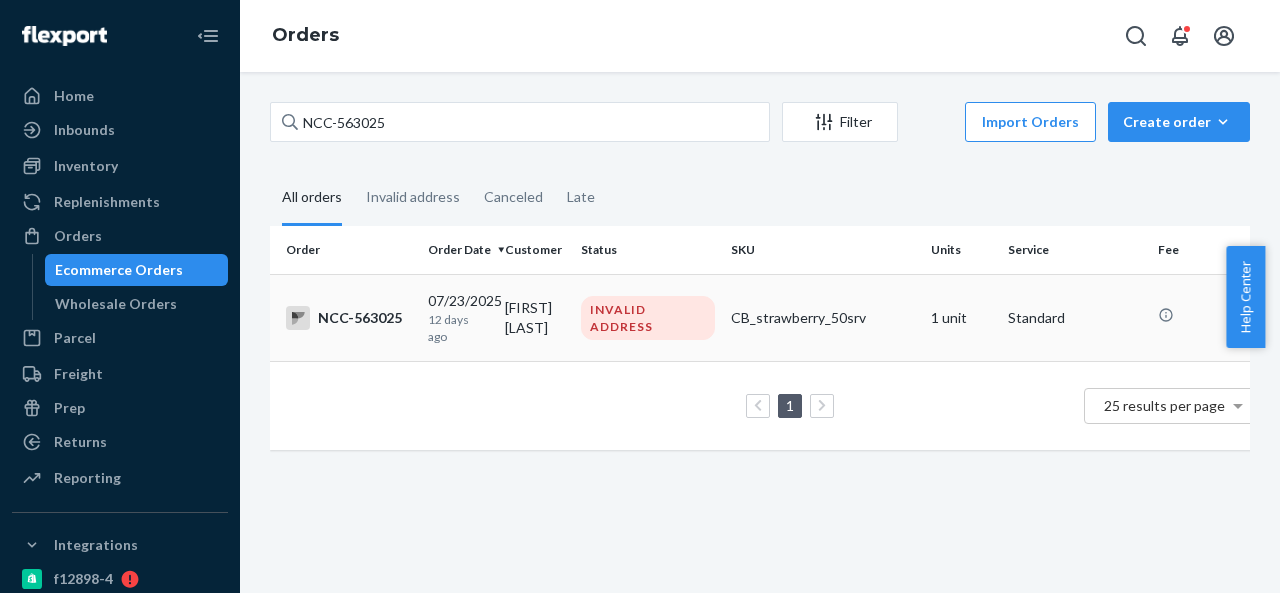 click on "Annalia Burger" at bounding box center [535, 317] 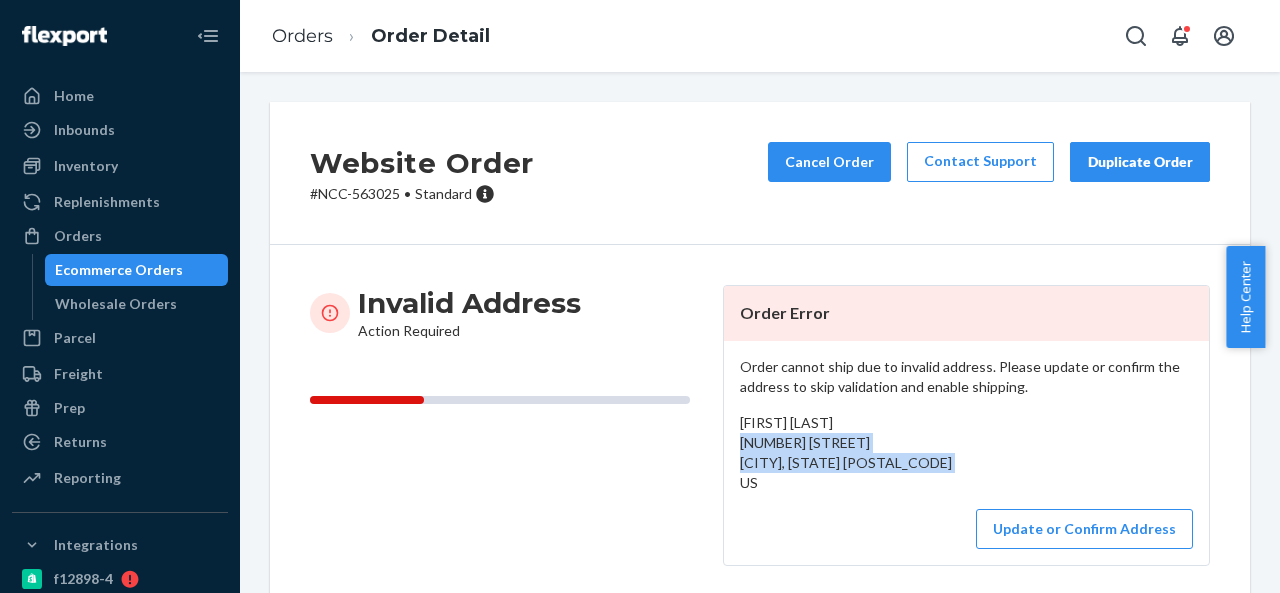 drag, startPoint x: 734, startPoint y: 442, endPoint x: 774, endPoint y: 479, distance: 54.48853 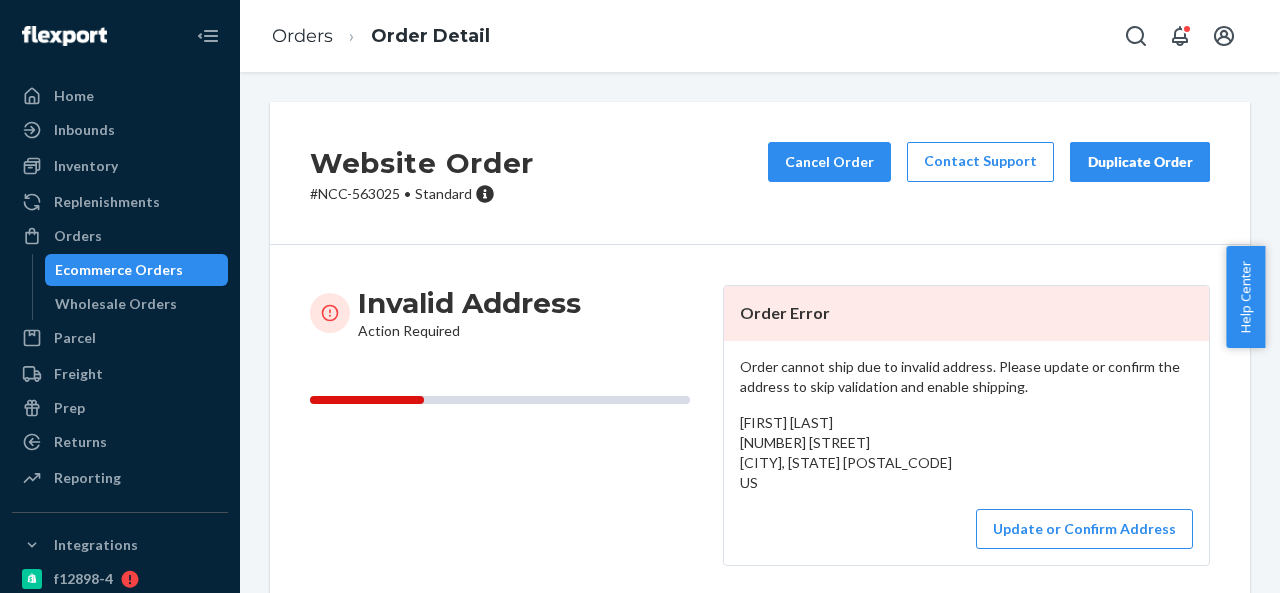 click on "Invalid Address Action Required" at bounding box center (508, 313) 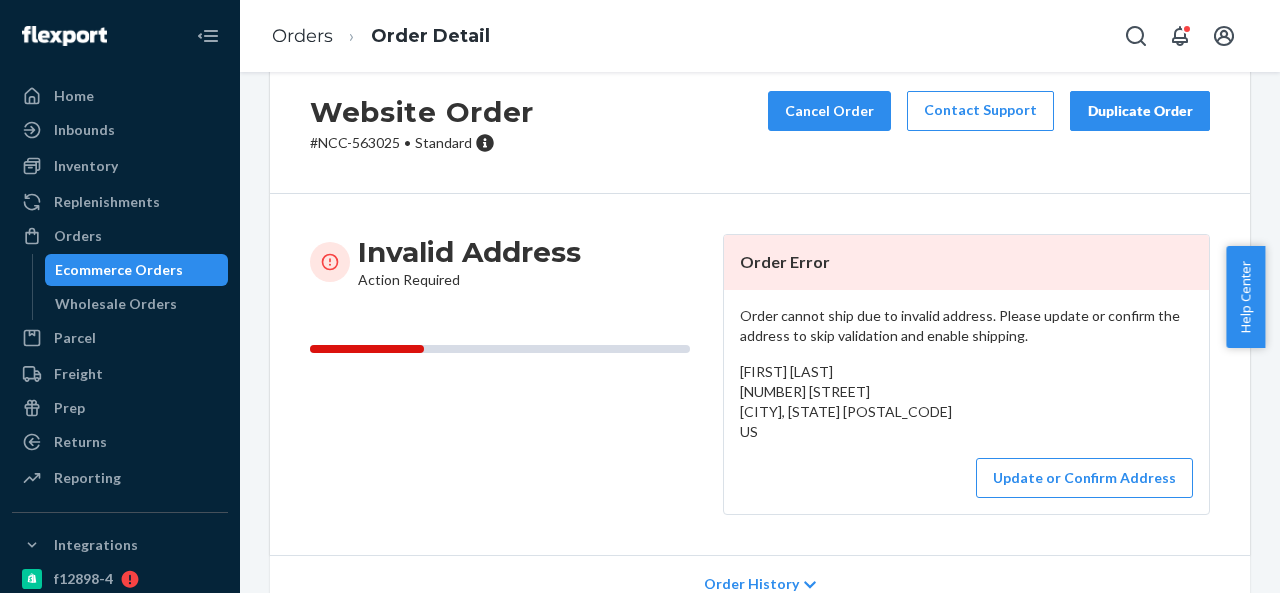 scroll, scrollTop: 7, scrollLeft: 0, axis: vertical 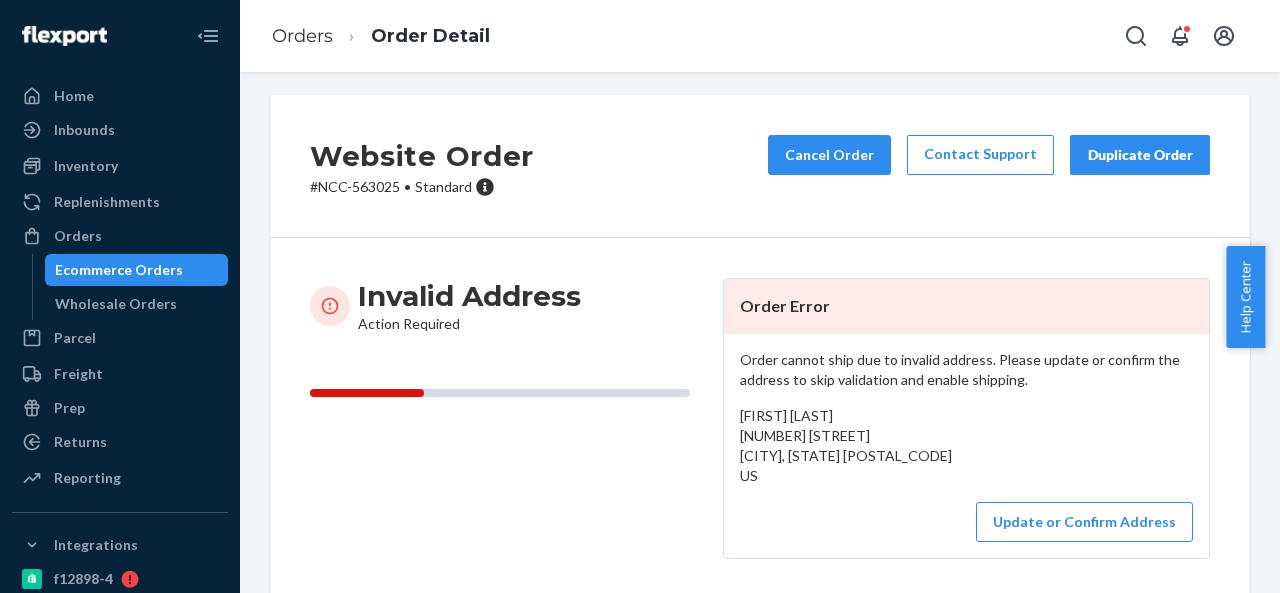 click on "Annalia Burger
14 Kerkstreet
Moorreesburg, Western Cape 7310
US" at bounding box center (846, 445) 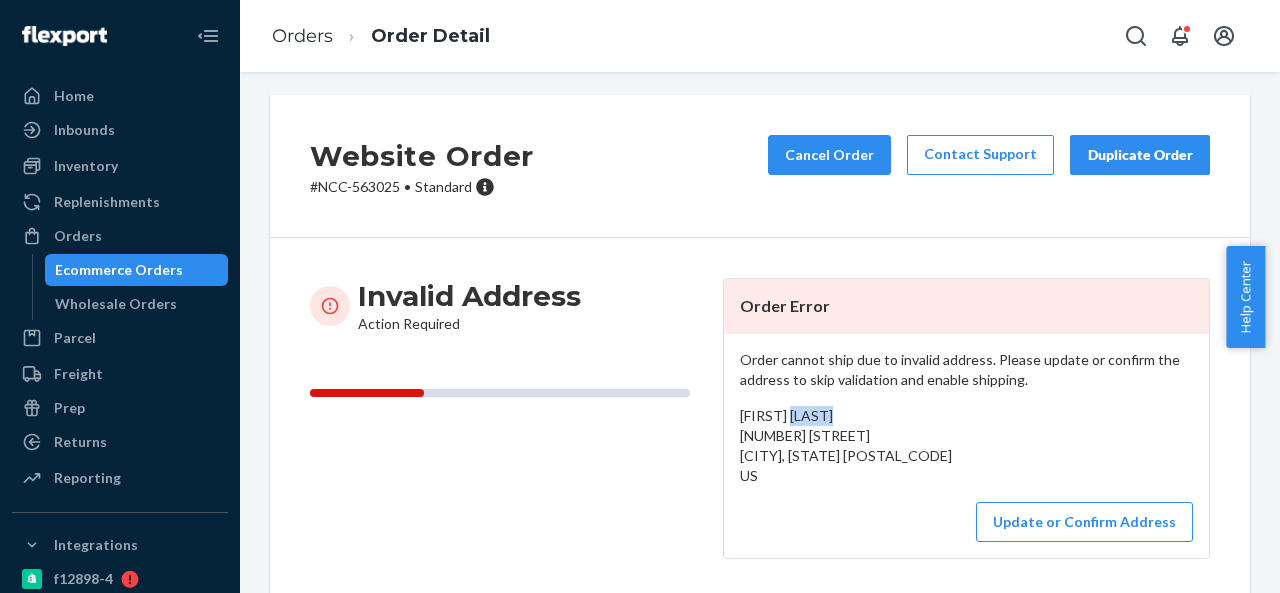 click on "Annalia Burger
14 Kerkstreet
Moorreesburg, Western Cape 7310
US" at bounding box center [846, 445] 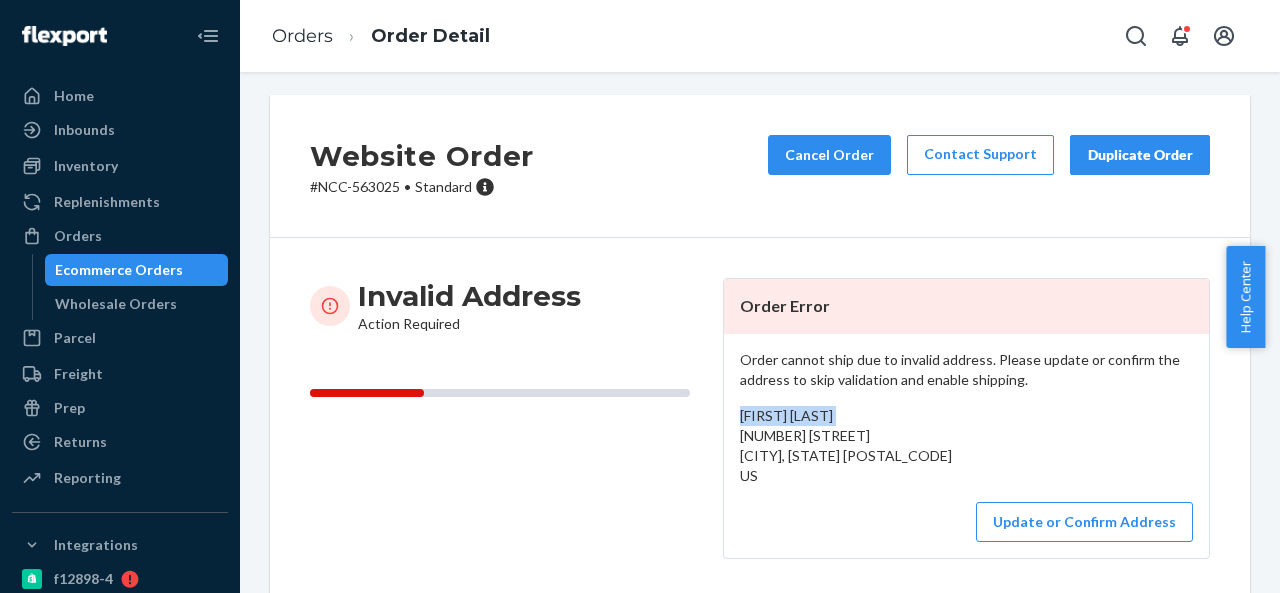 click on "Annalia Burger
14 Kerkstreet
Moorreesburg, Western Cape 7310
US" at bounding box center [846, 445] 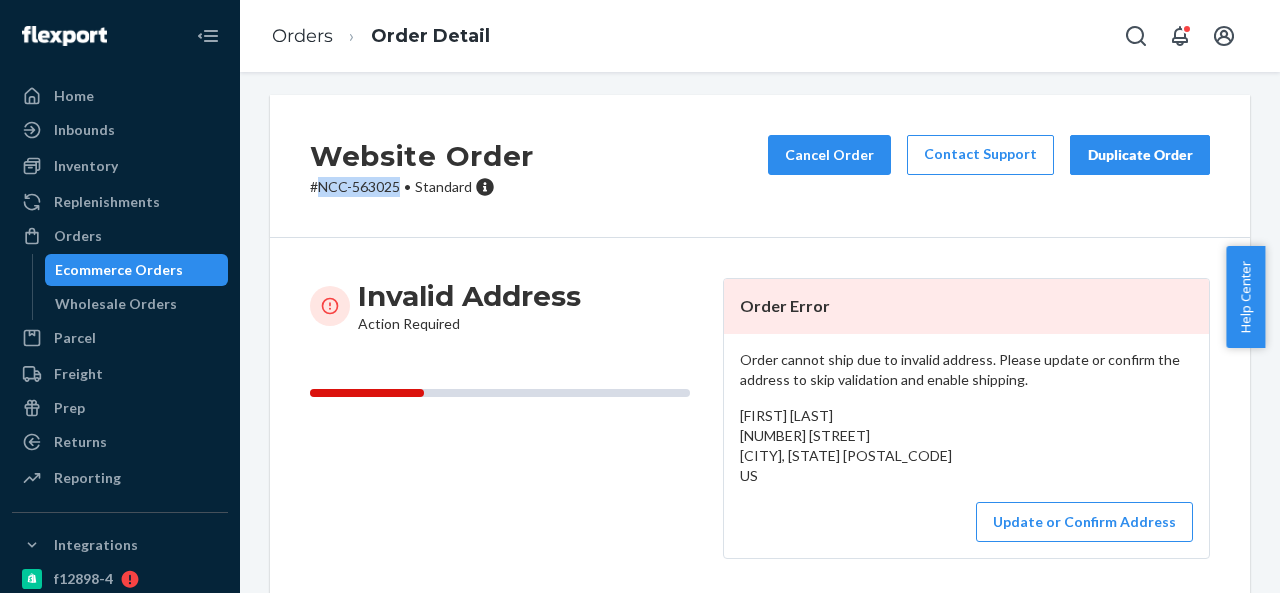 drag, startPoint x: 321, startPoint y: 184, endPoint x: 398, endPoint y: 185, distance: 77.00649 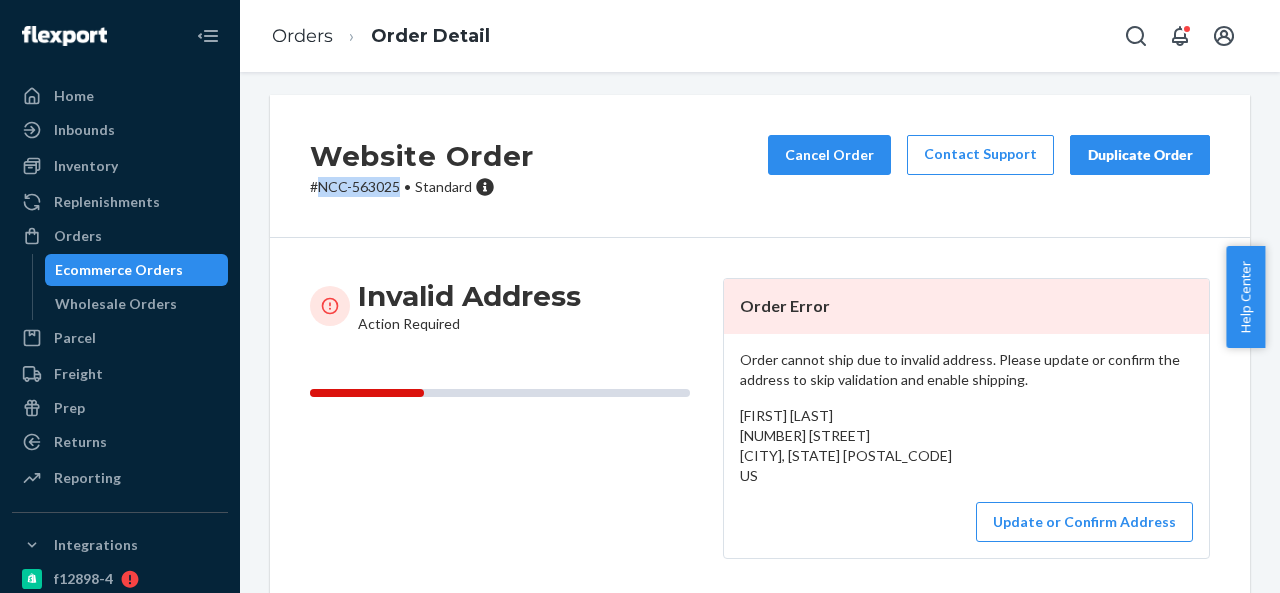 click on "# NCC-563025 • Standard" at bounding box center [422, 187] 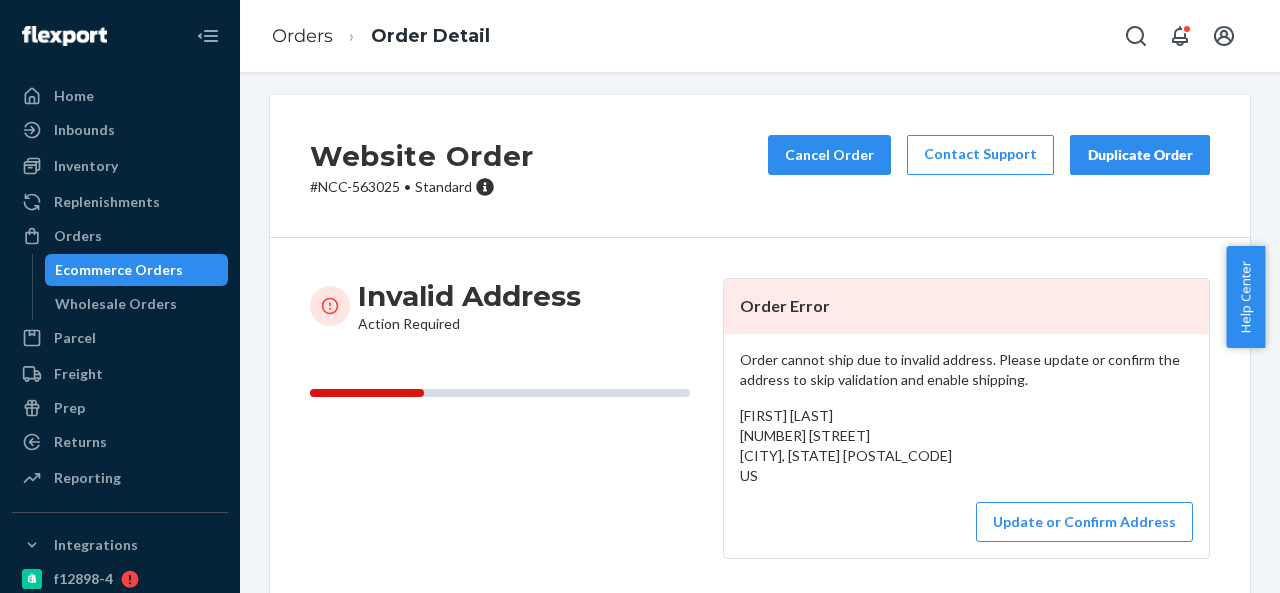 click on "Annalia Burger
14 Kerkstreet
Moorreesburg, Western Cape 7310
US" at bounding box center (846, 445) 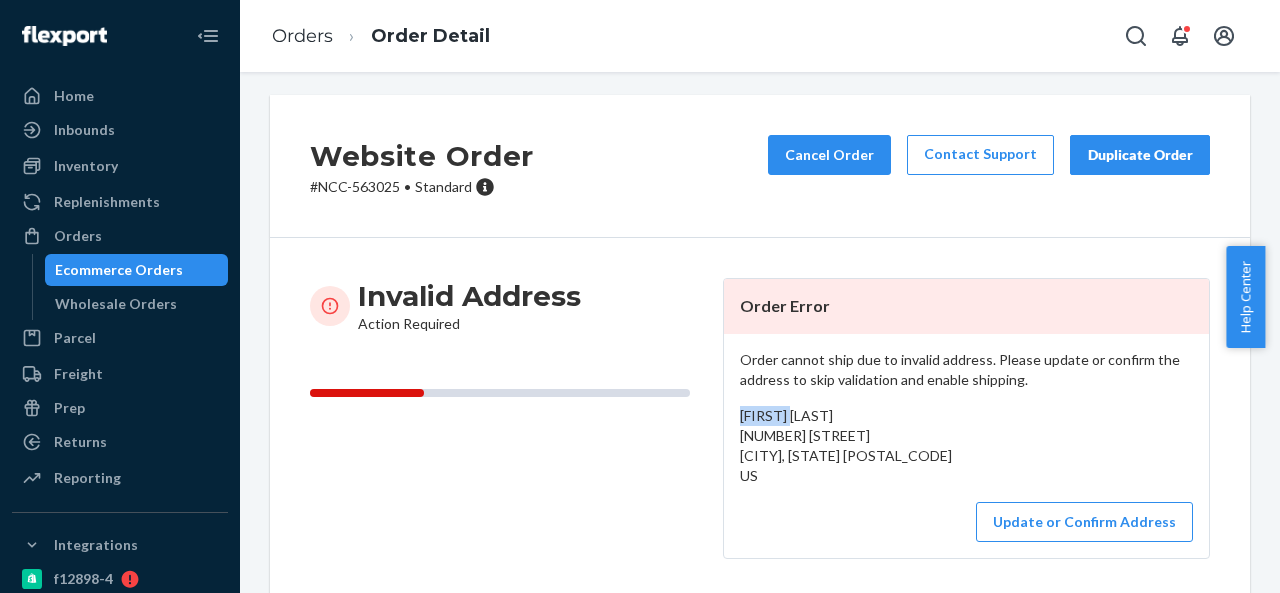 click on "Annalia Burger
14 Kerkstreet
Moorreesburg, Western Cape 7310
US" at bounding box center (846, 445) 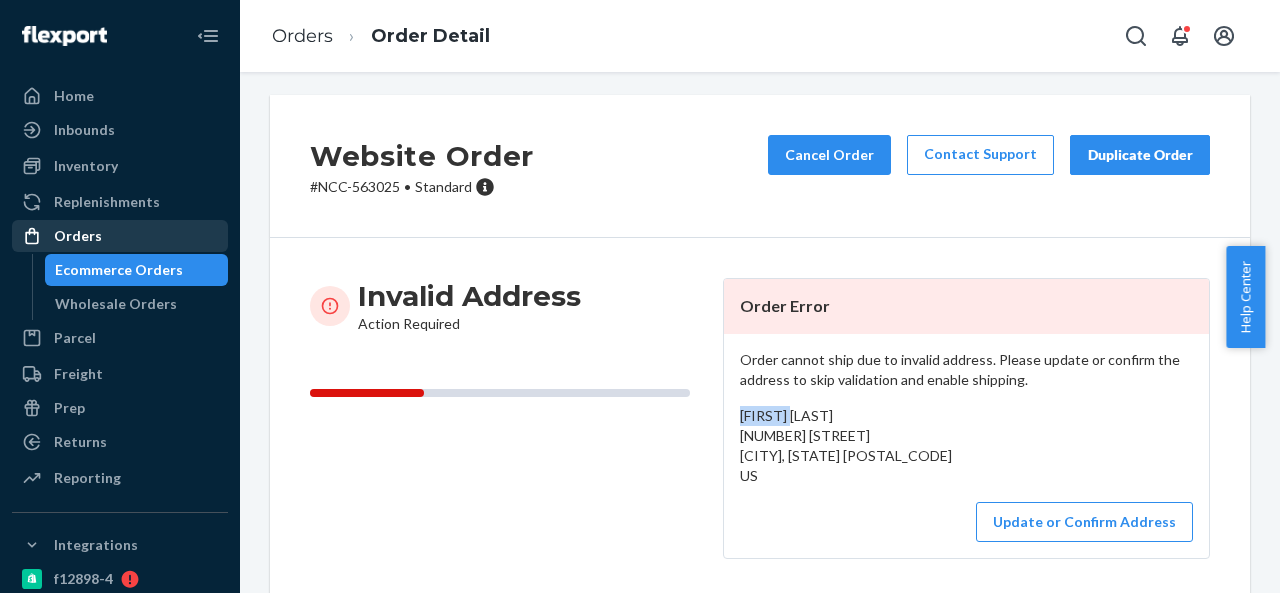 click on "Orders" at bounding box center [120, 236] 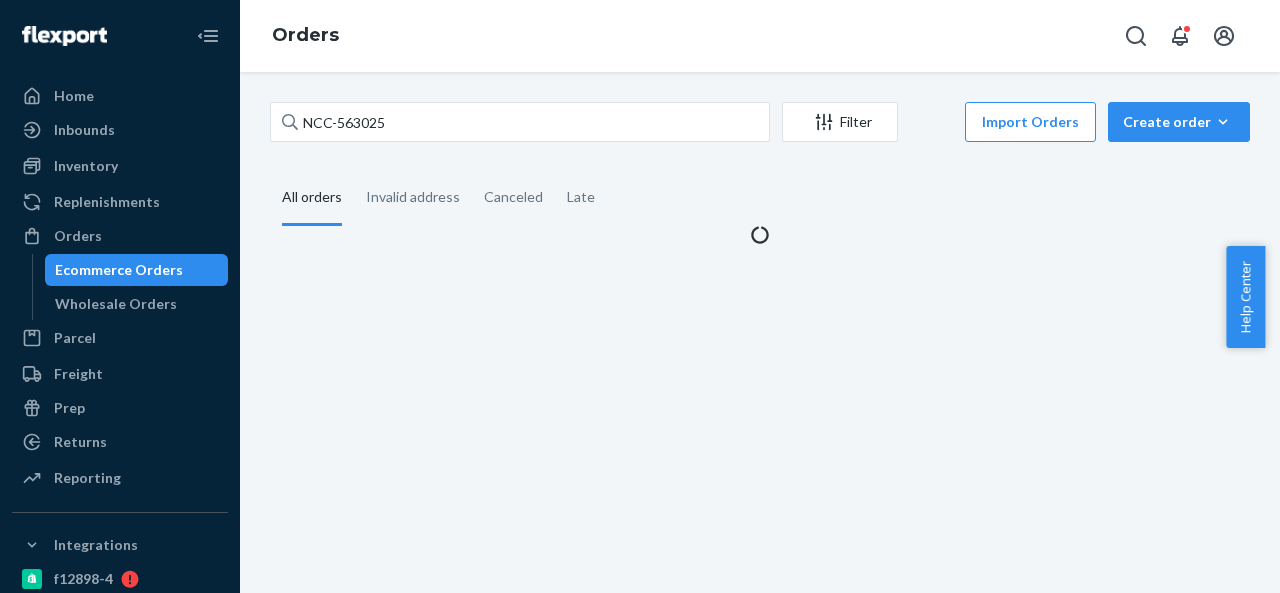 scroll, scrollTop: 0, scrollLeft: 0, axis: both 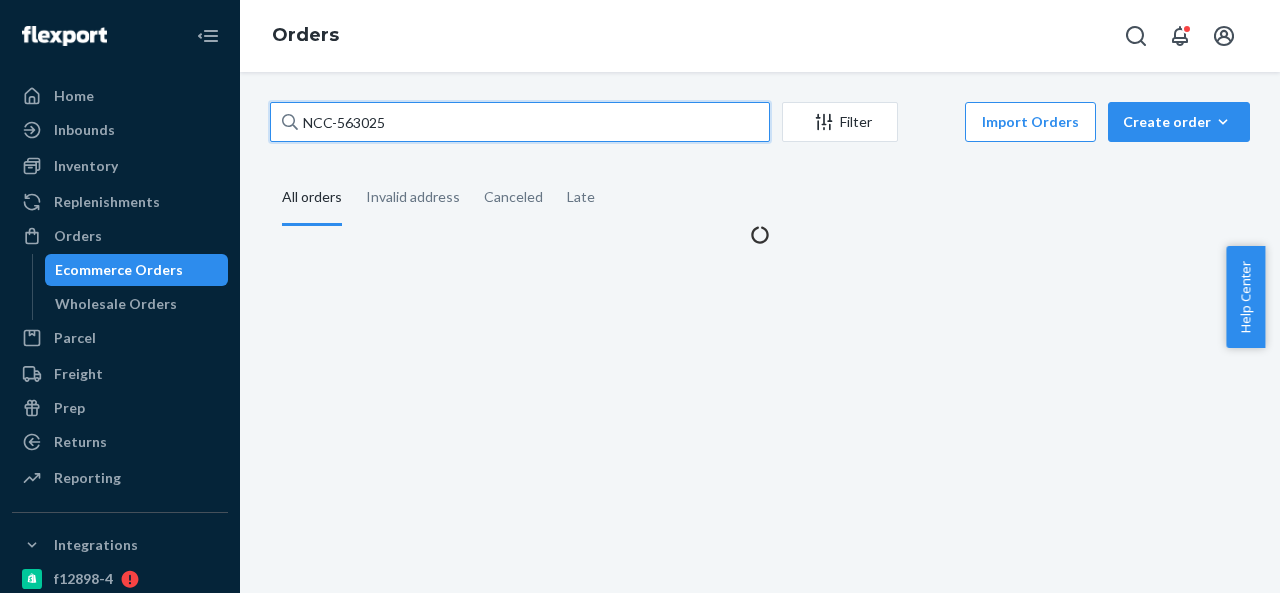 click on "NCC-563025" at bounding box center (520, 122) 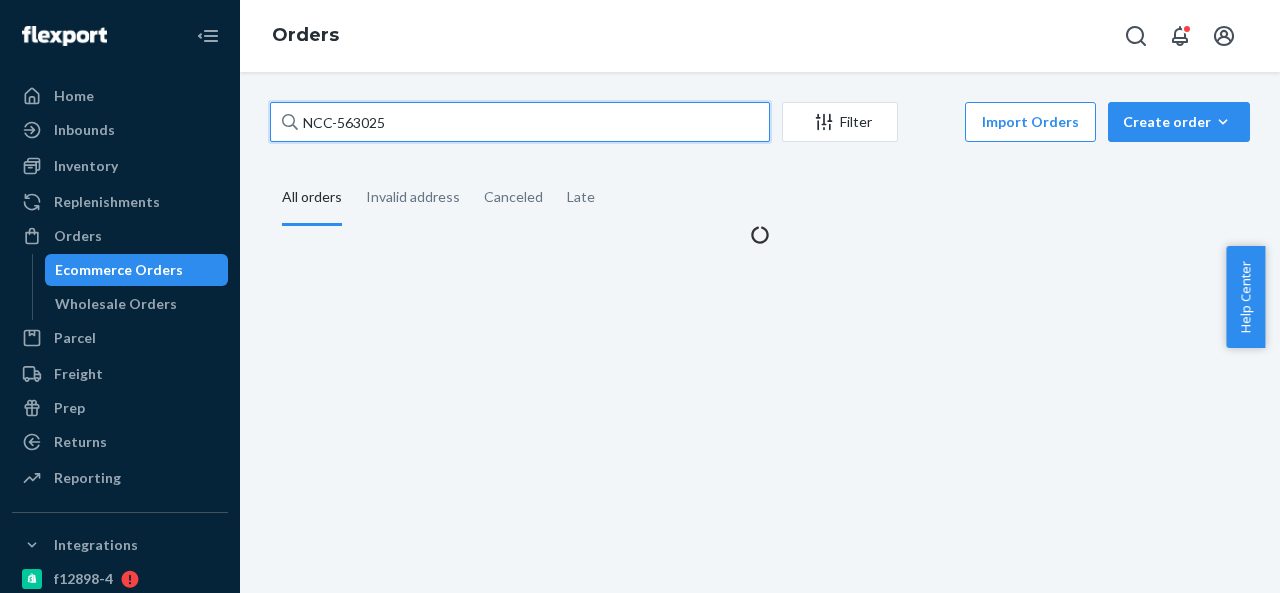 paste on "BIO-2255793" 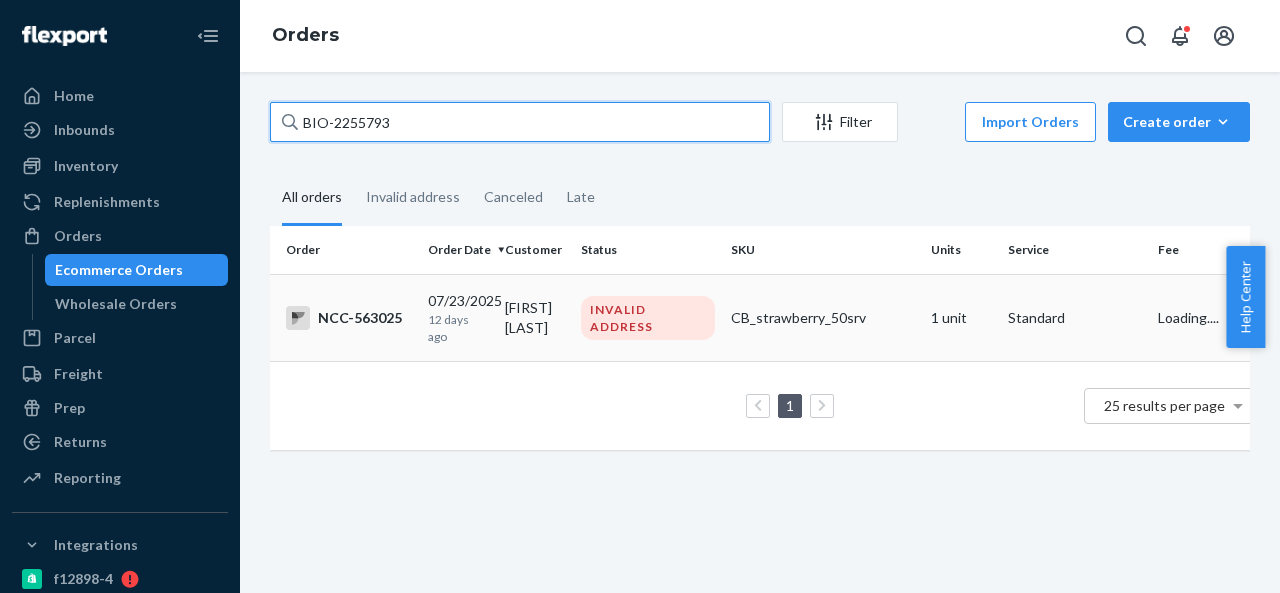 type on "BIO-2255793" 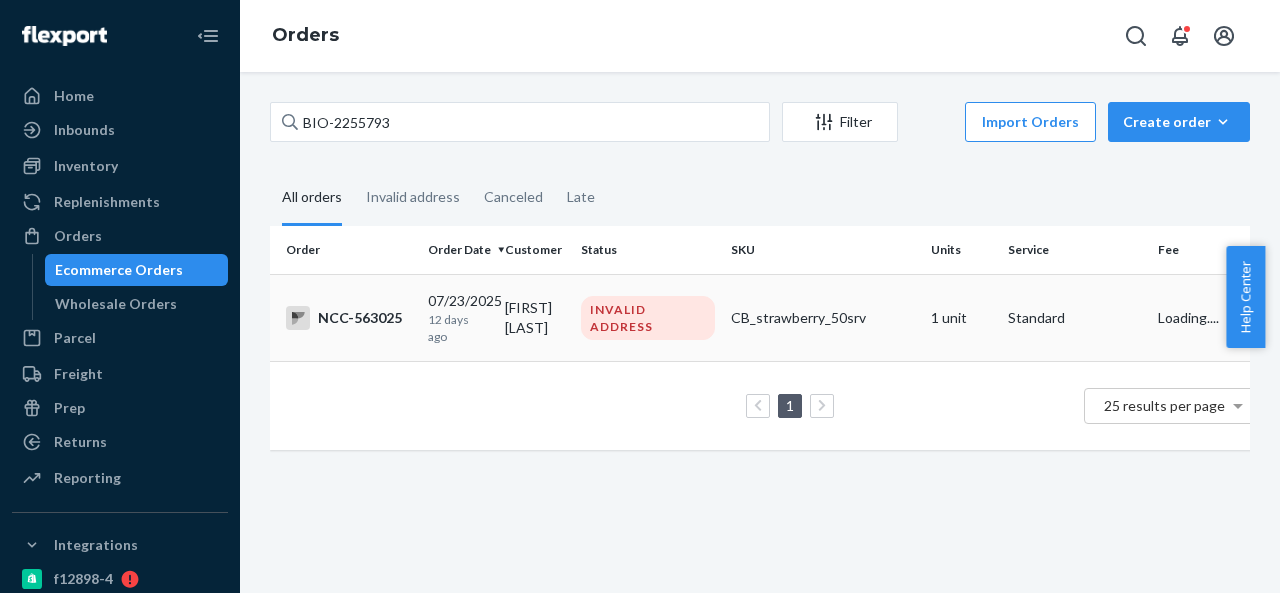 click on "Annalia Burger" at bounding box center [535, 317] 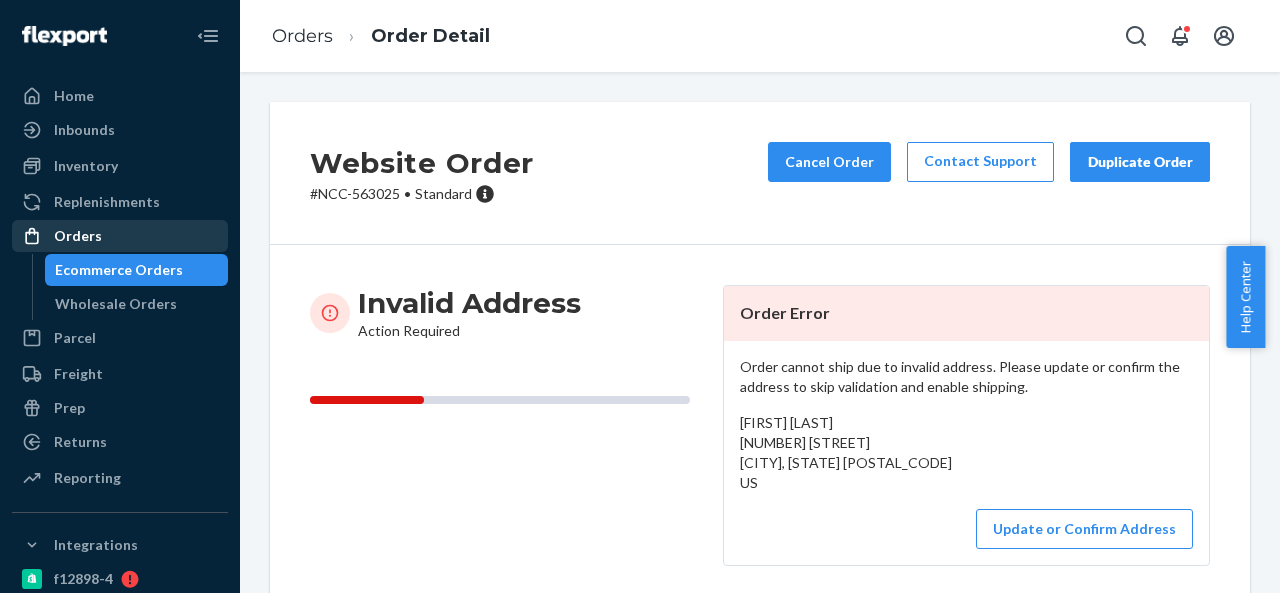 click on "Orders" at bounding box center (120, 236) 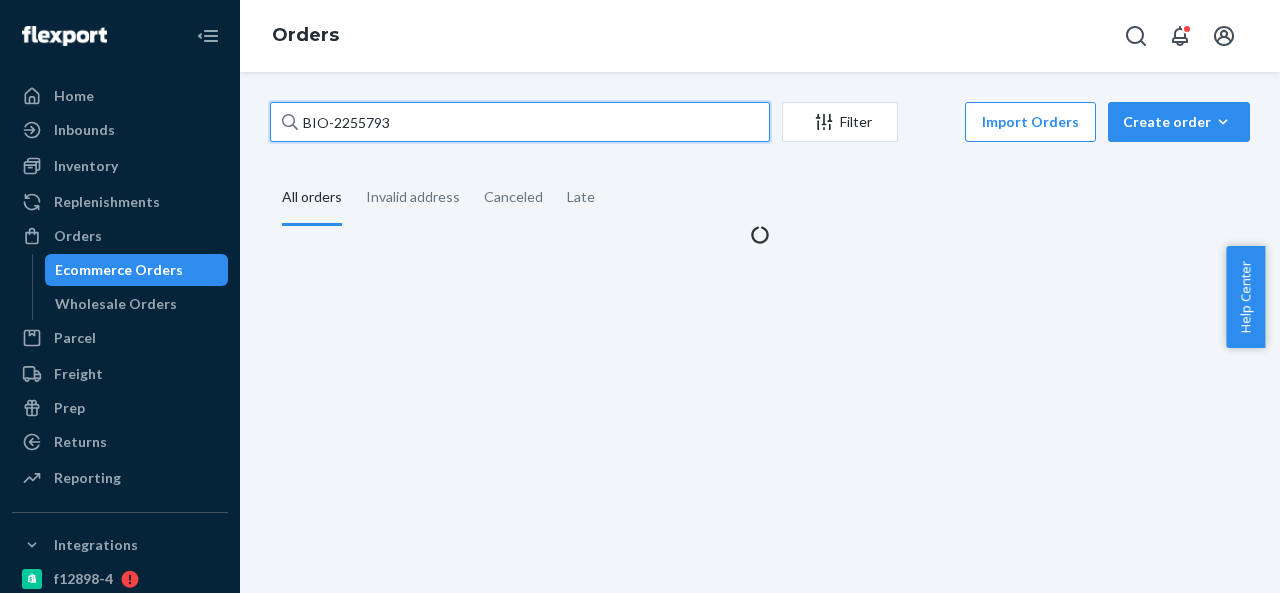click on "BIO-2255793" at bounding box center [520, 122] 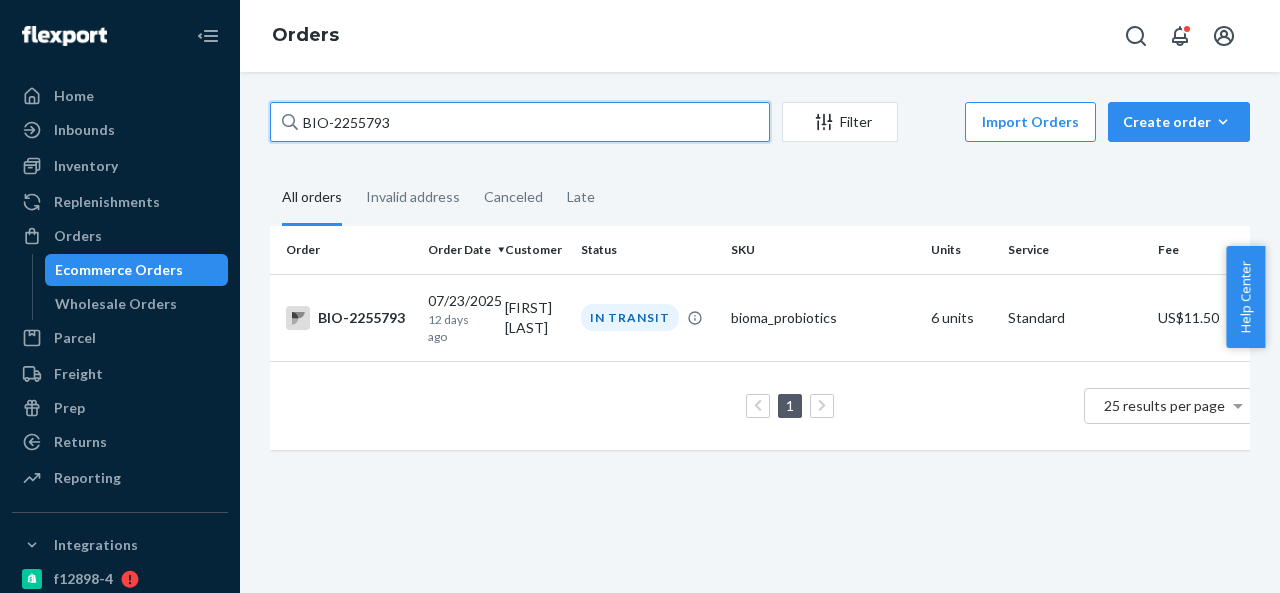 paste on "6210" 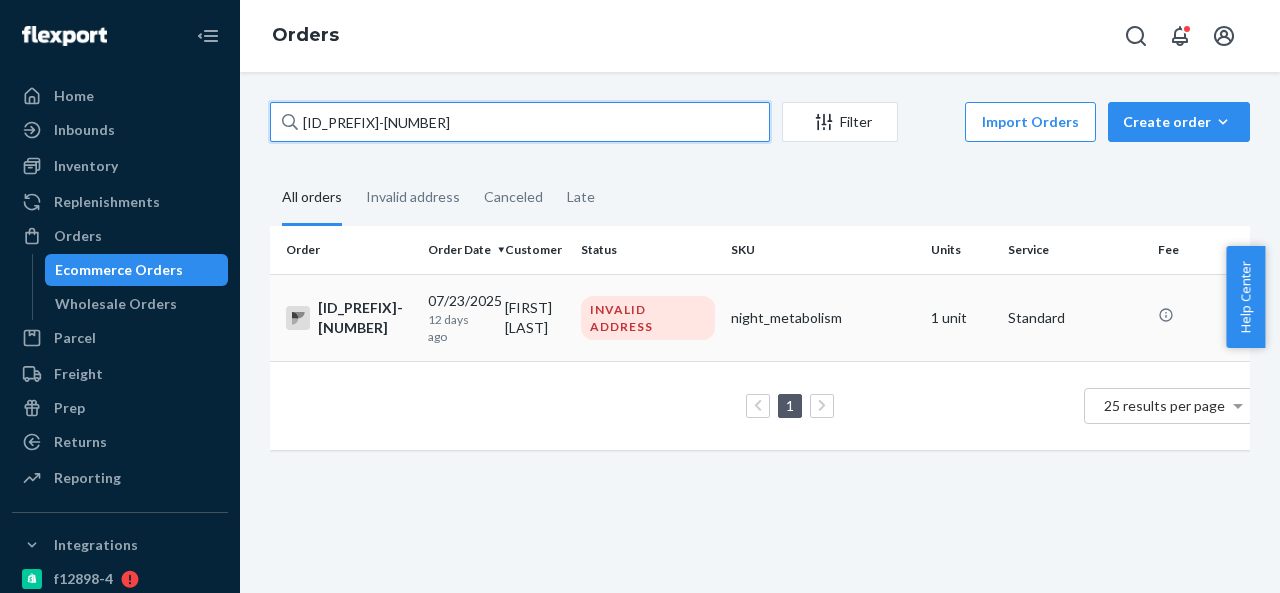 type on "BIO-2256210" 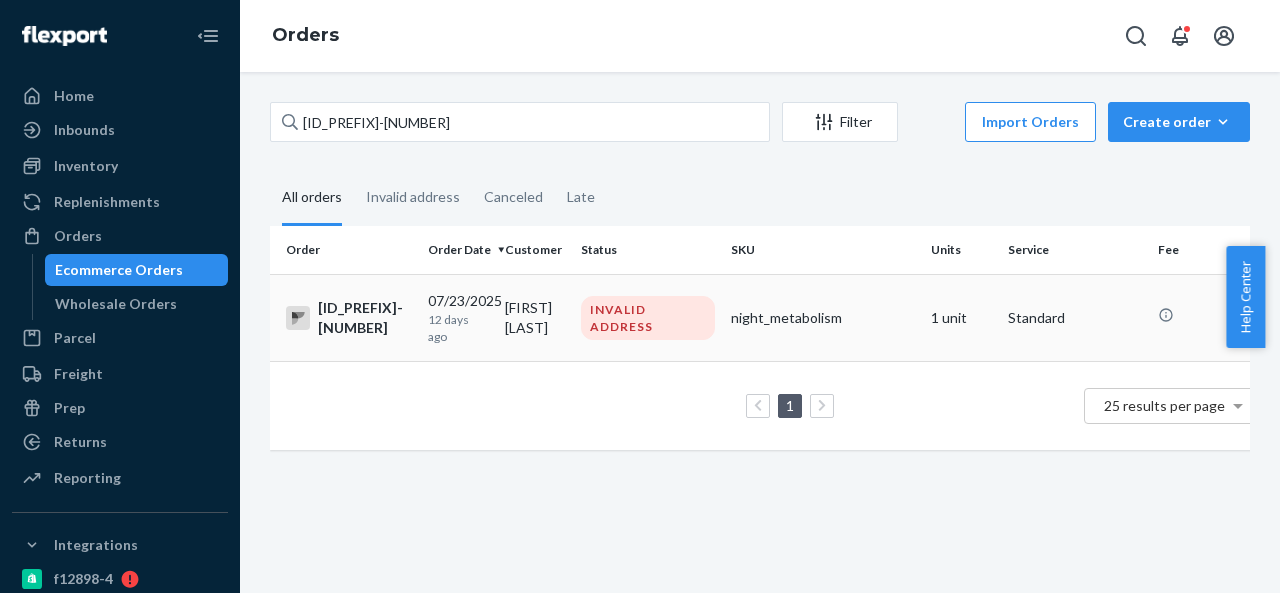 click on "Bill Dial" at bounding box center (535, 317) 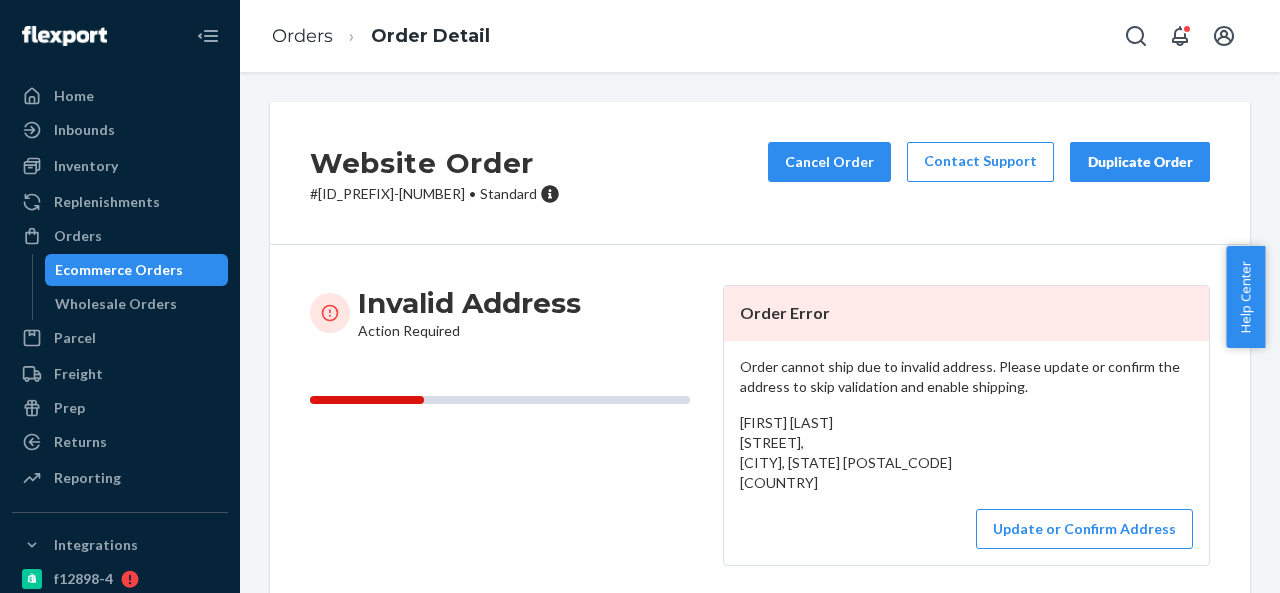 click on "# BIO-2256210 • Standard" at bounding box center [435, 194] 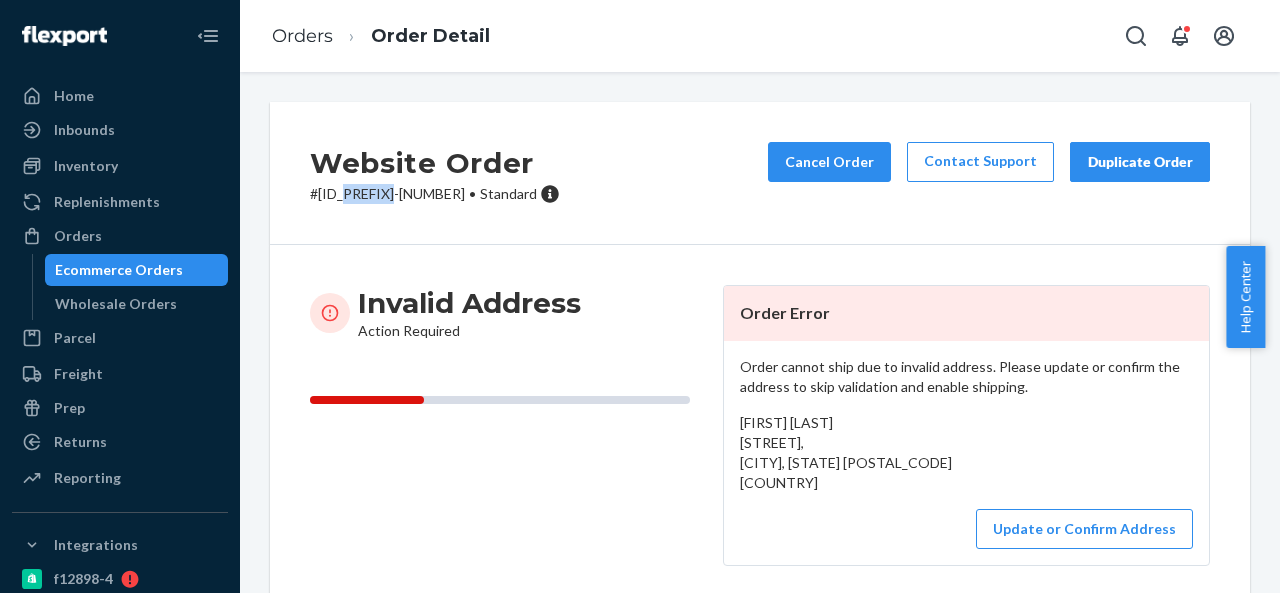 click on "# BIO-2256210 • Standard" at bounding box center [435, 194] 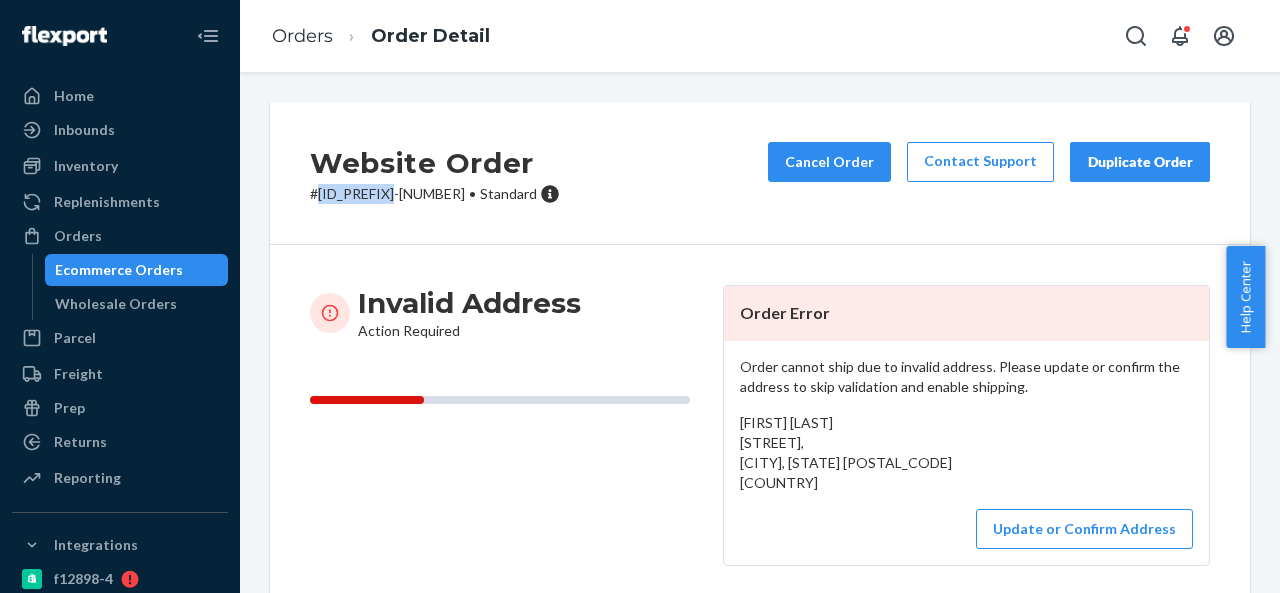 drag, startPoint x: 318, startPoint y: 194, endPoint x: 402, endPoint y: 195, distance: 84.00595 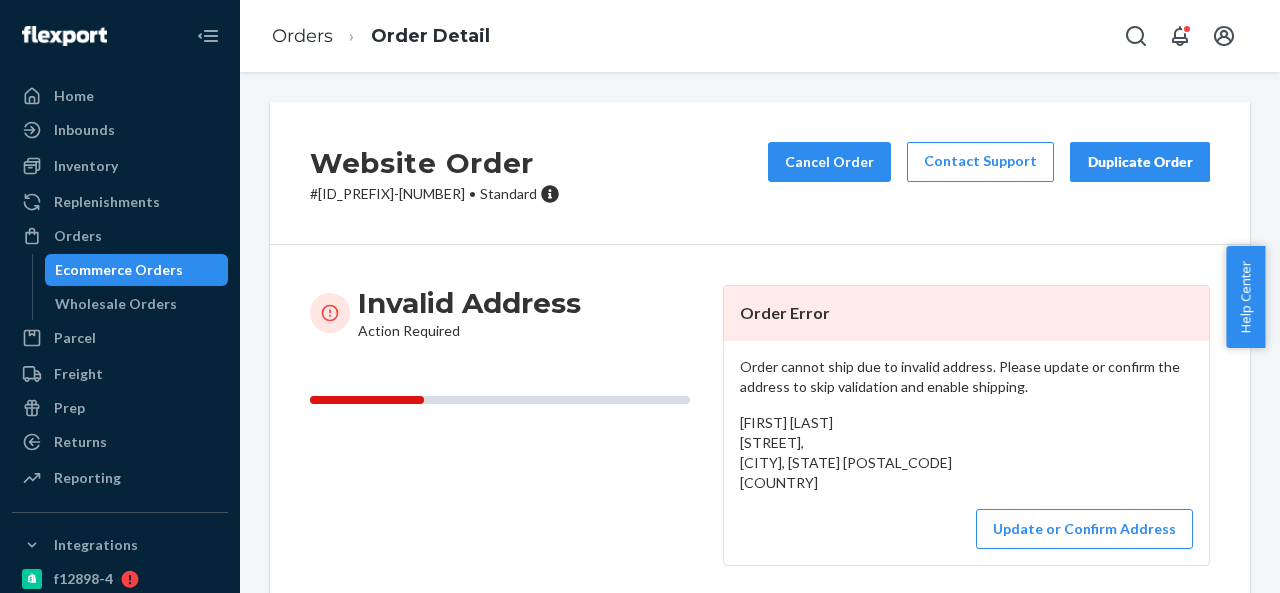 click on "Bill Dial
Ridgecrest Court,
Whitefish, MT 59937
US" at bounding box center [846, 452] 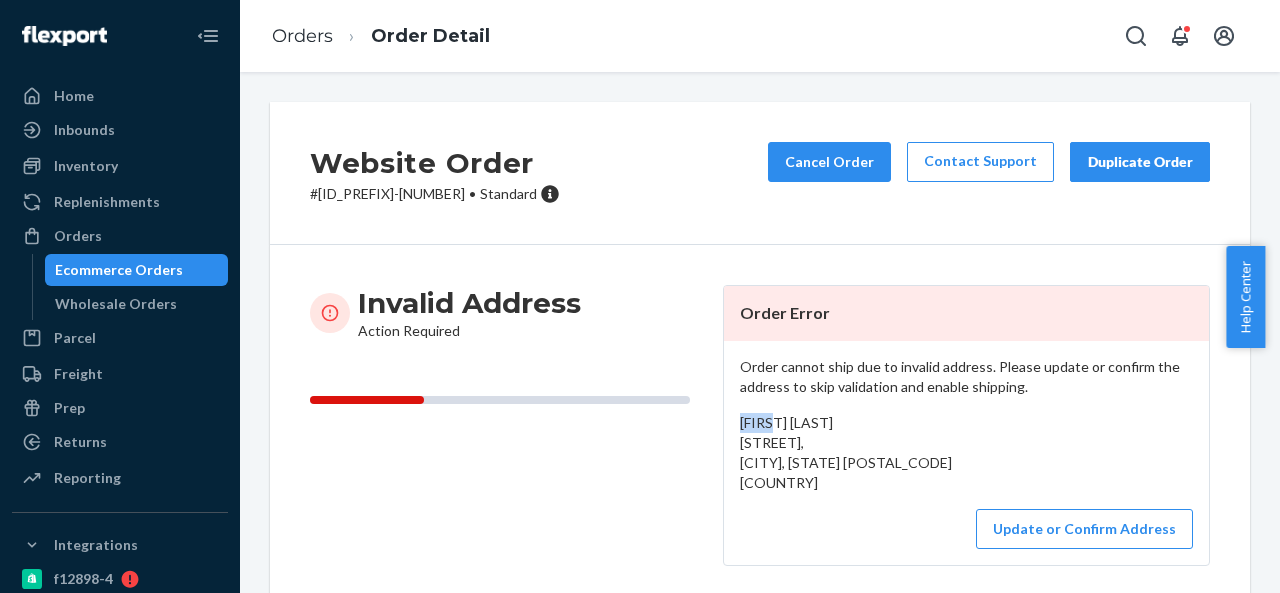 click on "Bill Dial
Ridgecrest Court,
Whitefish, MT 59937
US" at bounding box center [846, 452] 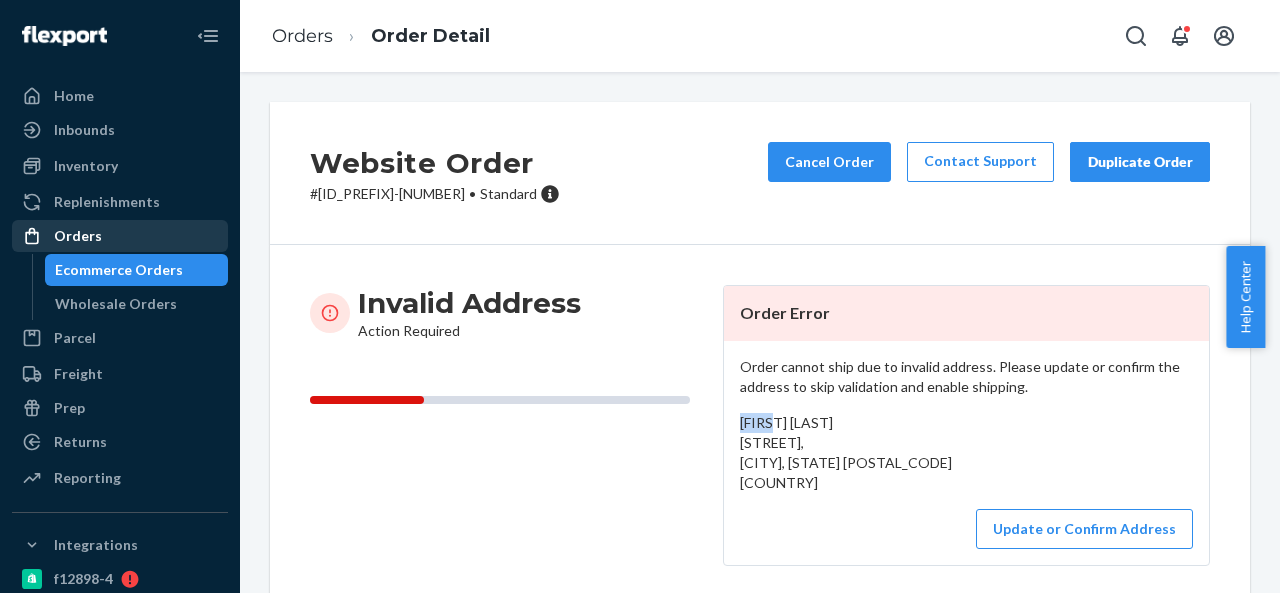 click on "Orders" at bounding box center [120, 236] 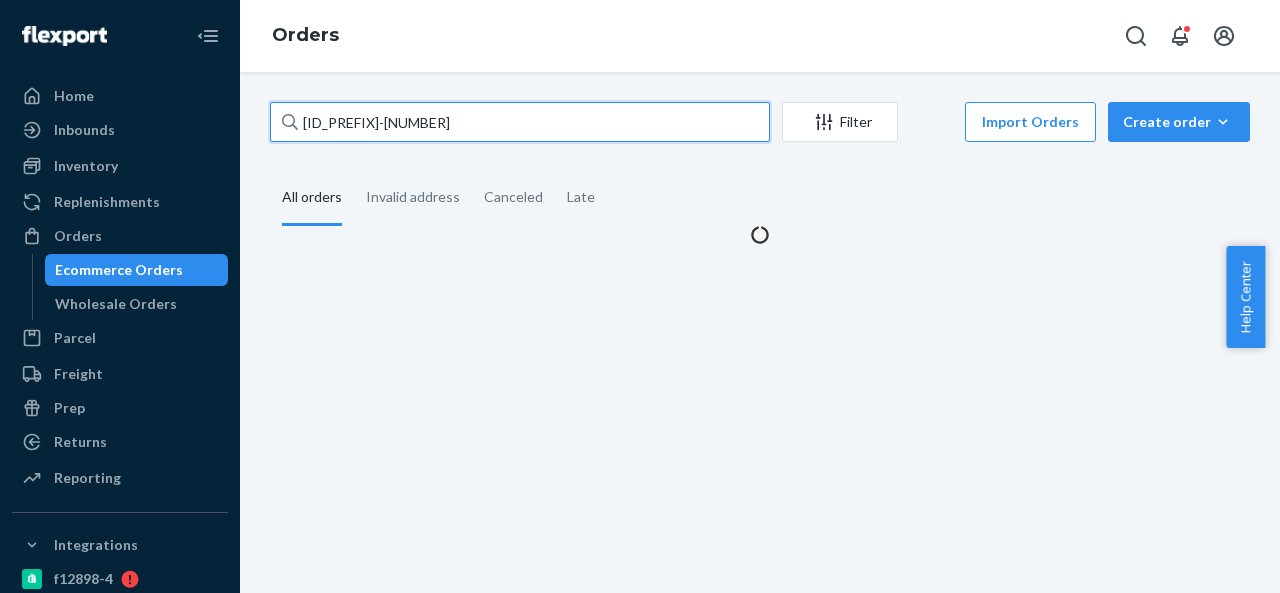 click on "BIO-2256210" at bounding box center [520, 122] 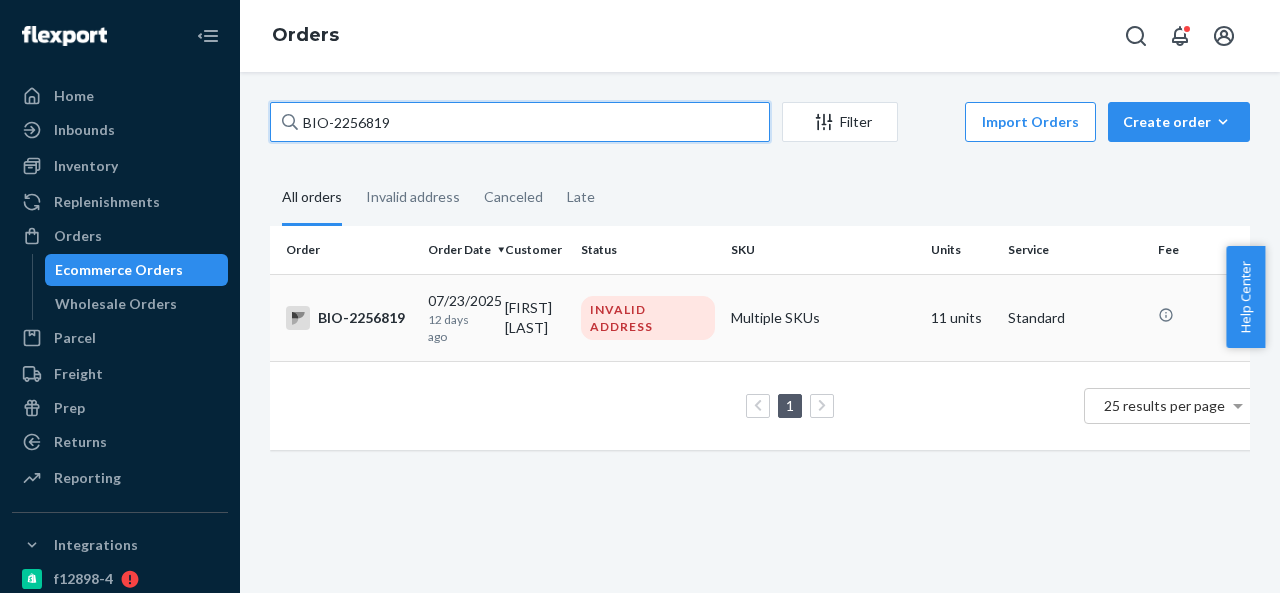 type on "BIO-2256819" 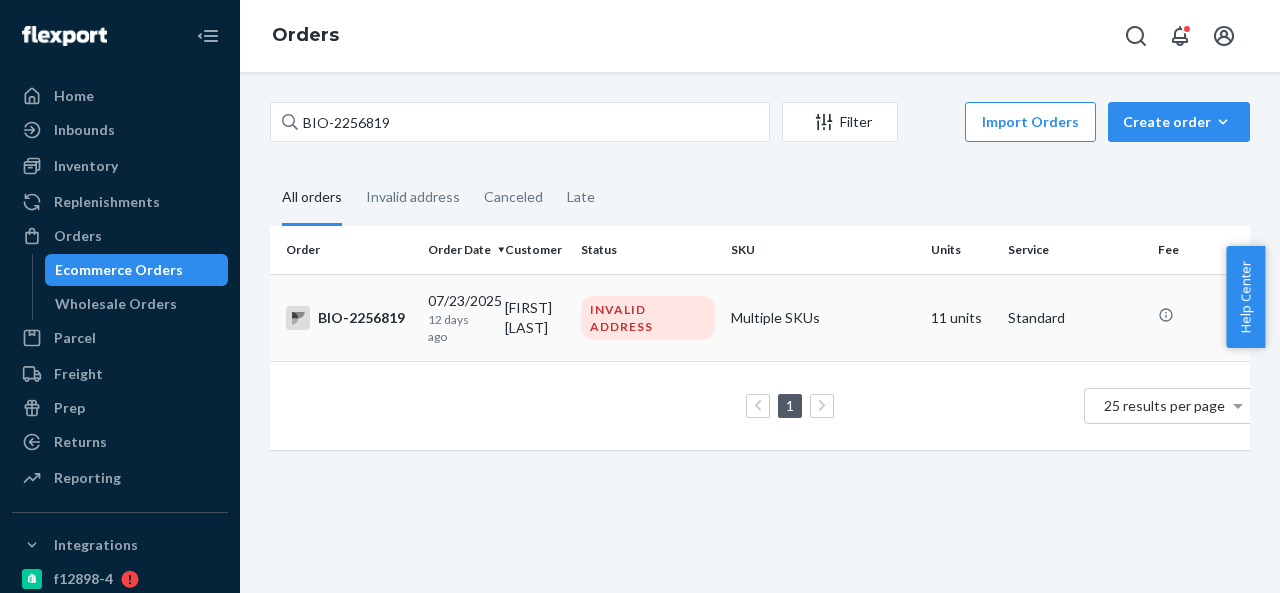 click on "Elberta Hames" at bounding box center (535, 317) 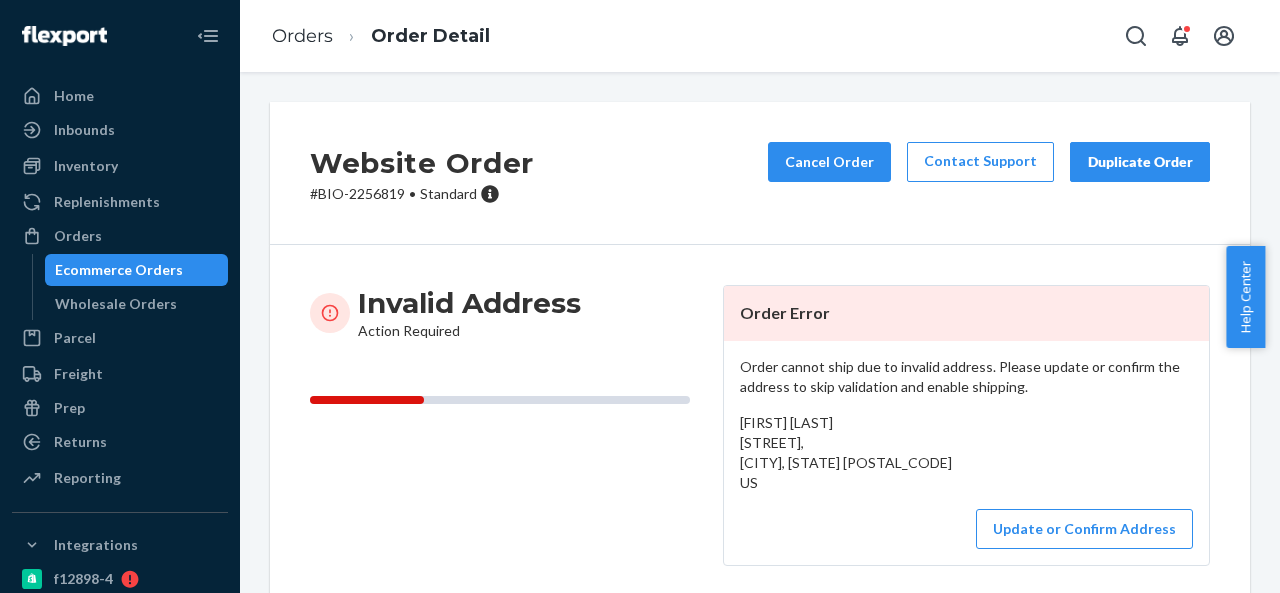 click on "# BIO-2256819 • Standard" at bounding box center [422, 194] 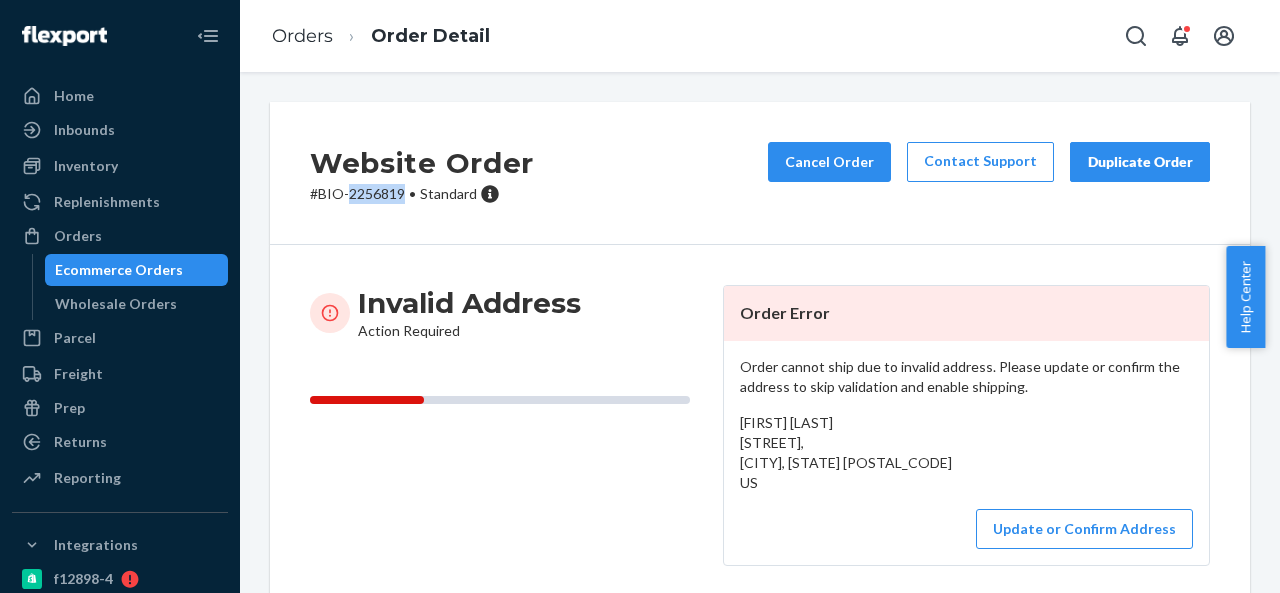 click on "# BIO-2256819 • Standard" at bounding box center (422, 194) 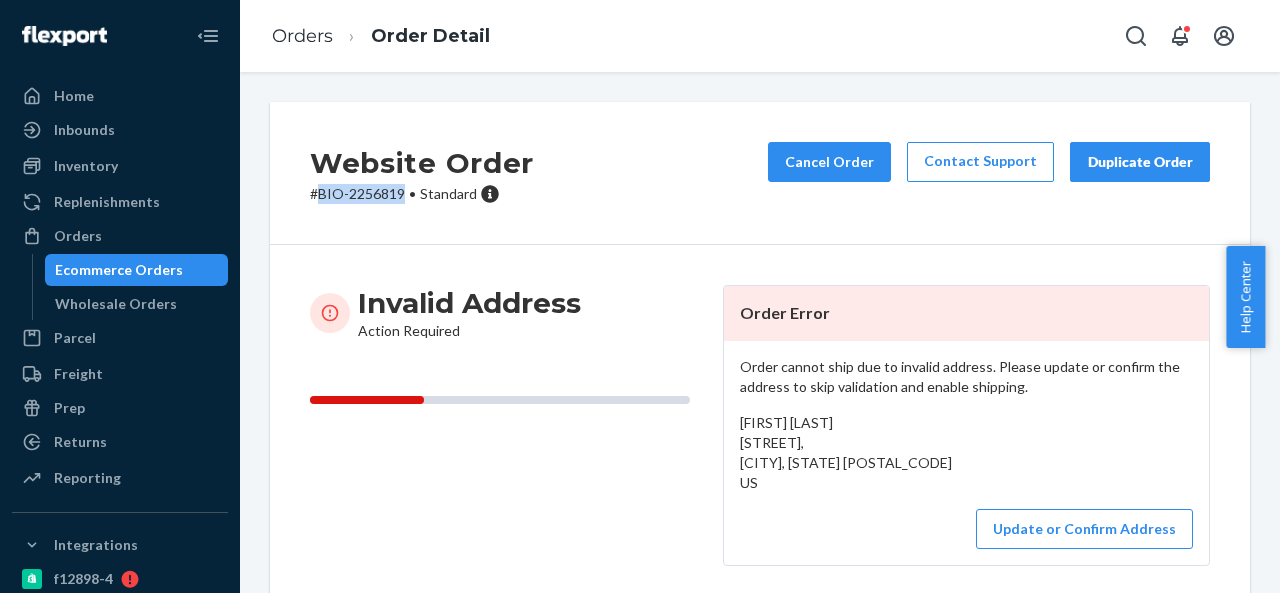 drag, startPoint x: 321, startPoint y: 187, endPoint x: 402, endPoint y: 197, distance: 81.61495 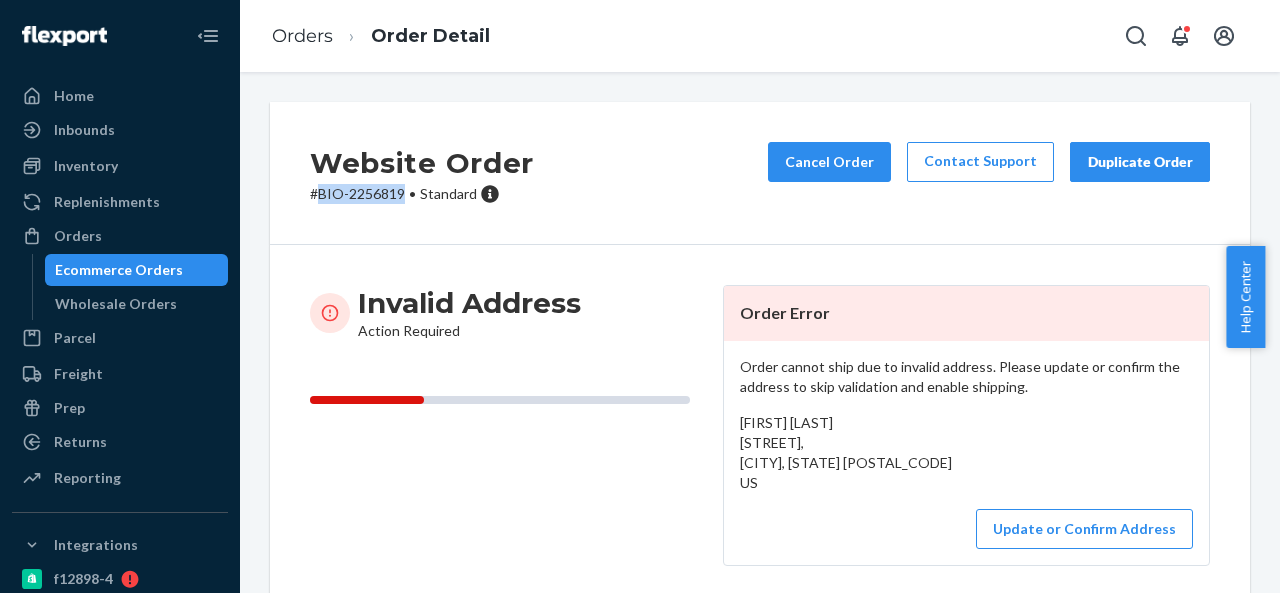 click on "# BIO-2256819 • Standard" at bounding box center (422, 194) 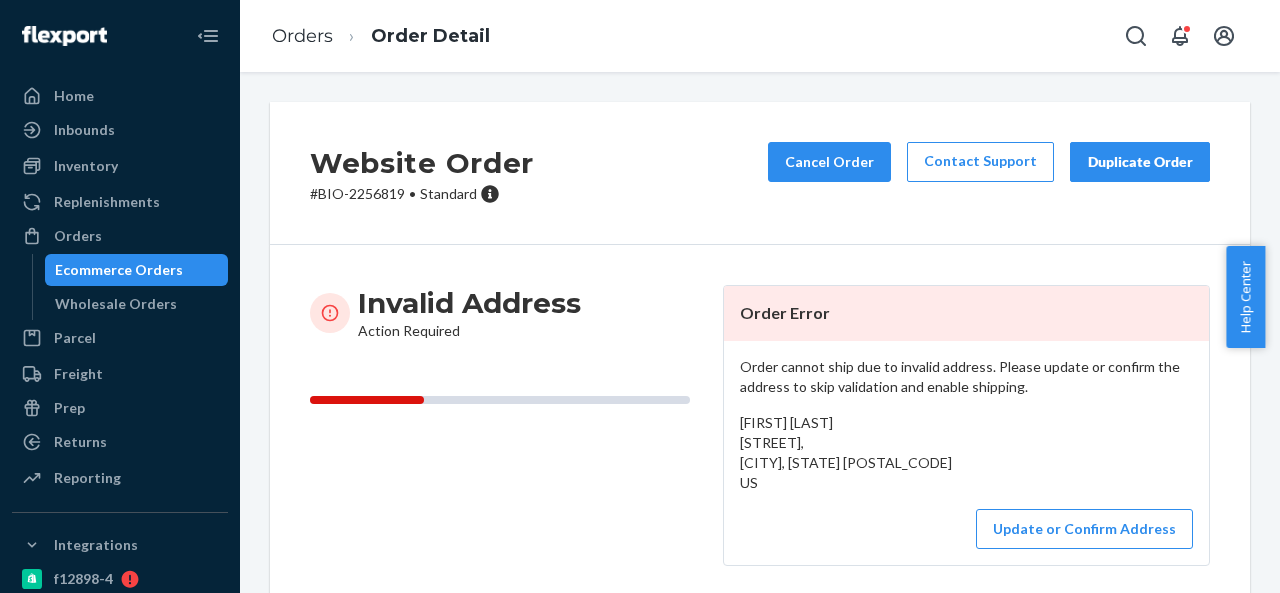 click on "Elberta Hames
Sky Train Drive,
Cheyenne, WY 82009
US" at bounding box center (846, 452) 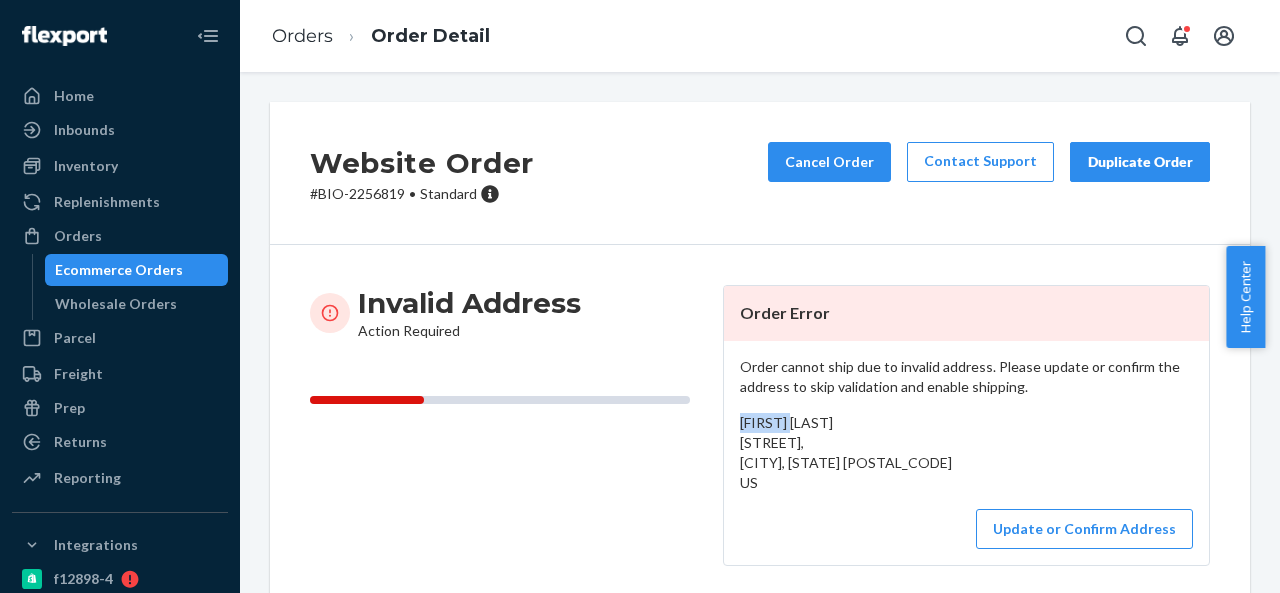 click on "Elberta Hames
Sky Train Drive,
Cheyenne, WY 82009
US" at bounding box center (846, 452) 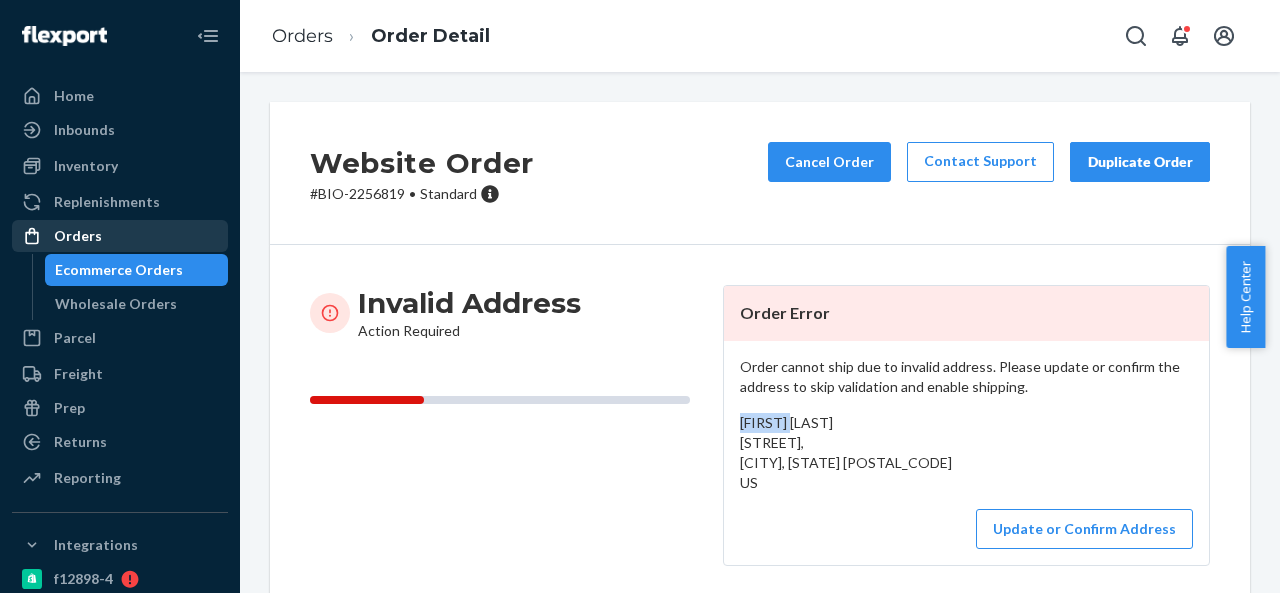 click on "Orders" at bounding box center [78, 236] 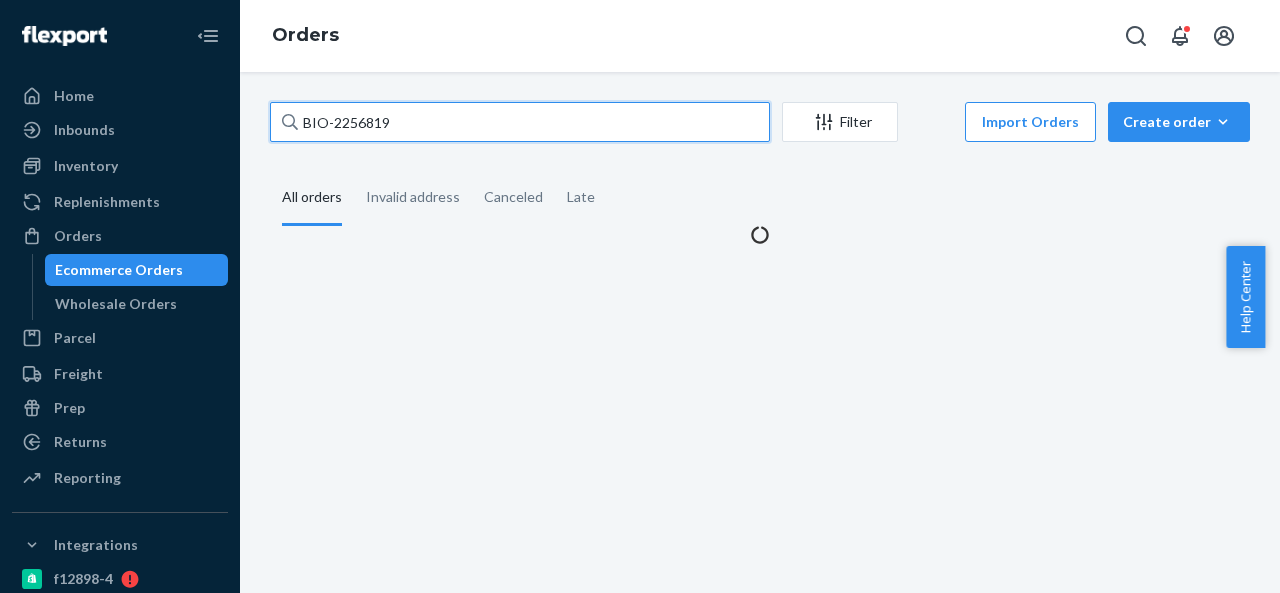 click on "BIO-2256819" at bounding box center [520, 122] 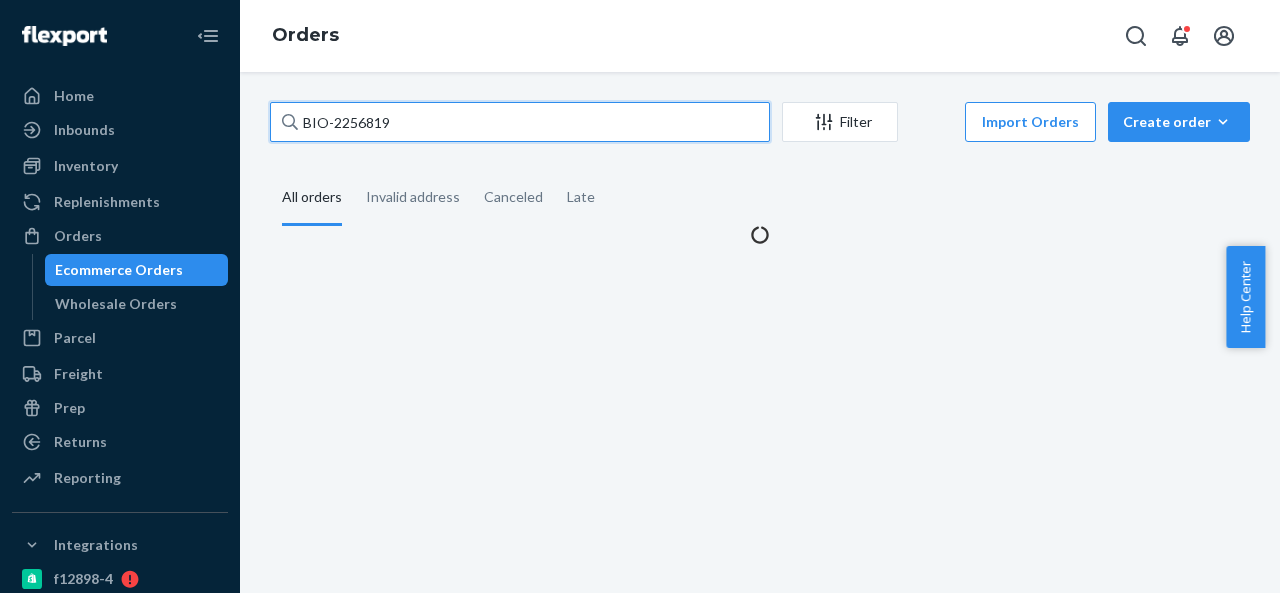 paste on "78" 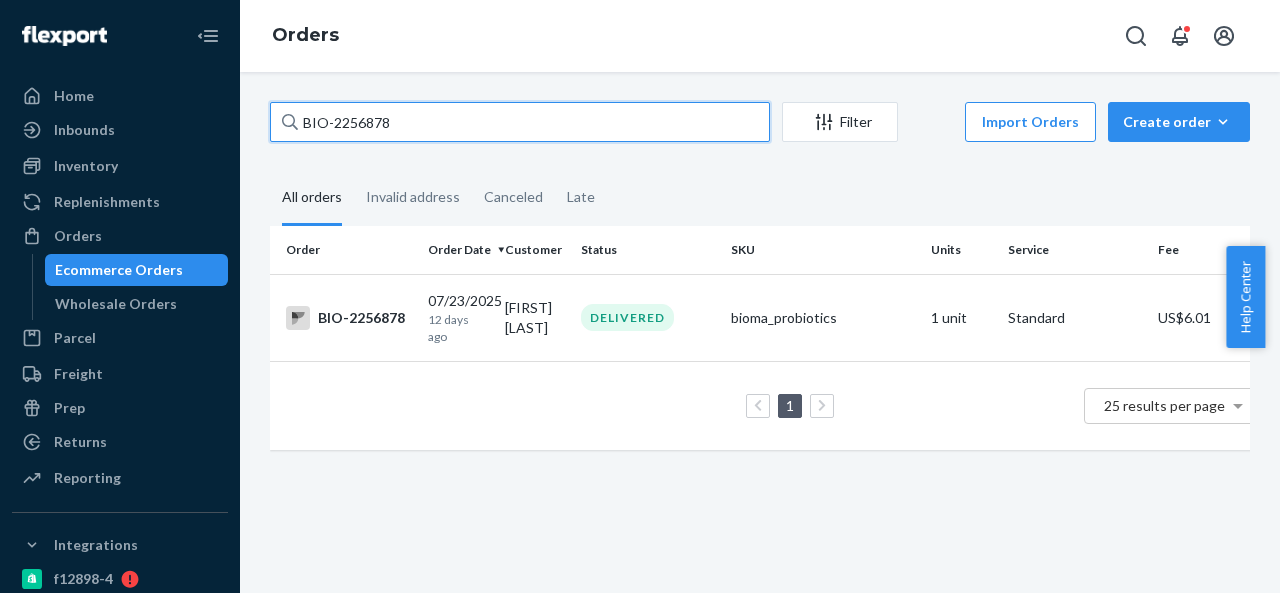 paste on "926" 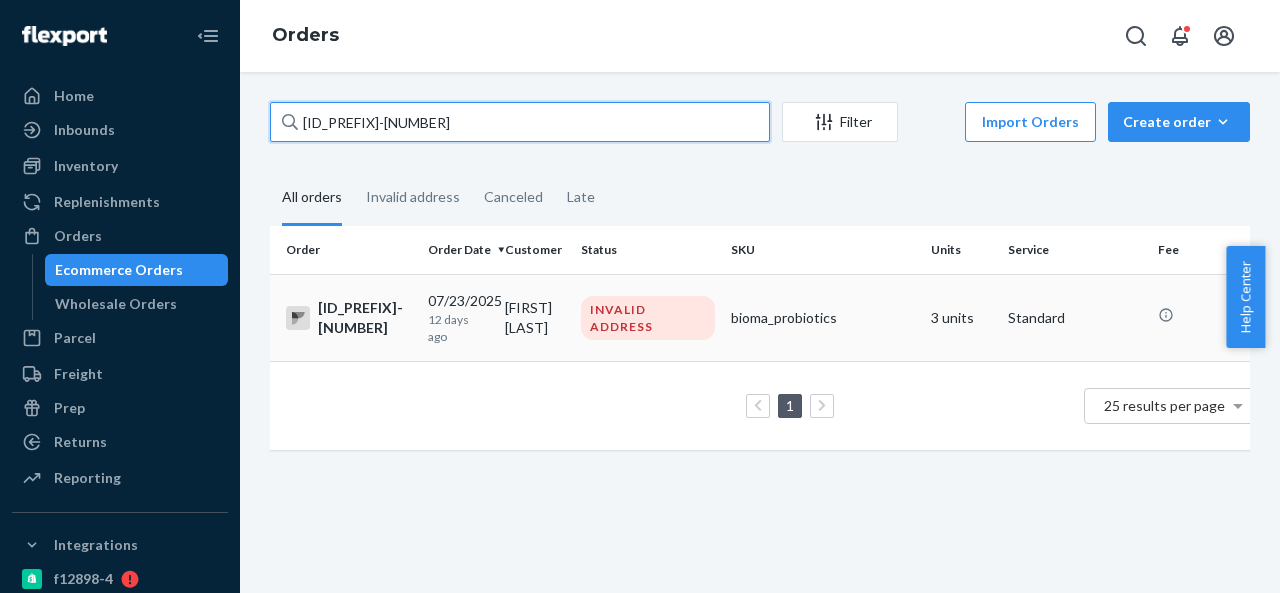 type on "BIO-2256926" 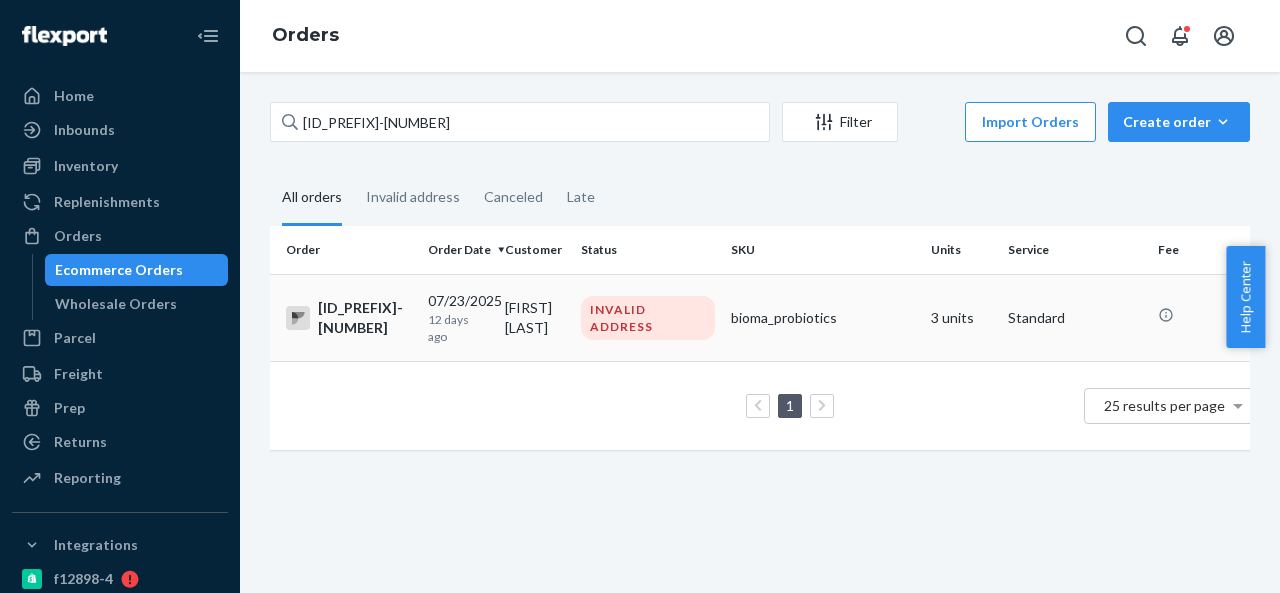 click on "Delcie Conyers" at bounding box center (535, 317) 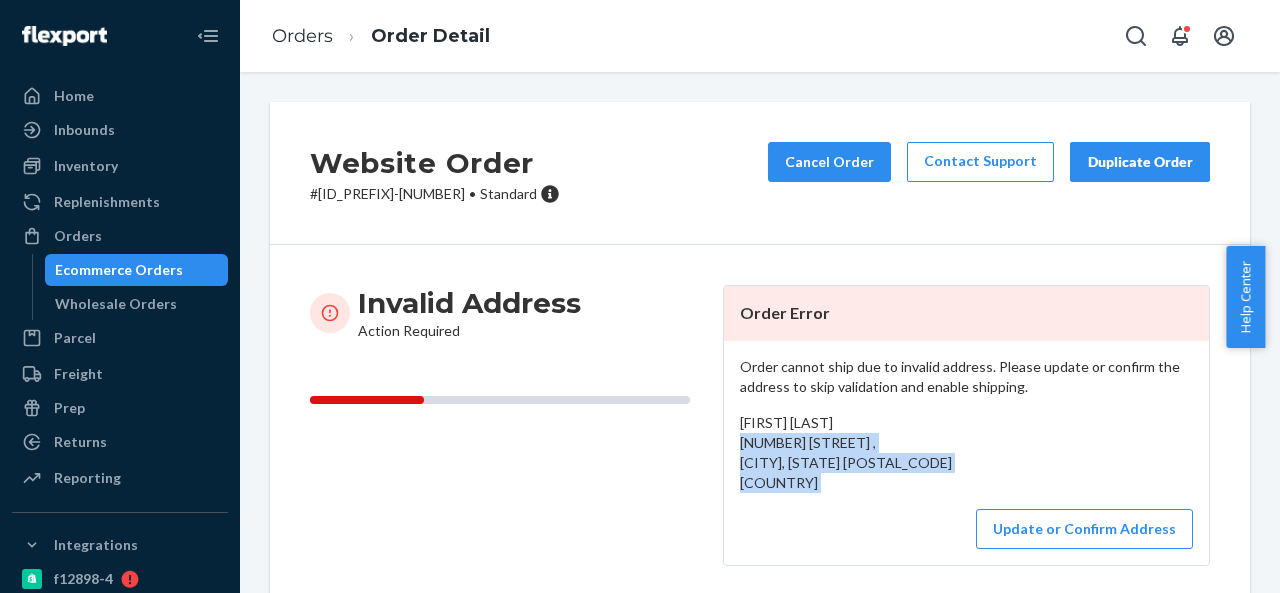 drag, startPoint x: 730, startPoint y: 436, endPoint x: 802, endPoint y: 493, distance: 91.83137 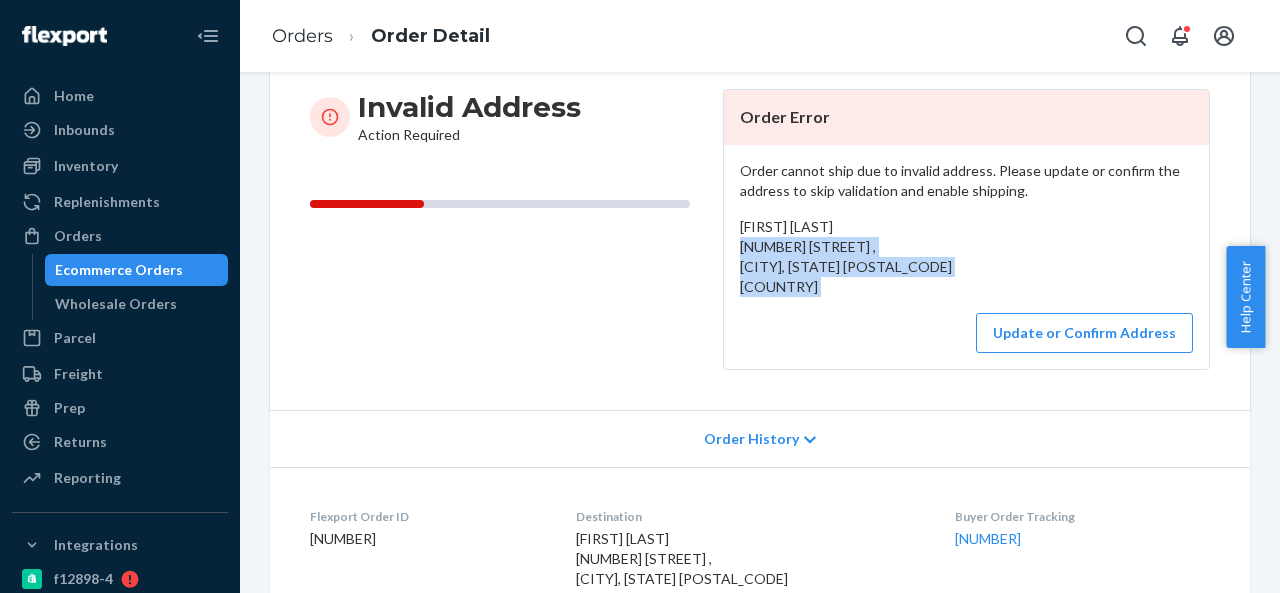 scroll, scrollTop: 200, scrollLeft: 0, axis: vertical 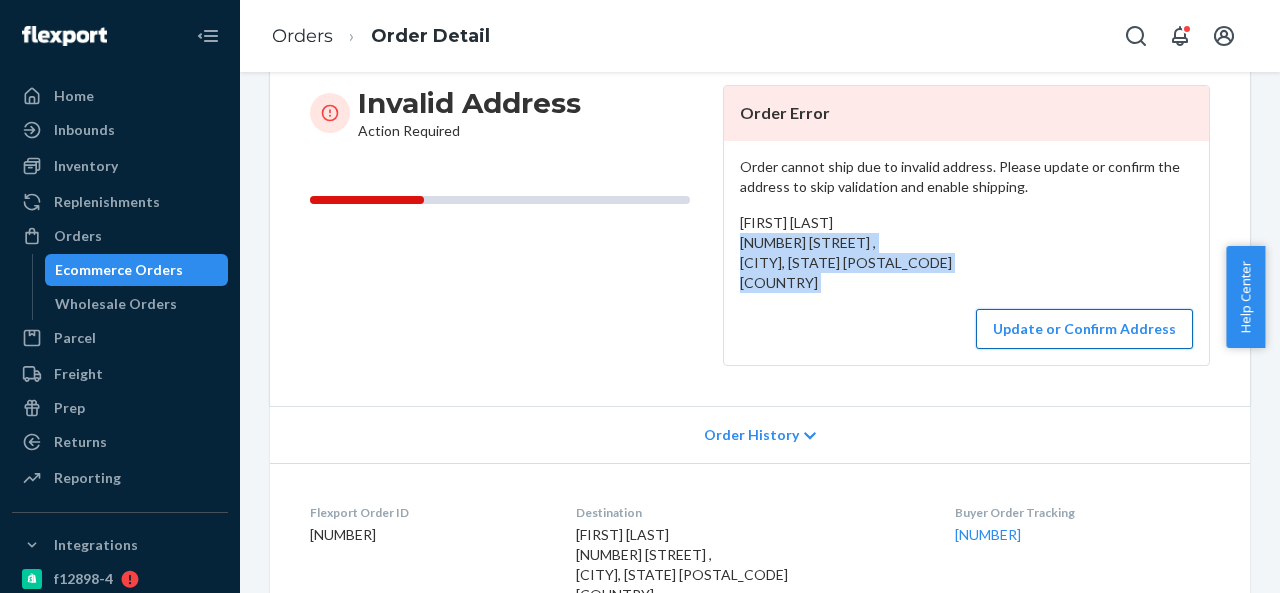 click on "Update or Confirm Address" at bounding box center [1084, 329] 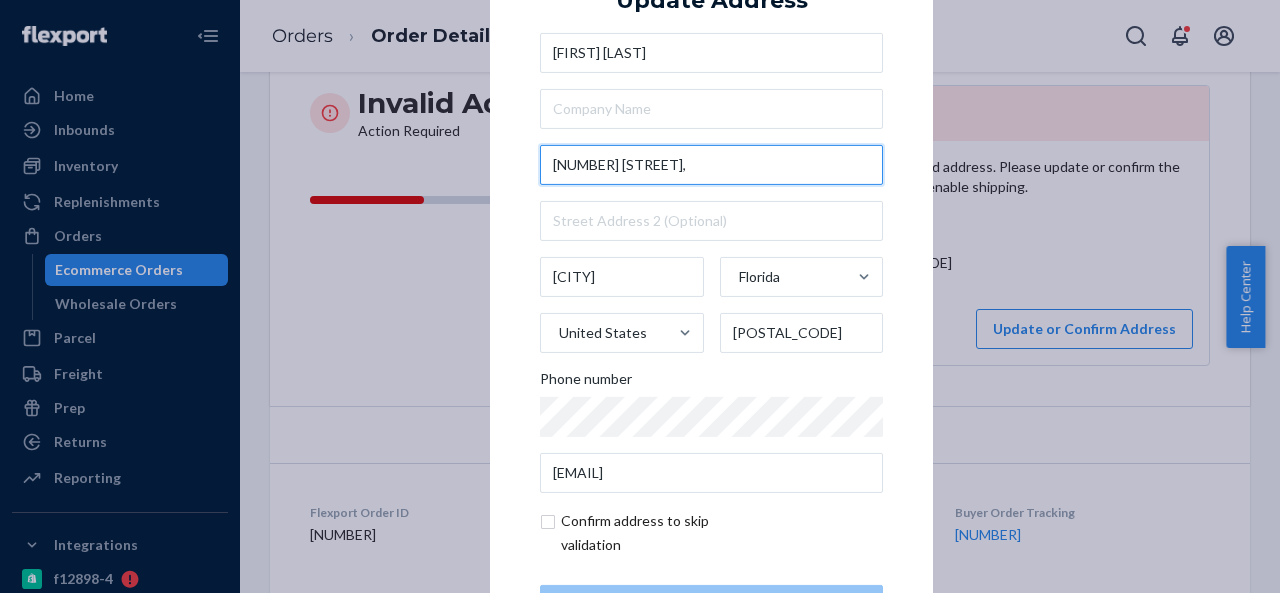 click on "14326 nw sr20 ," at bounding box center [711, 165] 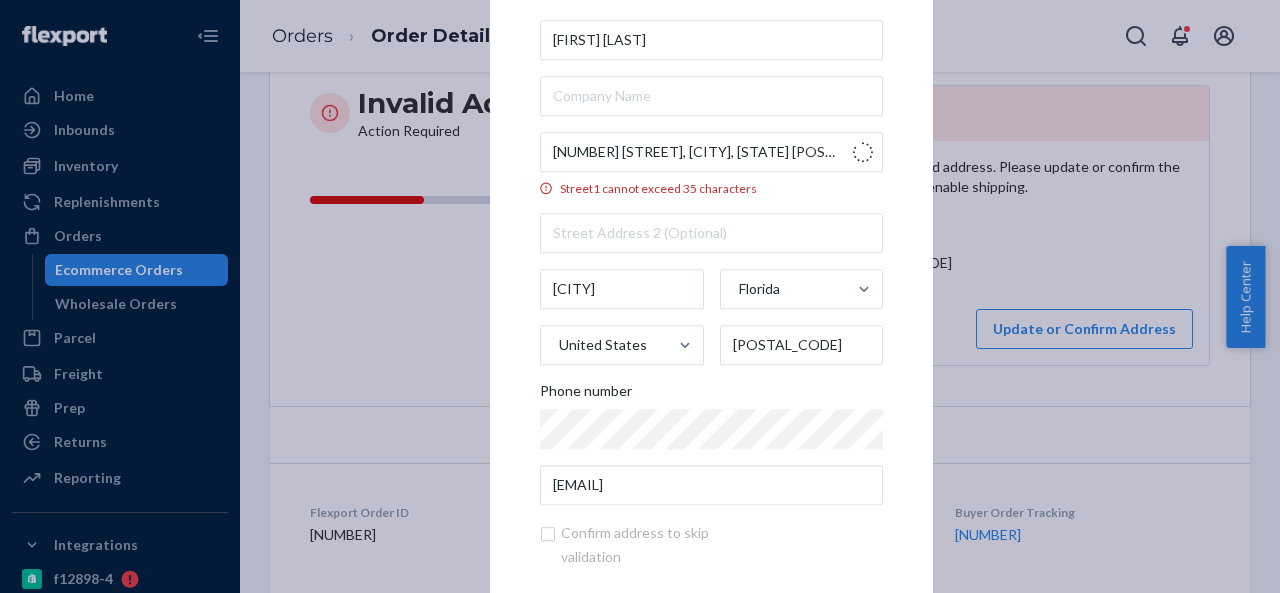 type on "14326 FL-20" 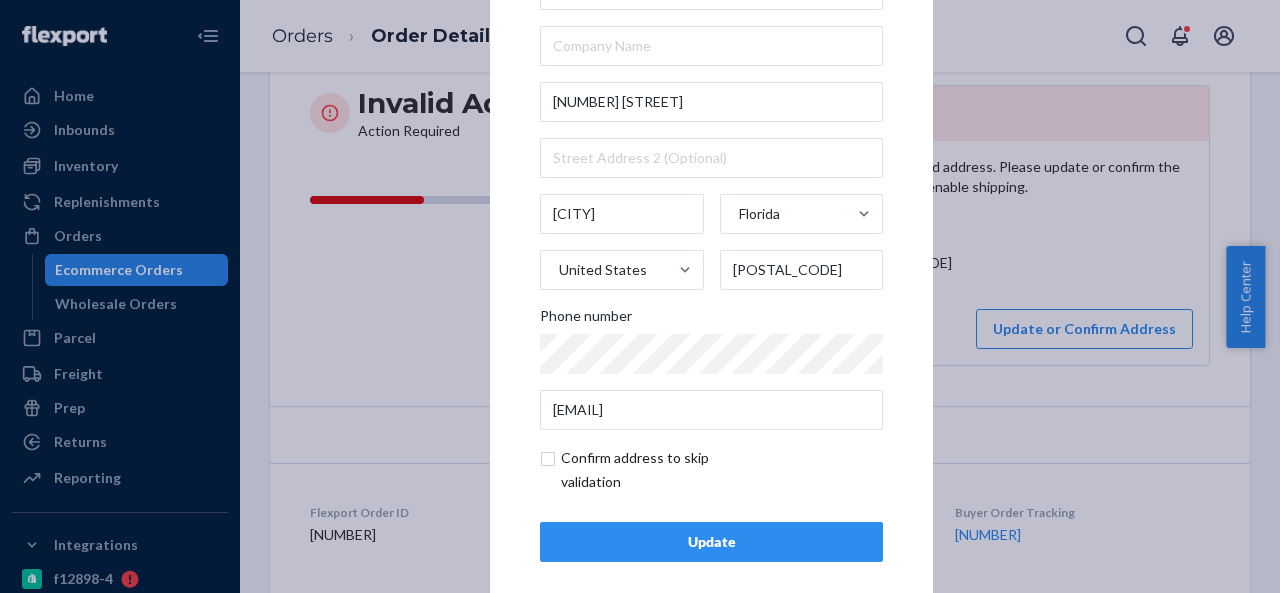 scroll, scrollTop: 81, scrollLeft: 0, axis: vertical 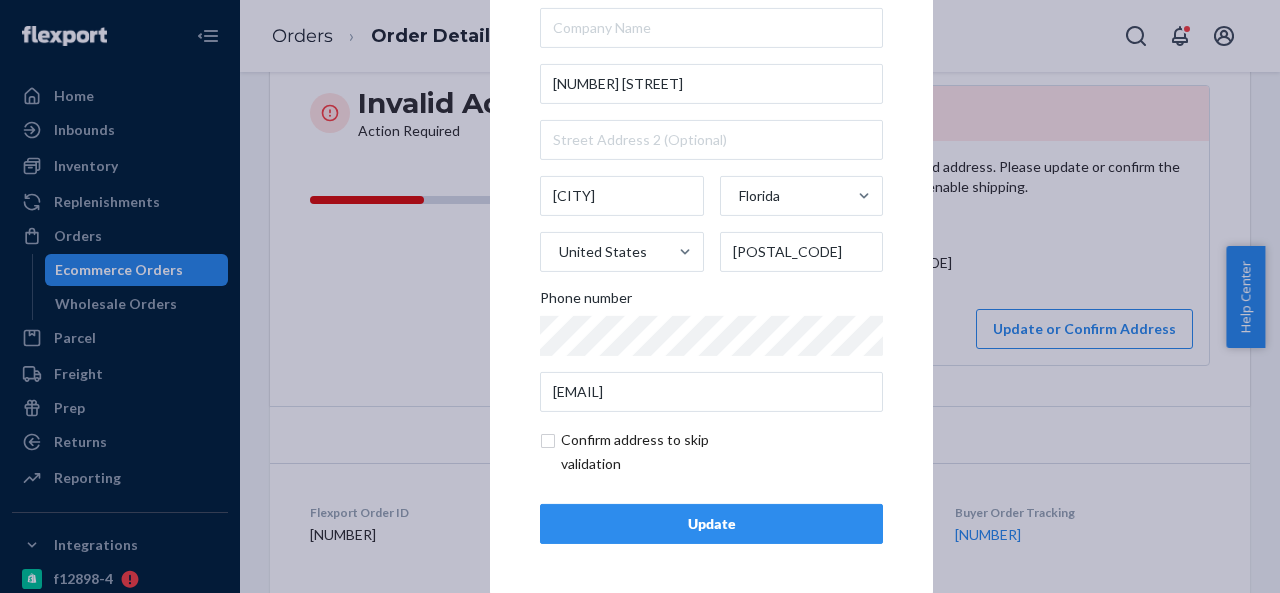 click on "Update" at bounding box center (711, 524) 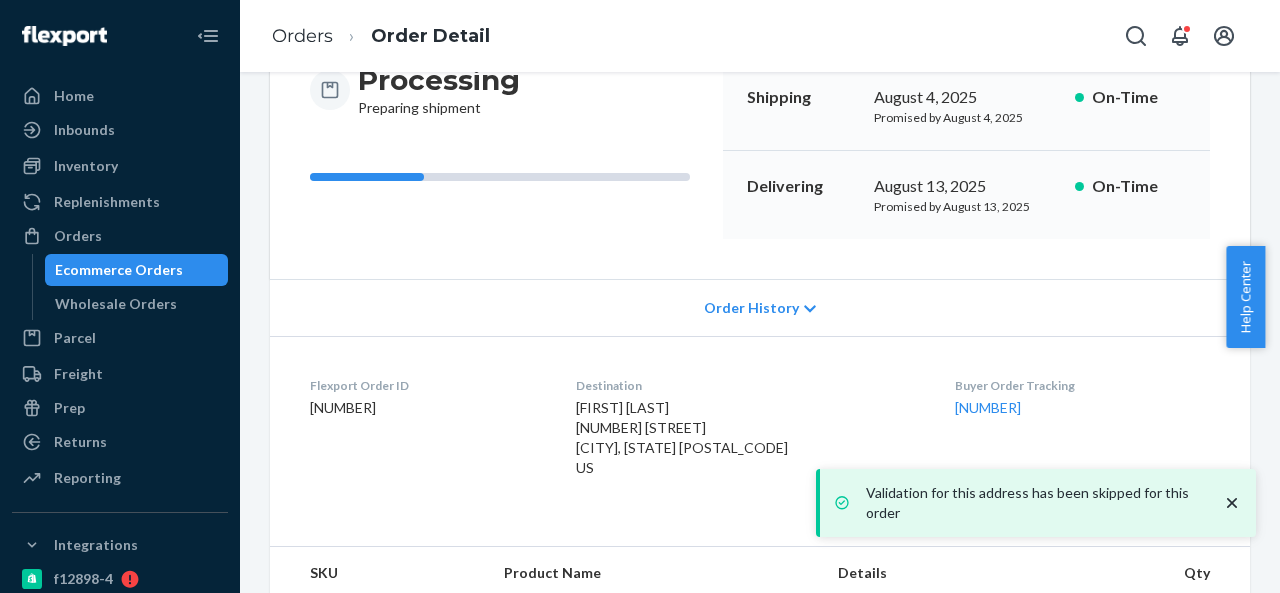 scroll, scrollTop: 304, scrollLeft: 0, axis: vertical 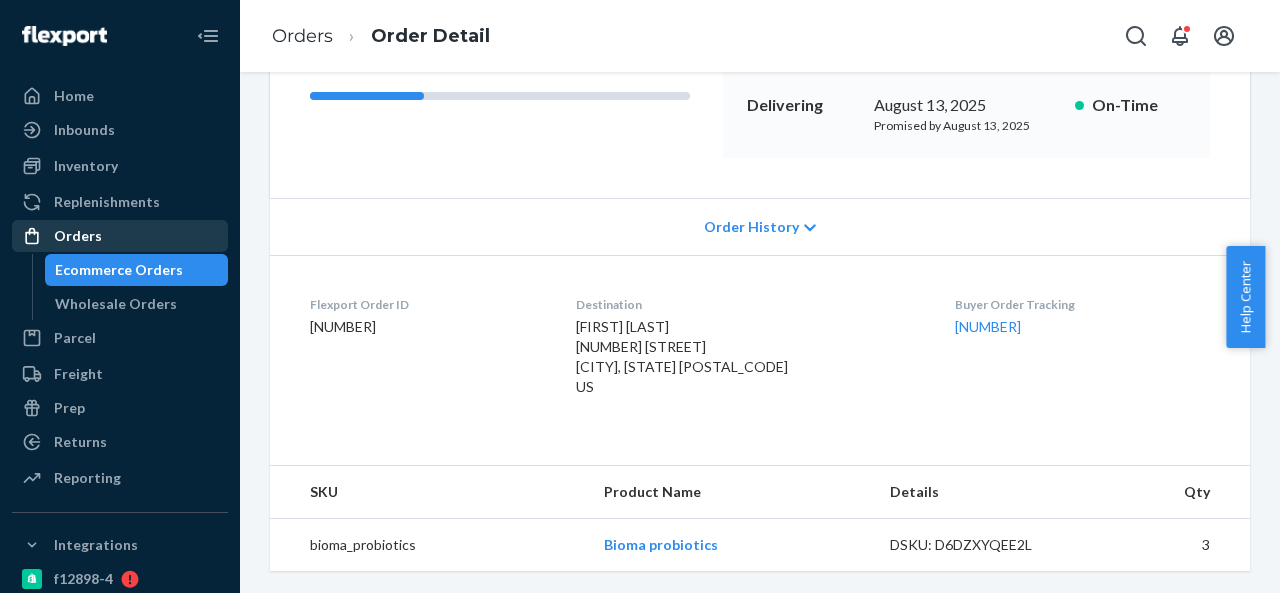 click on "Orders" at bounding box center (78, 236) 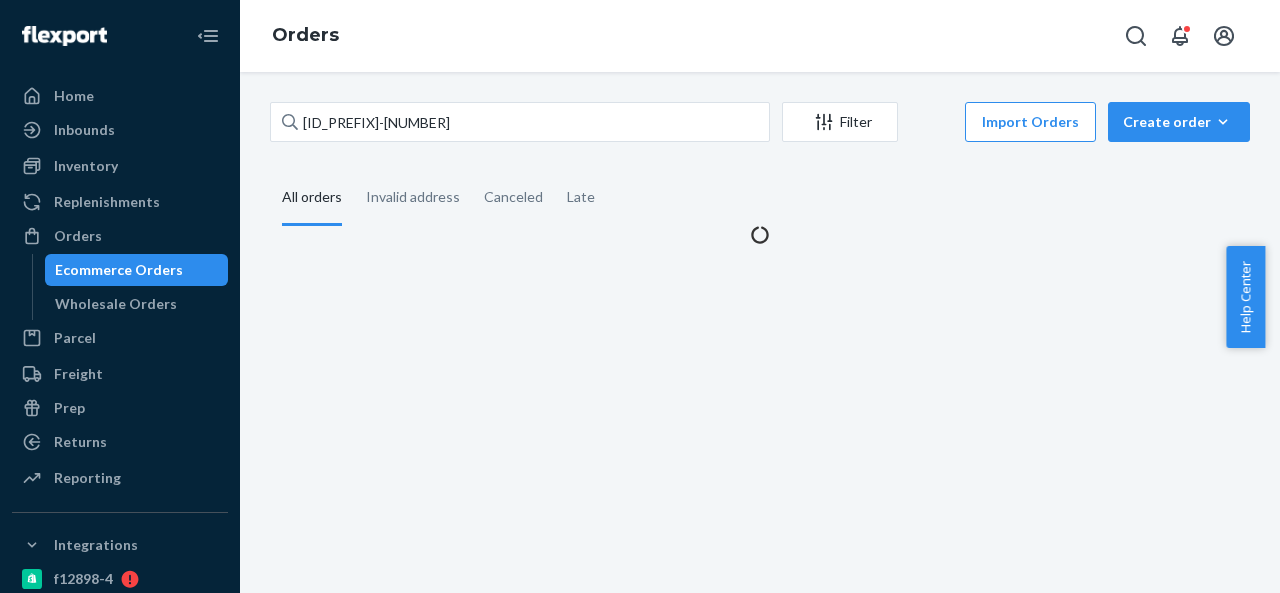 scroll, scrollTop: 0, scrollLeft: 0, axis: both 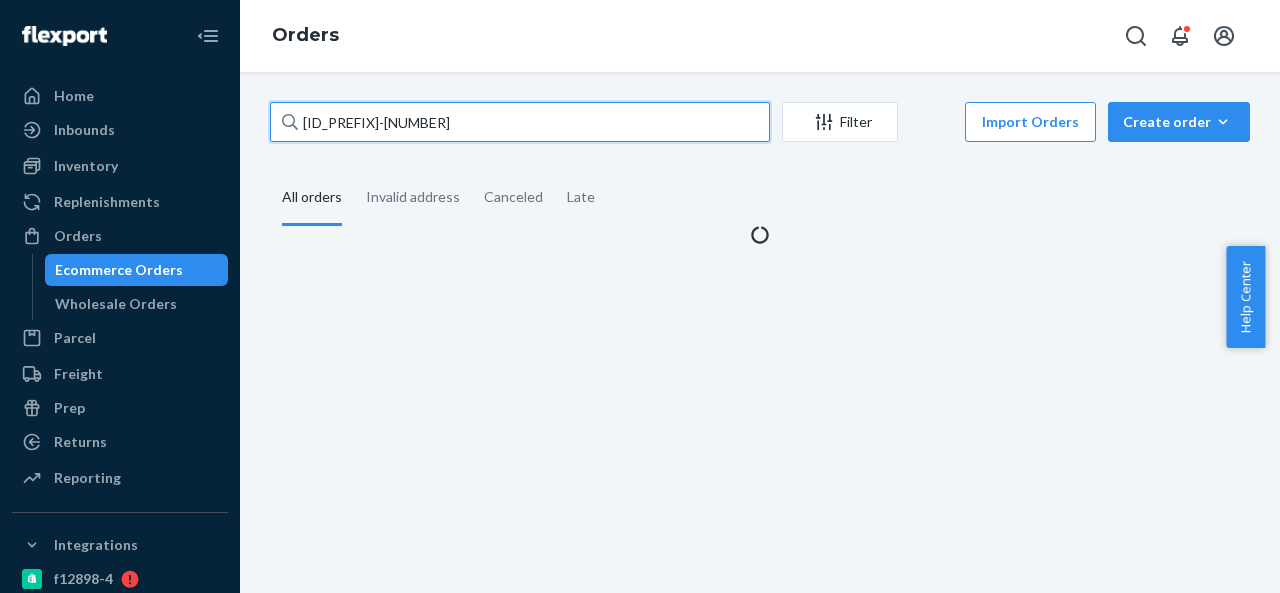 click on "BIO-2256926" at bounding box center [520, 122] 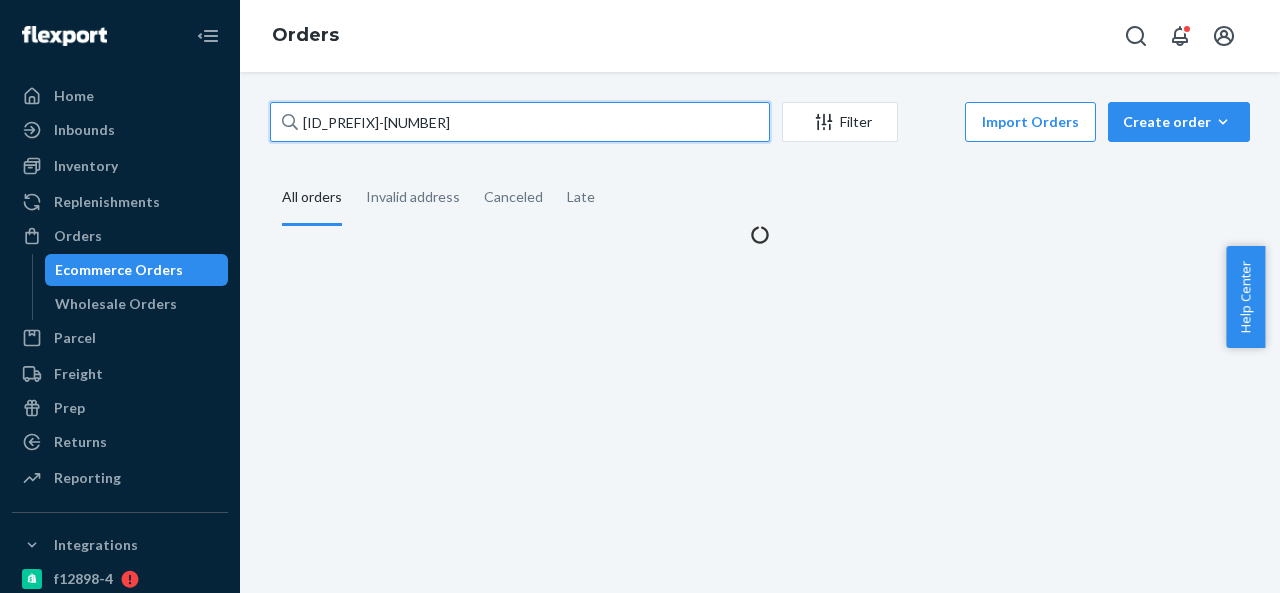type on "BIO-2257287" 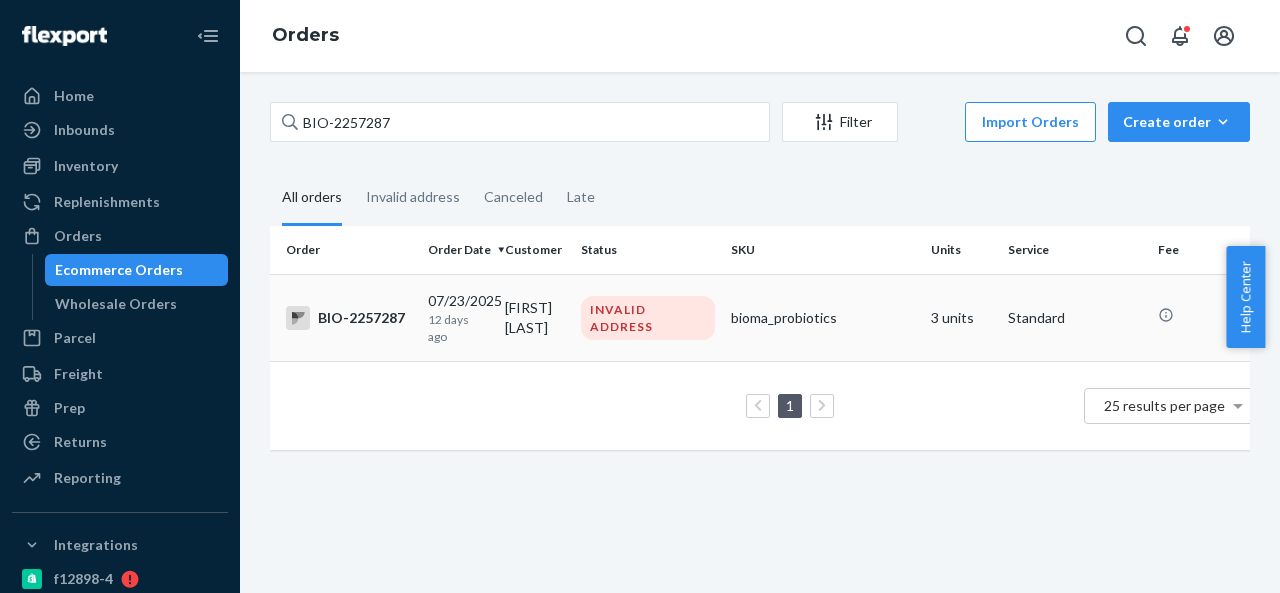 click on "Alice Bradley" at bounding box center (535, 317) 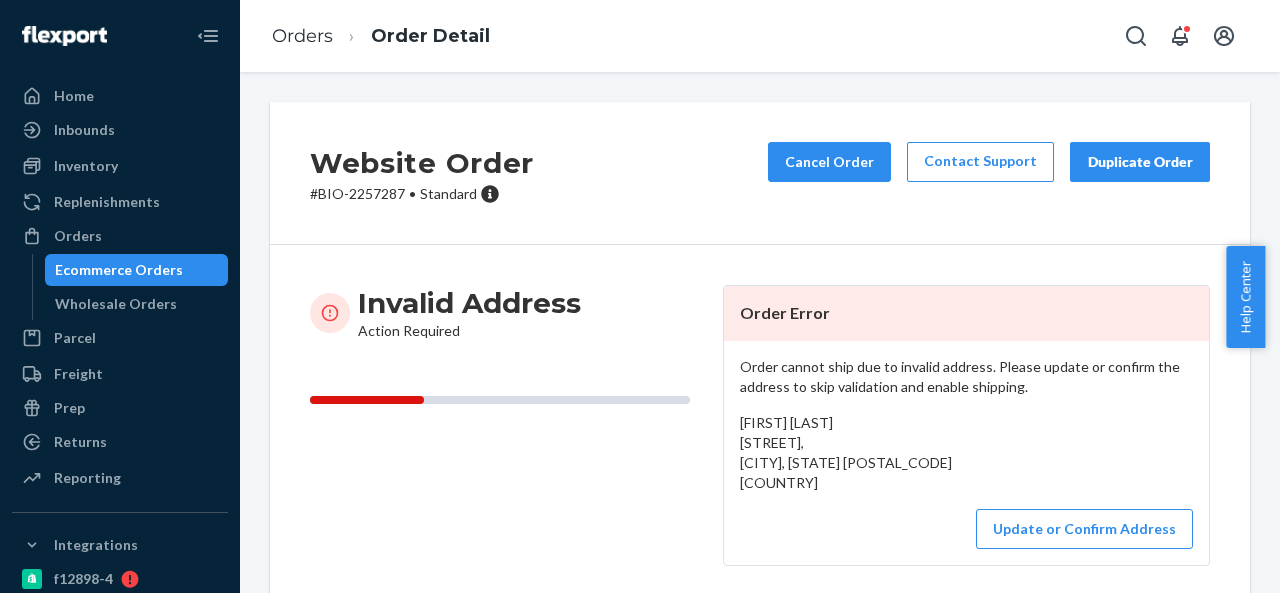 click on "# BIO-2257287 • Standard" at bounding box center (422, 194) 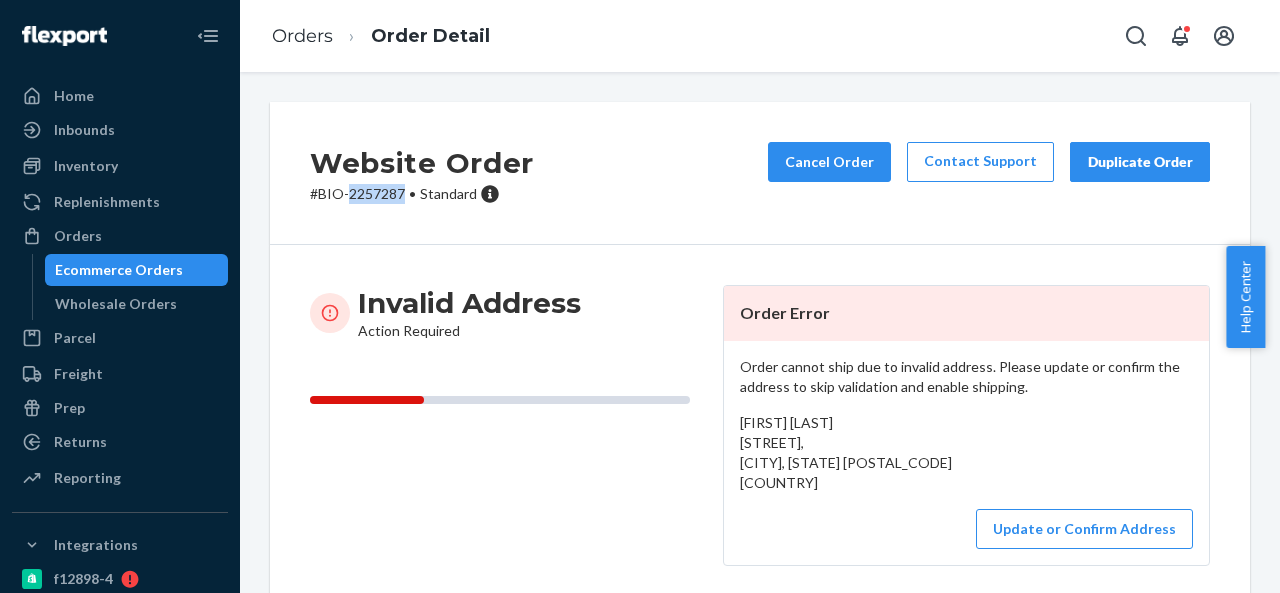 click on "# BIO-2257287 • Standard" at bounding box center [422, 194] 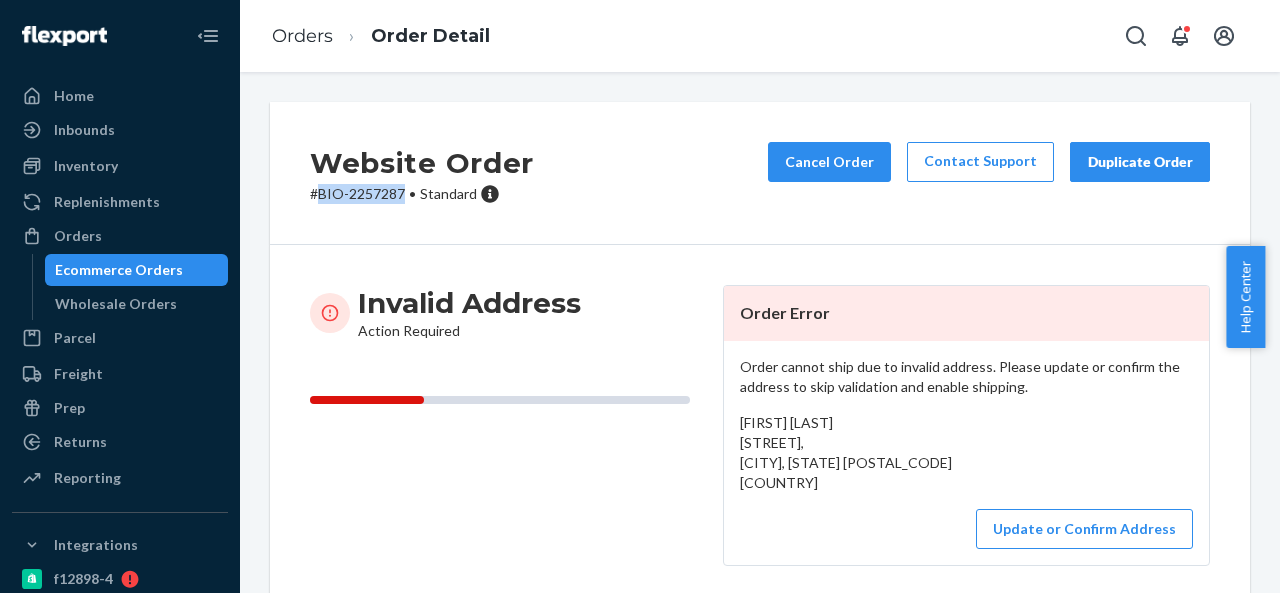 drag, startPoint x: 320, startPoint y: 194, endPoint x: 408, endPoint y: 194, distance: 88 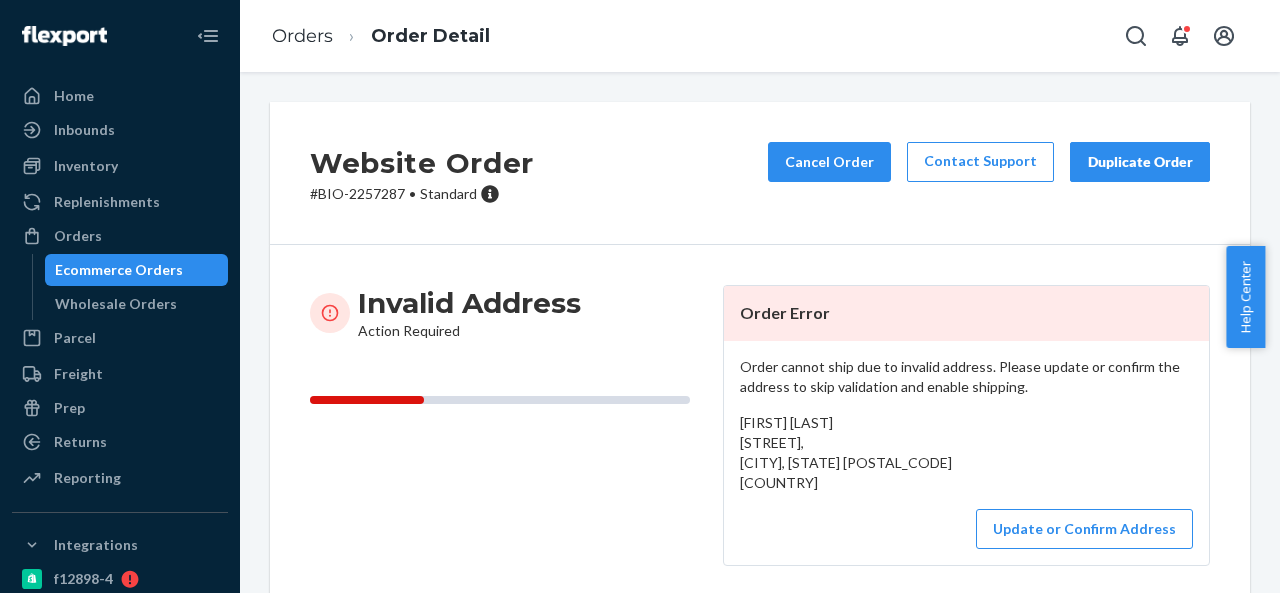 click on "Alice Bradley
N Lakeside Dr E,
Medford, NJ 08055
US" at bounding box center (846, 452) 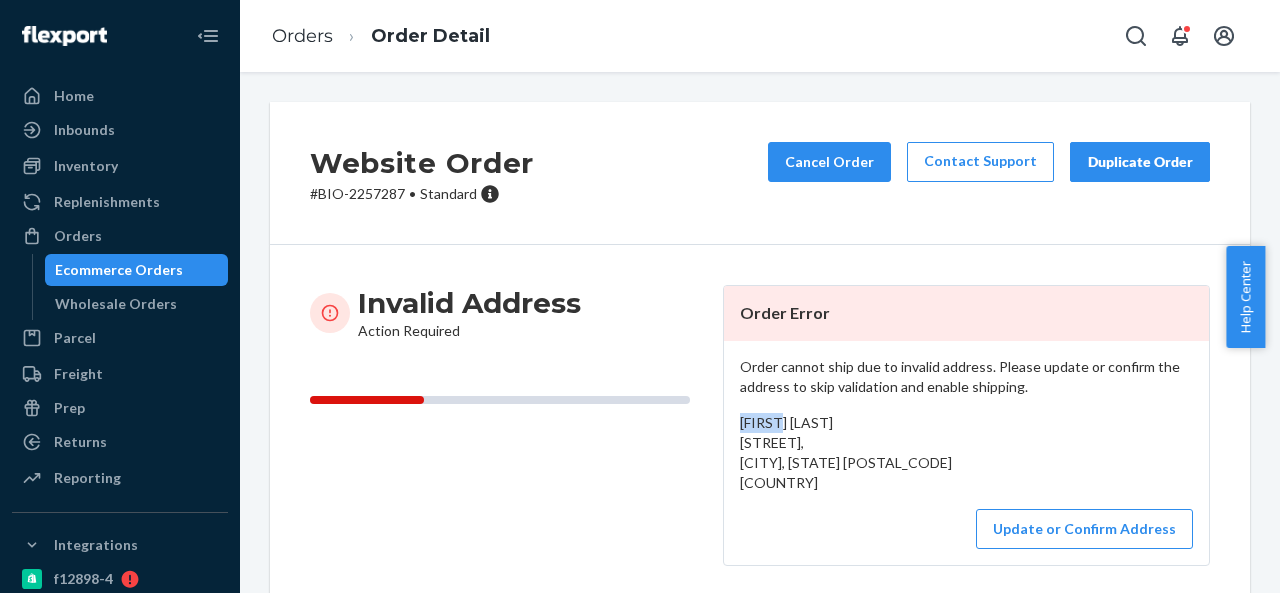 click on "Alice Bradley
N Lakeside Dr E,
Medford, NJ 08055
US" at bounding box center [846, 452] 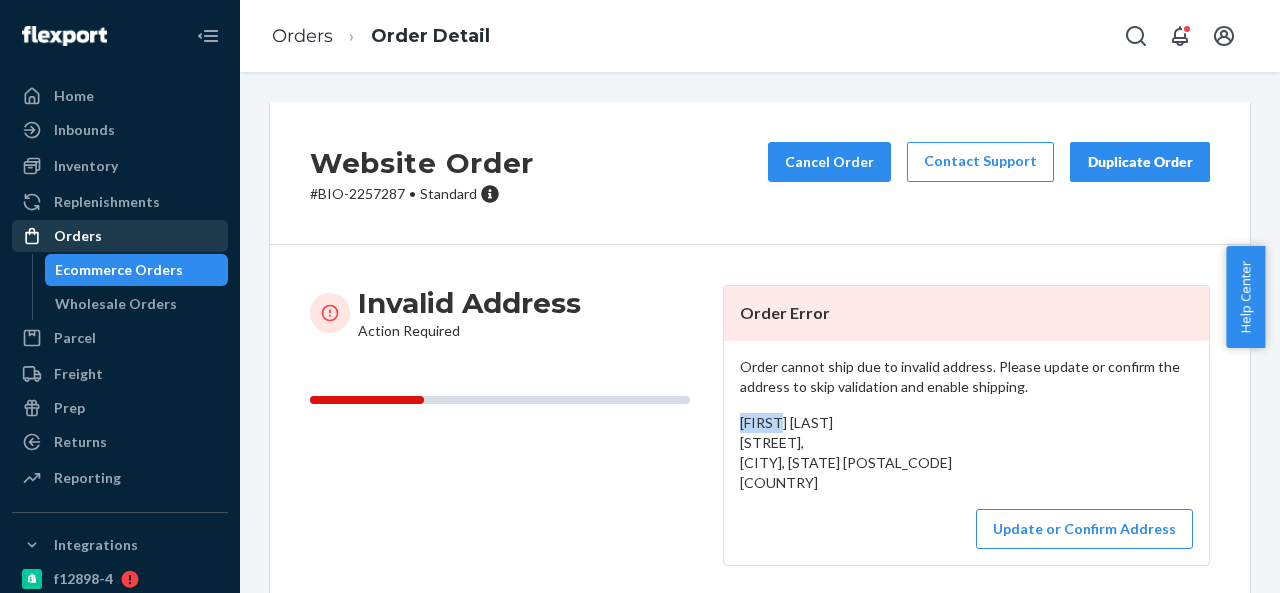 click on "Orders" at bounding box center (120, 236) 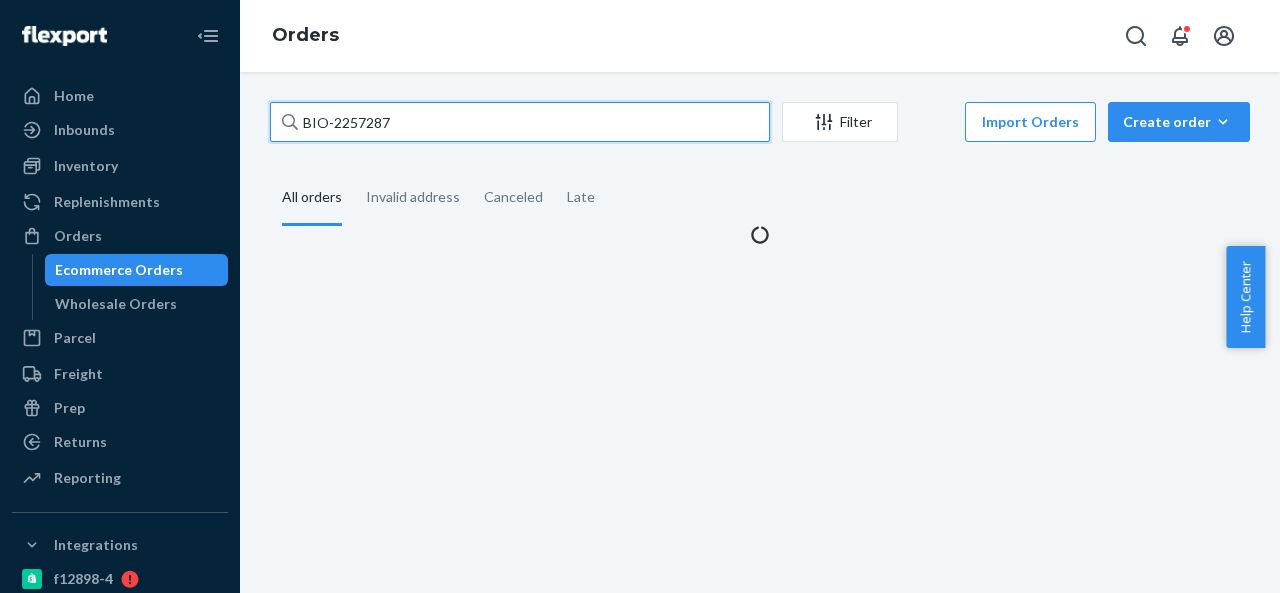 click on "BIO-2257287" at bounding box center [520, 122] 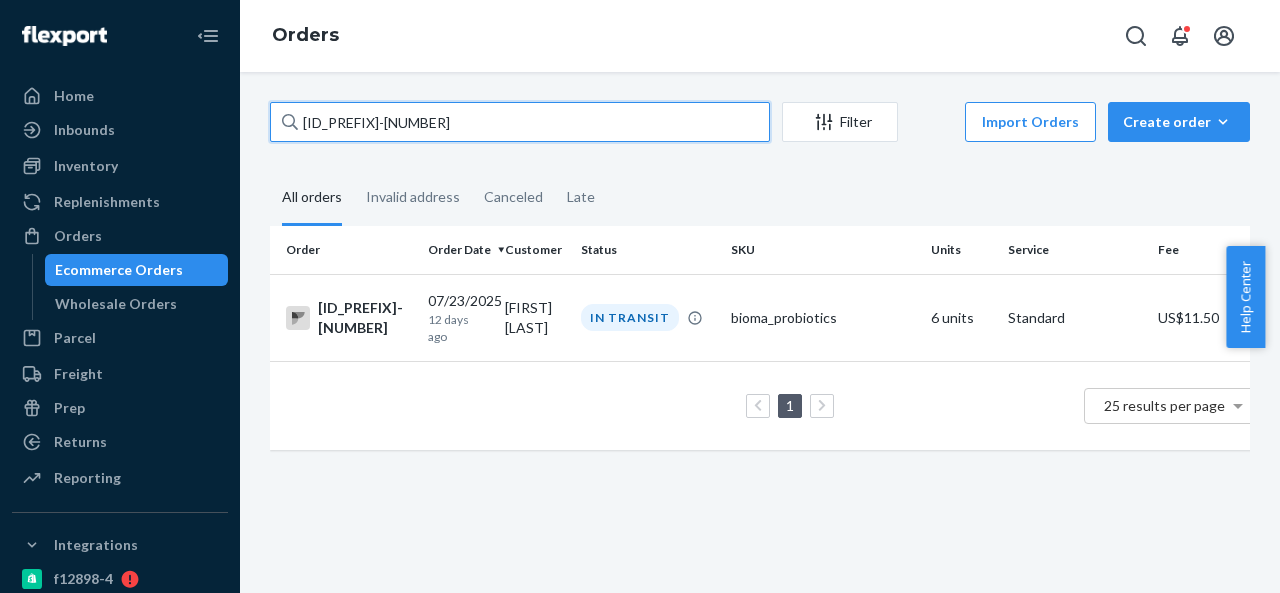 paste on "925" 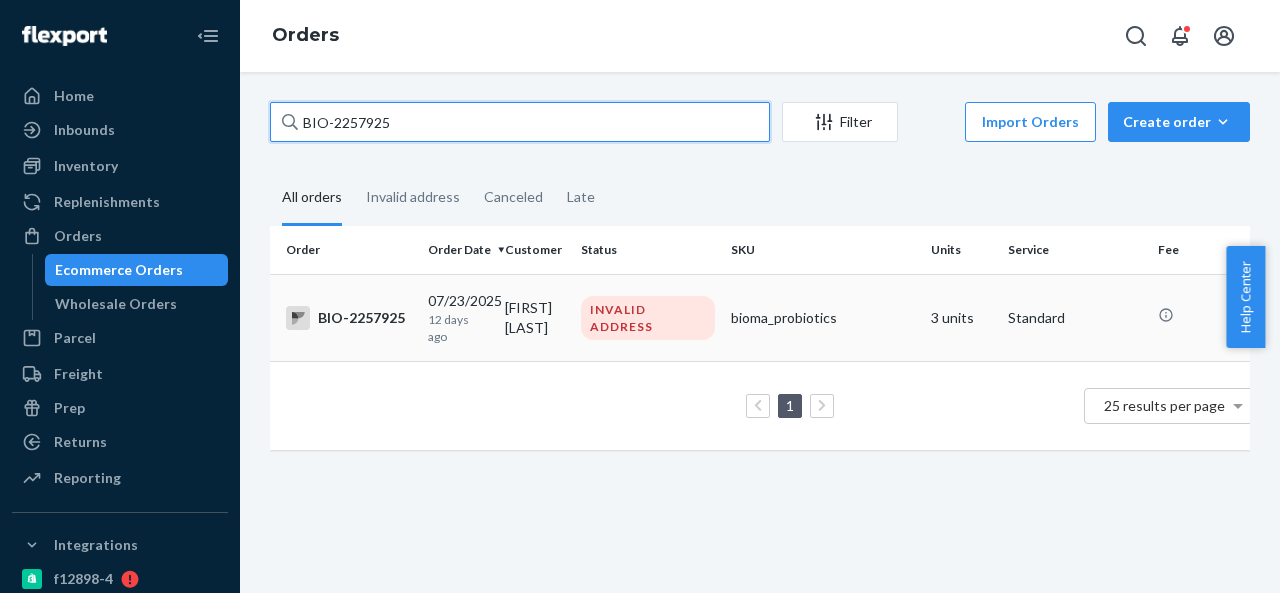 type on "BIO-2257925" 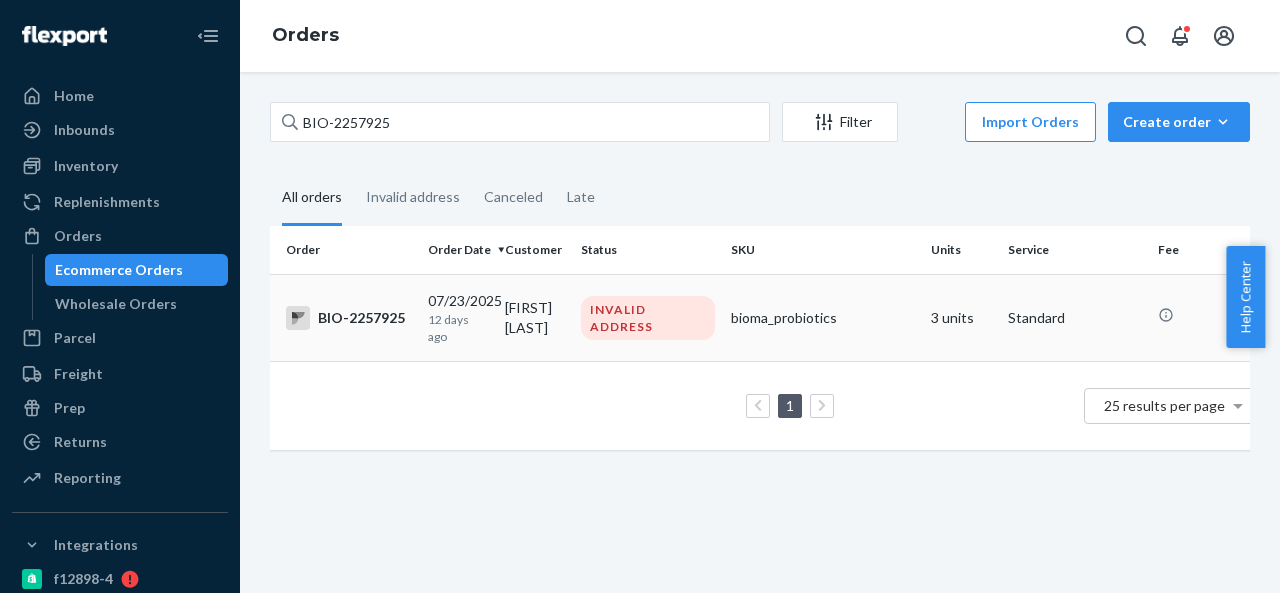 click on "INVALID ADDRESS" at bounding box center (648, 317) 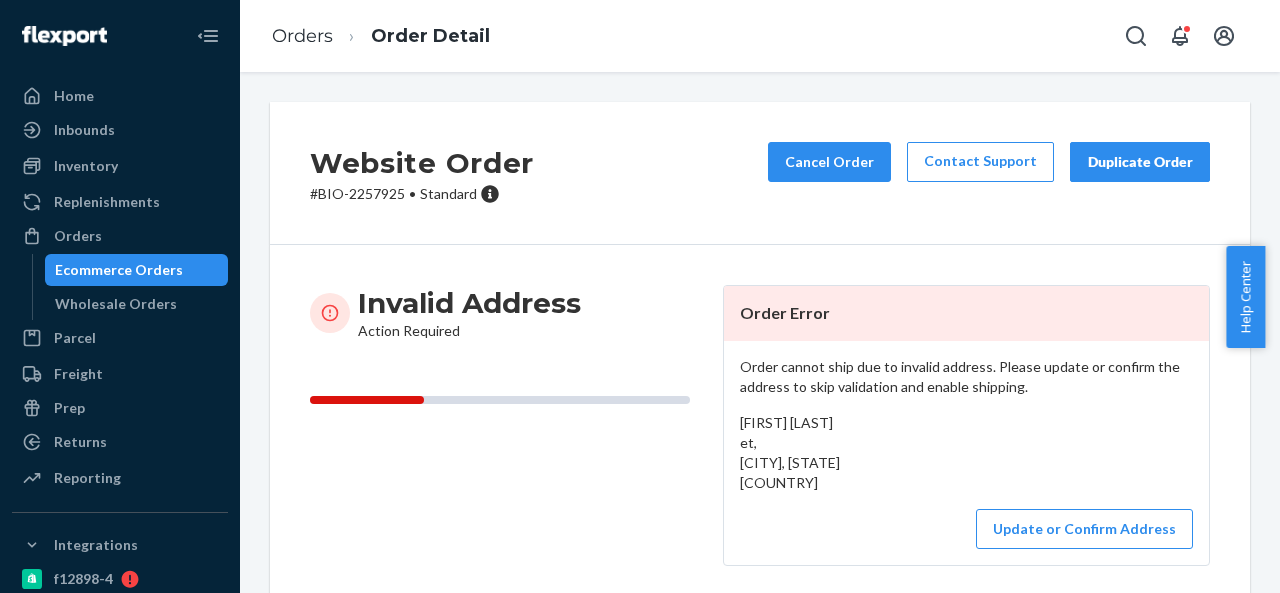 click on "# BIO-2257925 • Standard" at bounding box center (422, 194) 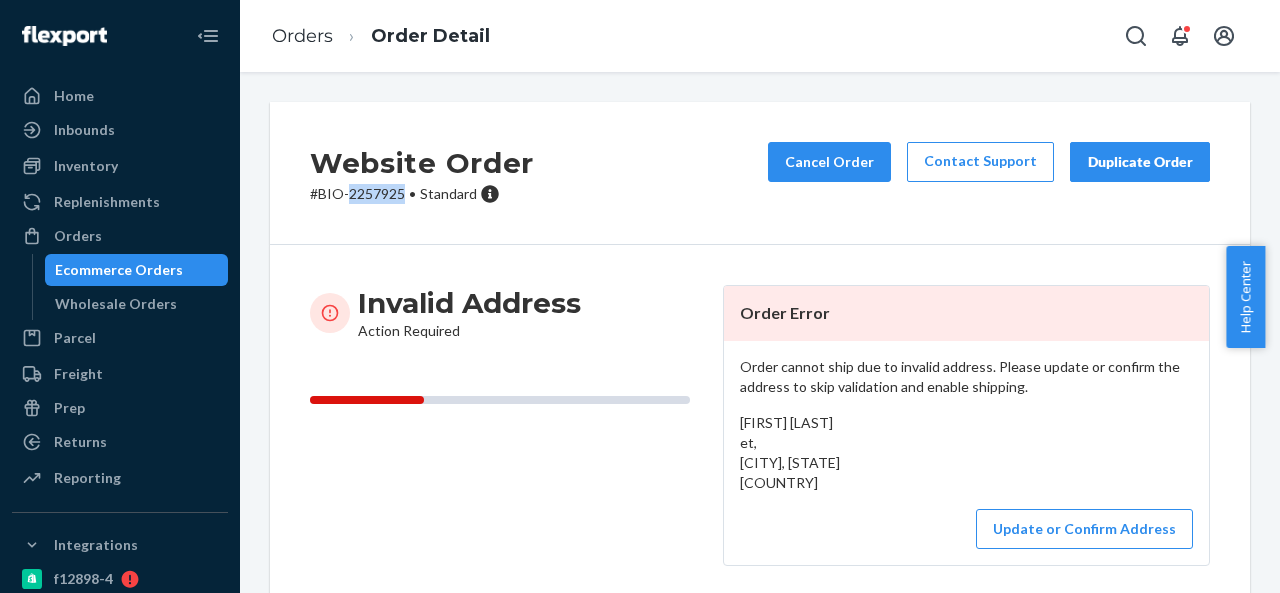 click on "# BIO-2257925 • Standard" at bounding box center [422, 194] 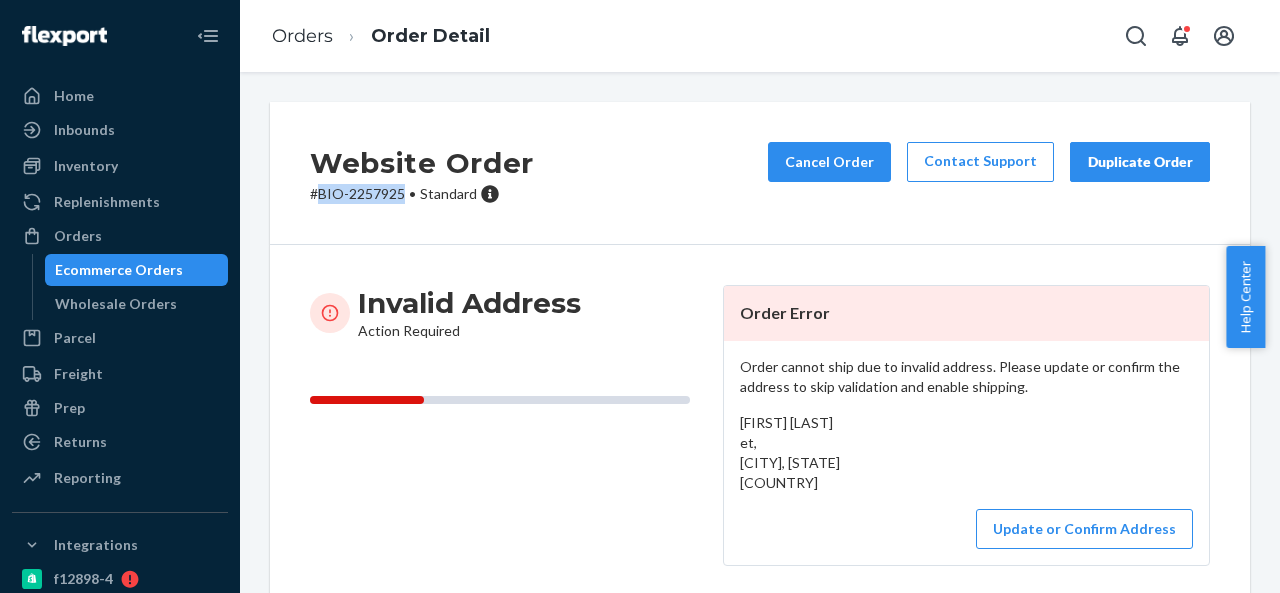 drag, startPoint x: 321, startPoint y: 197, endPoint x: 406, endPoint y: 188, distance: 85.47514 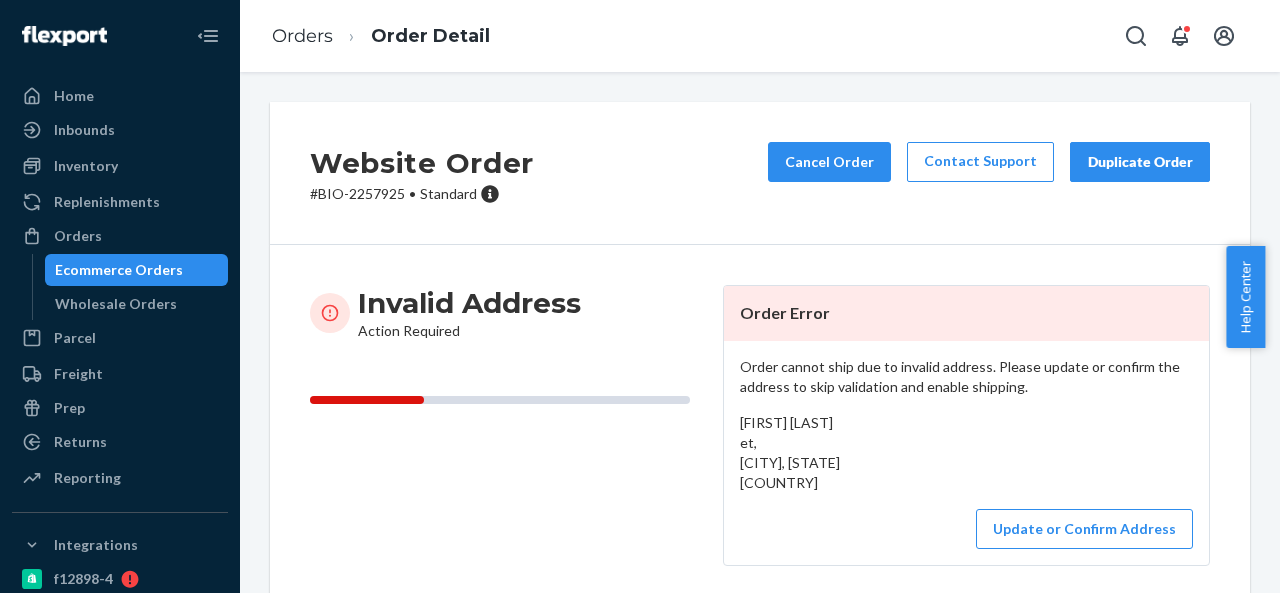 click on "Rebecca Briere
et,
Yakima, WA 98902
US" at bounding box center [790, 452] 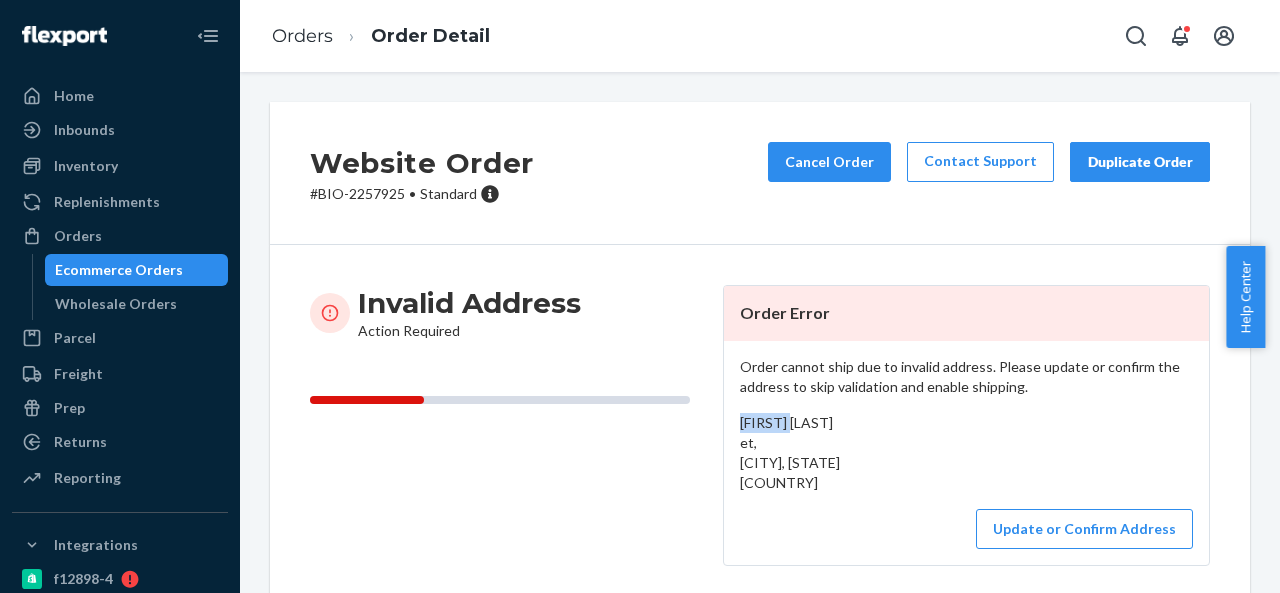 click on "Rebecca Briere
et,
Yakima, WA 98902
US" at bounding box center (790, 452) 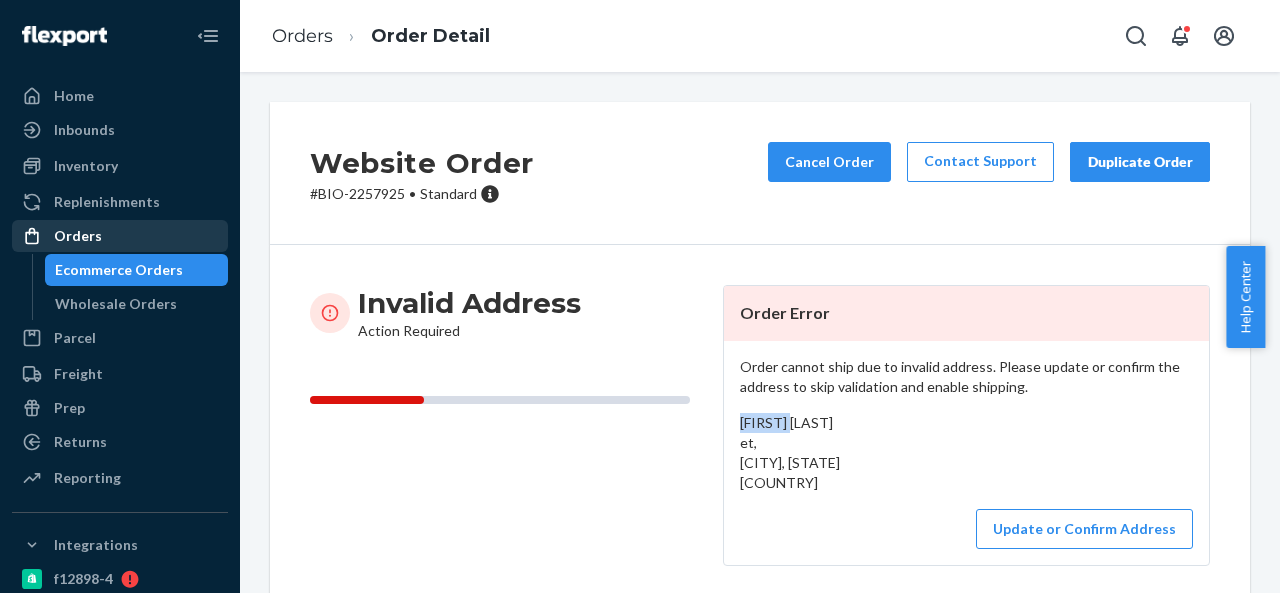 click on "Orders" at bounding box center [120, 236] 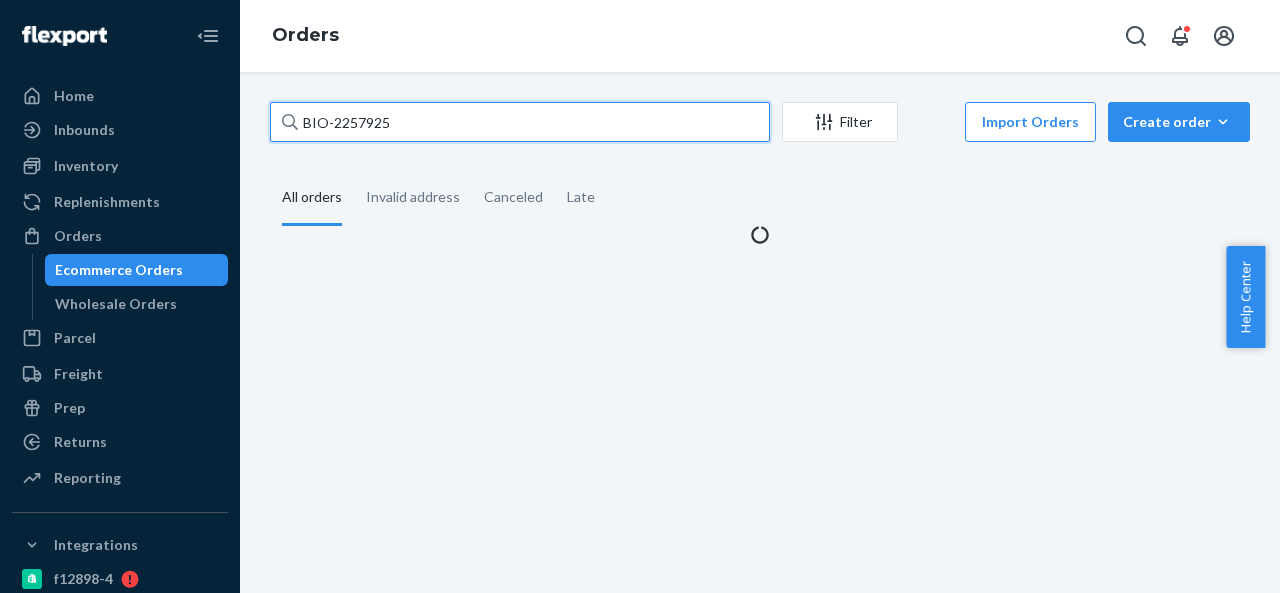click on "BIO-2257925" at bounding box center (520, 122) 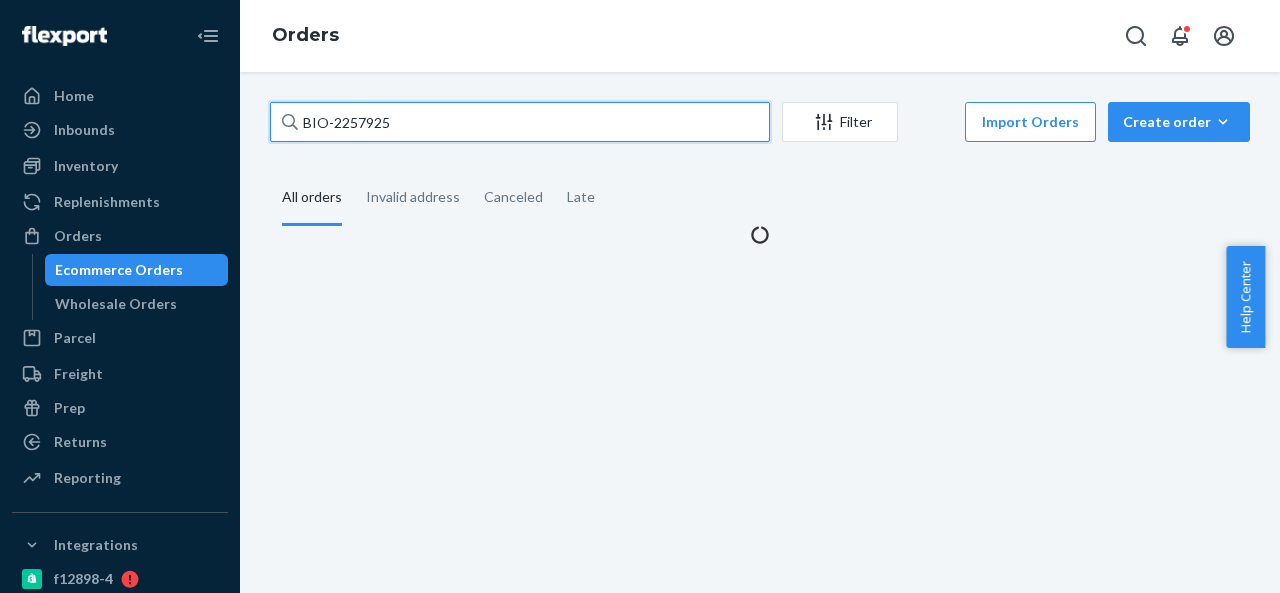 paste on "CB-395218" 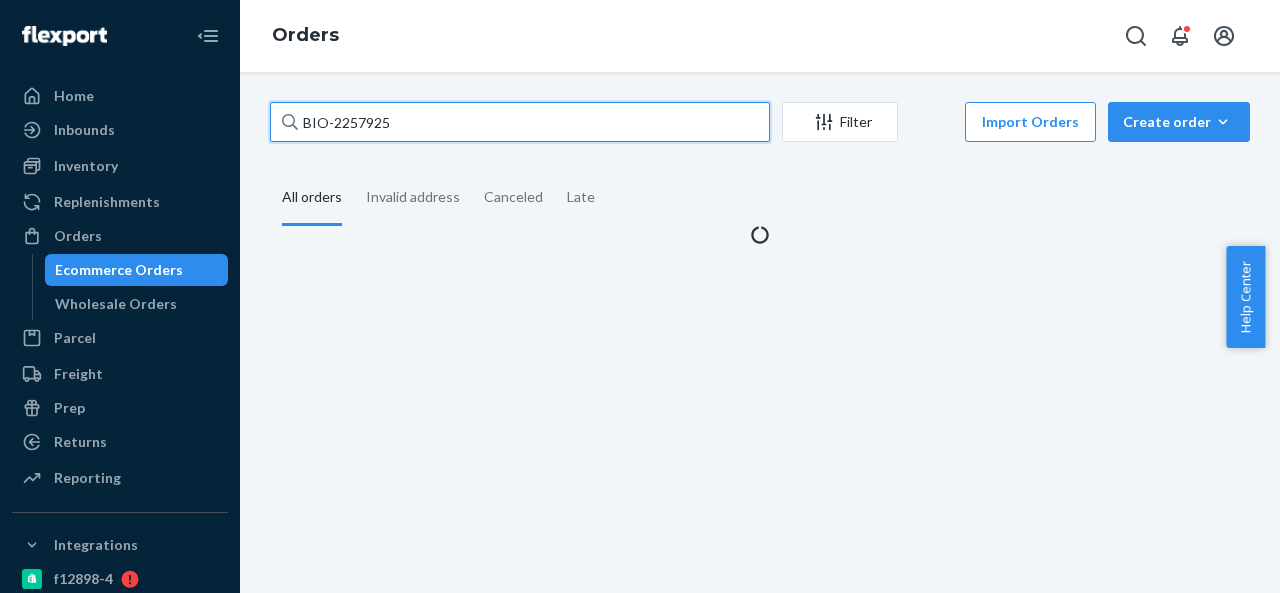 type on "CB-3952185" 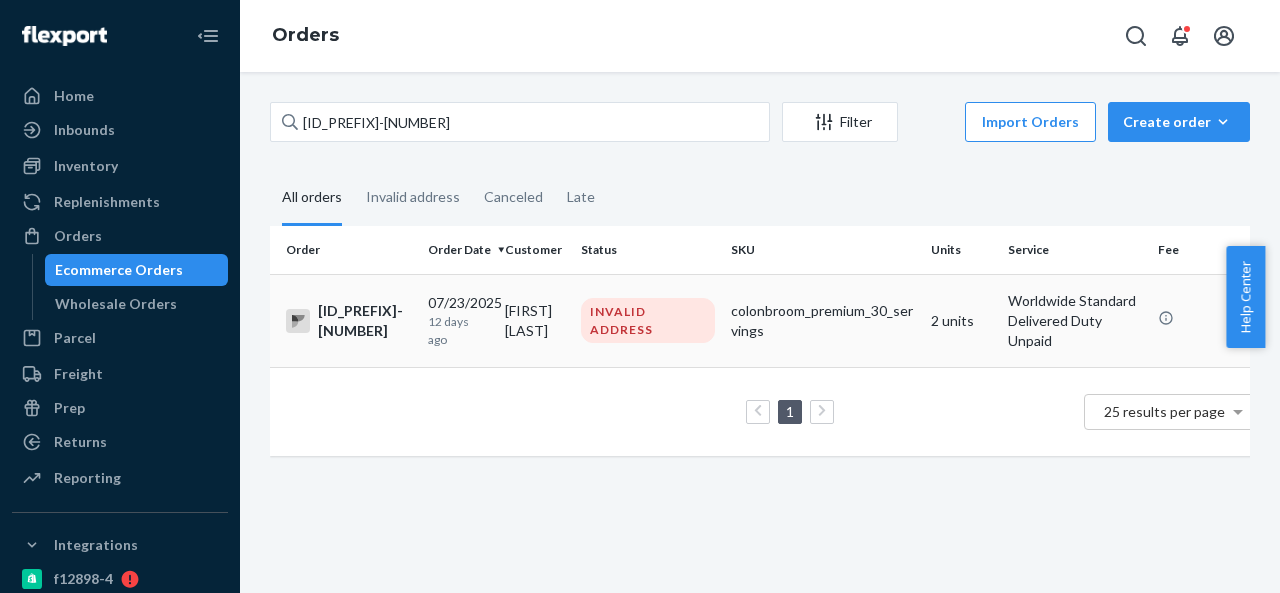 click on "Cristina Ramírez Duran" at bounding box center (535, 320) 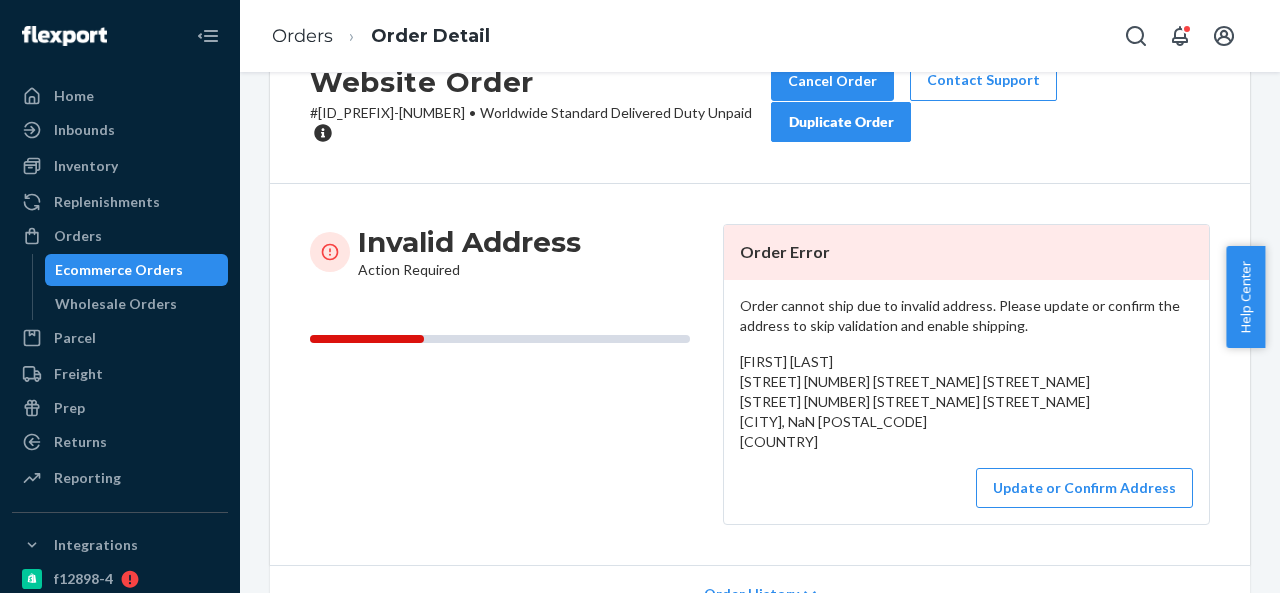 scroll, scrollTop: 100, scrollLeft: 0, axis: vertical 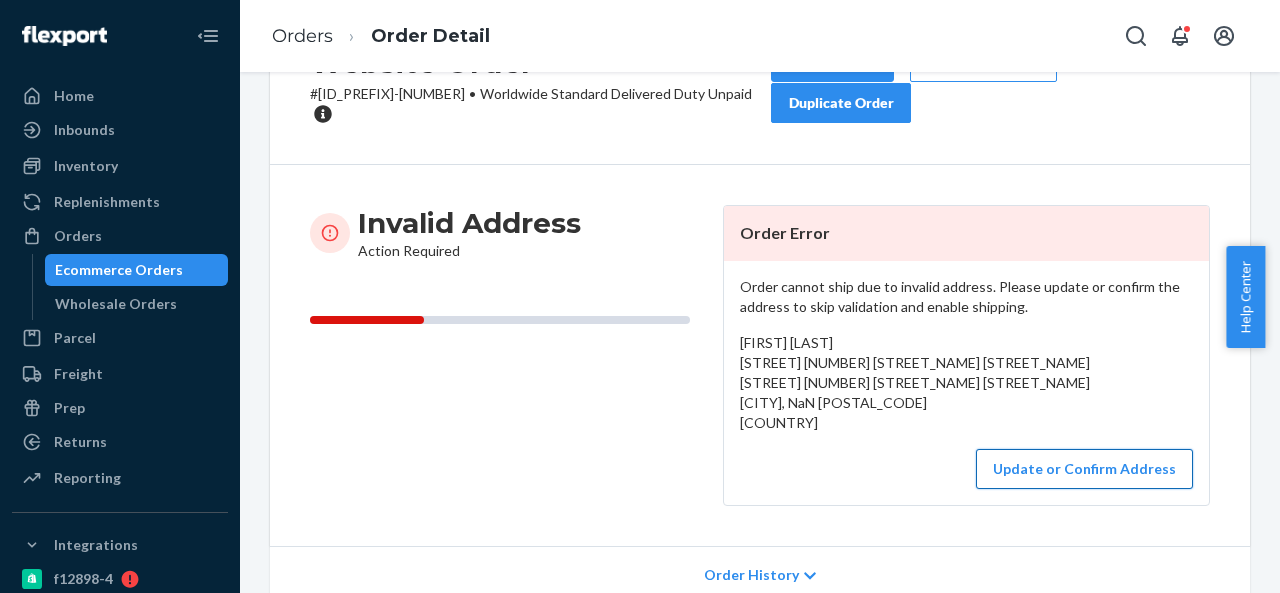 click on "Update or Confirm Address" at bounding box center [1084, 469] 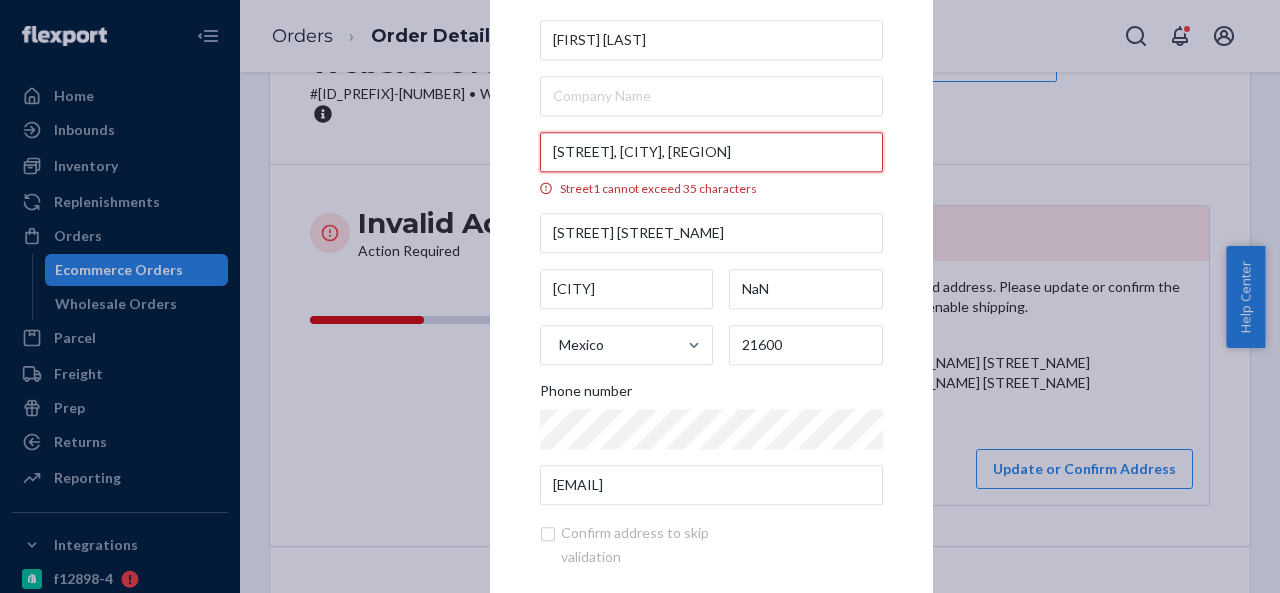 click on "Castañares 481 Cerrada Castilla La Rioja" at bounding box center [711, 152] 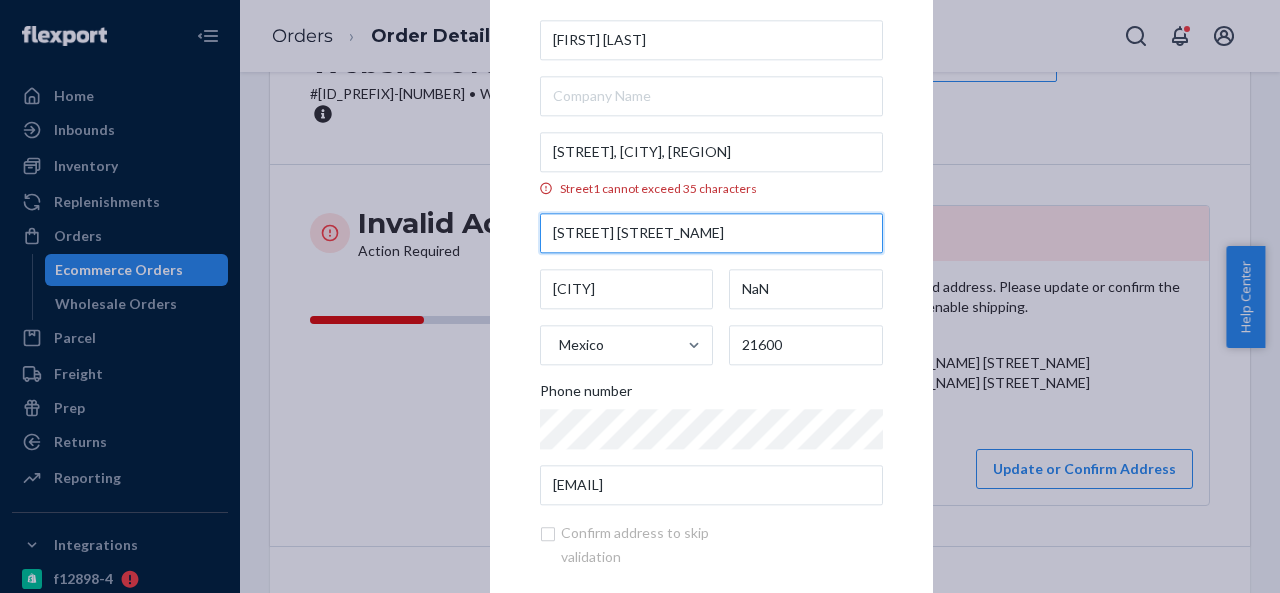 click on "Castañares 481 Cerrada Castilla" at bounding box center [711, 233] 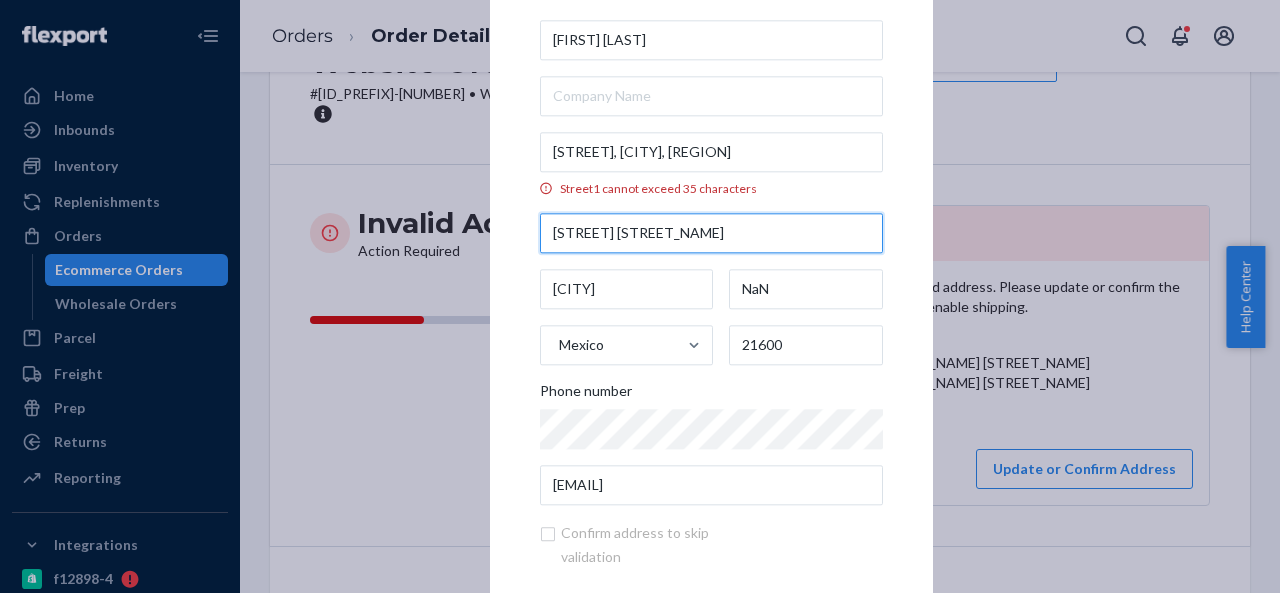 type on "\" 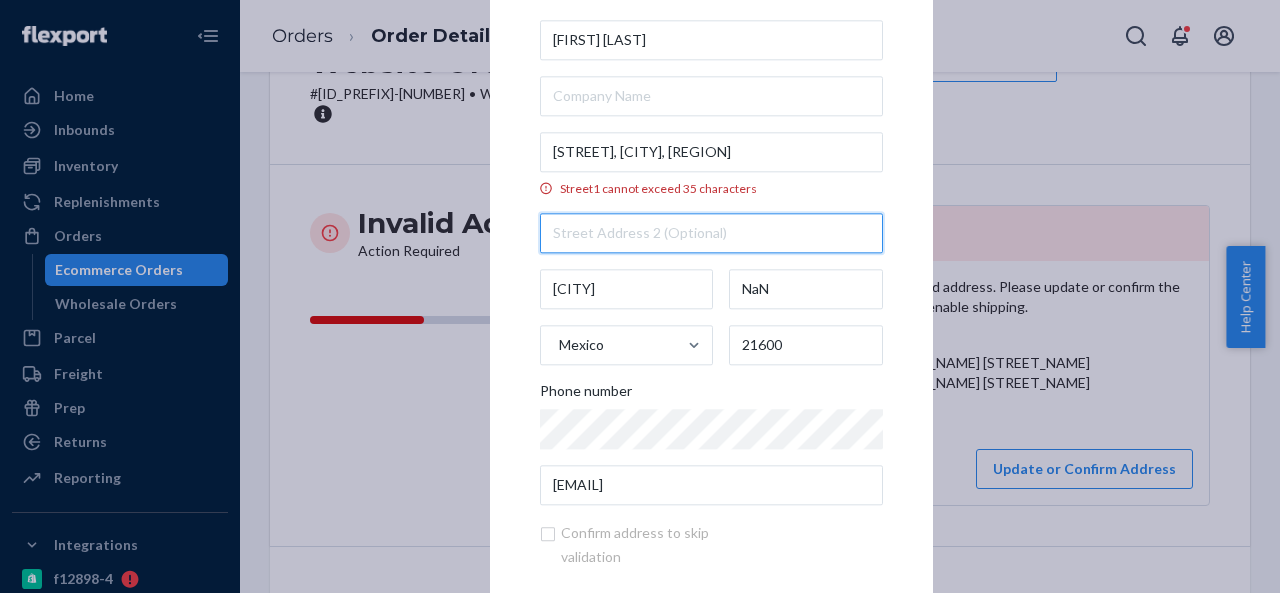 type 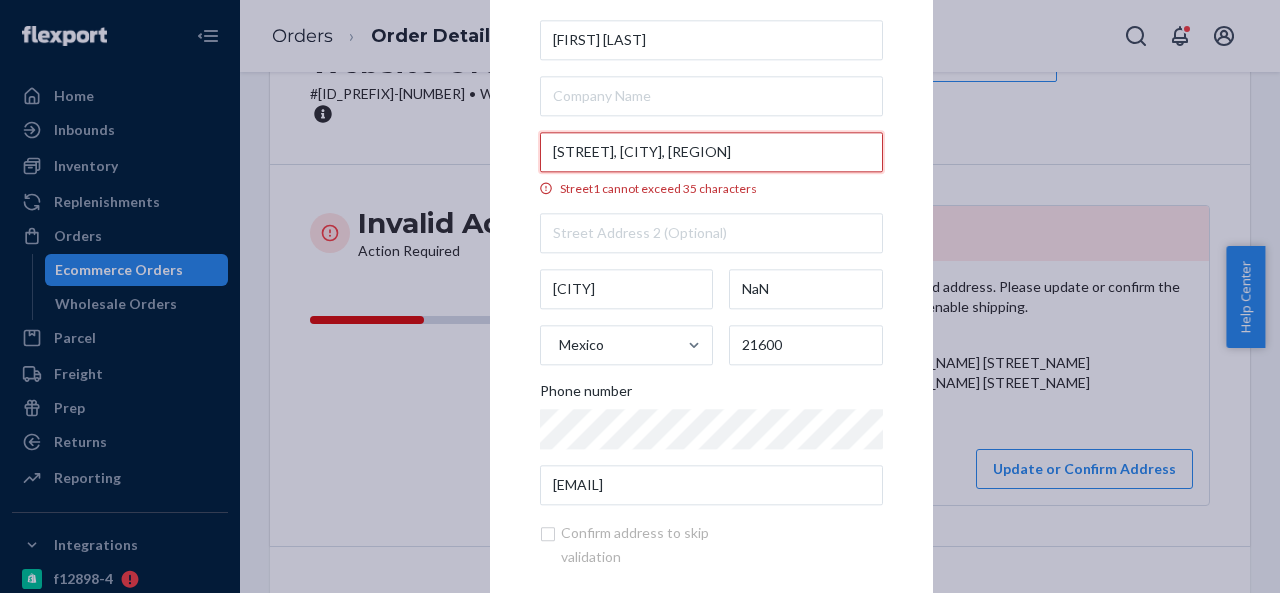 drag, startPoint x: 645, startPoint y: 151, endPoint x: 824, endPoint y: 151, distance: 179 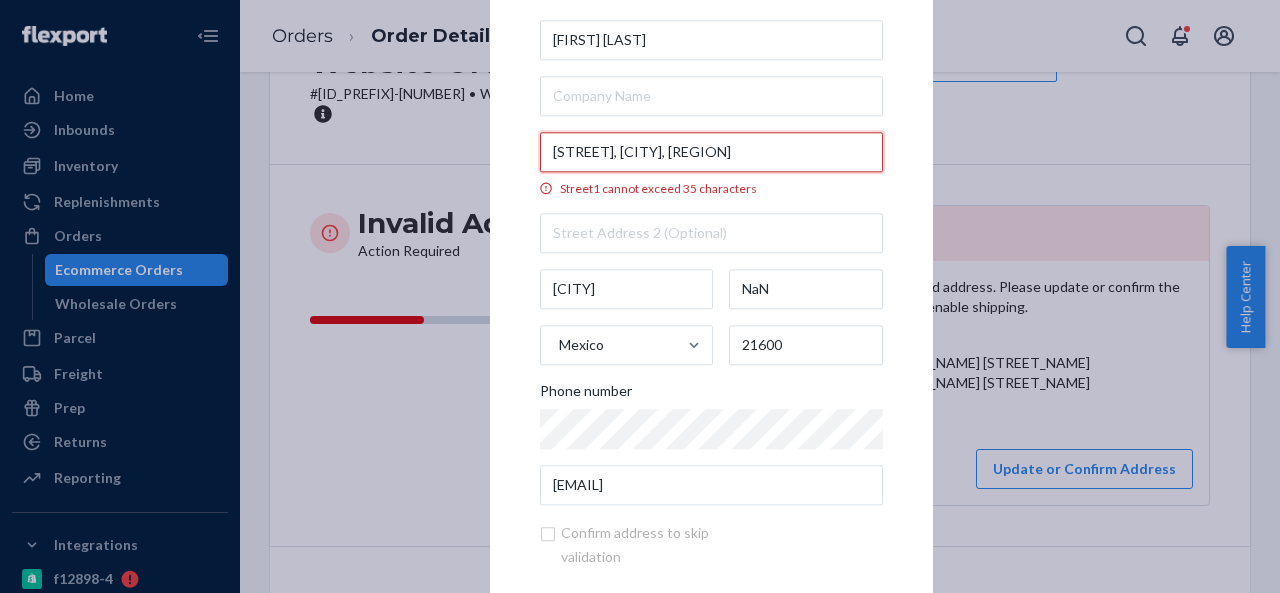click on "Castañares 481 Cerrada Castilla La Rioja" at bounding box center (711, 152) 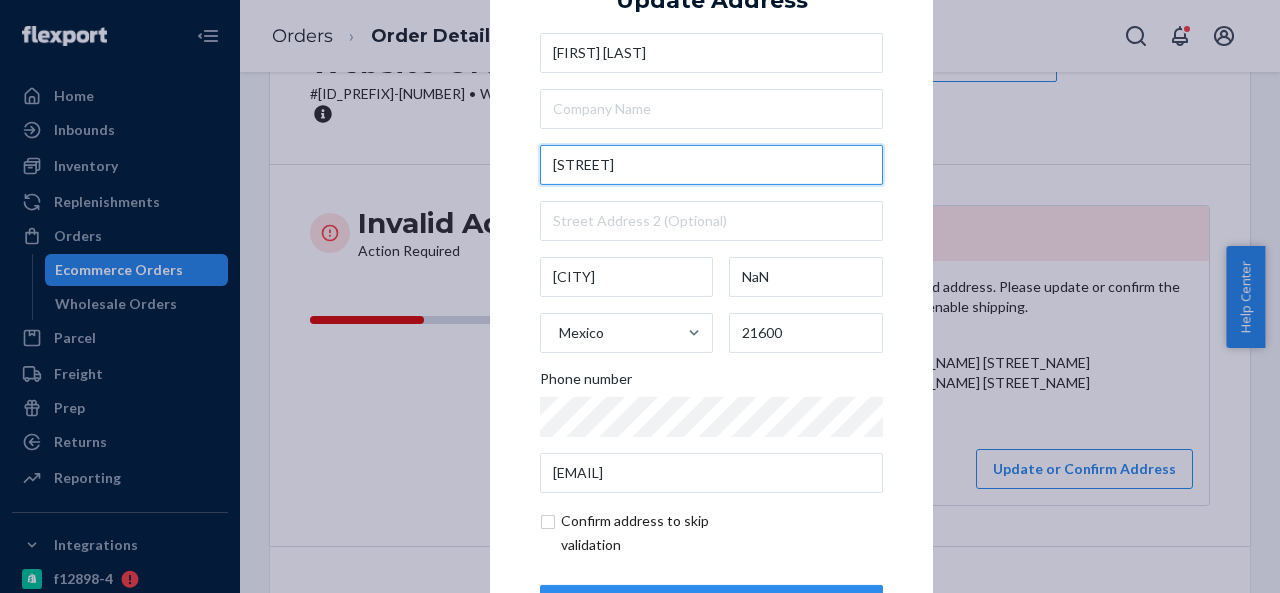 type on "Castañares 481" 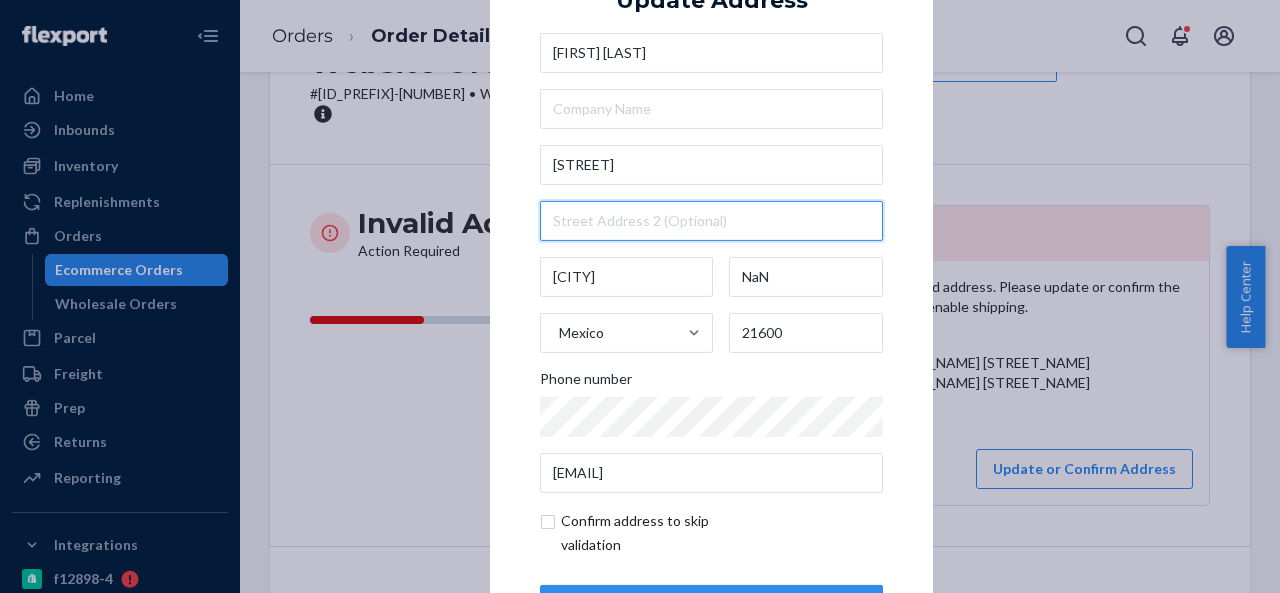 click at bounding box center [711, 221] 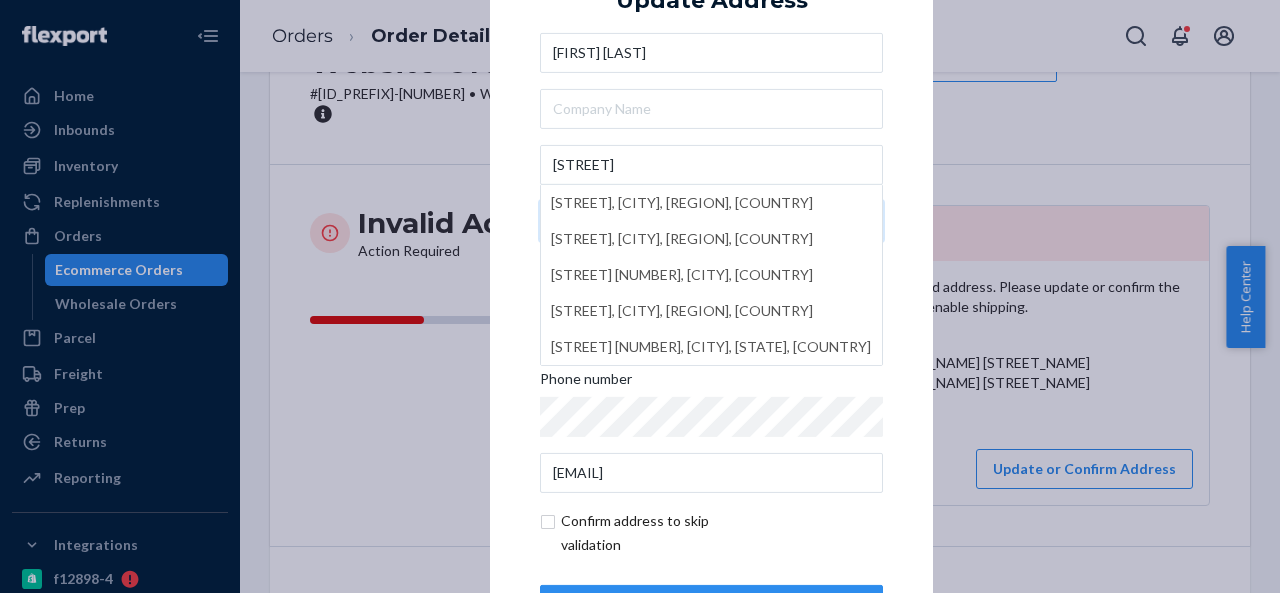 type on "Cerrada Castilla La Rioja" 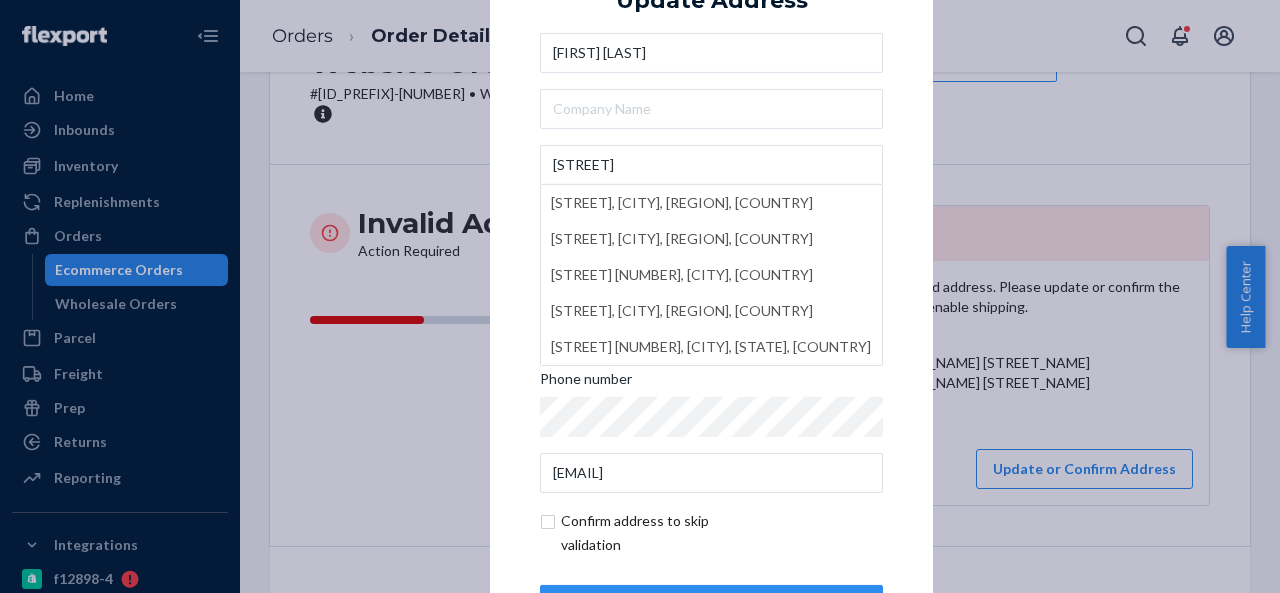 click on "× Update Address Cristina Ramírez Duran Castañares 481 Castañares 481, Córdoba, Córdoba Province, Argentina Castañares 481, Libertad, Buenos Aires Province, Argentina Avenida Castañares 481, Buenos Aires, Argentina Castañares 481, González Catán, Buenos Aires Province, Argentina Castañares 481, San Salvador de Jujuy, Jujuy Province, Argentina Cerrada Castilla La Rioja Mexicali NaN Mexico 21600 Phone number crd1979@live.com.mx Confirm address to skip validation Update" at bounding box center [711, 296] 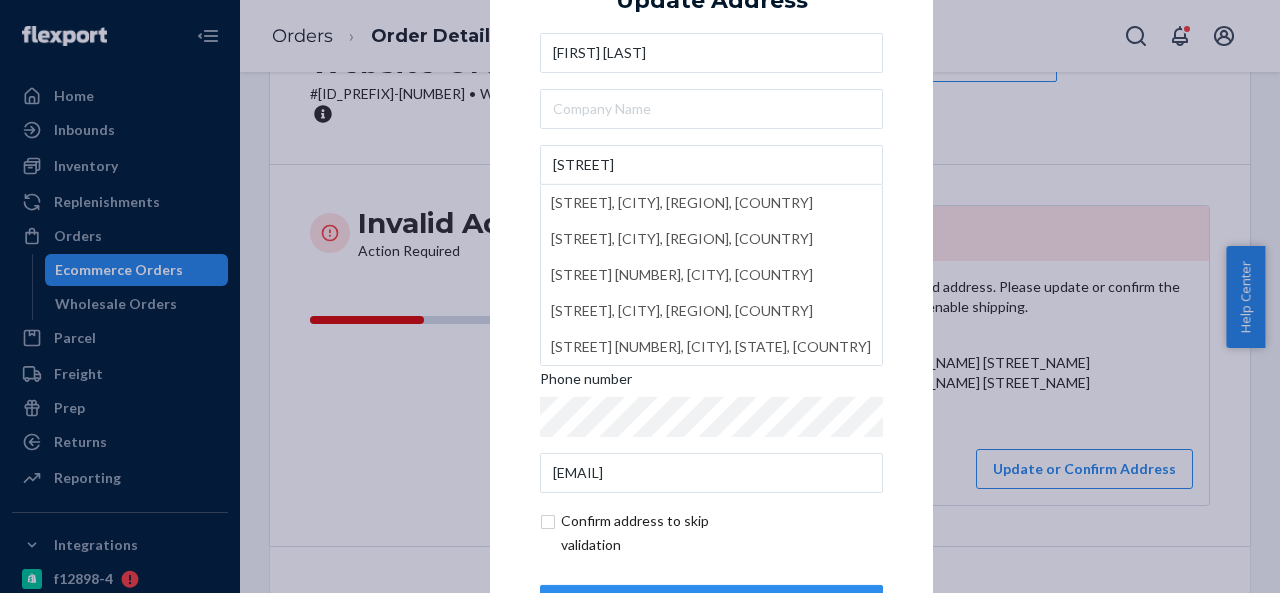 click on "× Update Address Cristina Ramírez Duran Castañares 481 Castañares 481, Córdoba, Córdoba Province, Argentina Castañares 481, Libertad, Buenos Aires Province, Argentina Avenida Castañares 481, Buenos Aires, Argentina Castañares 481, González Catán, Buenos Aires Province, Argentina Castañares 481, San Salvador de Jujuy, Jujuy Province, Argentina Cerrada Castilla La Rioja Mexicali NaN Mexico 21600 Phone number crd1979@live.com.mx Confirm address to skip validation Update" at bounding box center (711, 296) 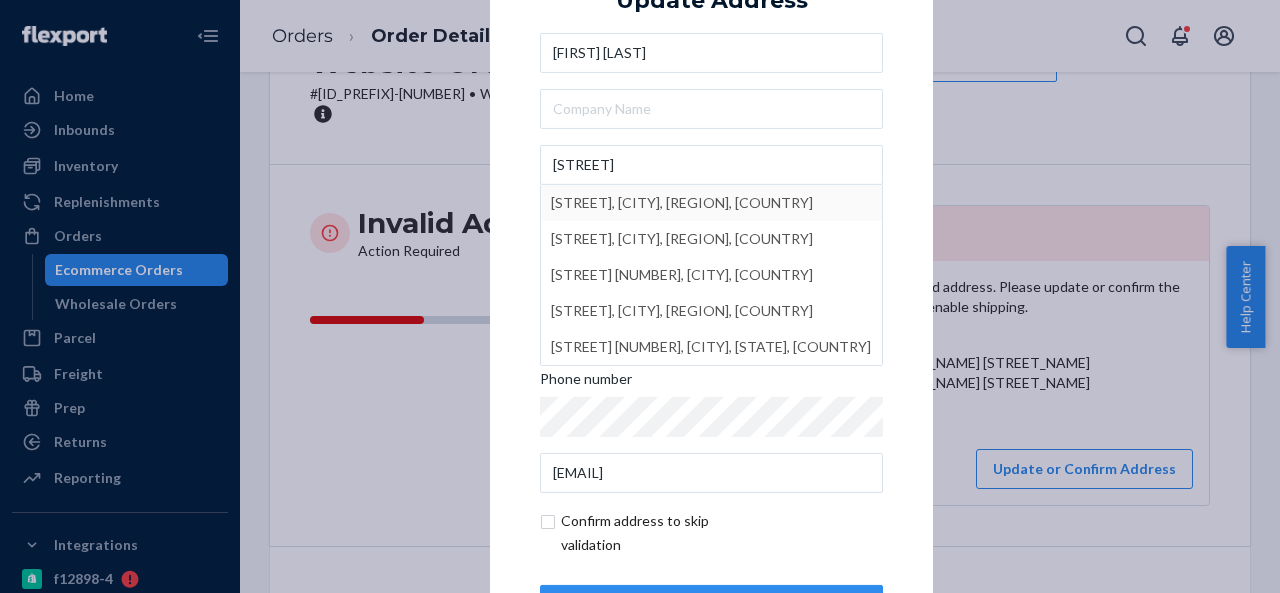 click on "× Update Address Cristina Ramírez Duran Castañares 481 Castañares 481, Córdoba, Córdoba Province, Argentina Castañares 481, Libertad, Buenos Aires Province, Argentina Avenida Castañares 481, Buenos Aires, Argentina Castañares 481, González Catán, Buenos Aires Province, Argentina Castañares 481, San Salvador de Jujuy, Jujuy Province, Argentina Cerrada Castilla La Rioja Mexicali NaN Mexico 21600 Phone number crd1979@live.com.mx Confirm address to skip validation Update" at bounding box center (640, 296) 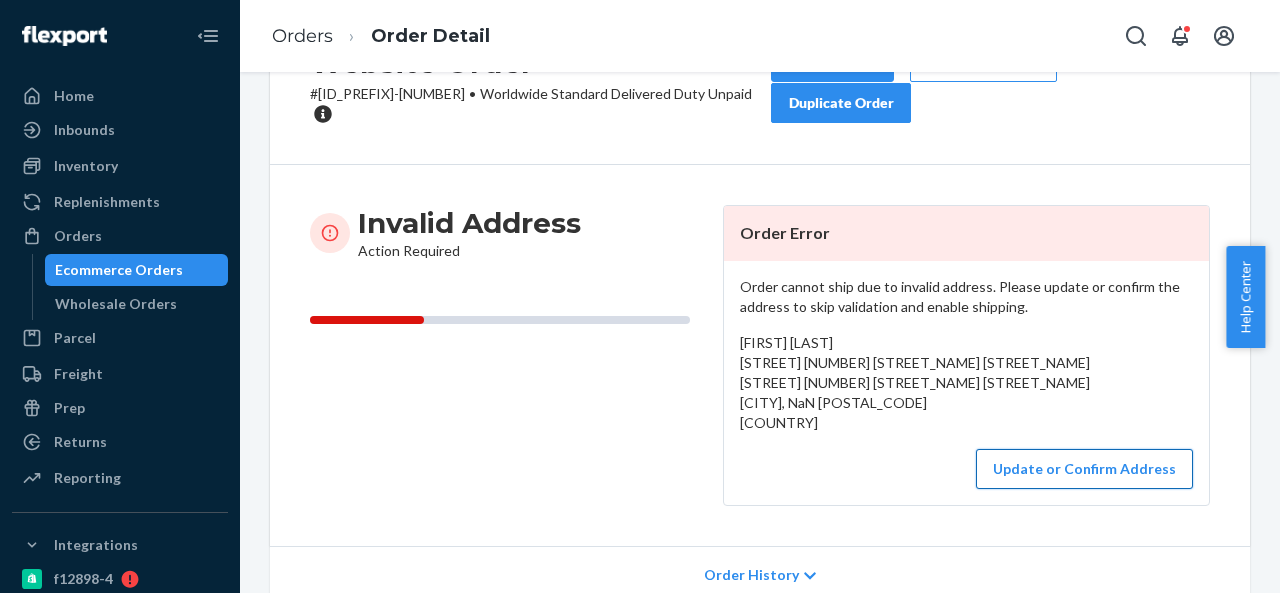 click on "Update or Confirm Address" at bounding box center (1084, 469) 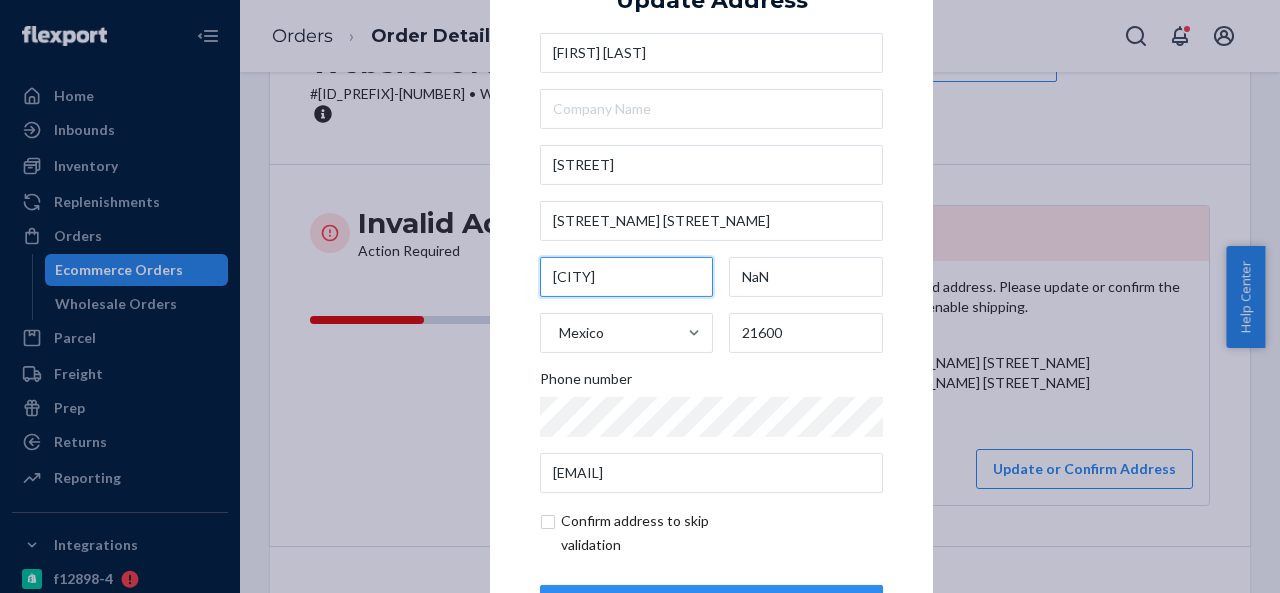 click on "Mexicali" at bounding box center [626, 277] 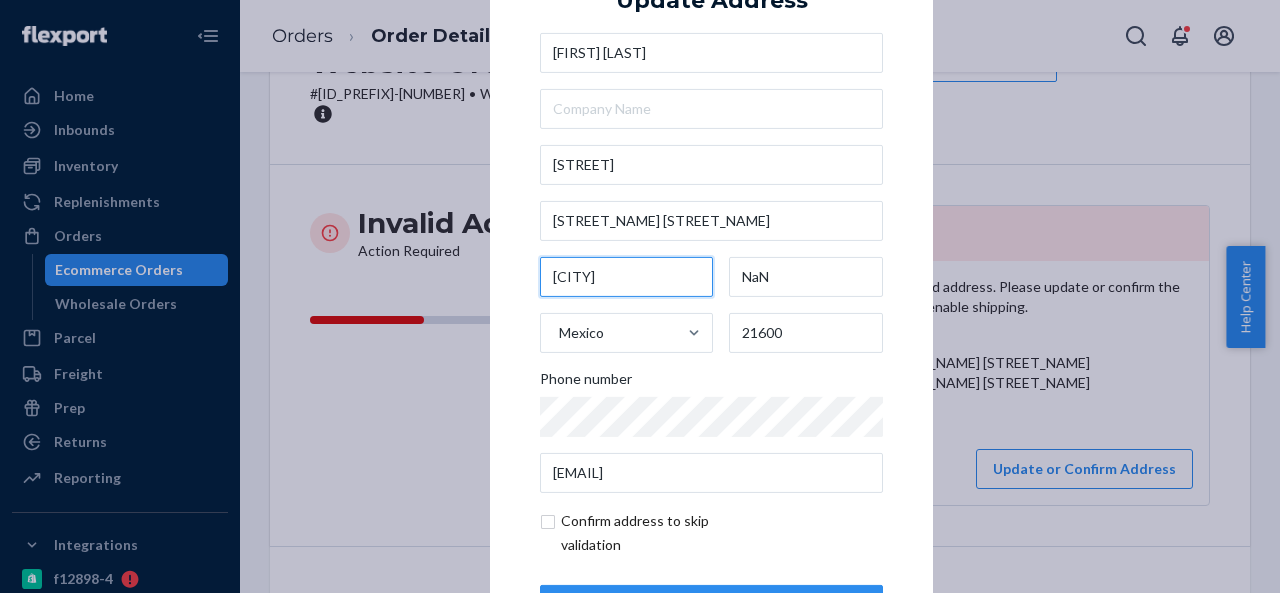 click on "Mexicali" at bounding box center (626, 277) 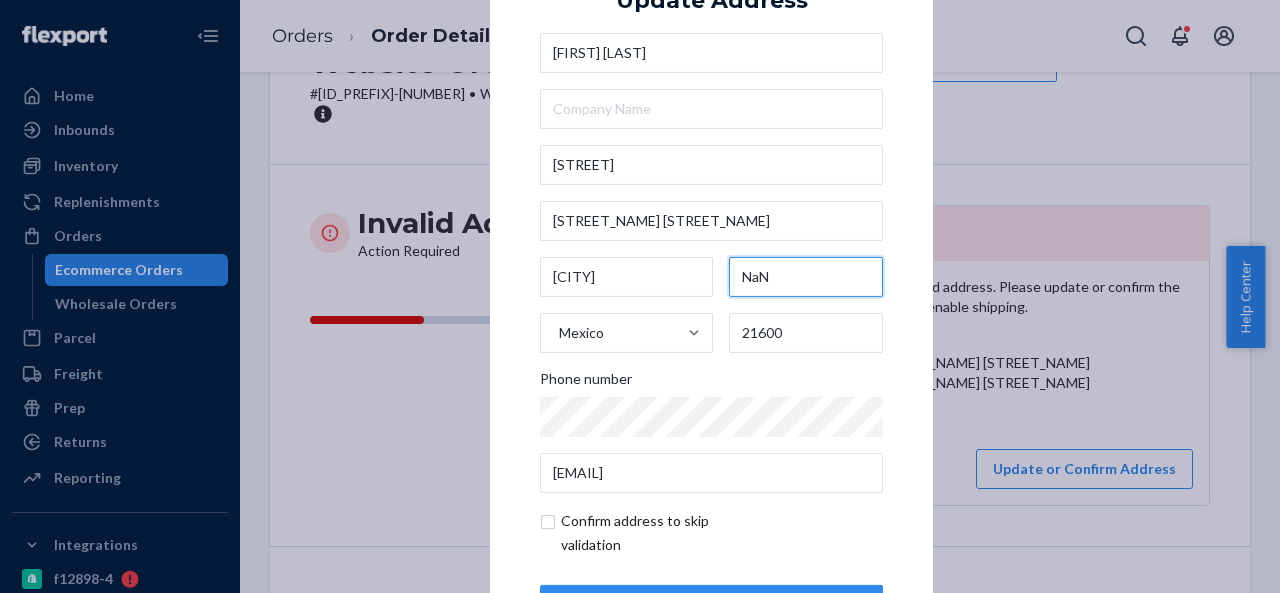 click on "NaN" at bounding box center [806, 277] 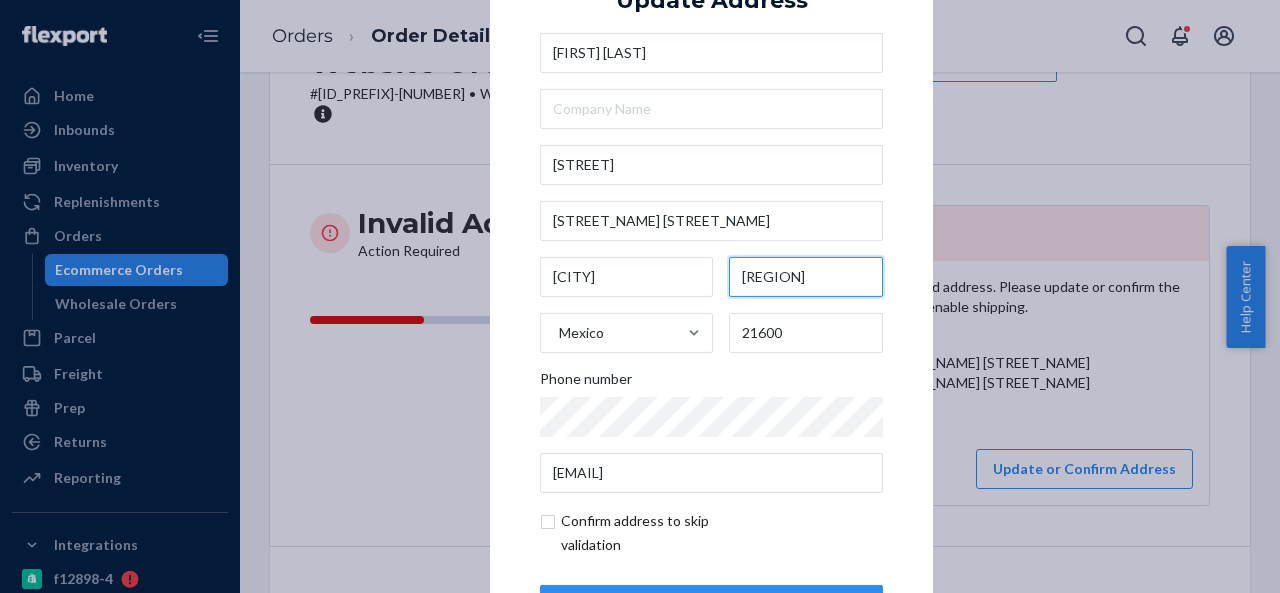scroll, scrollTop: 81, scrollLeft: 0, axis: vertical 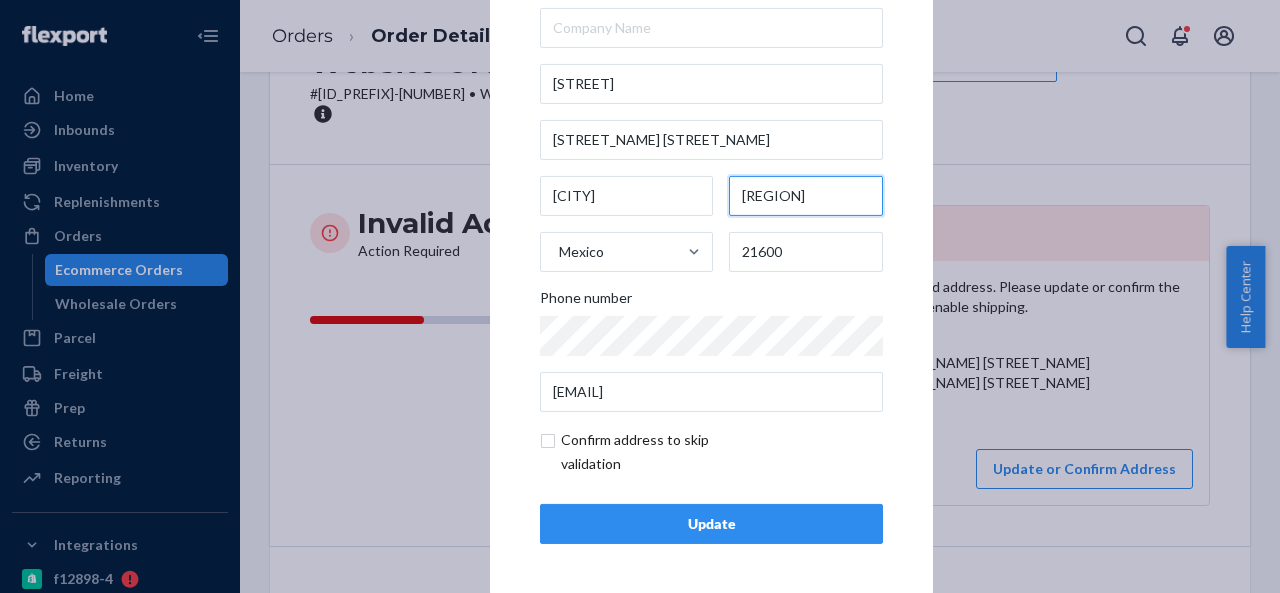 type on "Baja California" 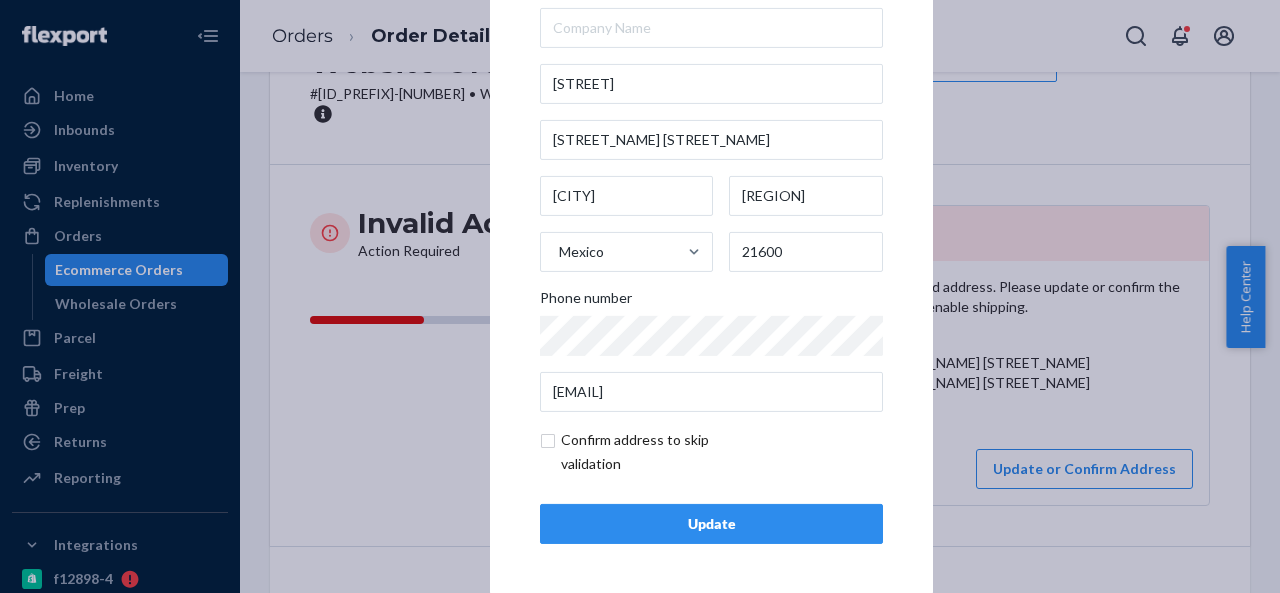 click at bounding box center (656, 452) 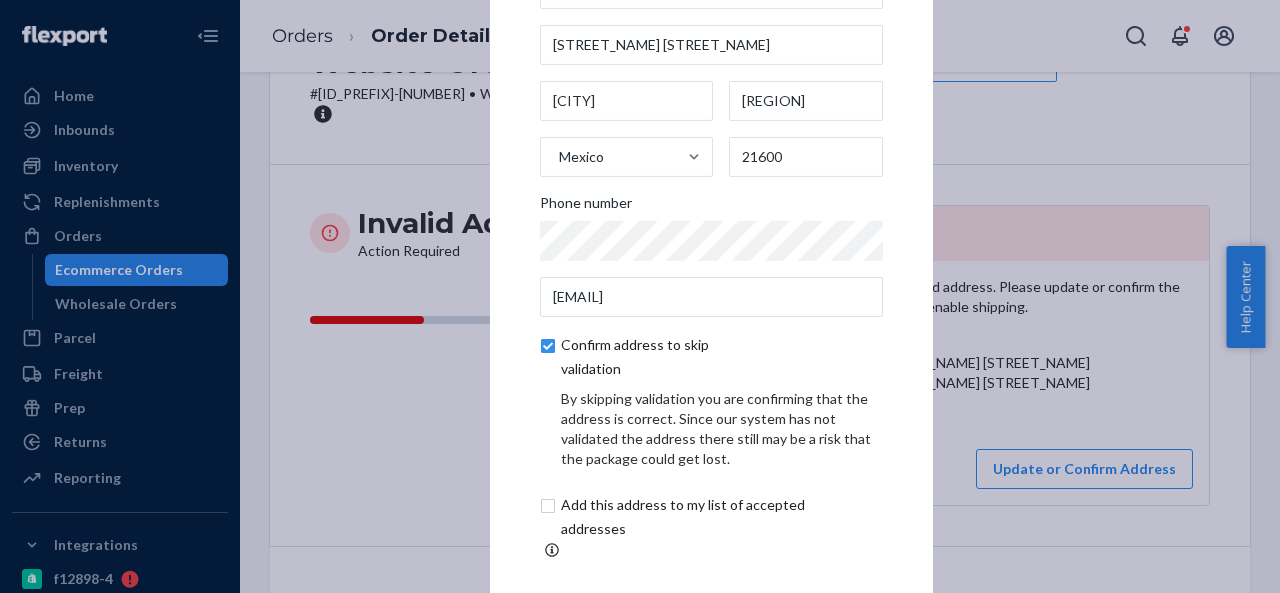 scroll, scrollTop: 165, scrollLeft: 0, axis: vertical 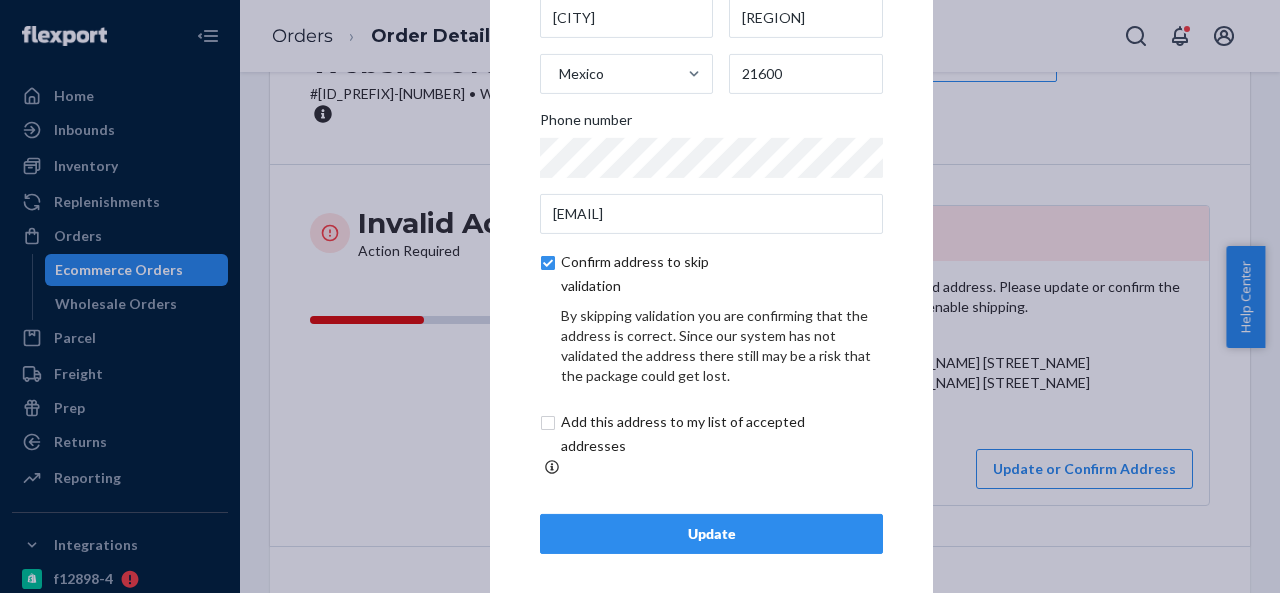 click on "Update" at bounding box center [711, 534] 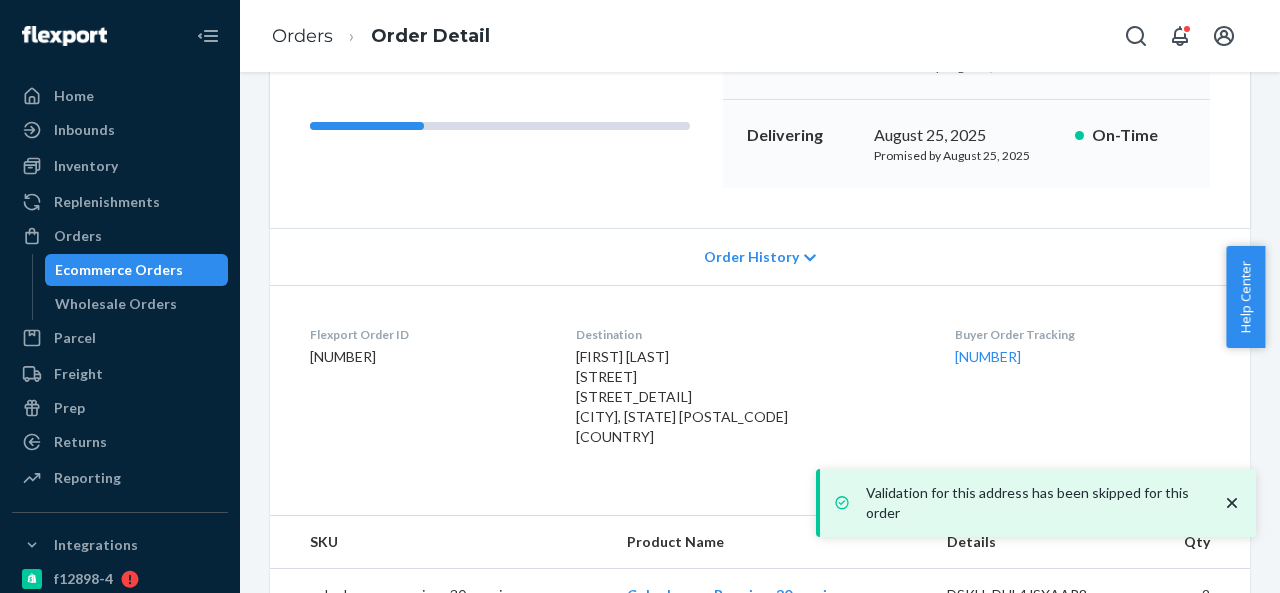 scroll, scrollTop: 300, scrollLeft: 0, axis: vertical 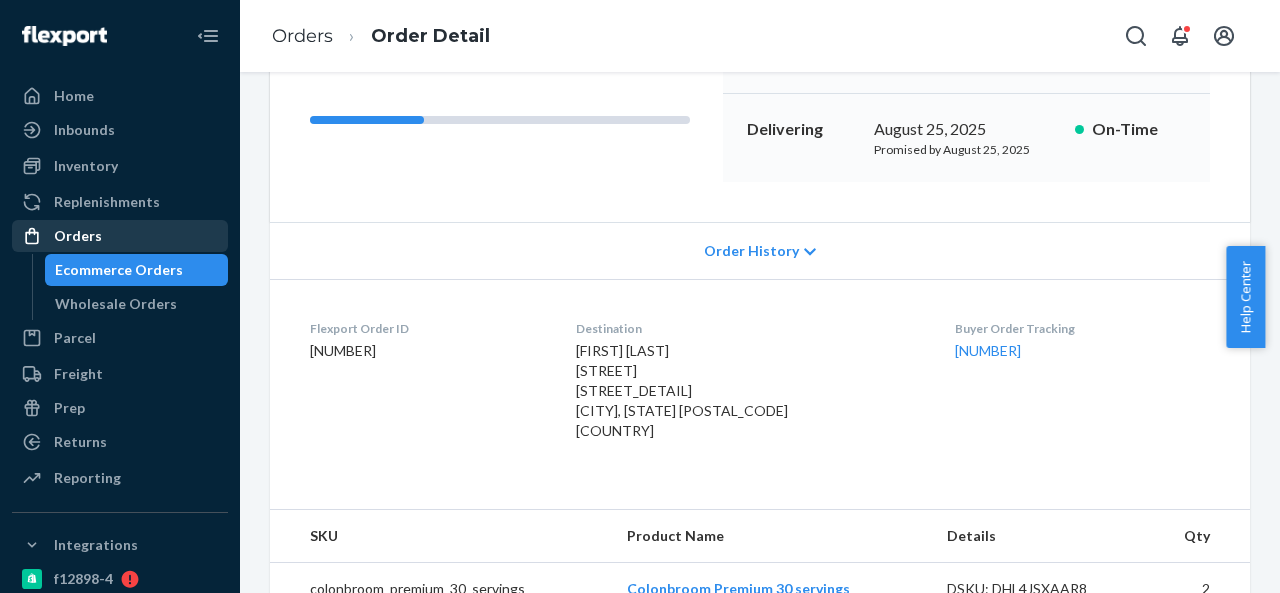 click on "Orders" at bounding box center (120, 236) 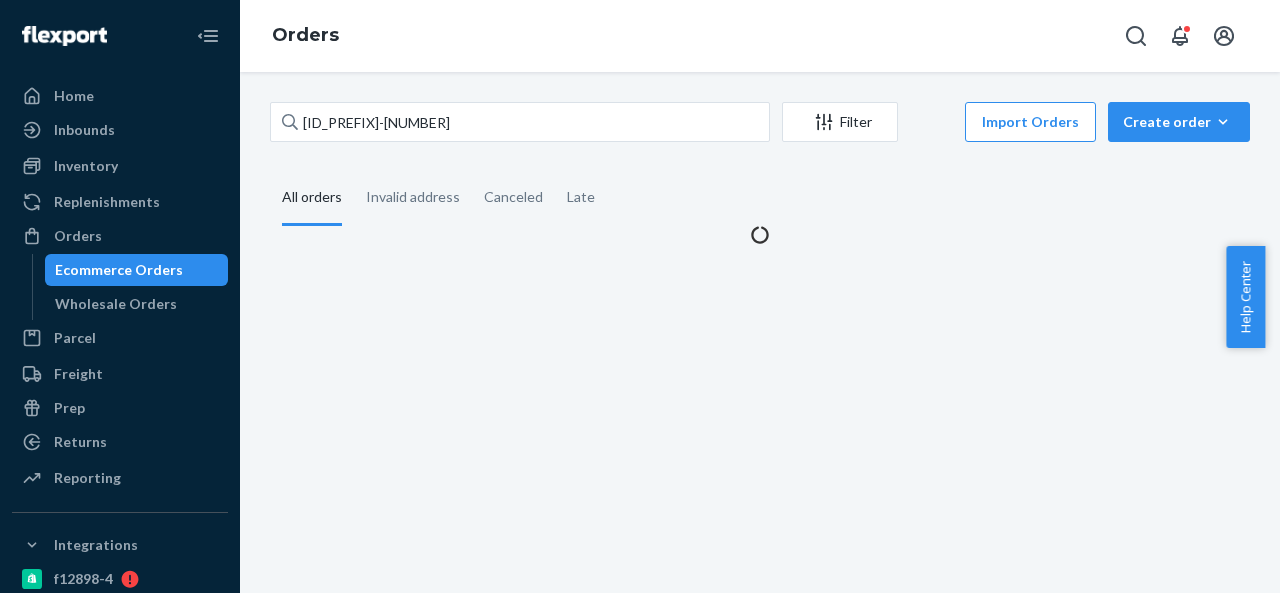 scroll, scrollTop: 0, scrollLeft: 0, axis: both 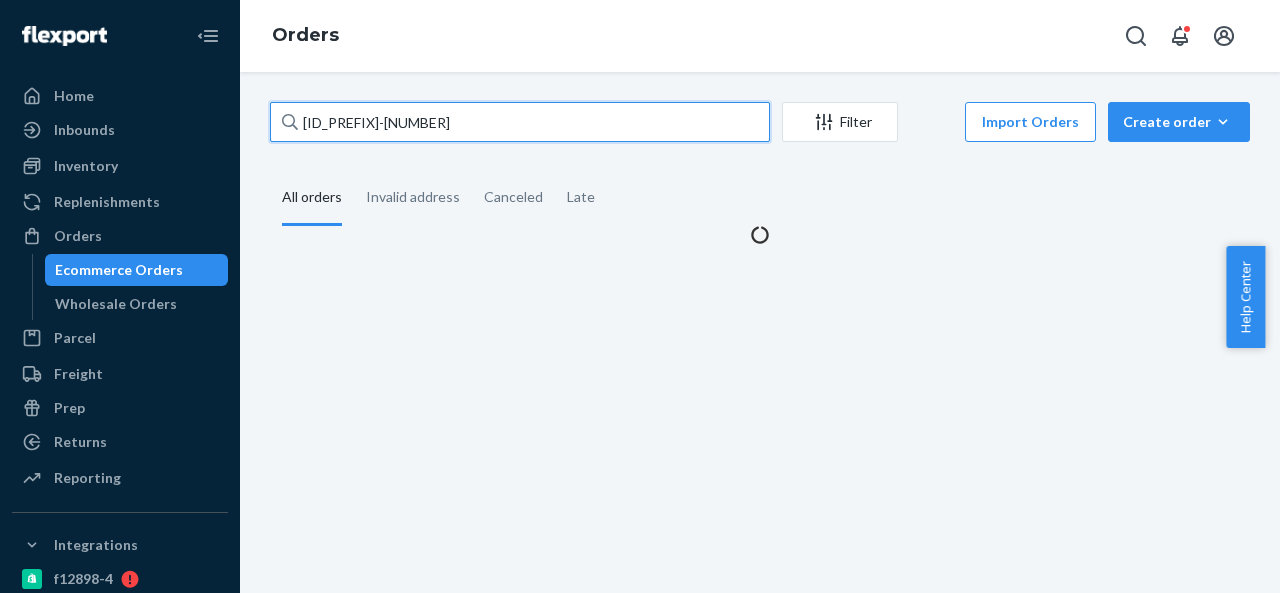 click on "CB-3952185" at bounding box center [520, 122] 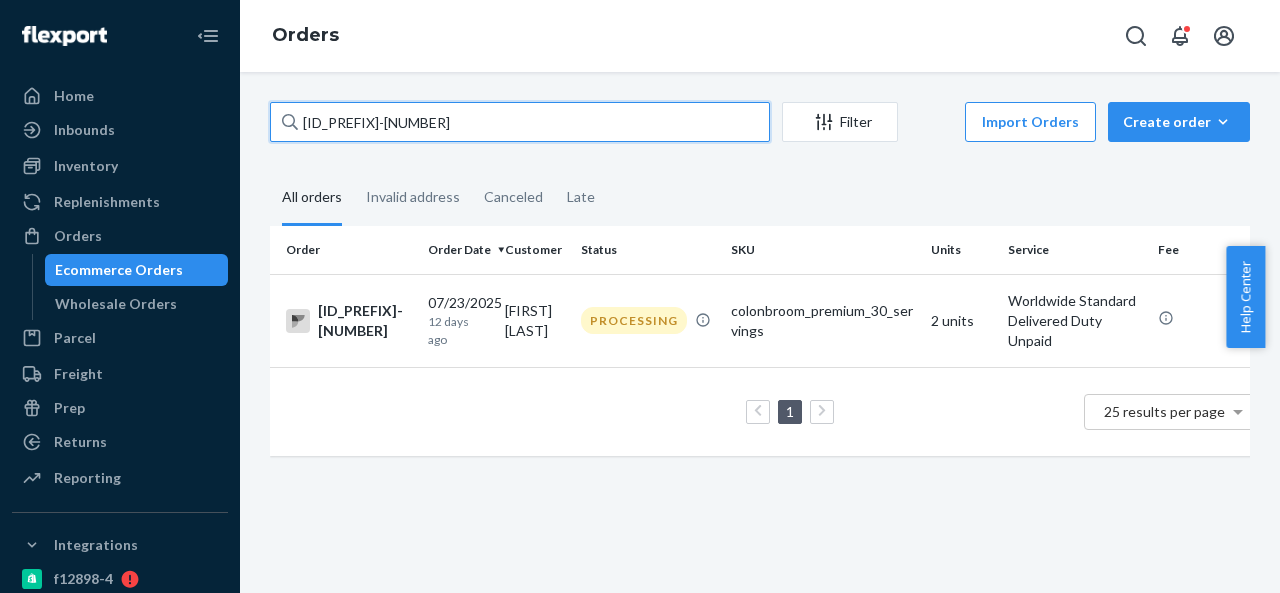 paste on "PB-2911040" 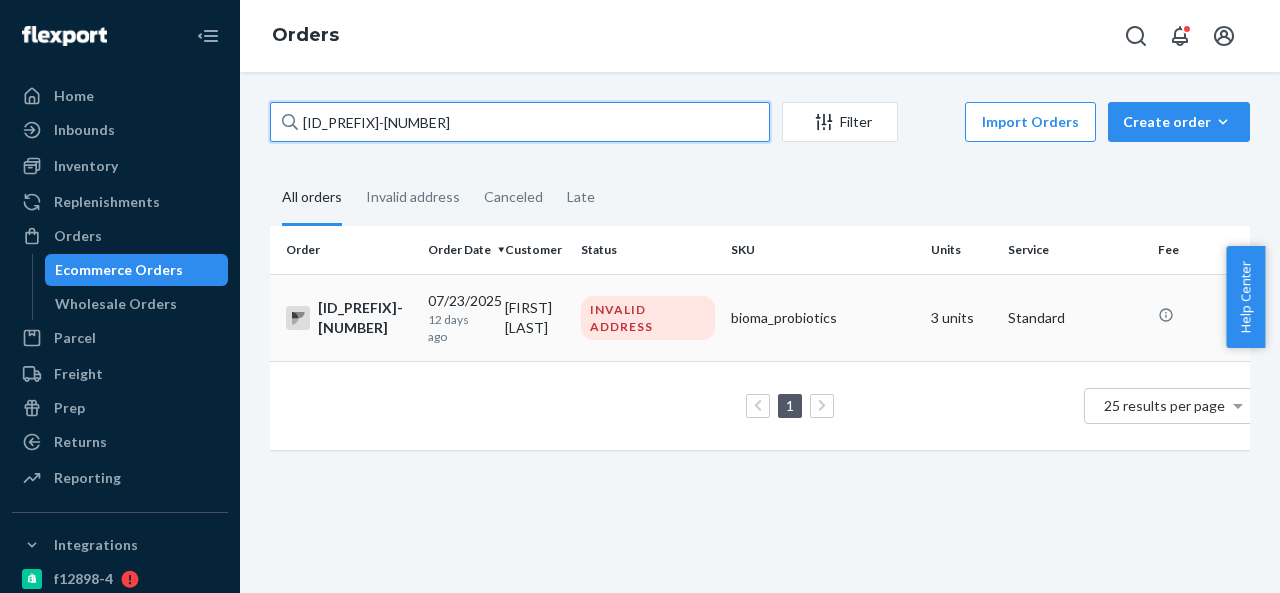 type on "PB-2911040" 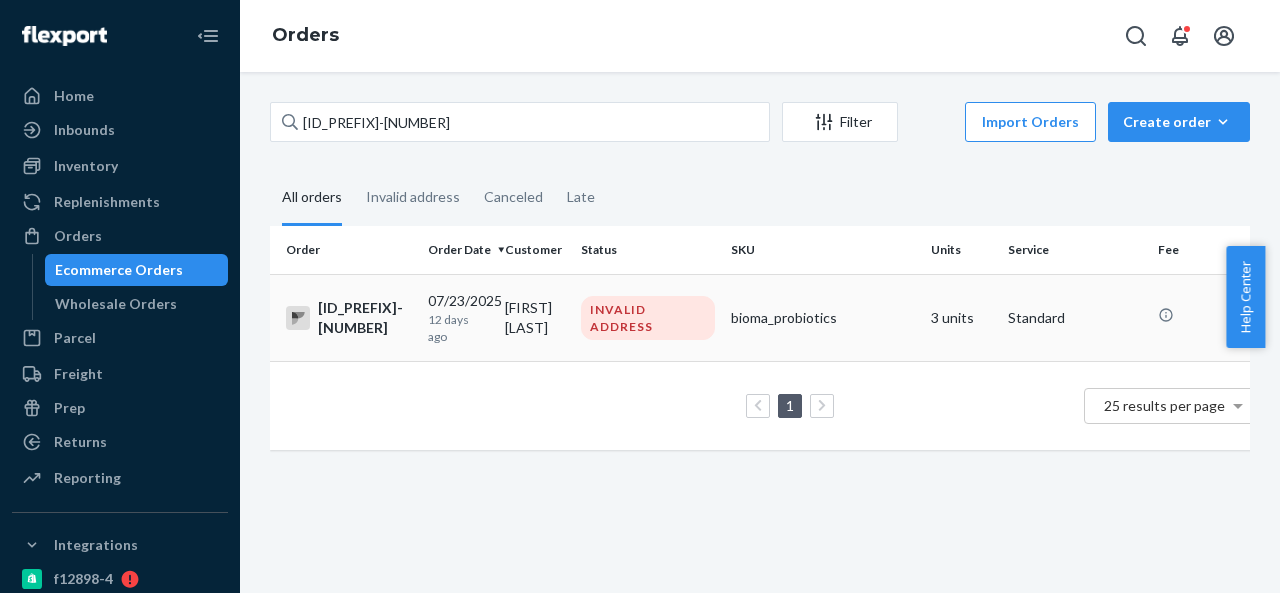 click on "Marcus Ehrhardt" at bounding box center [535, 317] 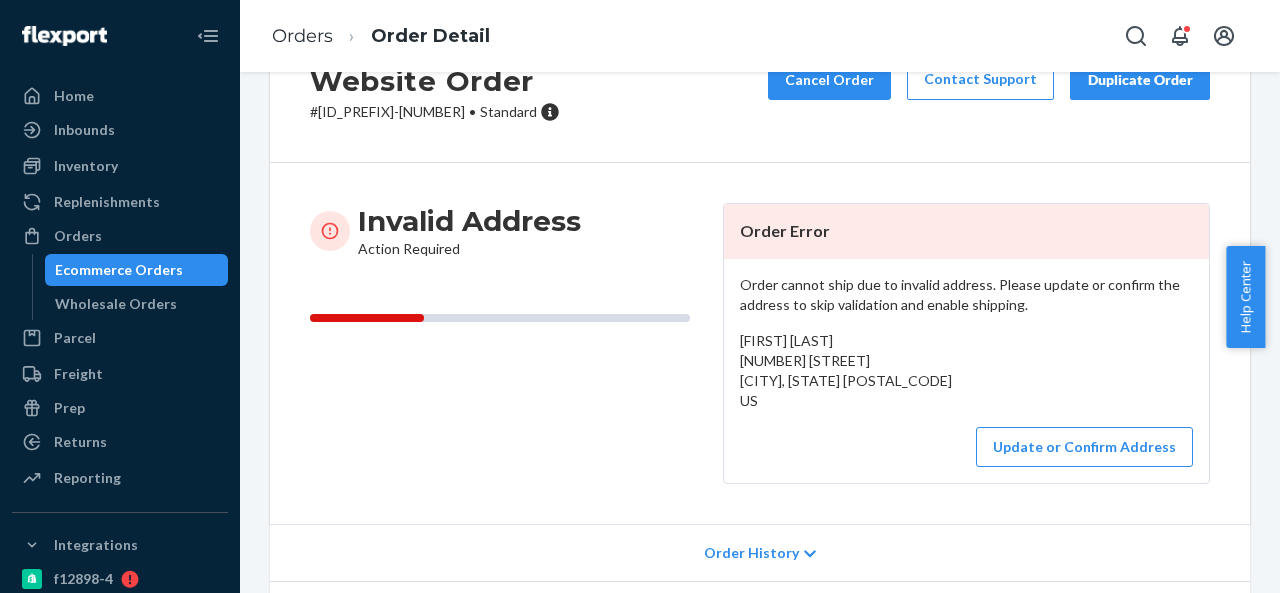 scroll, scrollTop: 100, scrollLeft: 0, axis: vertical 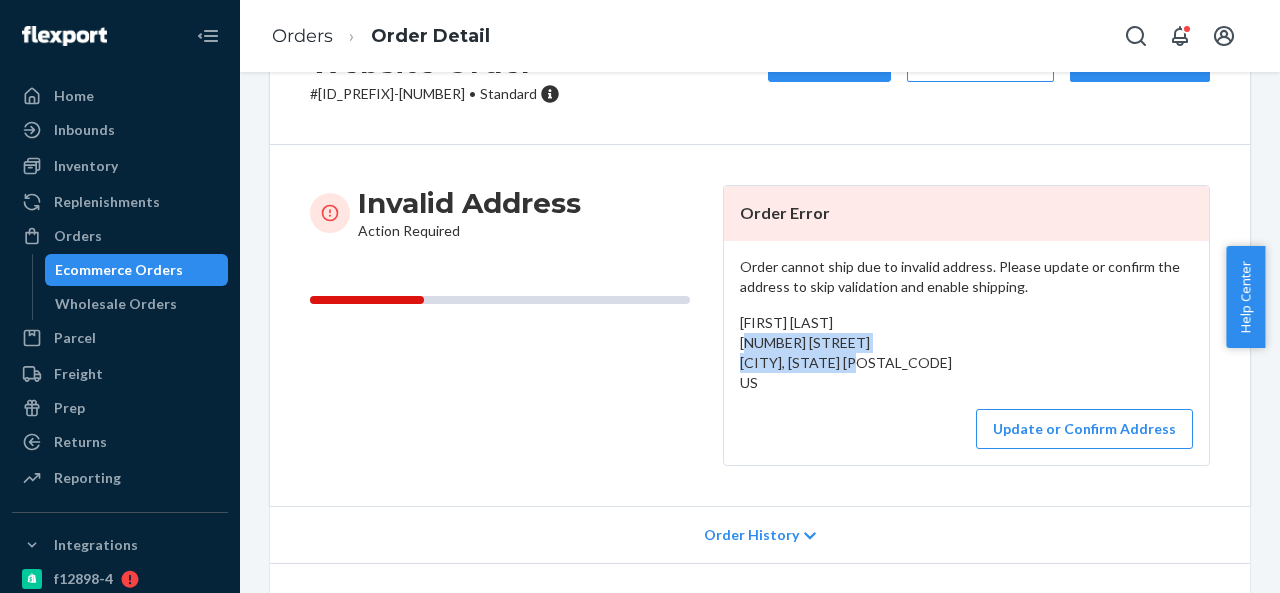 drag, startPoint x: 734, startPoint y: 337, endPoint x: 784, endPoint y: 383, distance: 67.941154 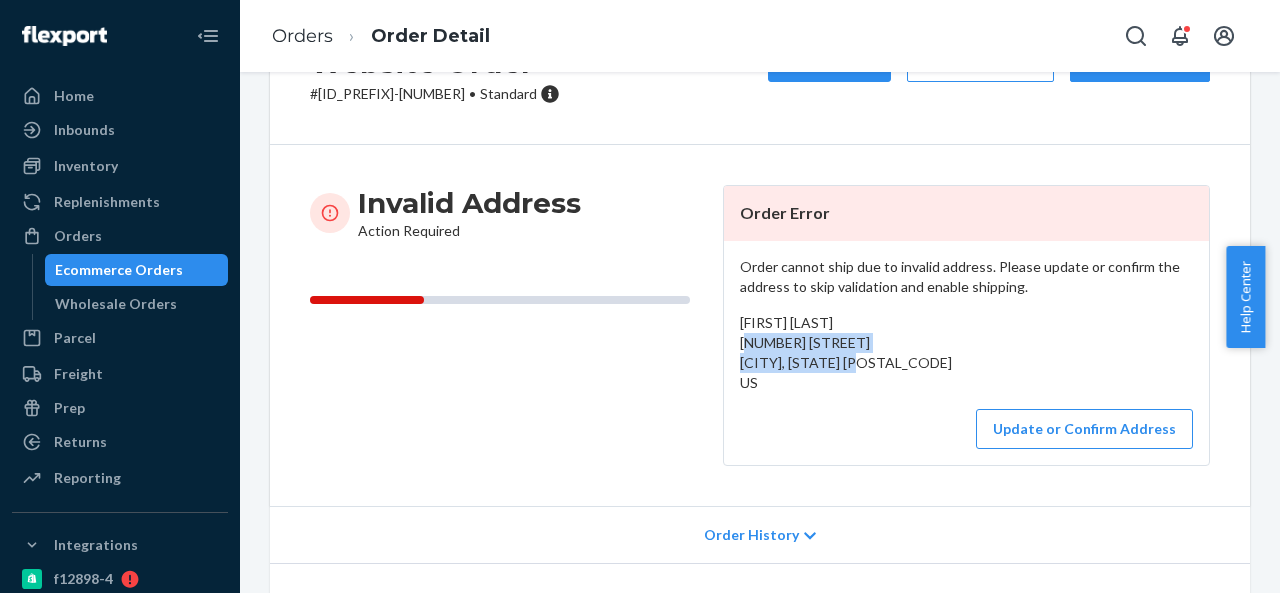 scroll, scrollTop: 0, scrollLeft: 0, axis: both 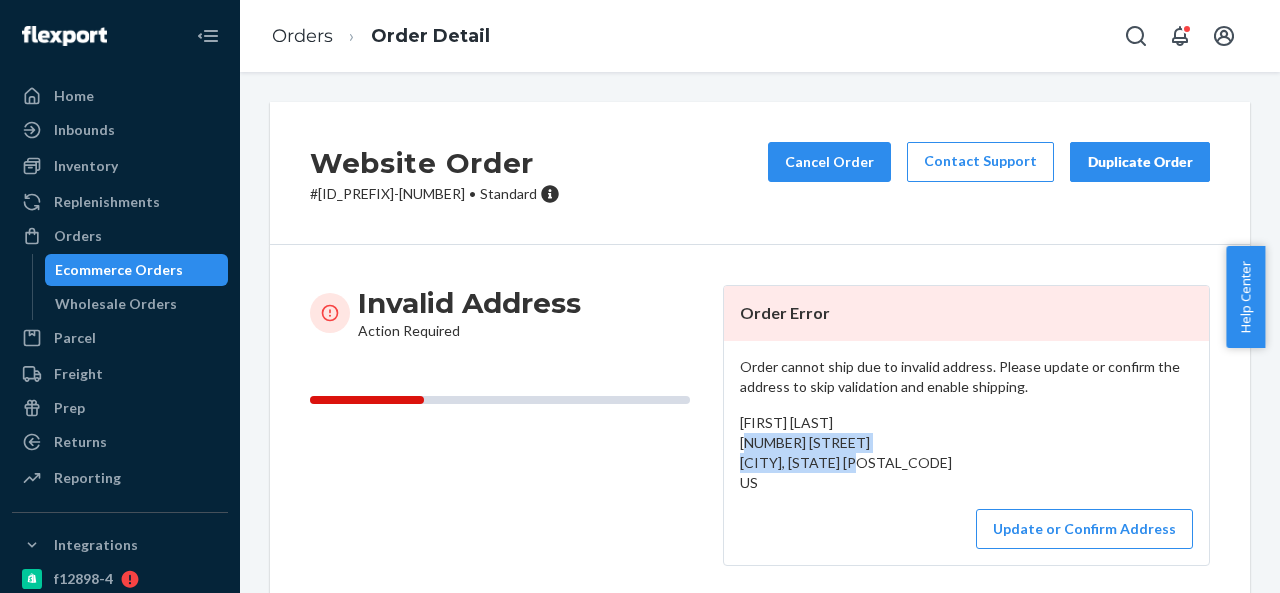 click on "Marcus Ehrhardt
21629 Arvin’s
Murrieta, CA 92562
US" at bounding box center (846, 452) 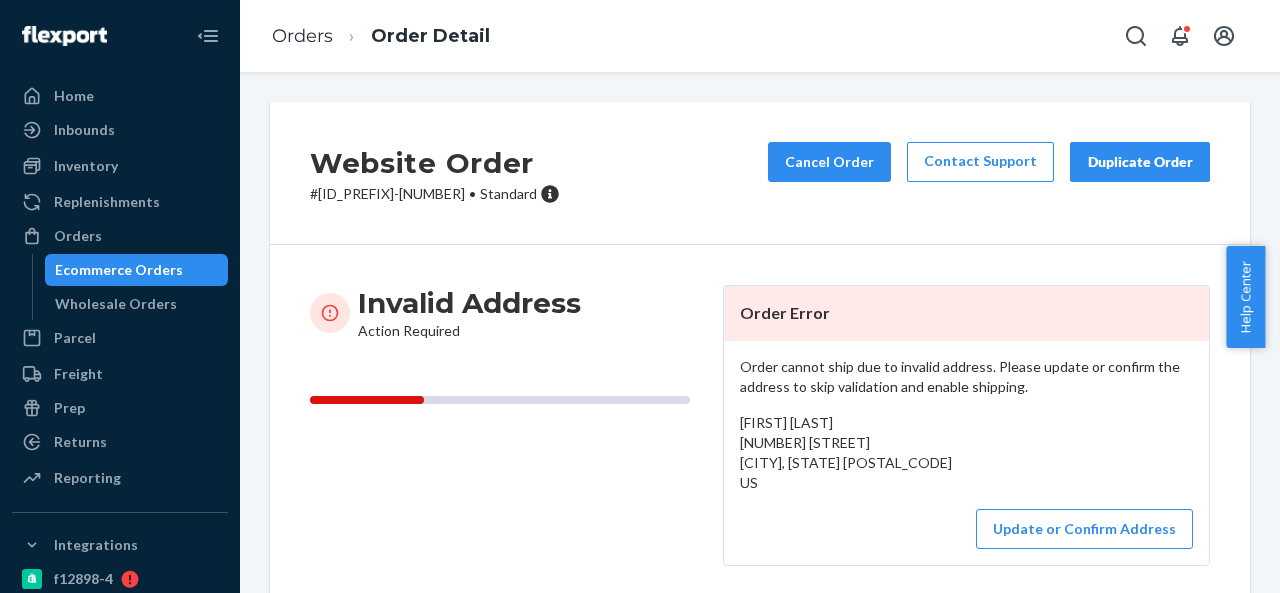 click on "Marcus Ehrhardt
21629 Arvin’s
Murrieta, CA 92562
US" at bounding box center (846, 452) 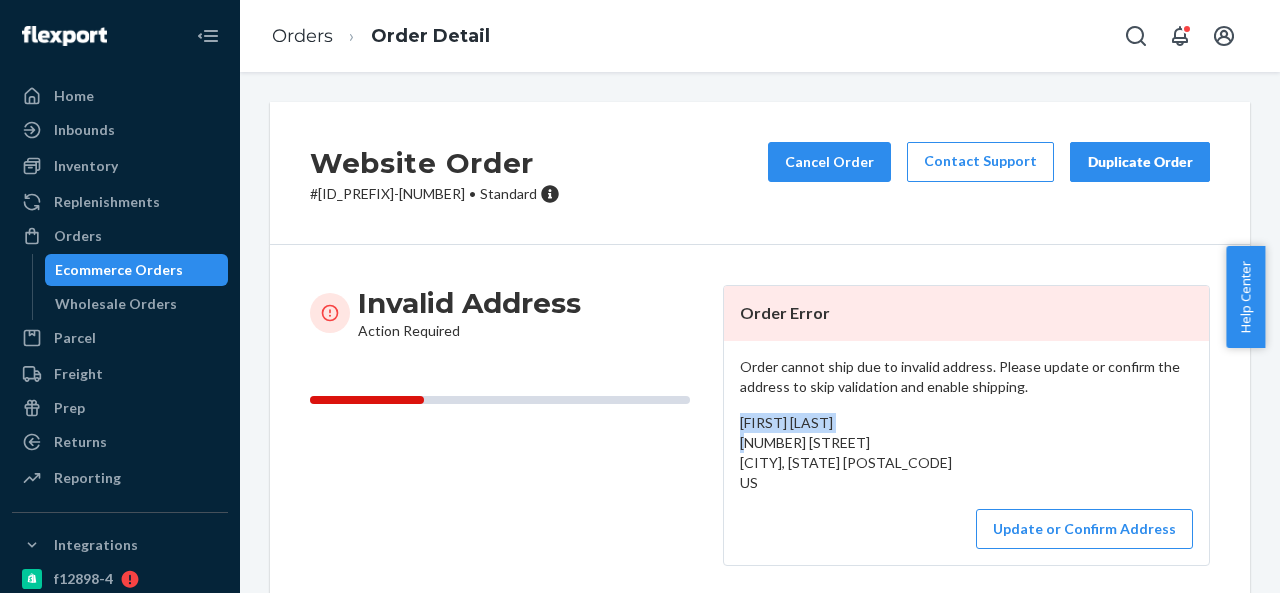 click on "Marcus Ehrhardt
21629 Arvin’s
Murrieta, CA 92562
US" at bounding box center [846, 452] 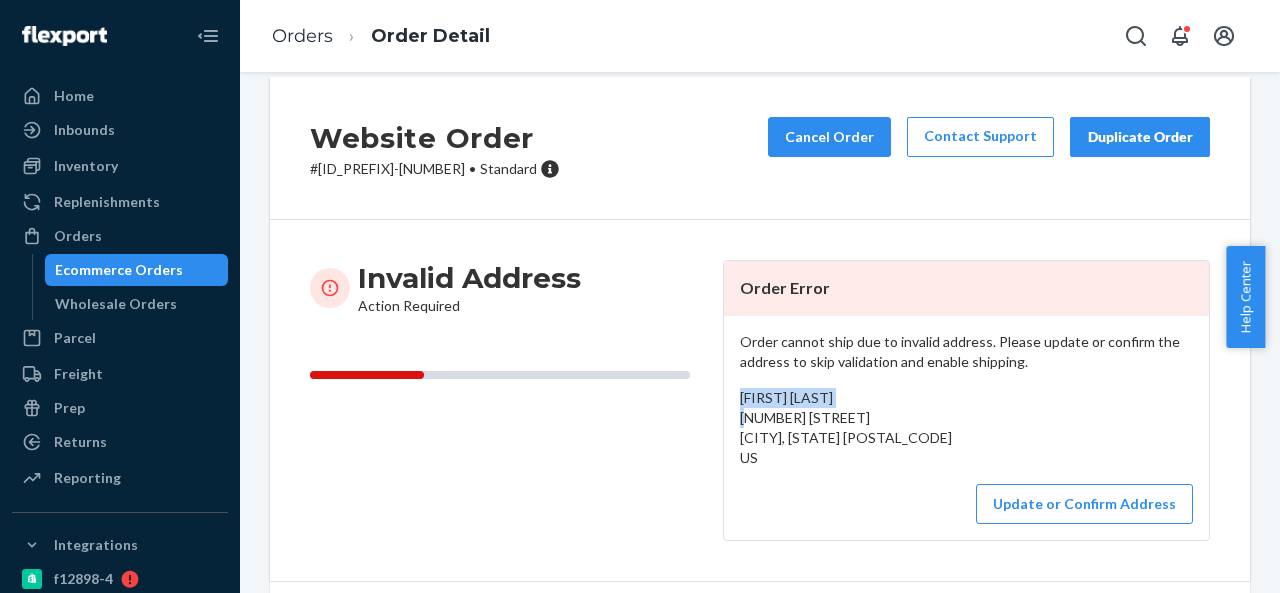 scroll, scrollTop: 7, scrollLeft: 0, axis: vertical 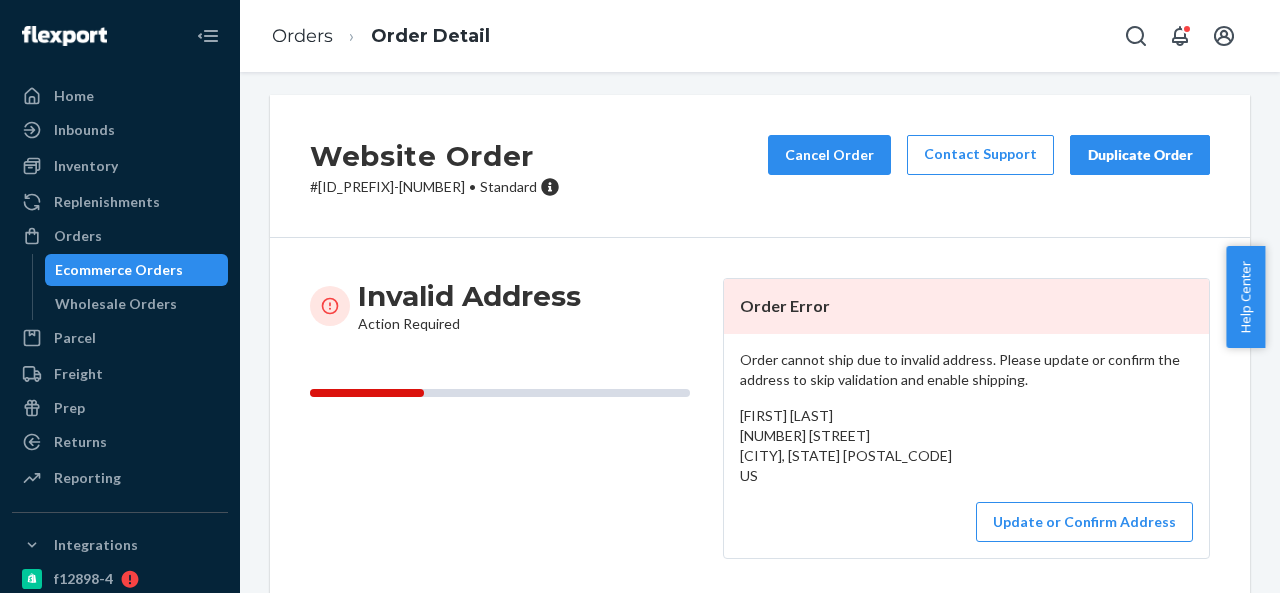 click on "# PB-2911040 • Standard" at bounding box center [435, 187] 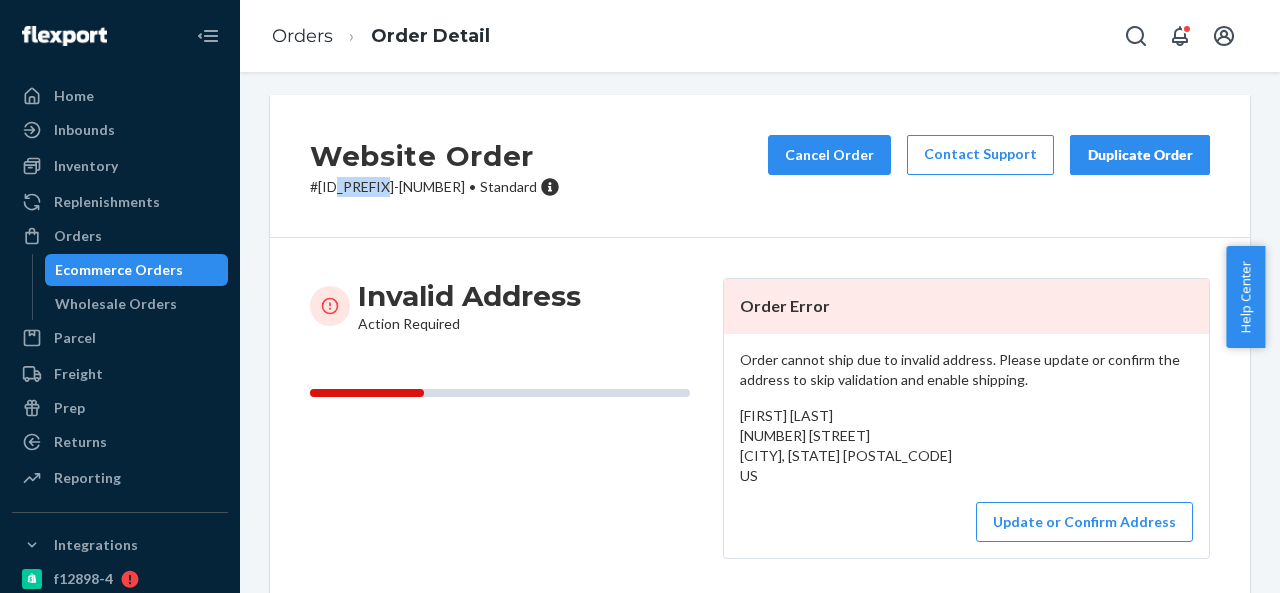 click on "# PB-2911040 • Standard" at bounding box center [435, 187] 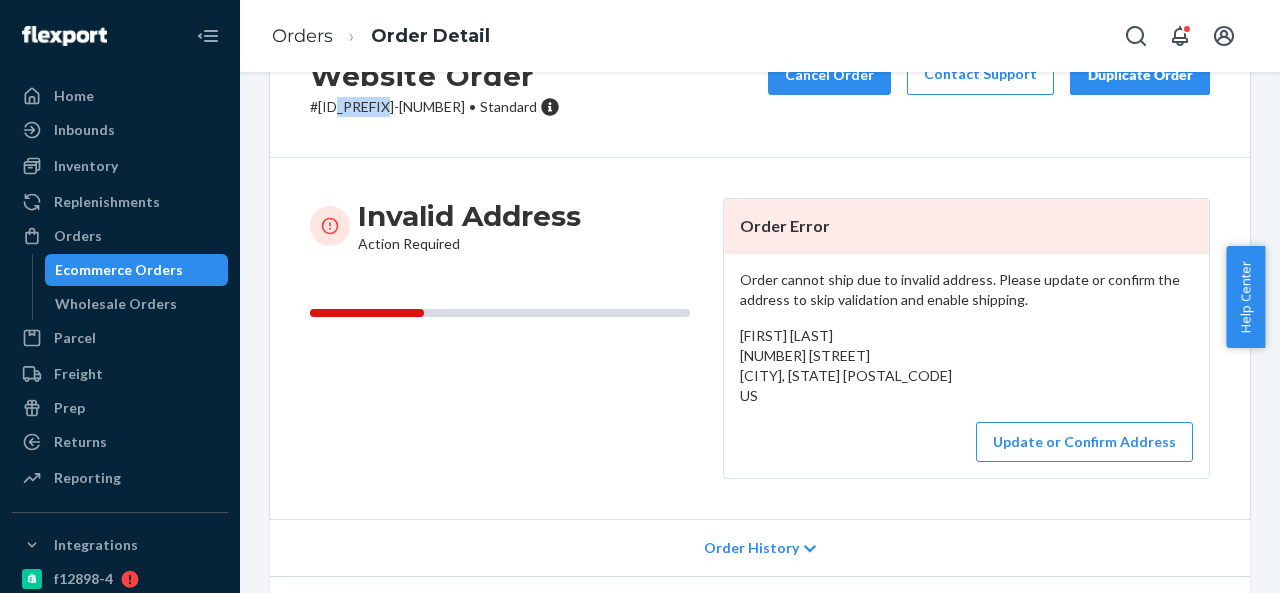 scroll, scrollTop: 0, scrollLeft: 0, axis: both 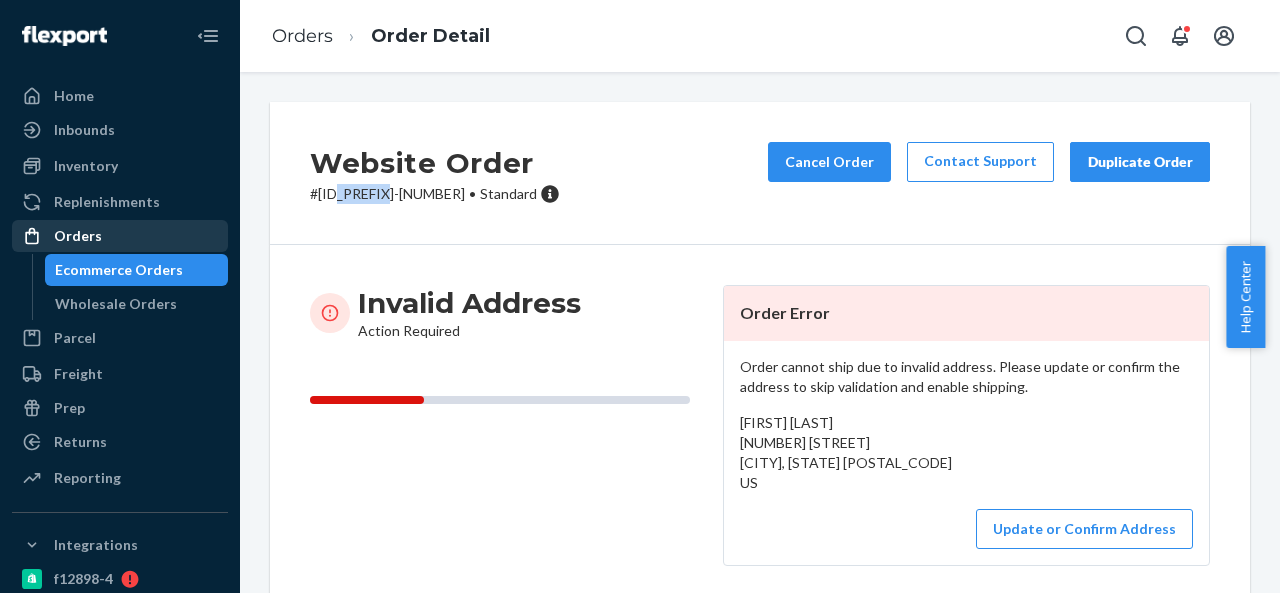 click on "Orders" at bounding box center (120, 236) 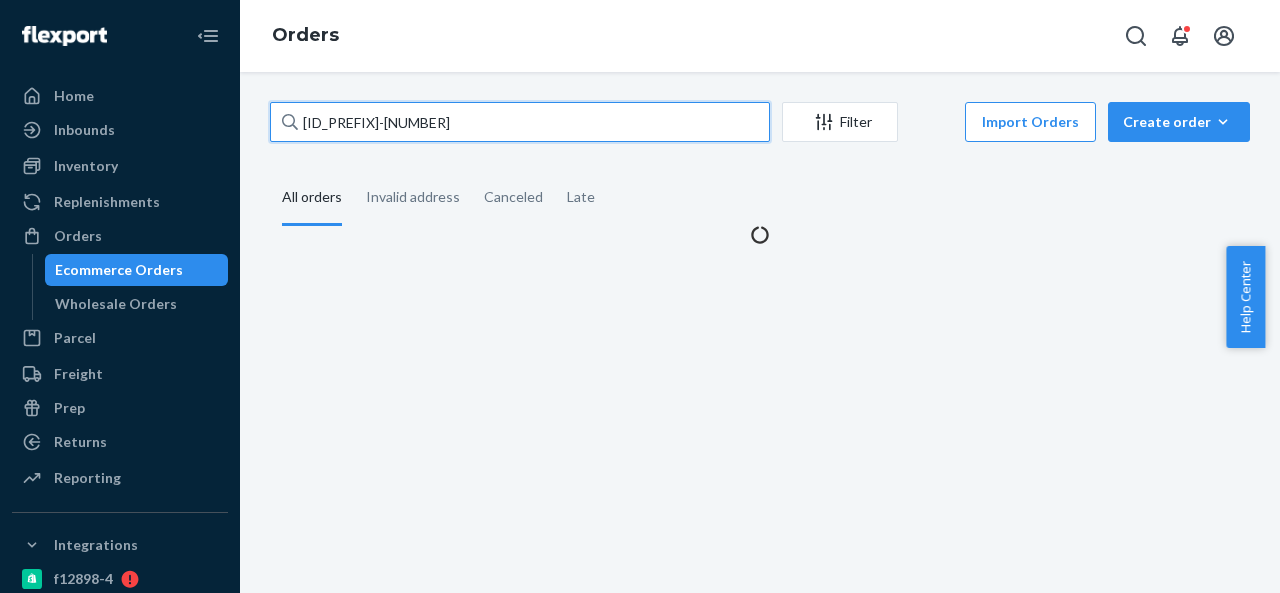 click on "PB-2911040" at bounding box center [520, 122] 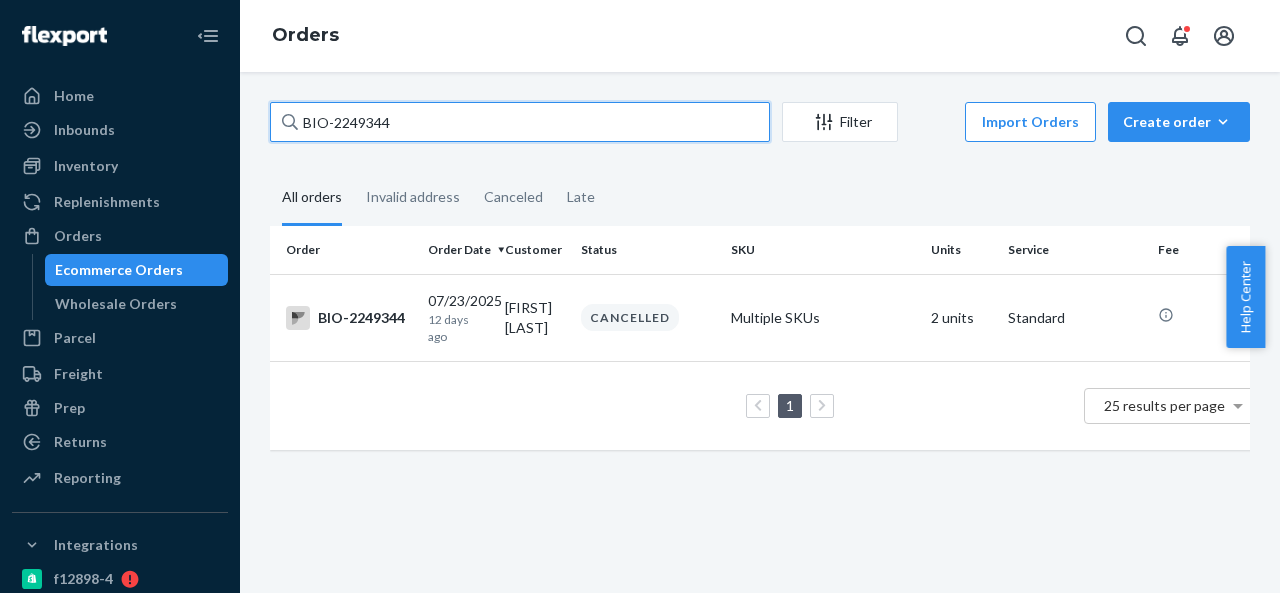 paste on "59196" 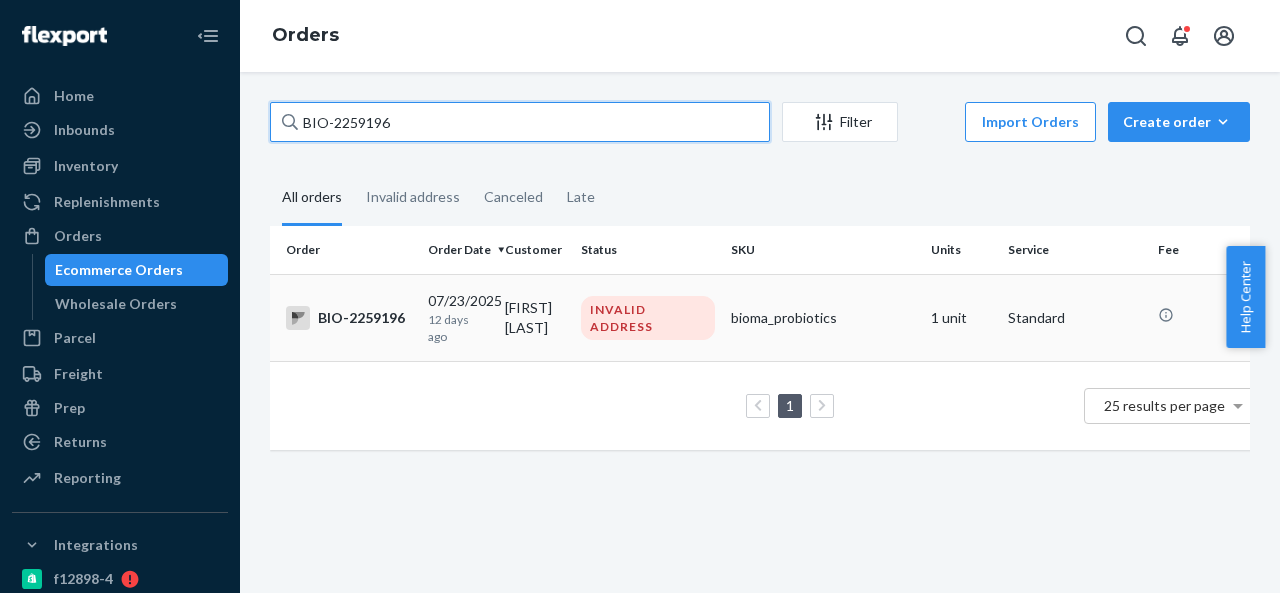 type on "BIO-2259196" 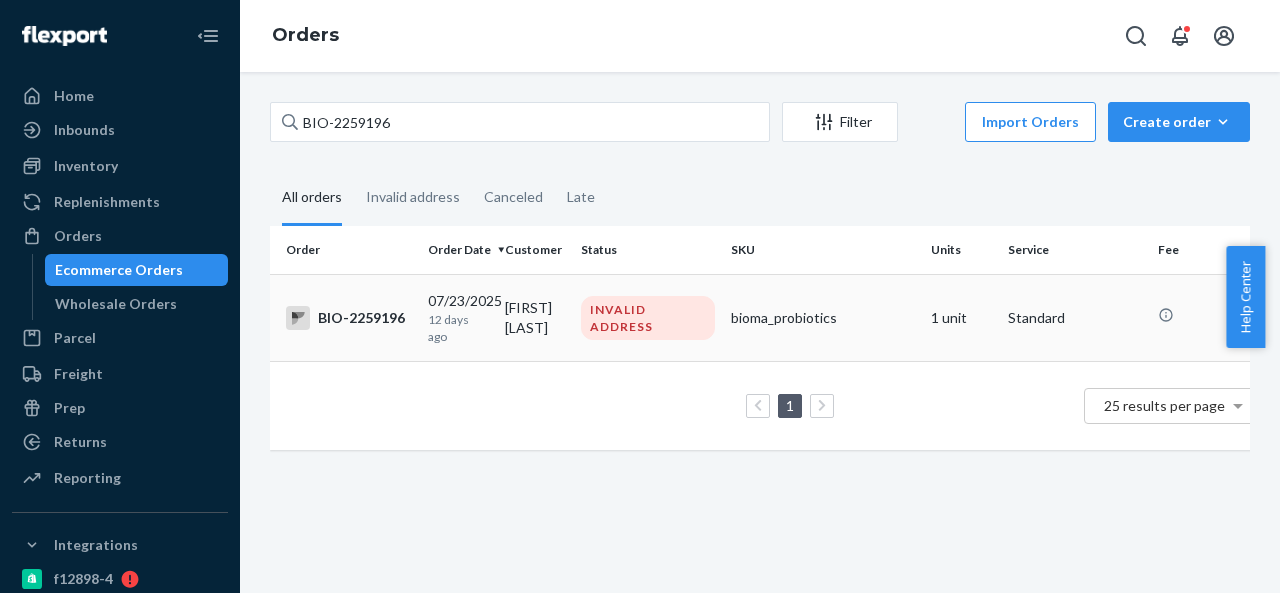 click on "INVALID ADDRESS" at bounding box center (648, 317) 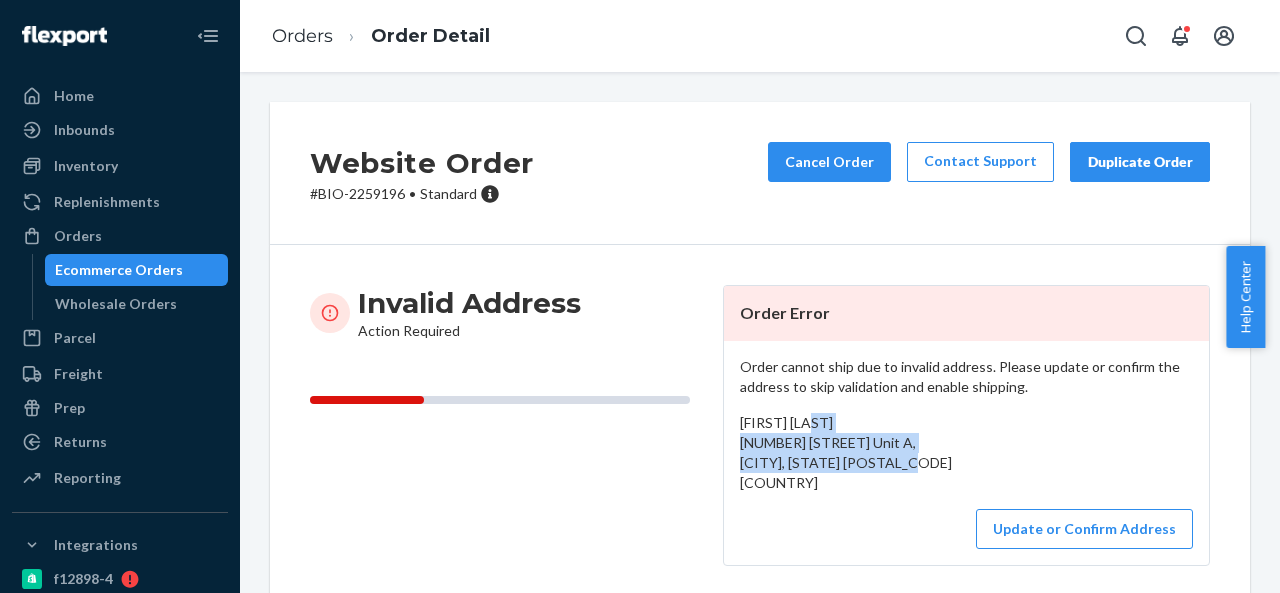 drag, startPoint x: 728, startPoint y: 440, endPoint x: 810, endPoint y: 478, distance: 90.37699 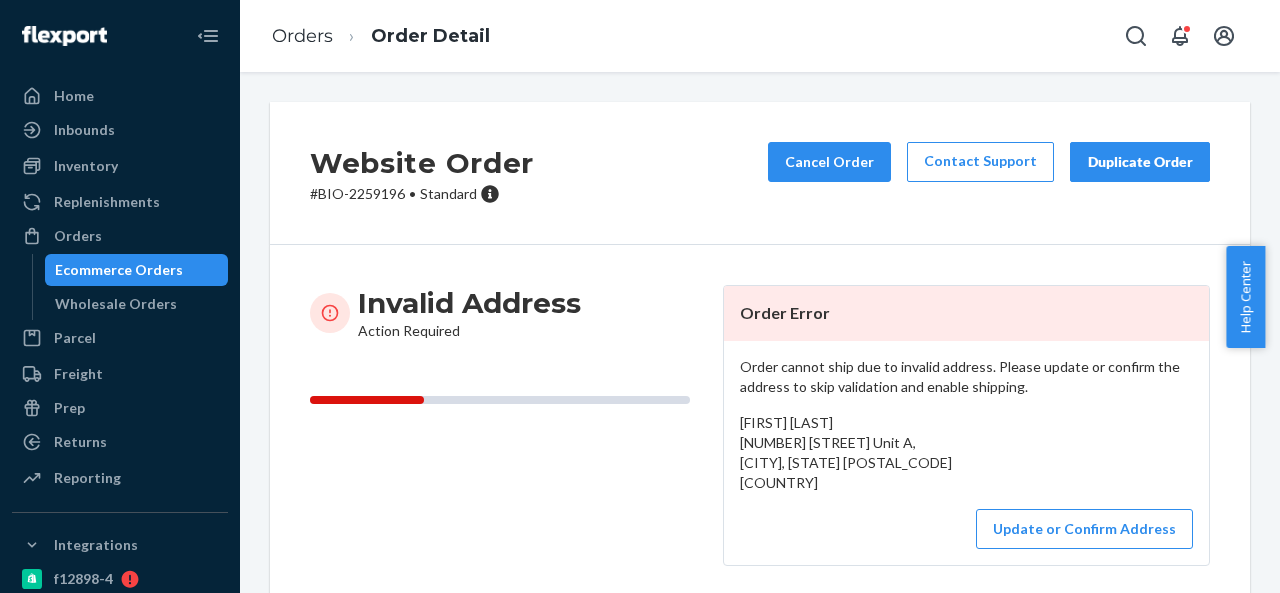 click on "# BIO-2259196 • Standard" at bounding box center (422, 194) 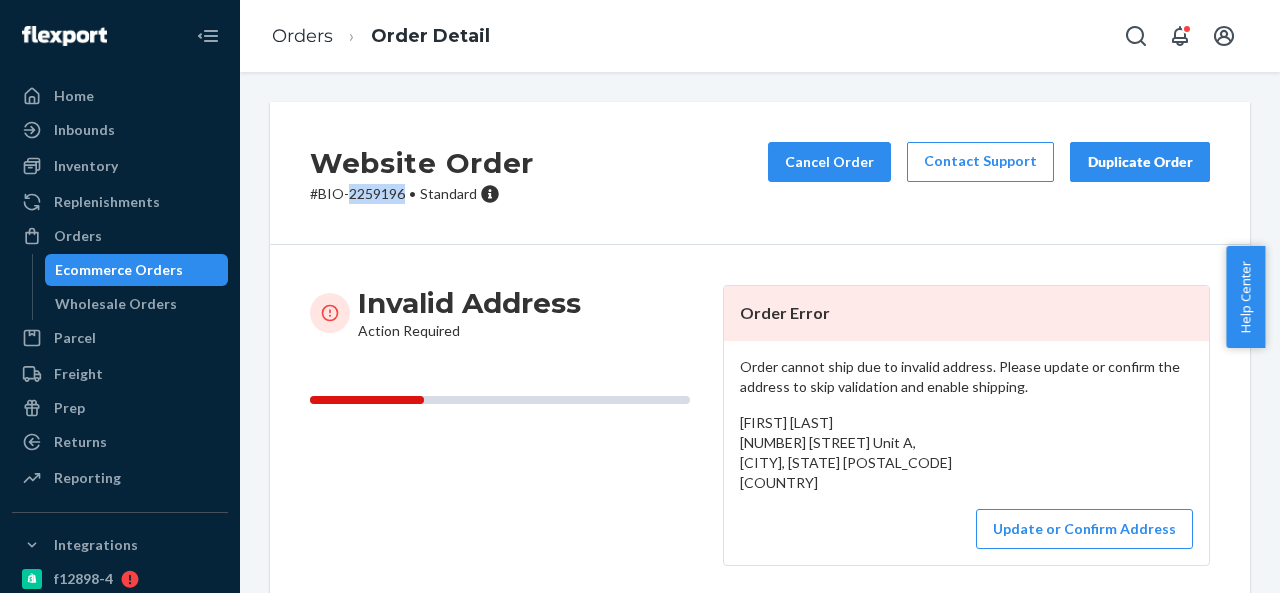 click on "# BIO-2259196 • Standard" at bounding box center [422, 194] 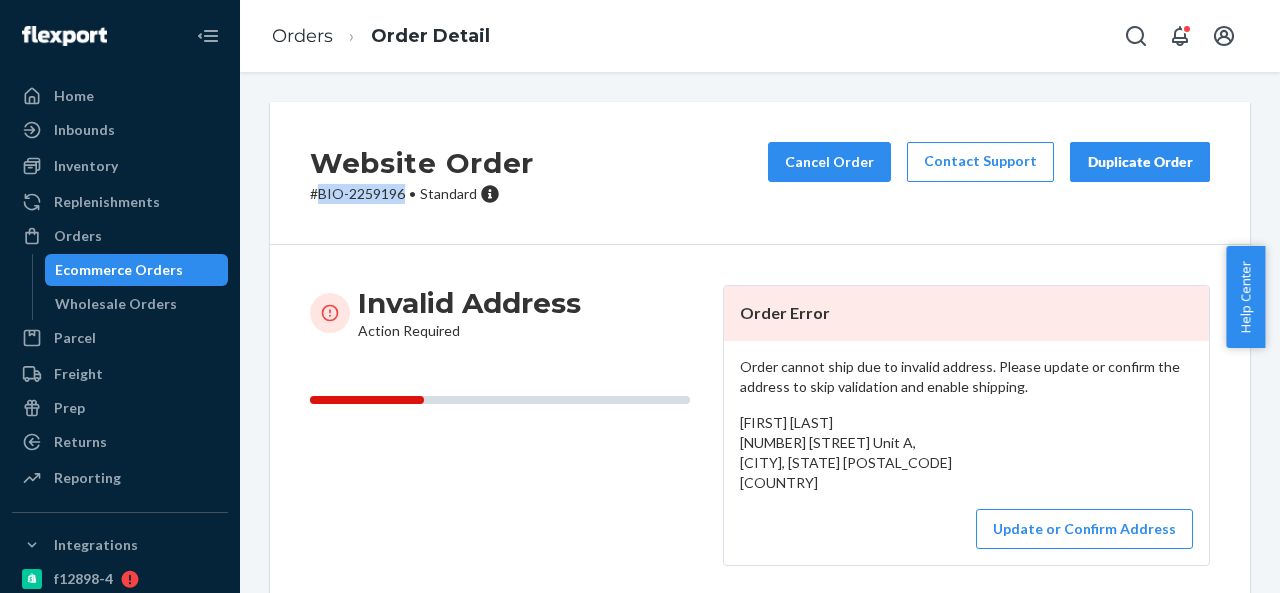 drag, startPoint x: 318, startPoint y: 191, endPoint x: 404, endPoint y: 193, distance: 86.023254 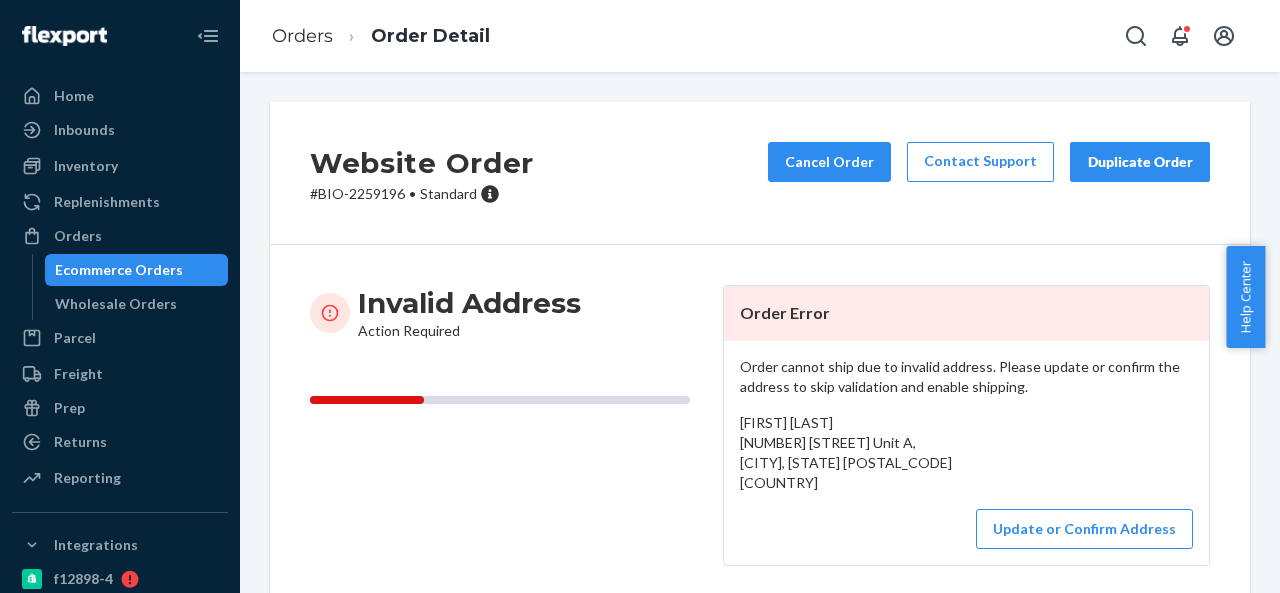 click on "Linda Hart
7425 Grove Road Unit A,
Pine mountain, GA 31822 4539
US" at bounding box center (846, 452) 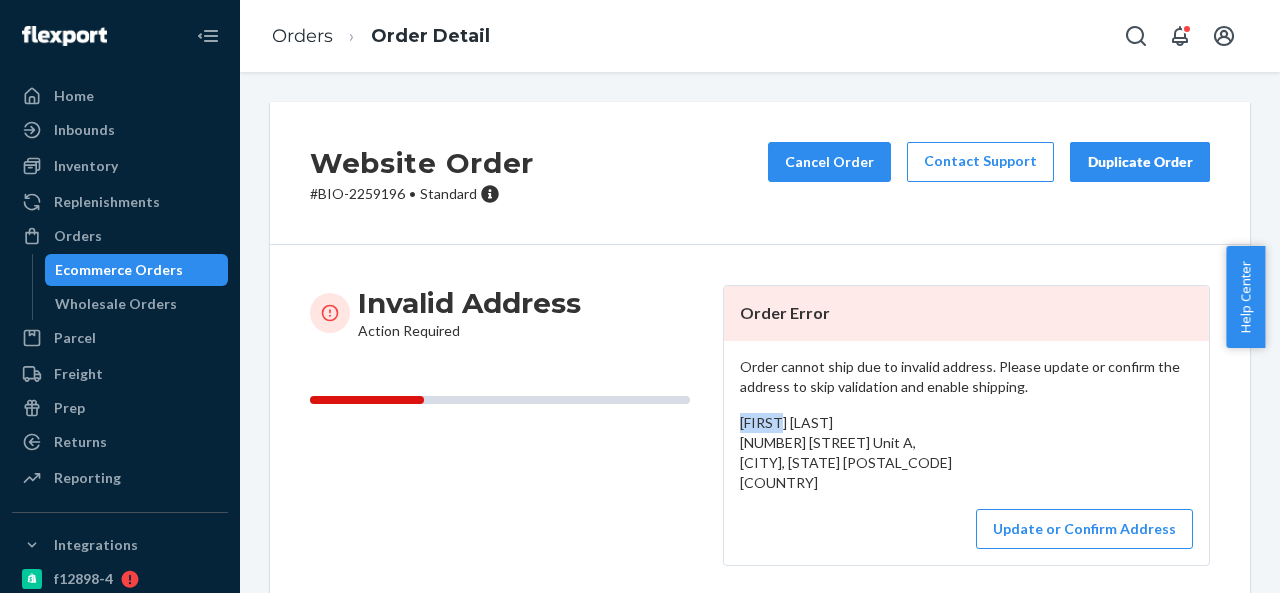 click on "Linda Hart
7425 Grove Road Unit A,
Pine mountain, GA 31822 4539
US" at bounding box center [846, 452] 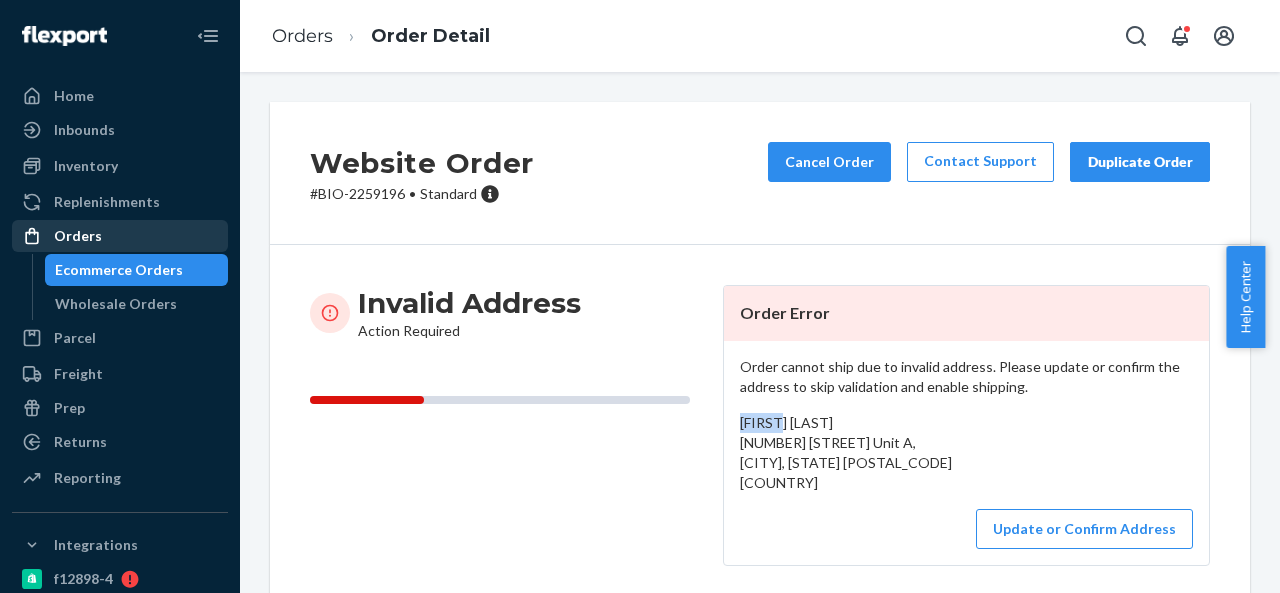 click on "Orders" at bounding box center (120, 236) 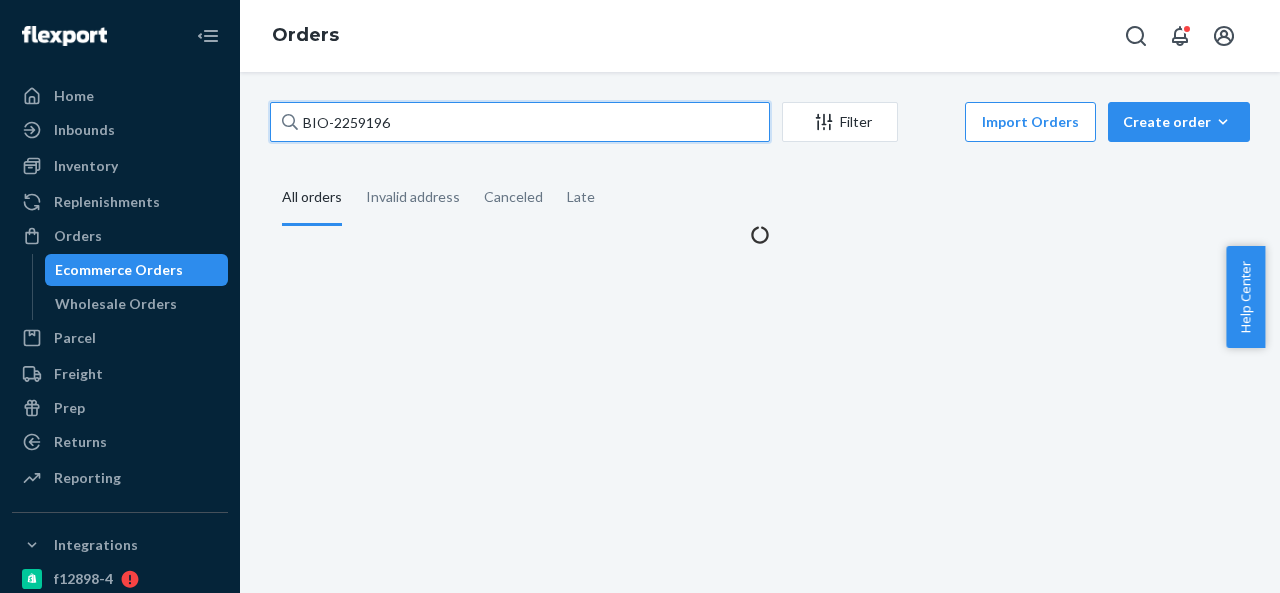 click on "BIO-2259196" at bounding box center (520, 122) 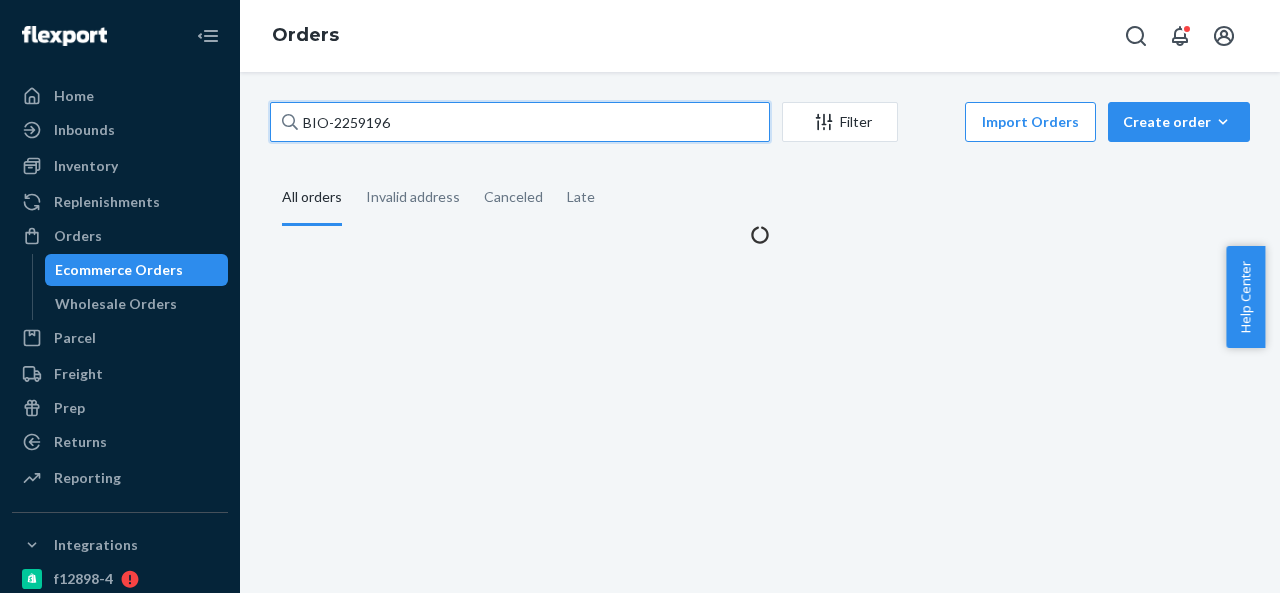 paste on "CB-3952205" 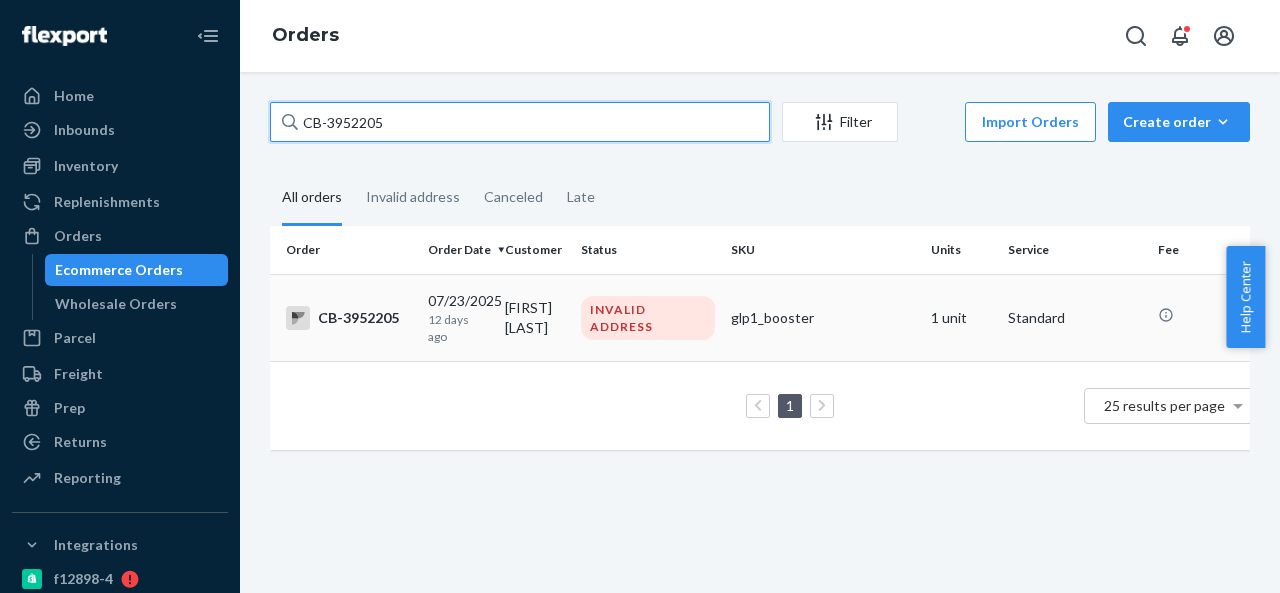 type on "CB-3952205" 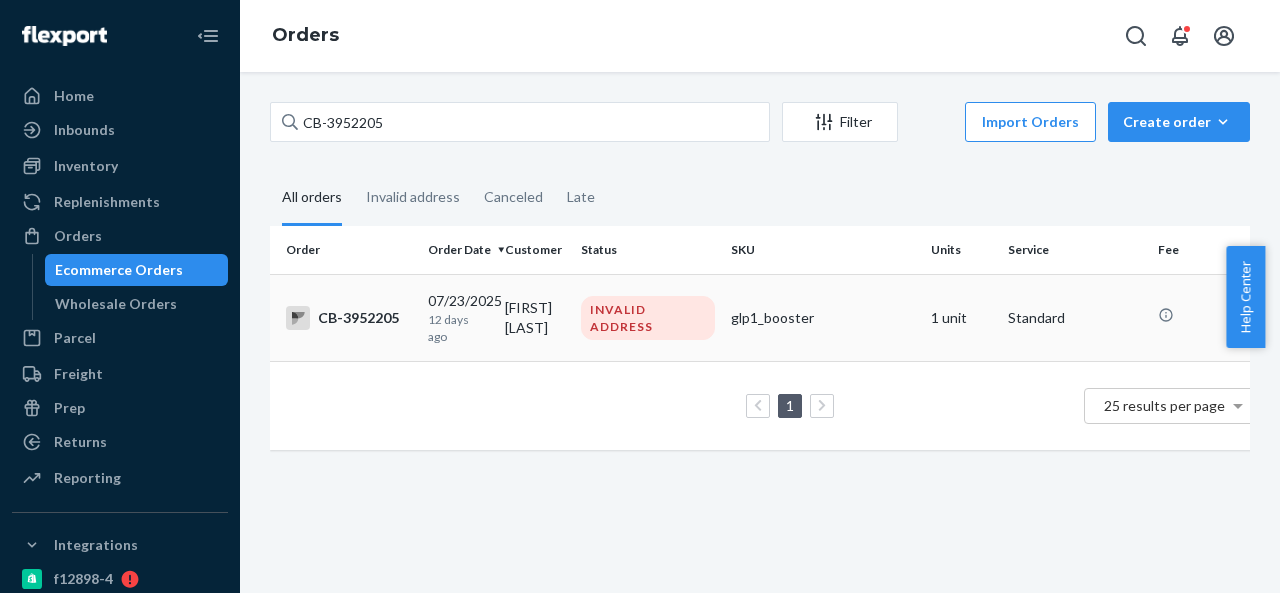 click on "Vanessa Sharp" at bounding box center (535, 317) 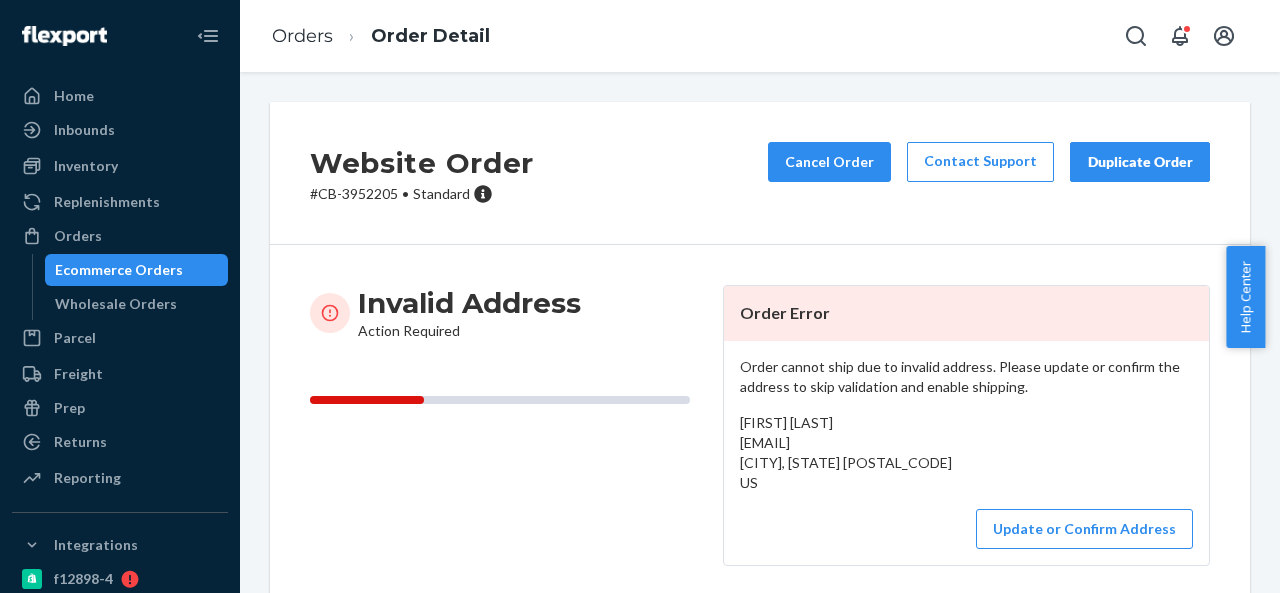 click on "# CB-3952205 • Standard" at bounding box center (422, 194) 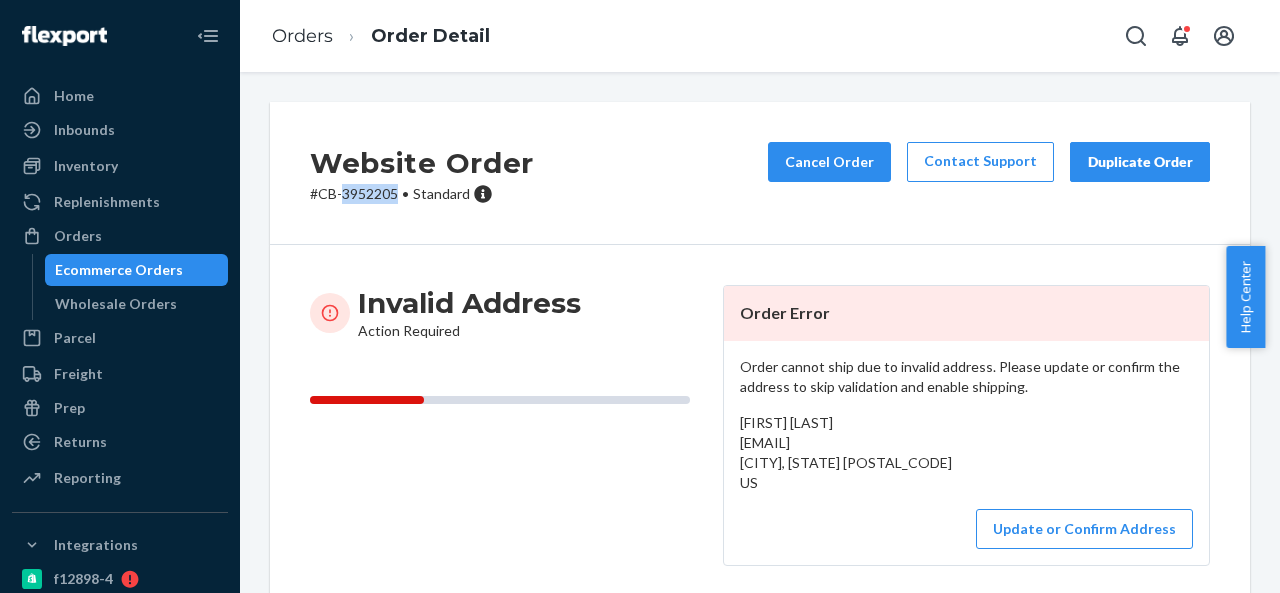 click on "# CB-3952205 • Standard" at bounding box center [422, 194] 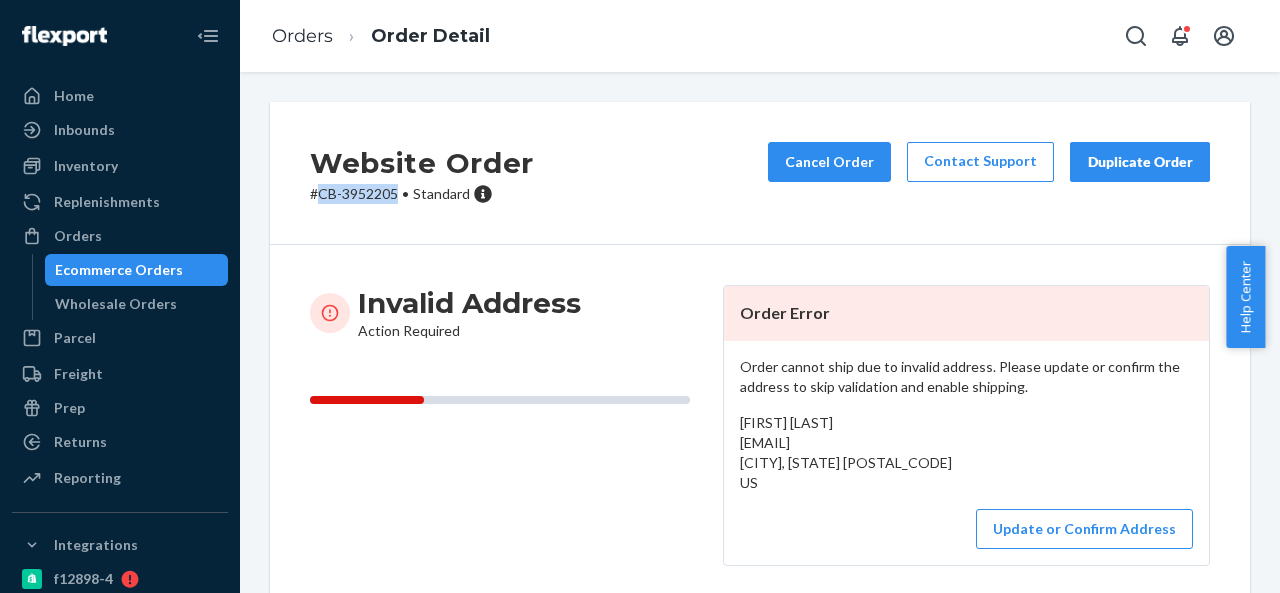 drag, startPoint x: 321, startPoint y: 197, endPoint x: 396, endPoint y: 202, distance: 75.16648 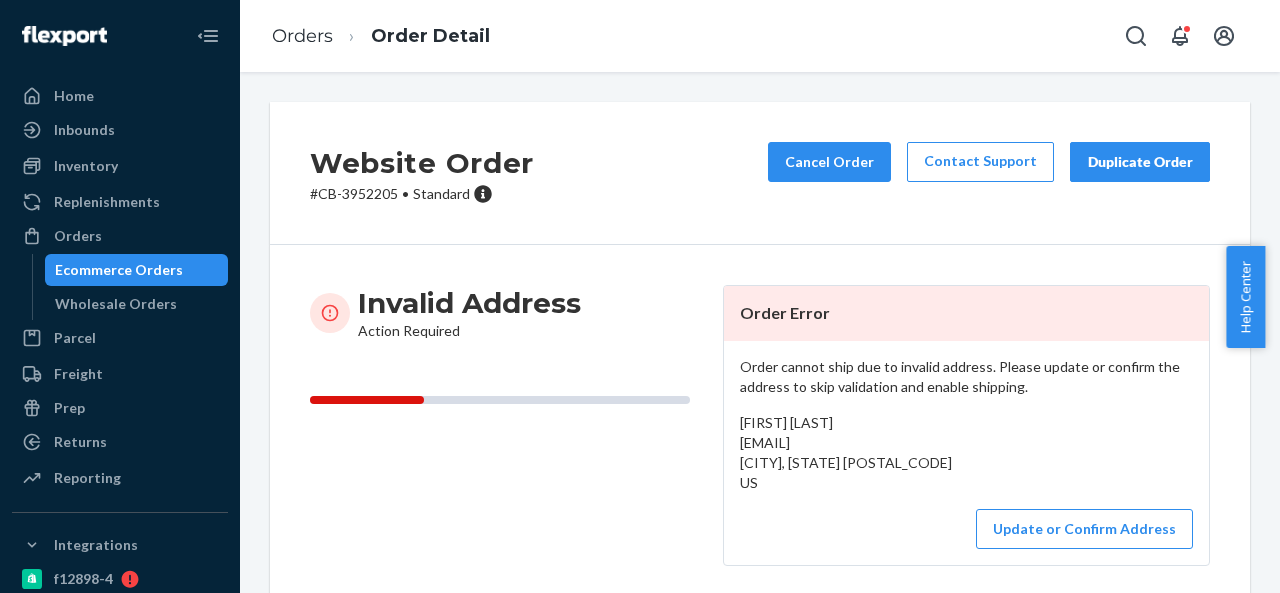 click on "Vanessa Sharp
yoursharplender@gmail.com
Upland, CA 91784
US" at bounding box center (846, 452) 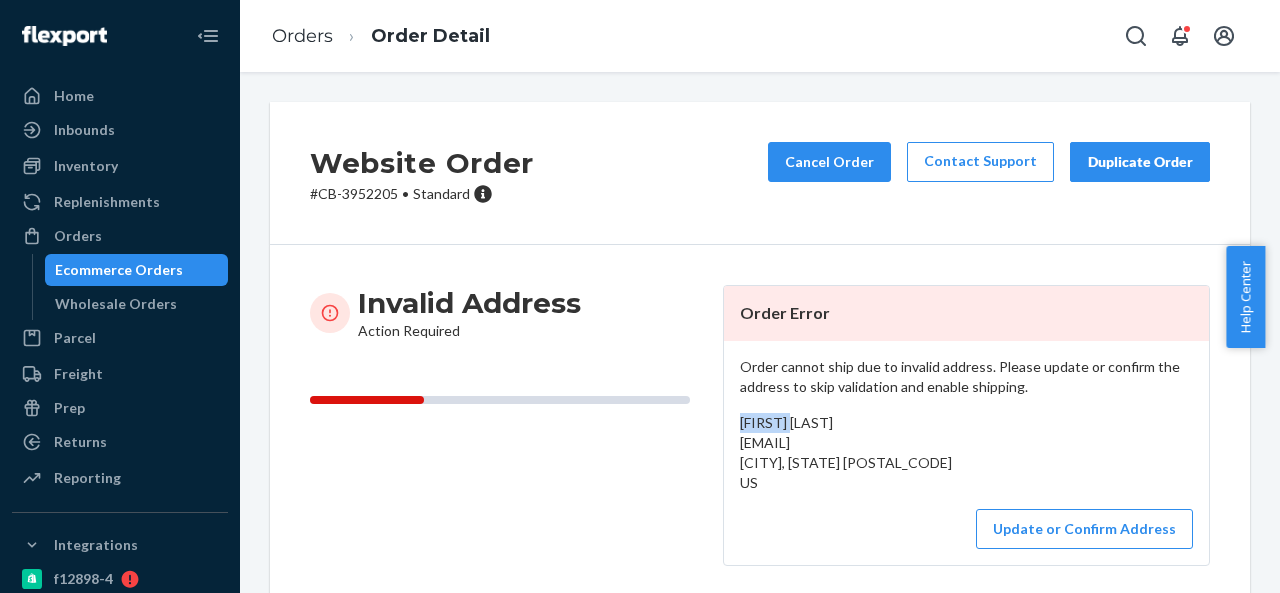 click on "Vanessa Sharp
yoursharplender@gmail.com
Upland, CA 91784
US" at bounding box center [846, 452] 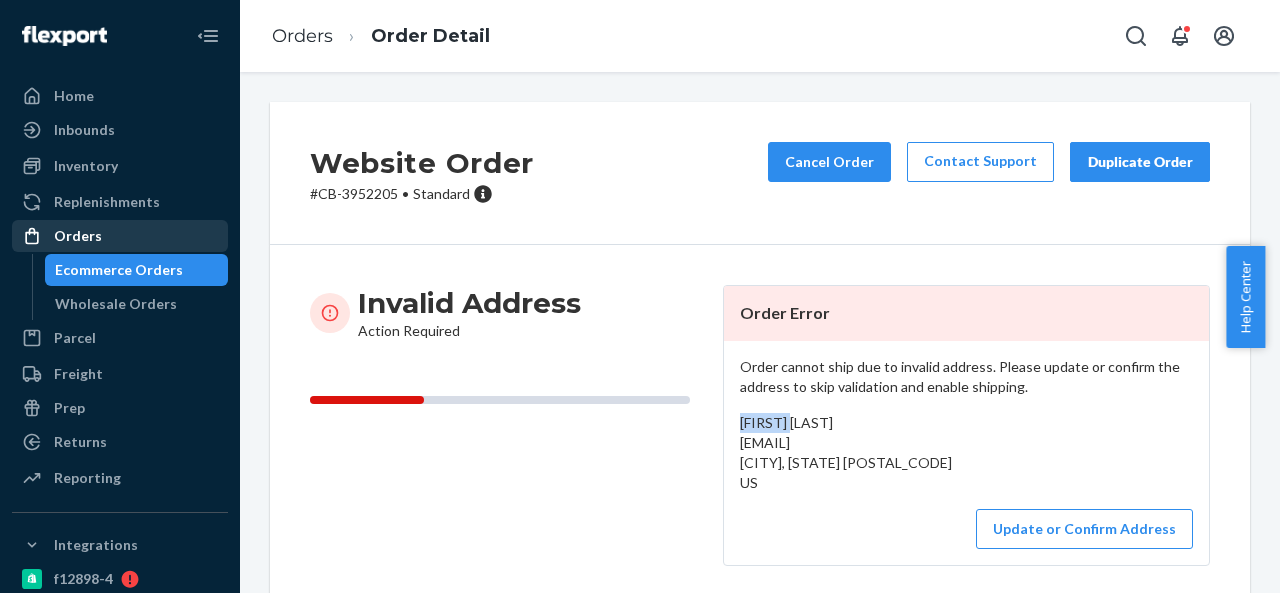 click on "Orders" at bounding box center (120, 236) 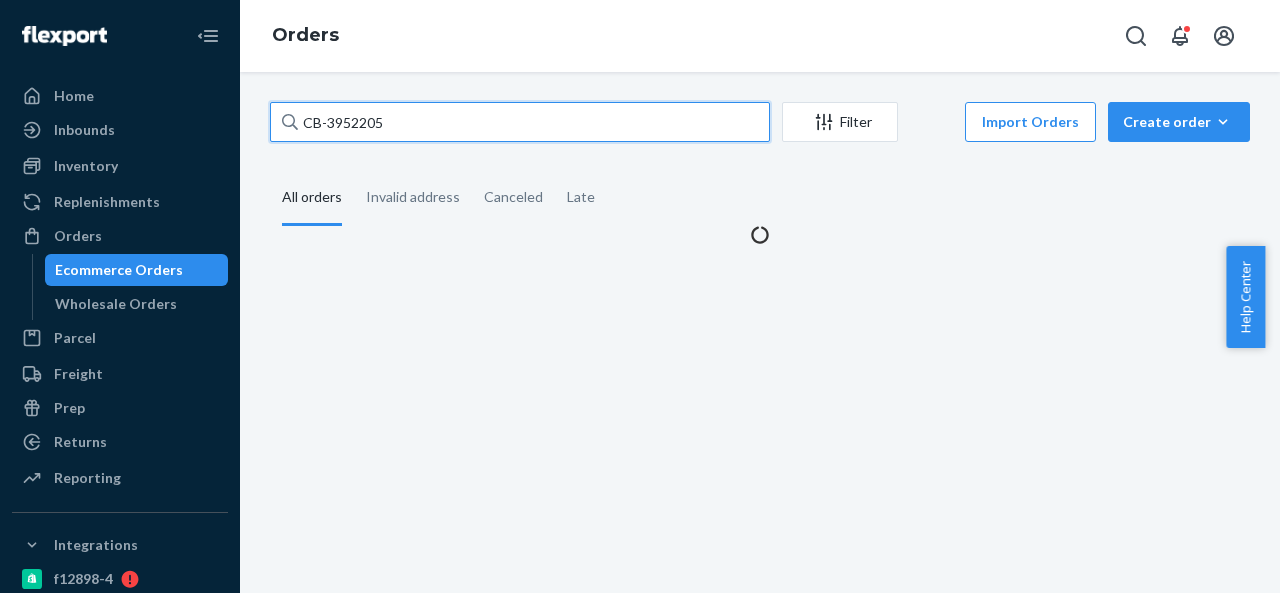 click on "CB-3952205" at bounding box center [520, 122] 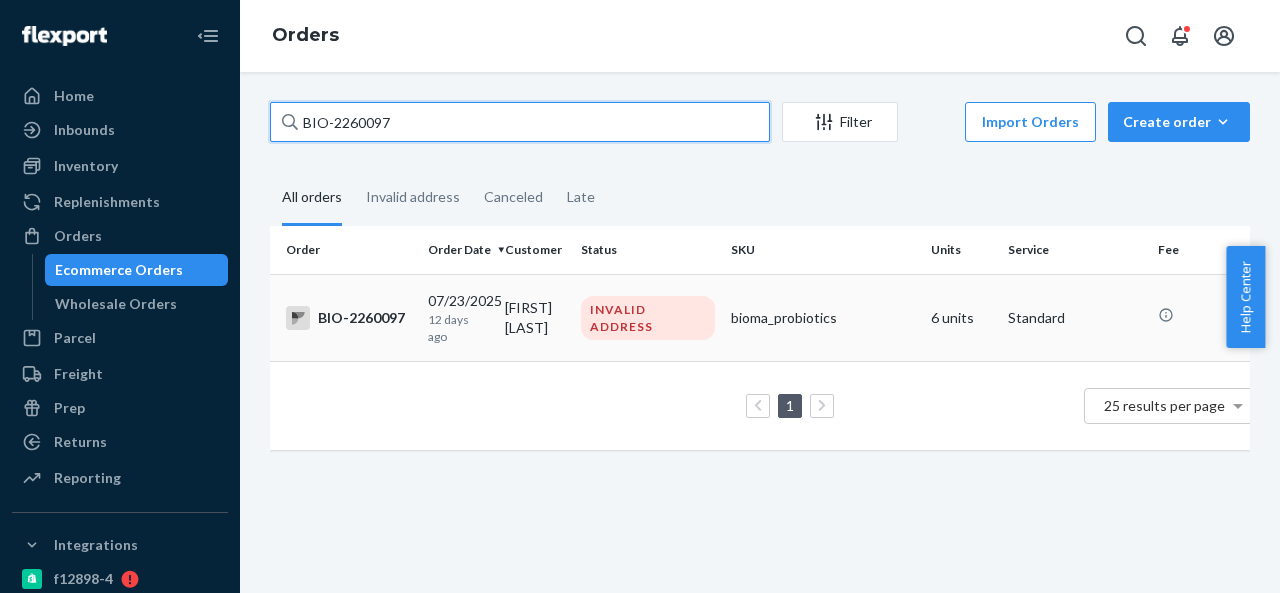 type on "BIO-2260097" 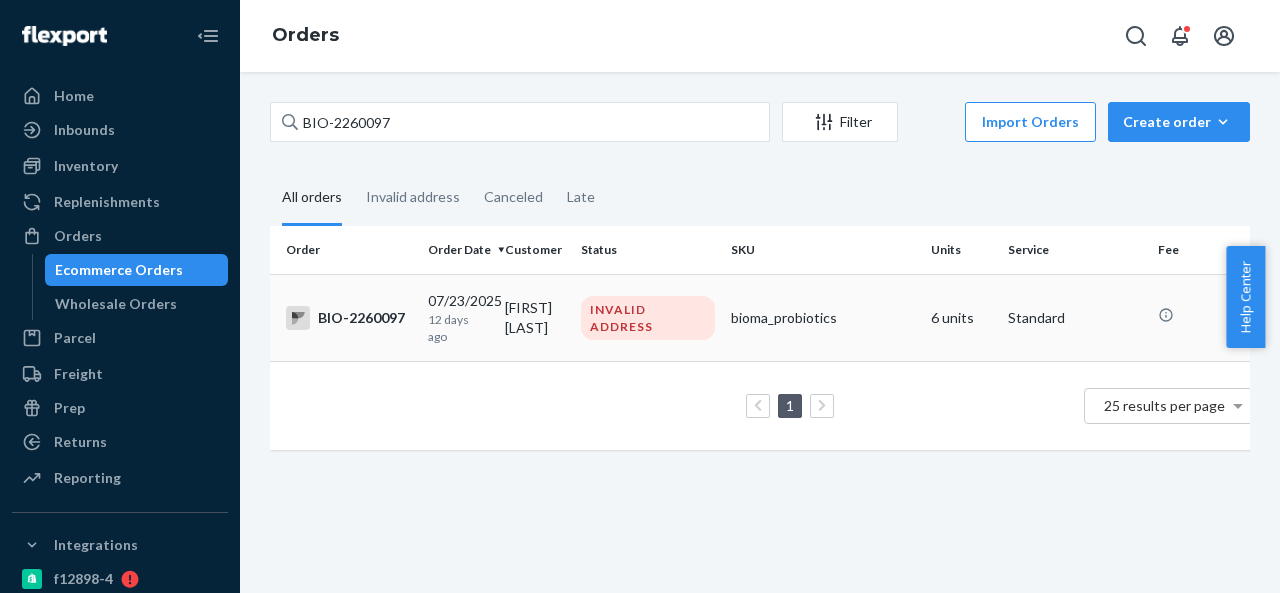 click on "Elizabeth Mathieu" at bounding box center [535, 317] 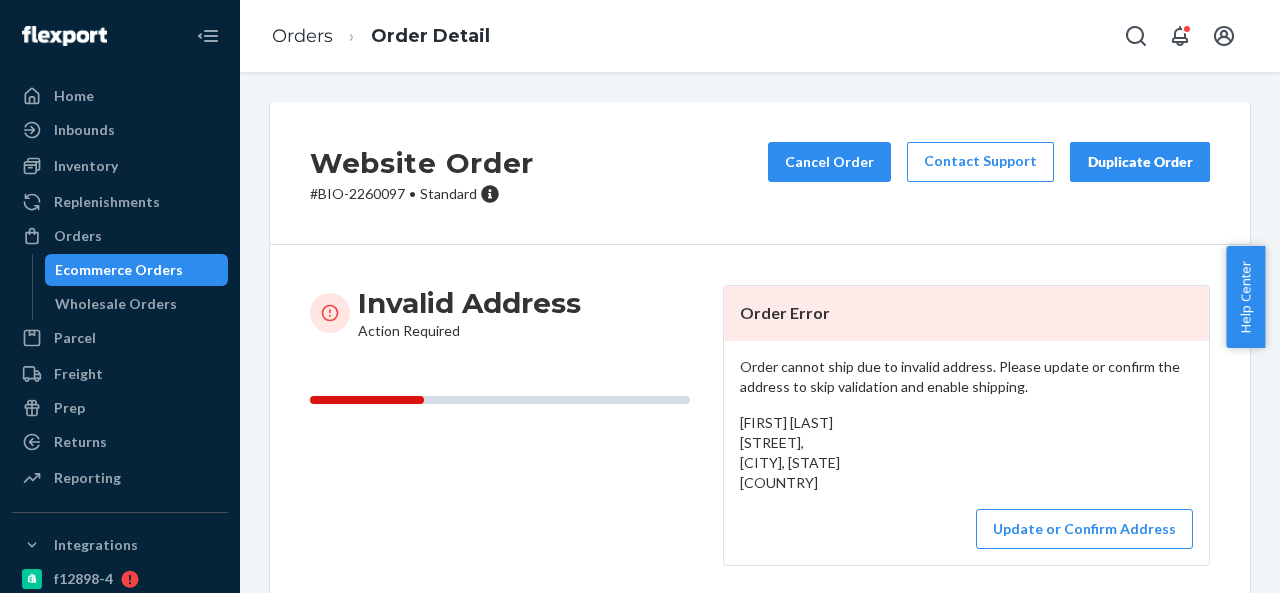 click on "# BIO-2260097 • Standard" at bounding box center (422, 194) 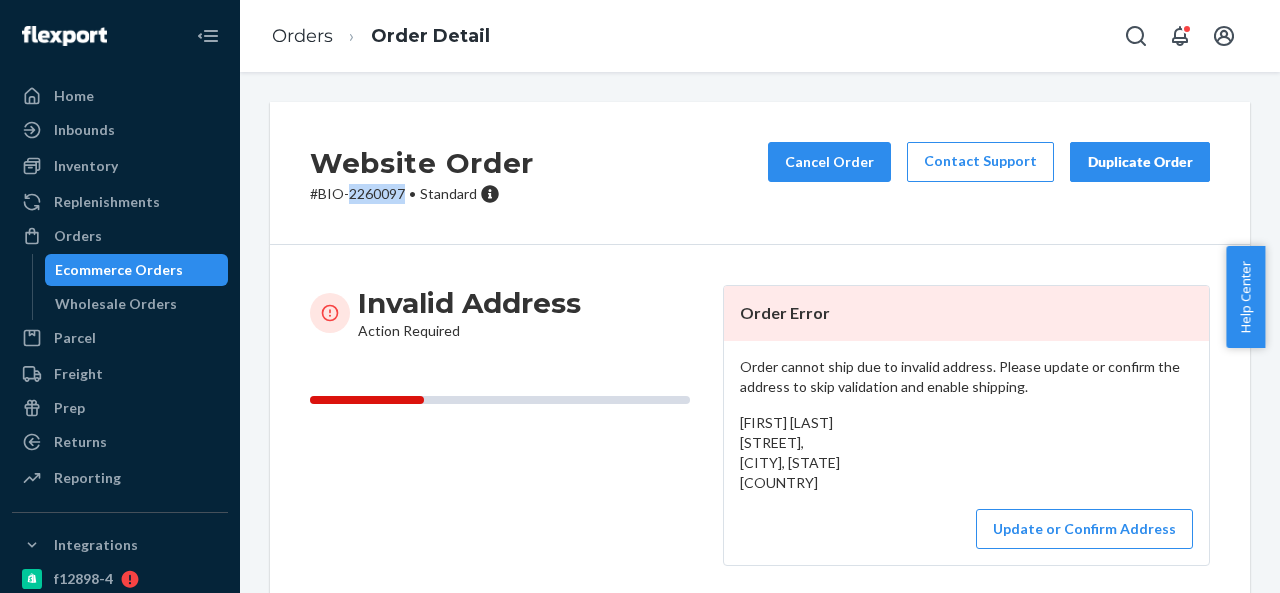 click on "# BIO-2260097 • Standard" at bounding box center [422, 194] 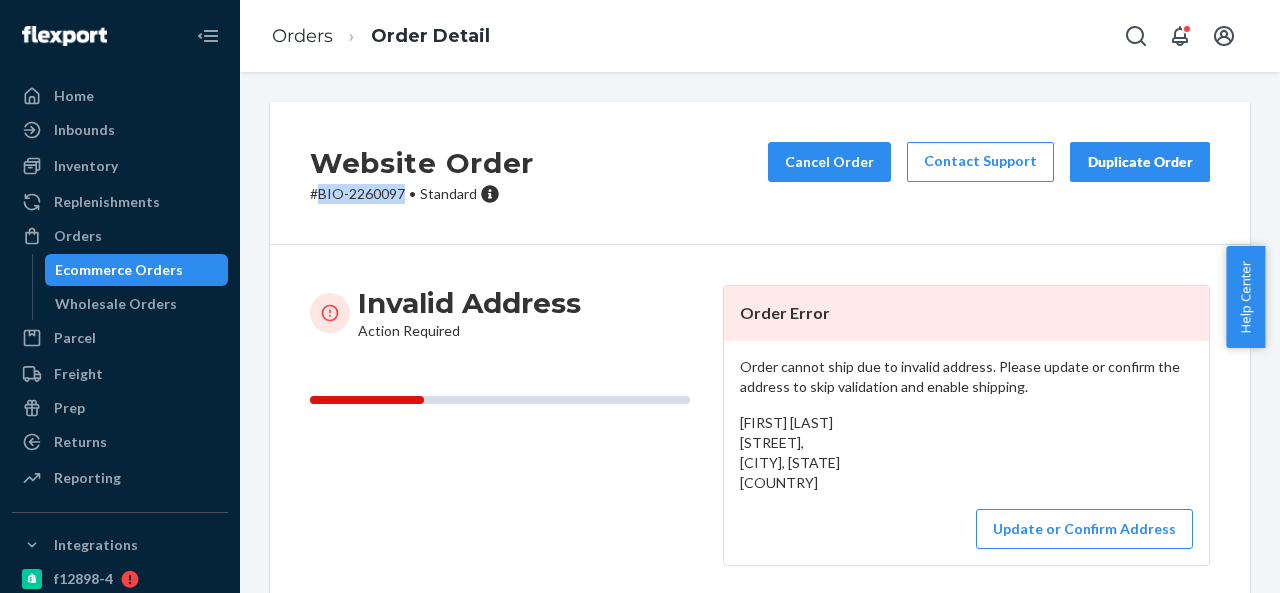 drag, startPoint x: 321, startPoint y: 193, endPoint x: 403, endPoint y: 198, distance: 82.1523 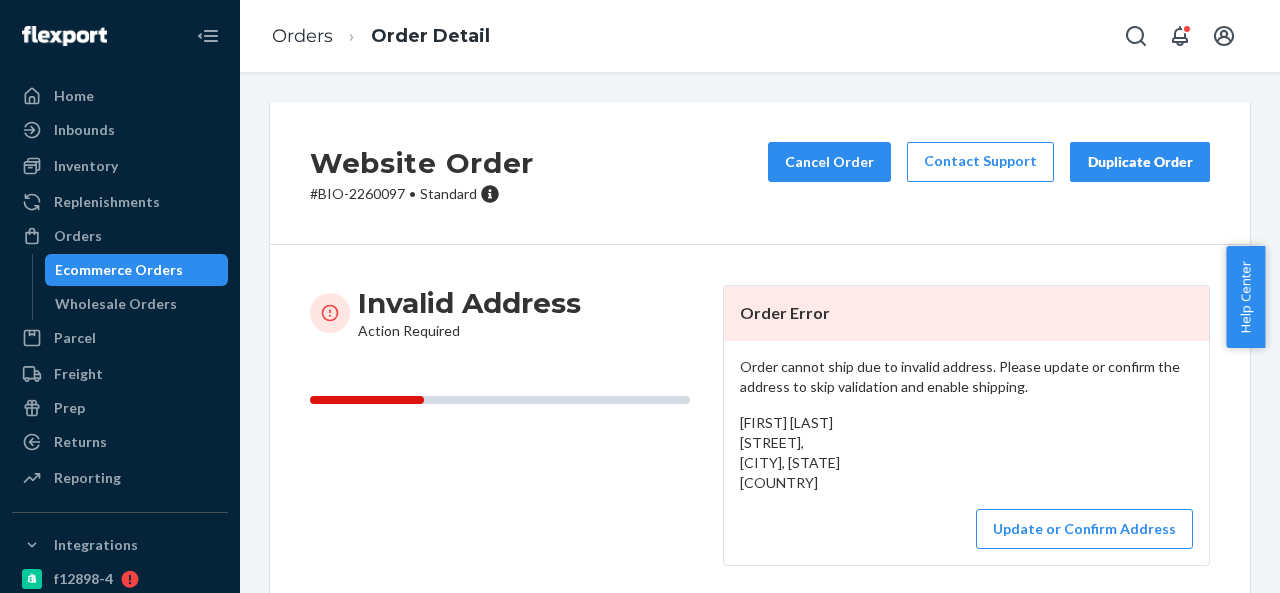 click on "Elizabeth Mathieu
Colonial Ln,
Rocky Mount, NC 27804
US" at bounding box center (790, 452) 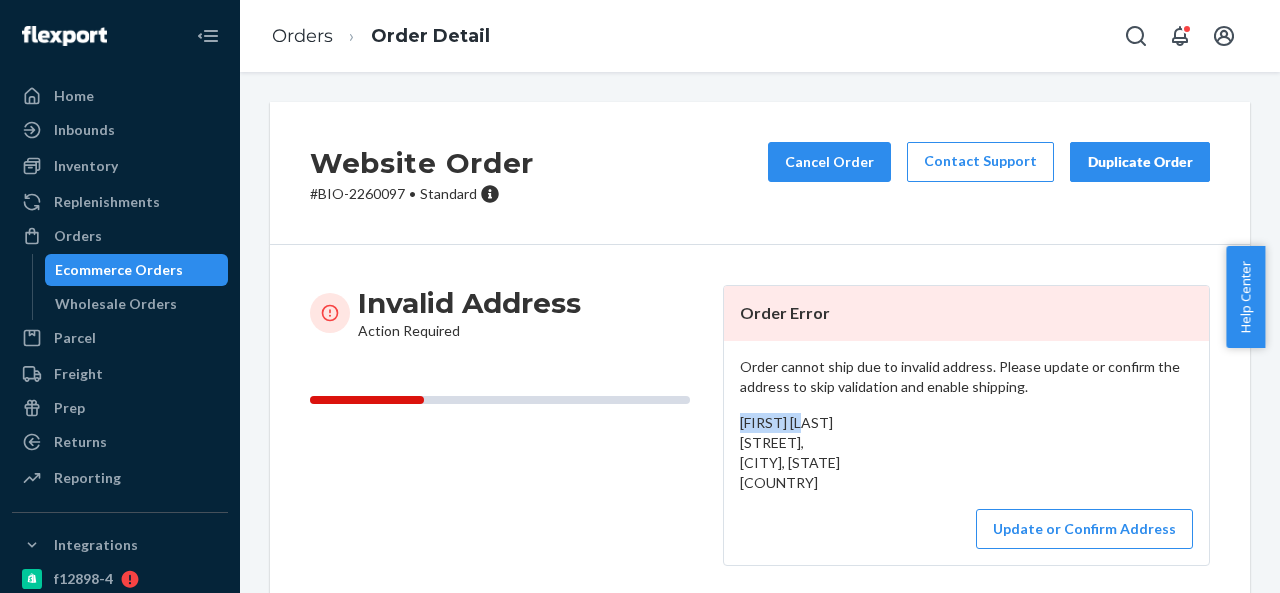 click on "Elizabeth Mathieu
Colonial Ln,
Rocky Mount, NC 27804
US" at bounding box center [790, 452] 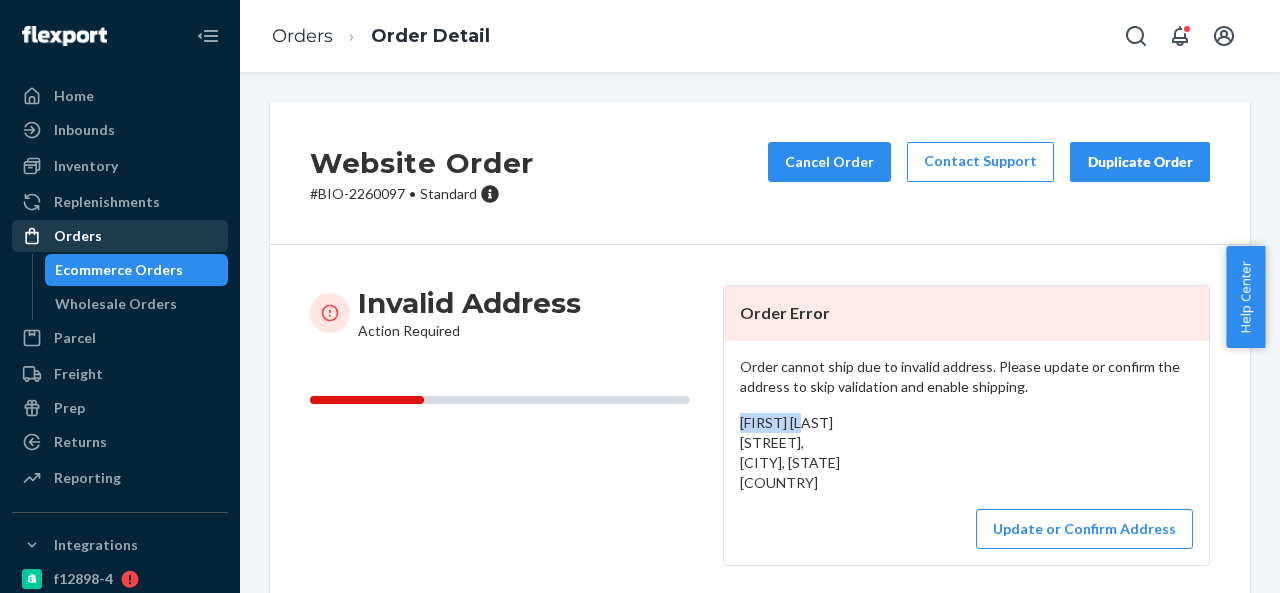click on "Orders" at bounding box center (78, 236) 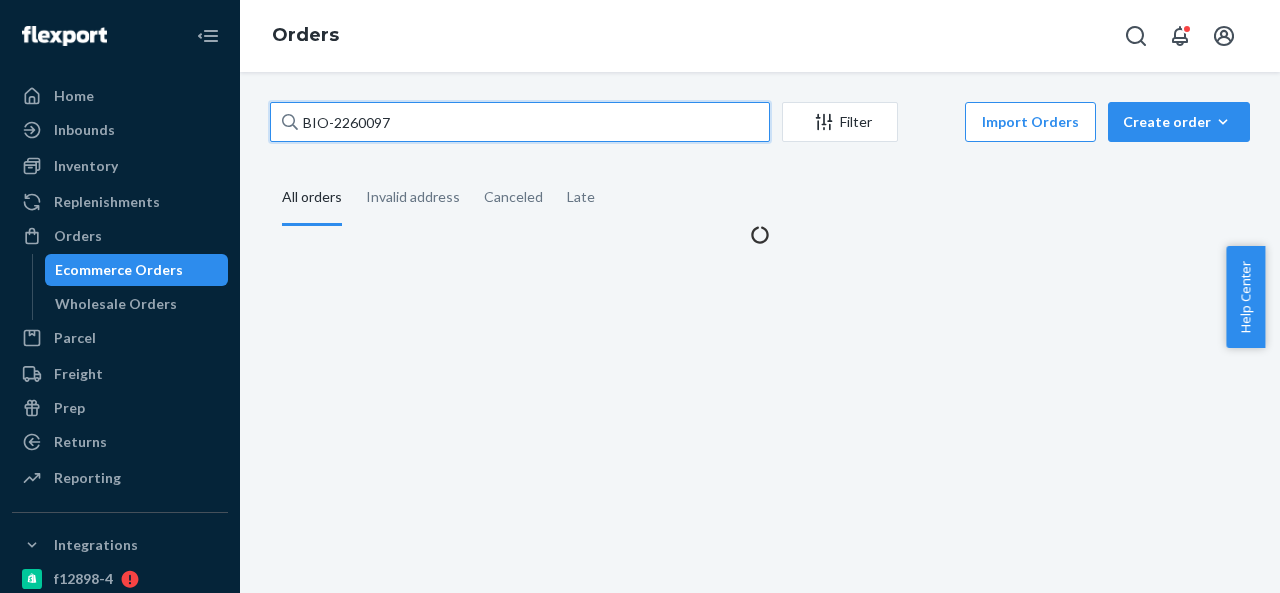click on "BIO-2260097" at bounding box center (520, 122) 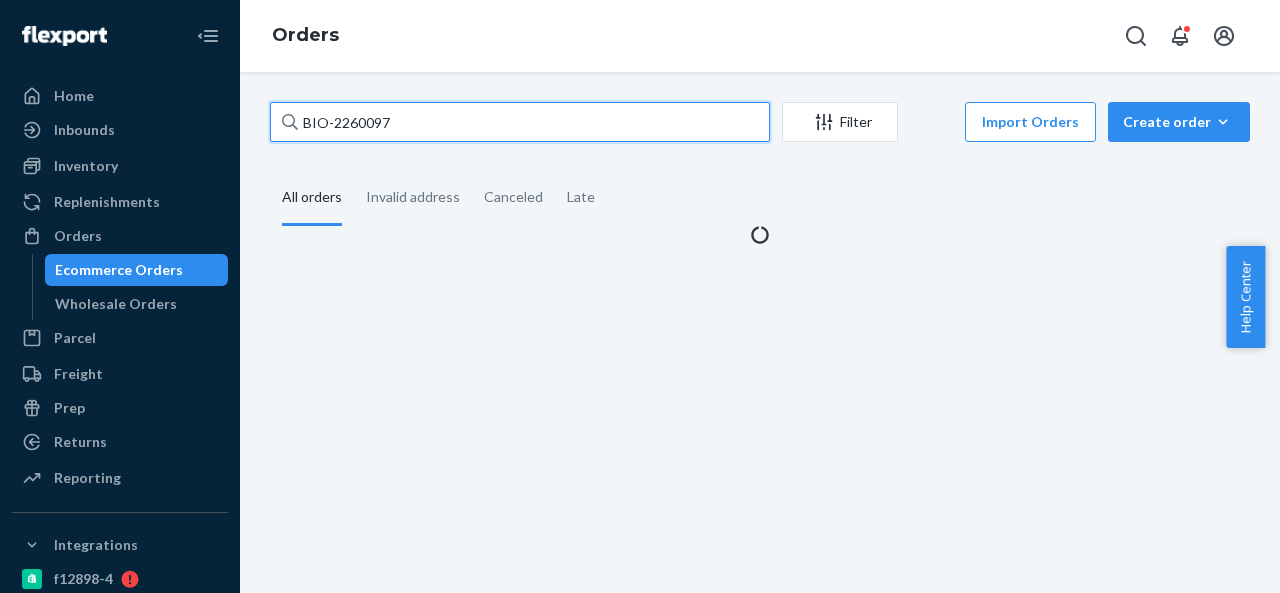 paste on "CB-3953566" 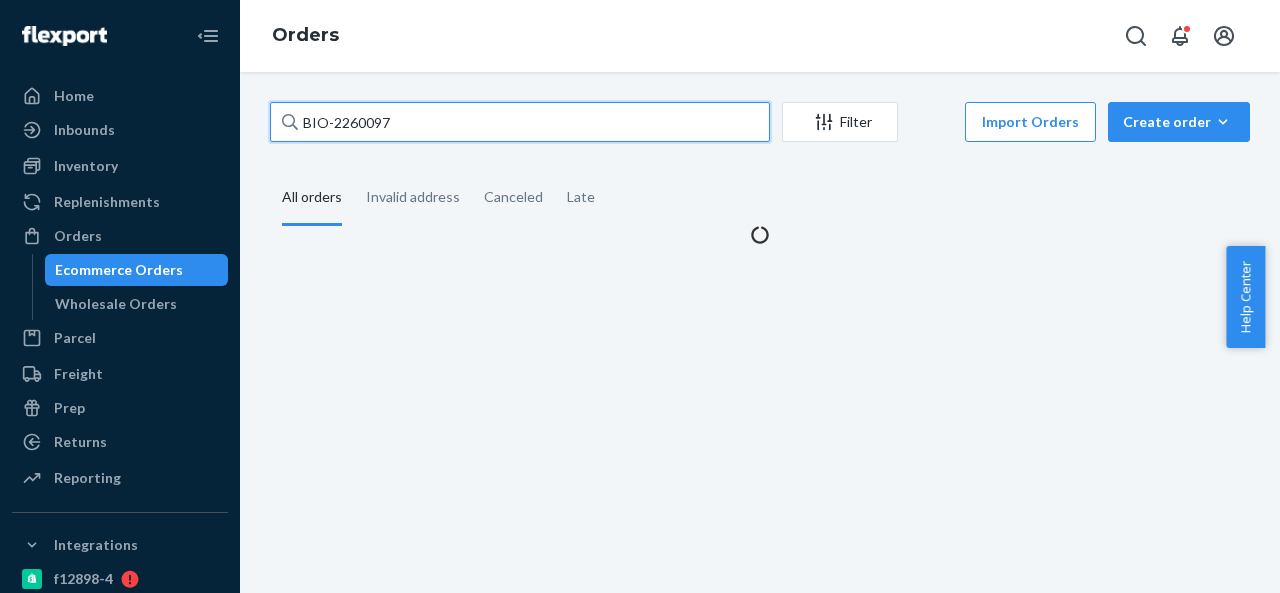 type on "CB-3953566" 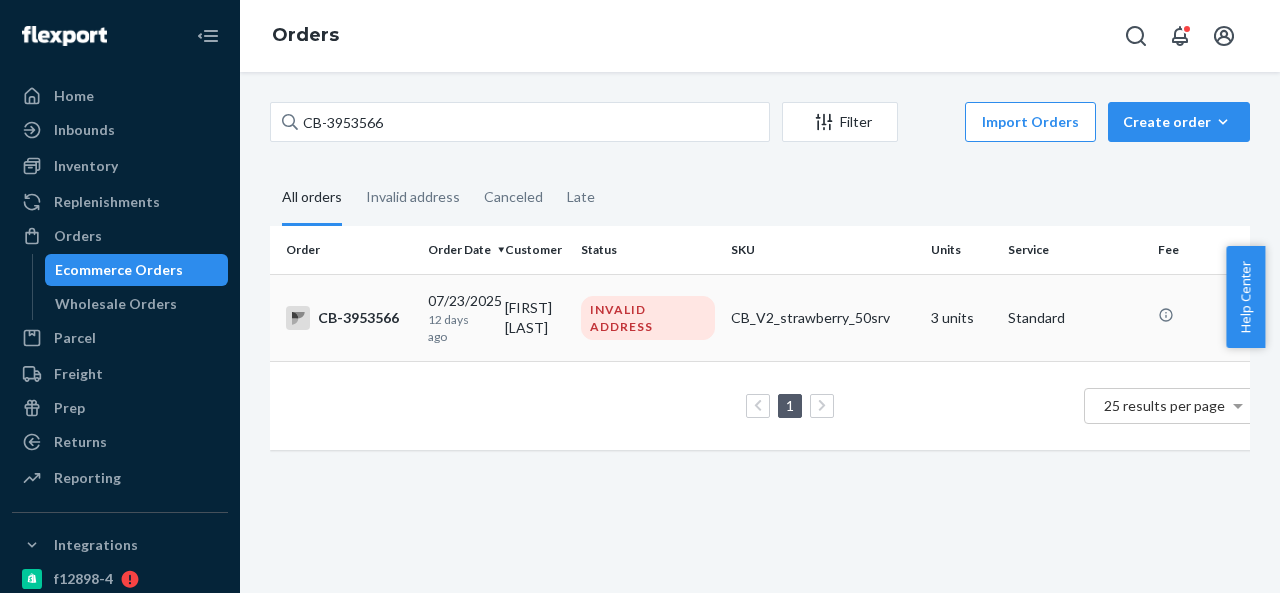 click on "Criston Rush" at bounding box center [535, 317] 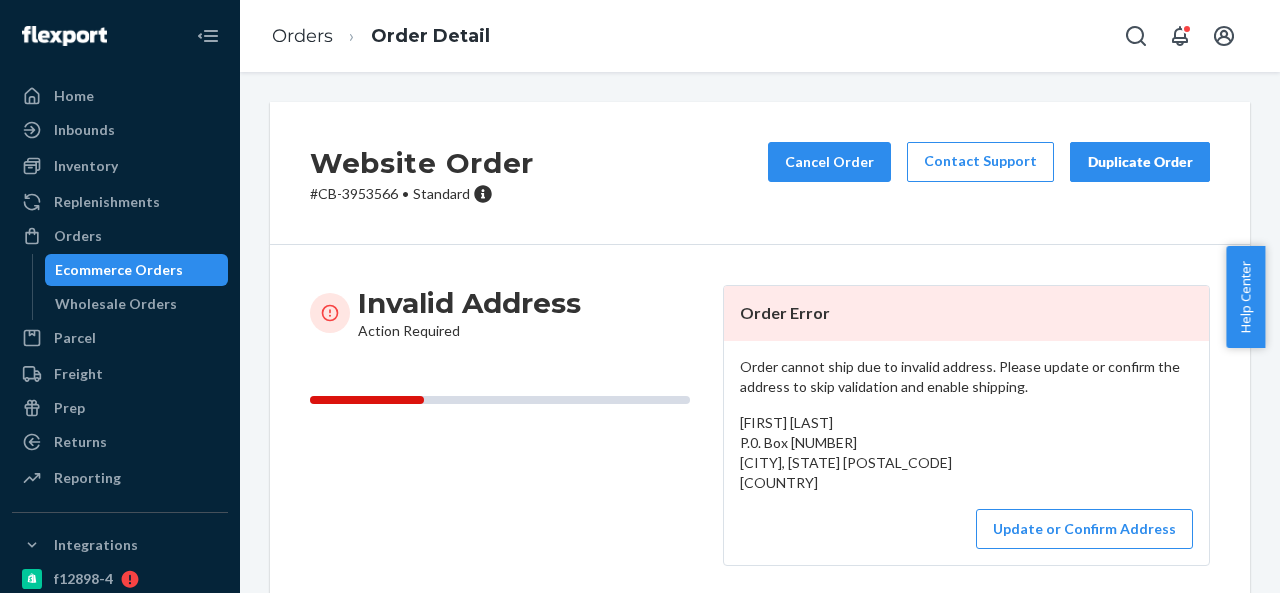 click on "# CB-3953566 • Standard" at bounding box center (422, 194) 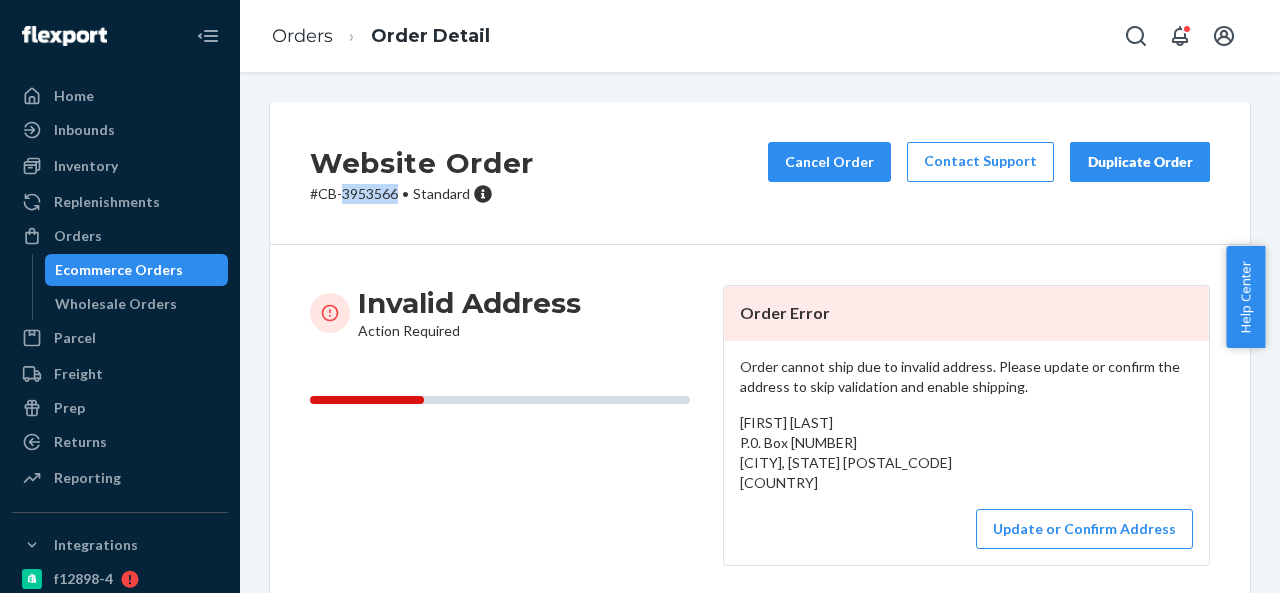 click on "# CB-3953566 • Standard" at bounding box center [422, 194] 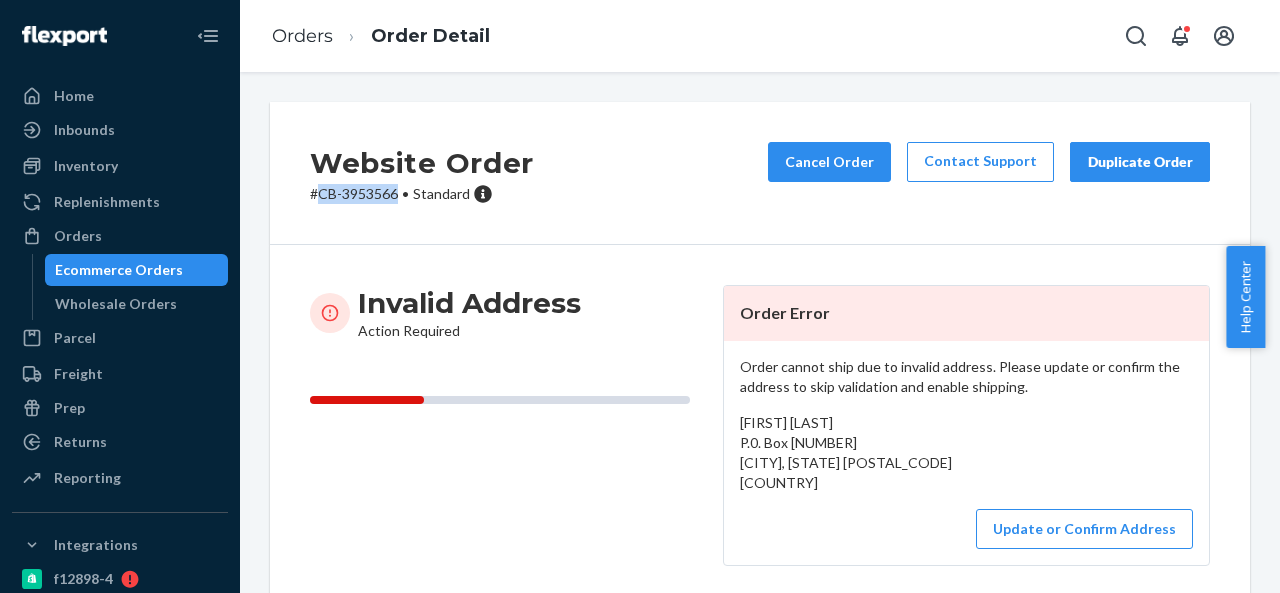 drag, startPoint x: 318, startPoint y: 194, endPoint x: 398, endPoint y: 198, distance: 80.09994 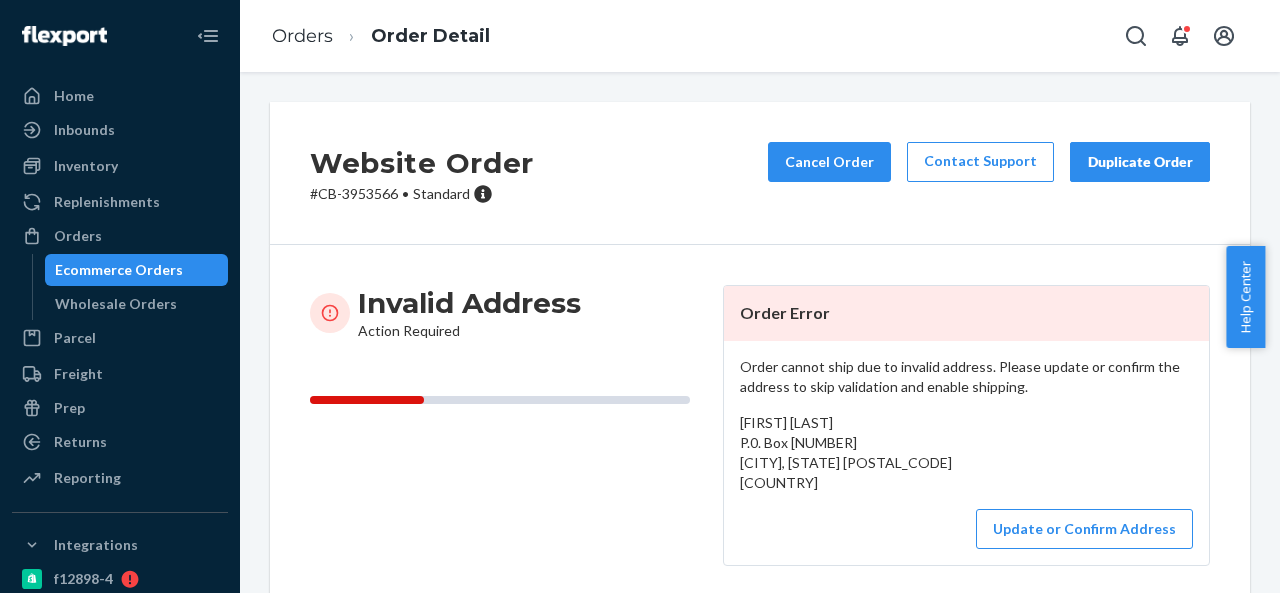 click on "Criston Rush
P.0. Box 173
Muse, PA 74949
US" at bounding box center (846, 452) 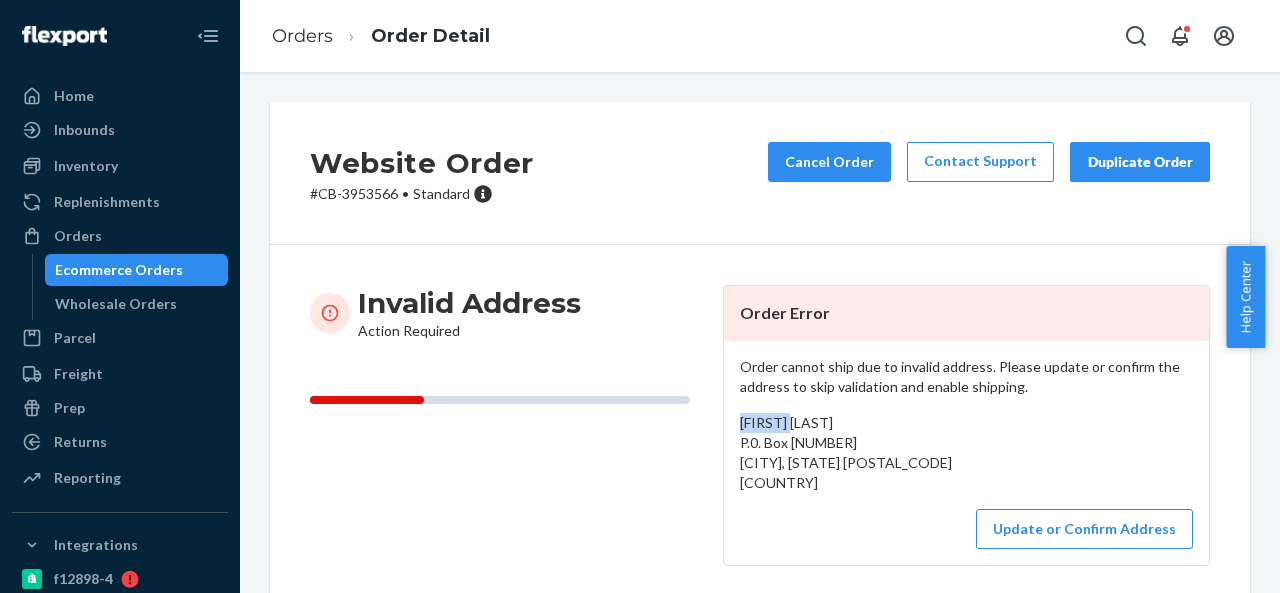 click on "Criston Rush
P.0. Box 173
Muse, PA 74949
US" at bounding box center [846, 452] 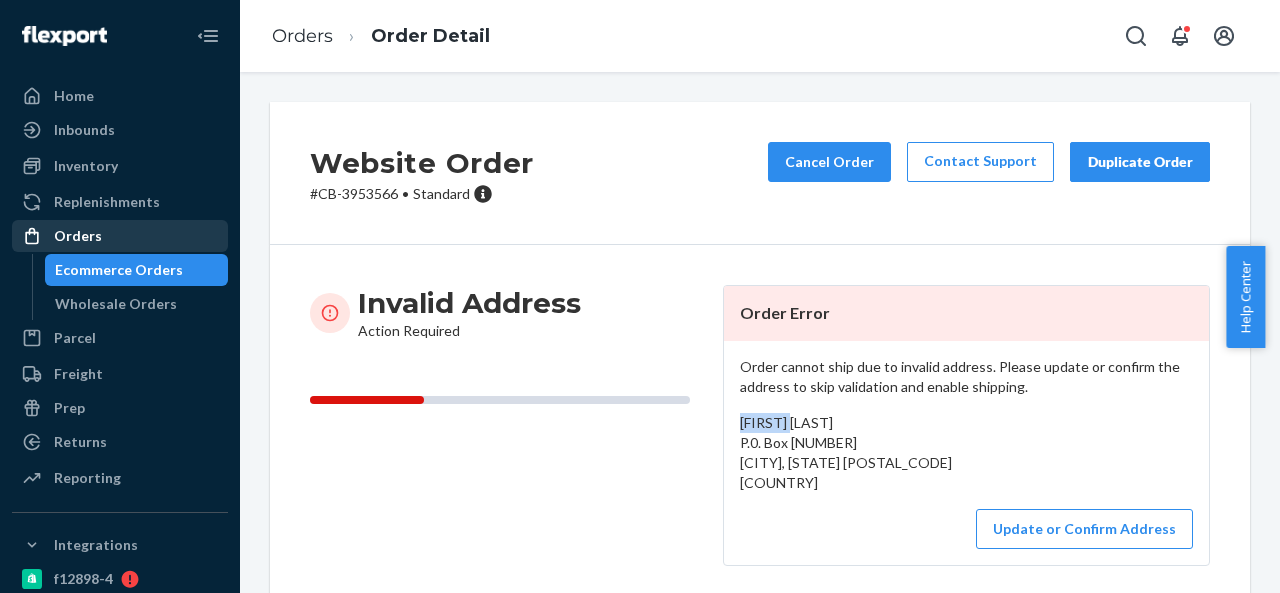 click on "Orders" at bounding box center (120, 236) 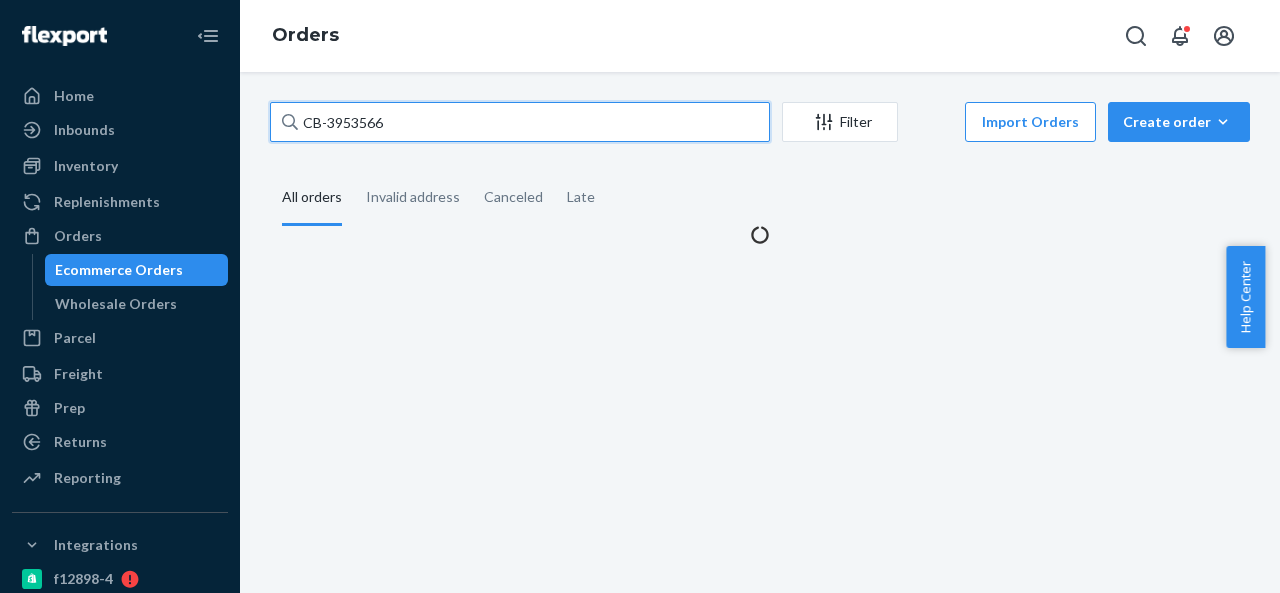 click on "CB-3953566" at bounding box center (520, 122) 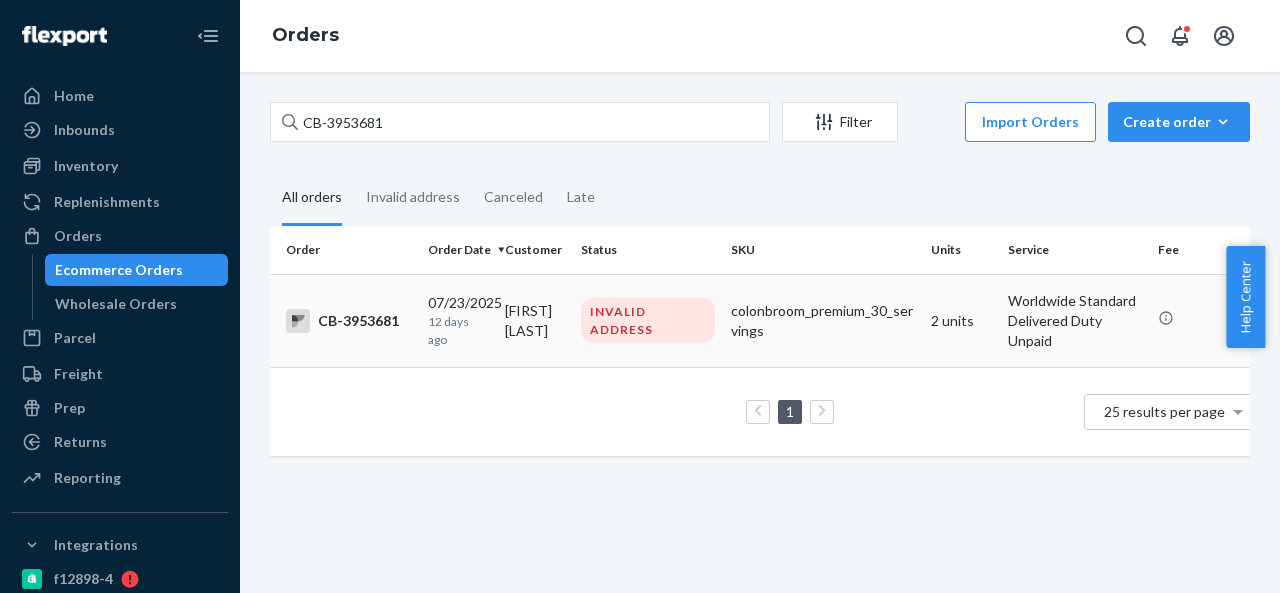 click on "Daniel Donaire" at bounding box center [535, 320] 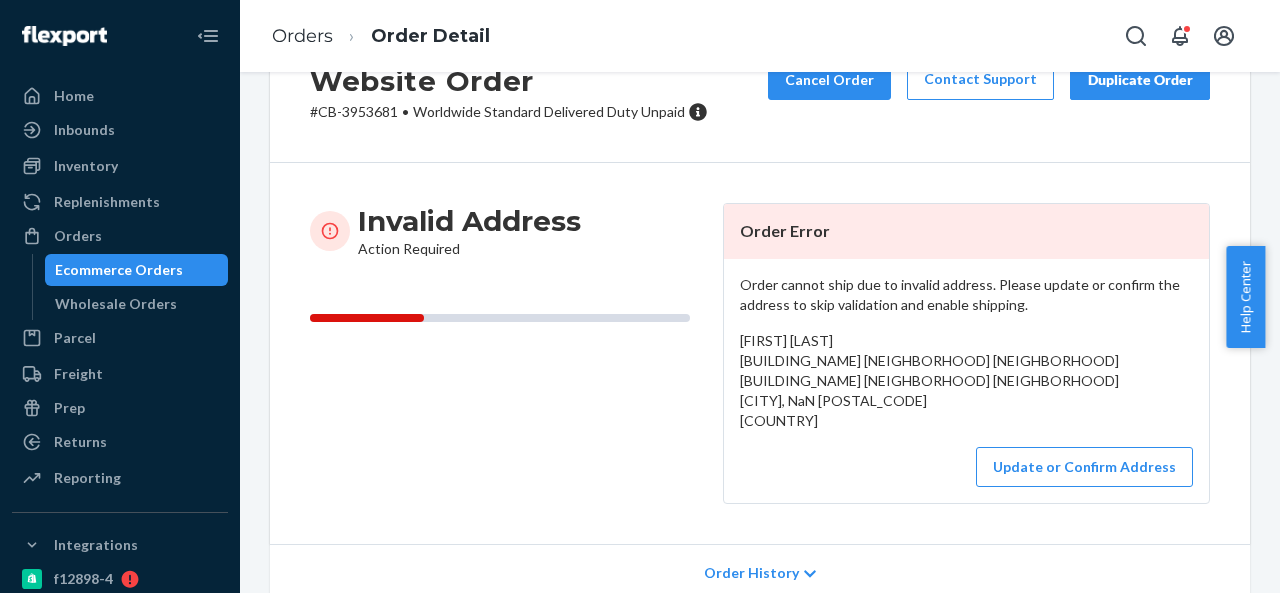 scroll, scrollTop: 100, scrollLeft: 0, axis: vertical 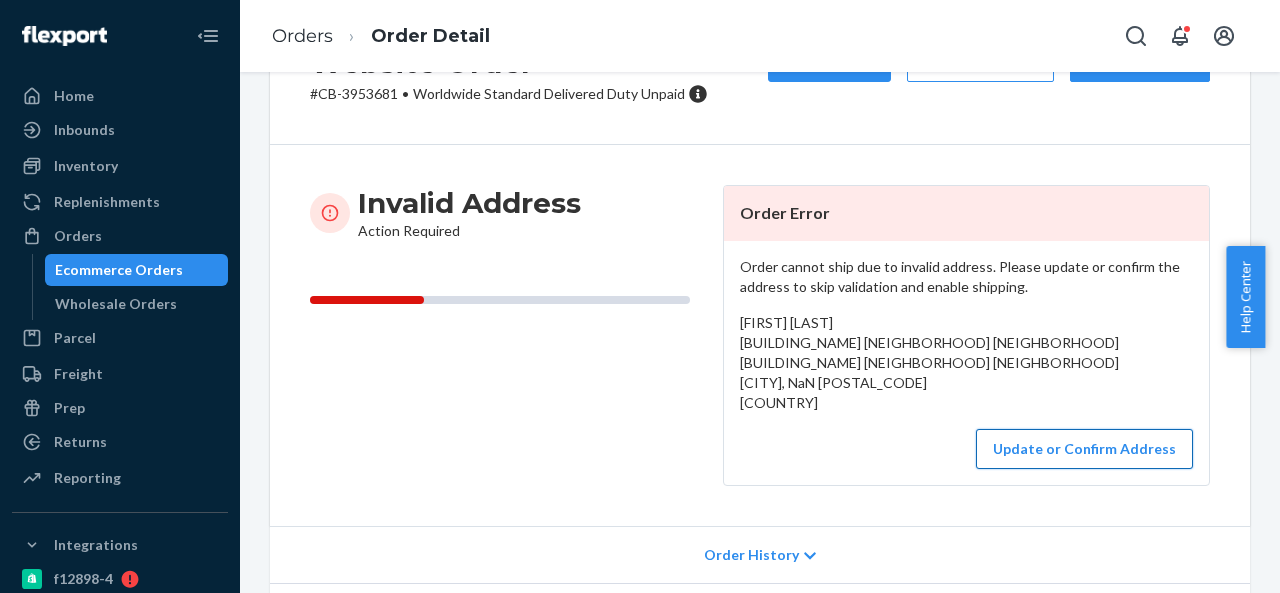 click on "Update or Confirm Address" at bounding box center [1084, 449] 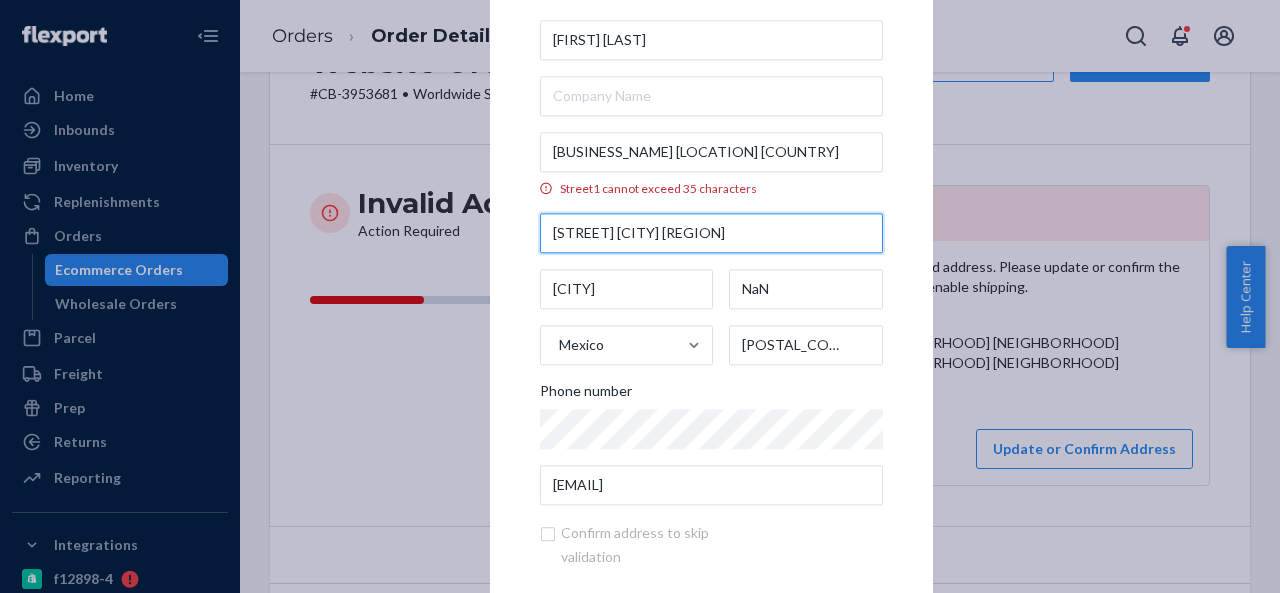 click on "Bodega E29 Central De Abastos" at bounding box center [711, 233] 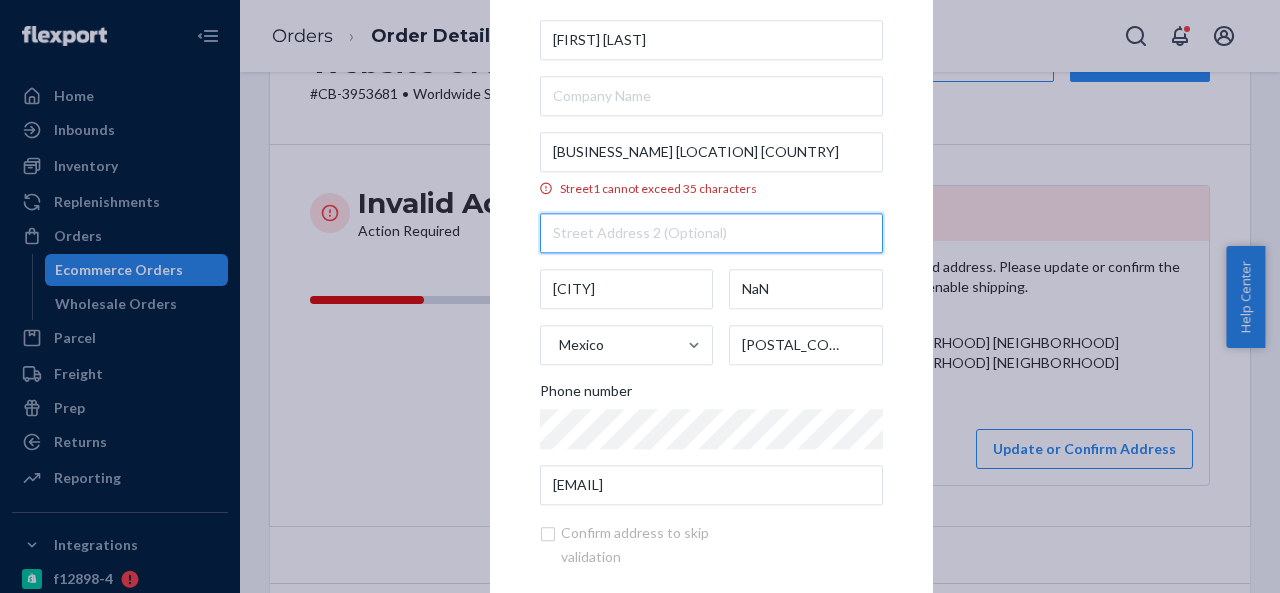 type 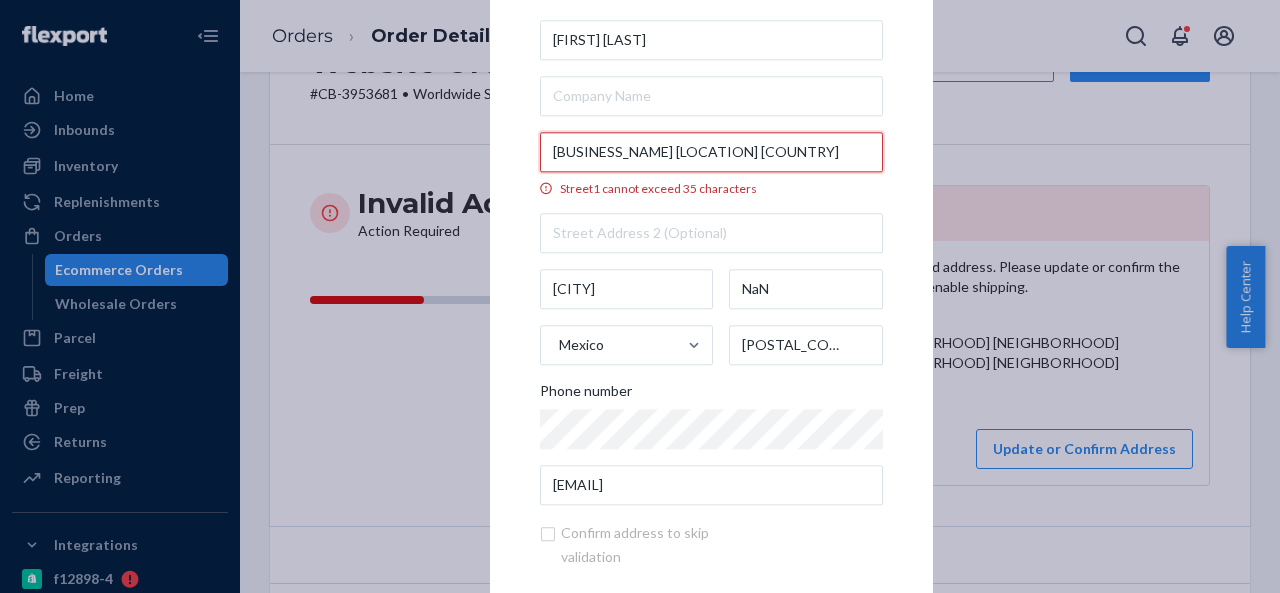 click on "Bodega E29 Central De Abastos mexico" at bounding box center (711, 152) 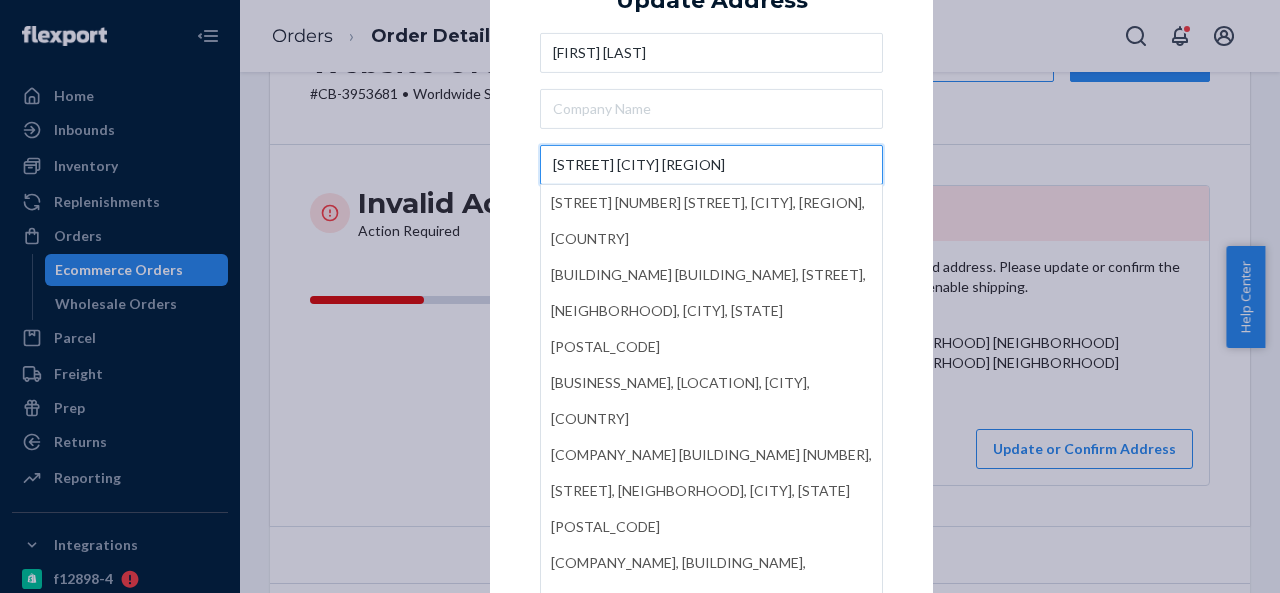 type on "Bodega E29 Central De Abastos" 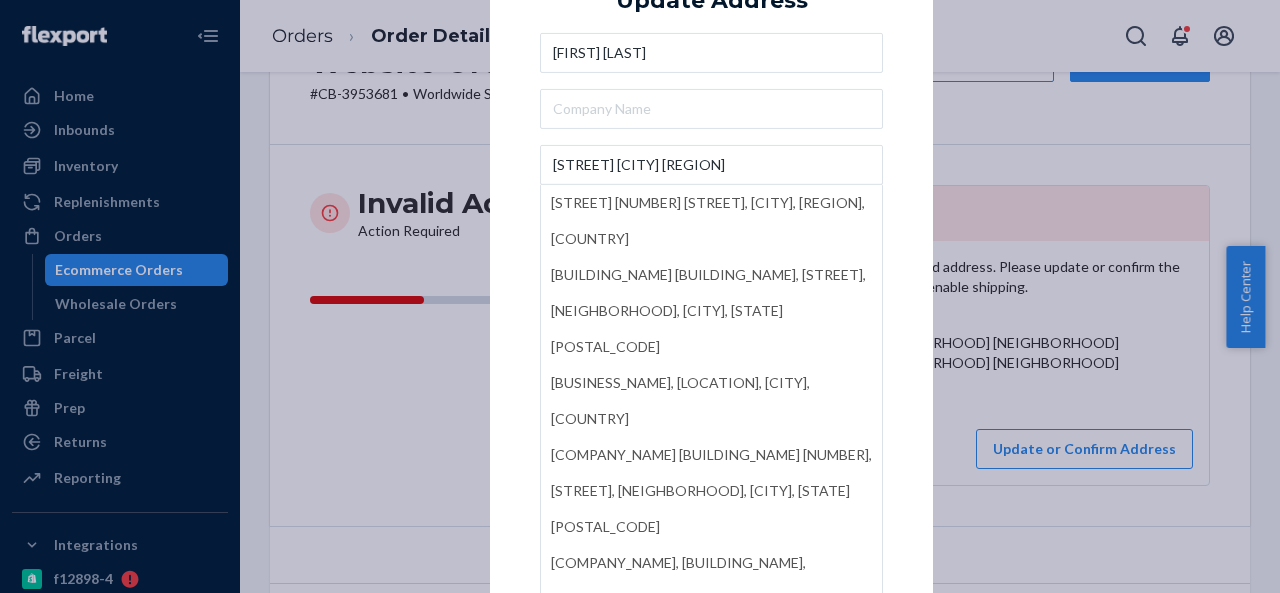 click on "× Update Address Daniel Donaire Bodega E29 Central De Abastos BODEGA 73 Rancho Ganadero El Ocho, Avenida Chapultepec, Central de Abastos, Guadalupe, Nuevo Leon, Mexico BODEGA SAGRADO CORAZÓN DE JESUS, Sexta Poniente, Central de Abastos, San Luis Potosi, Mexico Bodega de Frutas, Central de Abastos, San Luis Potosi, Mexico Distribuidora de Cítricos Bodega 116, Calle, Central de Abastos, Guadalupe, Nuevo Leon, Mexico Procomin, Bodega, Central de Abastos, Puebla, Mexico Ciudad de México NaN Mexico 09040 Phone number stoicov8@outlook.es Confirm address to skip validation Update" at bounding box center [711, 296] 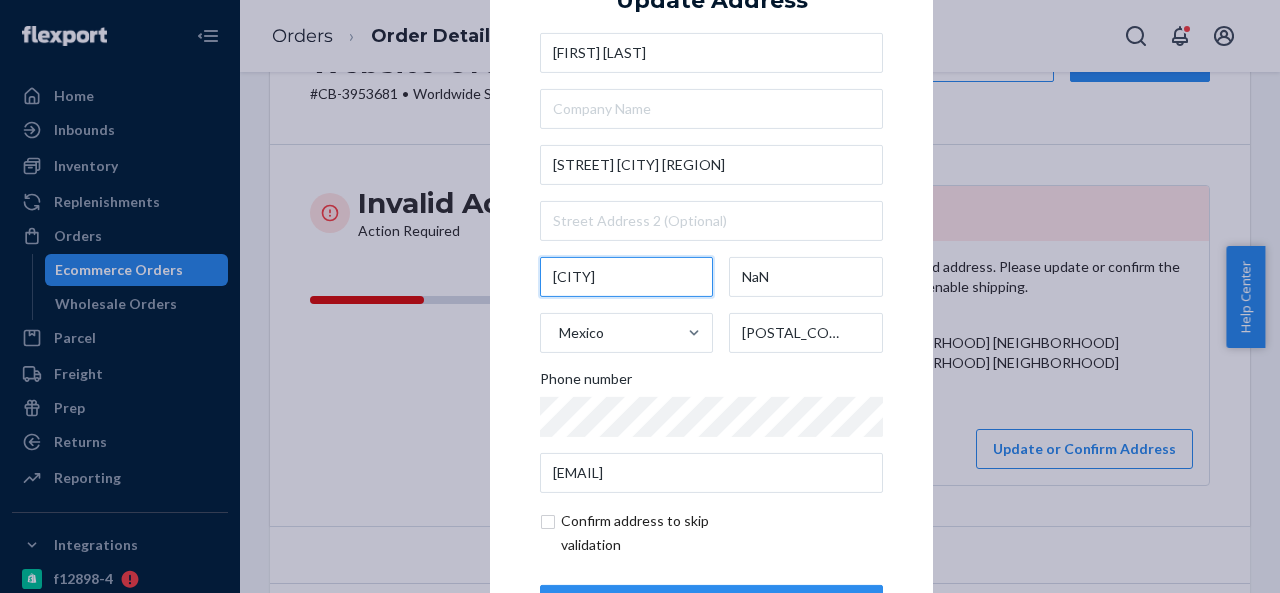 click on "Ciudad de México" at bounding box center [626, 277] 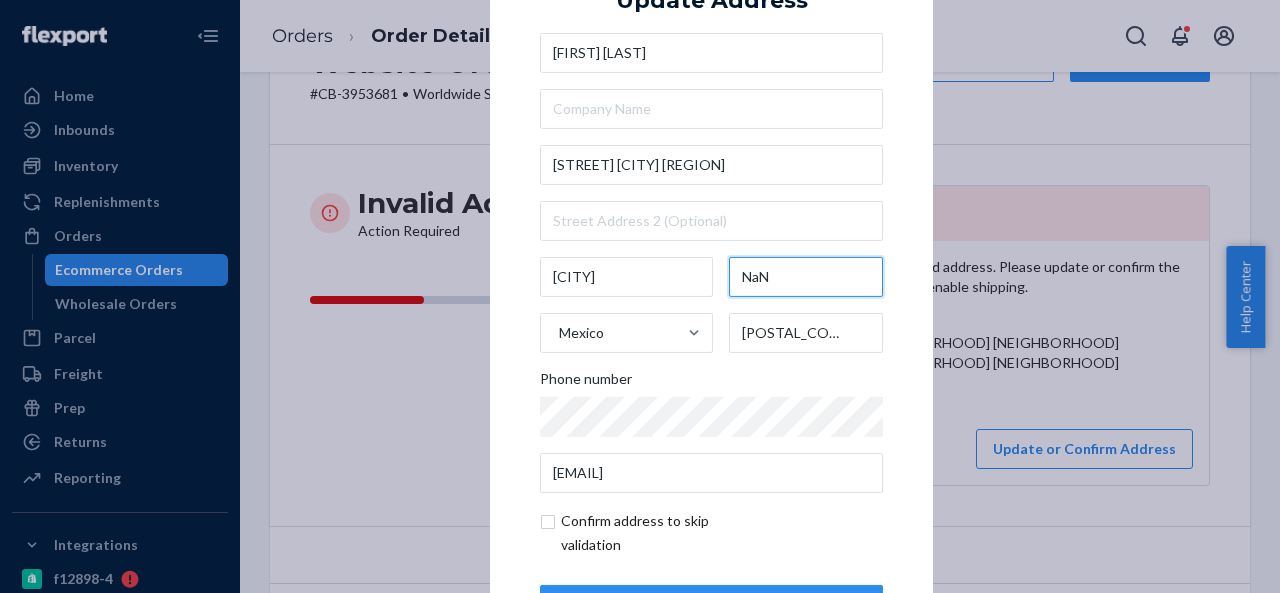 click on "NaN" at bounding box center [806, 277] 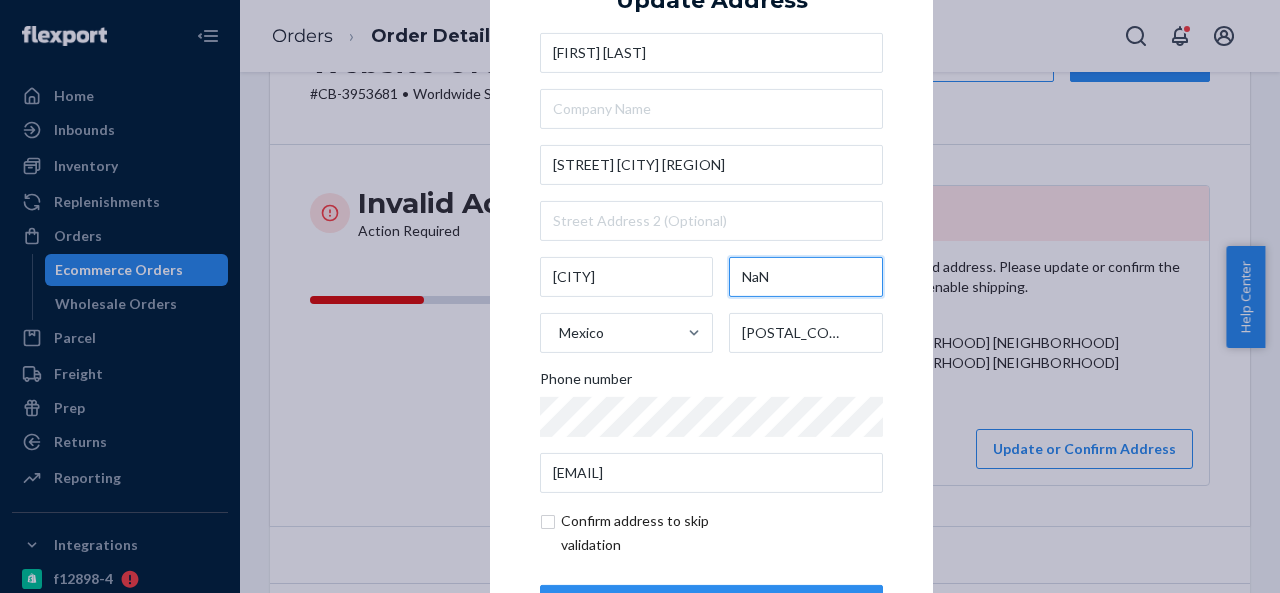 paste on "Ciudad de México" 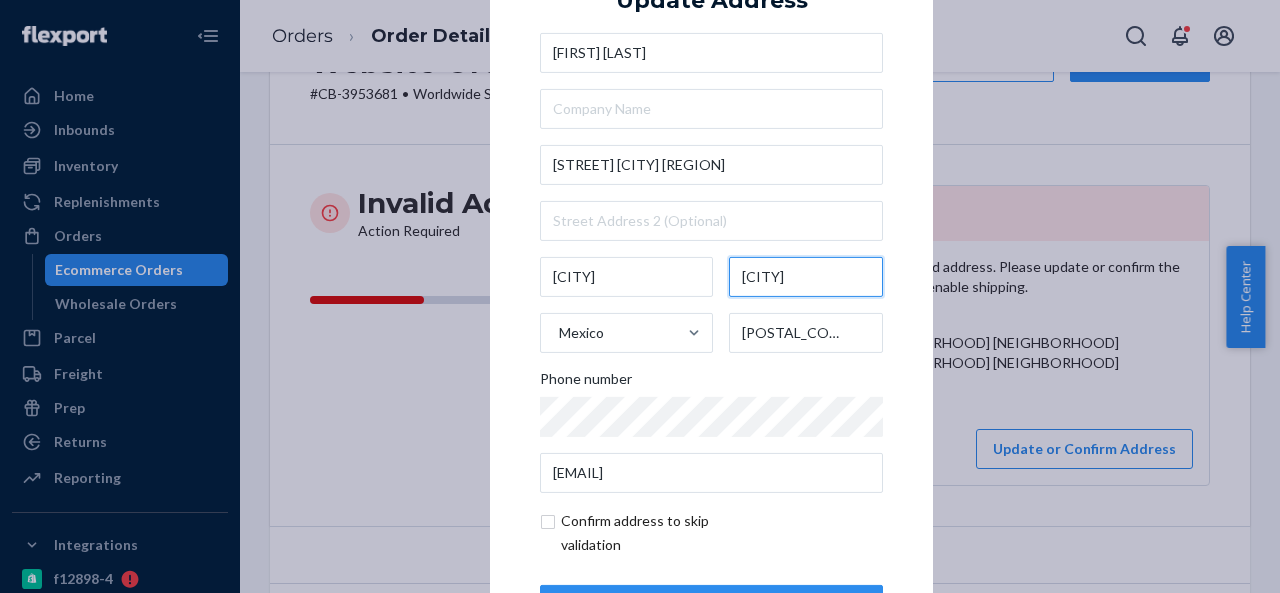 scroll, scrollTop: 0, scrollLeft: 8, axis: horizontal 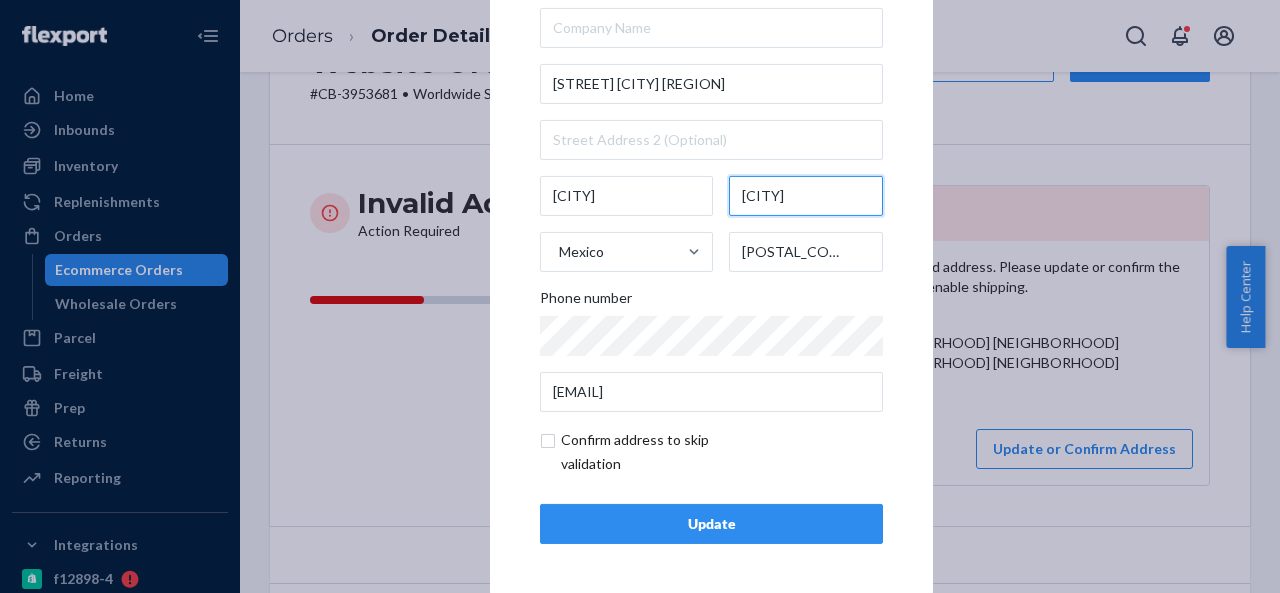 type on "Ciudad de México" 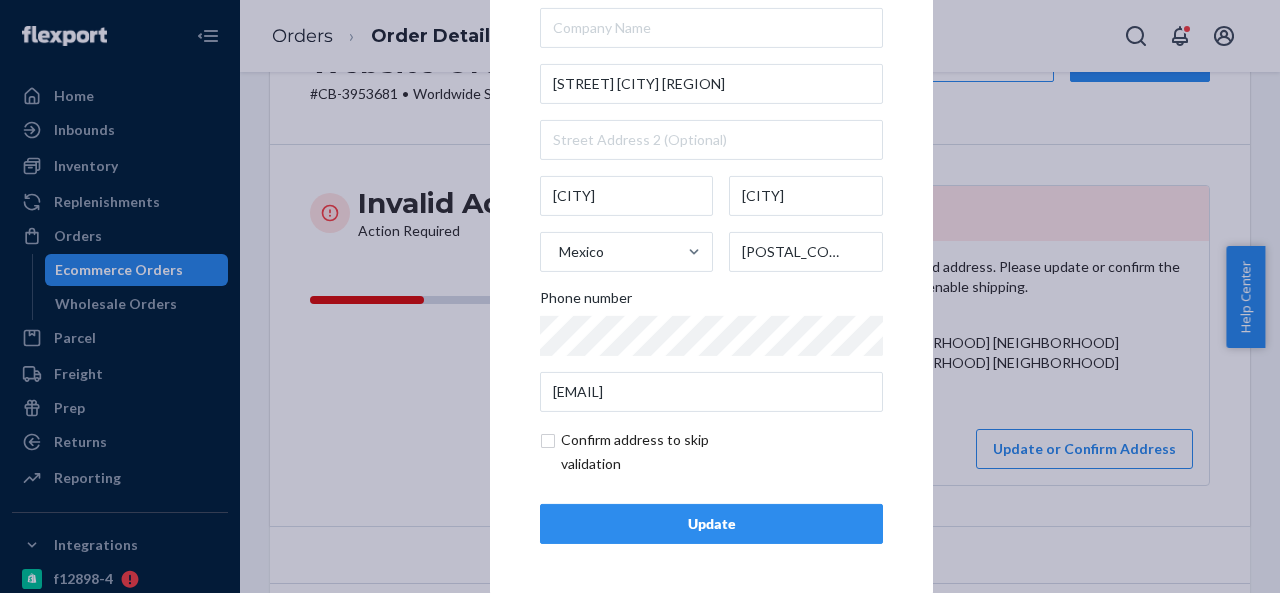 click at bounding box center [656, 452] 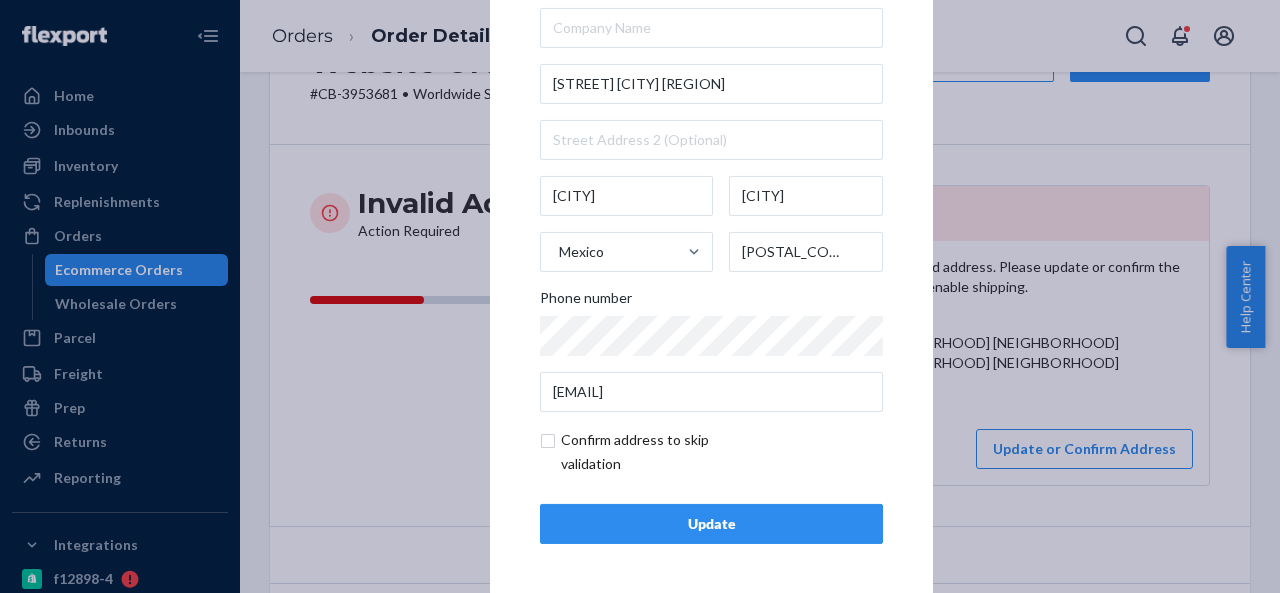 checkbox on "true" 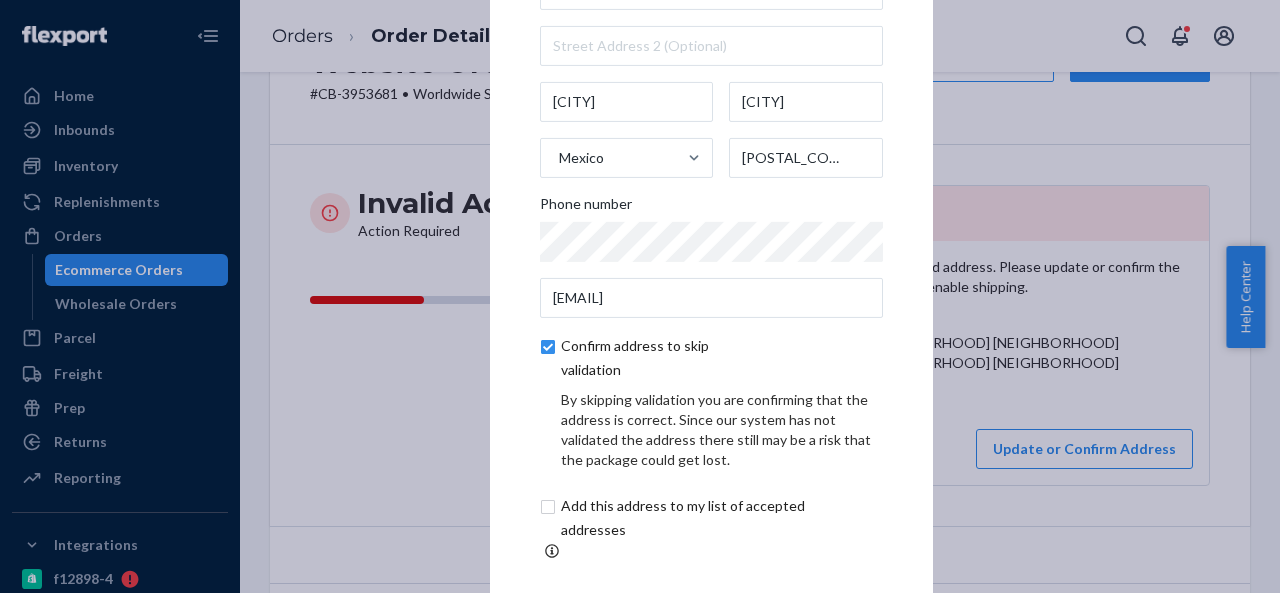 scroll, scrollTop: 0, scrollLeft: 0, axis: both 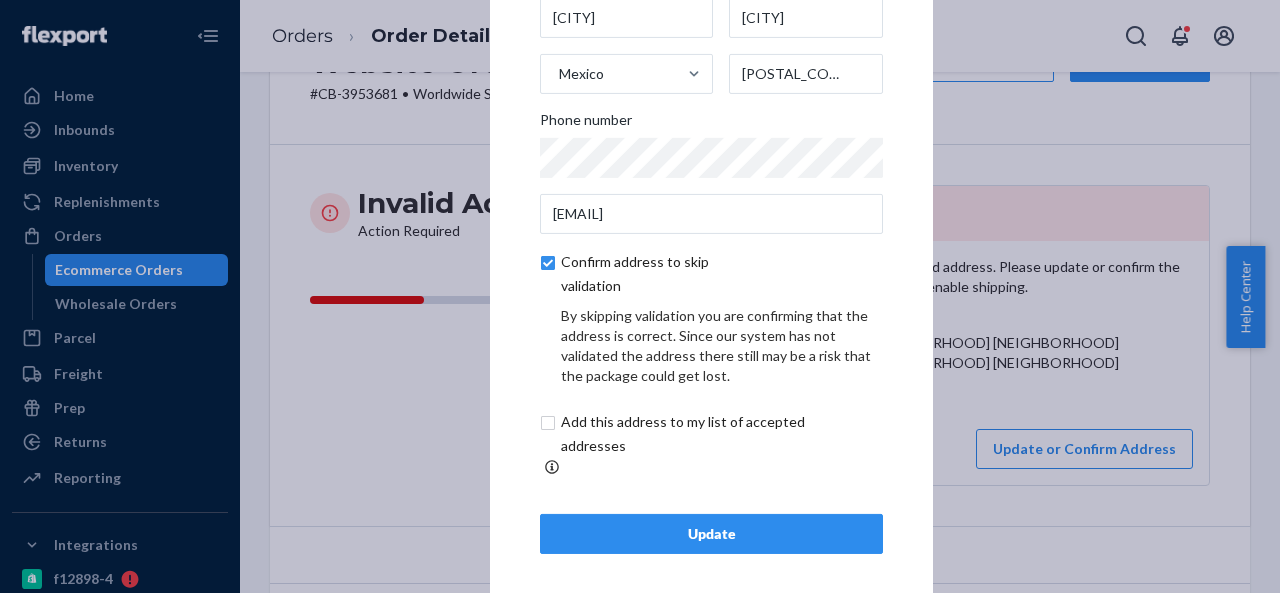 click on "Update" at bounding box center [711, 534] 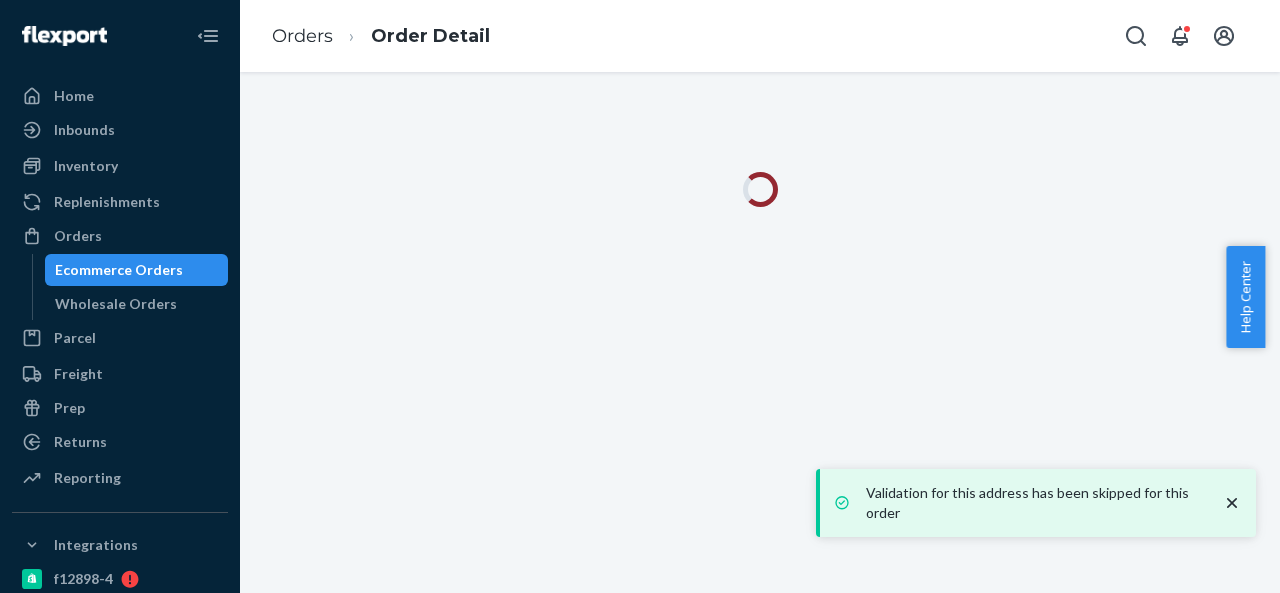 scroll, scrollTop: 0, scrollLeft: 0, axis: both 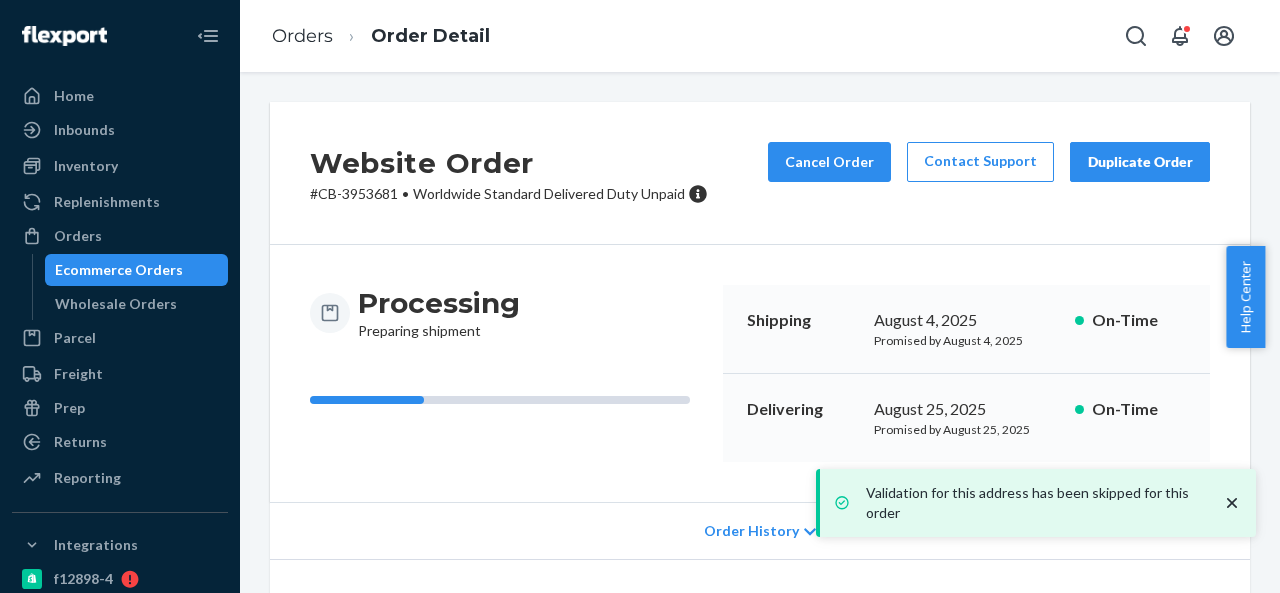 click on "Orders" at bounding box center [120, 236] 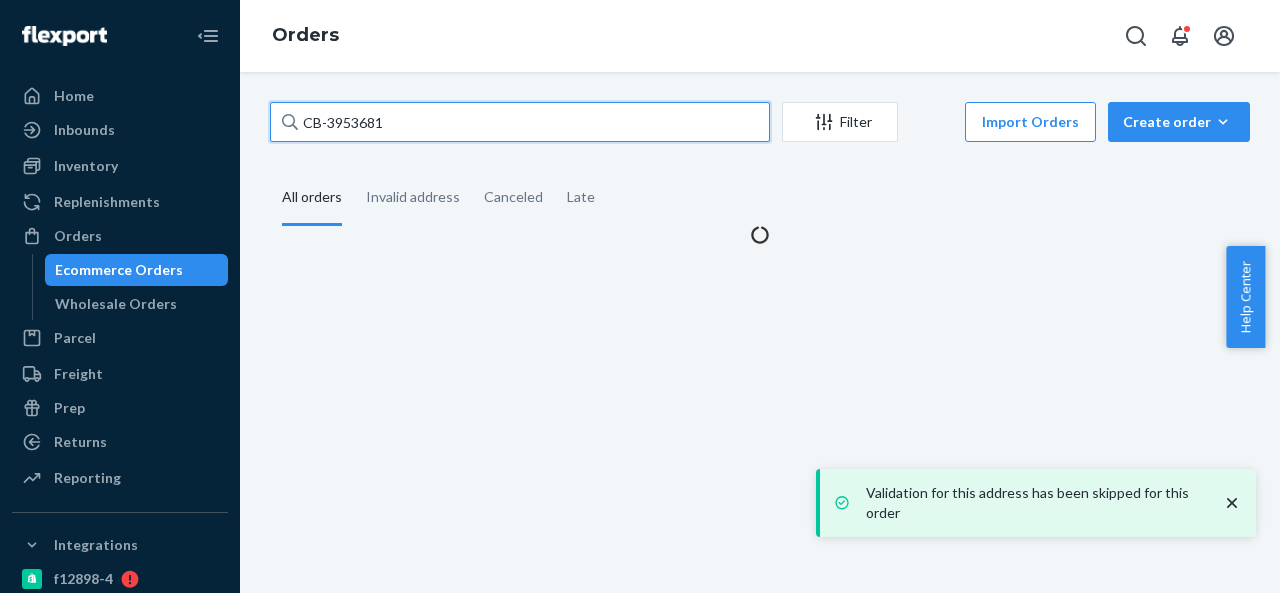 click on "CB-3953681" at bounding box center [520, 122] 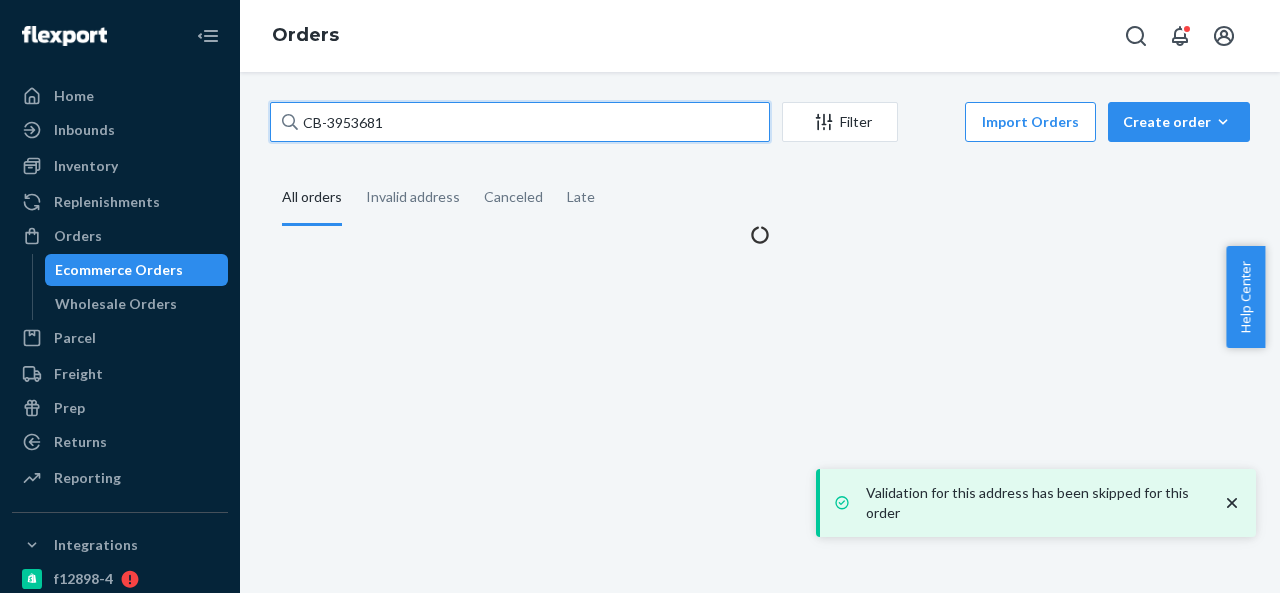 paste on "BIO-2261673" 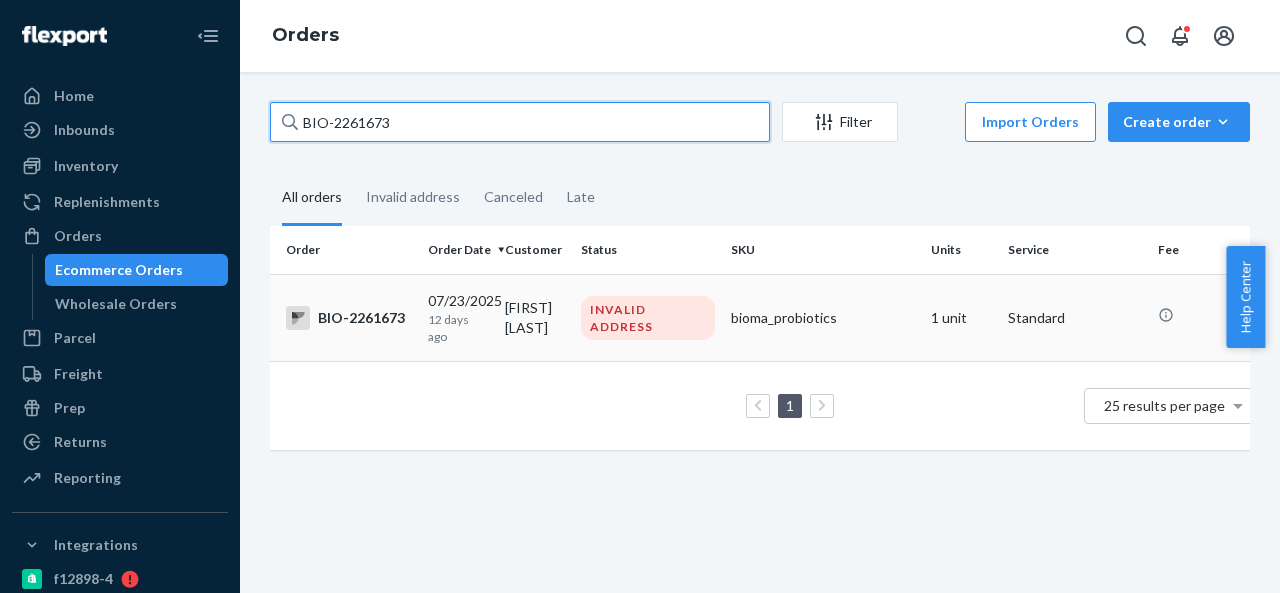 type on "BIO-2261673" 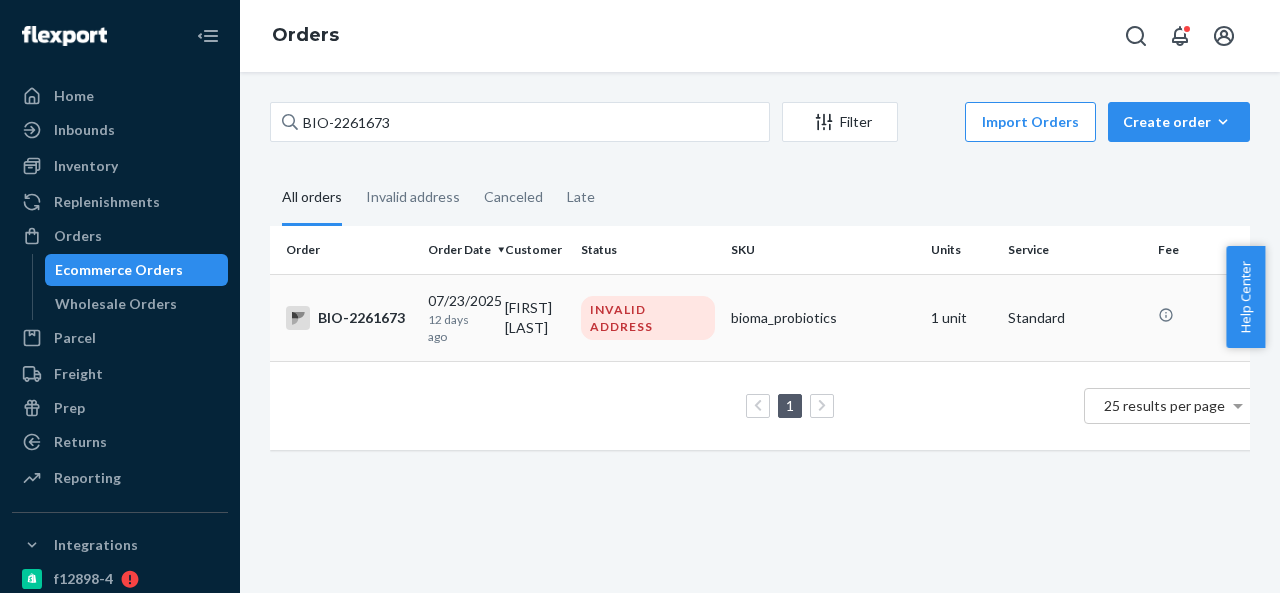 click on "Paula Selbe" at bounding box center [535, 317] 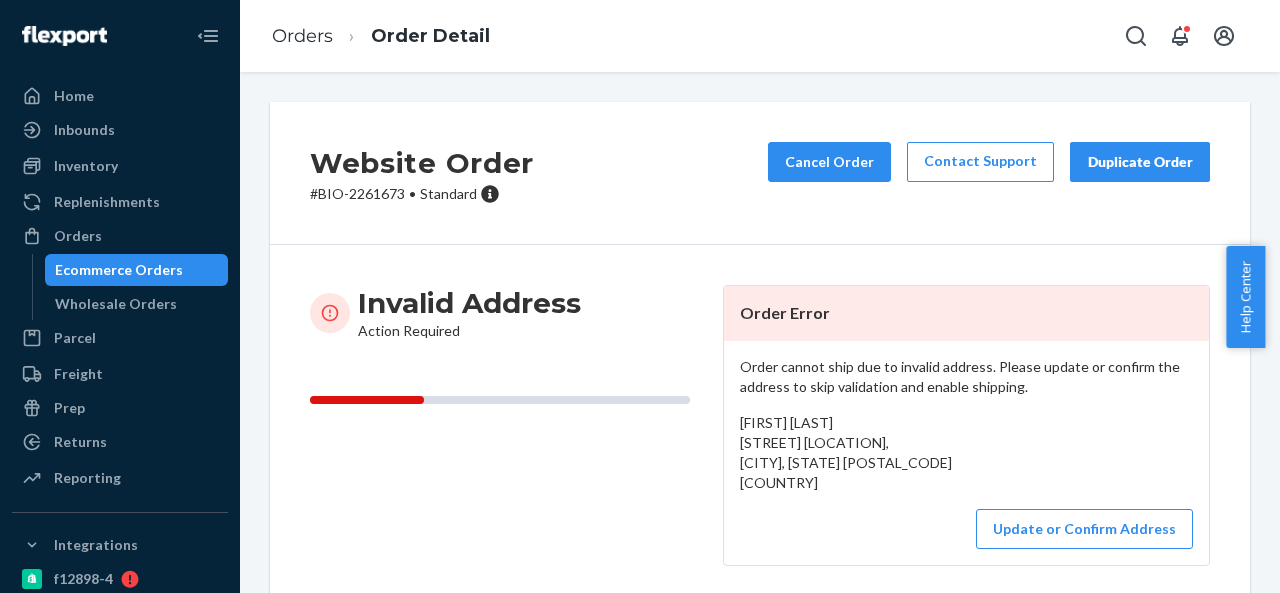 click on "# BIO-2261673 • Standard" at bounding box center (422, 194) 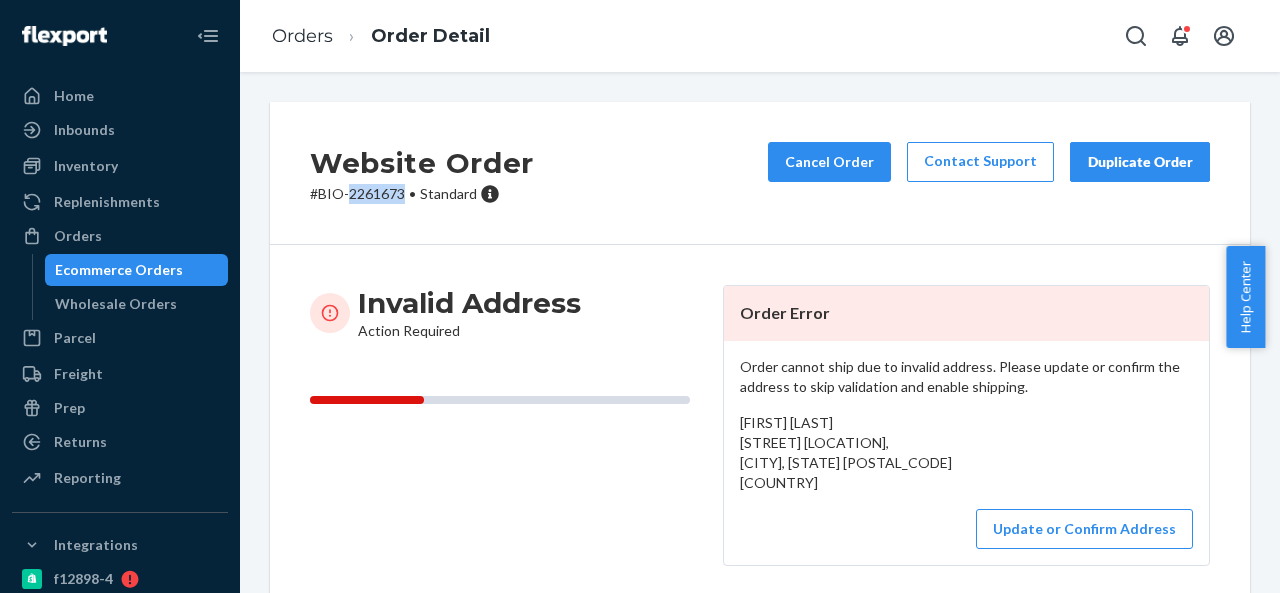 click on "# BIO-2261673 • Standard" at bounding box center (422, 194) 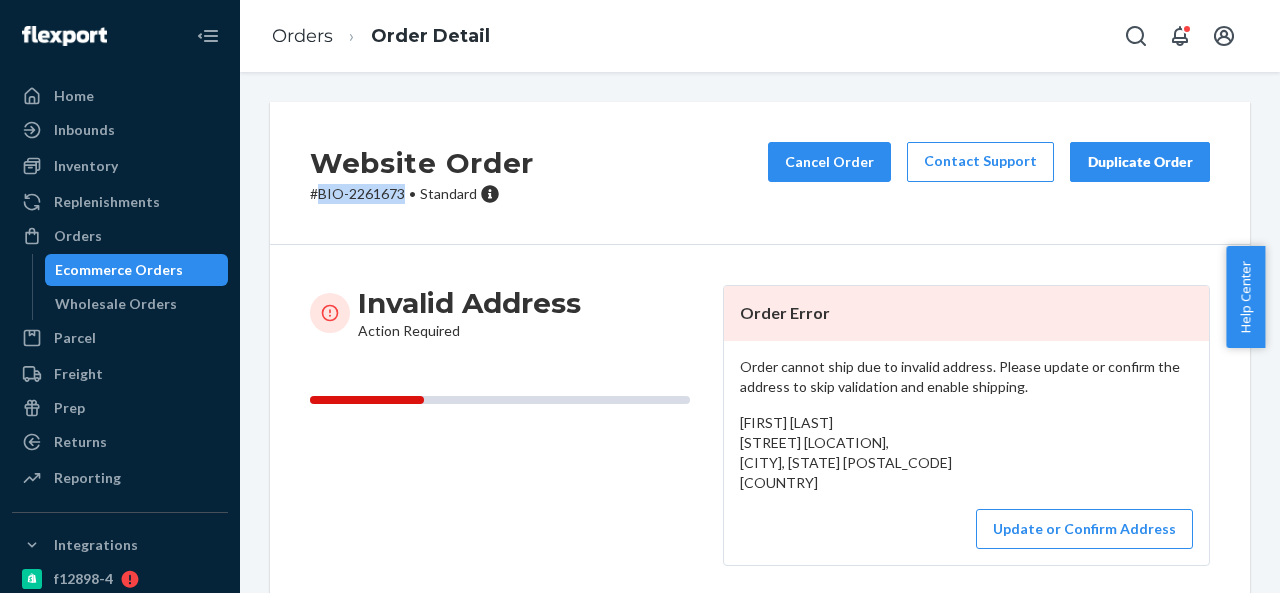 drag, startPoint x: 320, startPoint y: 196, endPoint x: 402, endPoint y: 198, distance: 82.02438 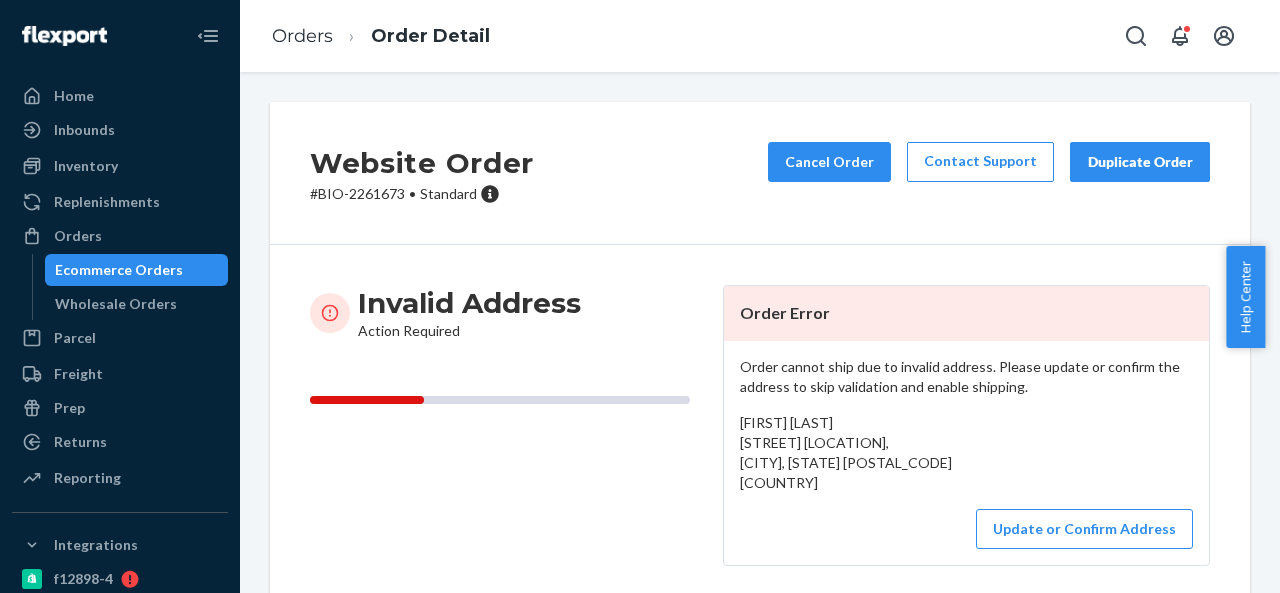 click on "Paula Selbe
Lindenwood Circle West,
Ormond Beach, FL 32174
US" at bounding box center [846, 452] 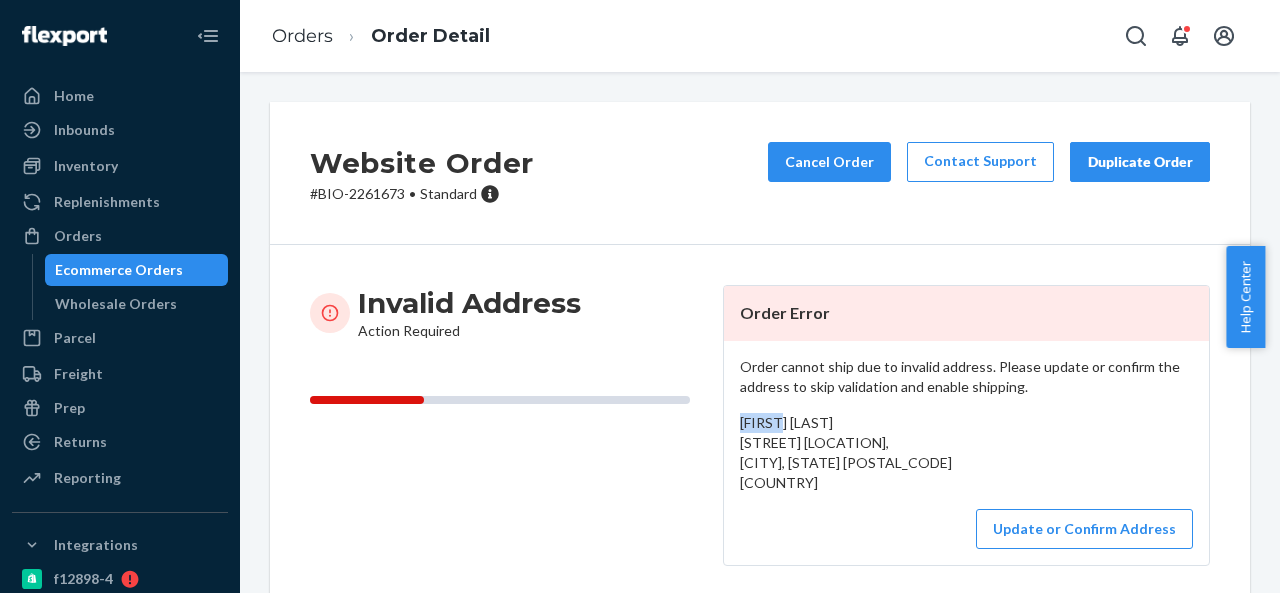 click on "Paula Selbe
Lindenwood Circle West,
Ormond Beach, FL 32174
US" at bounding box center [846, 452] 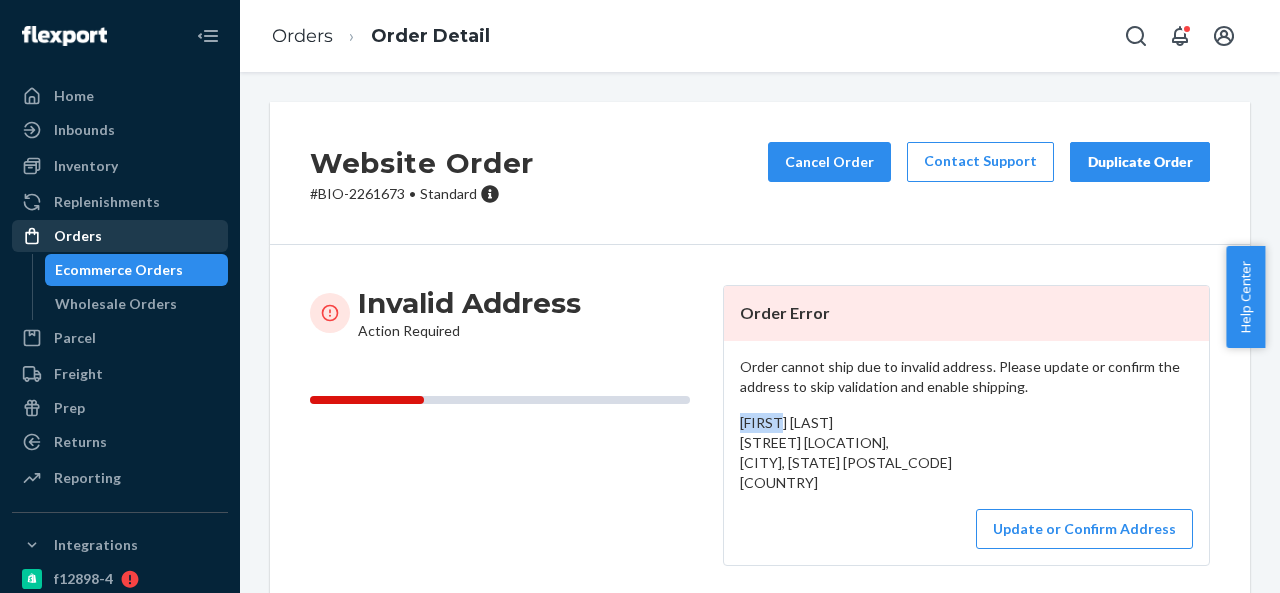 click on "Orders" at bounding box center [78, 236] 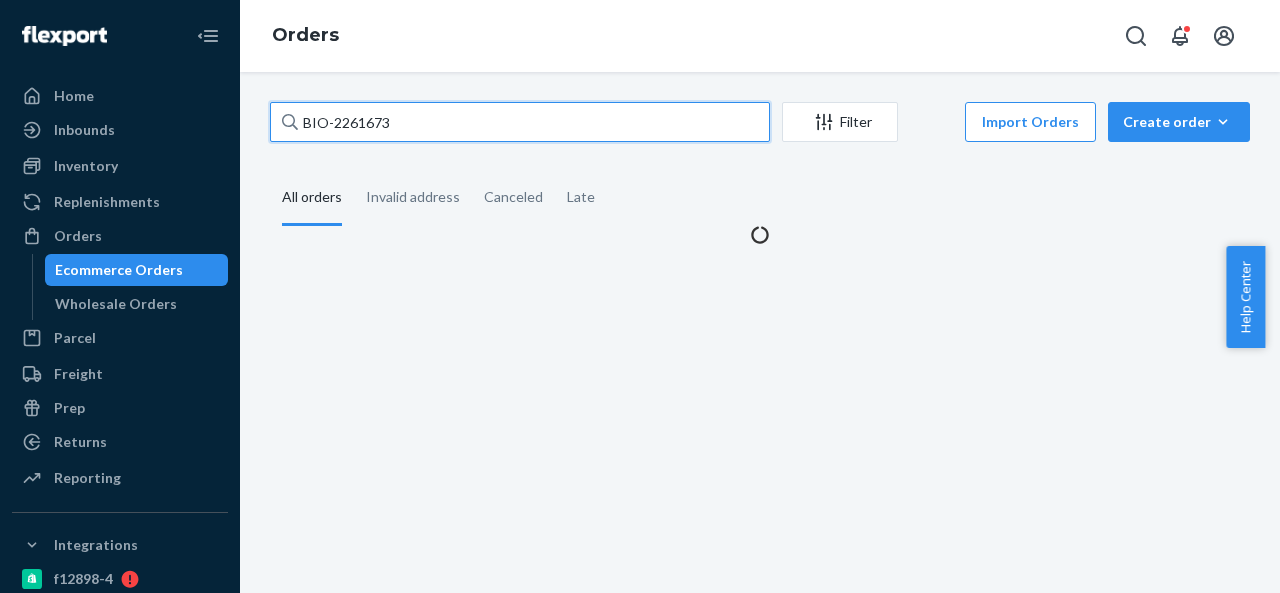 click on "BIO-2261673" at bounding box center (520, 122) 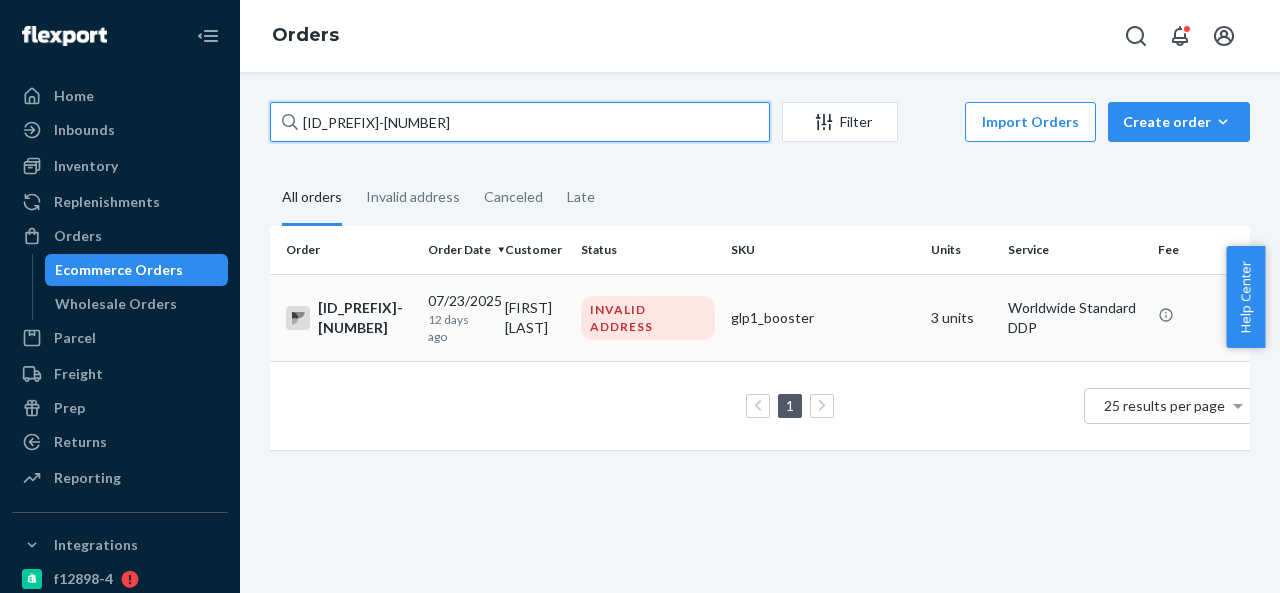 type on "CB-3952998" 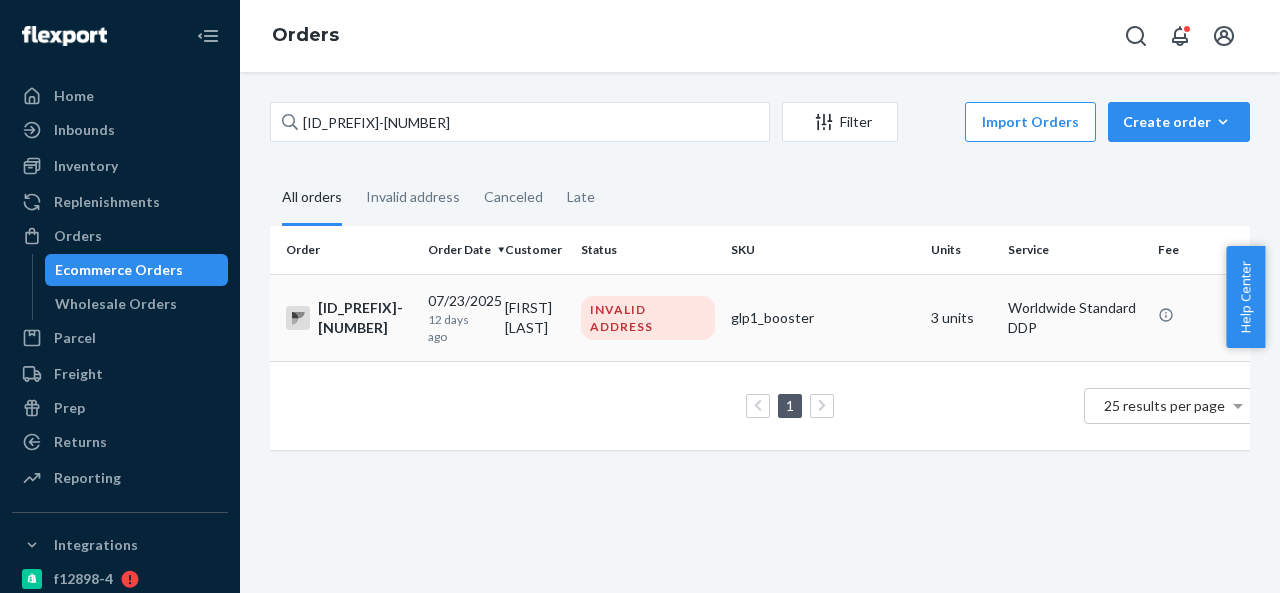 click on "Jennifer Buchanan" at bounding box center (535, 317) 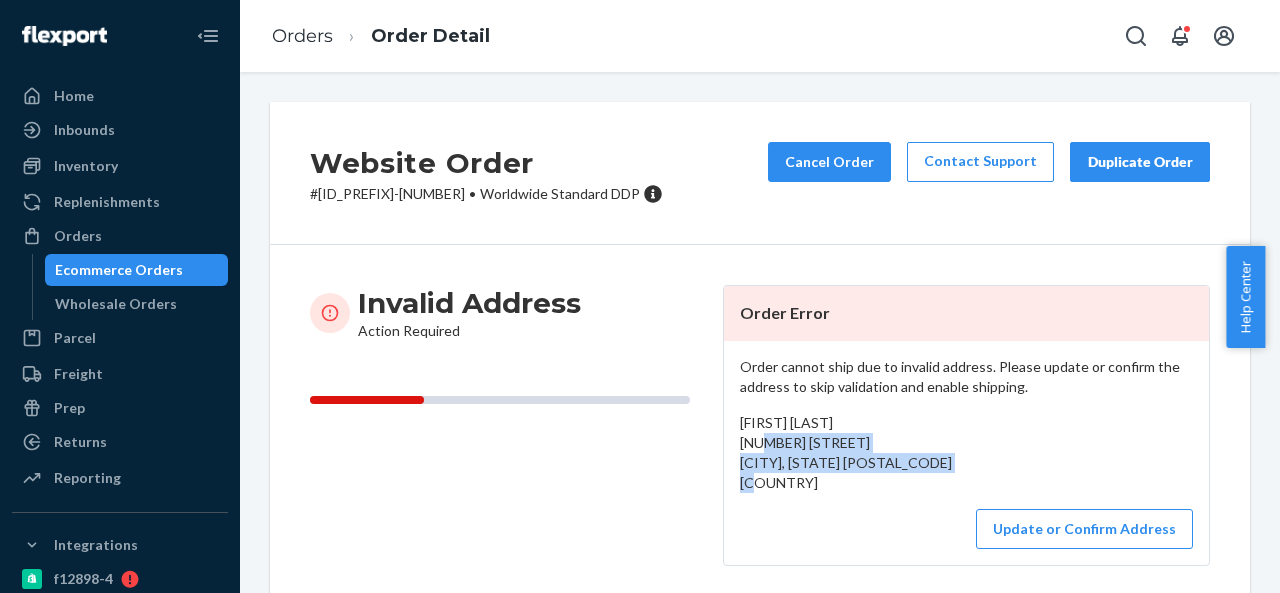 drag, startPoint x: 732, startPoint y: 442, endPoint x: 792, endPoint y: 476, distance: 68.96376 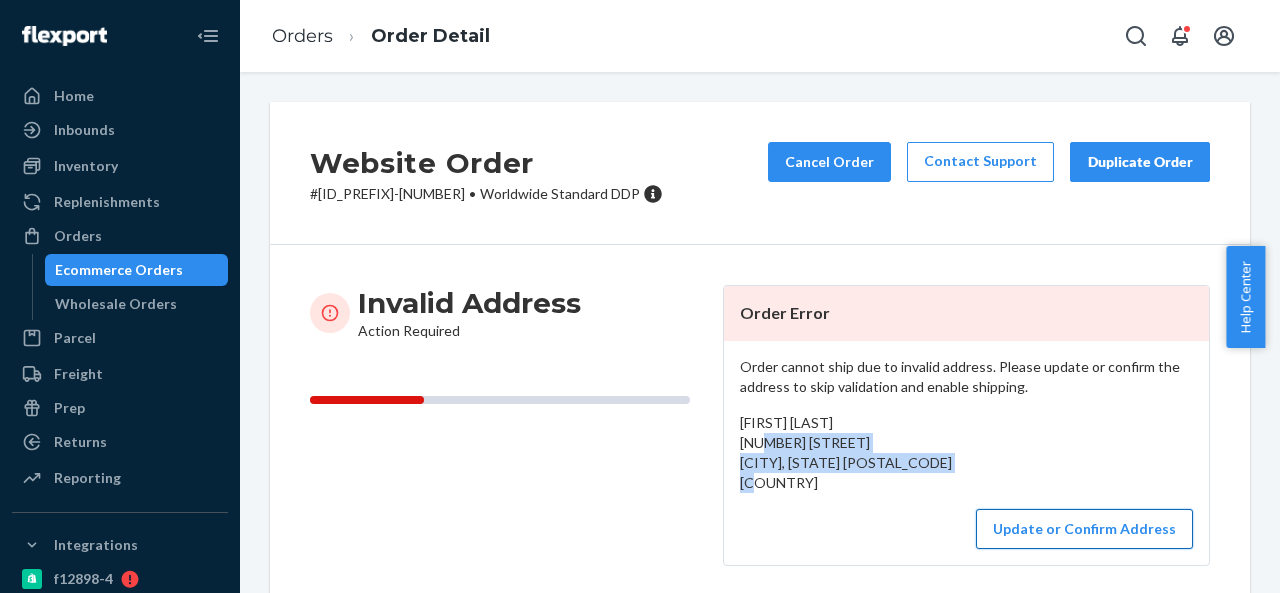 click on "Update or Confirm Address" at bounding box center (1084, 529) 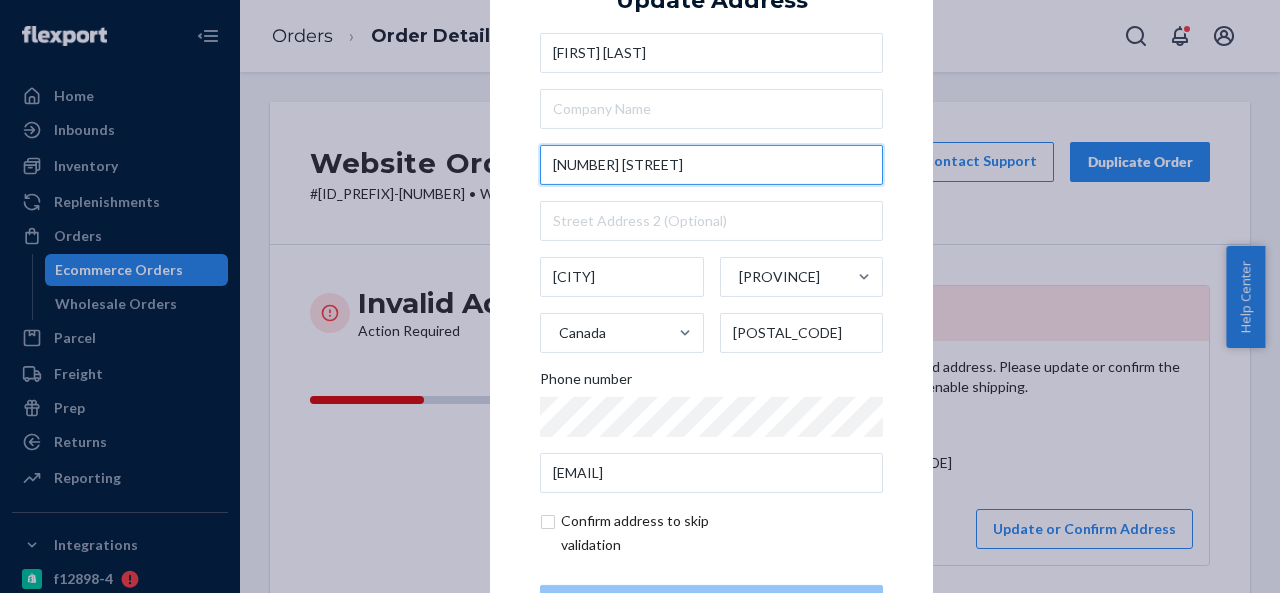 click on "3 Violet View Lane" at bounding box center [711, 165] 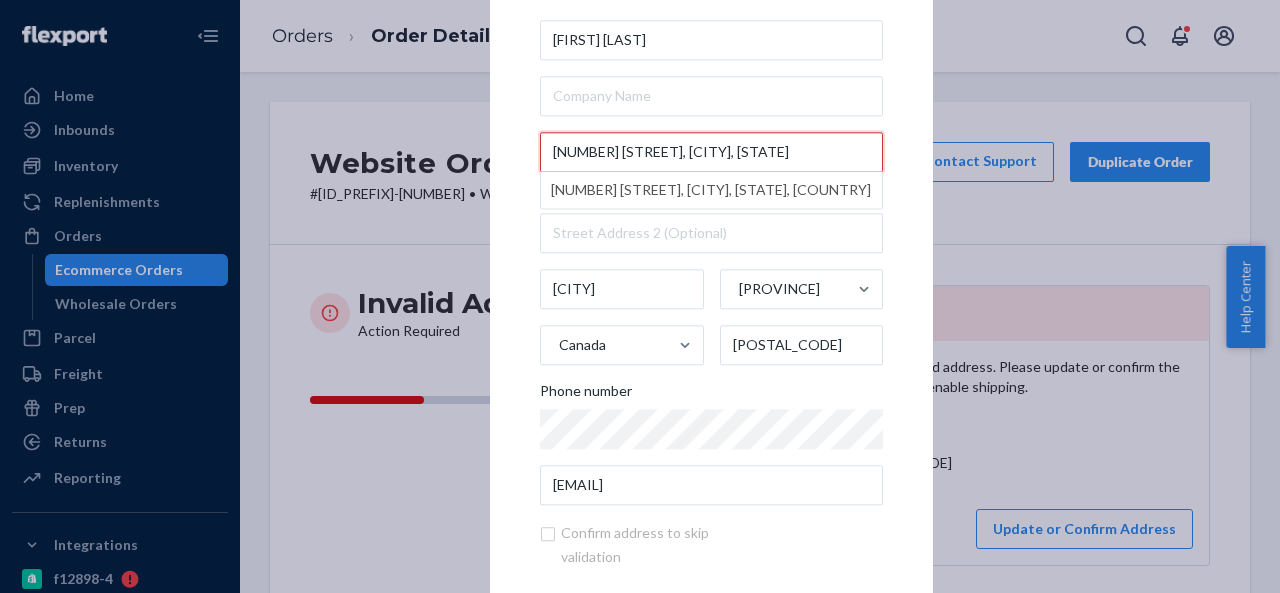 drag, startPoint x: 670, startPoint y: 155, endPoint x: 843, endPoint y: 156, distance: 173.00288 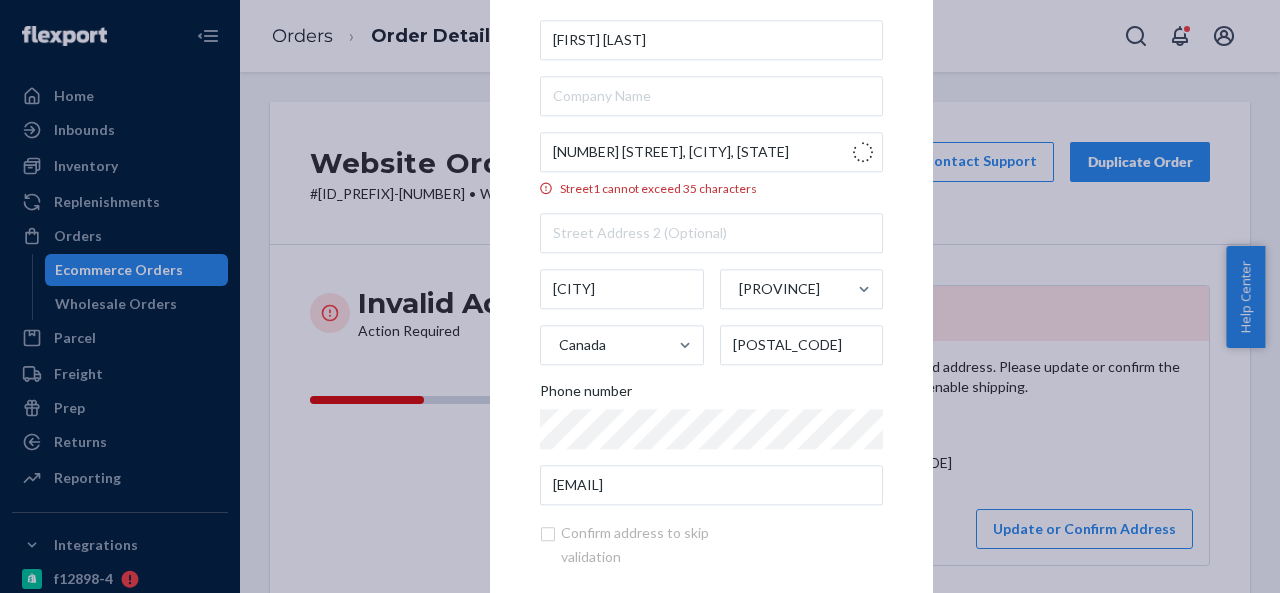 type on "3 Violet View Ln" 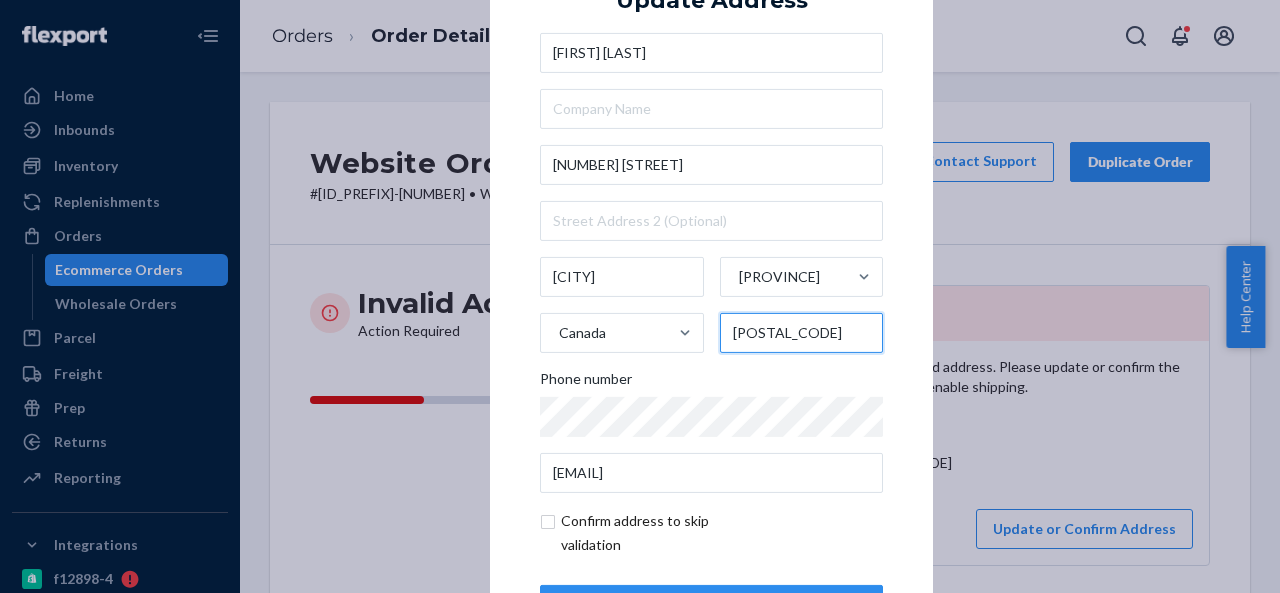 click on "B0J 1K0" at bounding box center (802, 333) 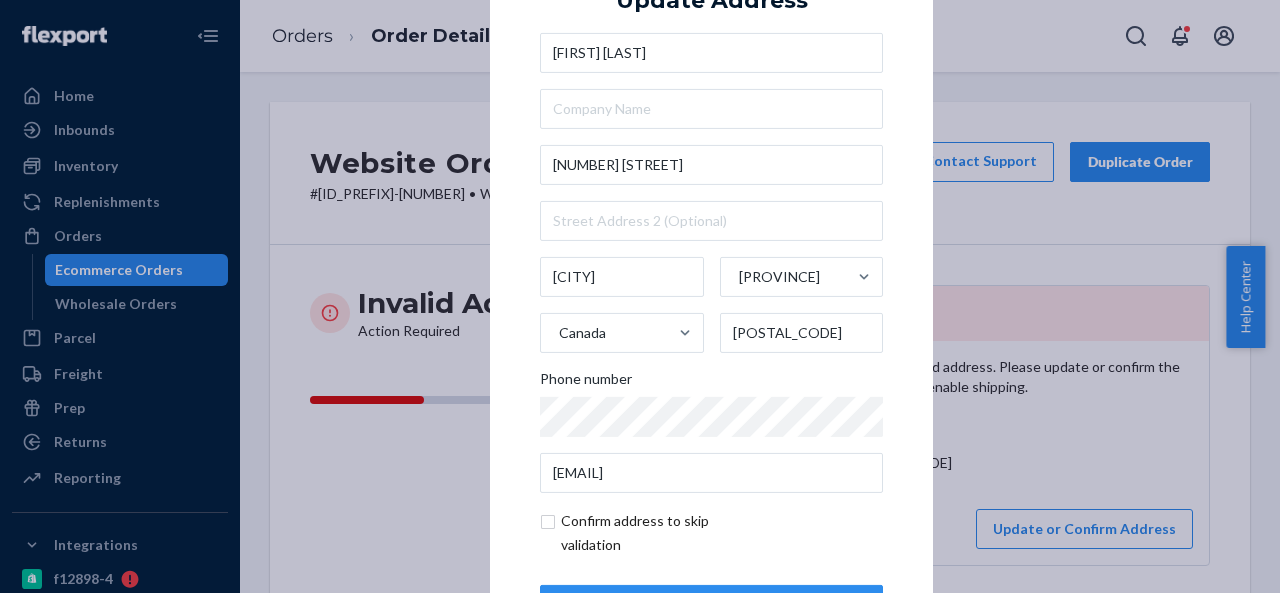 click on "× Update Address Jennifer Buchanan 3 Violet View Ln Western Shore Nova Scotia Canada B0J 3M0 Phone number jenniferbuchanan.media@gmail.com Confirm address to skip validation Update" at bounding box center (711, 296) 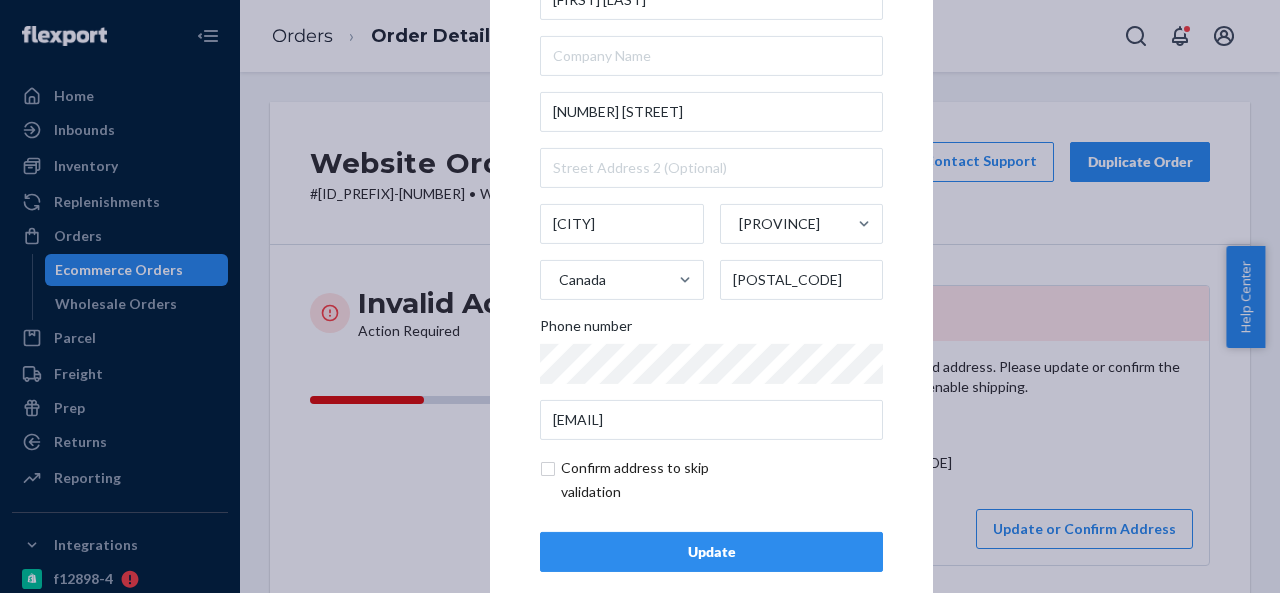scroll, scrollTop: 81, scrollLeft: 0, axis: vertical 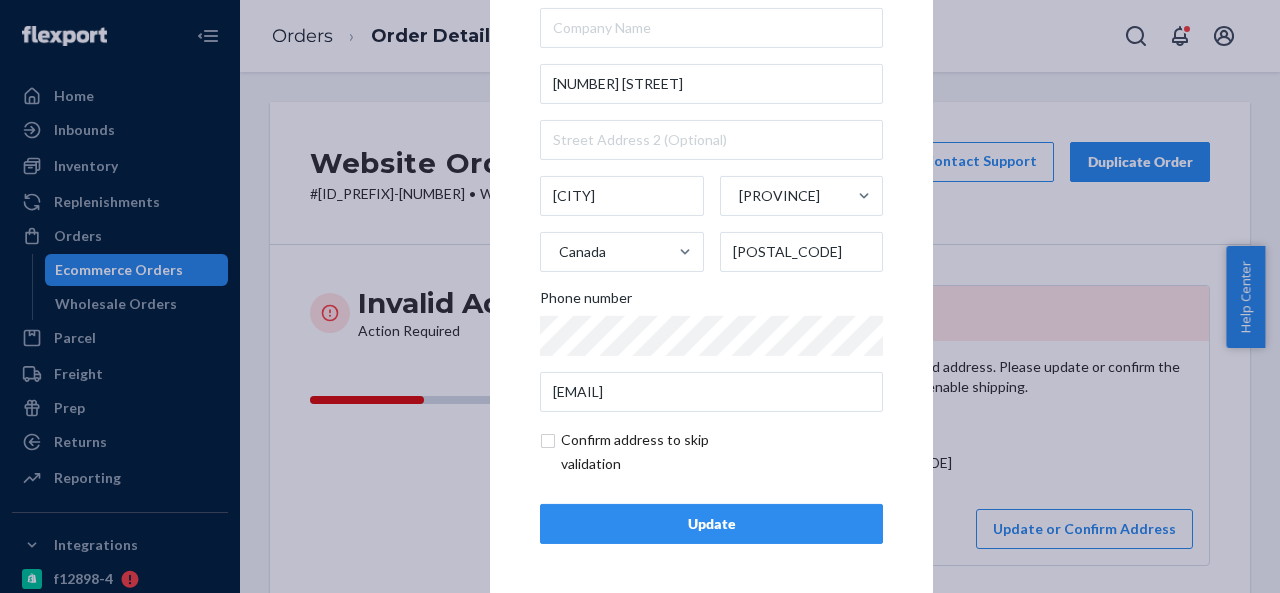 click at bounding box center (656, 452) 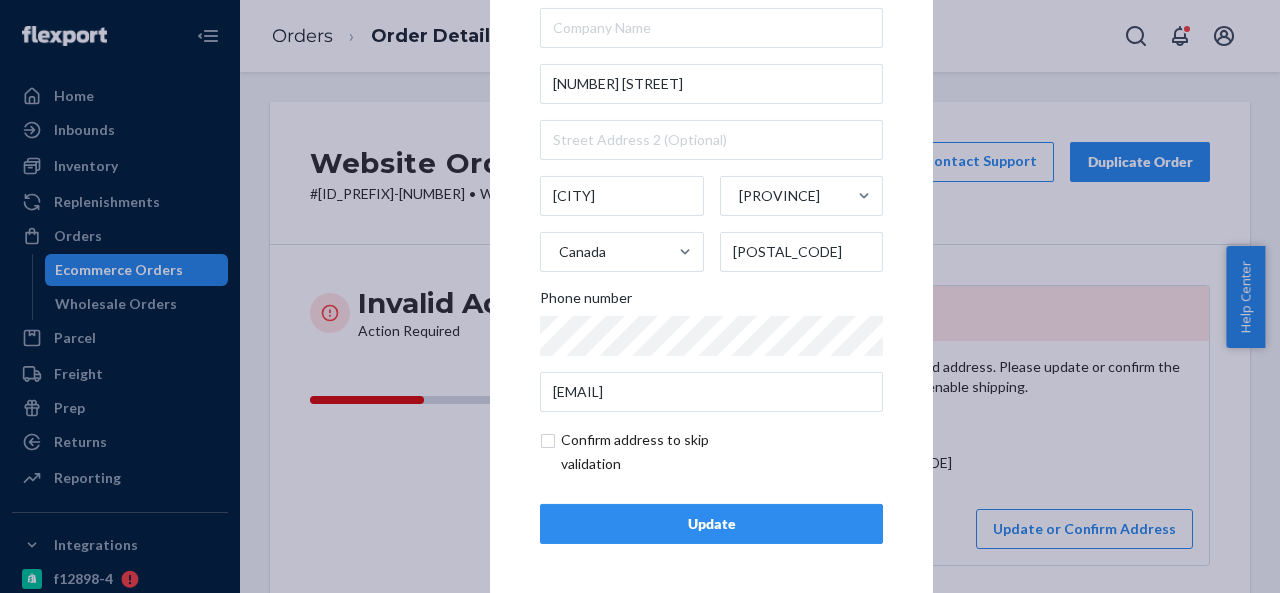 checkbox on "true" 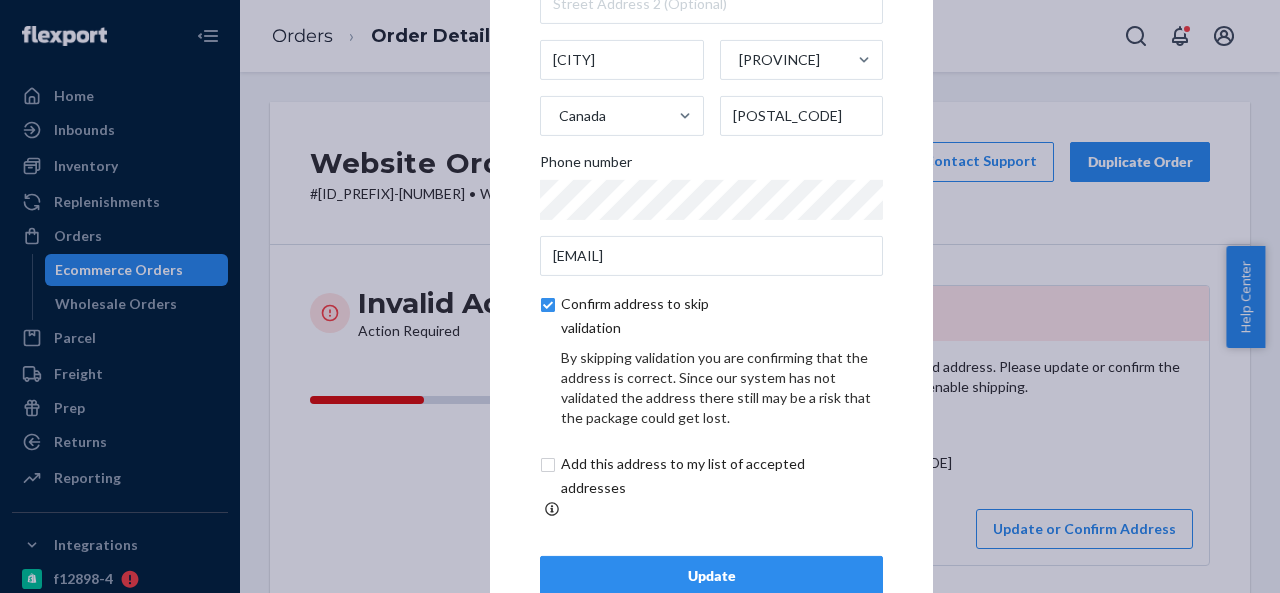 scroll, scrollTop: 165, scrollLeft: 0, axis: vertical 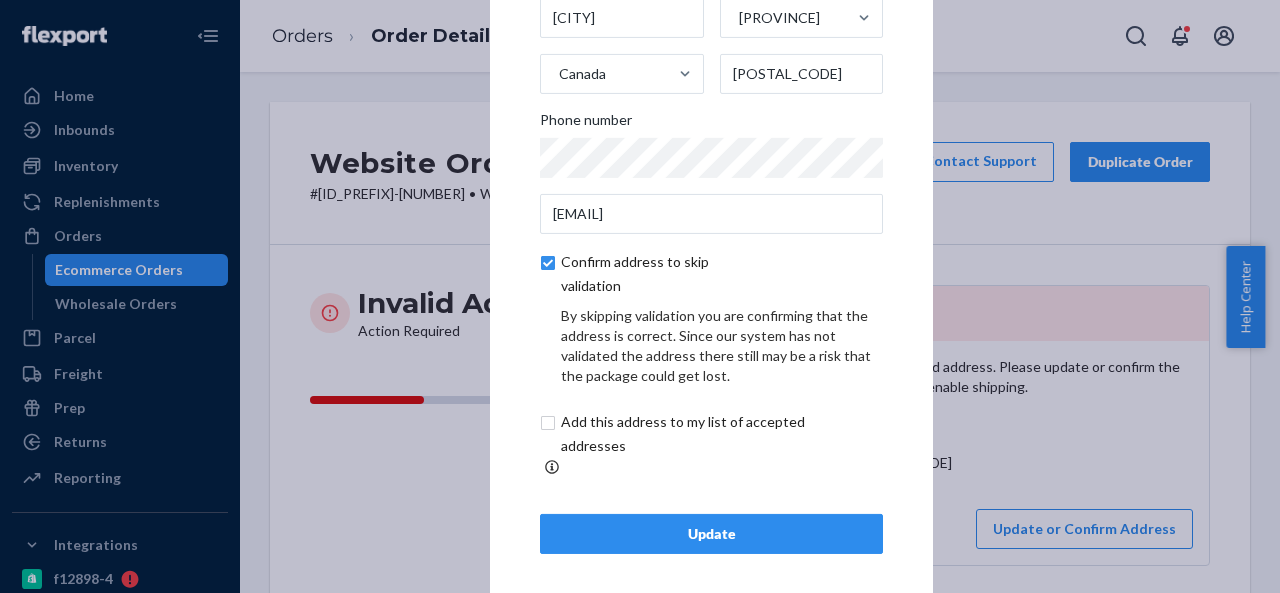click on "Update" at bounding box center (711, 534) 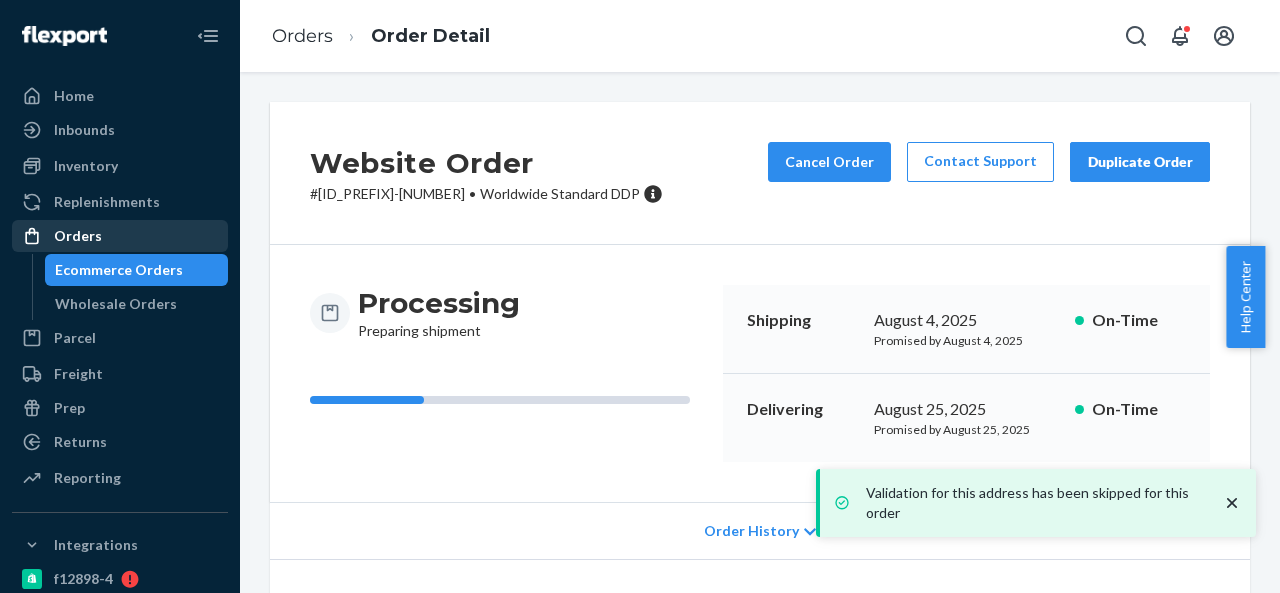 click on "Orders" at bounding box center (120, 236) 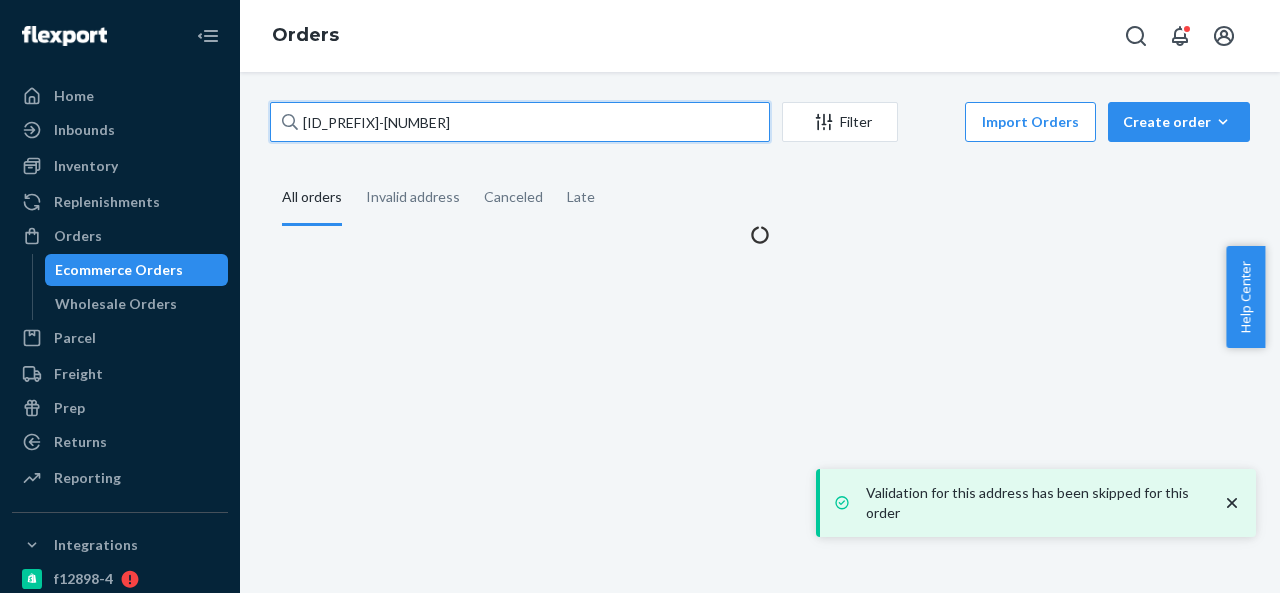 click on "CB-3952998" at bounding box center (520, 122) 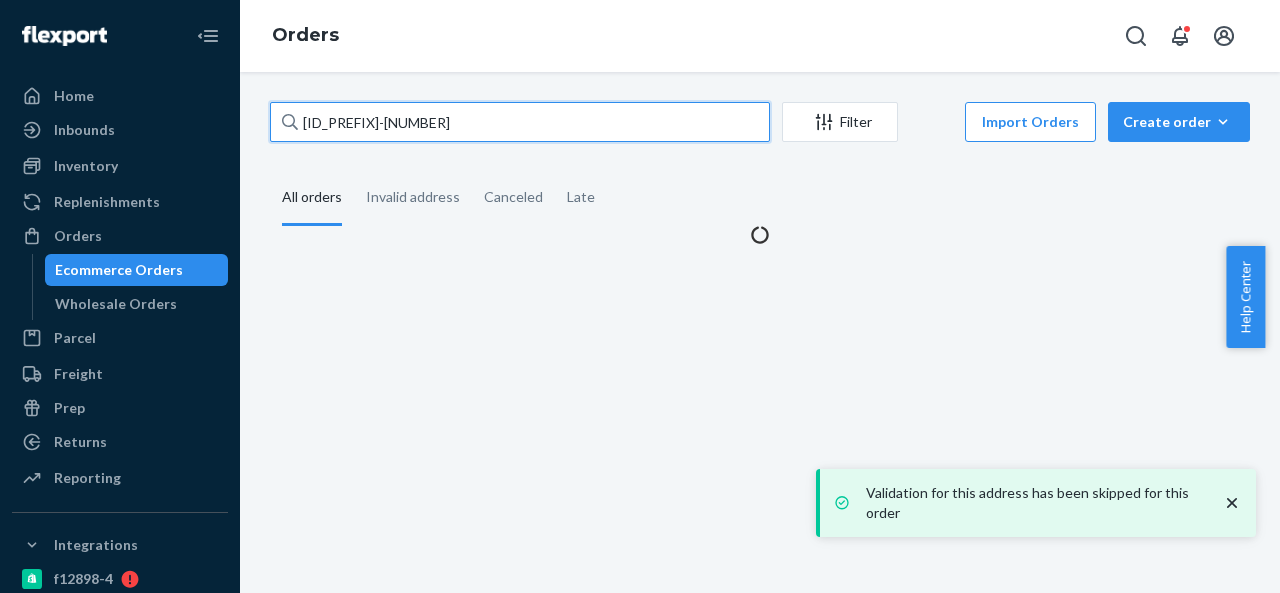 paste on "BIO-2262317" 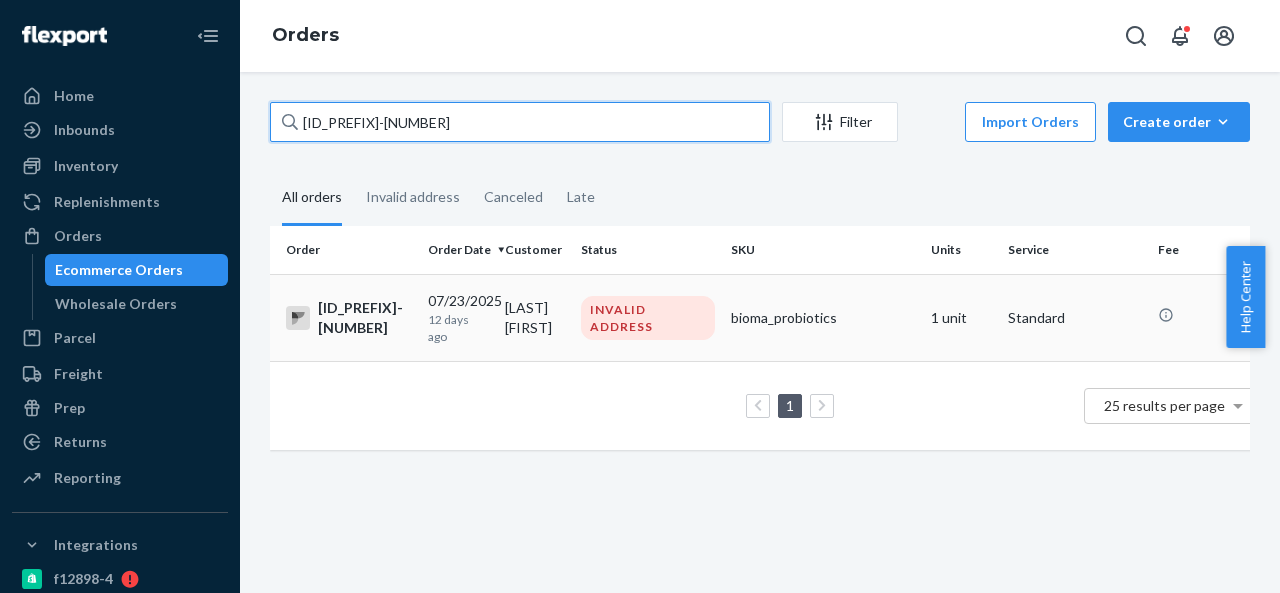 type on "BIO-2262317" 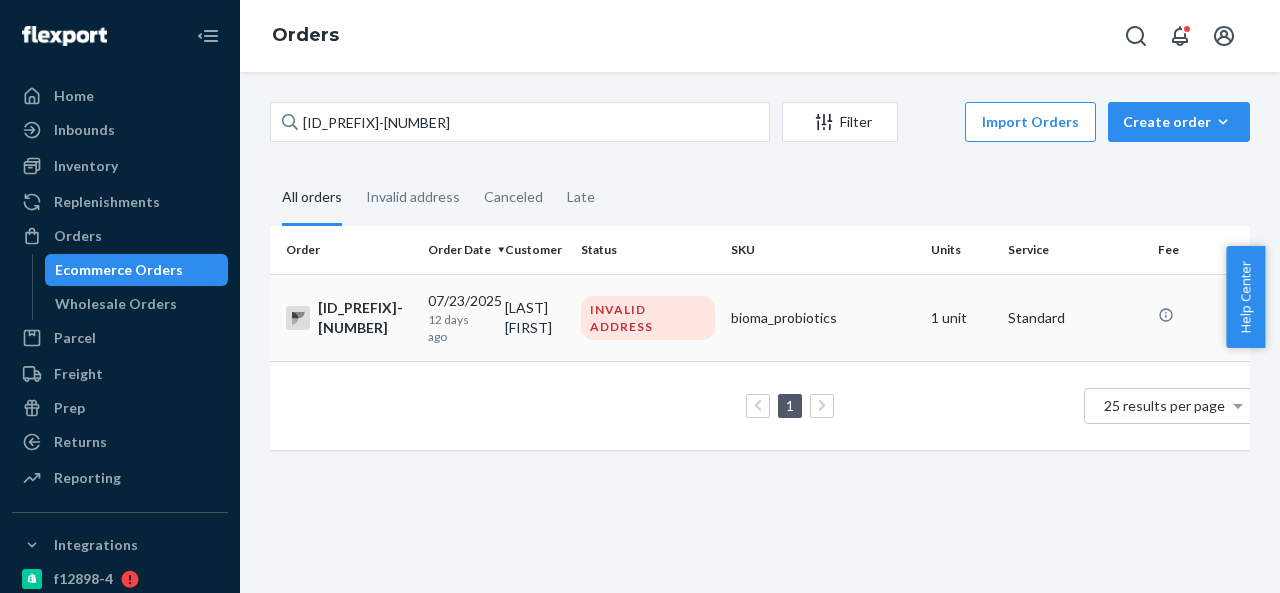 click on "Jackson Alicia" at bounding box center (535, 317) 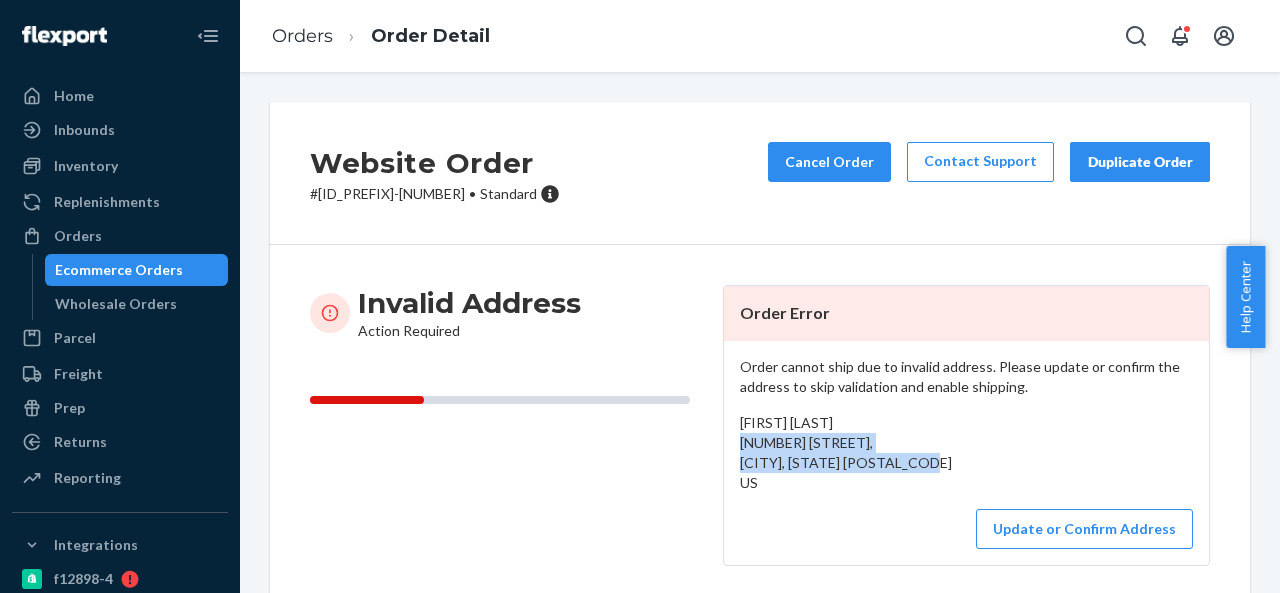 drag, startPoint x: 732, startPoint y: 436, endPoint x: 790, endPoint y: 482, distance: 74.02702 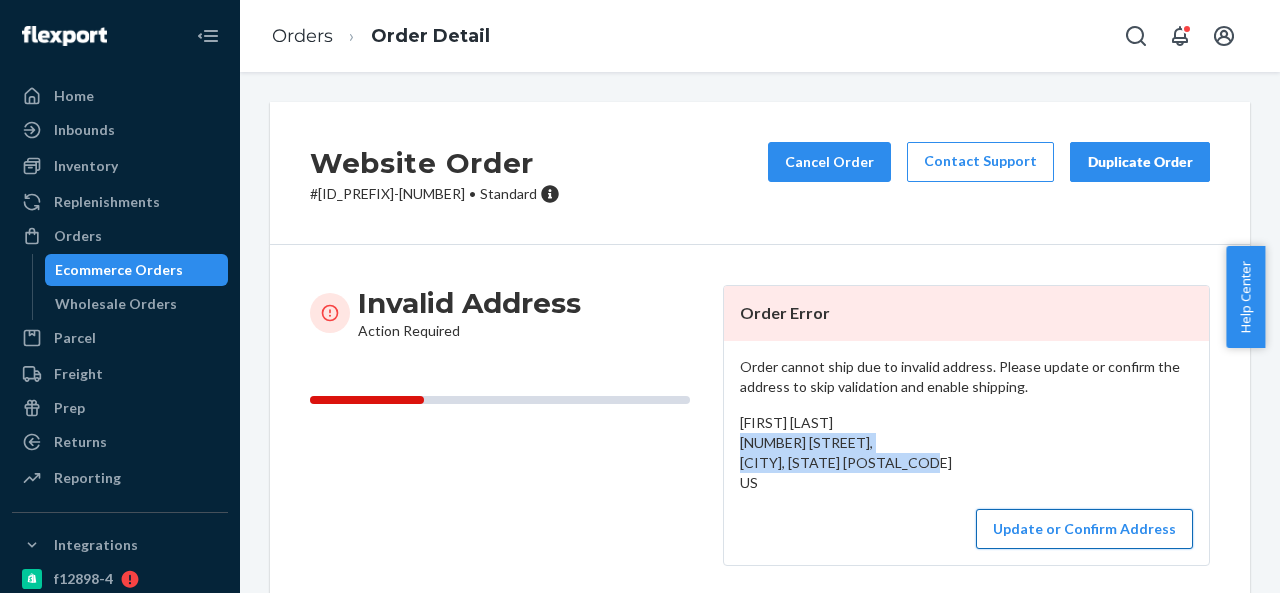 click on "Update or Confirm Address" at bounding box center [1084, 529] 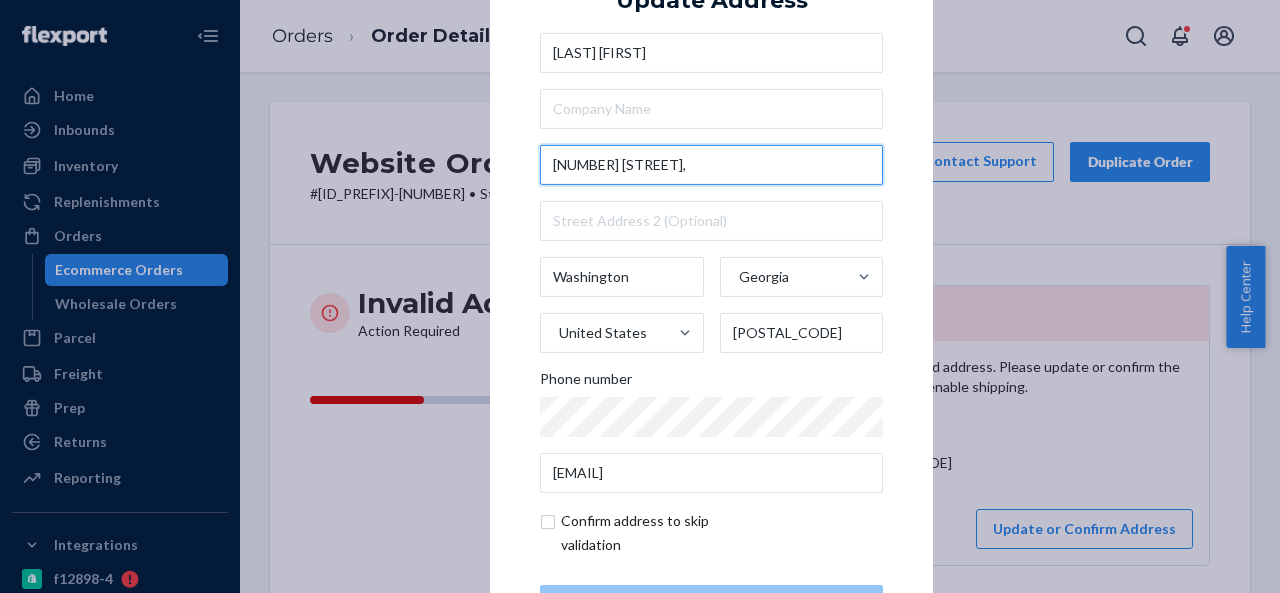 click on "11244 Manchester Road," at bounding box center [711, 165] 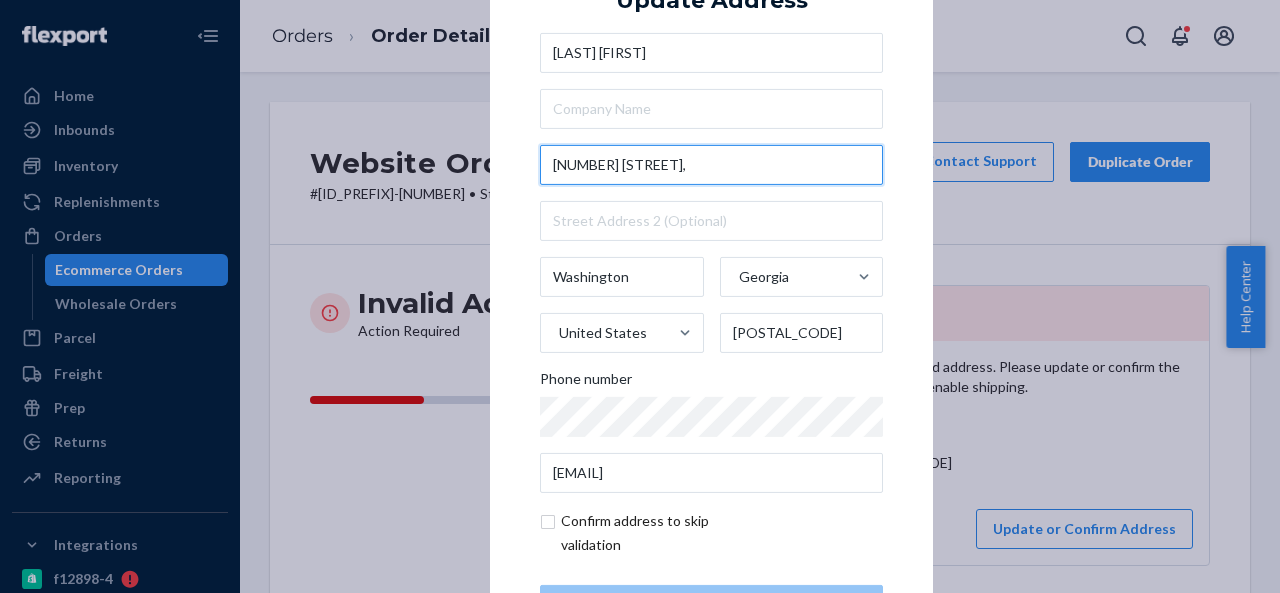 paste on "d, Washington, MI 48094" 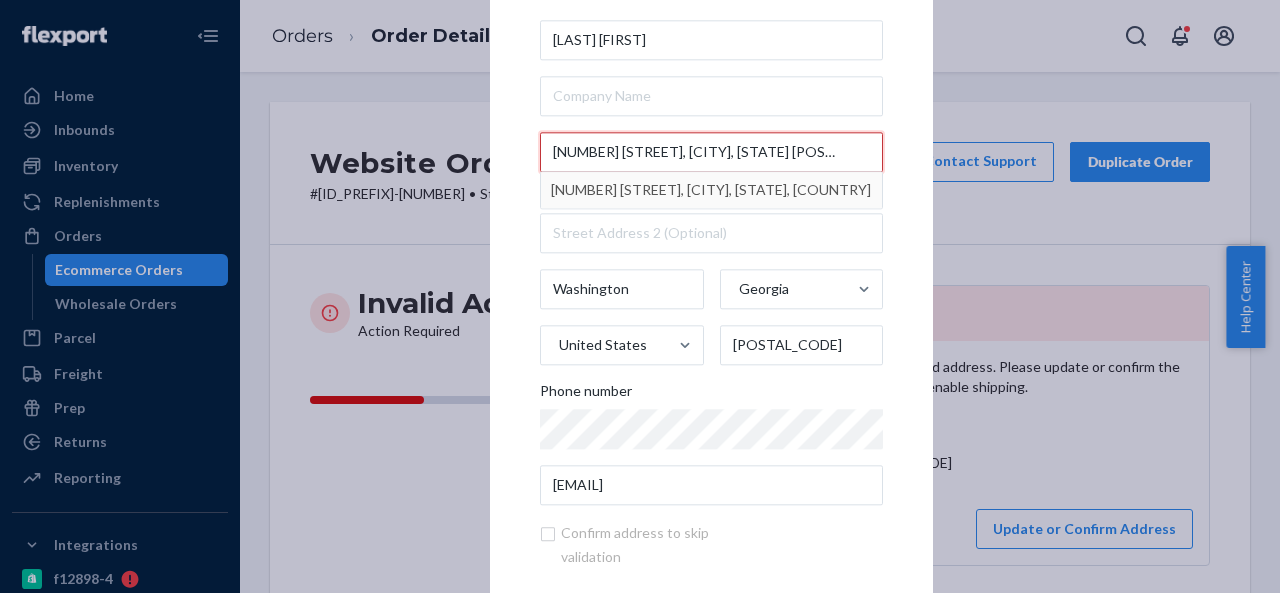 type on "11244 Manchester Rd, Washington, MI 48094" 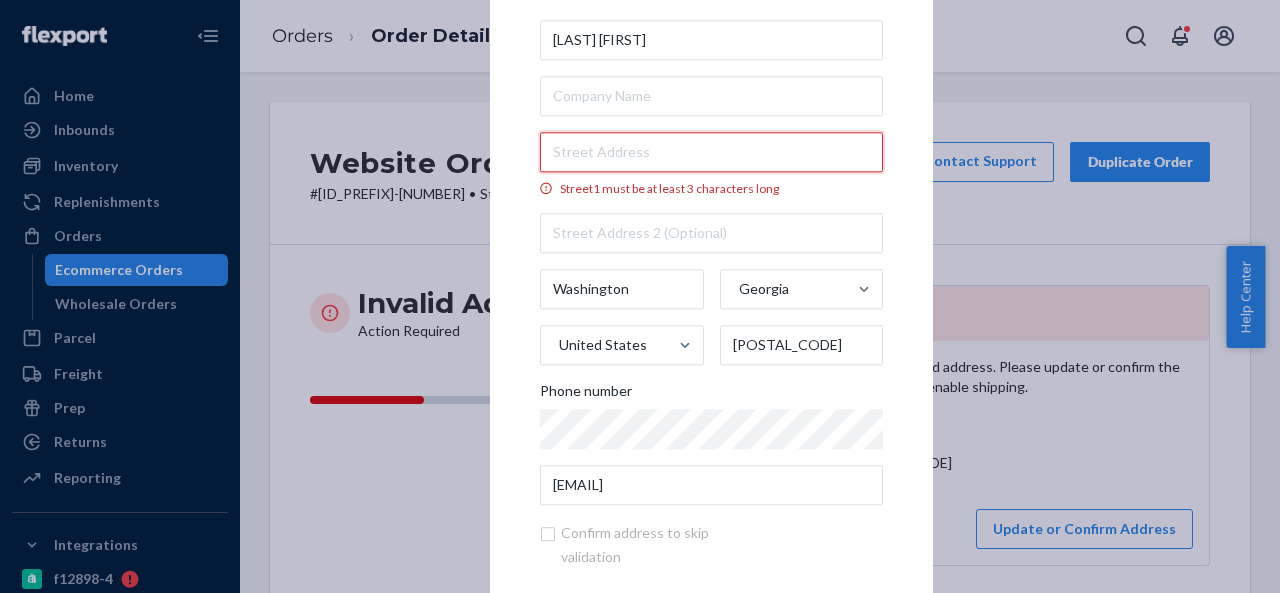 paste on "11244 Manchester Rd, Washington, MI 48094" 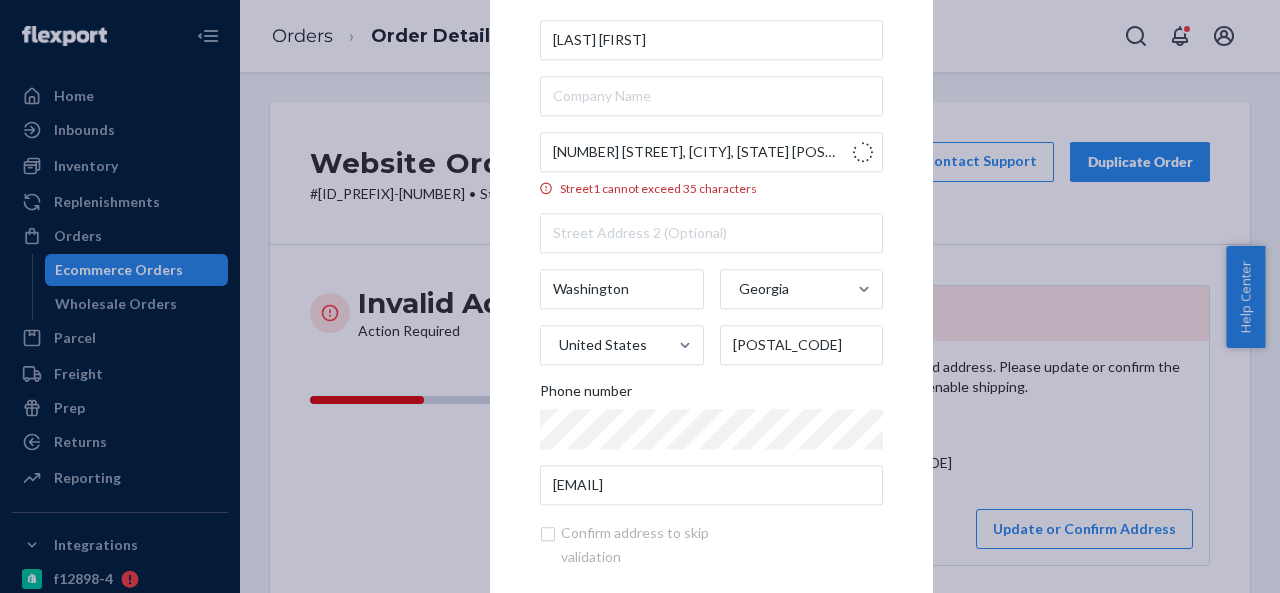 type on "11244 Manchester Rd" 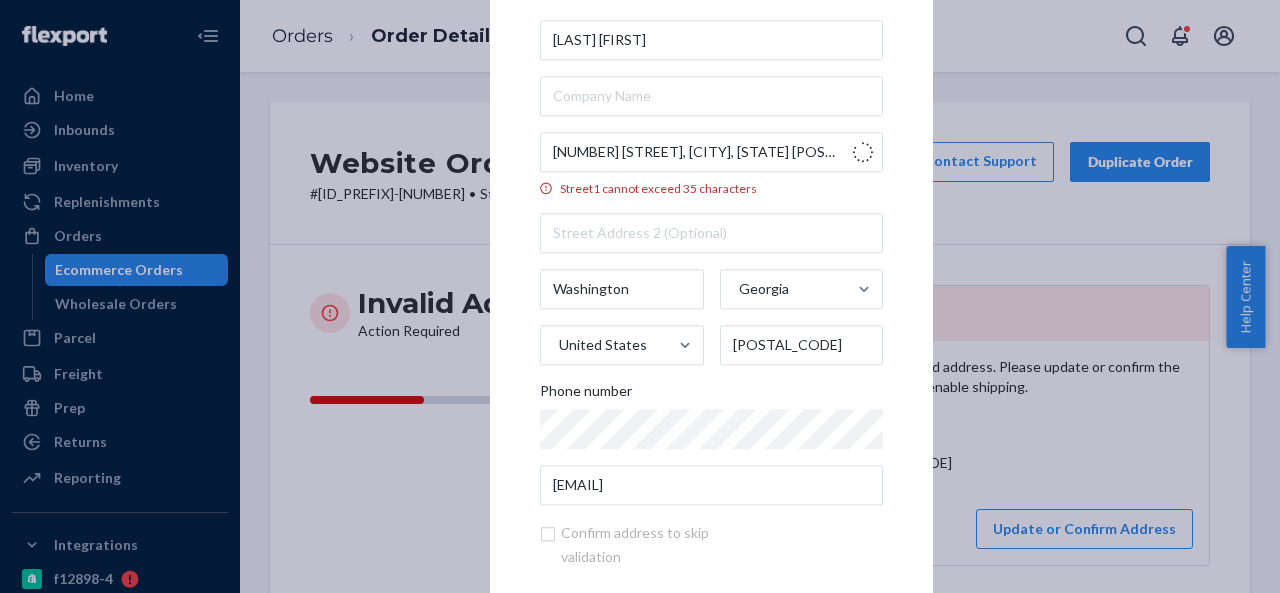 type on "48094" 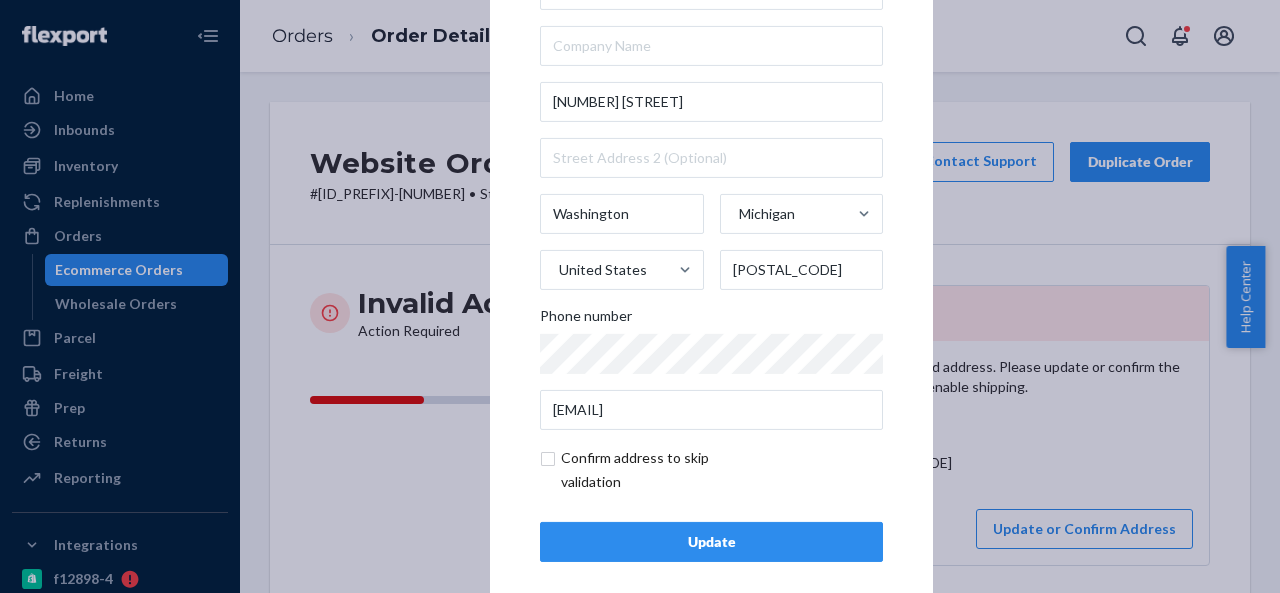 scroll, scrollTop: 81, scrollLeft: 0, axis: vertical 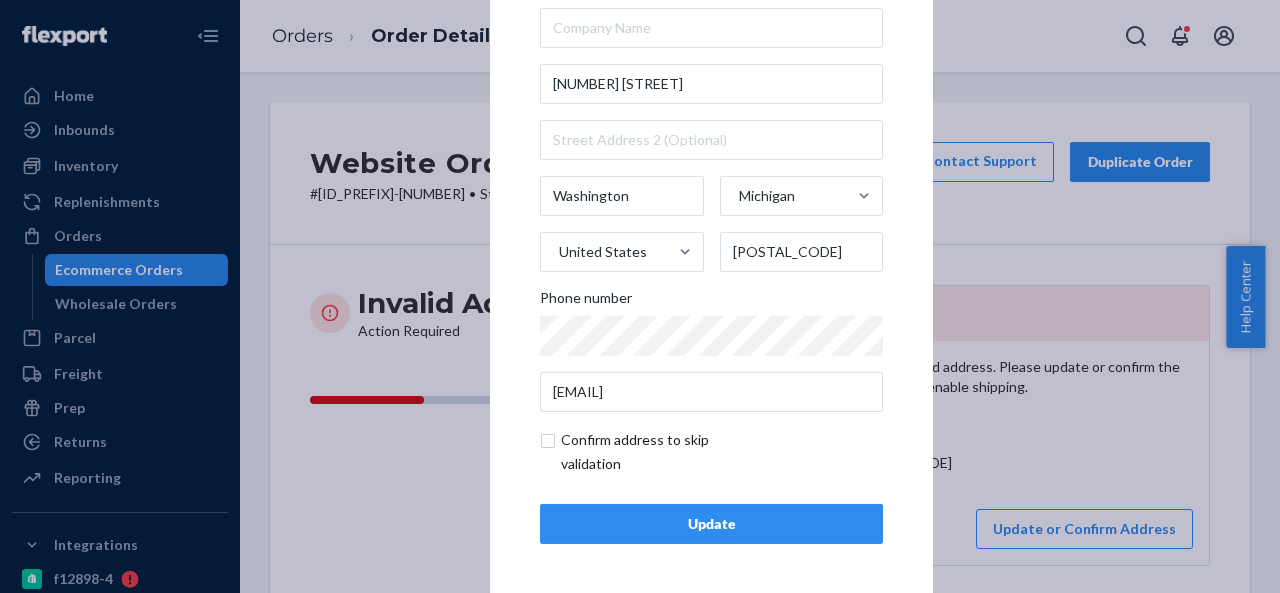 click on "Update" at bounding box center [711, 524] 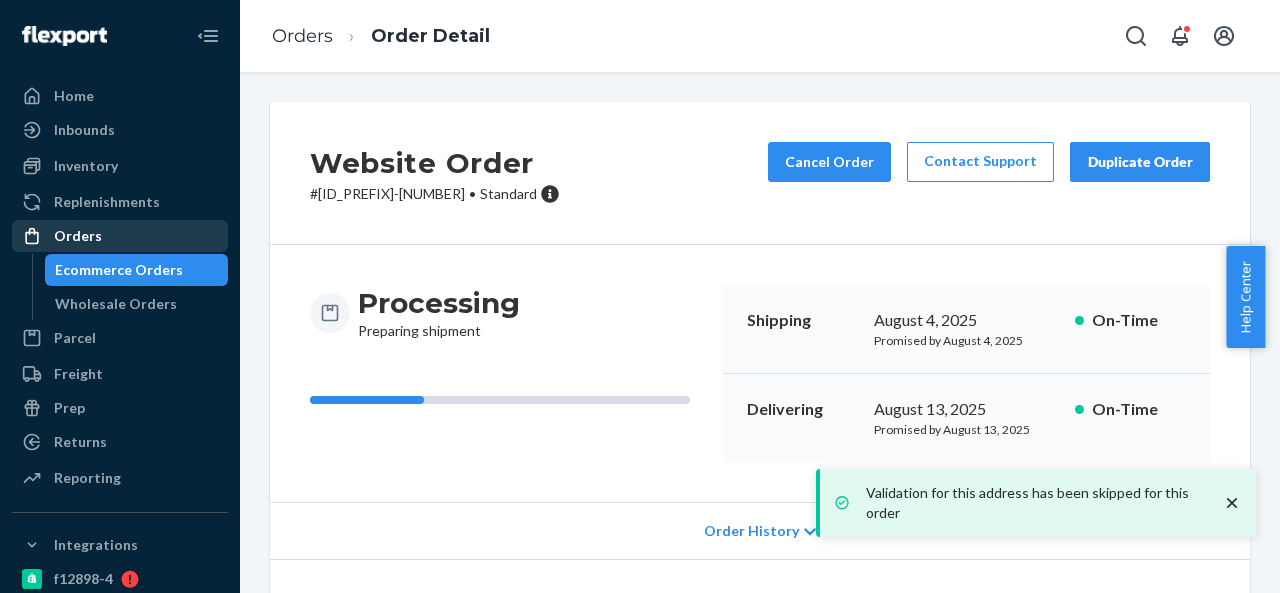 click on "Orders" at bounding box center [120, 236] 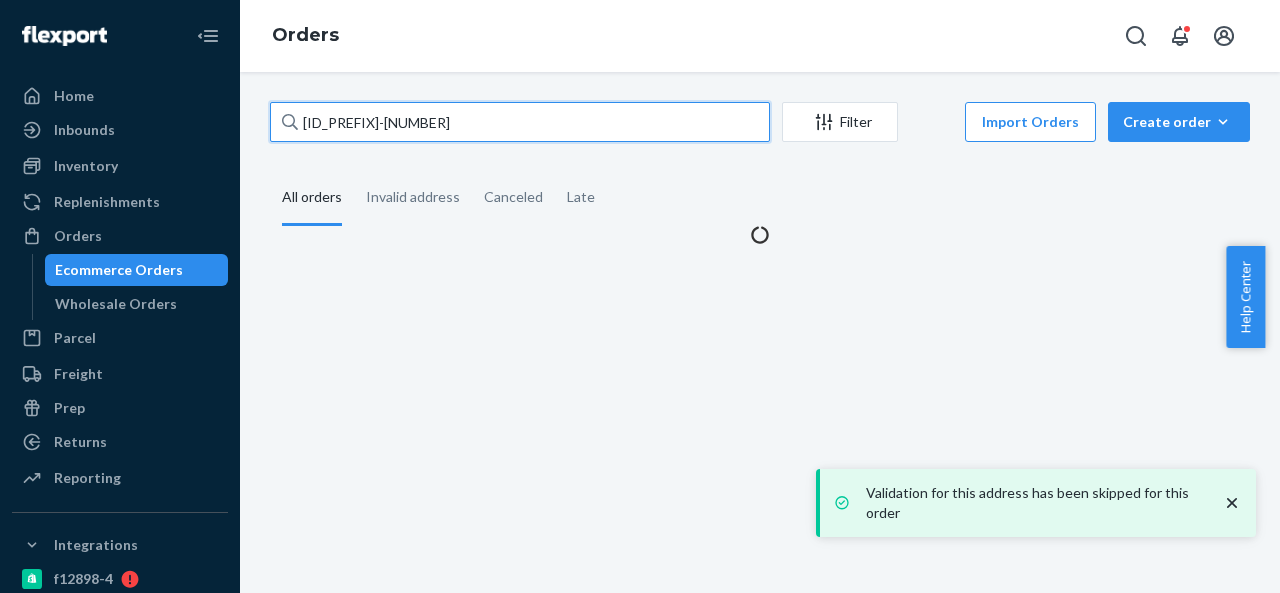 click on "BIO-2262317" at bounding box center (520, 122) 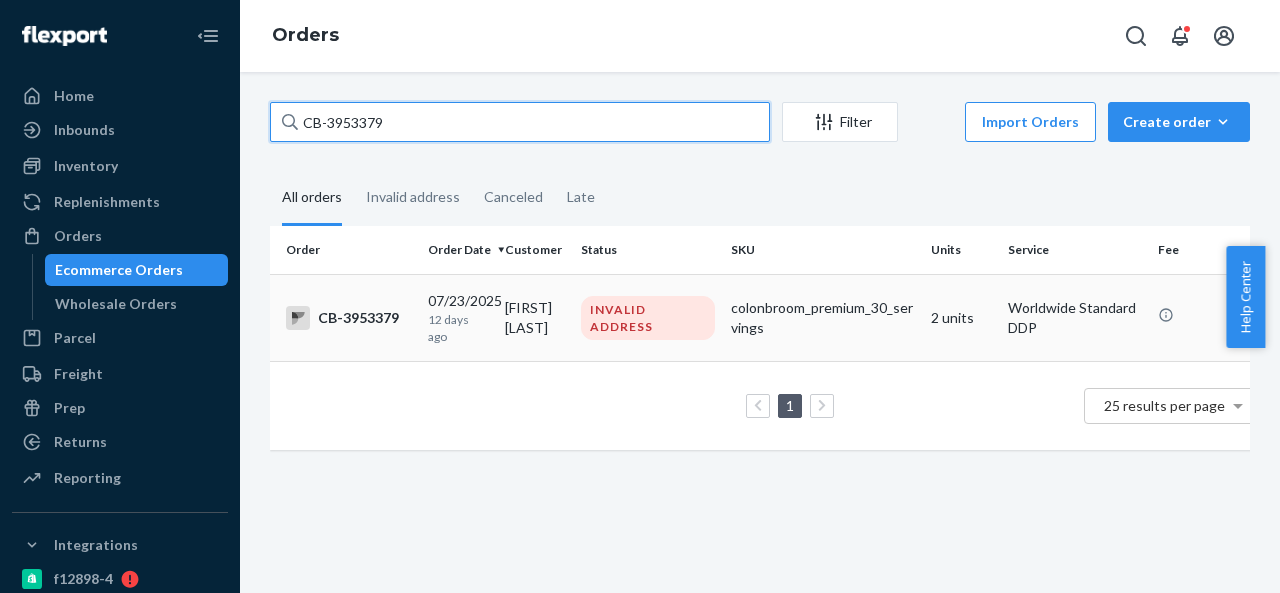 type on "CB-3953379" 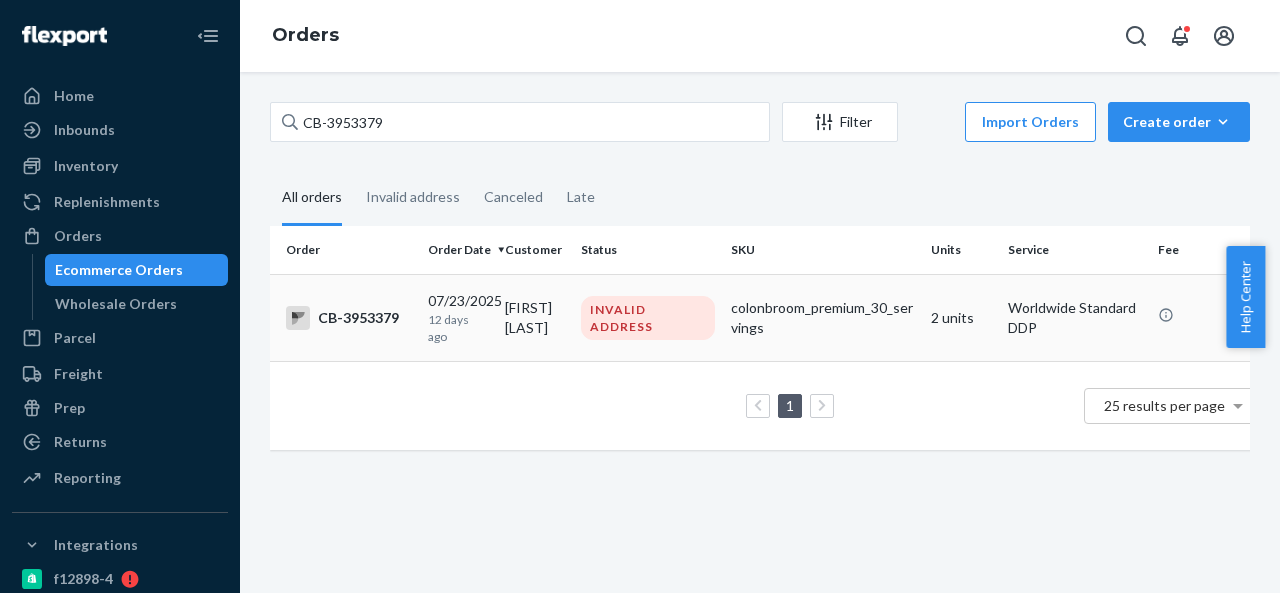 click on "Scott Morton" at bounding box center [535, 317] 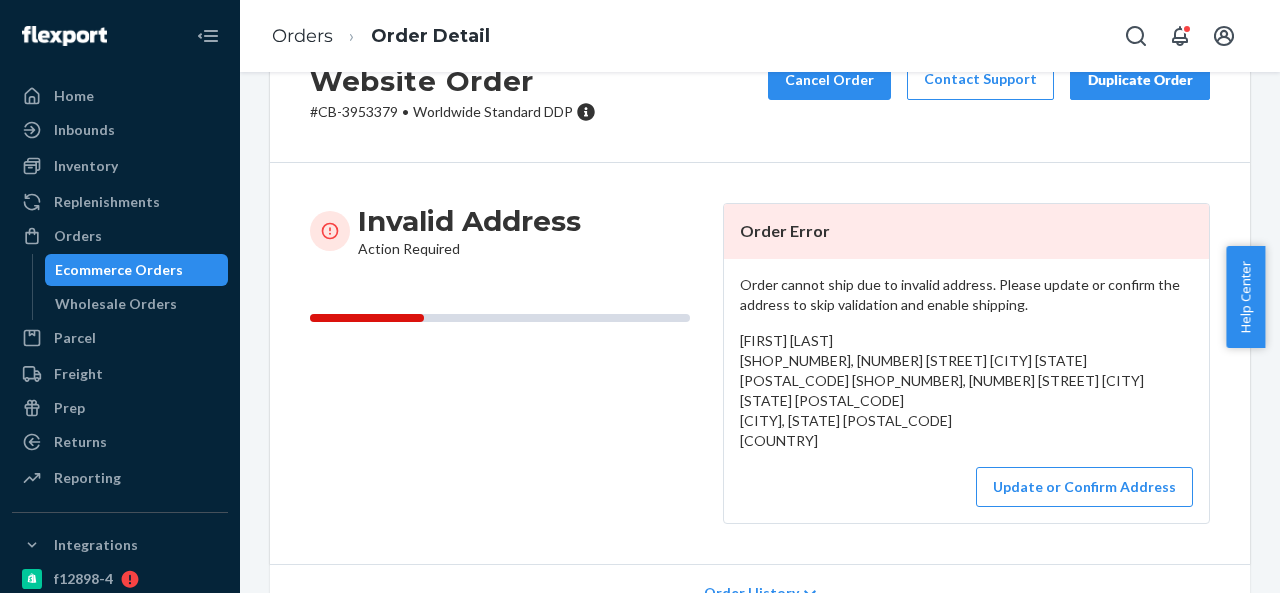scroll, scrollTop: 100, scrollLeft: 0, axis: vertical 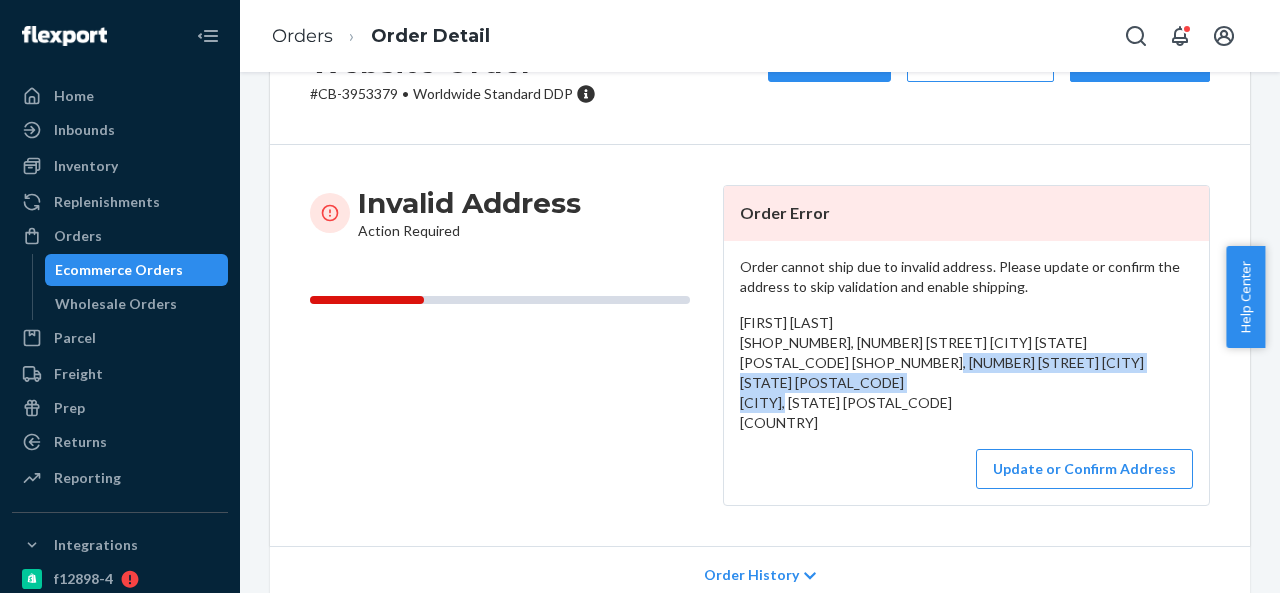 drag, startPoint x: 958, startPoint y: 363, endPoint x: 869, endPoint y: 416, distance: 103.58572 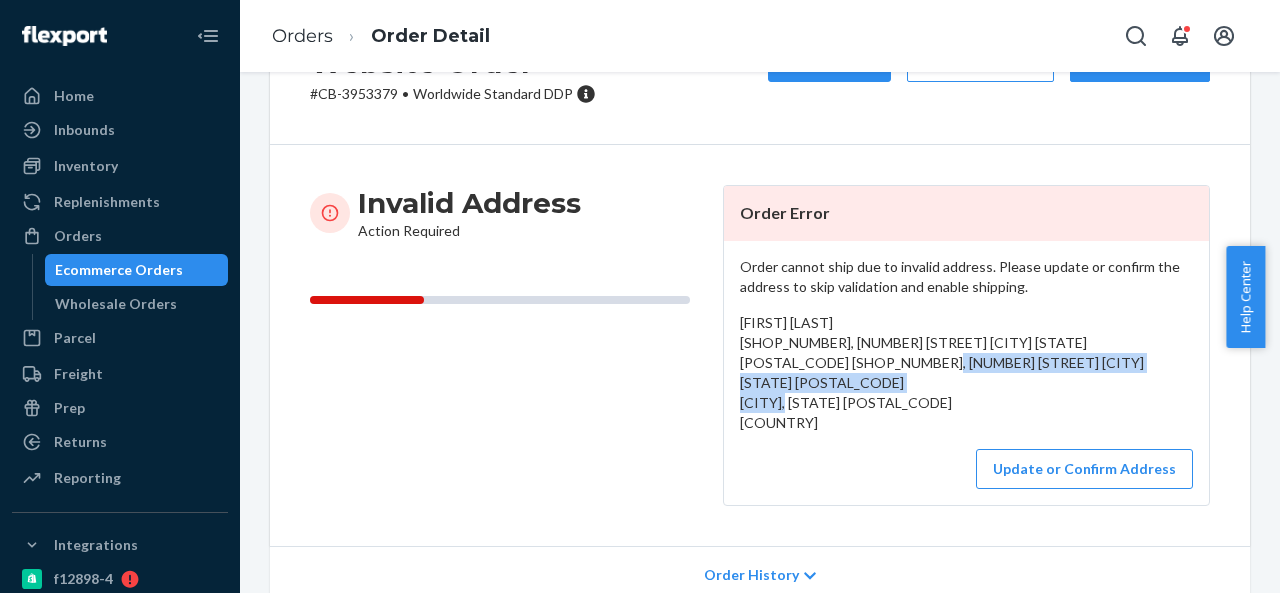 click on "Scott Morton
Shop 3, 21 Hillend road doonside nsw 2767
Parcel Collect 10110 18939 Shop 3, 21 Hillend Road DOONSIDE NSW 2767
Blacktown, NaN 2148
AU" at bounding box center (966, 373) 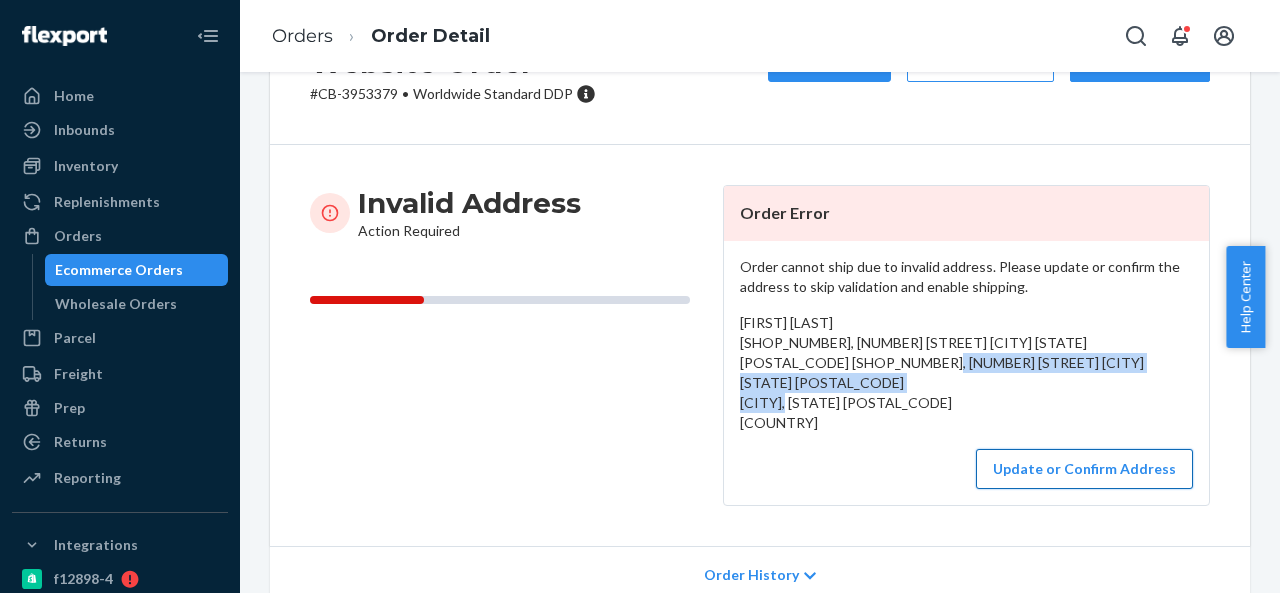 click on "Update or Confirm Address" at bounding box center (1084, 469) 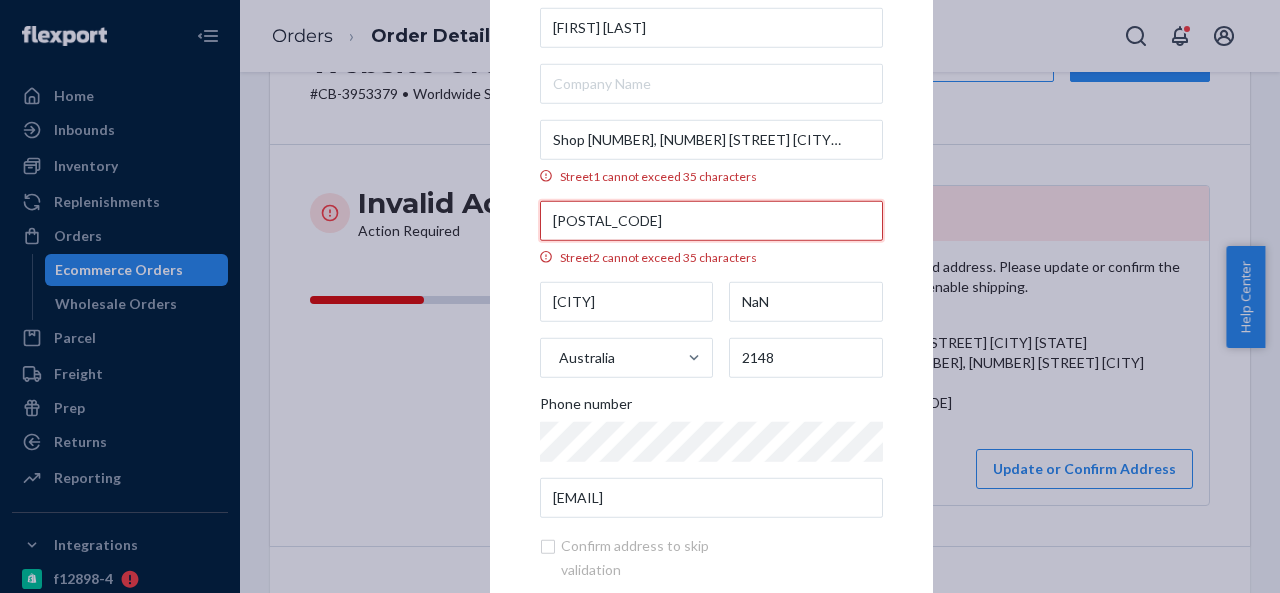 click on "Parcel Collect 10110 18939 Shop 3, 21 Hillend Road DOONSIDE NSW 2767" at bounding box center (711, 221) 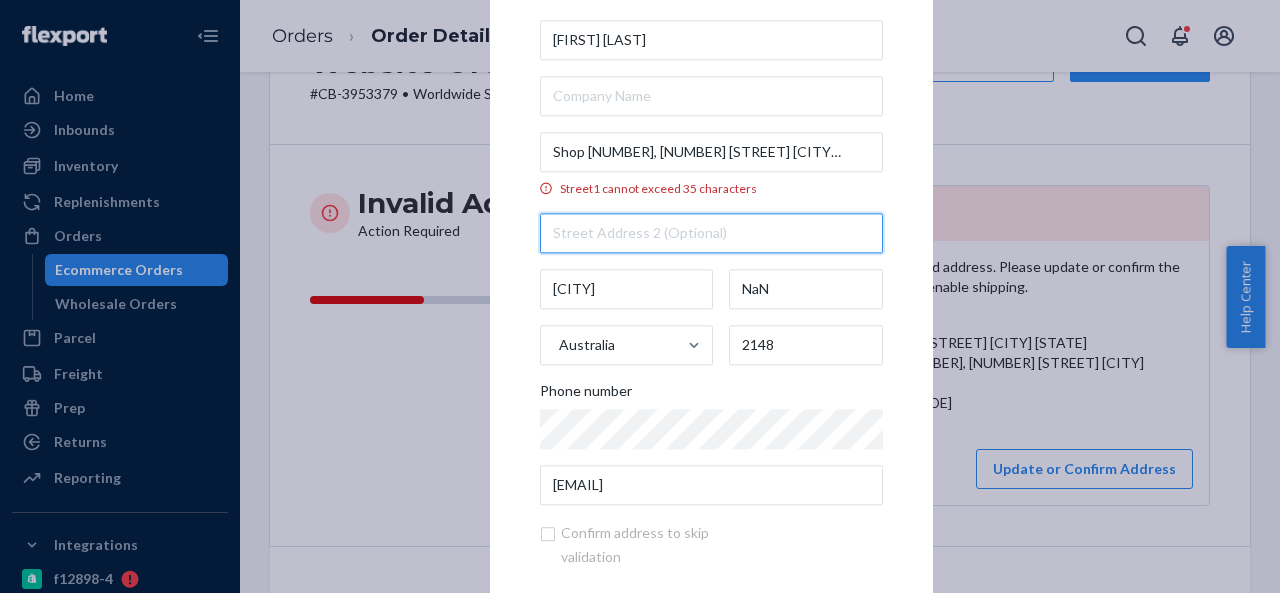 type 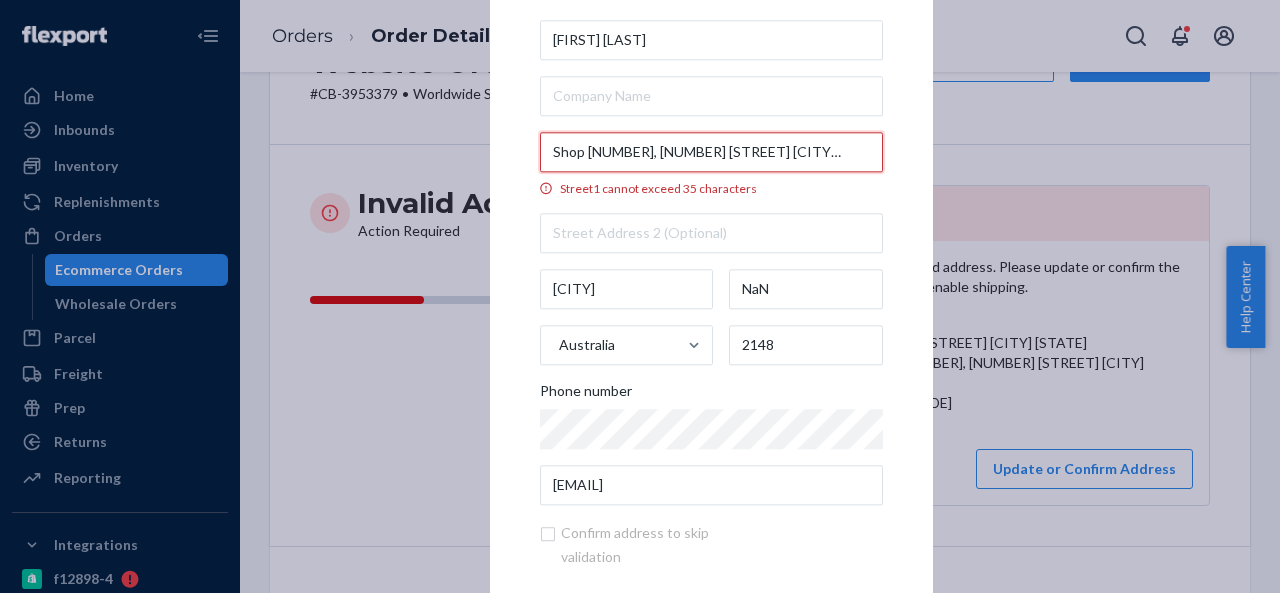click on "Shop 3, 21 Hillend road doonside nsw 2767" at bounding box center [711, 152] 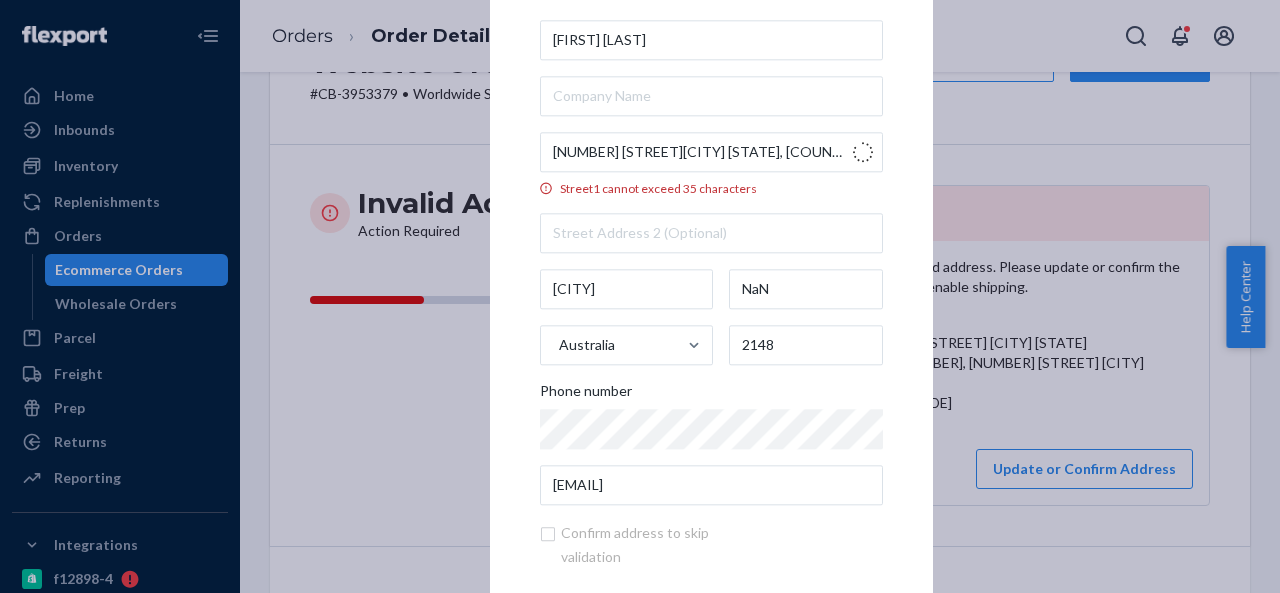 type on "21 Hill End Rd" 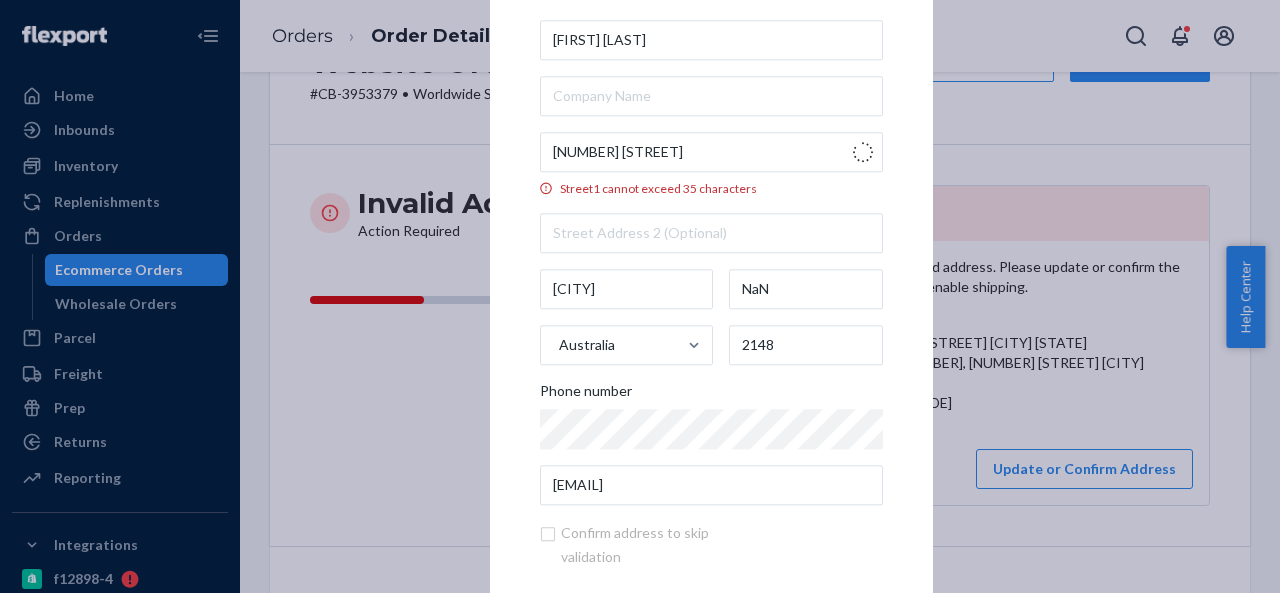 type on "Doonside" 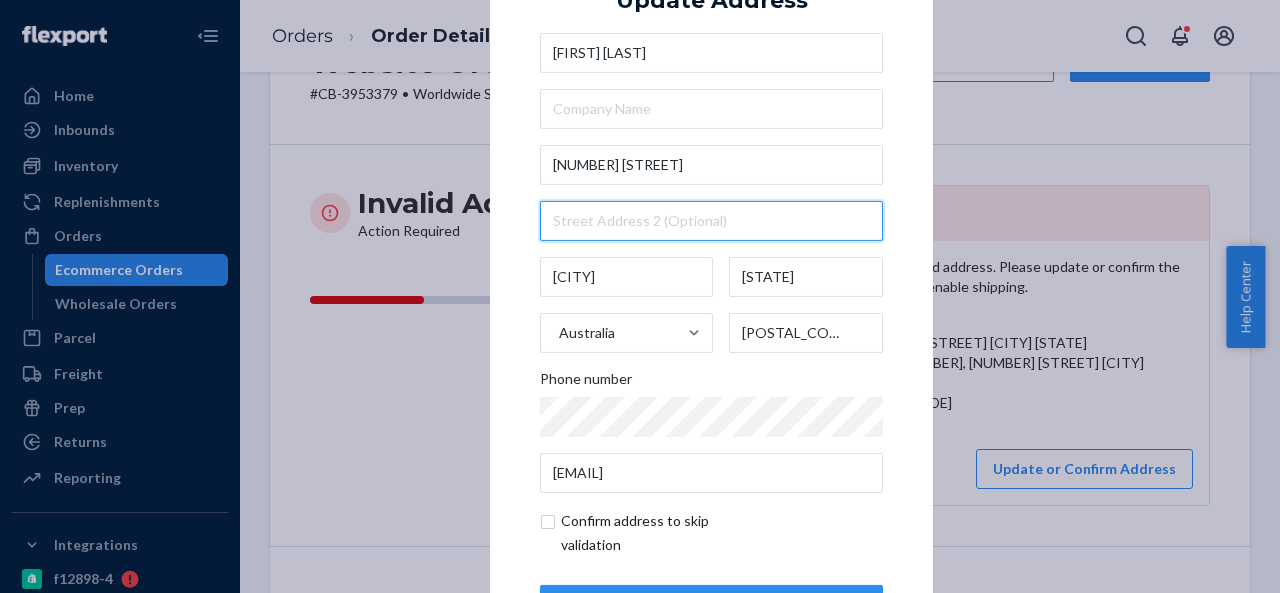 click at bounding box center [711, 221] 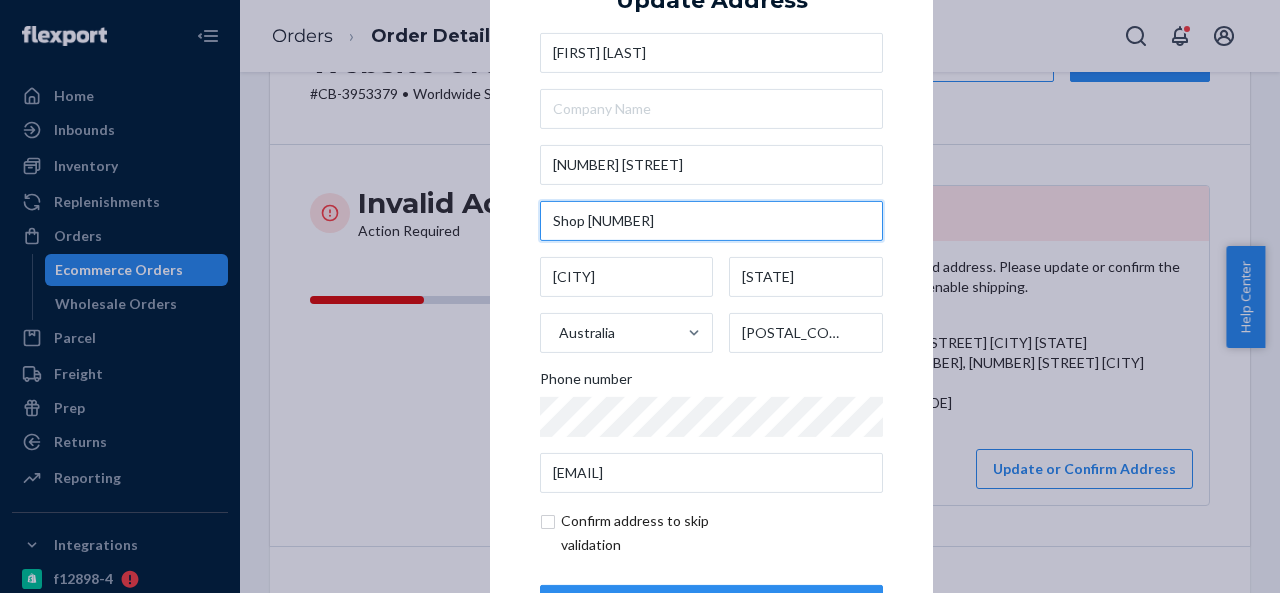 scroll, scrollTop: 81, scrollLeft: 0, axis: vertical 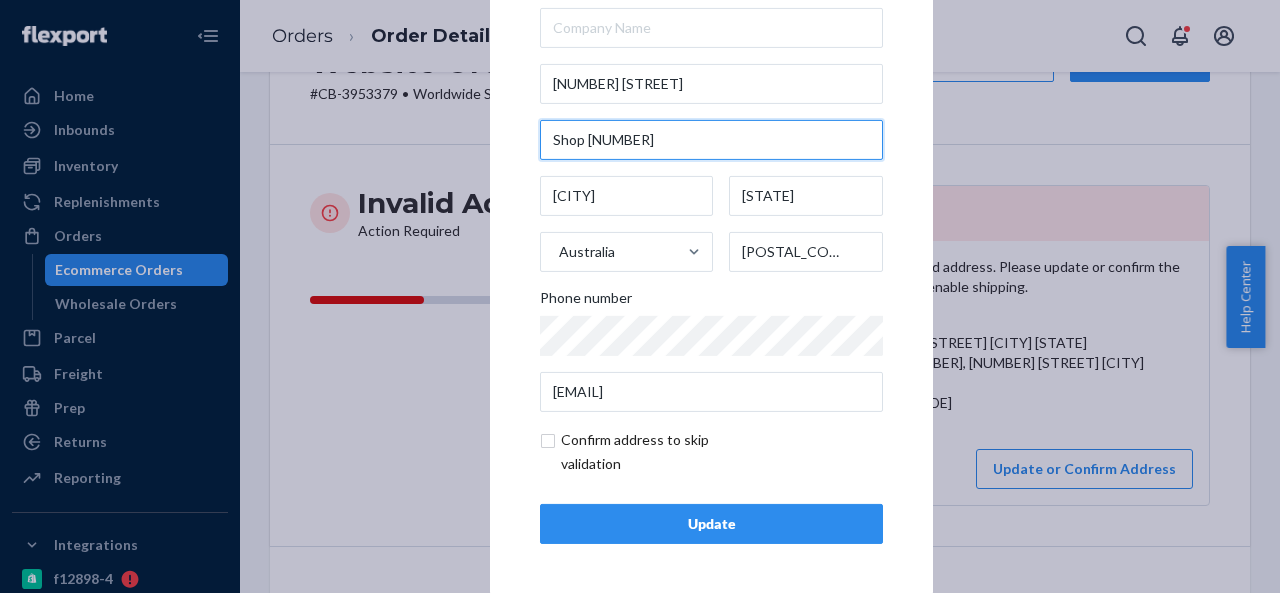 type on "Shop 3" 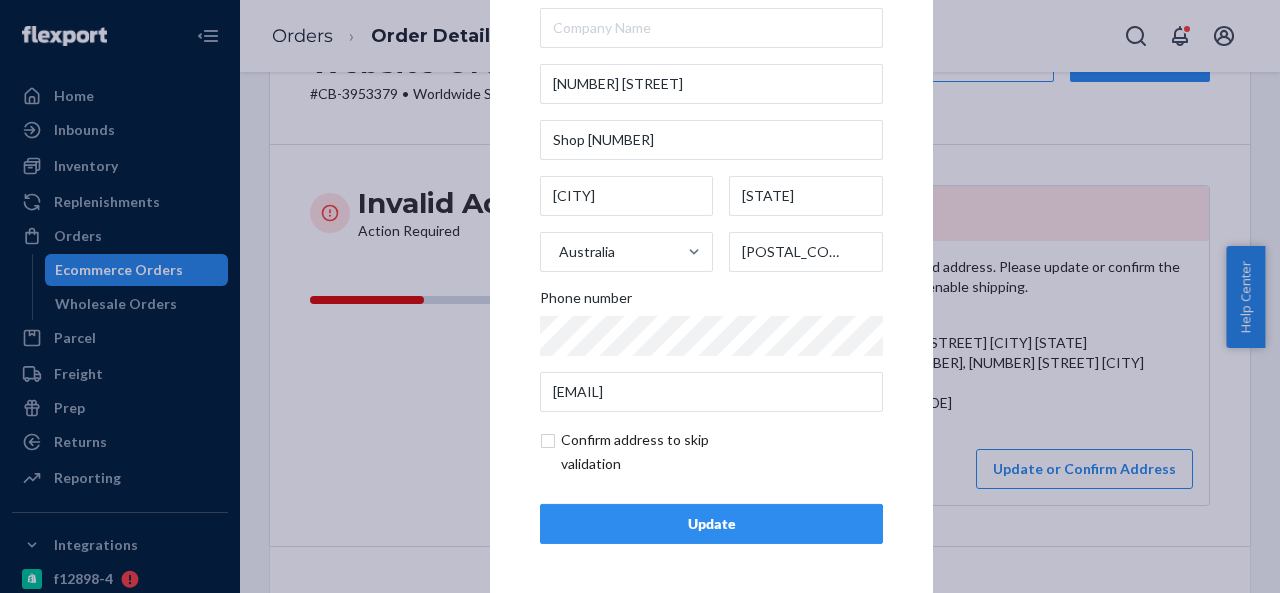 click on "Update" at bounding box center [711, 524] 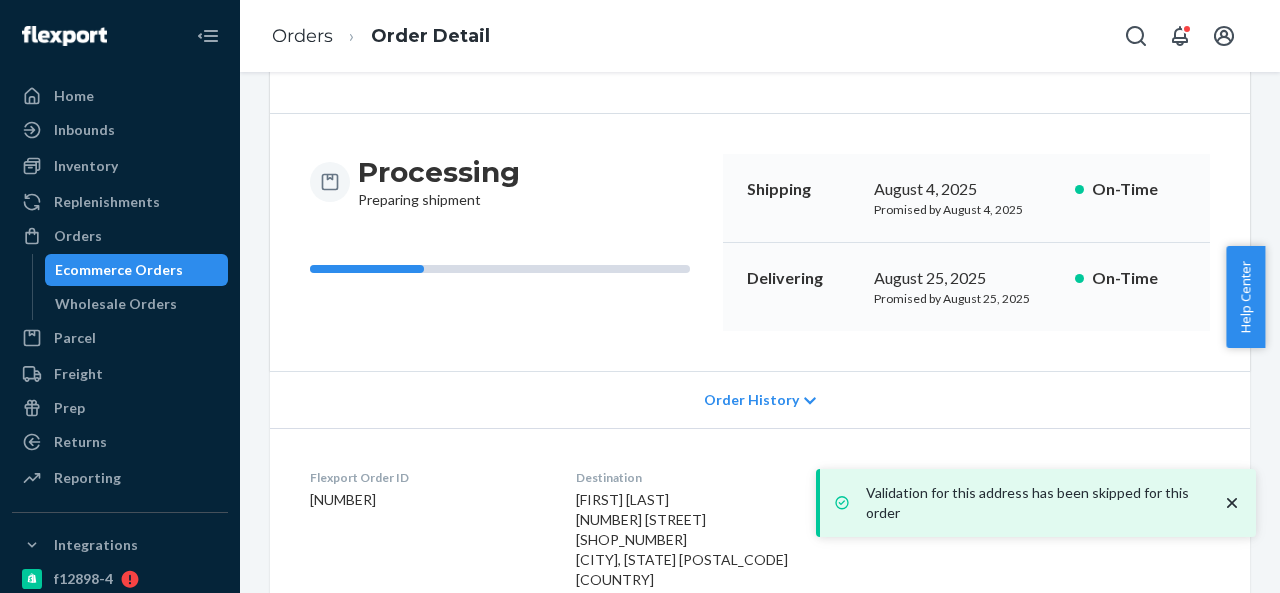 scroll, scrollTop: 200, scrollLeft: 0, axis: vertical 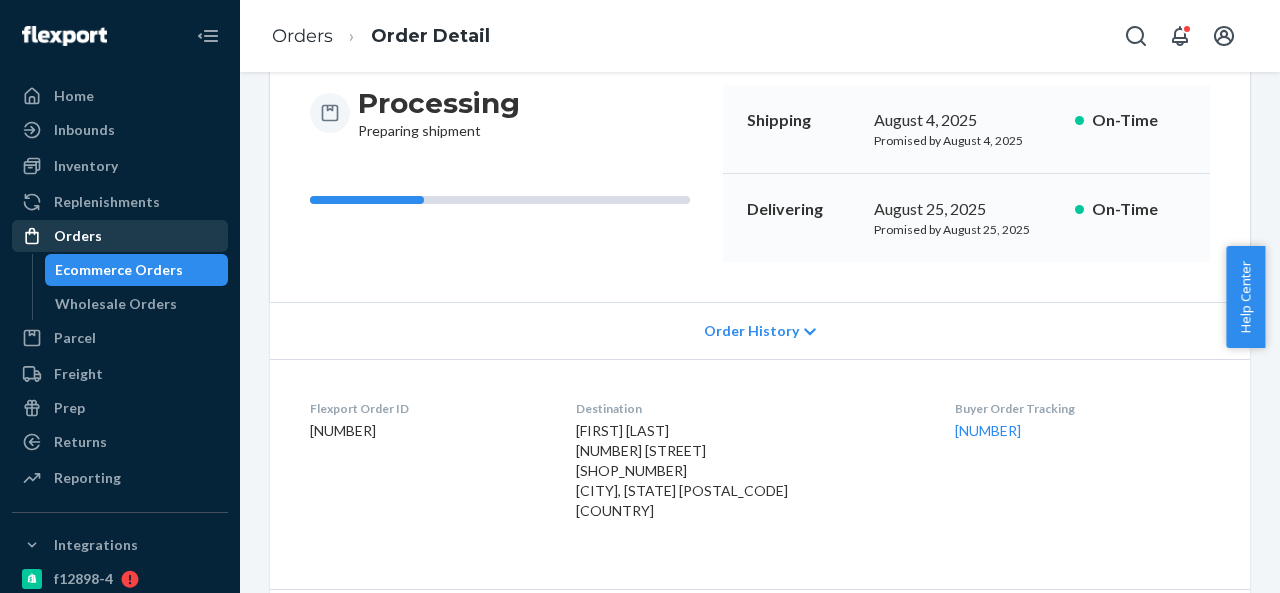 click on "Orders" at bounding box center (120, 236) 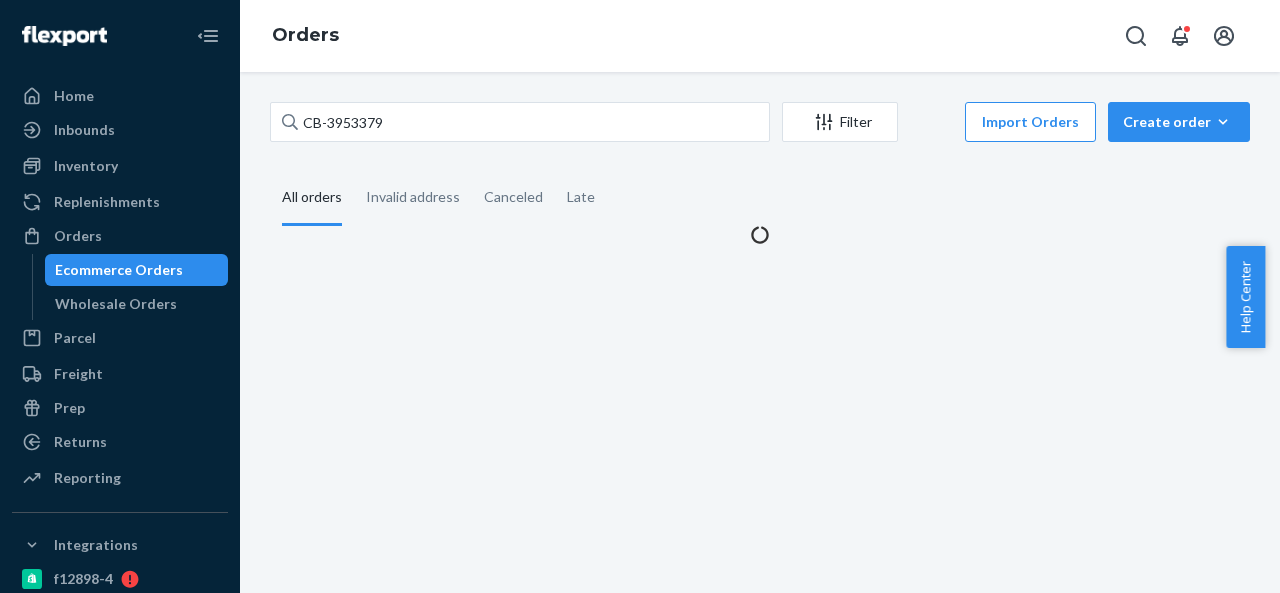 scroll, scrollTop: 0, scrollLeft: 0, axis: both 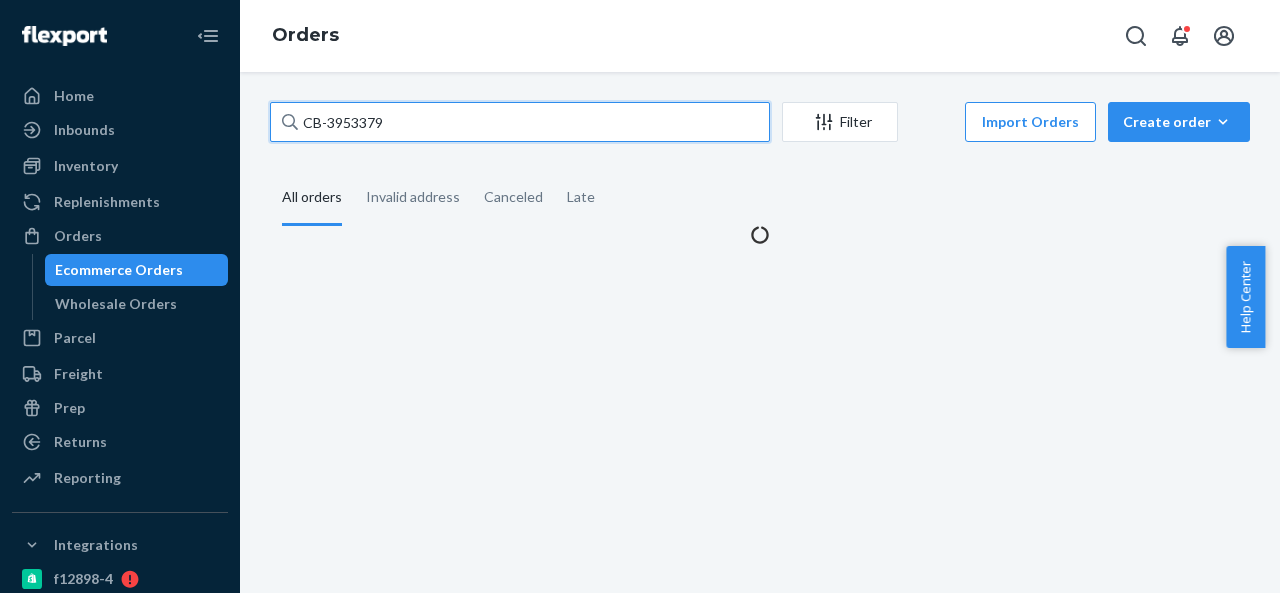 click on "CB-3953379" at bounding box center (520, 122) 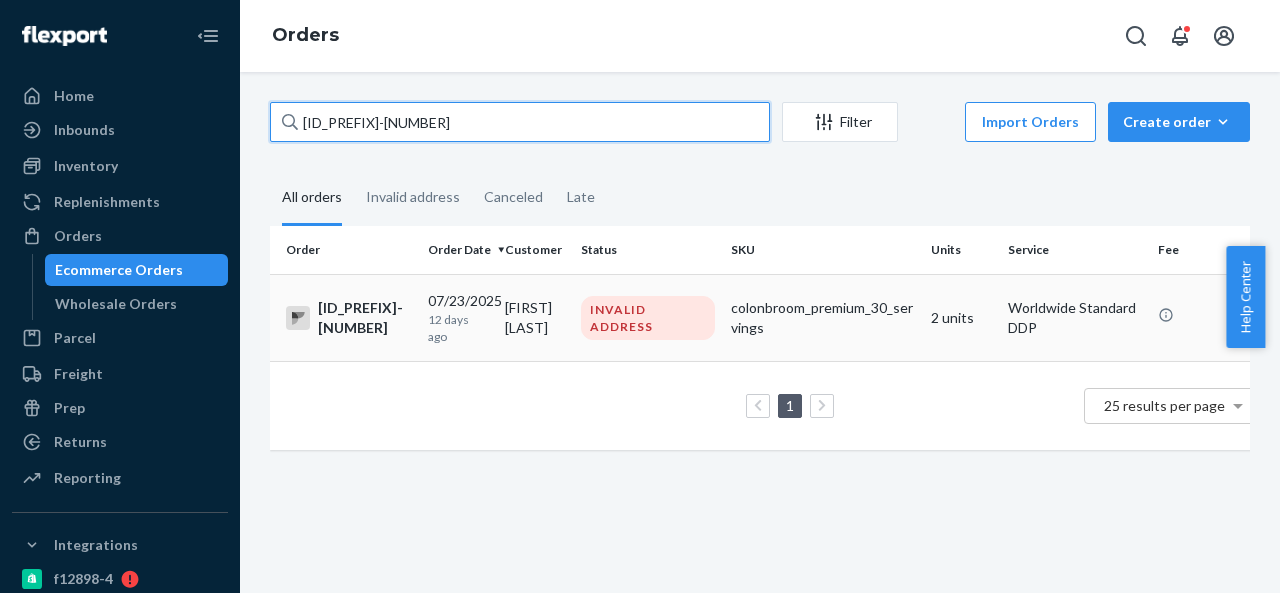 type on "CB-3953350" 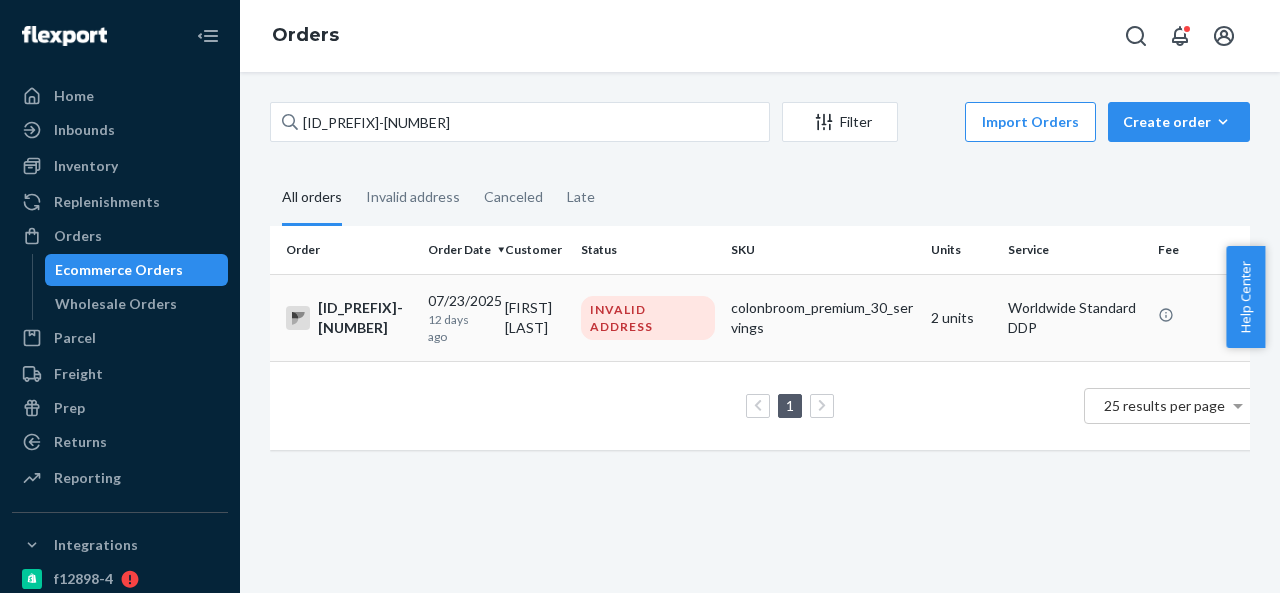 click on "Lee Boulderstone" at bounding box center [535, 317] 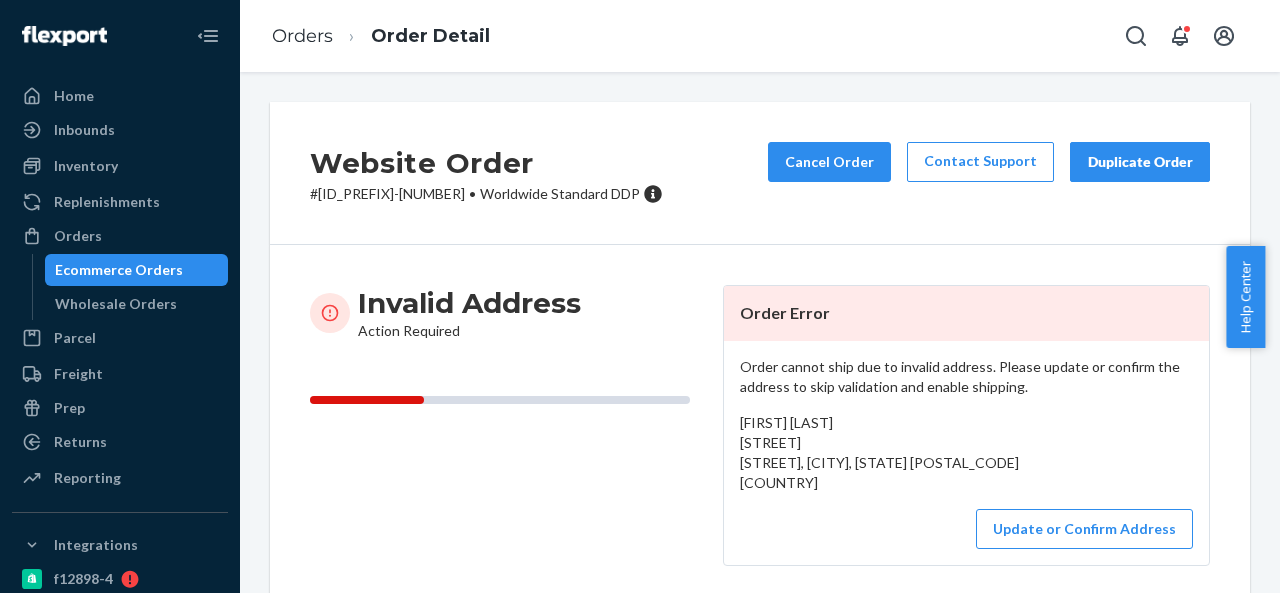 scroll, scrollTop: 100, scrollLeft: 0, axis: vertical 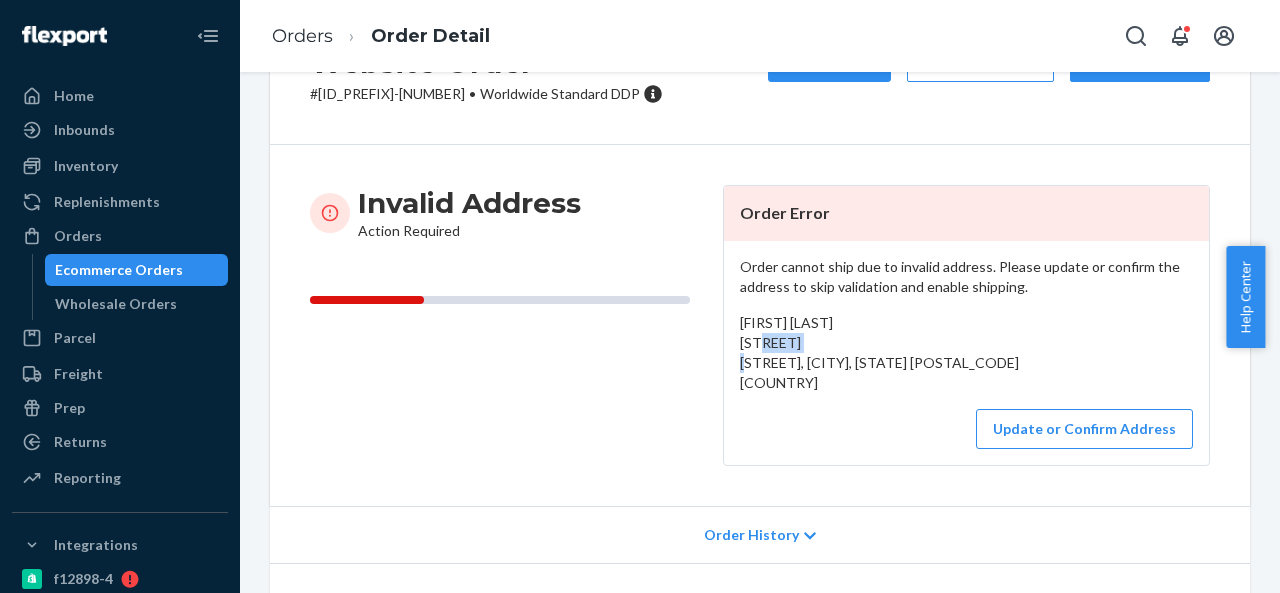 drag, startPoint x: 776, startPoint y: 348, endPoint x: 818, endPoint y: 339, distance: 42.953465 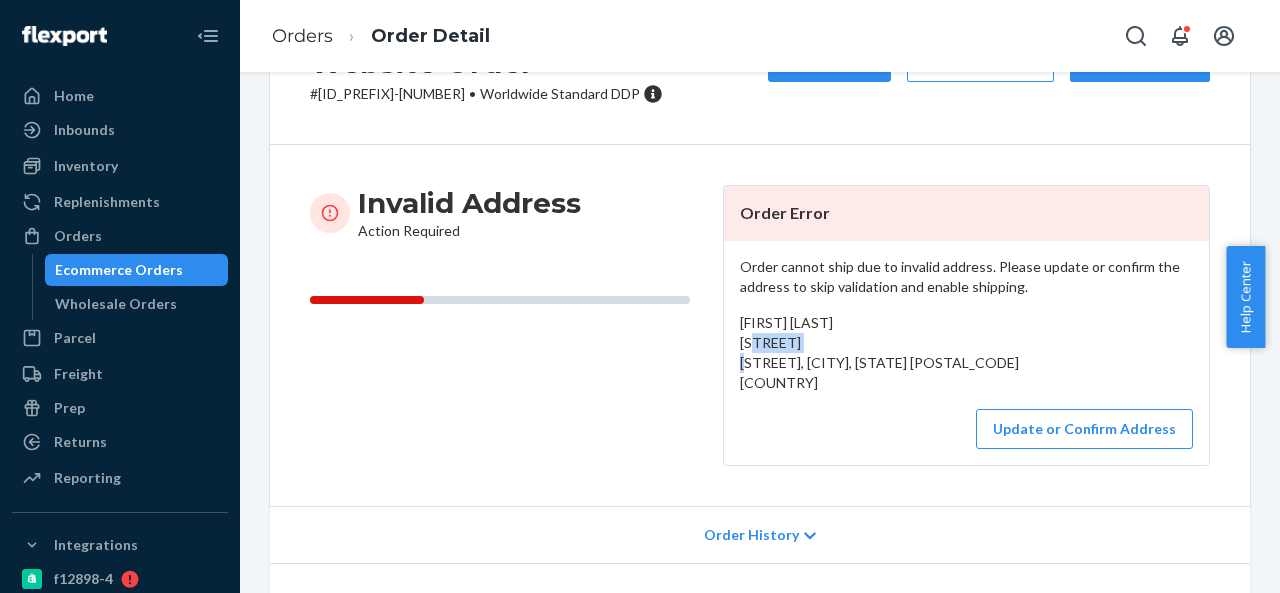 click on "Lee Boulderstone
Treetops
Snape Hall Barns, Snape Lane
Crewe, NaN CW2 5NB
GB" at bounding box center [879, 352] 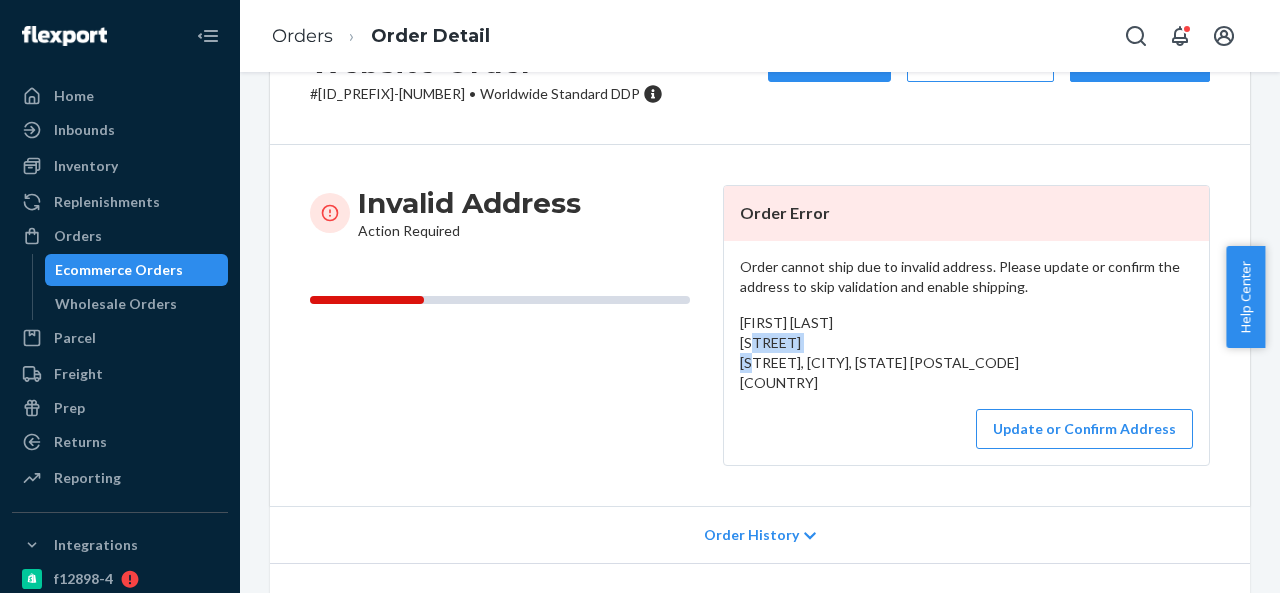 click on "Lee Boulderstone
Treetops
Snape Hall Barns, Snape Lane
Crewe, NaN CW2 5NB
GB" at bounding box center [879, 352] 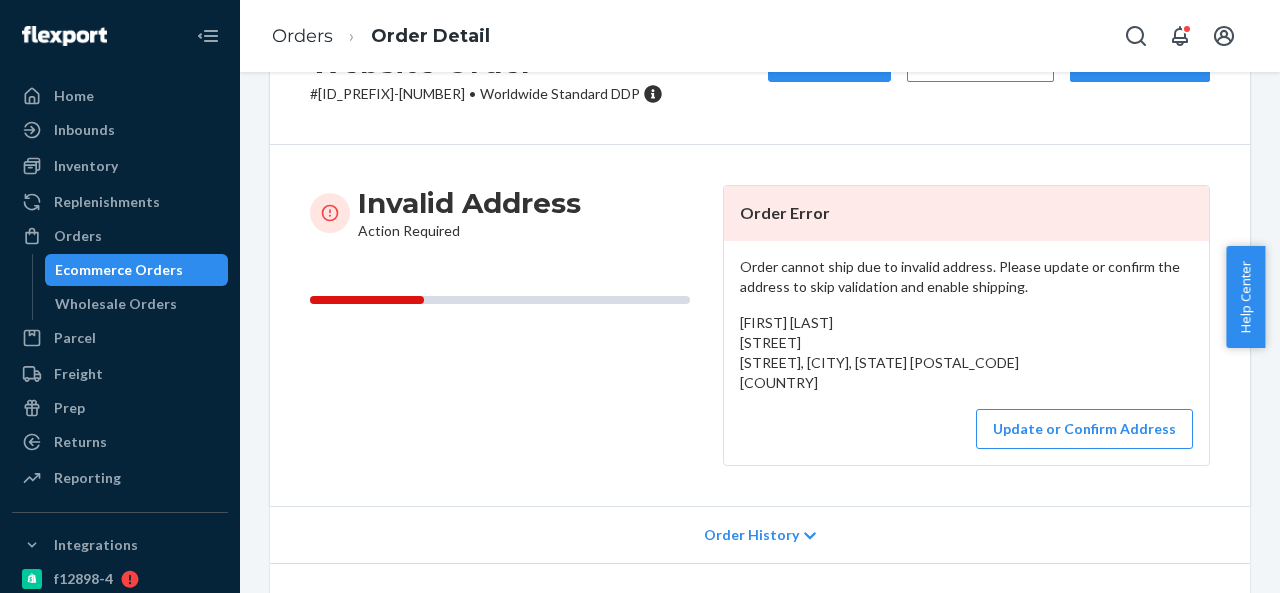 click on "Lee Boulderstone
Treetops
Snape Hall Barns, Snape Lane
Crewe, NaN CW2 5NB
GB" at bounding box center (879, 352) 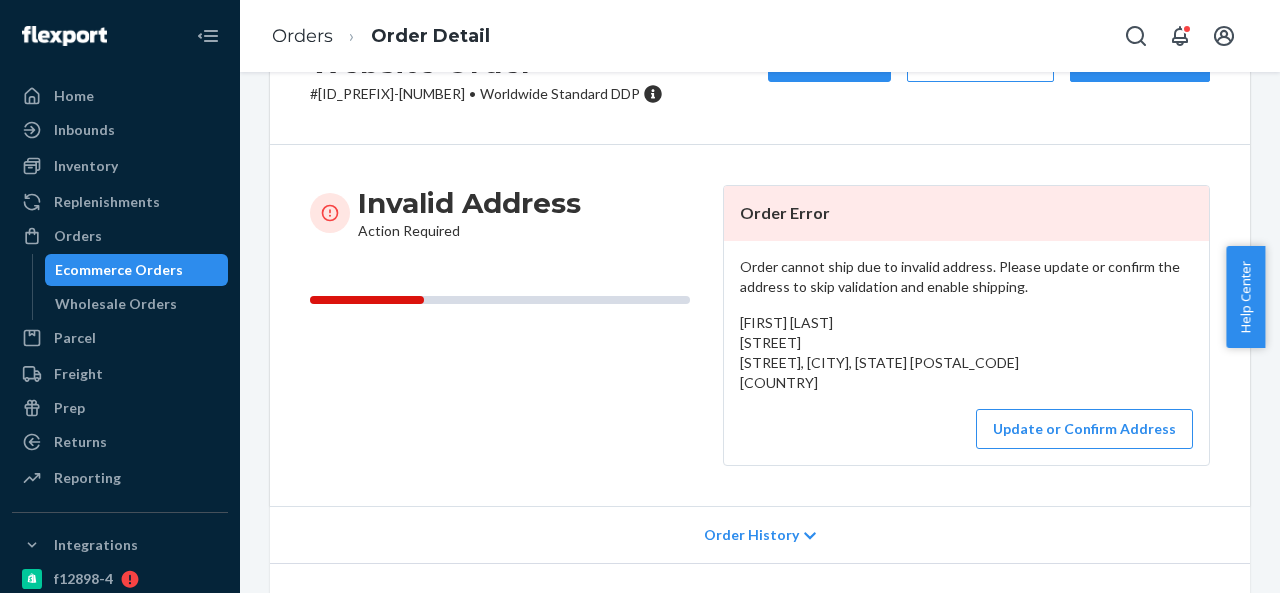 click on "Lee Boulderstone
Treetops
Snape Hall Barns, Snape Lane
Crewe, NaN CW2 5NB
GB" at bounding box center [879, 352] 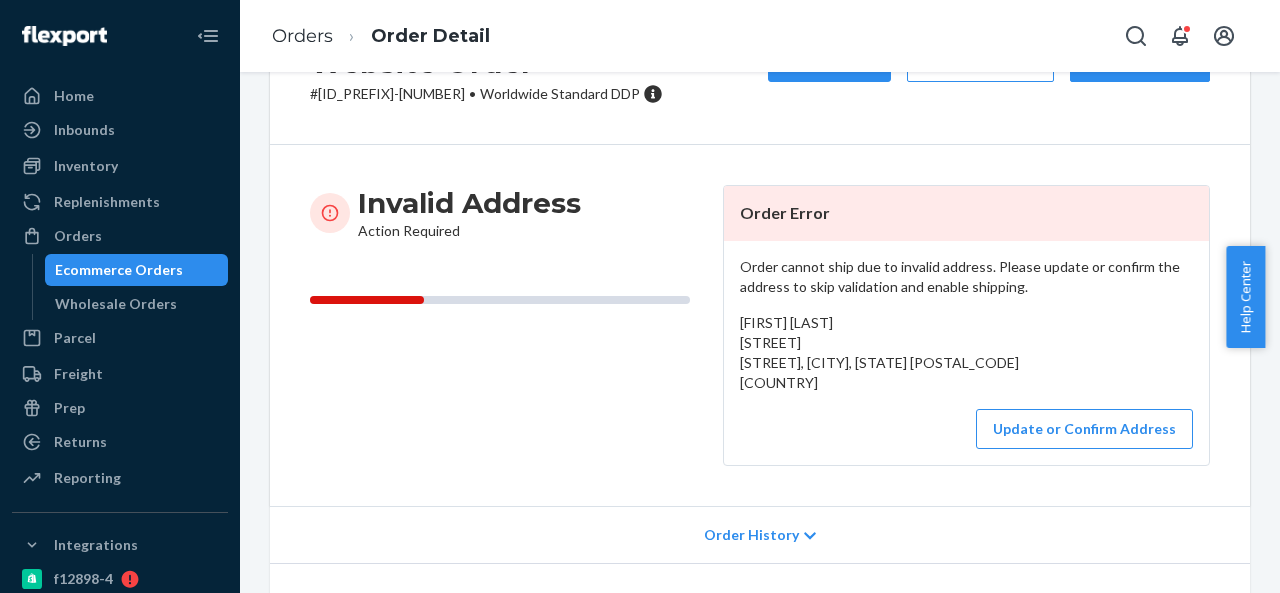 click on "Lee Boulderstone
Treetops
Snape Hall Barns, Snape Lane
Crewe, NaN CW2 5NB
GB" at bounding box center [879, 352] 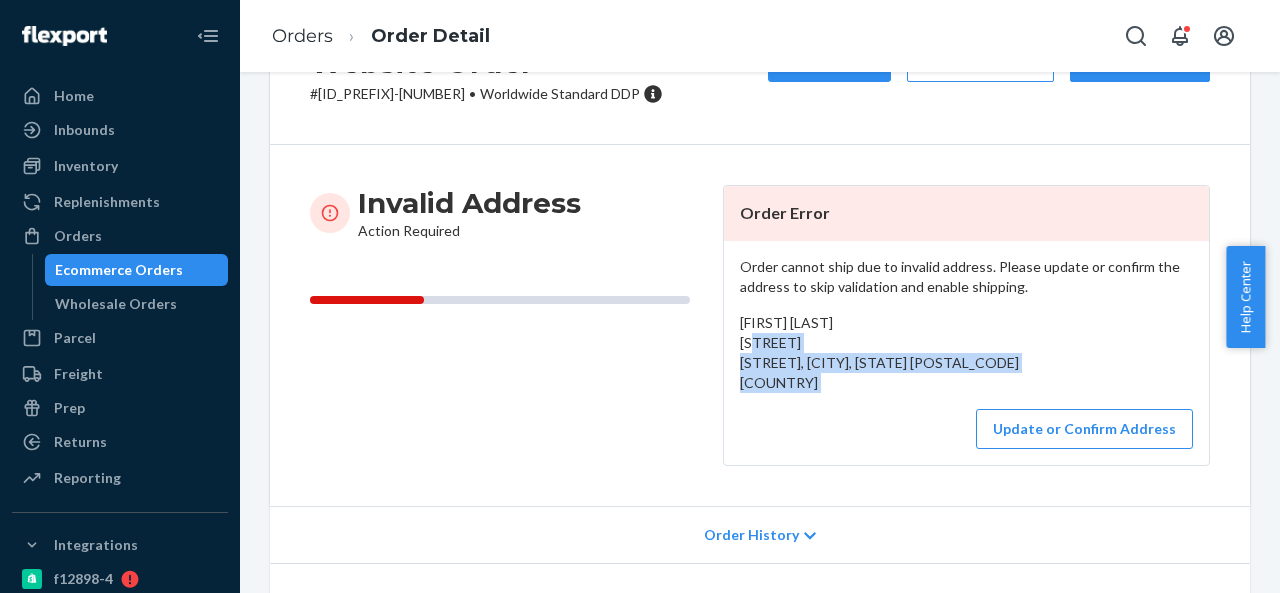 drag, startPoint x: 734, startPoint y: 343, endPoint x: 784, endPoint y: 413, distance: 86.023254 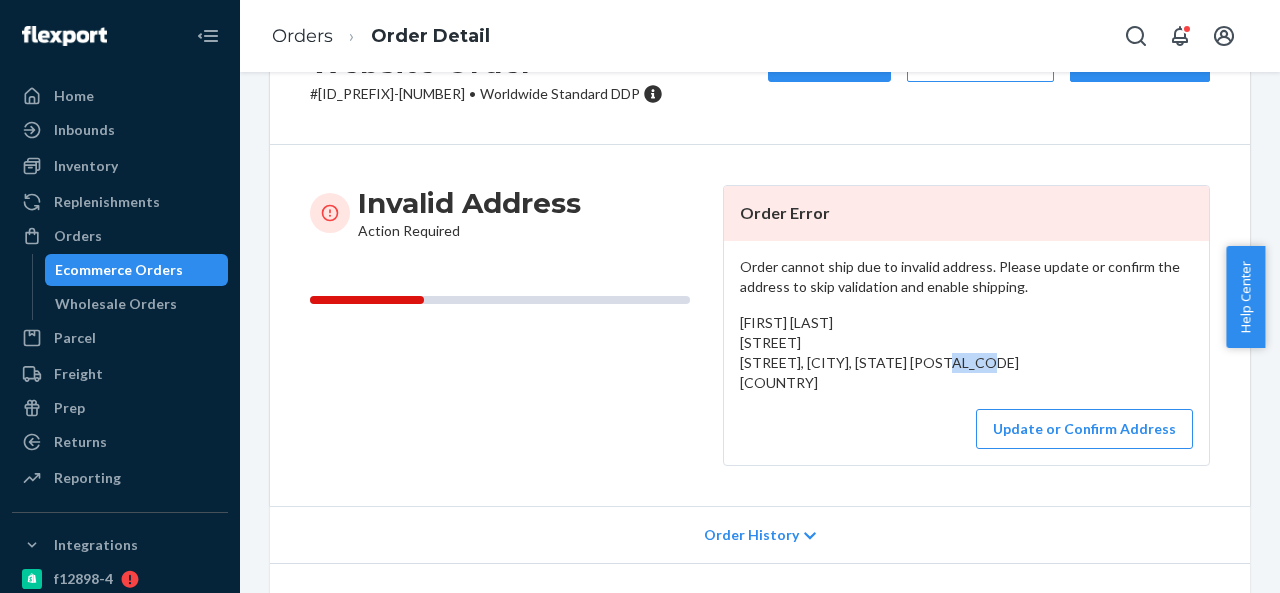 click on "Lee Boulderstone
Treetops
Snape Hall Barns, Snape Lane
Crewe, NaN CW2 5NB
GB" at bounding box center (879, 352) 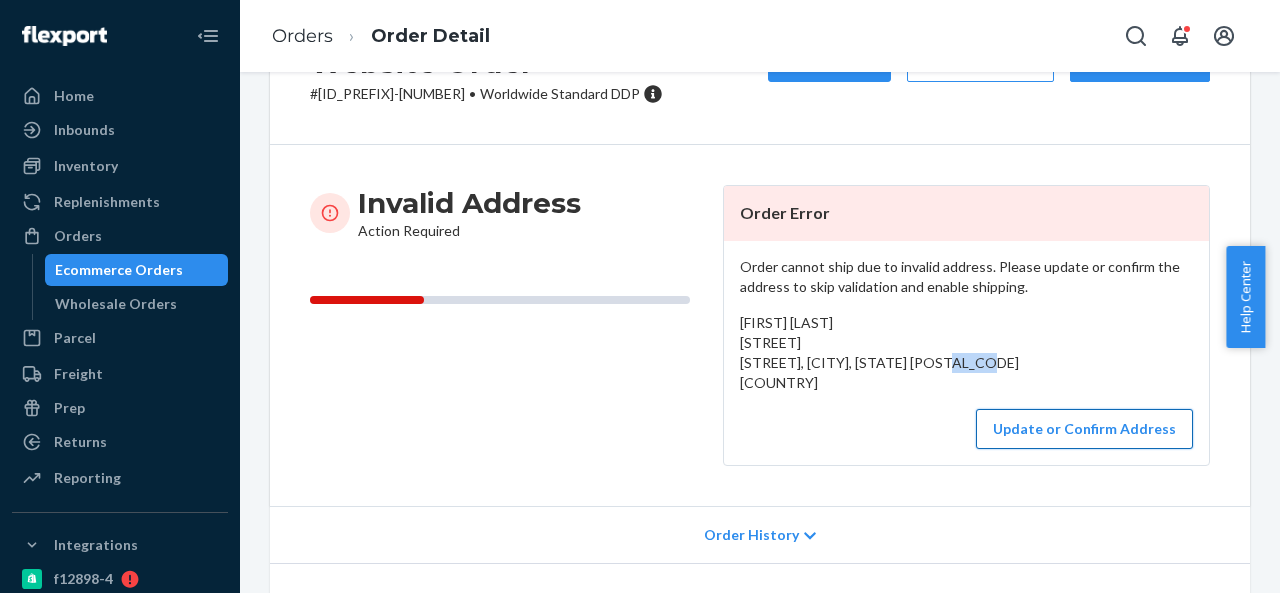 click on "Update or Confirm Address" at bounding box center [1084, 429] 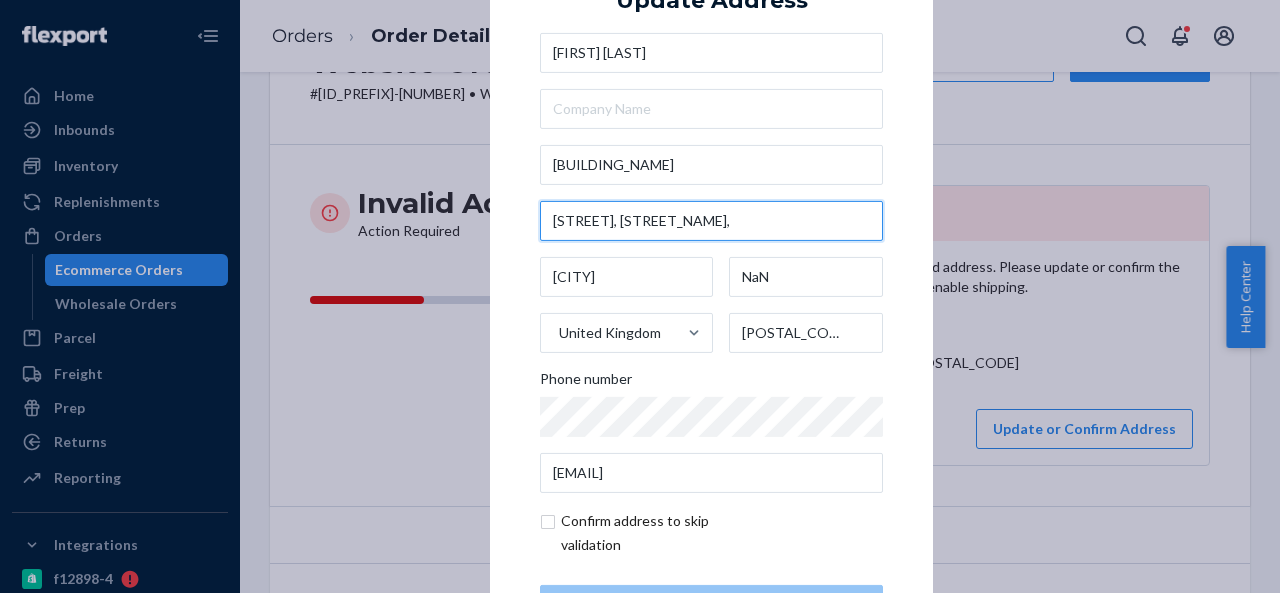click on "Snape Hall Barns, Snape Lane" at bounding box center [711, 221] 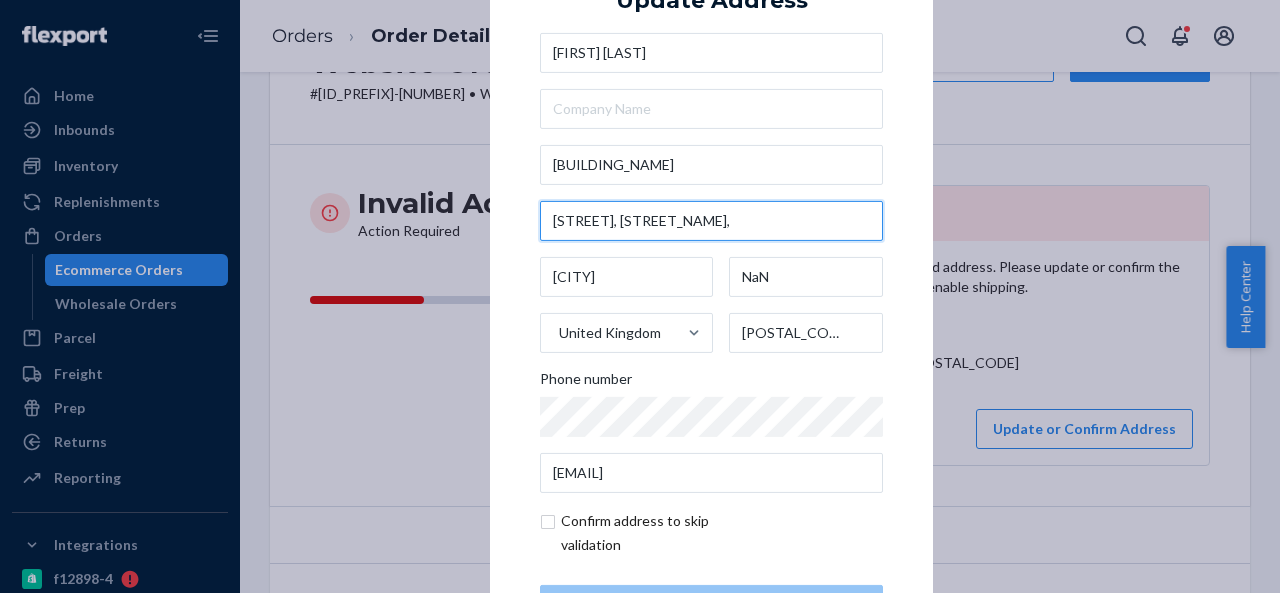click on "Snape Hall Barns, Snape Lane" at bounding box center [711, 221] 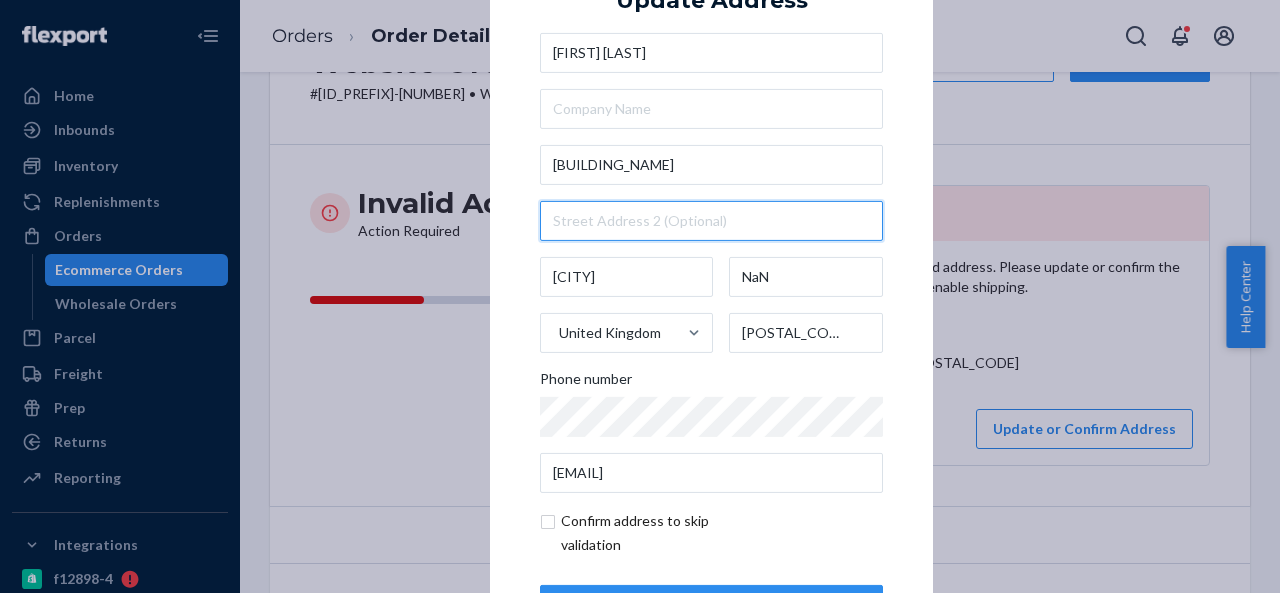 type 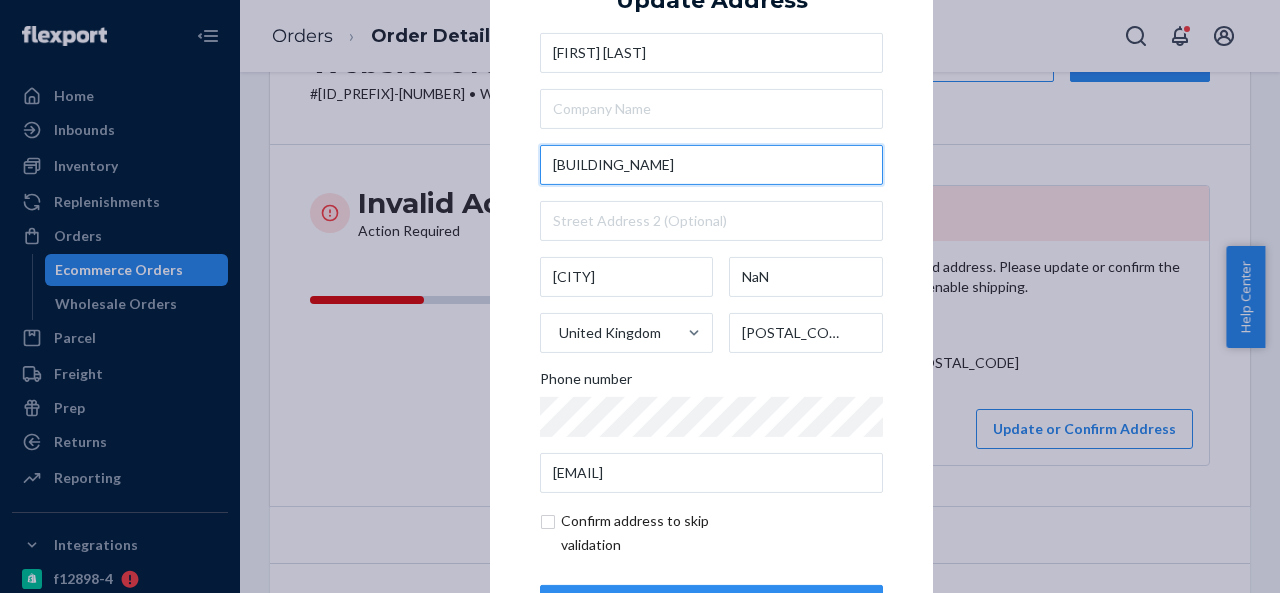 click on "Treetops" at bounding box center (711, 165) 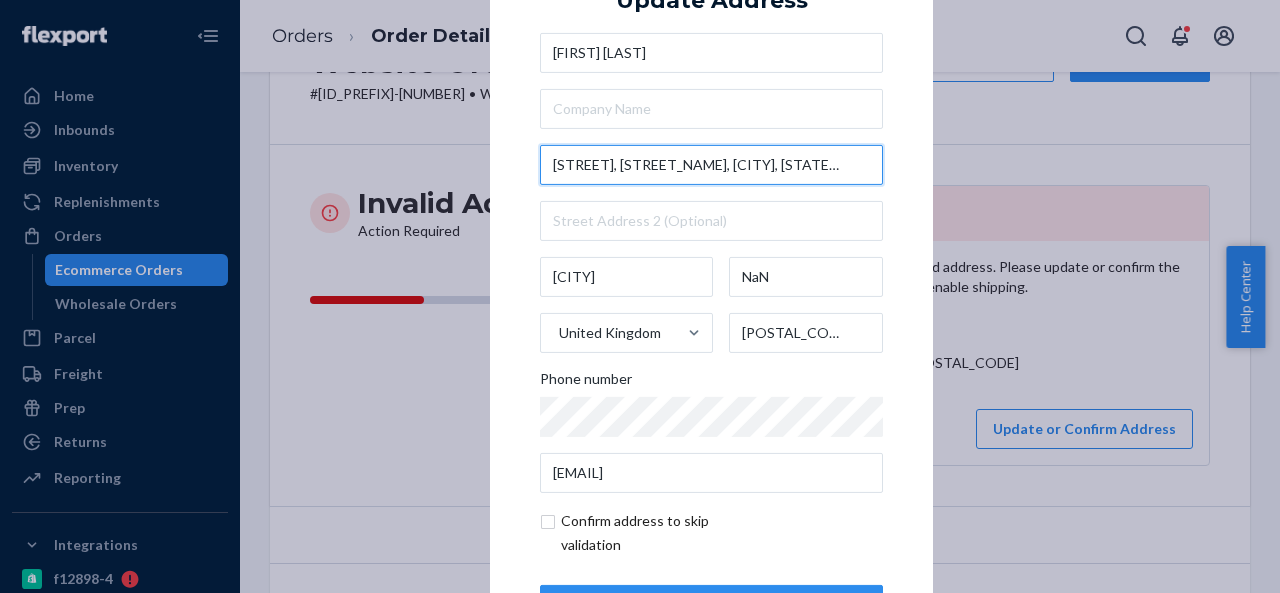 scroll, scrollTop: 0, scrollLeft: 206, axis: horizontal 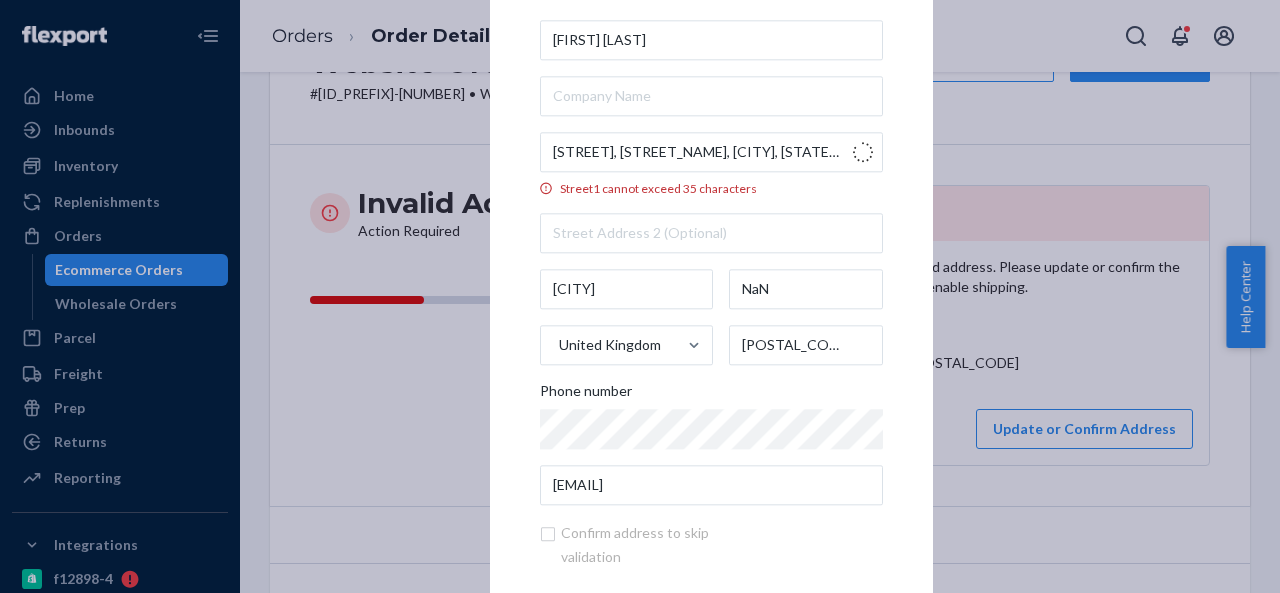 type on "Snape Ln" 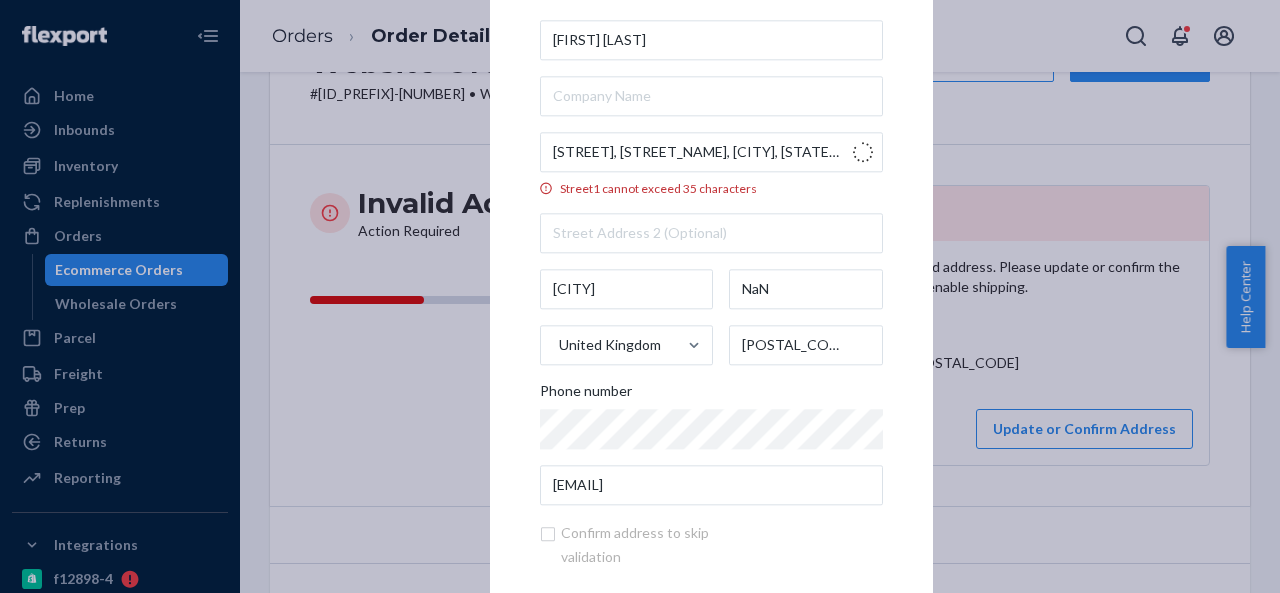 type on "Weston" 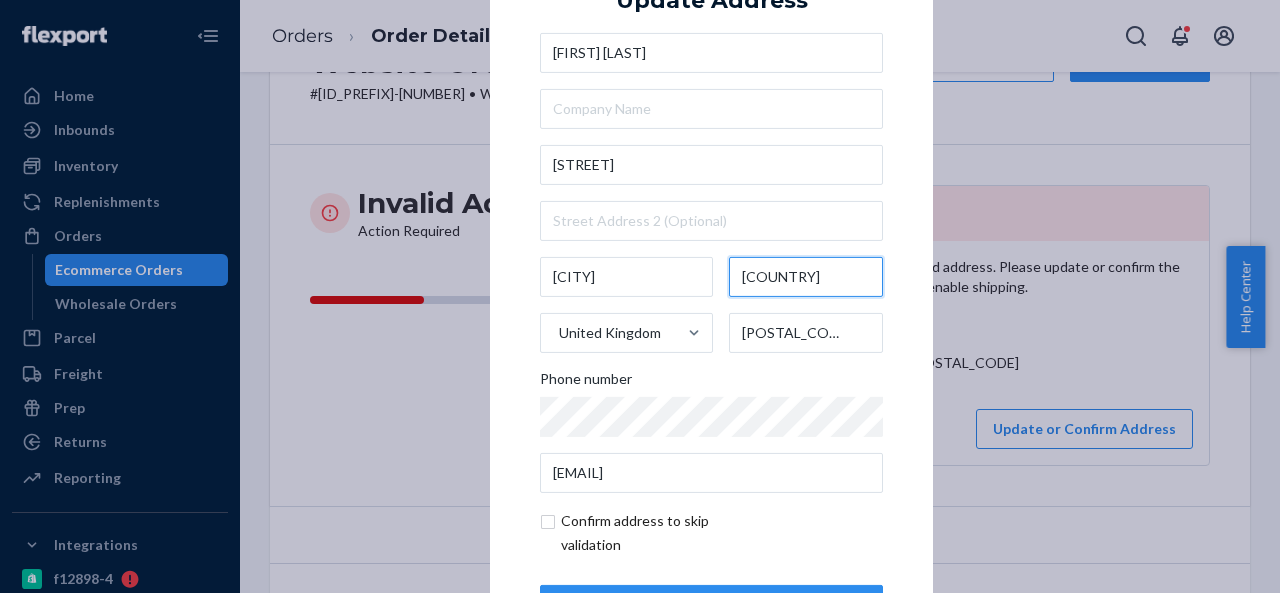 click on "England" at bounding box center [806, 277] 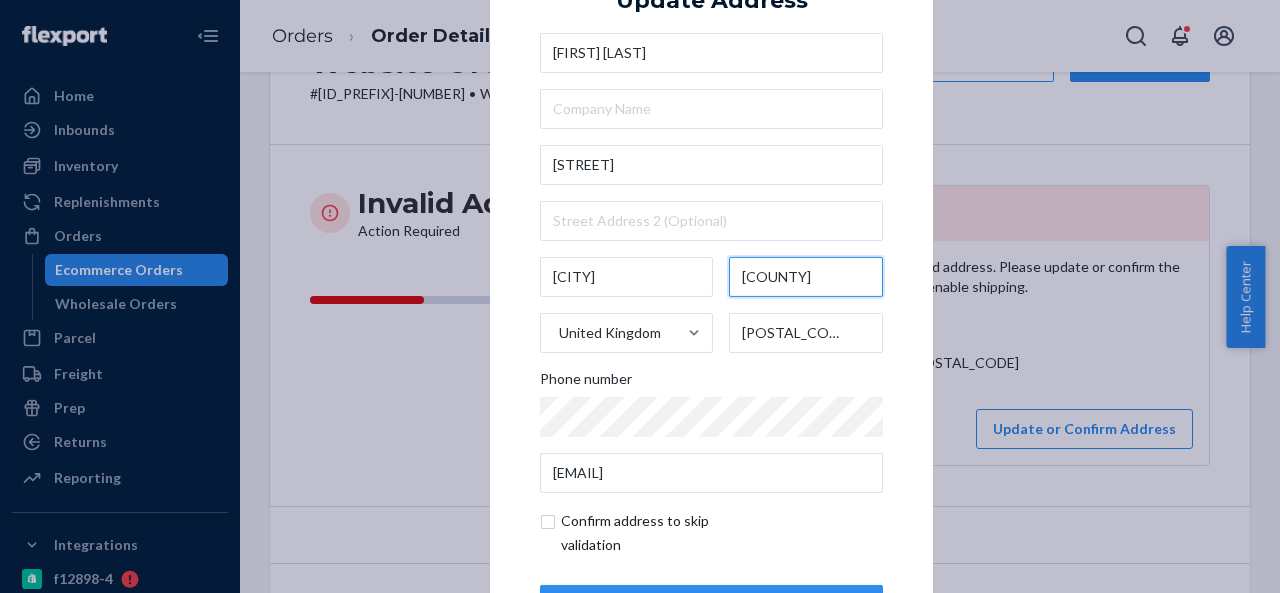 type on "Cheshire East" 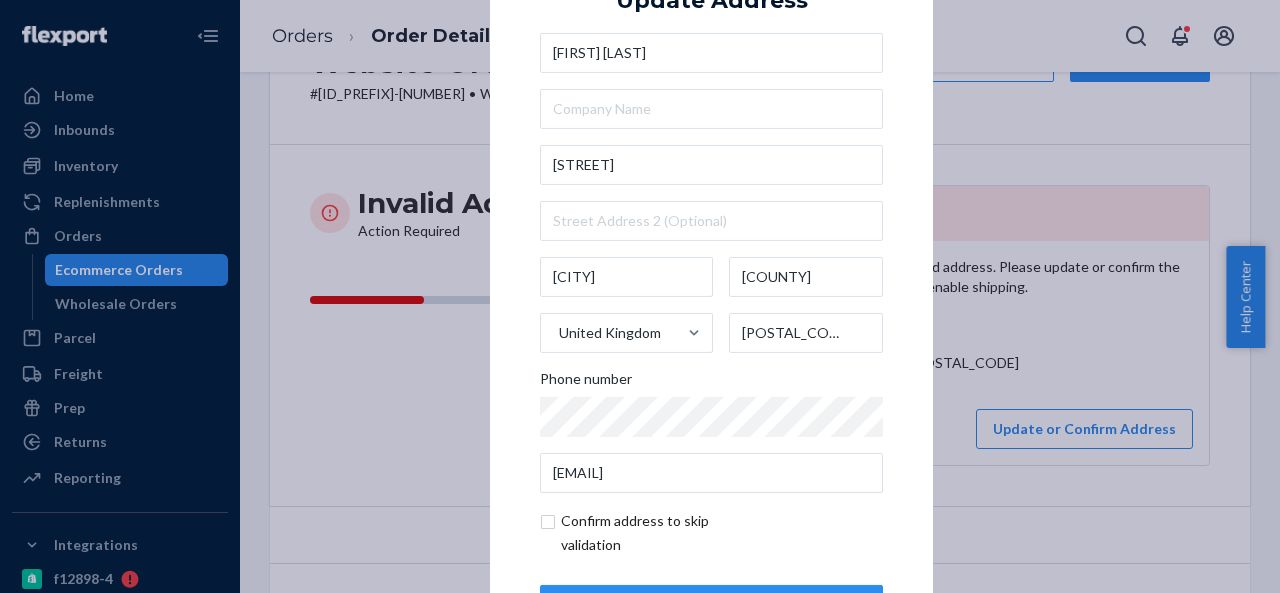 click on "× Update Address Lee Boulderstone Snape Ln Weston Cheshire East United Kingdom CW2 Phone number leeboulderstone@gmail.com Confirm address to skip validation Update" at bounding box center [711, 296] 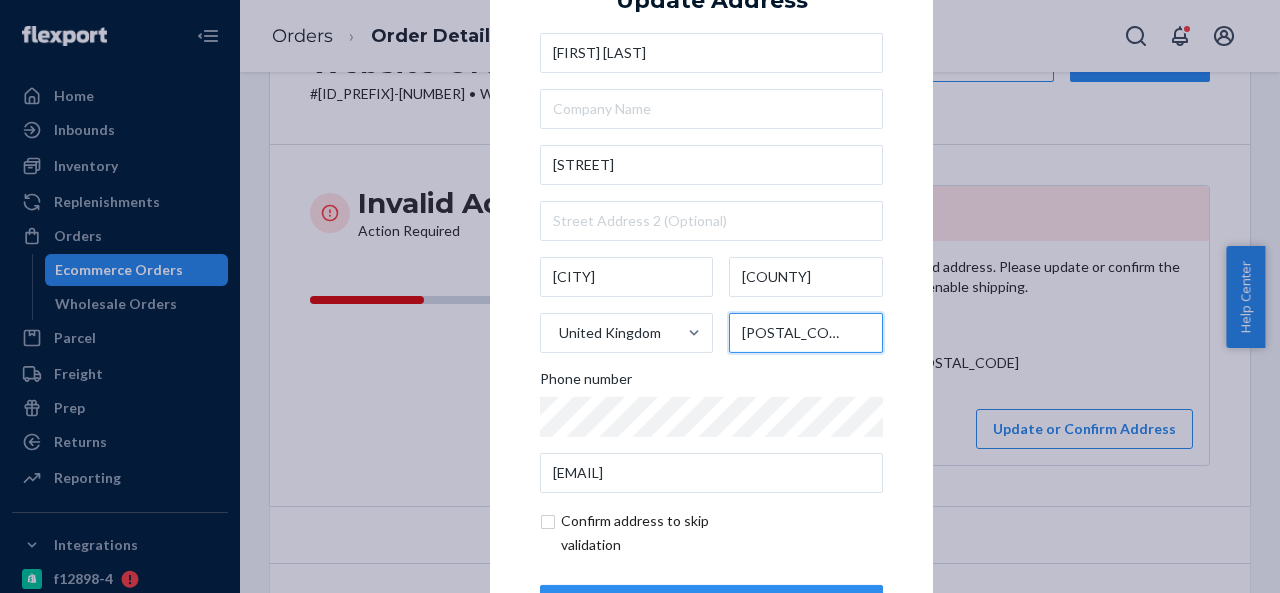 click on "CW2" at bounding box center (806, 333) 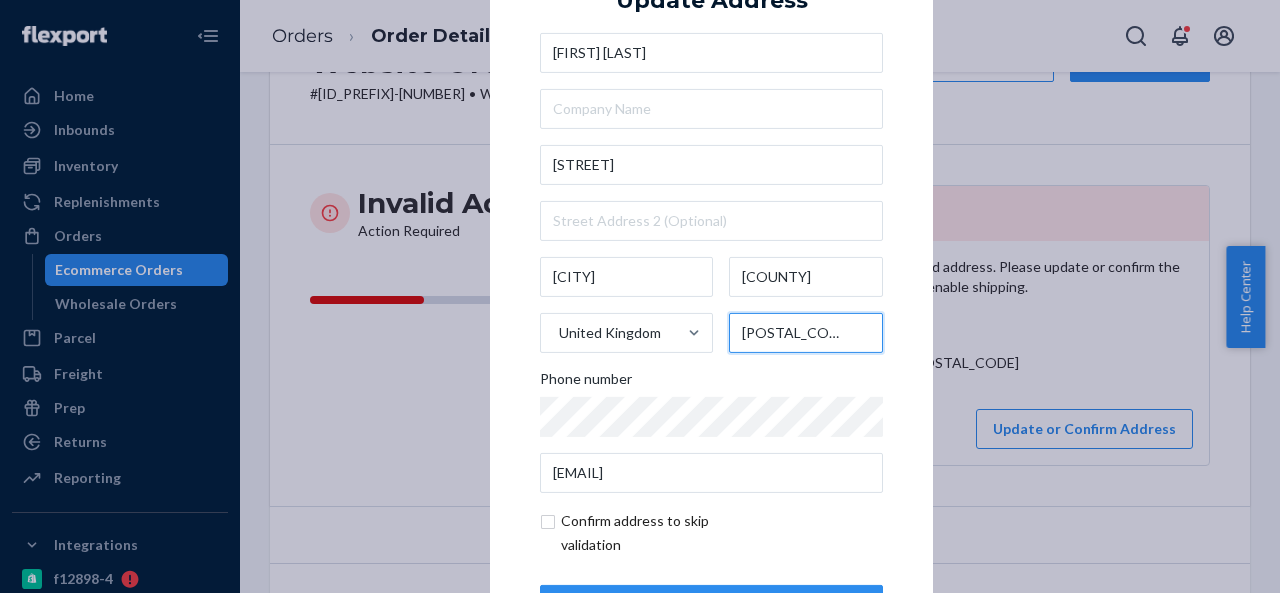 type on "CW2 5NB" 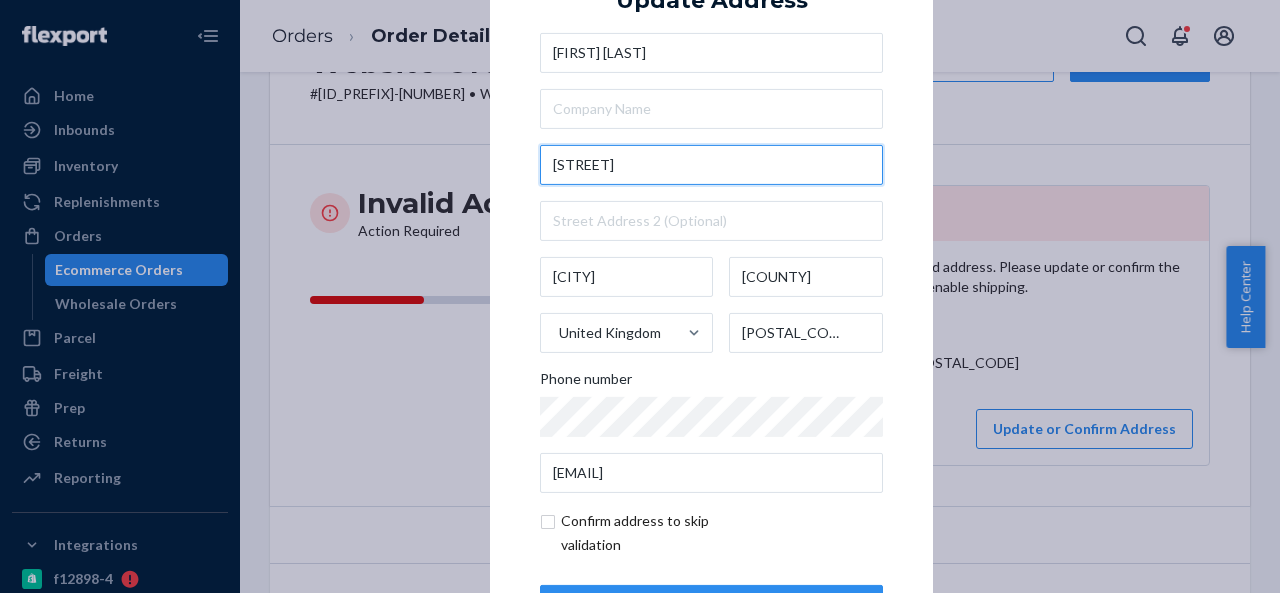 click on "Snape Ln" at bounding box center (711, 165) 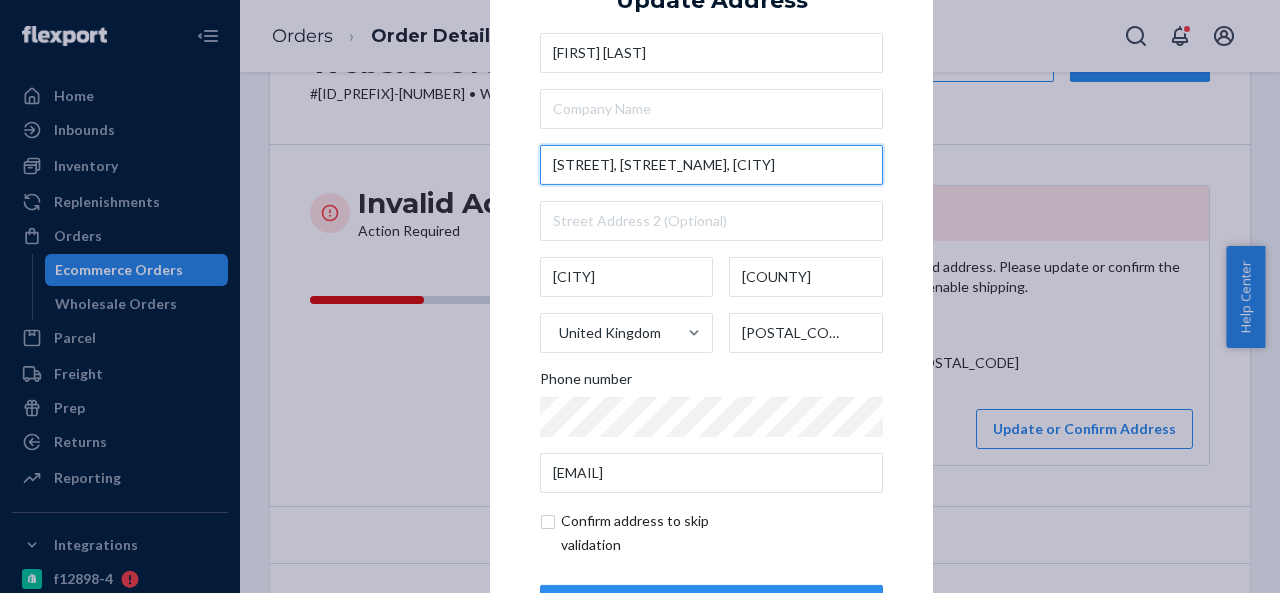 scroll, scrollTop: 0, scrollLeft: 48, axis: horizontal 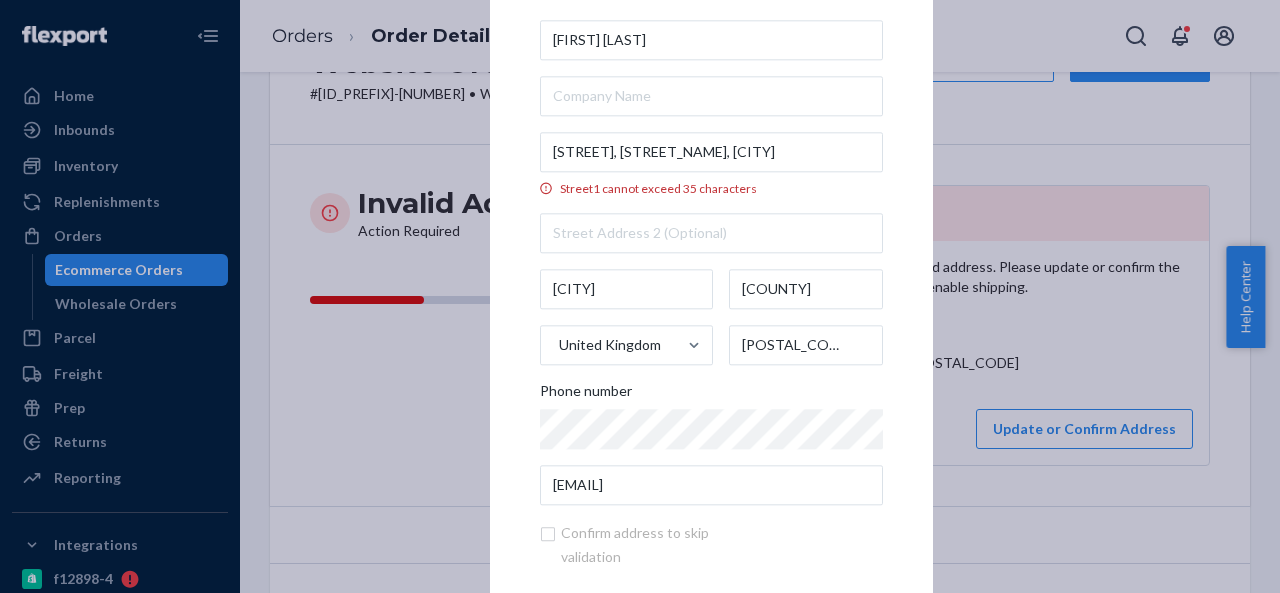 click on "× Update Address Lee Boulderstone Snape Hall Barns, Treetops, Snape Lane, Weston, Crewe   Street1 cannot exceed 35 characters Weston Cheshire East United Kingdom CW2 5NB Phone number leeboulderstone@gmail.com Confirm address to skip validation Update" at bounding box center [711, 296] 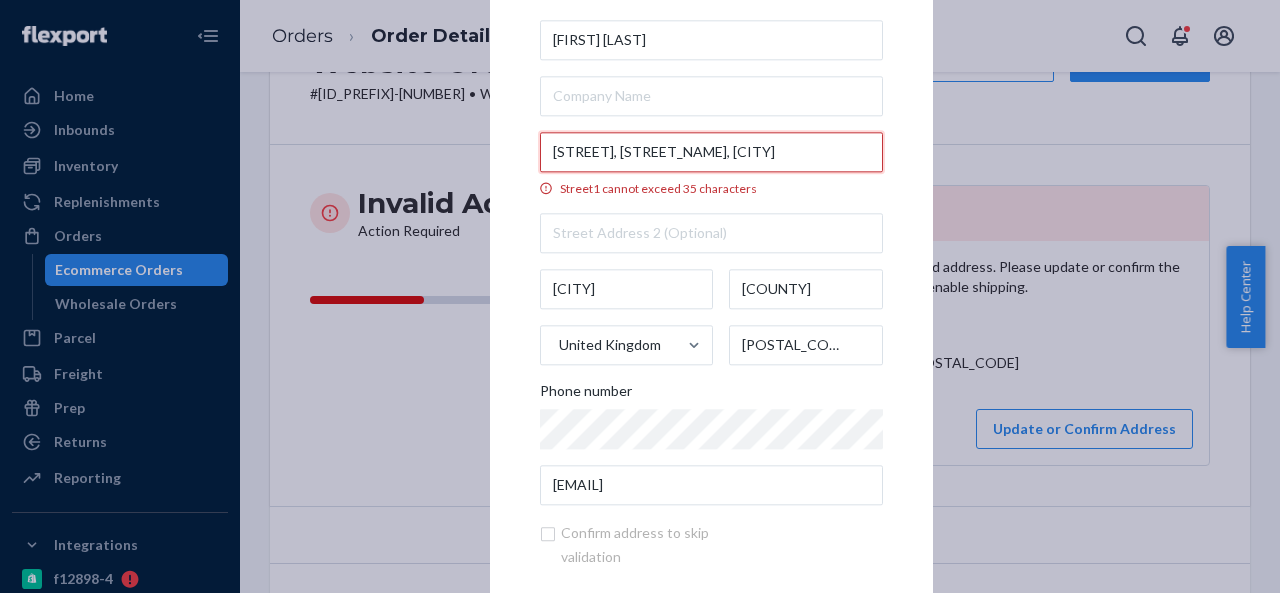 scroll, scrollTop: 0, scrollLeft: 48, axis: horizontal 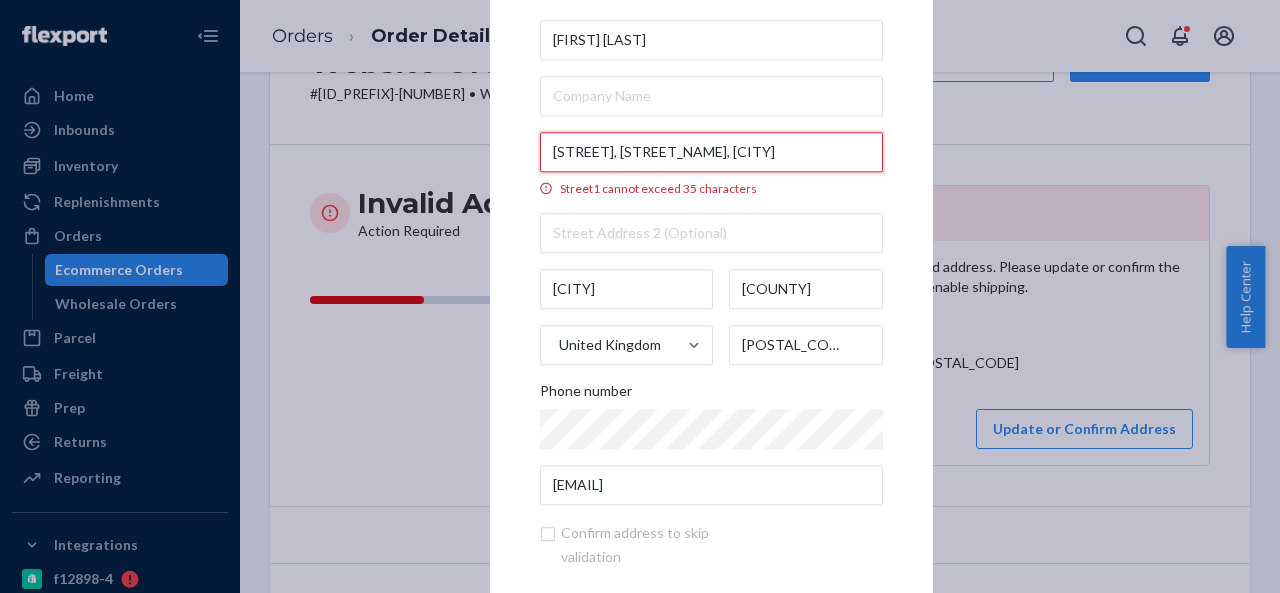drag, startPoint x: 790, startPoint y: 155, endPoint x: 861, endPoint y: 155, distance: 71 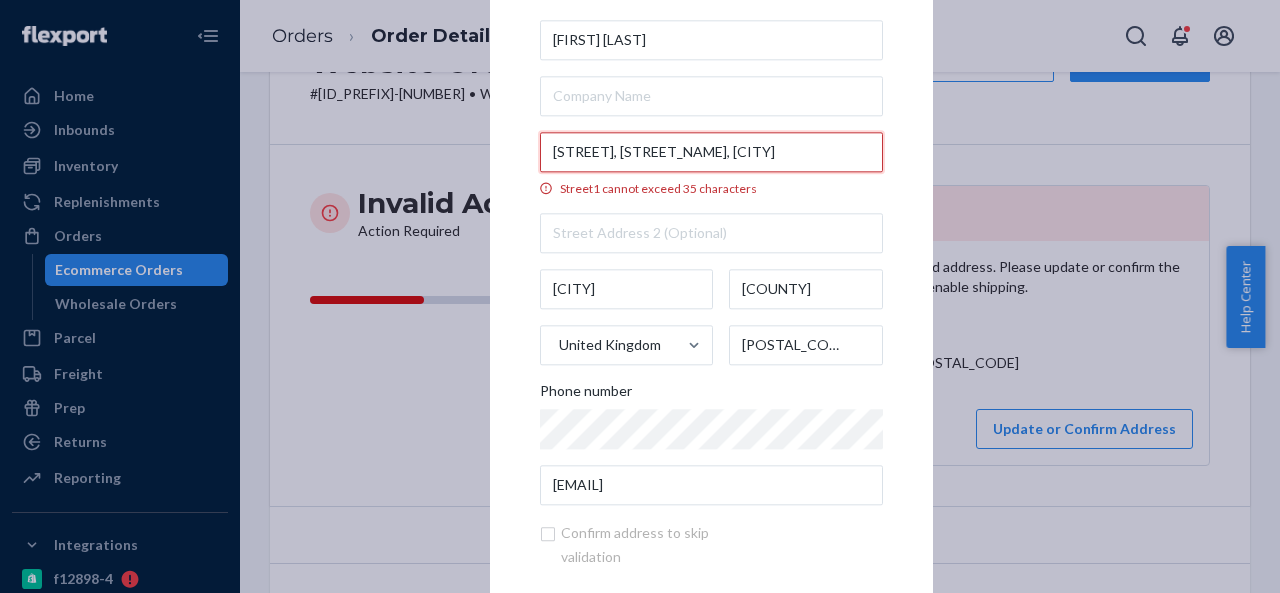 click on "Snape Hall Barns, Treetops, Snape Lane, Weston, Crewe" at bounding box center (711, 152) 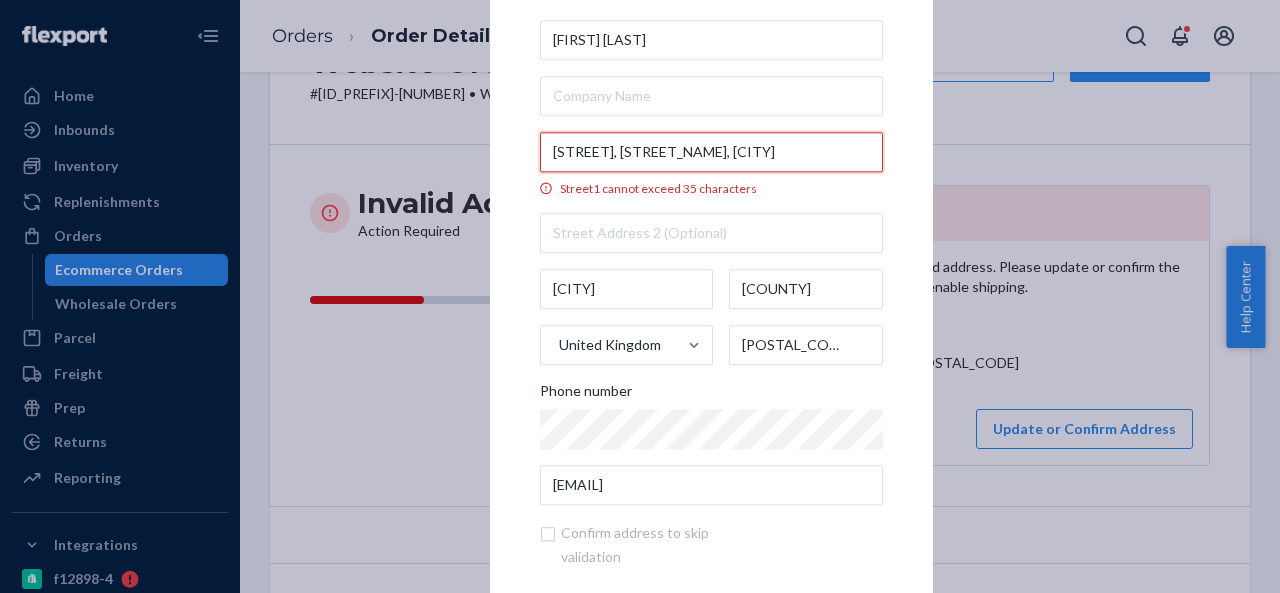 click on "Snape Hall Barns, Treetops, Snape Lane, Weston, Crewe" at bounding box center (711, 152) 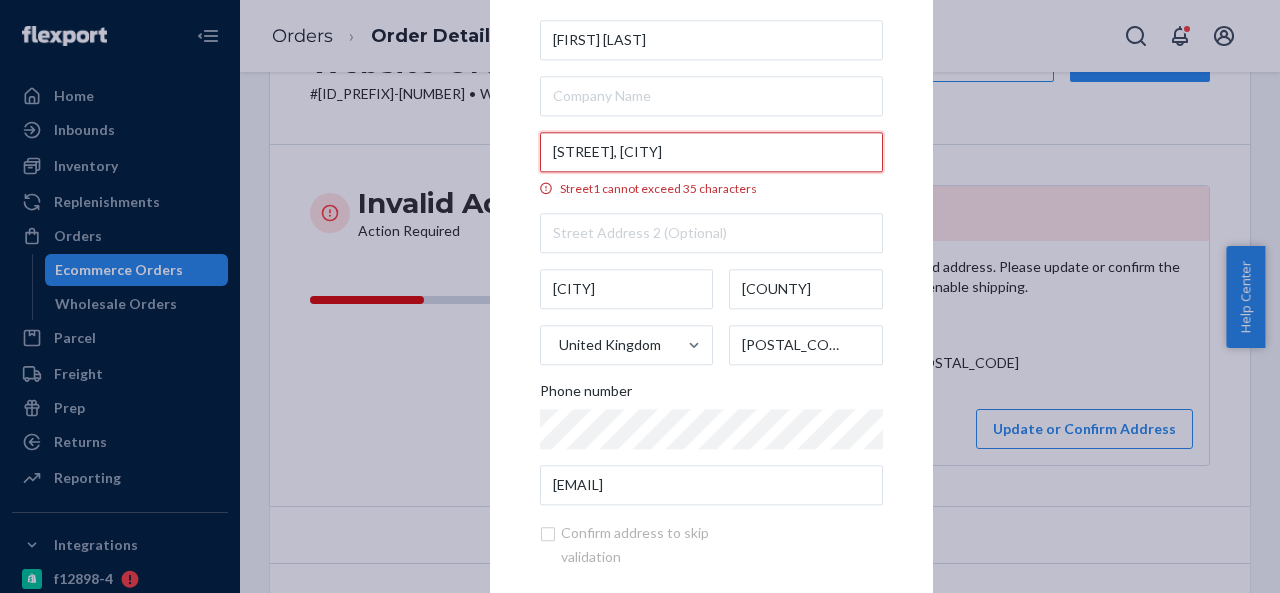 scroll, scrollTop: 0, scrollLeft: 0, axis: both 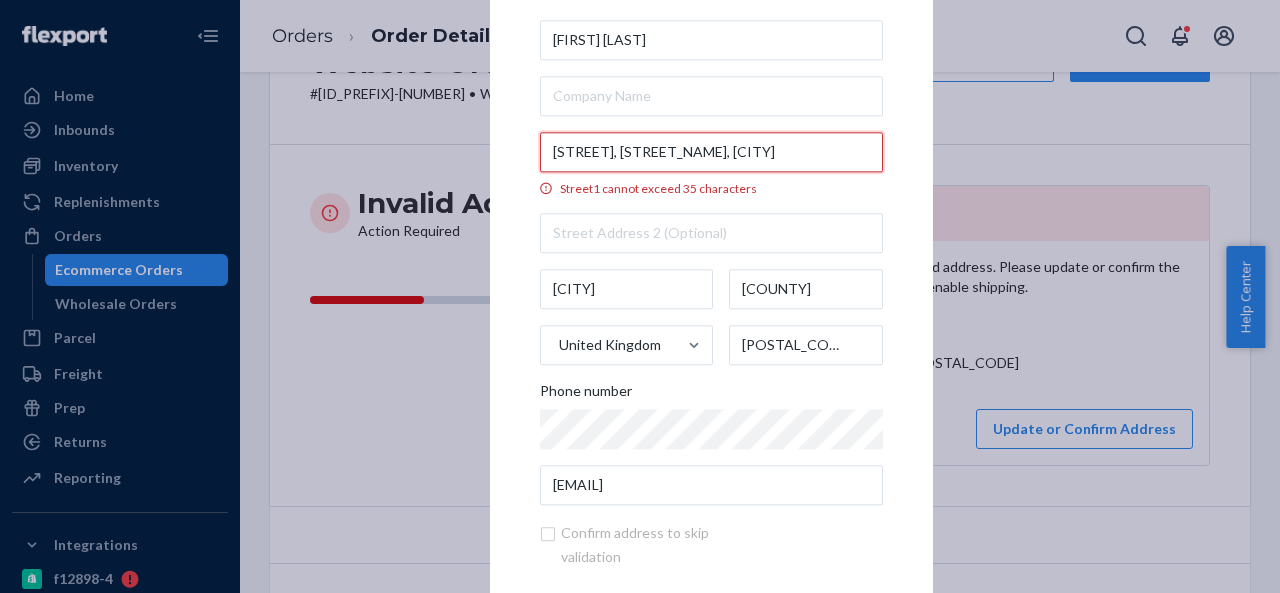 click on "Snape Hall Barns, Treetops, Snape Lane, Crewe" at bounding box center [711, 152] 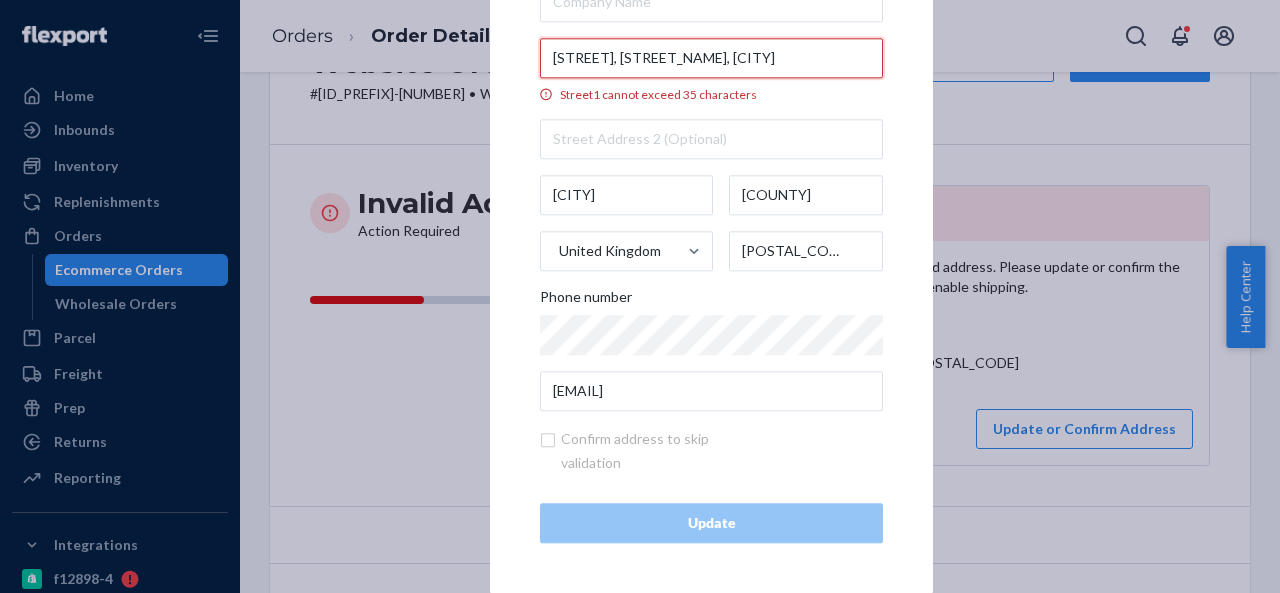 scroll, scrollTop: 0, scrollLeft: 0, axis: both 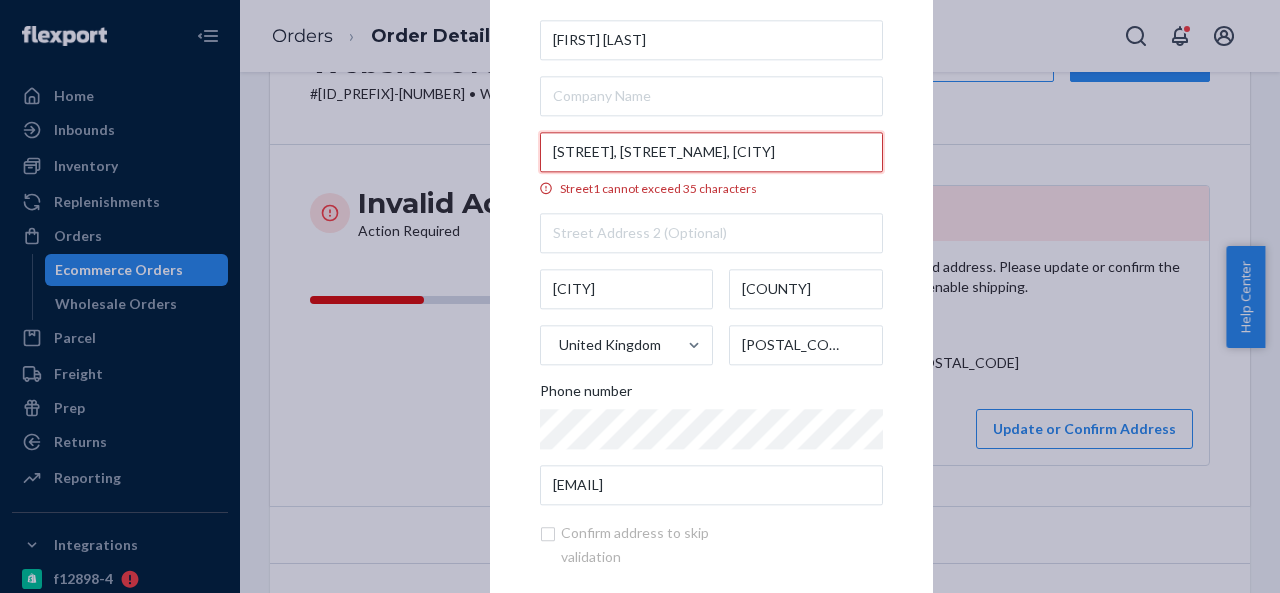 click on "Snape Hall Barns, Treetops, Snape Lane, Crewe" at bounding box center [711, 152] 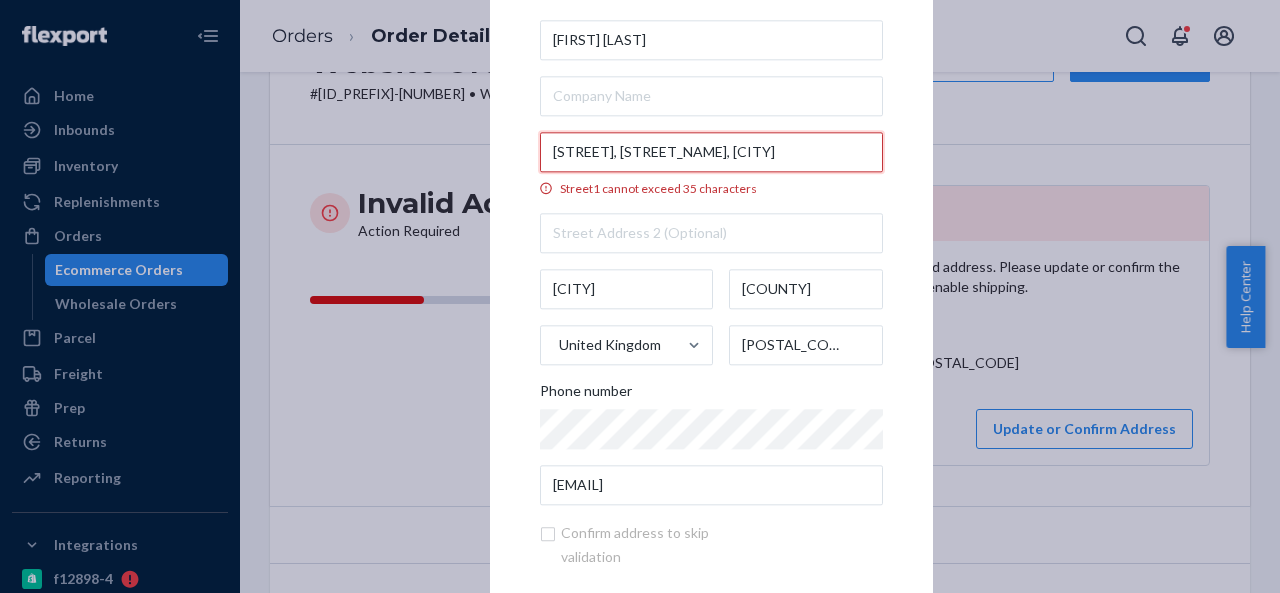 click on "Snape Hall Barns, Treetops, Snape Lane, Crewe" at bounding box center [711, 152] 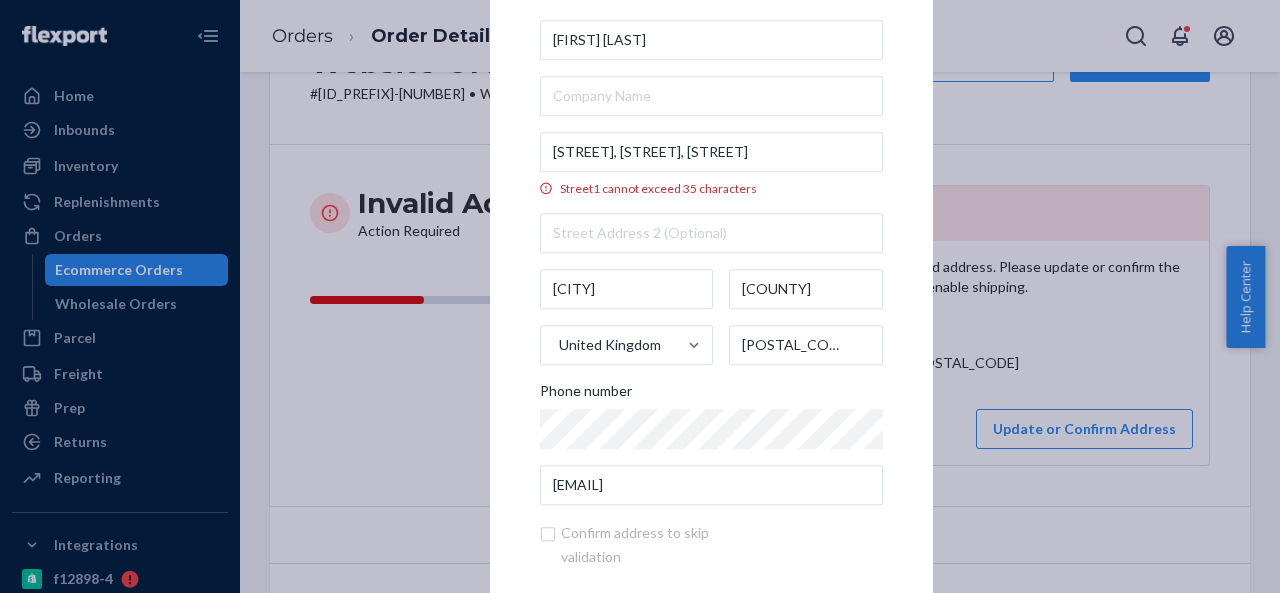 click on "× Update Address Lee Boulderstone Snape Hall Barns, Treetops, Snape Lane   Street1 cannot exceed 35 characters Weston Cheshire East United Kingdom CW2 5NB Phone number leeboulderstone@gmail.com Confirm address to skip validation Update" at bounding box center (711, 296) 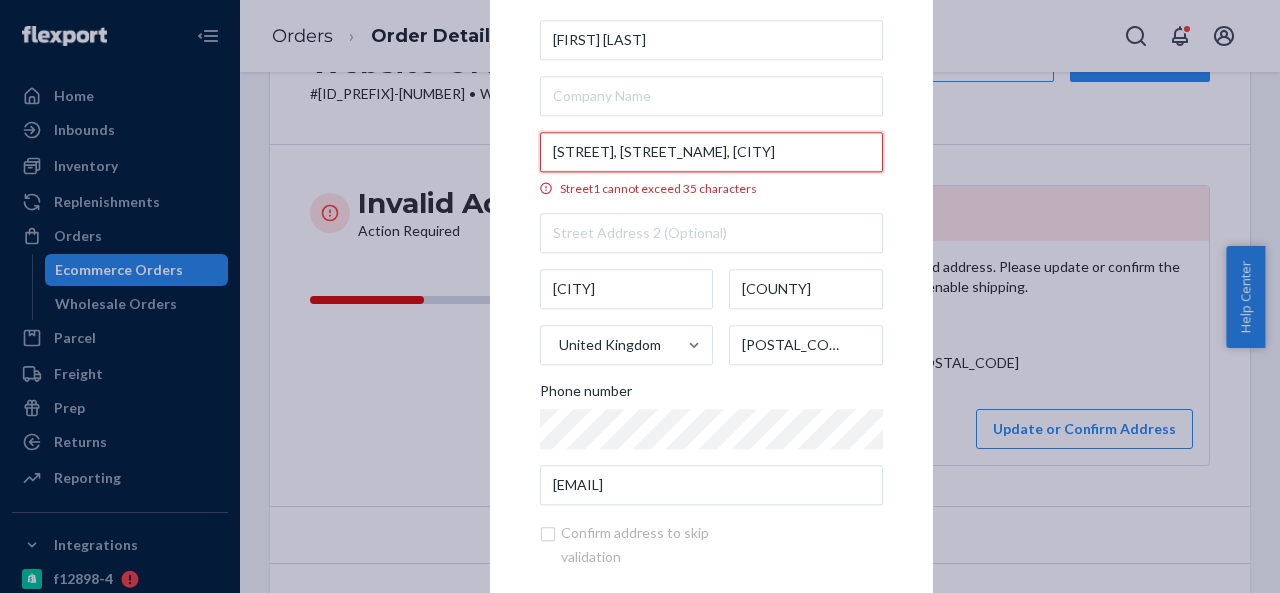 click on "Snape Hall Barns, Treetops, Snape Lane, Crewe" at bounding box center (711, 152) 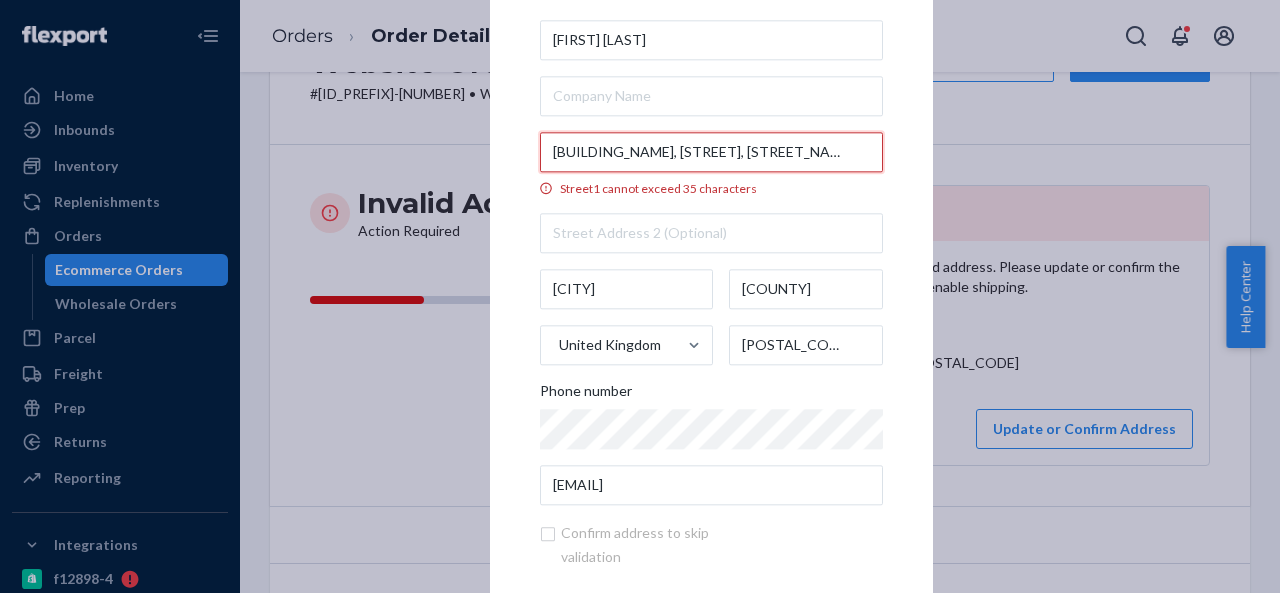 type on "Snape Hall Barns, Treetops, Snape Lane," 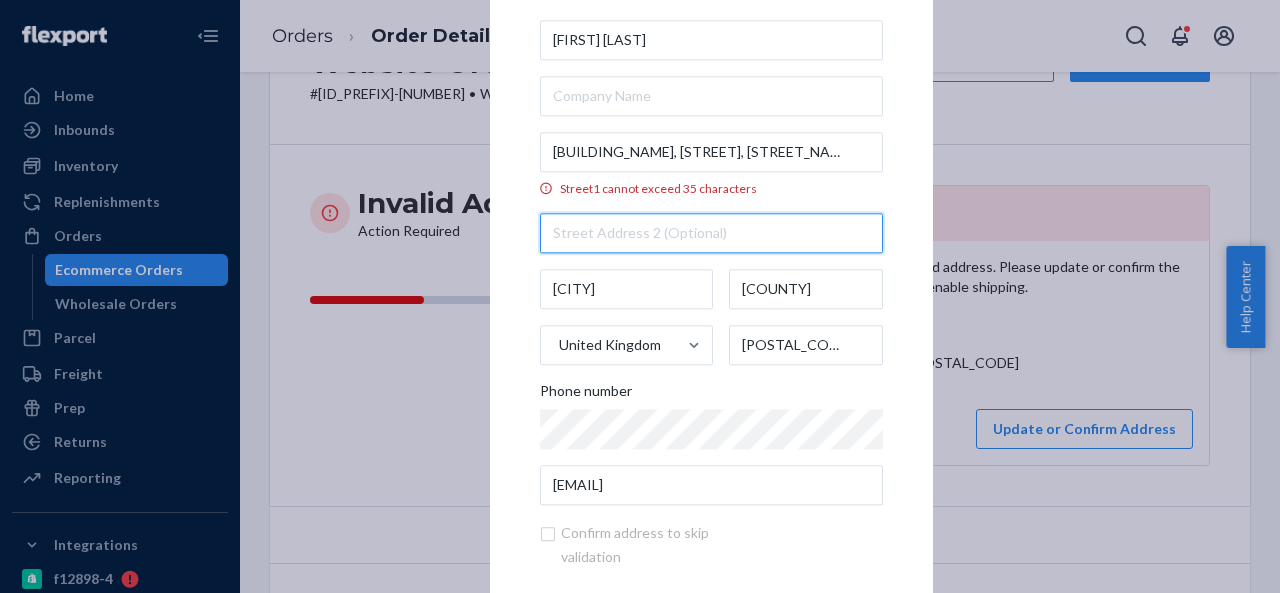 click at bounding box center [711, 233] 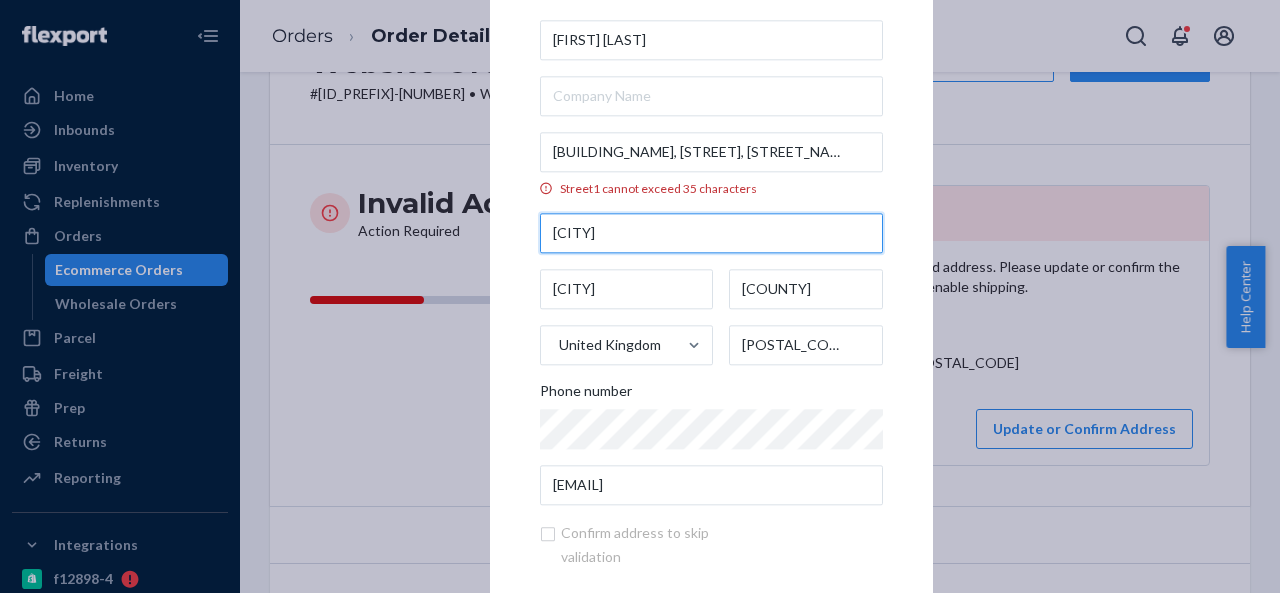 type on "Crewe" 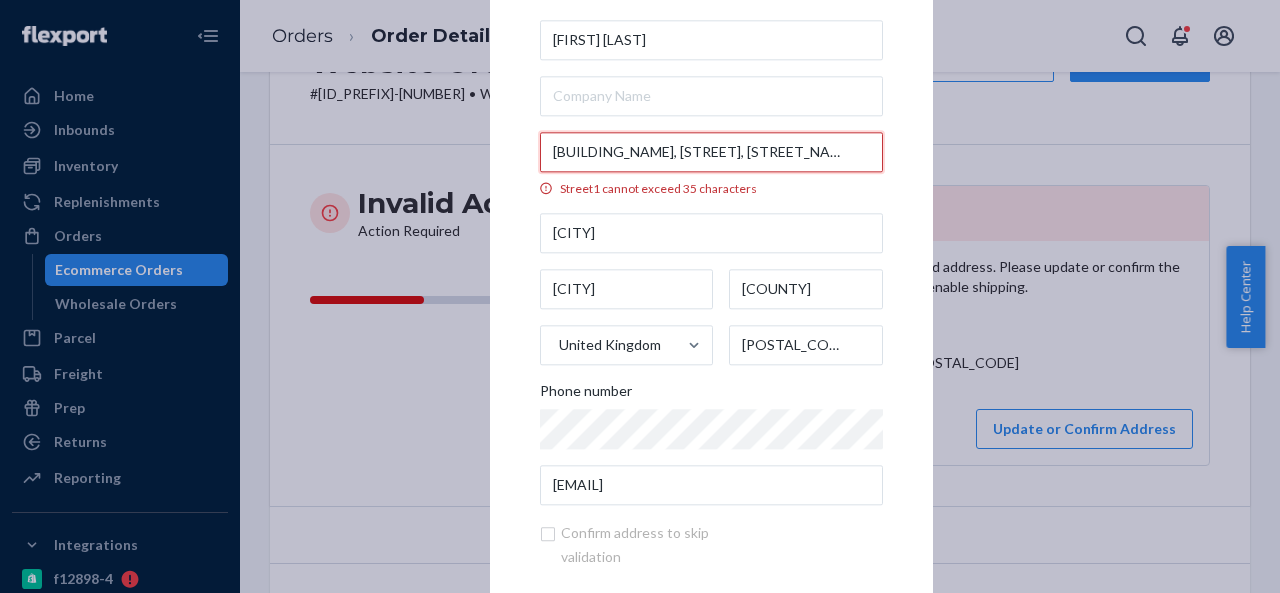 drag, startPoint x: 714, startPoint y: 155, endPoint x: 790, endPoint y: 152, distance: 76.05919 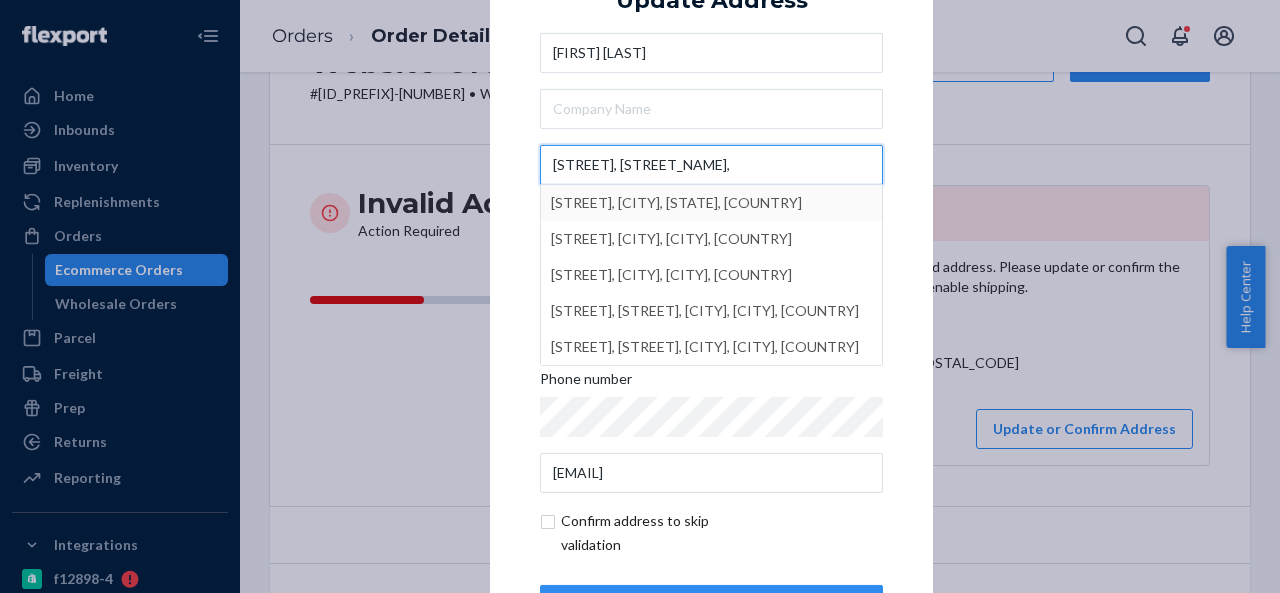 type on "Snape Hall Barns, Treetops," 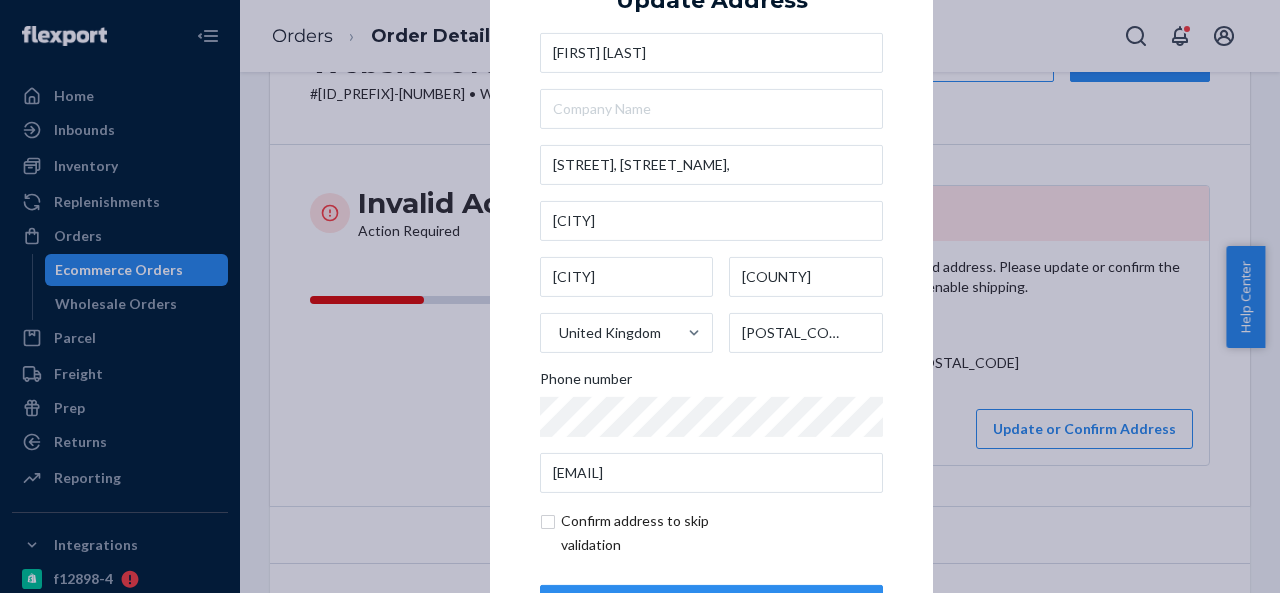 click on "× Update Address Lee Boulderstone Snape Hall Barns, Treetops, Crewe Weston Cheshire East United Kingdom CW2 5NB Phone number leeboulderstone@gmail.com Confirm address to skip validation Update" at bounding box center [711, 296] 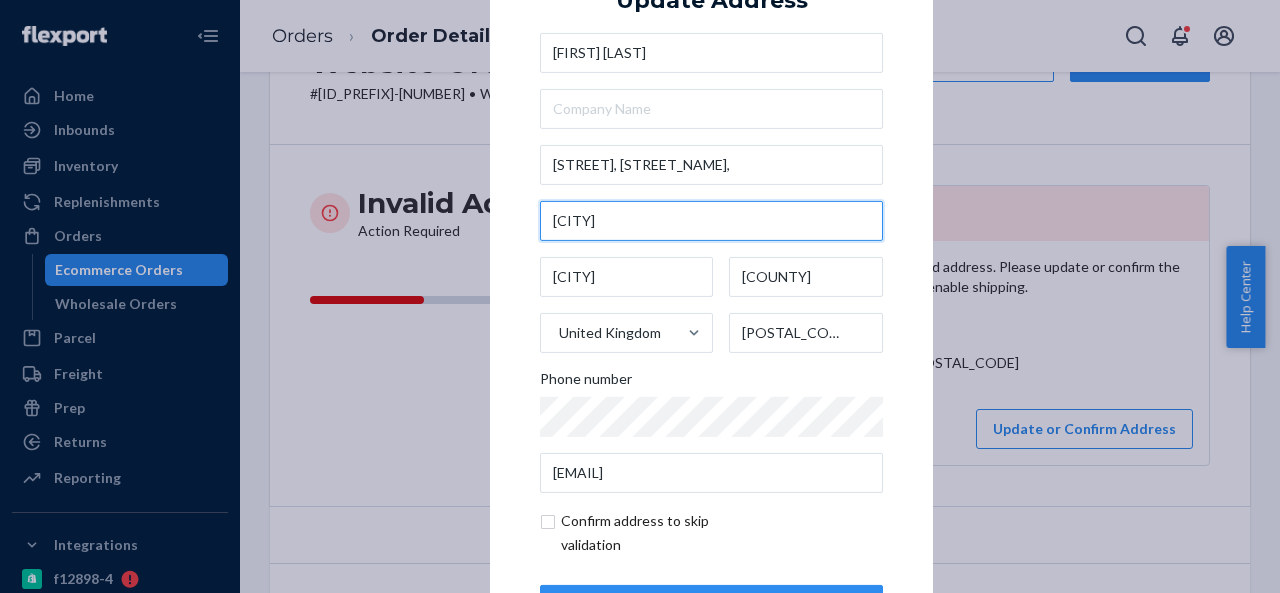 click on "Crewe" at bounding box center (711, 221) 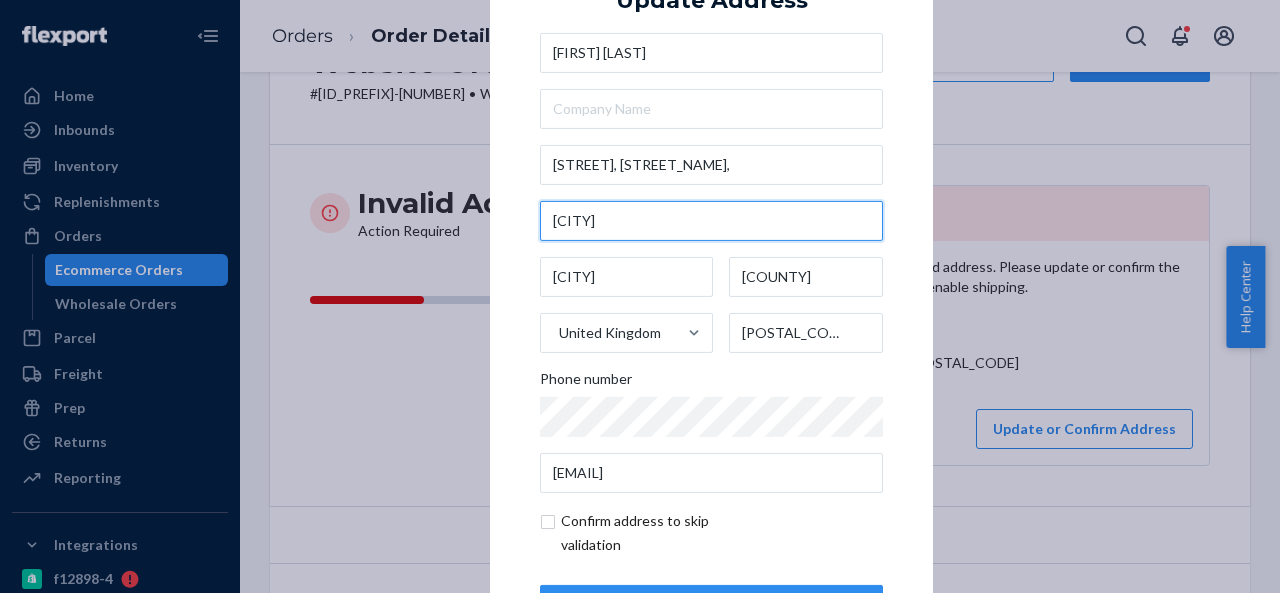 paste on "Snape Lane," 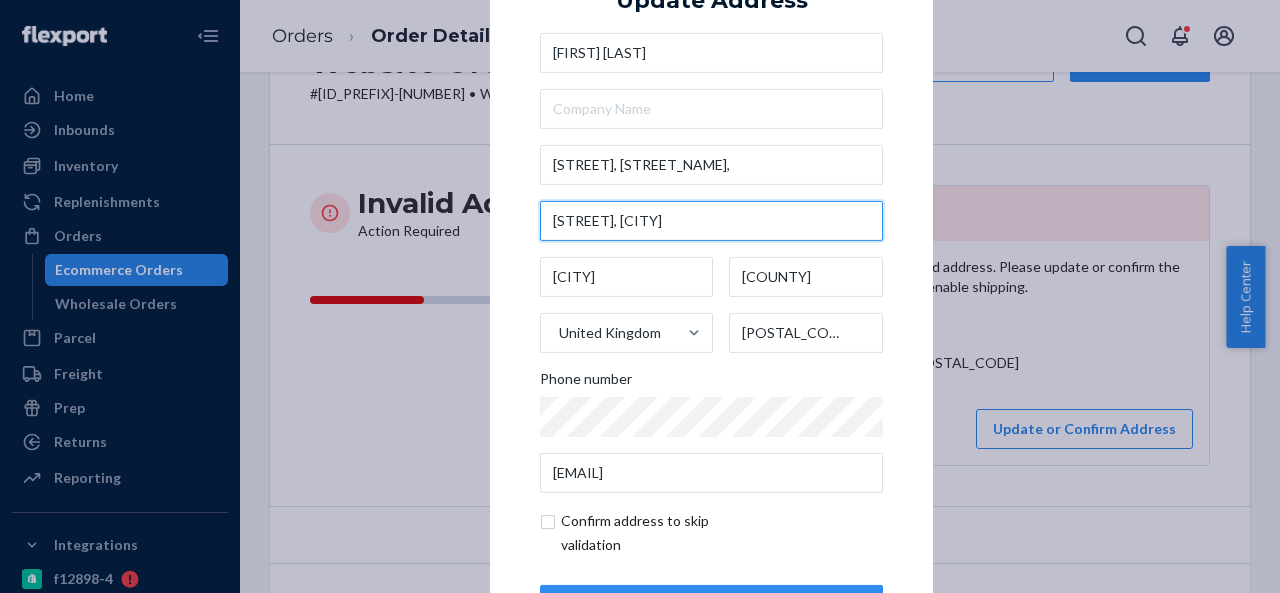 type on "Snape Lane, Crewe" 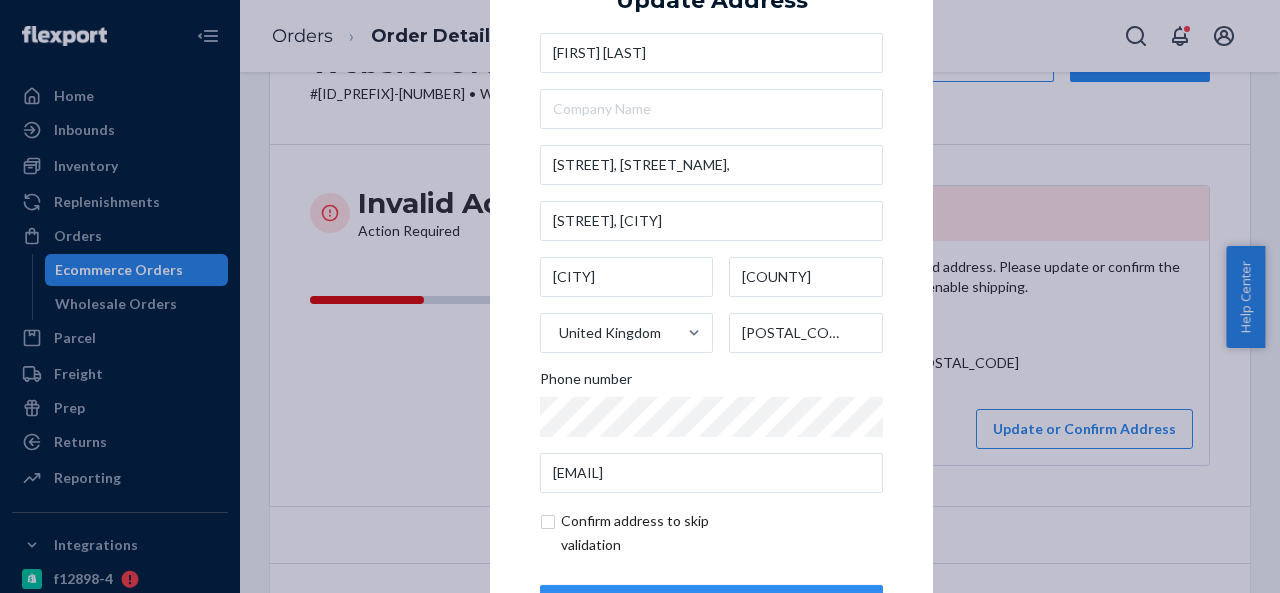 click on "× Update Address Lee Boulderstone Snape Hall Barns, Treetops, Snape Lane, Crewe Weston Cheshire East United Kingdom CW2 5NB Phone number leeboulderstone@gmail.com Confirm address to skip validation Update" at bounding box center [711, 296] 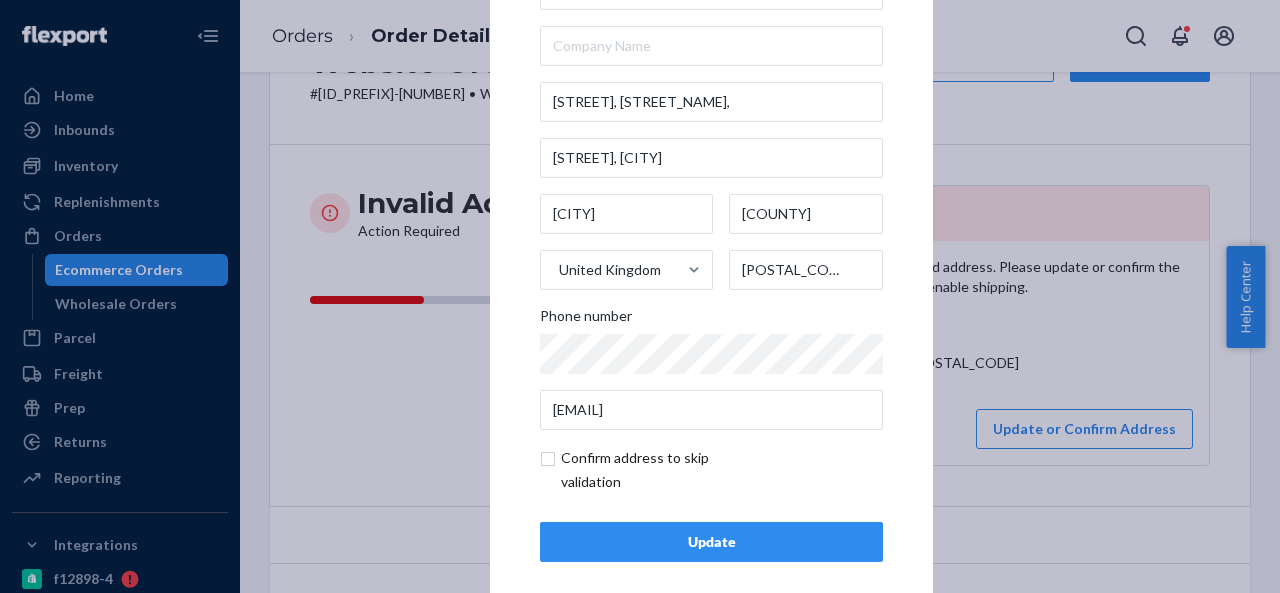 scroll, scrollTop: 81, scrollLeft: 0, axis: vertical 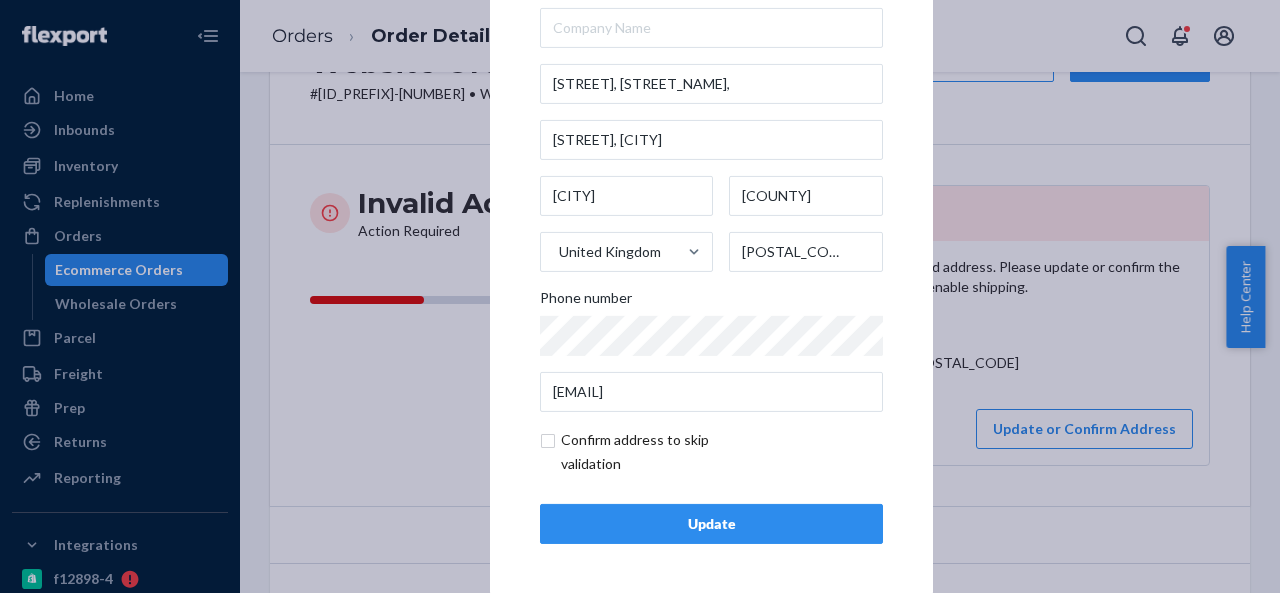 click at bounding box center [656, 452] 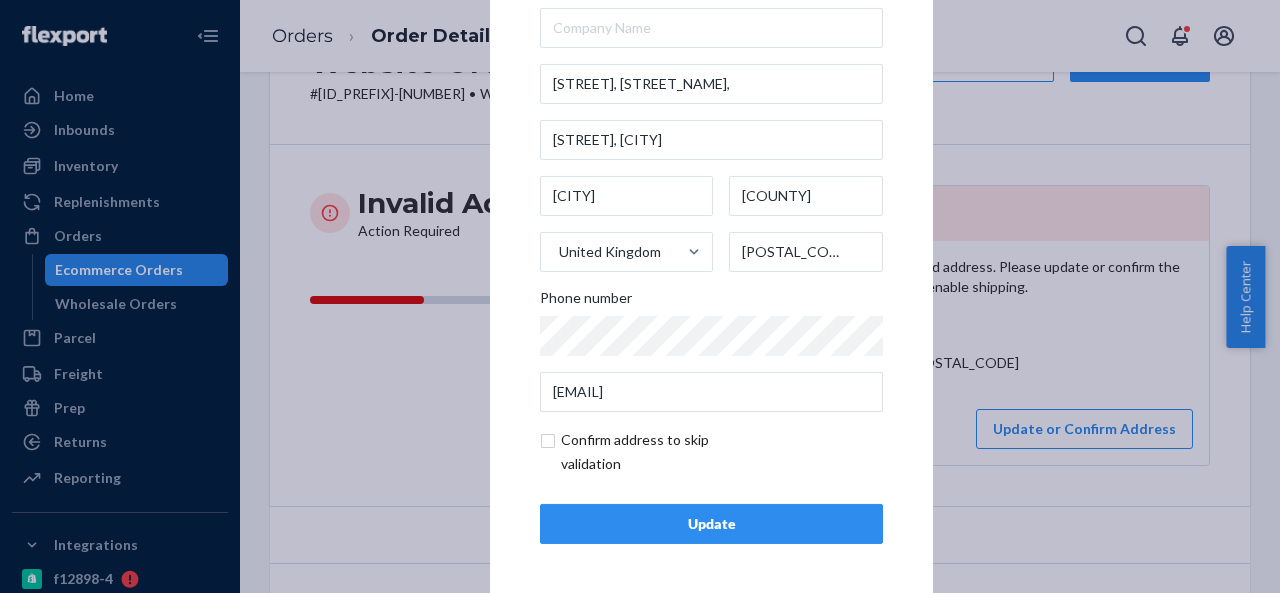 checkbox on "true" 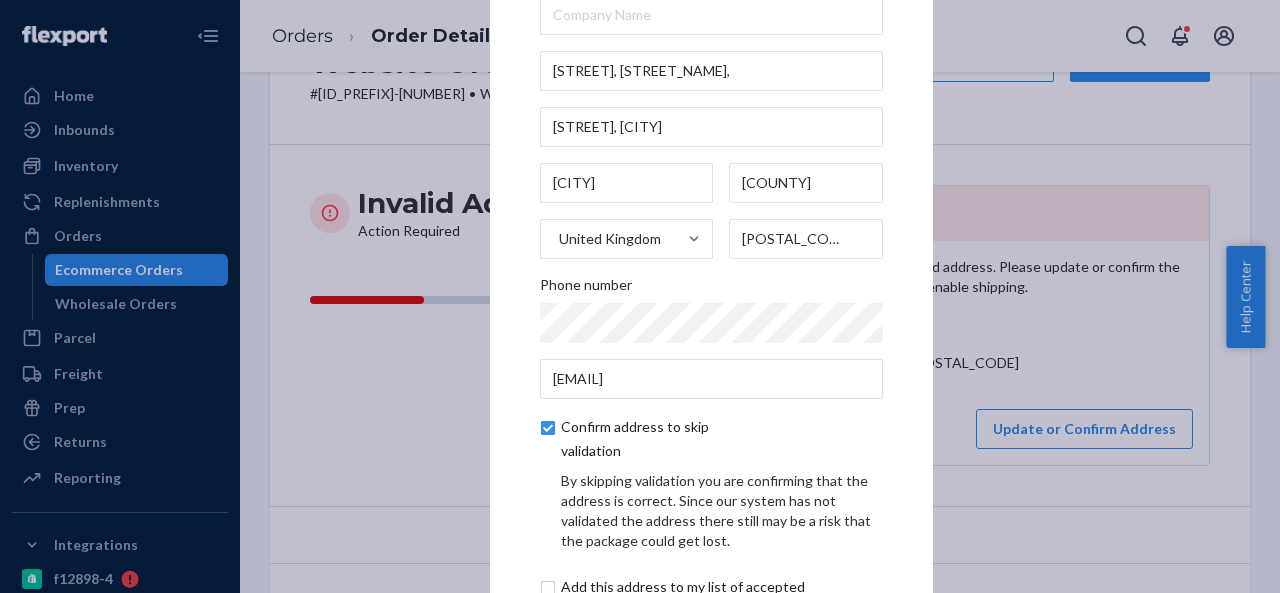 scroll, scrollTop: 165, scrollLeft: 0, axis: vertical 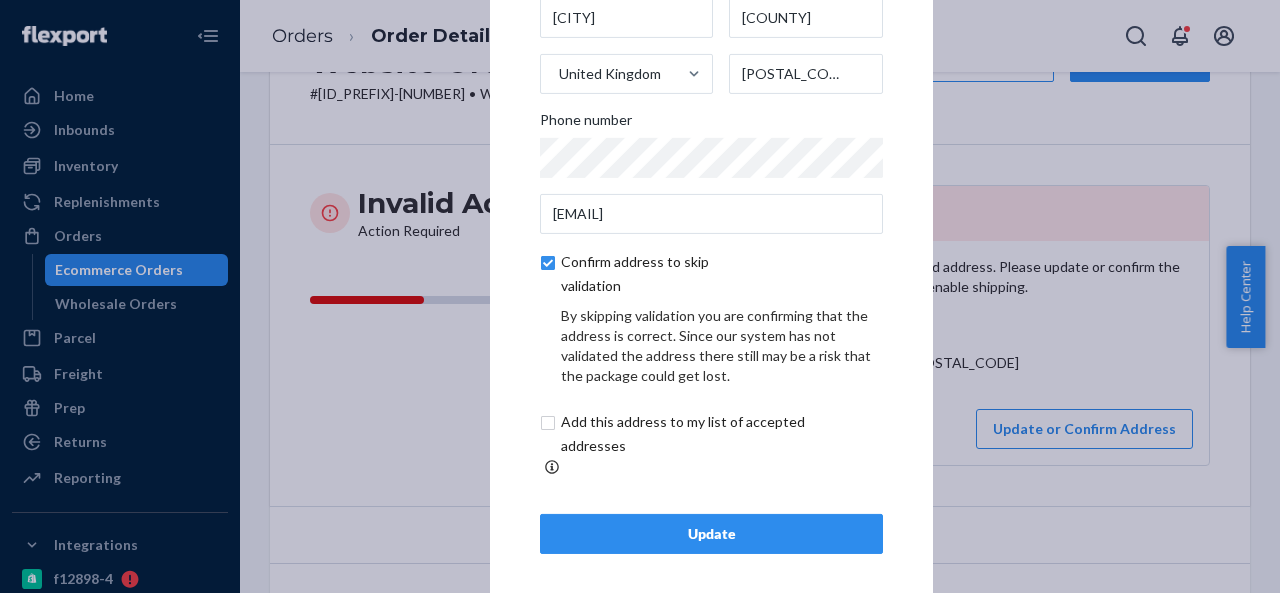 click on "Update" at bounding box center [711, 534] 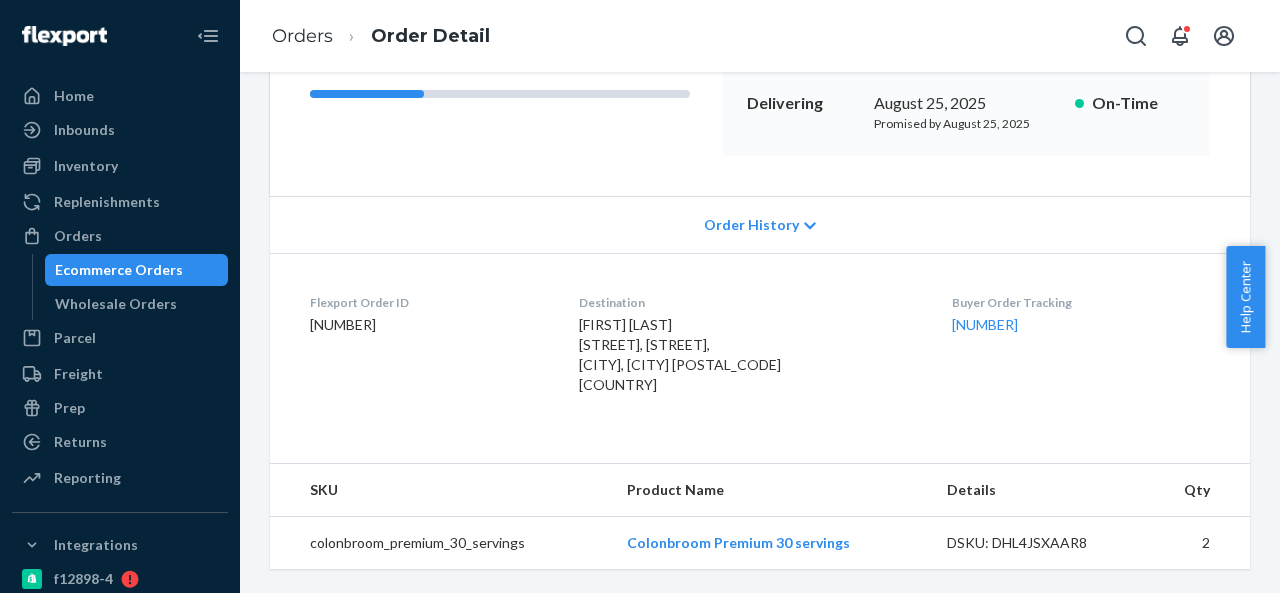 scroll, scrollTop: 324, scrollLeft: 0, axis: vertical 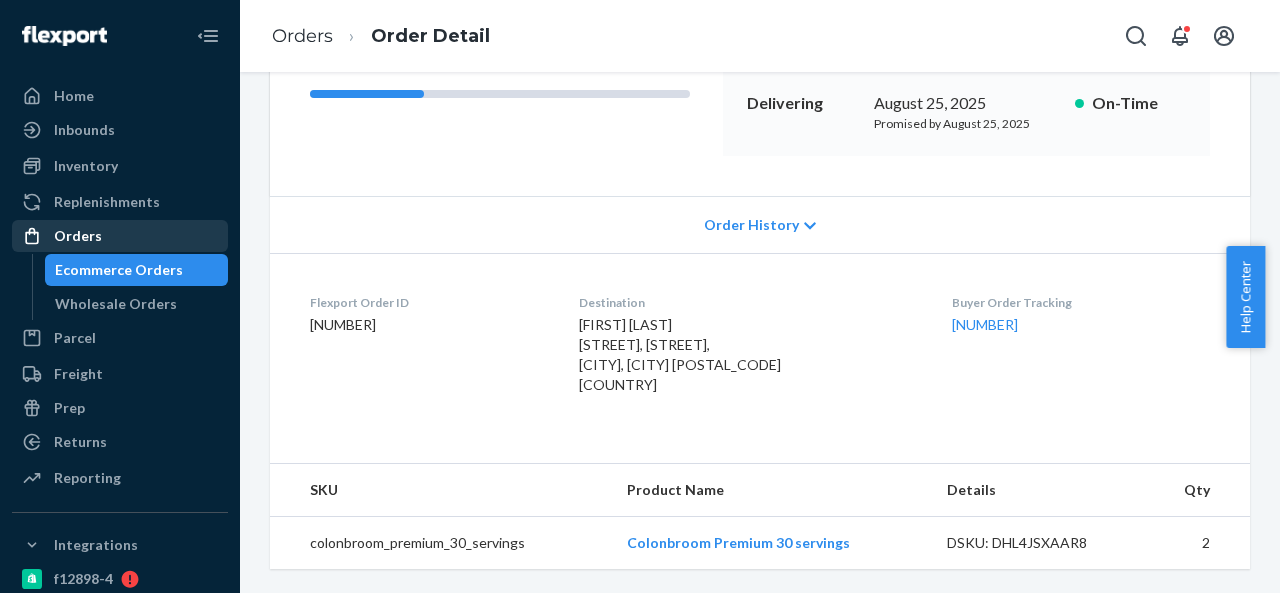 click on "Orders" at bounding box center [120, 236] 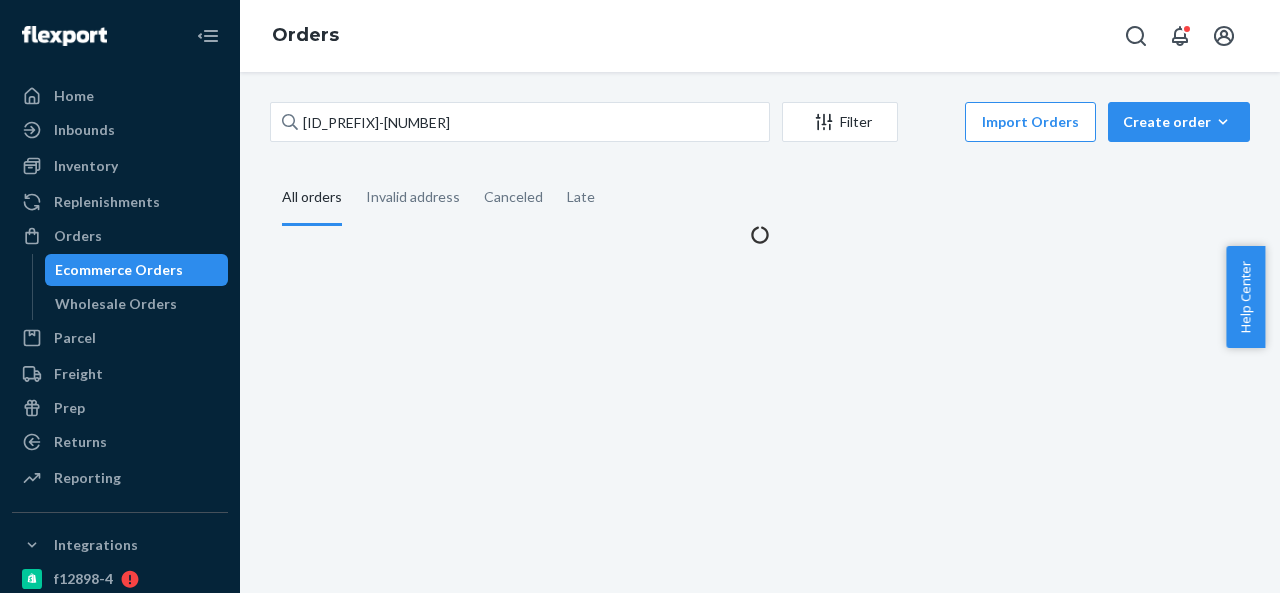 scroll, scrollTop: 0, scrollLeft: 0, axis: both 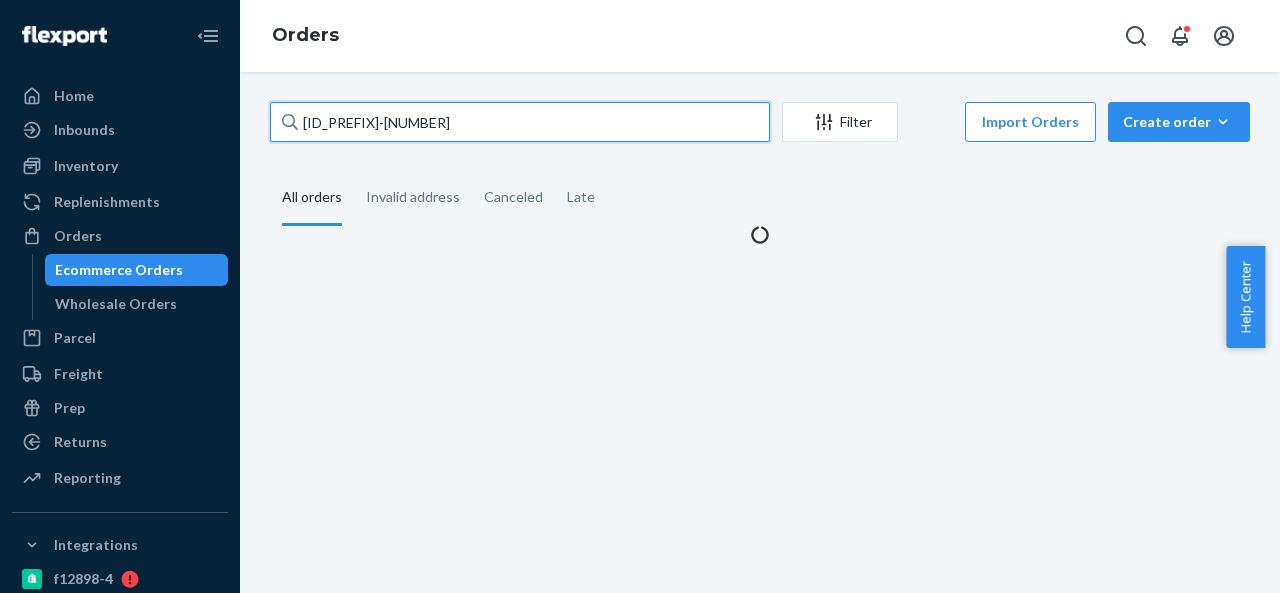 click on "CB-3953350" at bounding box center [520, 122] 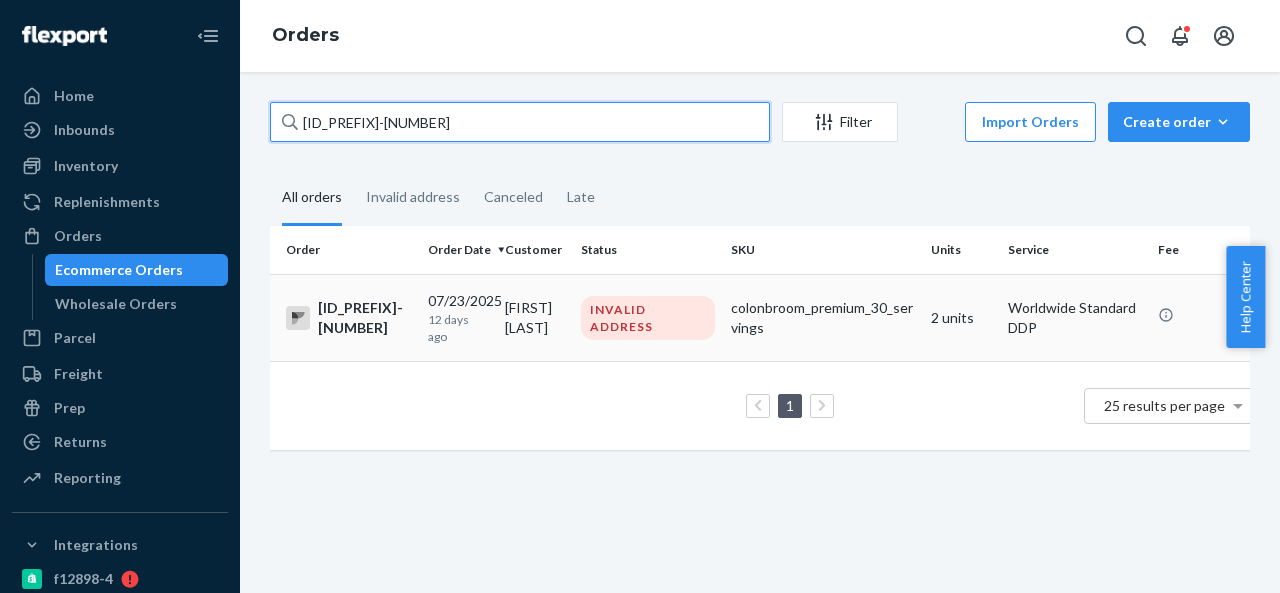 type on "CB-3953416" 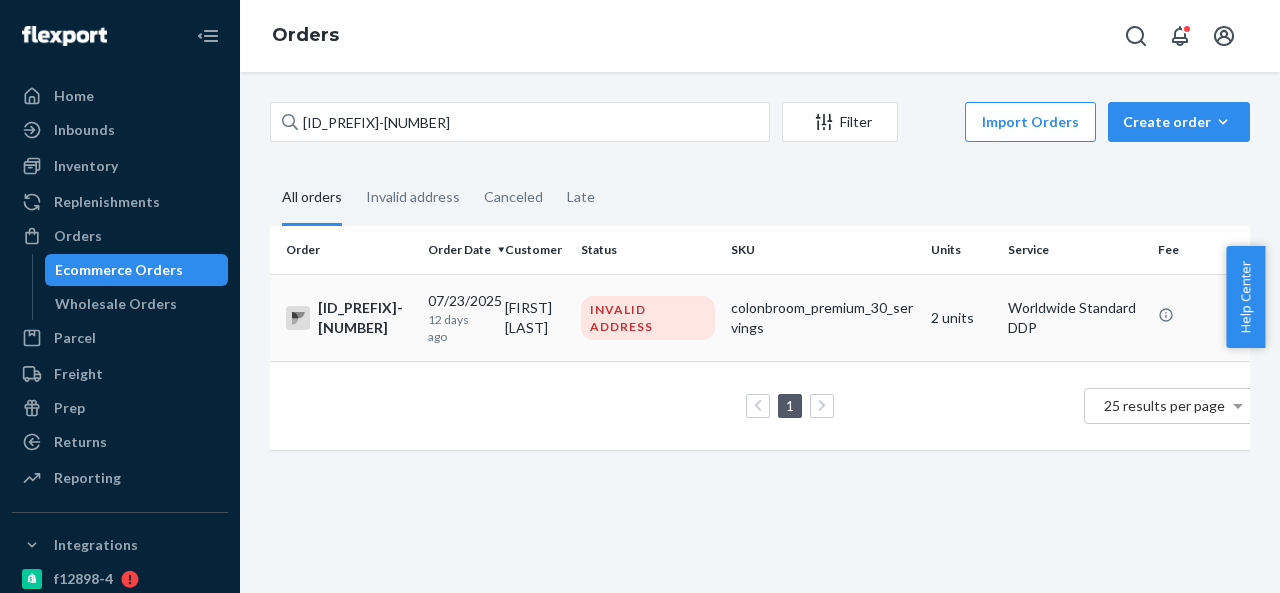 click on "Shaun Witherspoon" at bounding box center [535, 317] 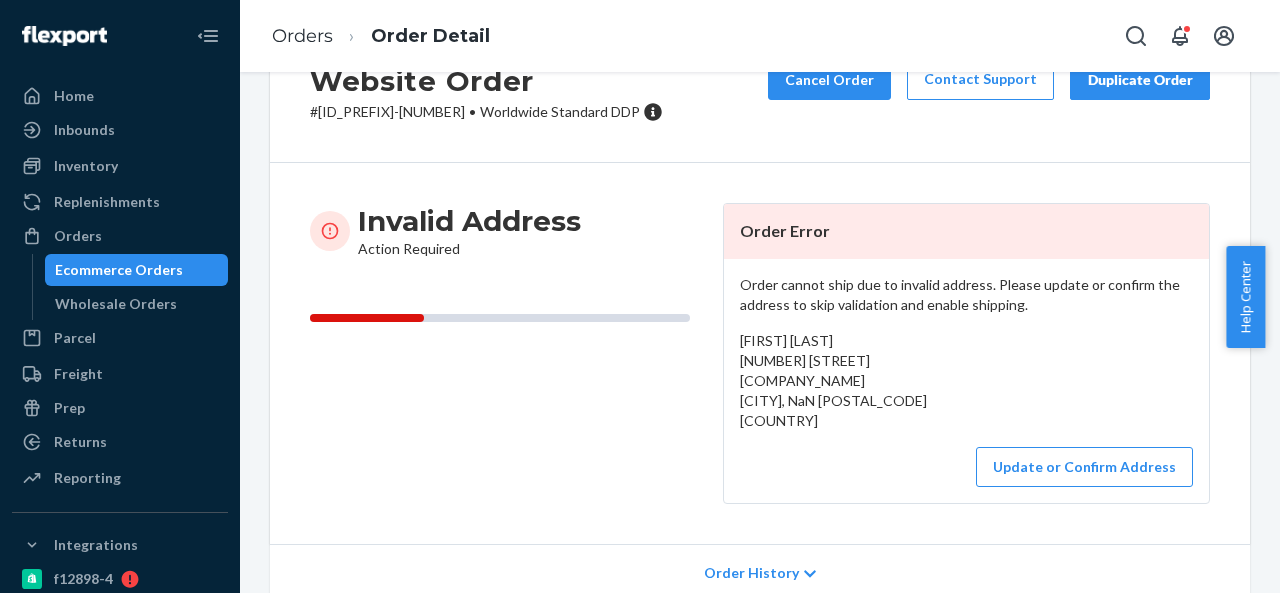 scroll, scrollTop: 100, scrollLeft: 0, axis: vertical 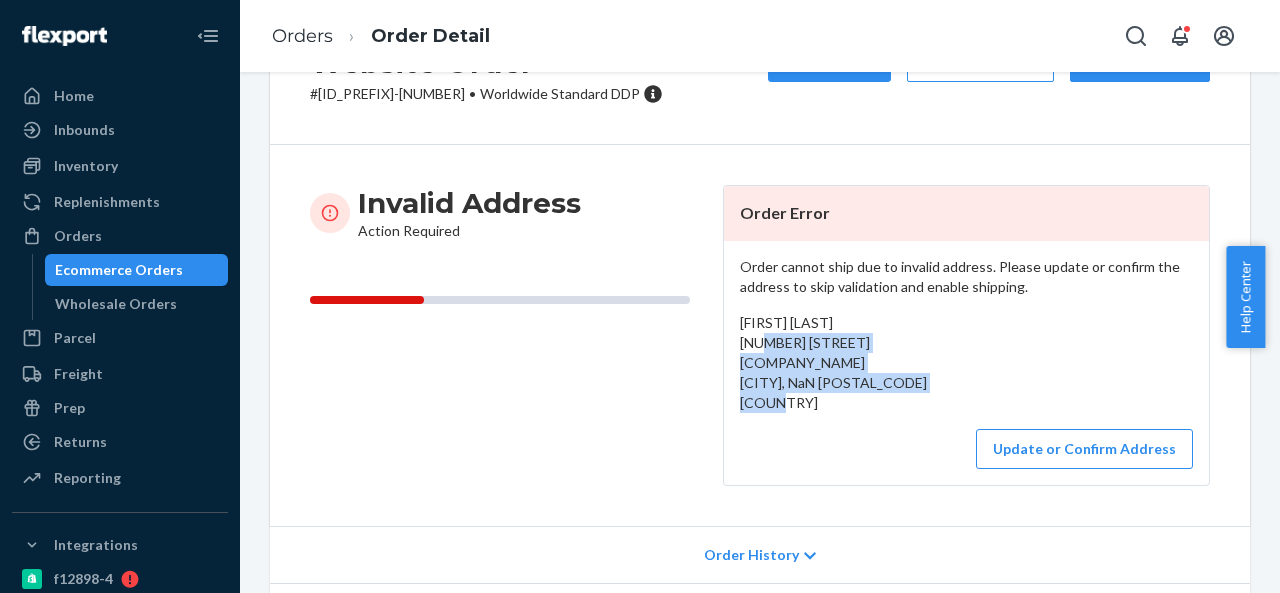 drag, startPoint x: 732, startPoint y: 342, endPoint x: 781, endPoint y: 396, distance: 72.91776 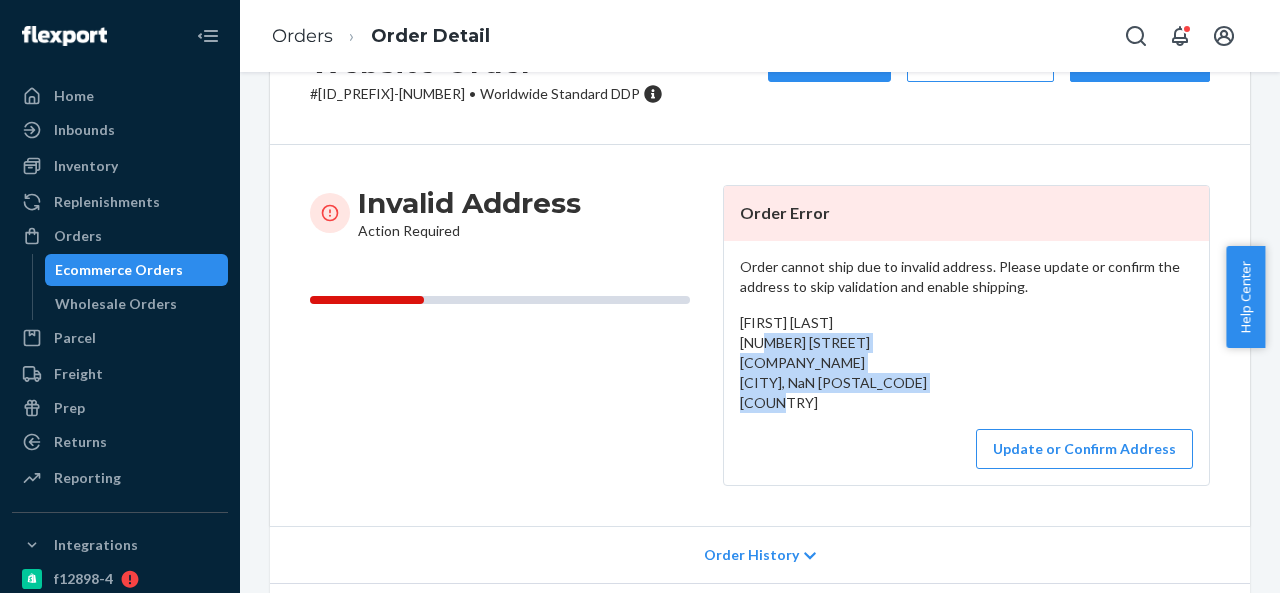 click on "Shaun Witherspoon
1 Stone Close
Berry BMW Heathrow
West Drayton, NaN UB7 8JU
GB" at bounding box center [966, 363] 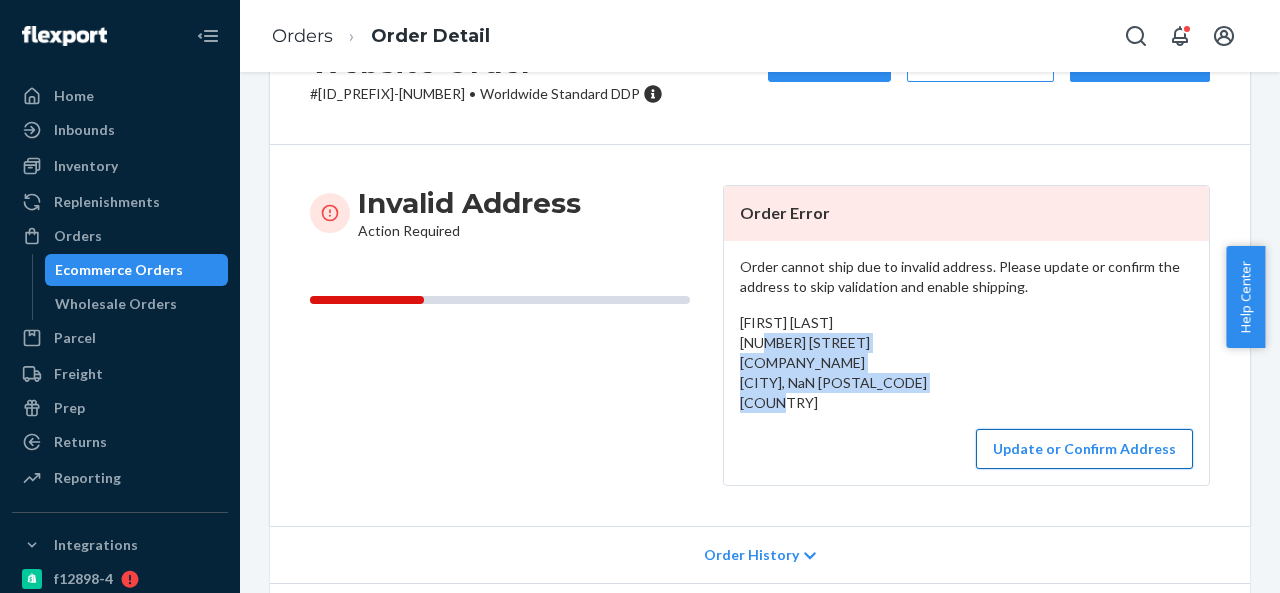 click on "Update or Confirm Address" at bounding box center [1084, 449] 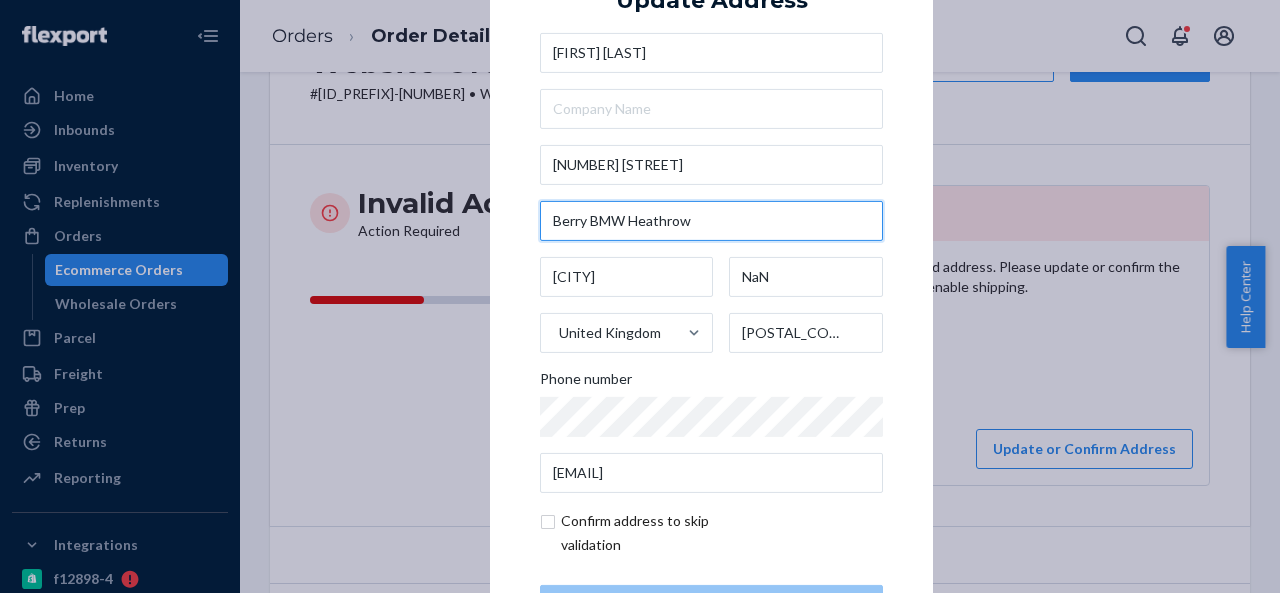 click on "Berry BMW Heathrow" at bounding box center (711, 221) 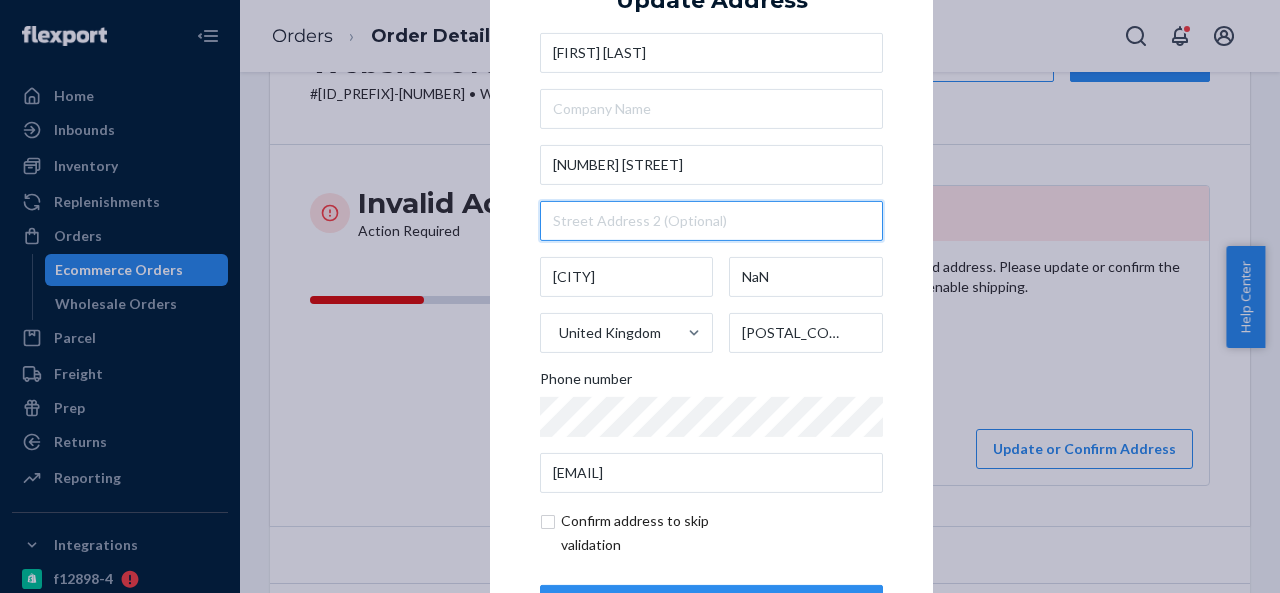 type 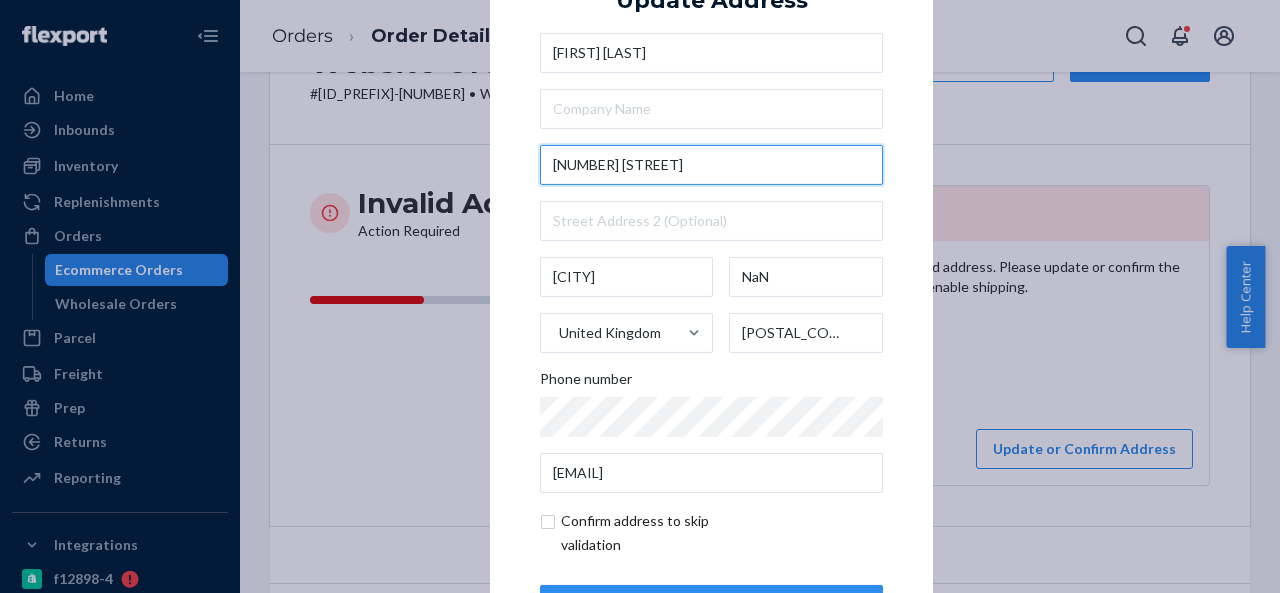 click on "1 Stone Close" at bounding box center (711, 165) 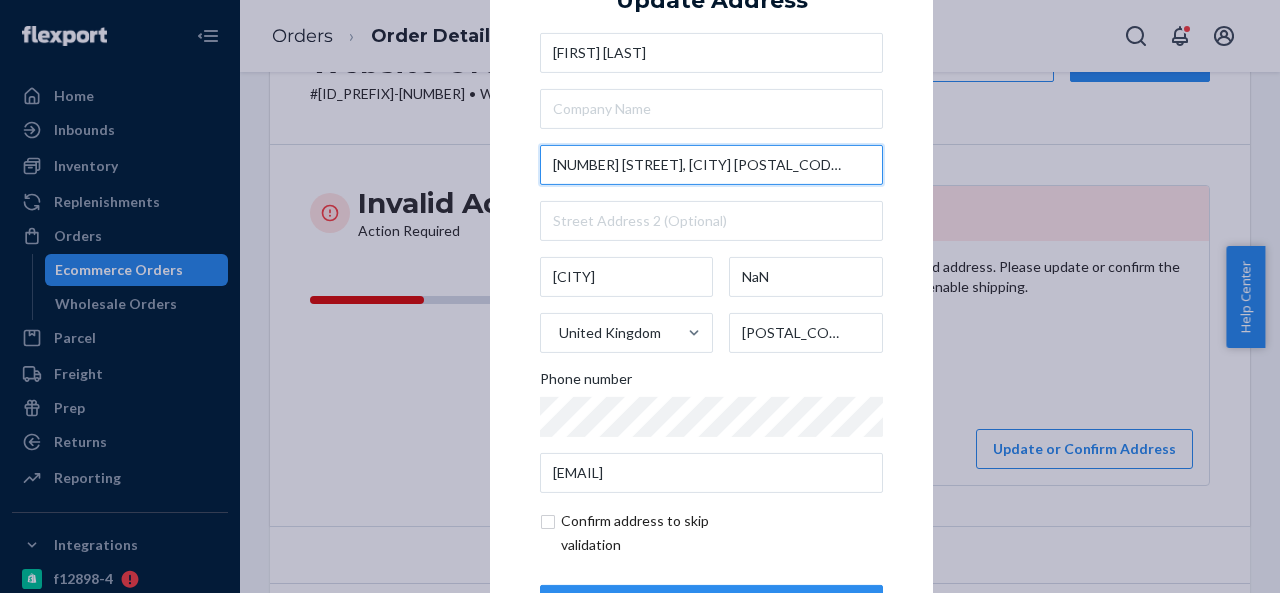 scroll, scrollTop: 0, scrollLeft: 26, axis: horizontal 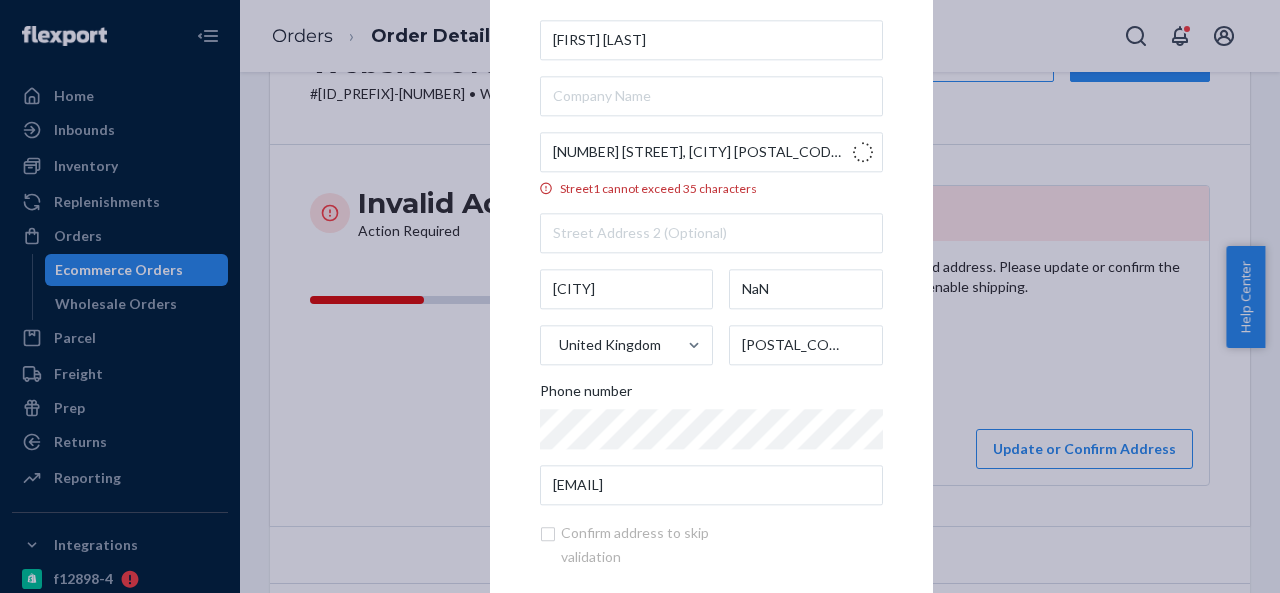 type on "1 Stone Cl" 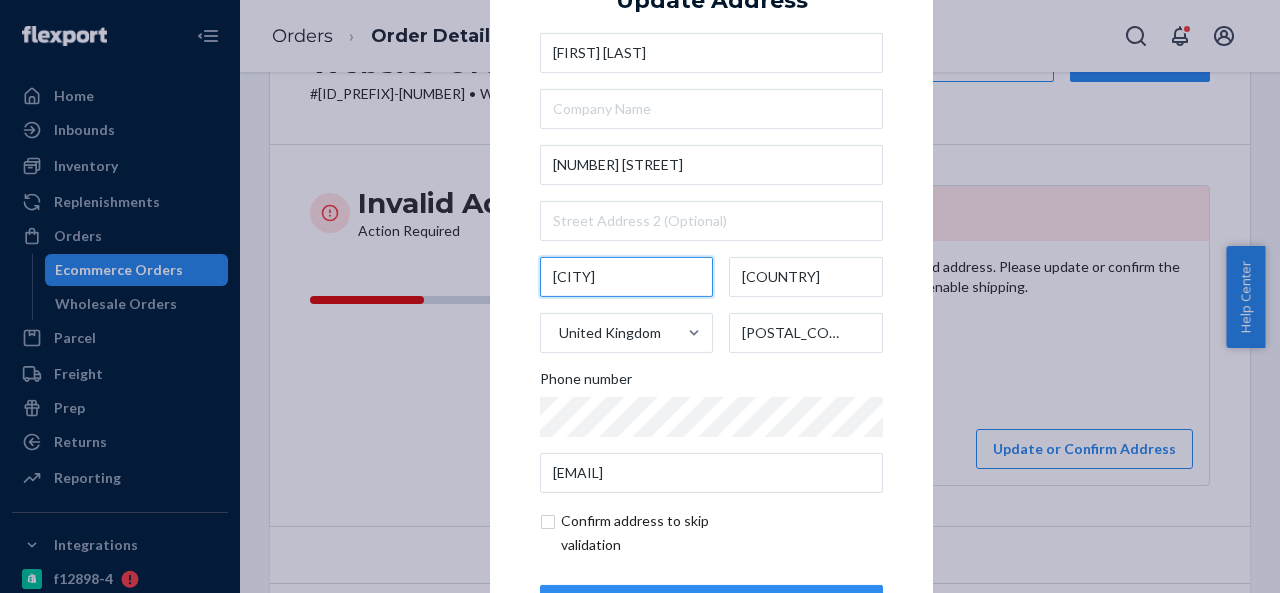 click on "West Drayton" at bounding box center (626, 277) 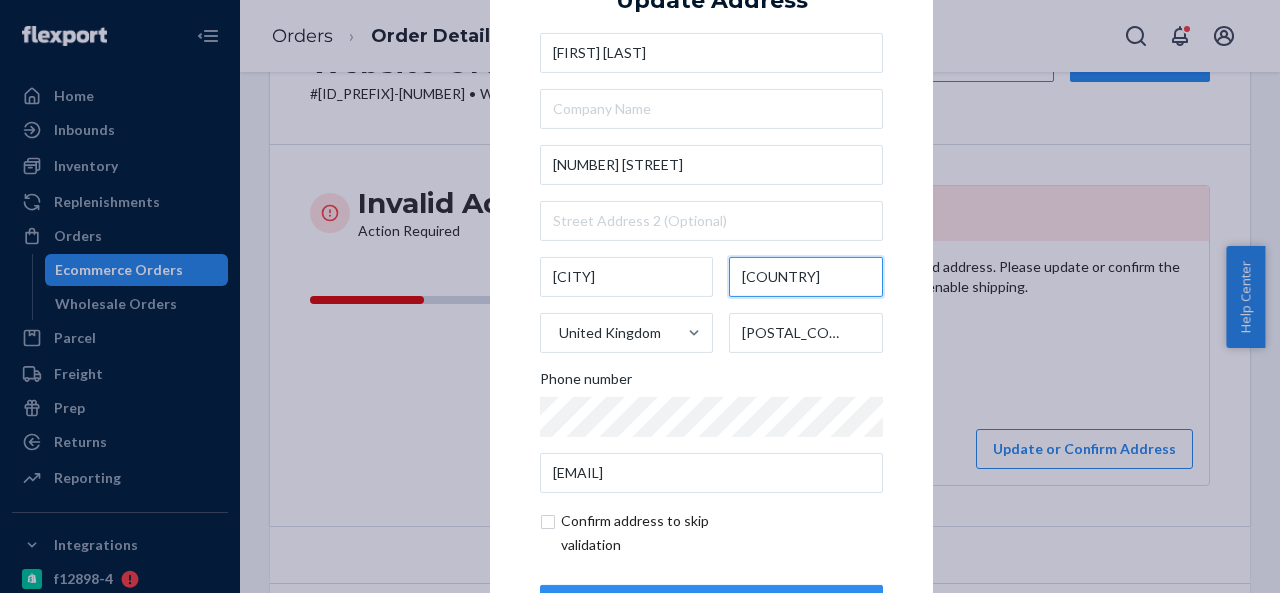click on "England" at bounding box center [806, 277] 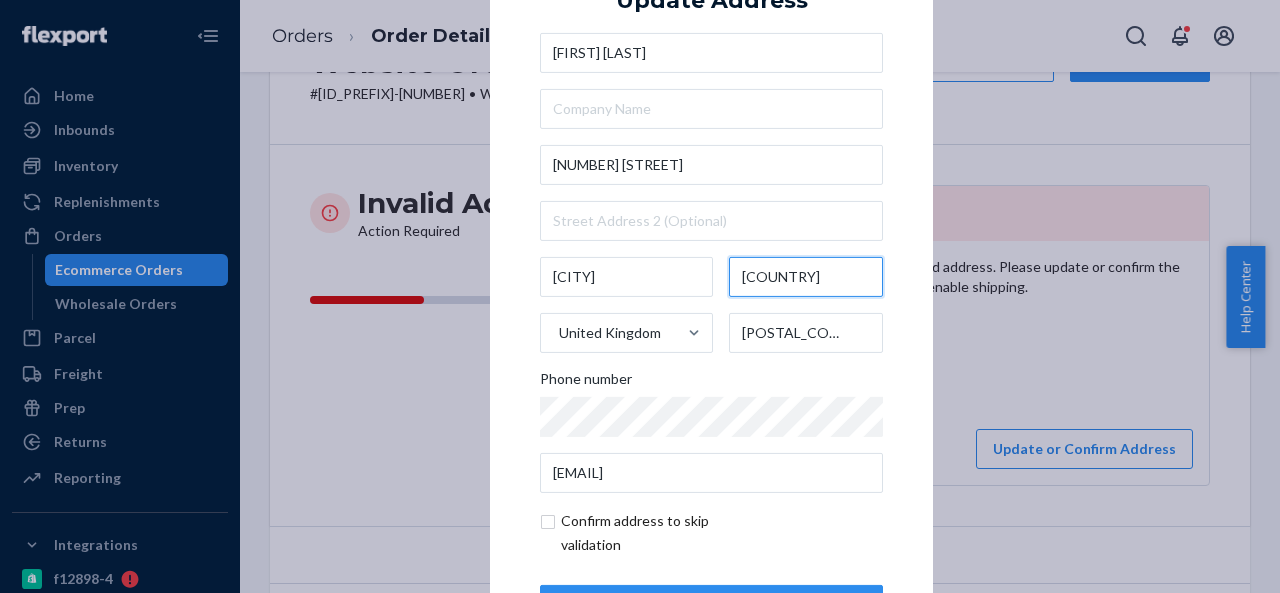 paste on "Greater London" 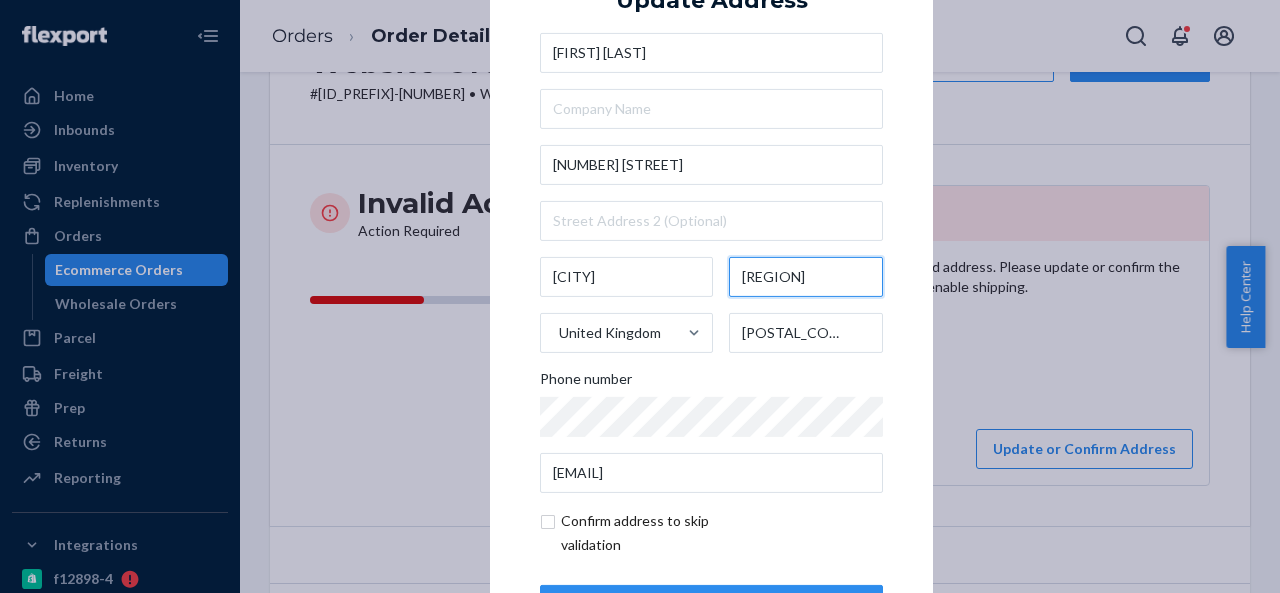 type on "Greater London" 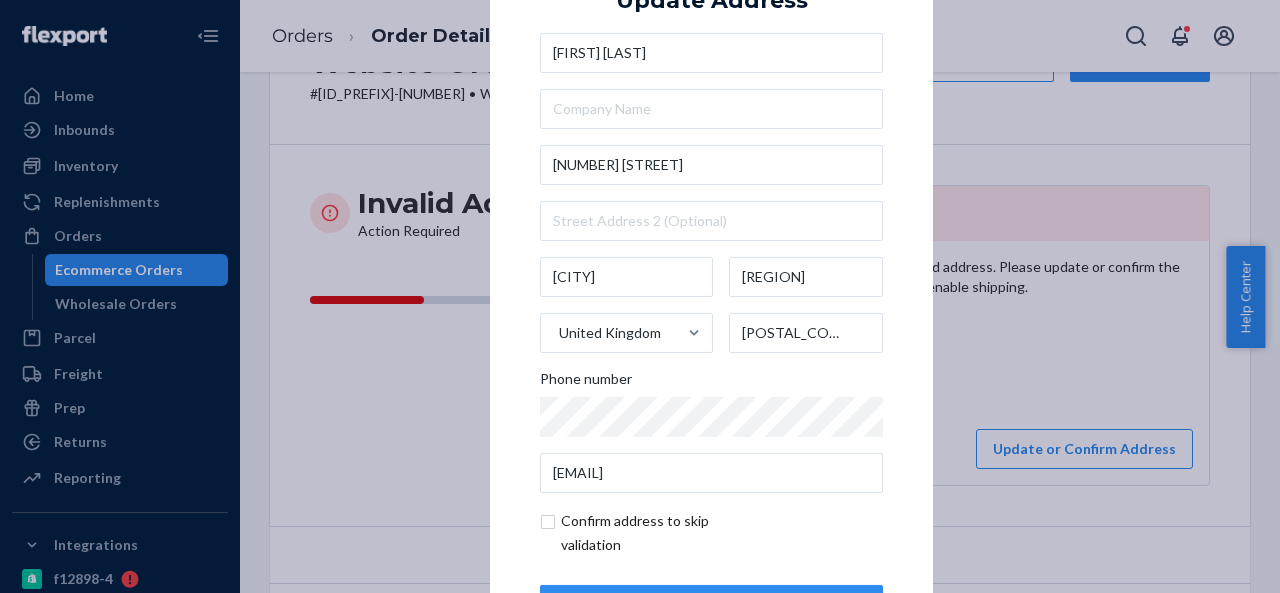 click on "× Update Address Shaun Witherspoon 1 Stone Cl West Drayton Greater London United Kingdom UB7 8JU Phone number shaunwitherspoon@brinternet.com Confirm address to skip validation Update" at bounding box center [711, 296] 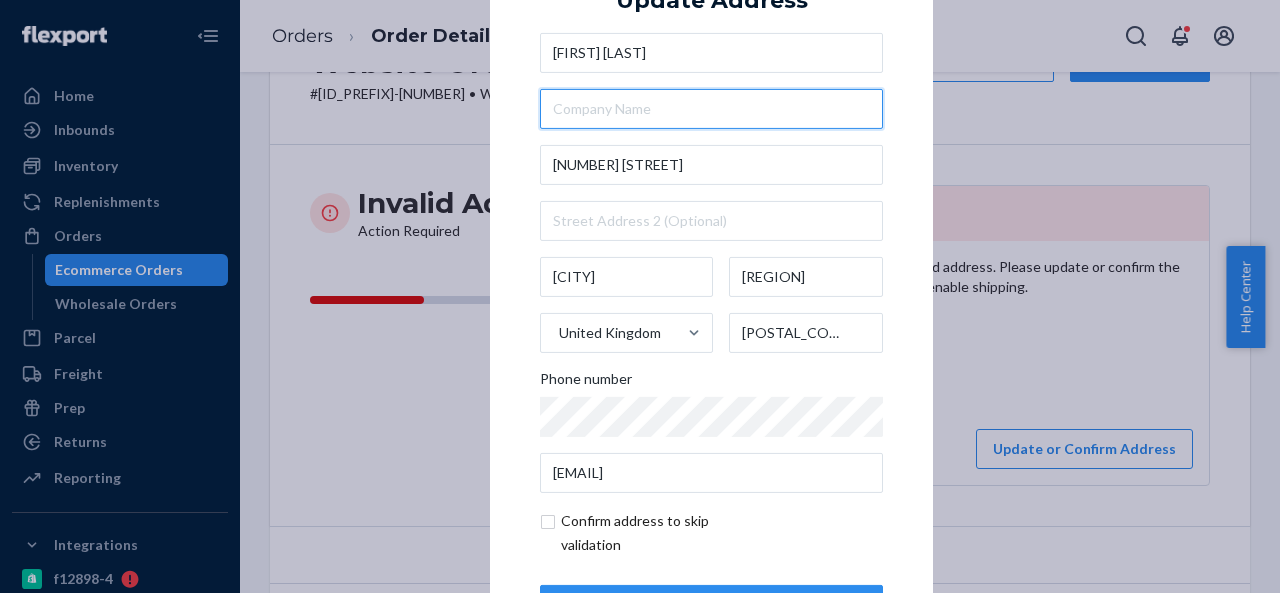 click at bounding box center [711, 109] 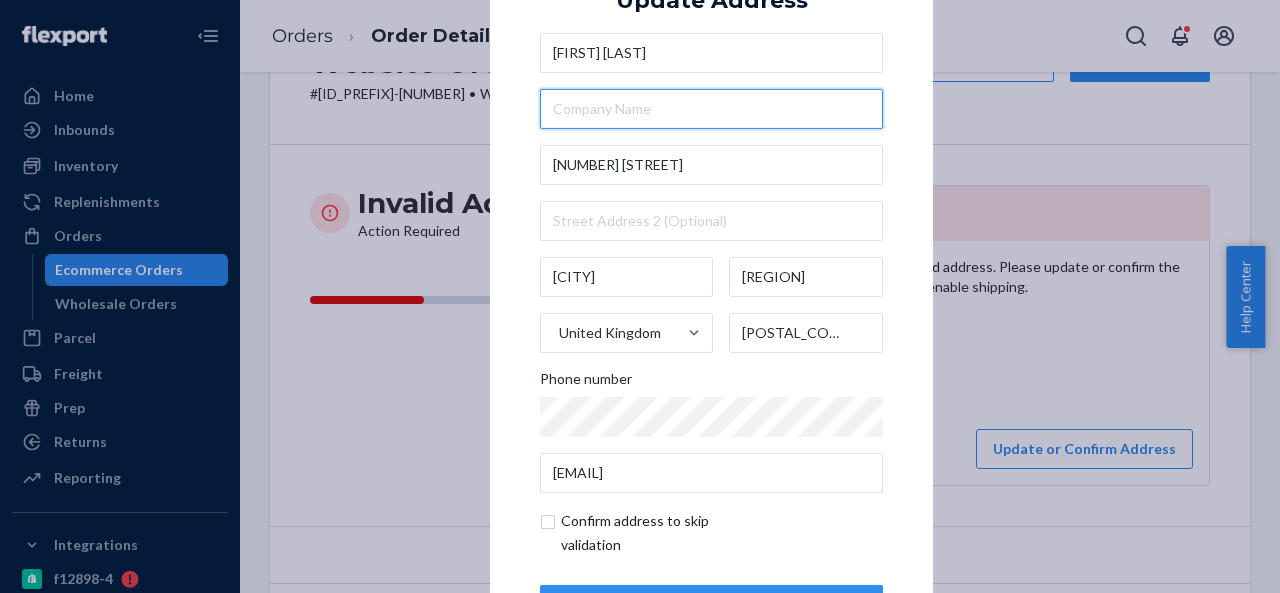 paste on "Berry Heathrow BMW" 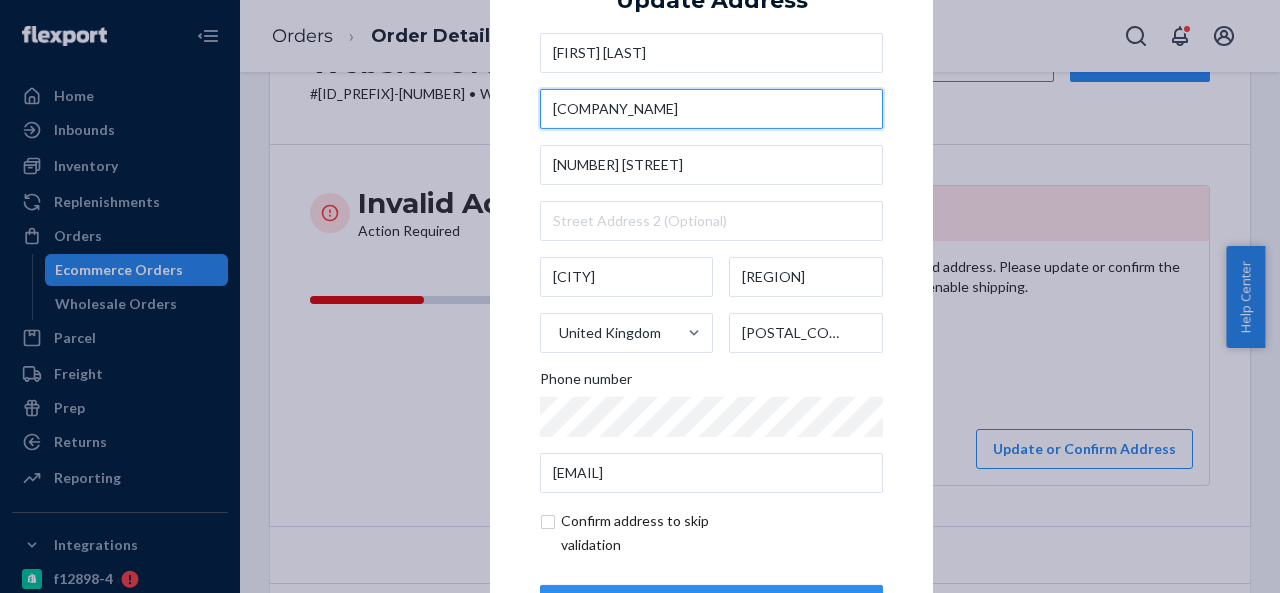 type on "Berry Heathrow BMW" 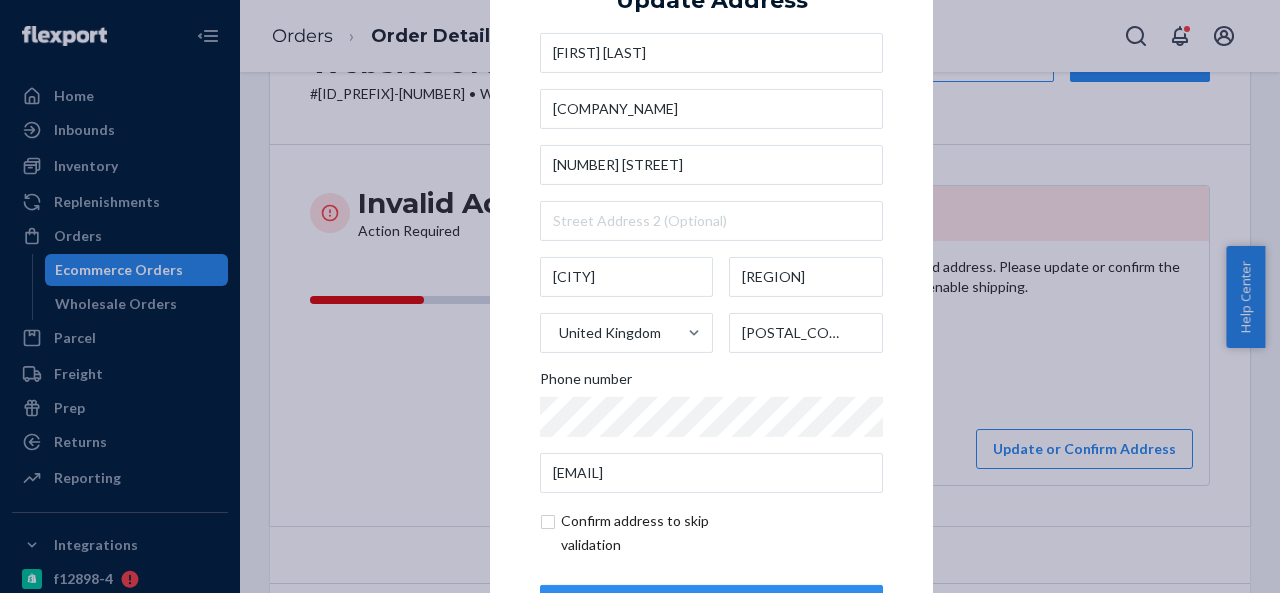 click on "× Update Address Shaun Witherspoon Berry Heathrow BMW 1 Stone Cl West Drayton Greater London United Kingdom UB7 8JU Phone number shaunwitherspoon@brinternet.com Confirm address to skip validation Update" at bounding box center (711, 296) 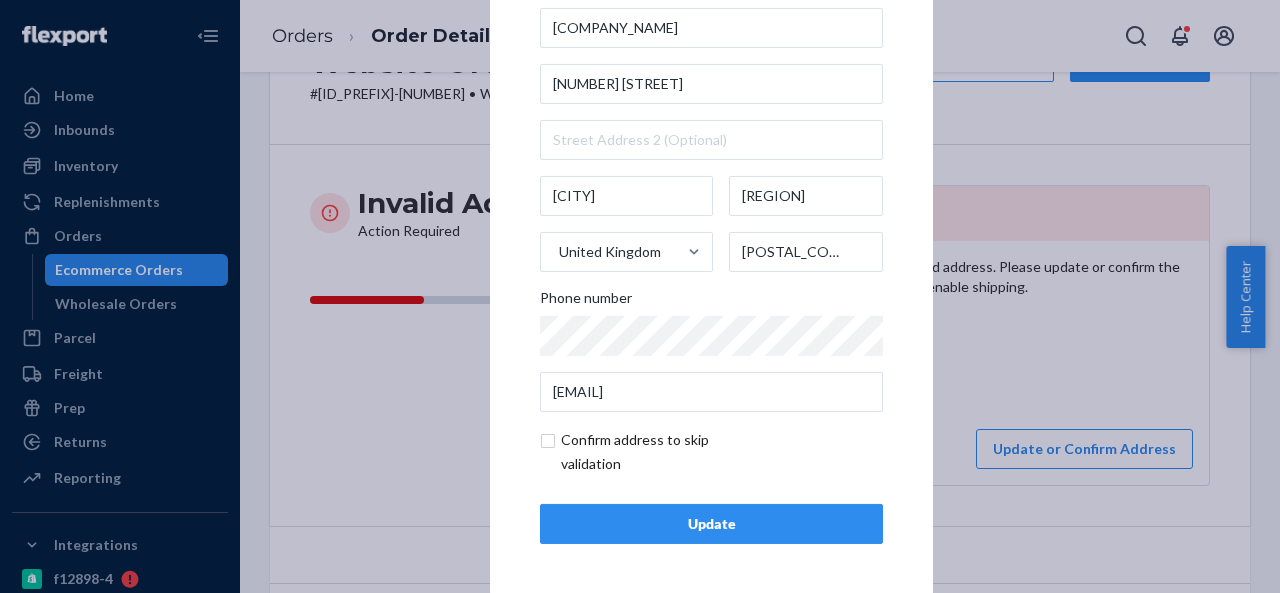 click at bounding box center [656, 452] 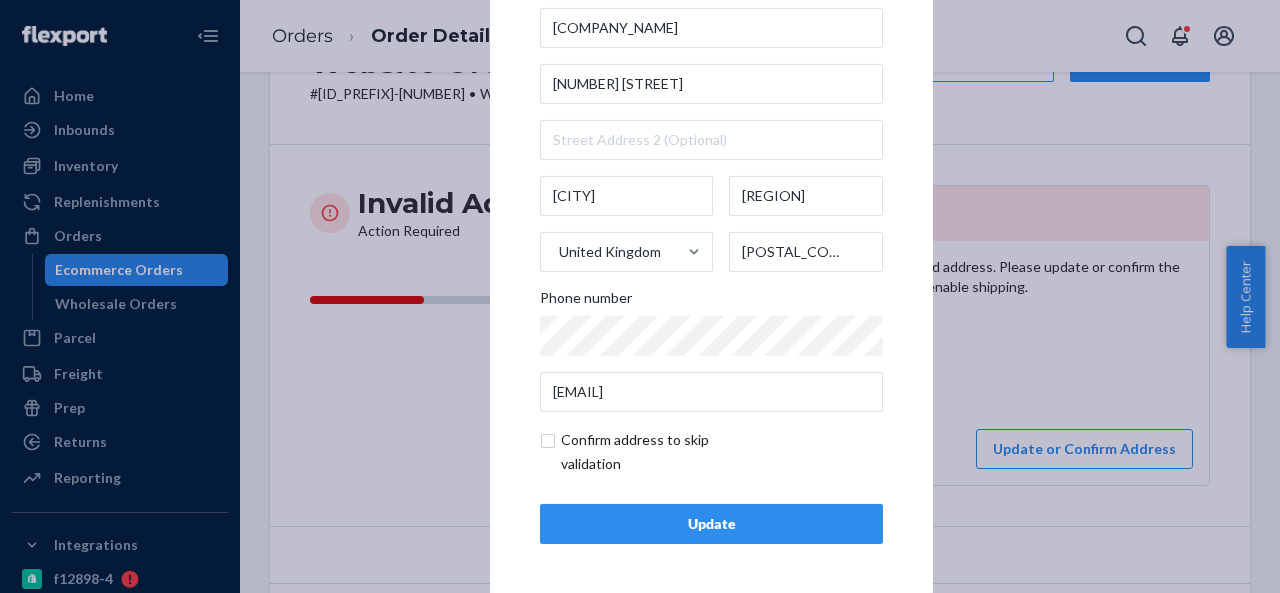 checkbox on "true" 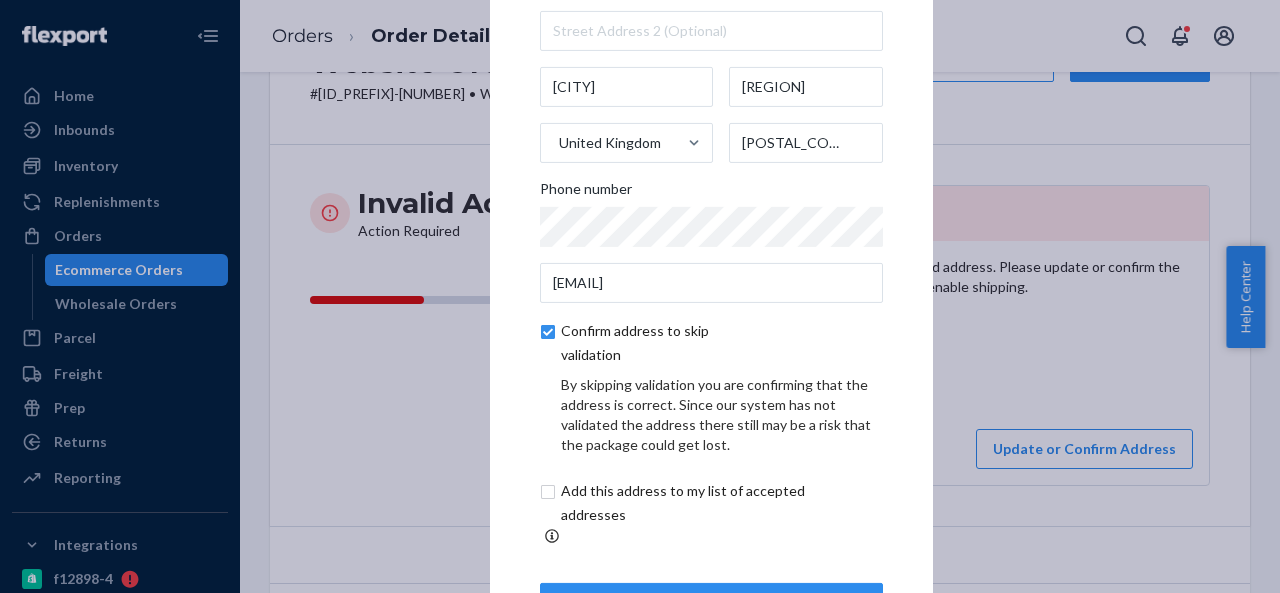 scroll, scrollTop: 165, scrollLeft: 0, axis: vertical 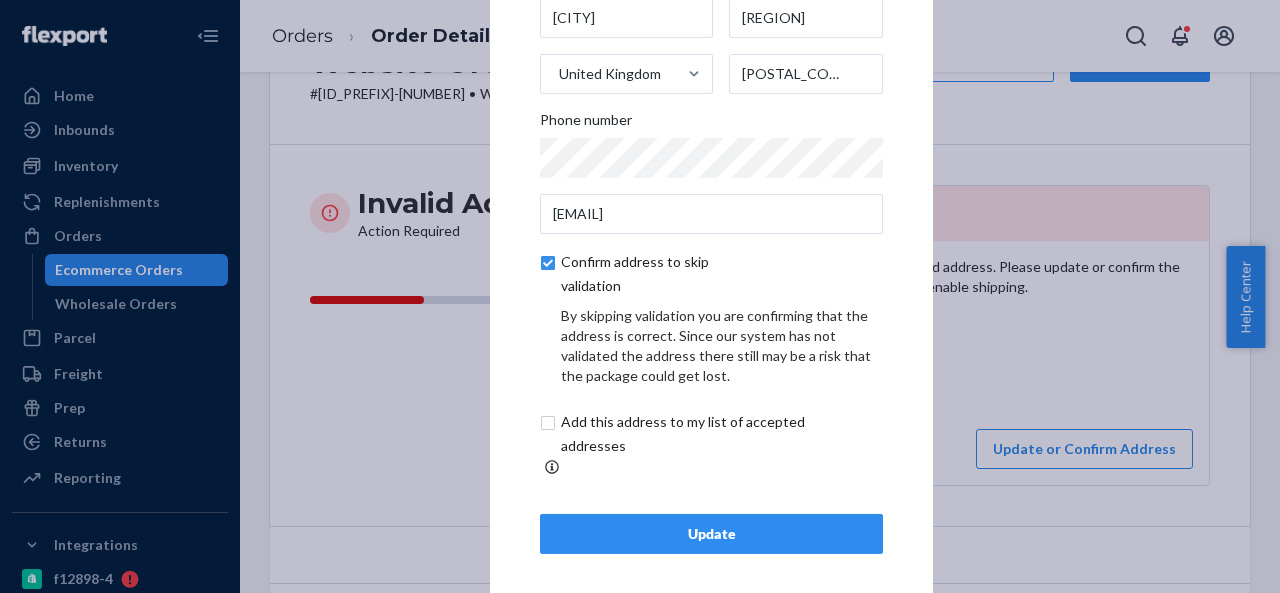 click on "Update" at bounding box center [711, 534] 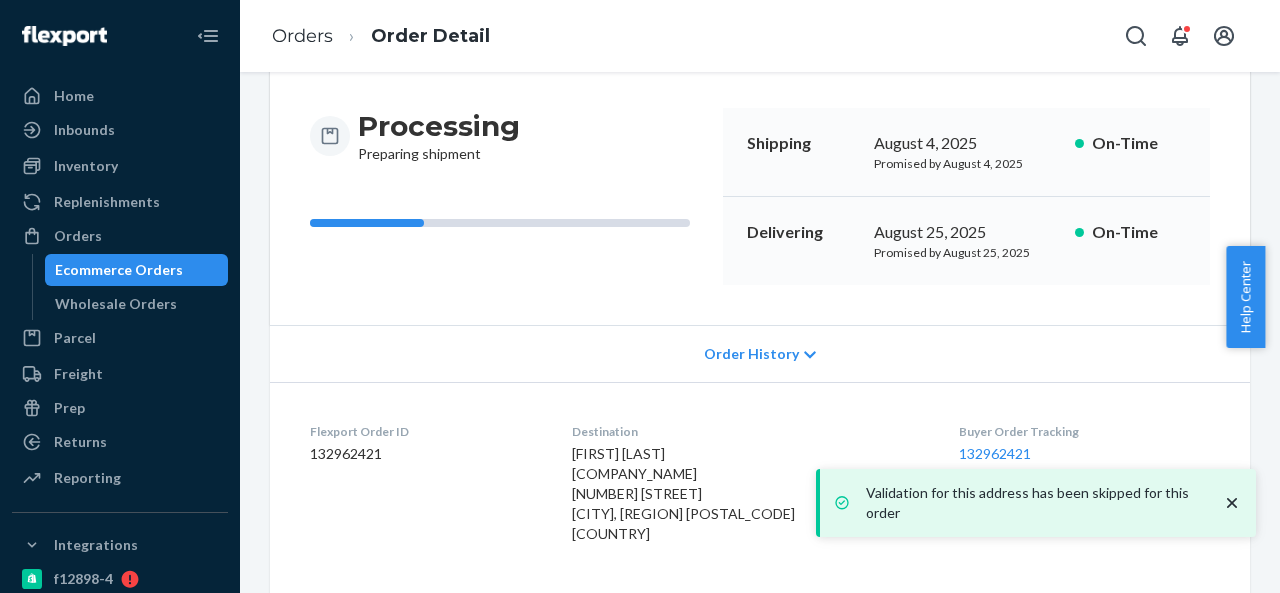 scroll, scrollTop: 300, scrollLeft: 0, axis: vertical 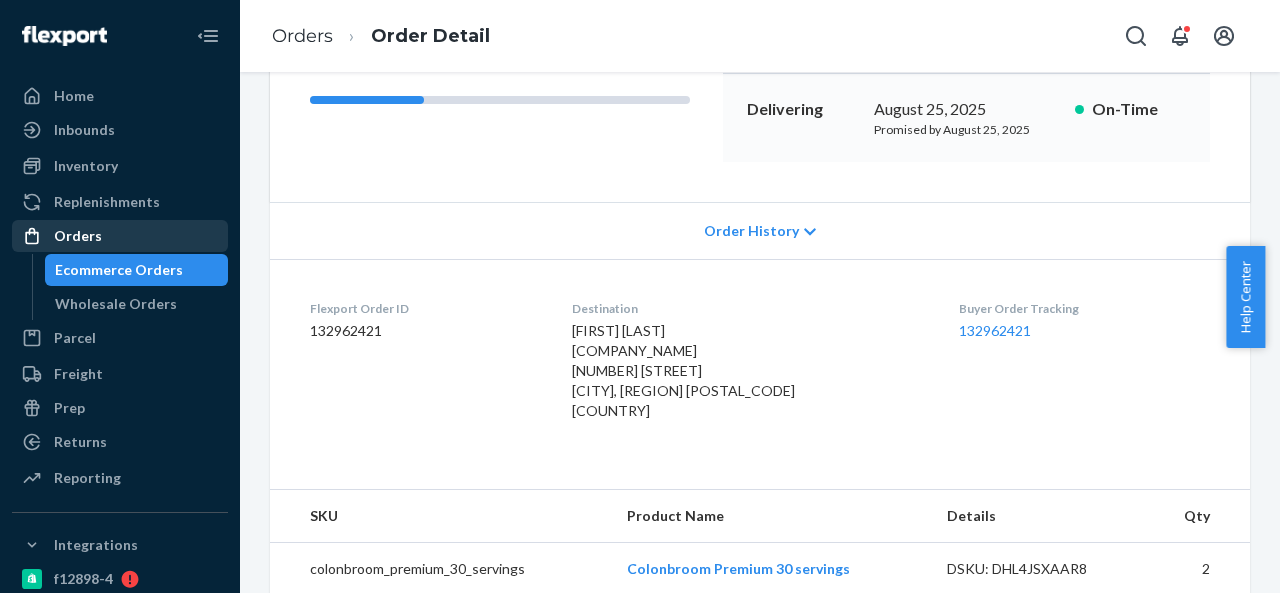 click on "Orders" at bounding box center [120, 236] 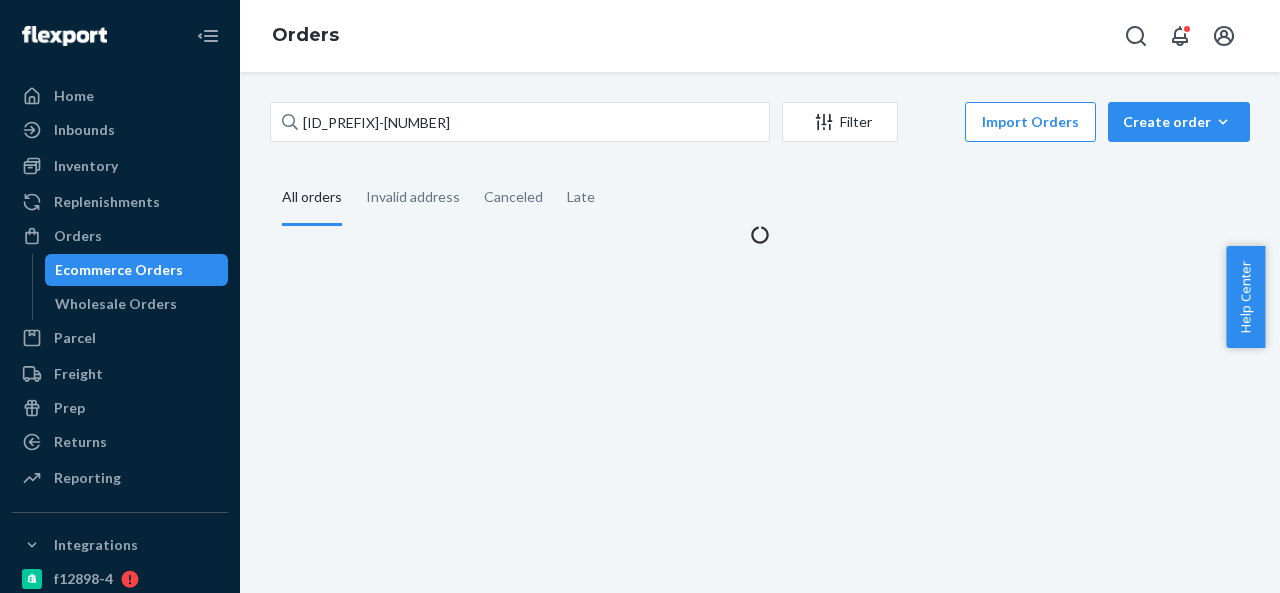 scroll, scrollTop: 0, scrollLeft: 0, axis: both 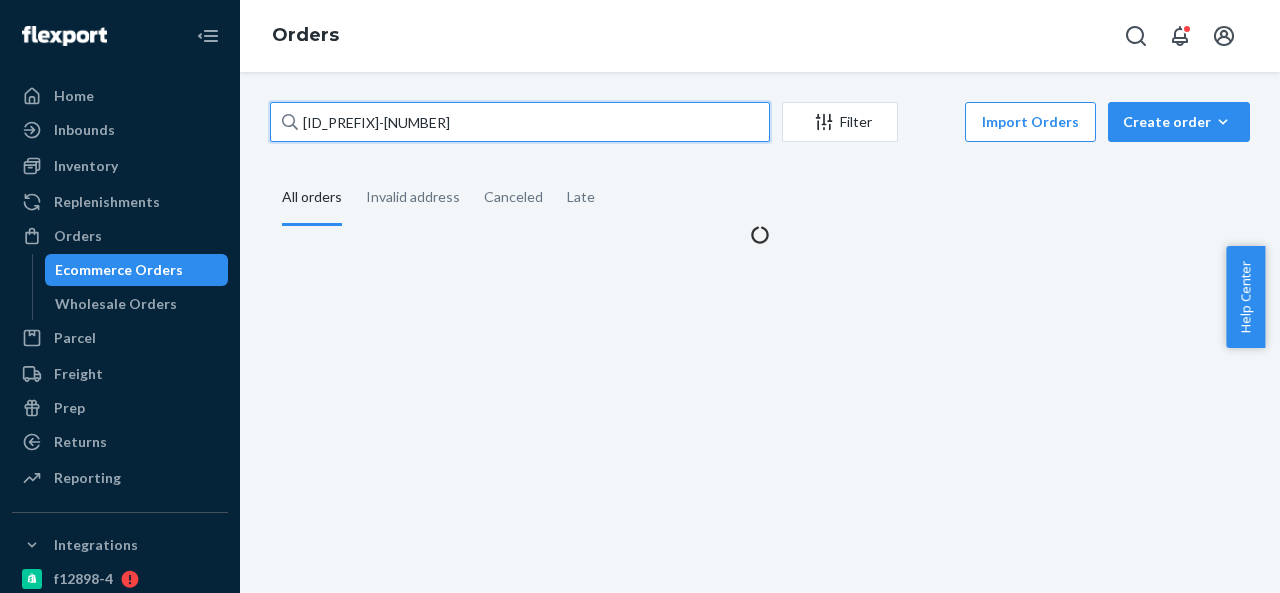 click on "CB-3953416" at bounding box center (520, 122) 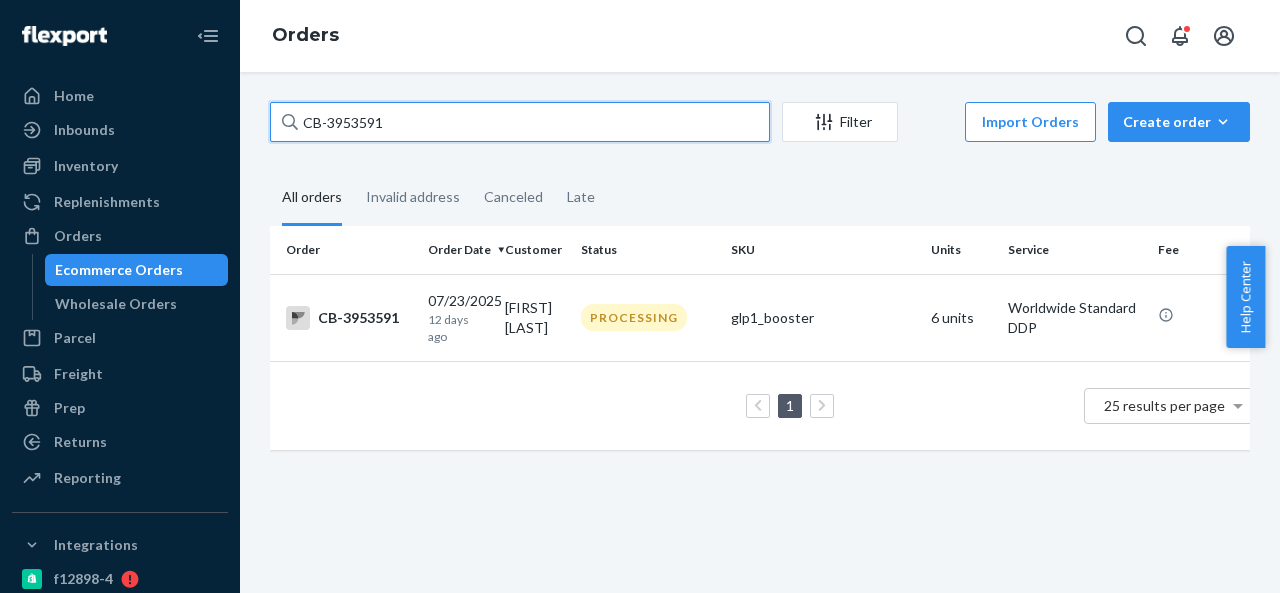 paste on "BIO-2254090" 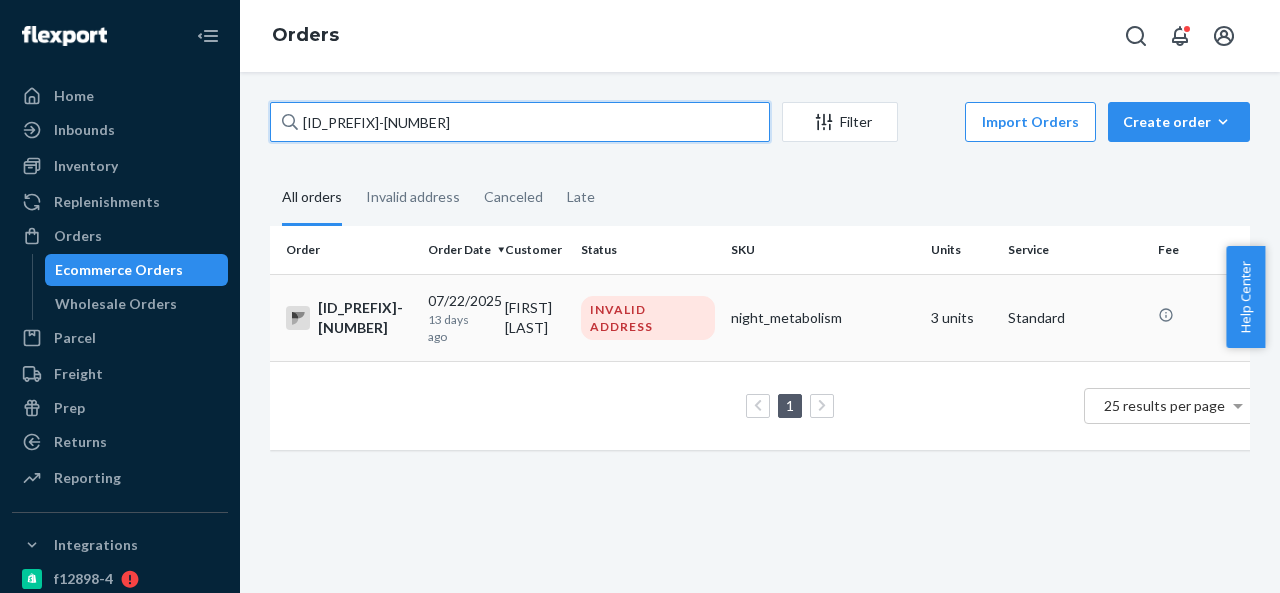type on "BIO-2254090" 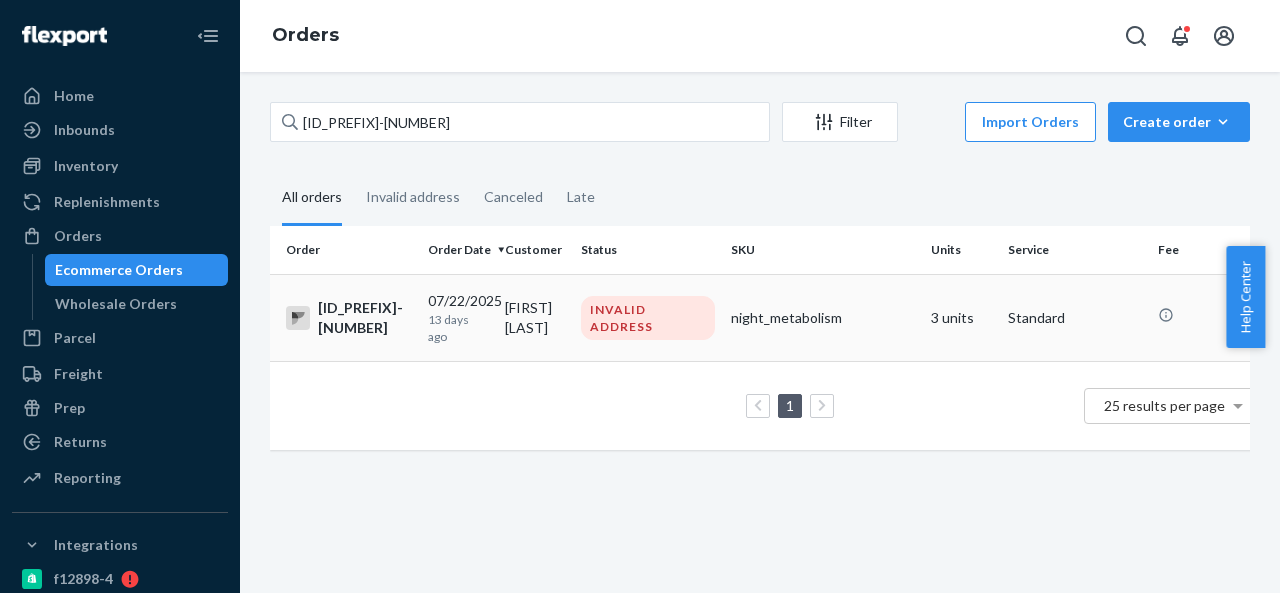 click on "Christine Rouquette" at bounding box center (535, 317) 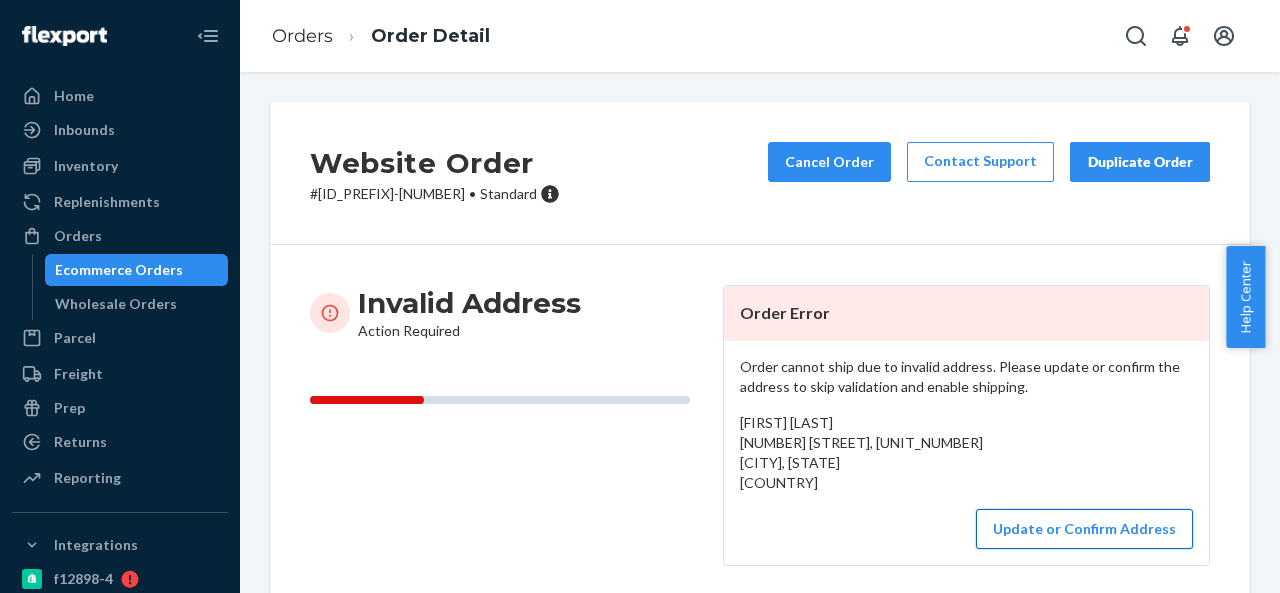 click on "Update or Confirm Address" at bounding box center [1084, 529] 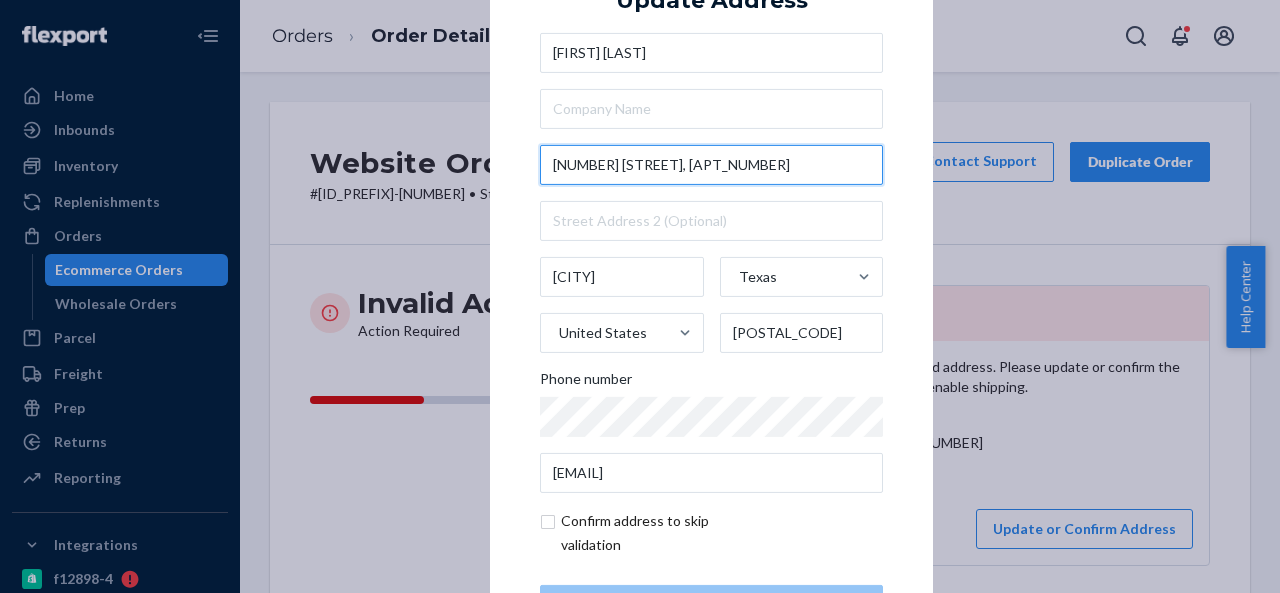 click on "14 MOORE St, 705" at bounding box center (711, 165) 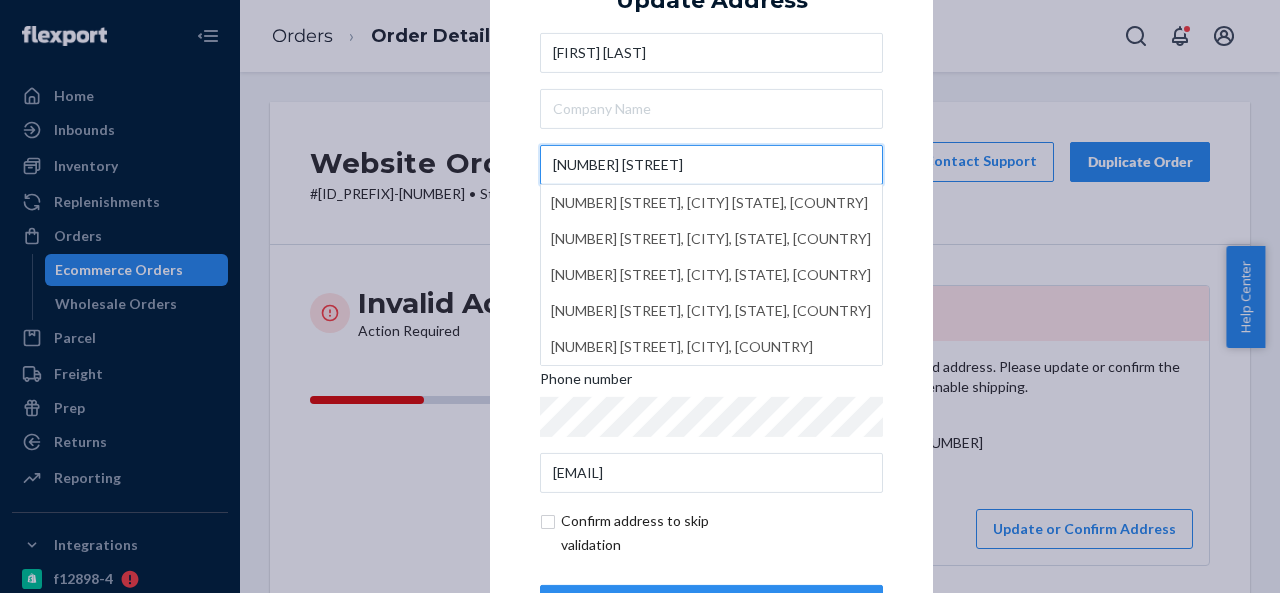 type on "14 Moore St" 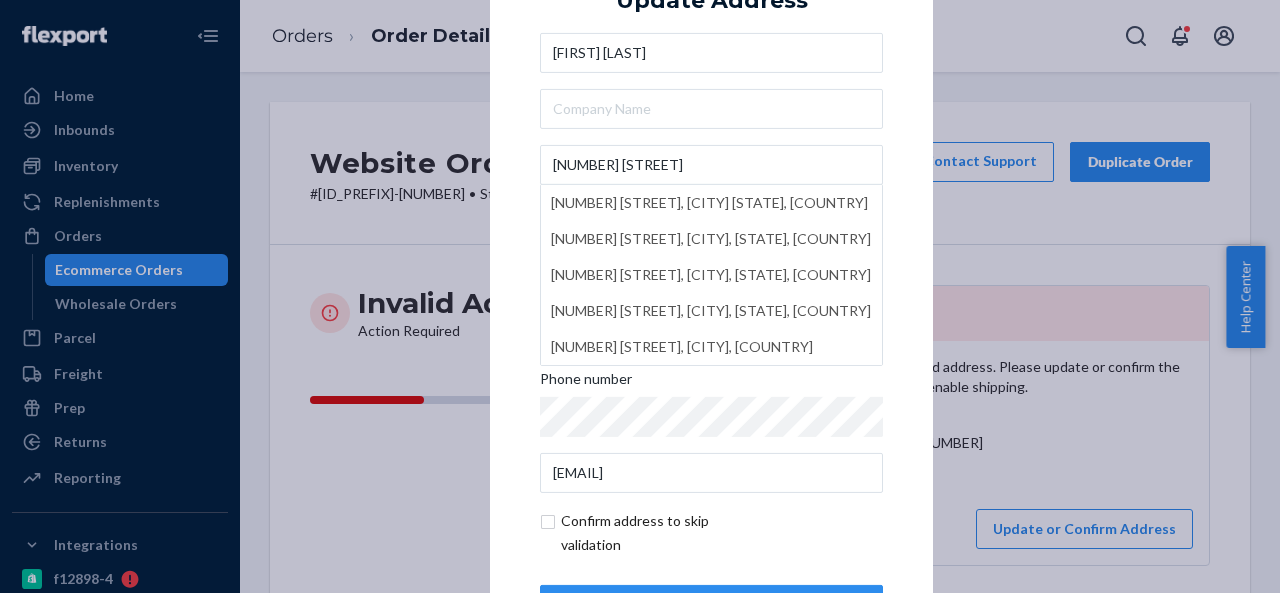click on "× Update Address Christine Rouquette 14 Moore St 14 Moore Street, Canberra ACT, Australia 14 North Moore Street, New York, NY, USA 14 Moore Street, South Porcupine, ON, Canada 14 Moore St, Moncton, NB, Canada 14 Moore Street, Bulwell, Nottingham, UK Berclair Texas United States 78107 Phone number cmrouquette59@yahoo.com Confirm address to skip validation Update" at bounding box center [711, 296] 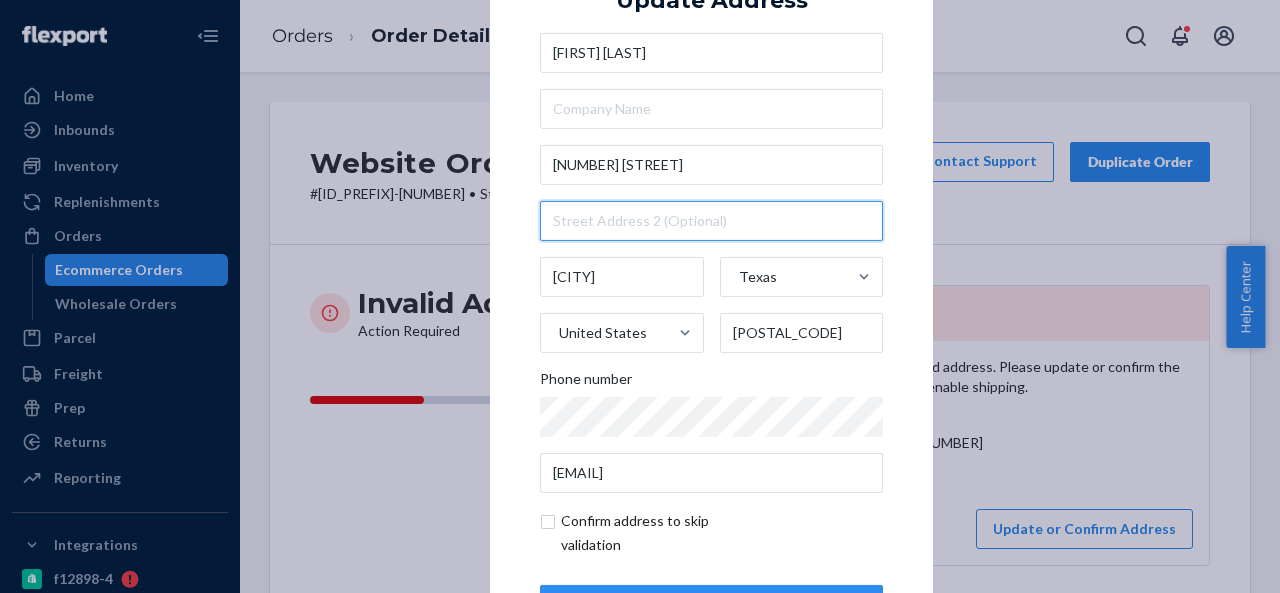 click at bounding box center [711, 221] 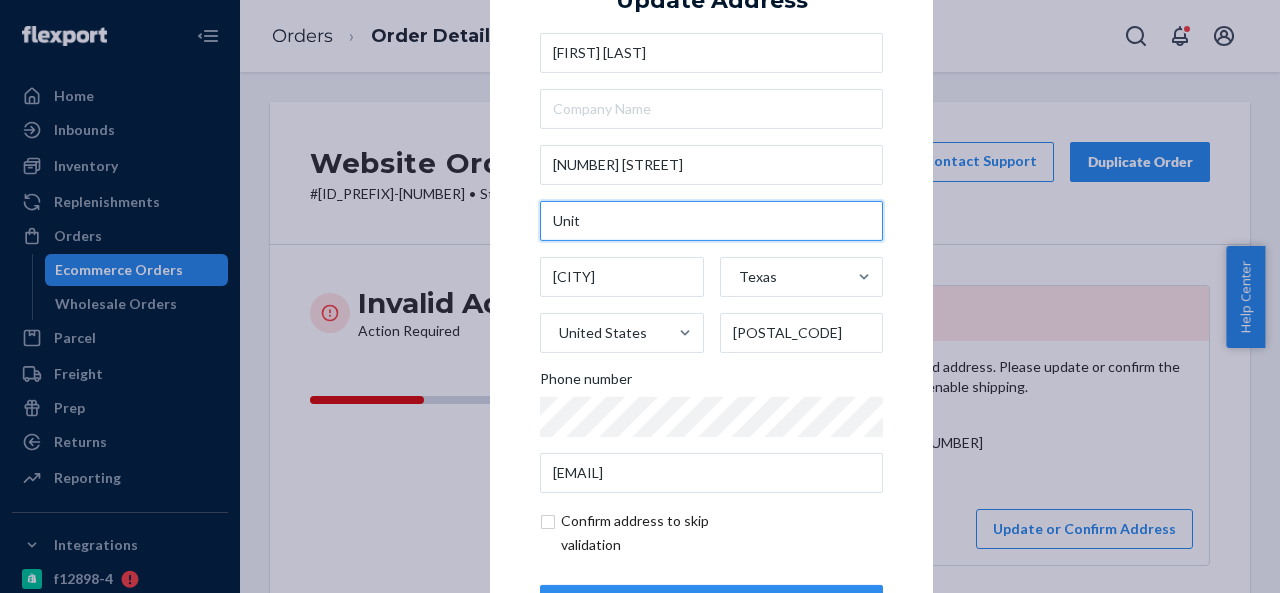 paste on "705" 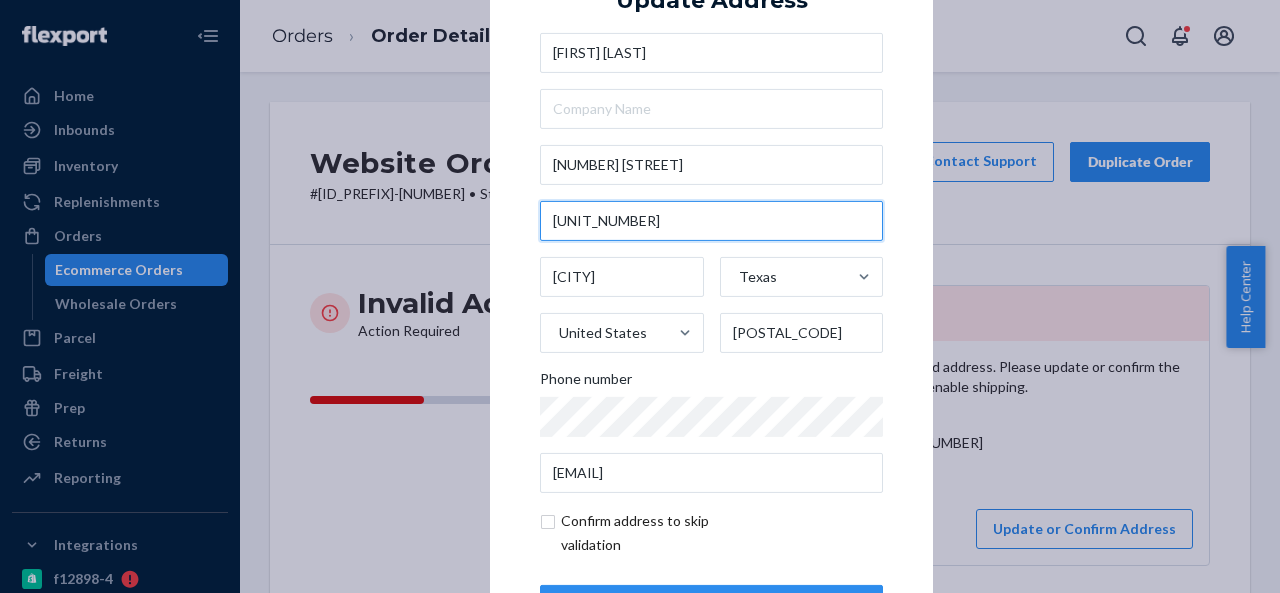 type on "Unit 705" 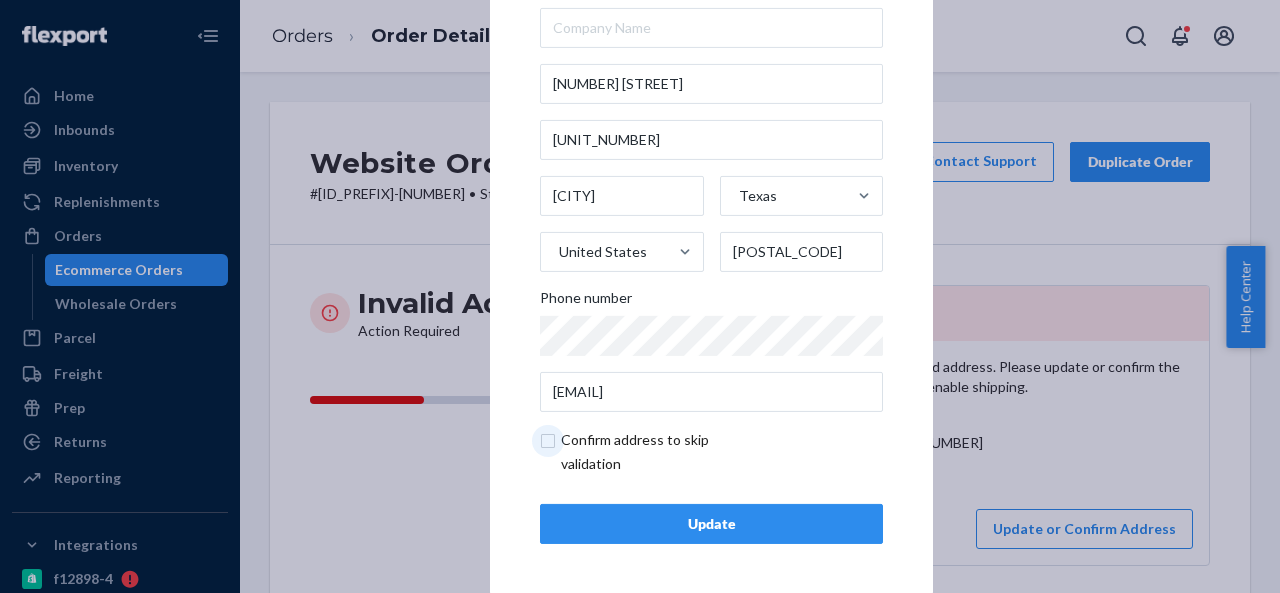 click at bounding box center (656, 452) 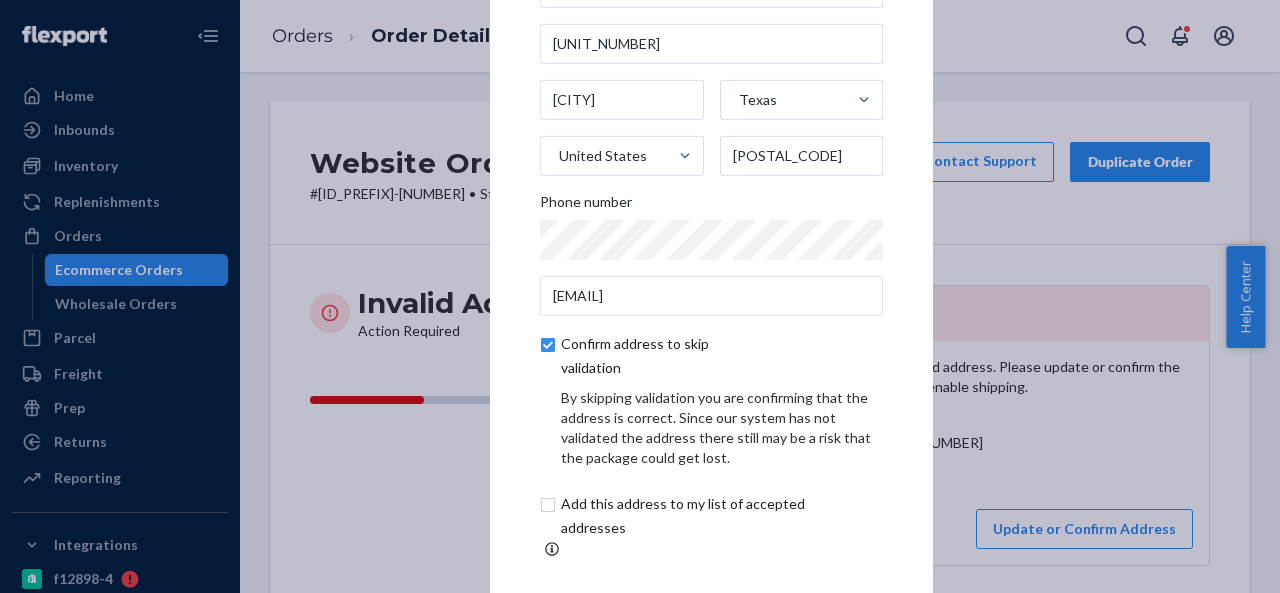 scroll, scrollTop: 165, scrollLeft: 0, axis: vertical 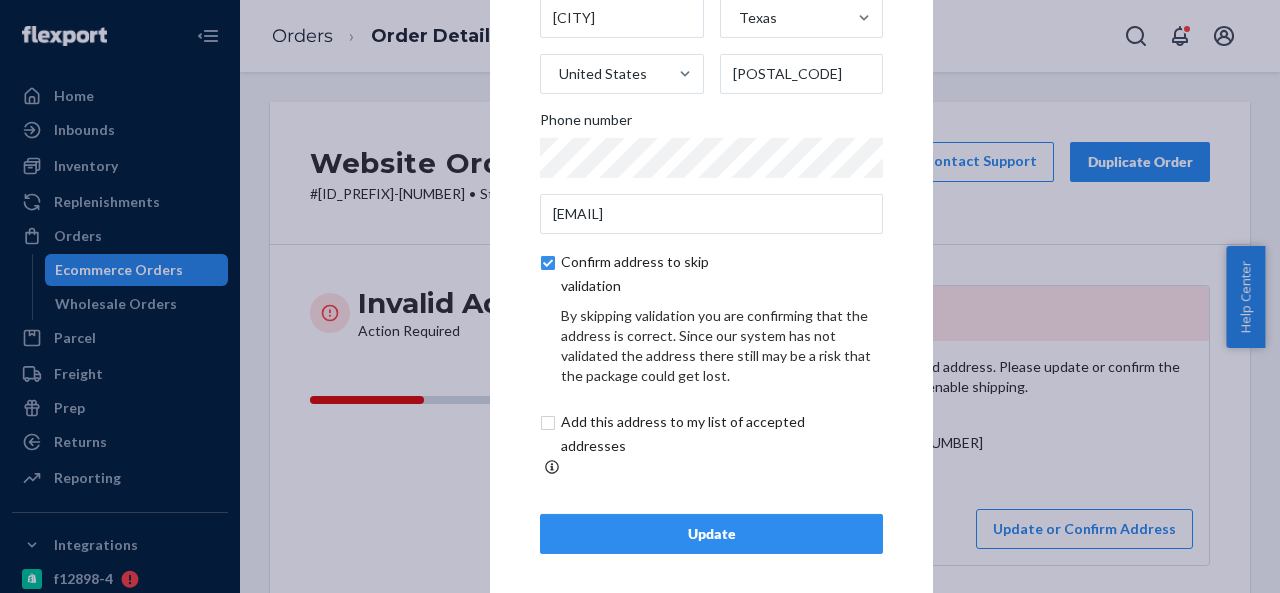 click on "Update" at bounding box center [711, 534] 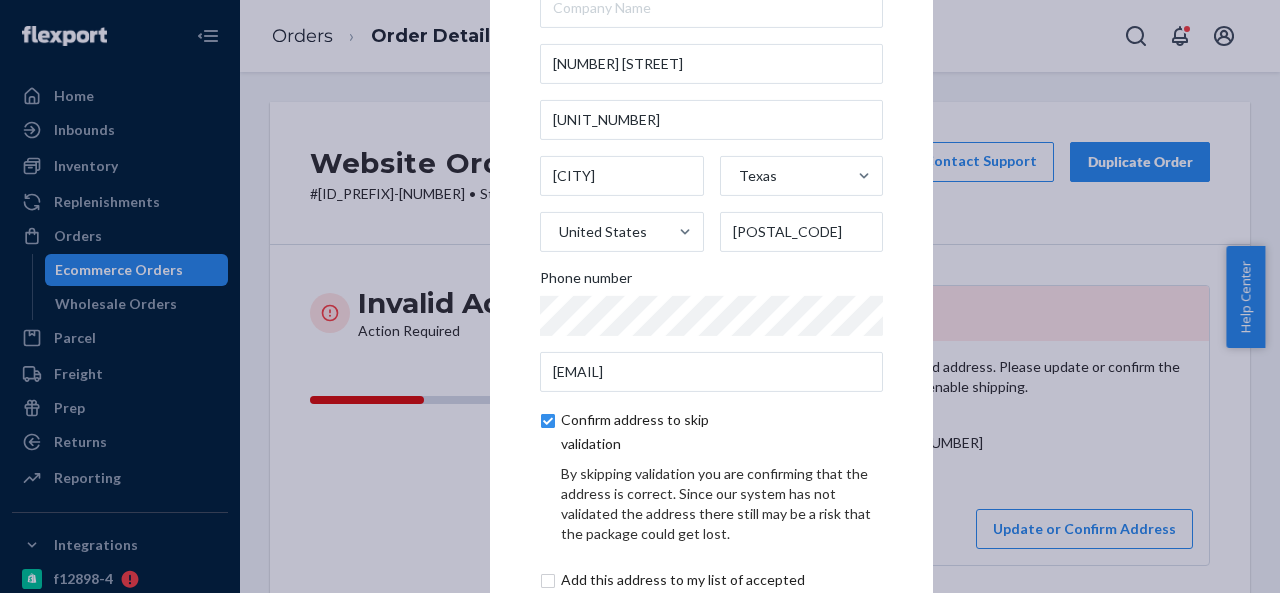 scroll, scrollTop: 0, scrollLeft: 0, axis: both 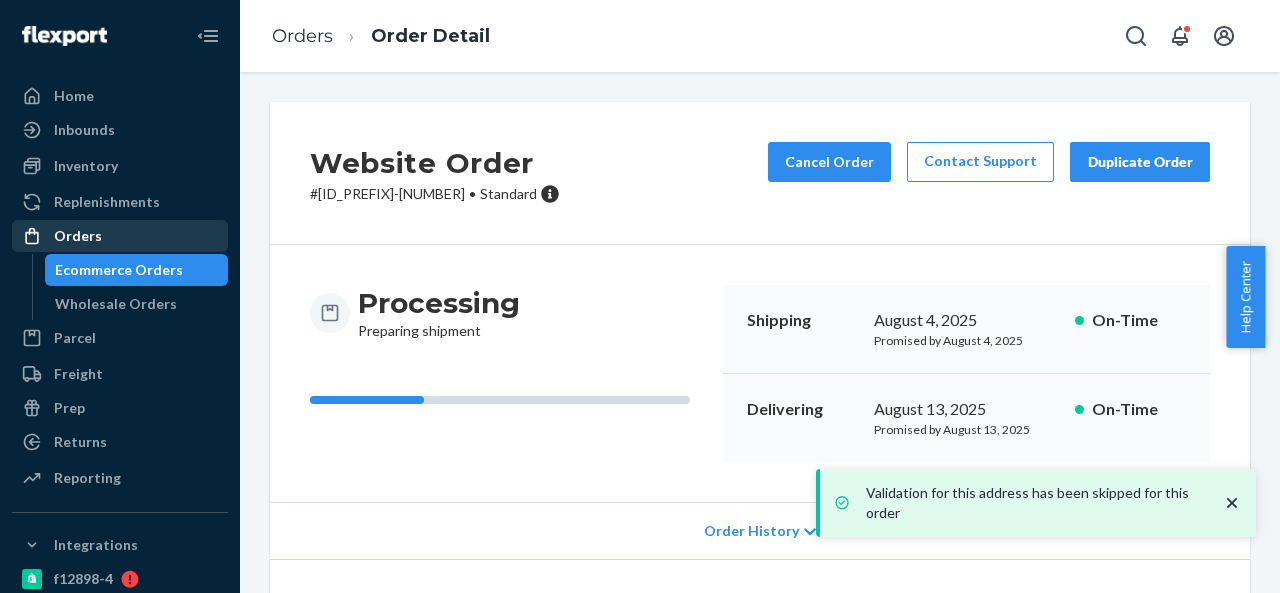 click on "Orders" at bounding box center (78, 236) 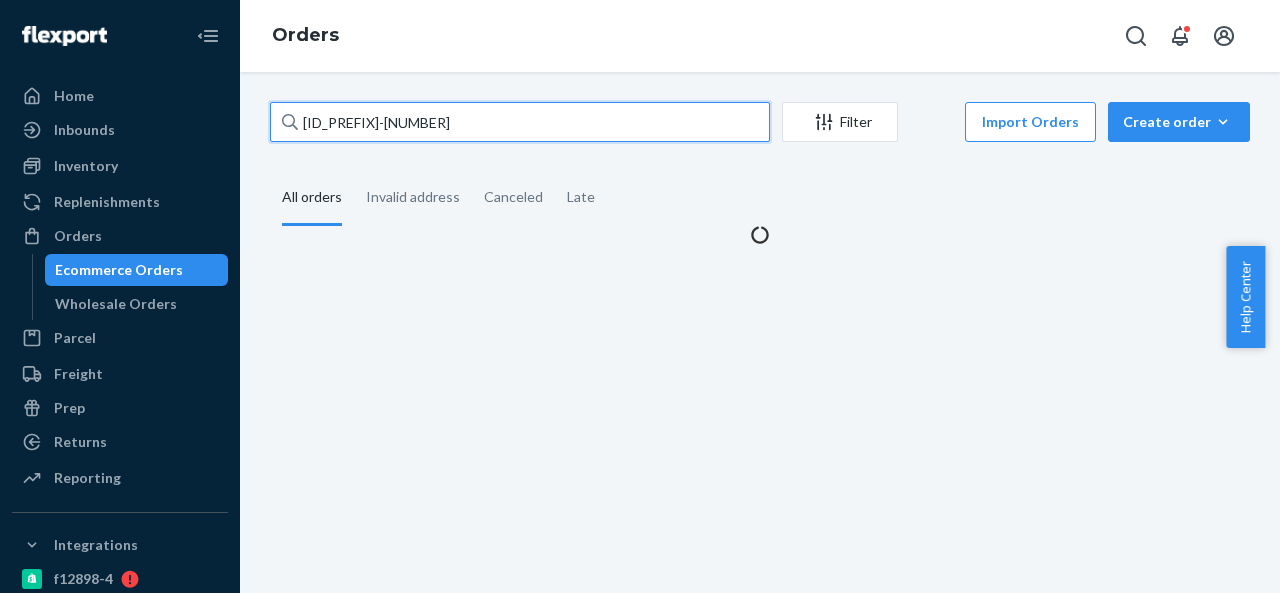 click on "BIO-2254090" at bounding box center (520, 122) 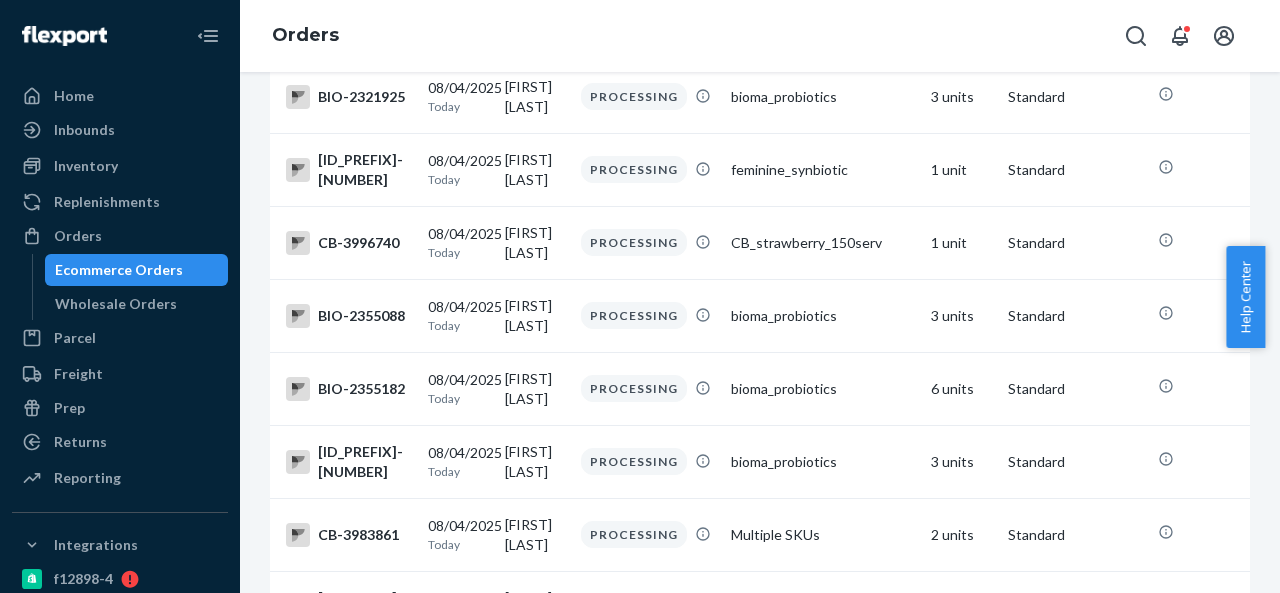 scroll, scrollTop: 500, scrollLeft: 0, axis: vertical 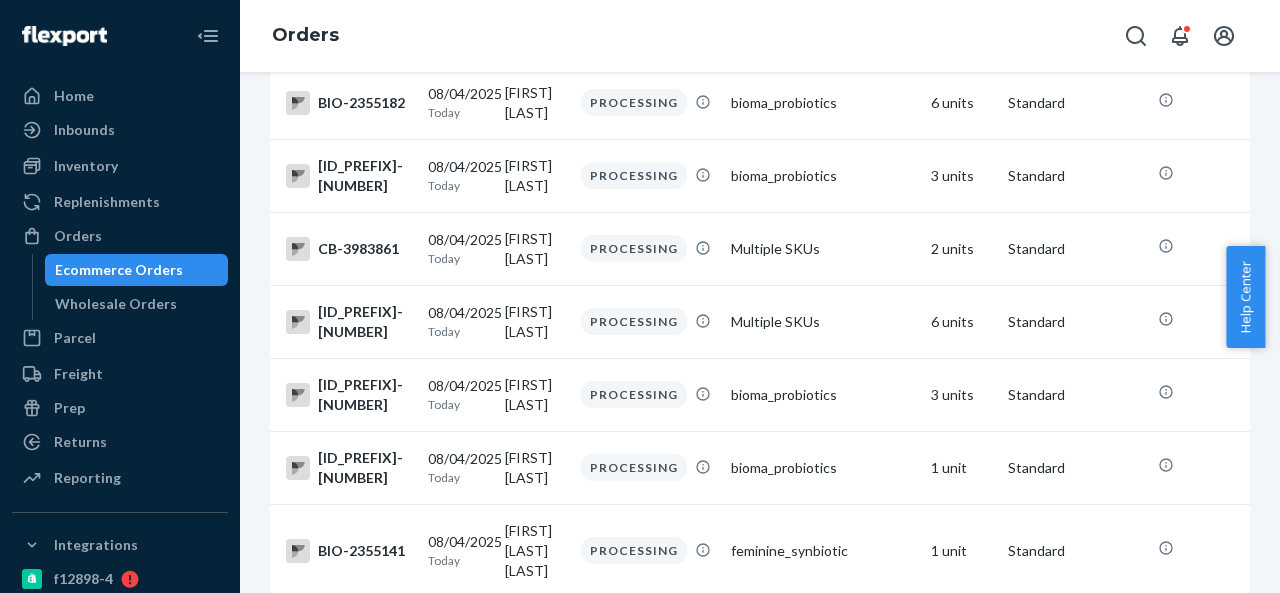 type 